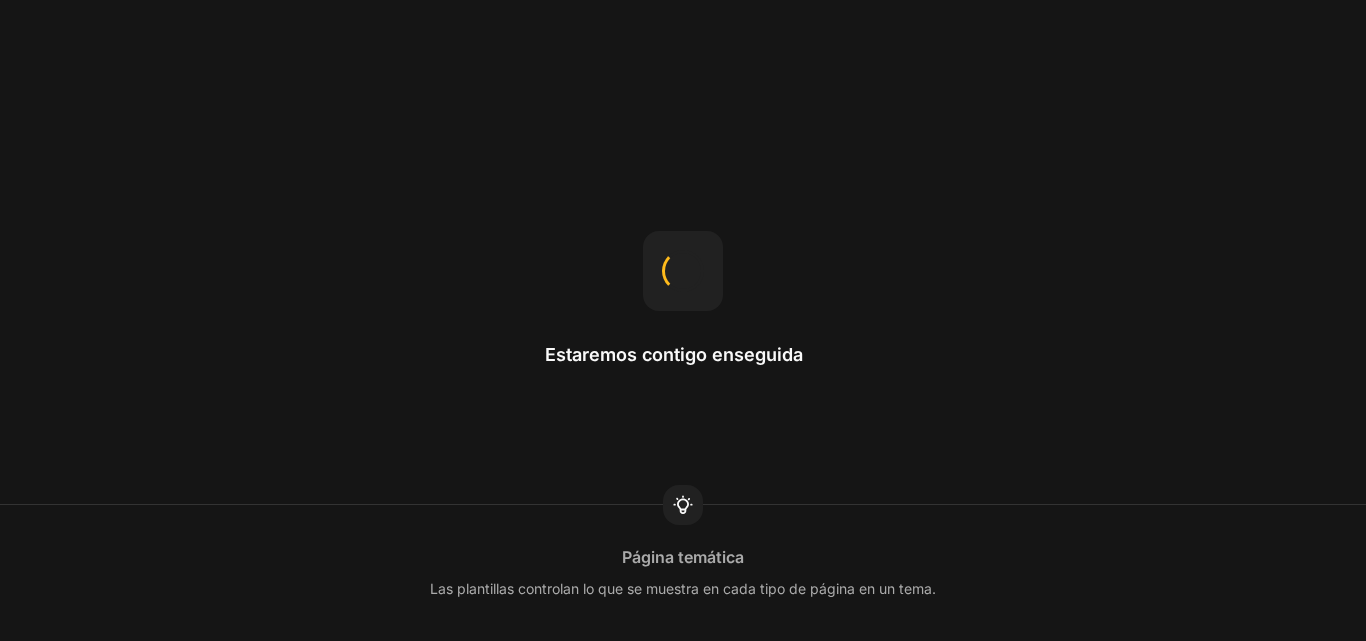 scroll, scrollTop: 0, scrollLeft: 0, axis: both 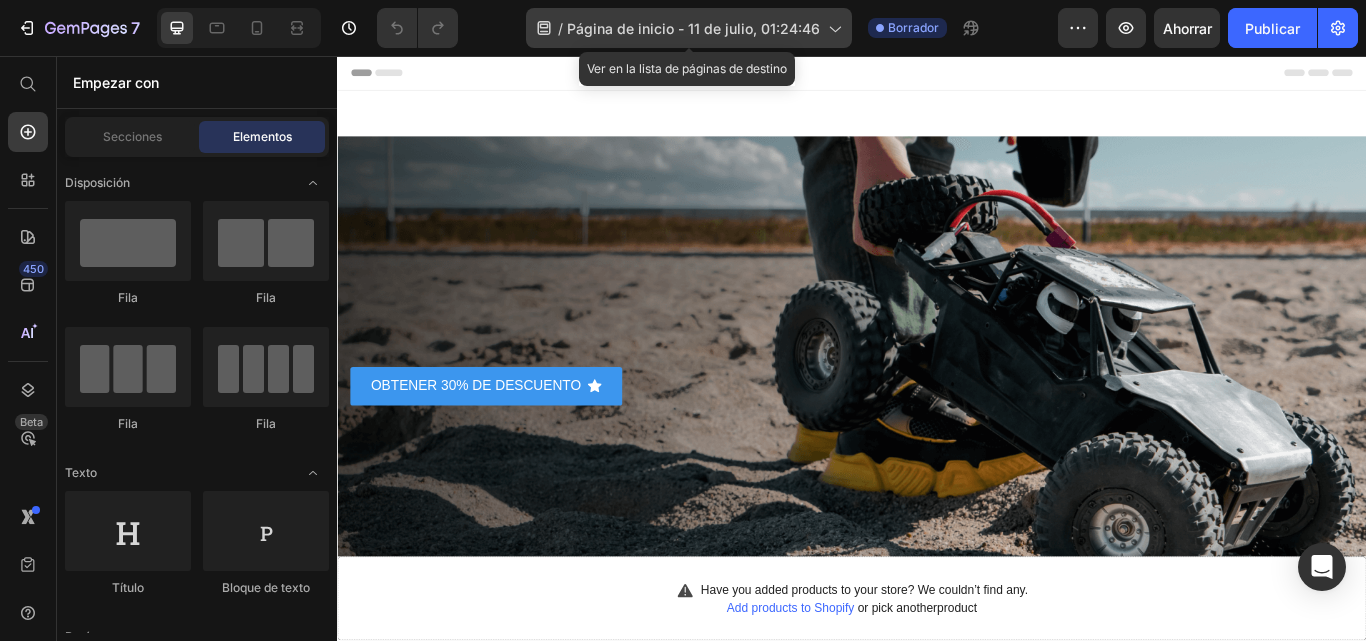 click on "Página de inicio - 11 de julio, 01:24:46" at bounding box center (693, 28) 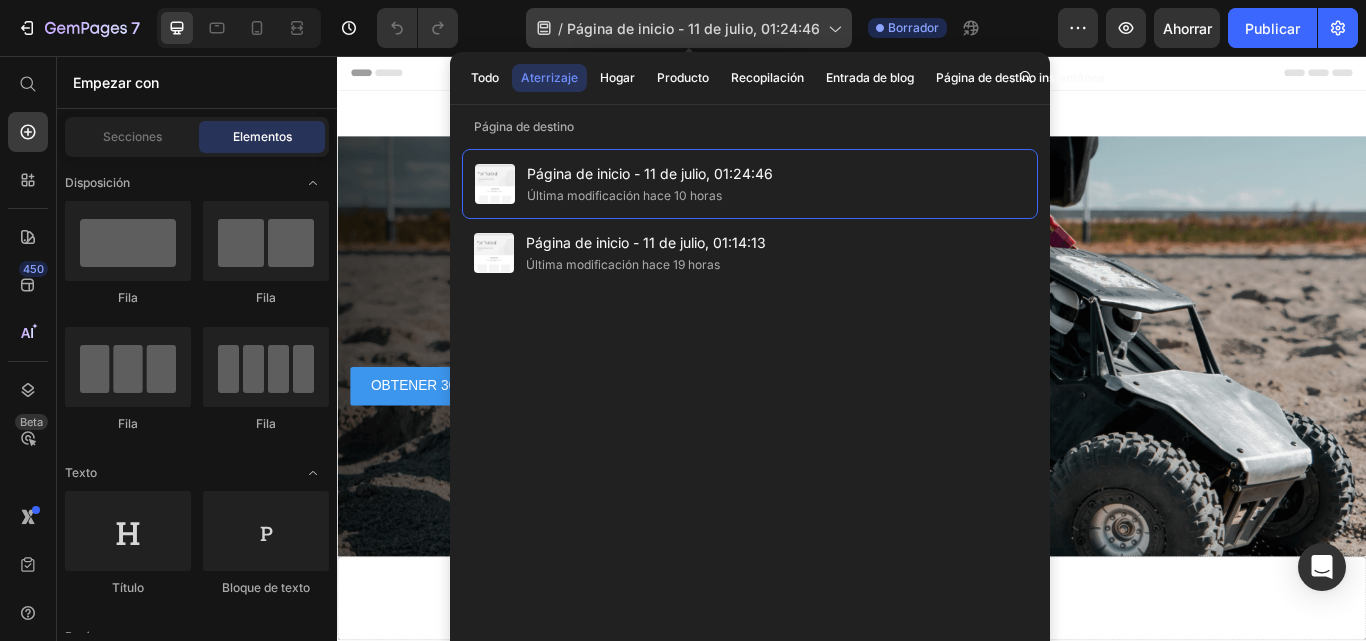 click on "Página de inicio - 11 de julio, 01:24:46" at bounding box center [693, 28] 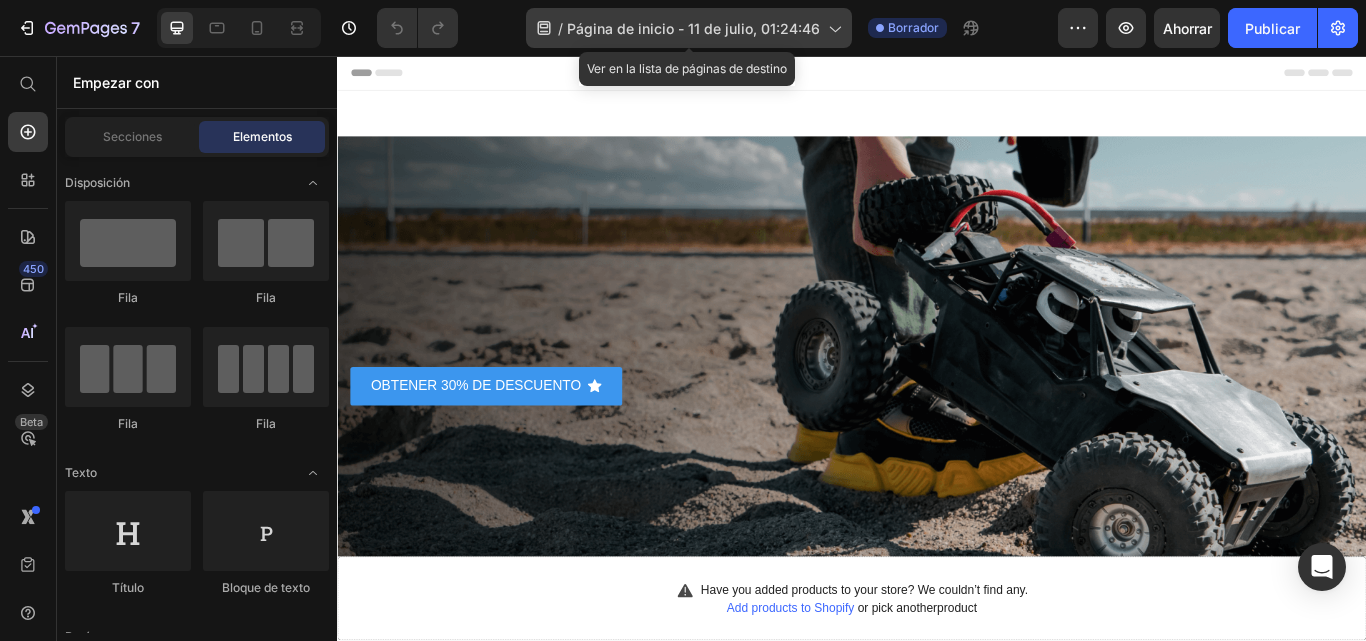 click on "Página de inicio - 11 de julio, 01:24:46" at bounding box center (693, 28) 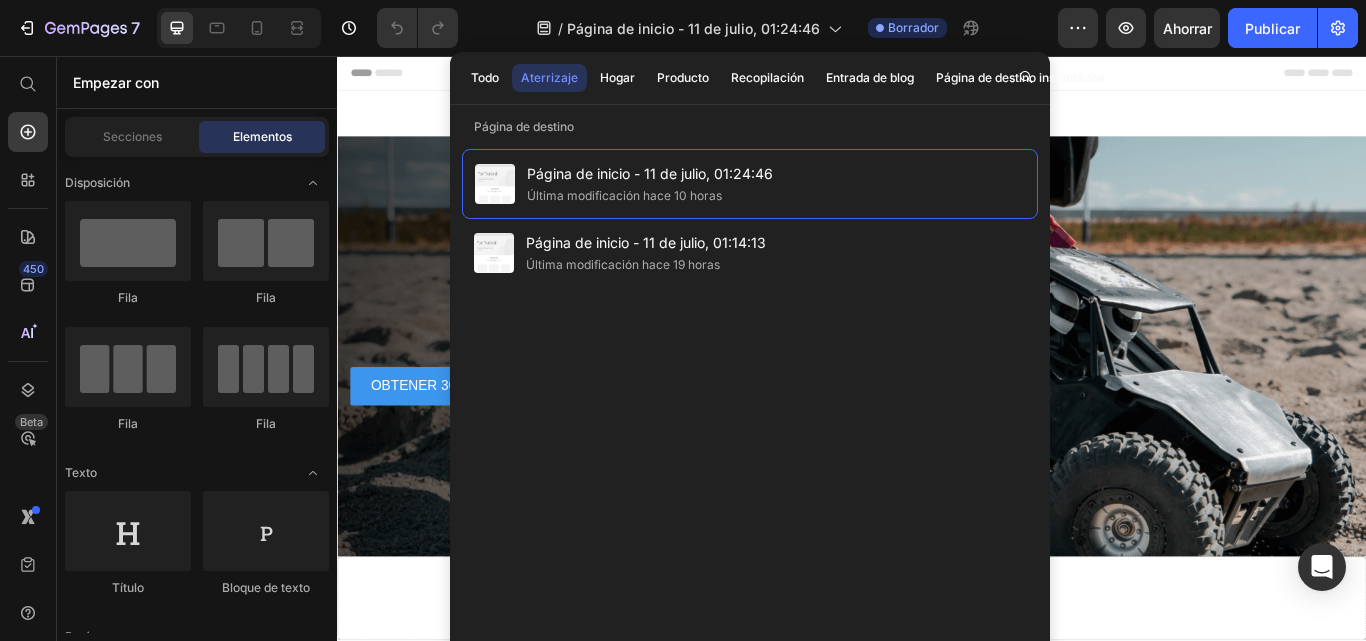 scroll, scrollTop: 307, scrollLeft: 0, axis: vertical 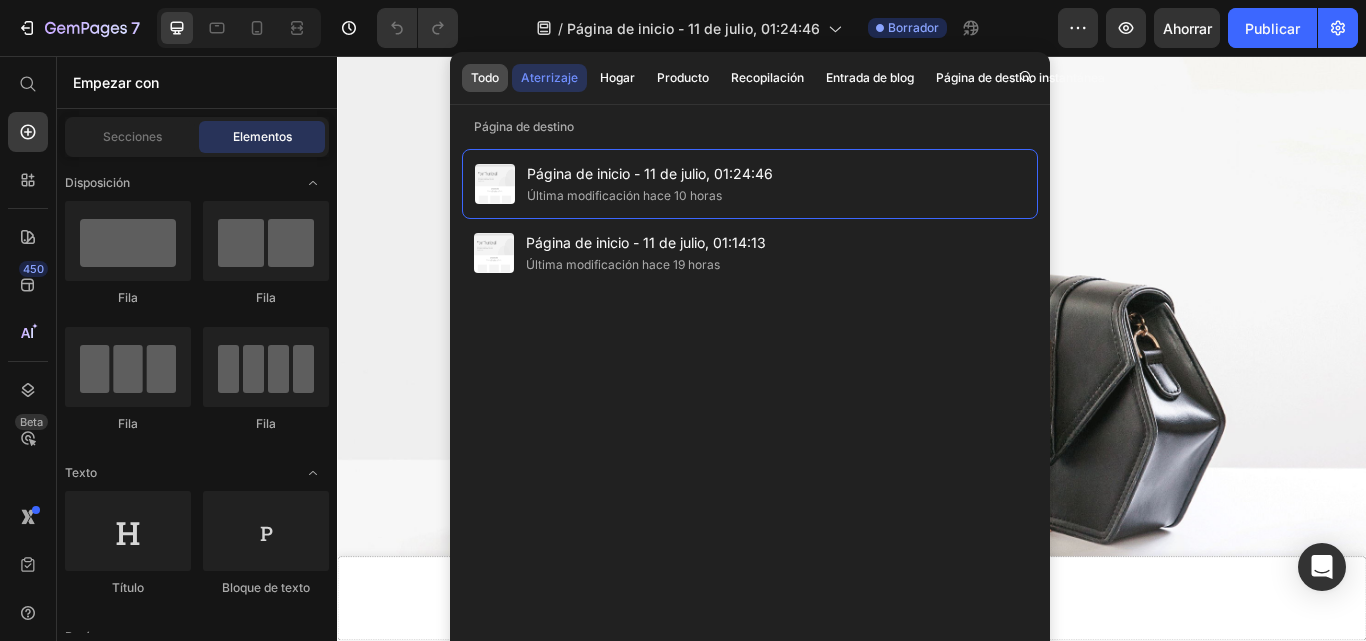 click on "Todo" 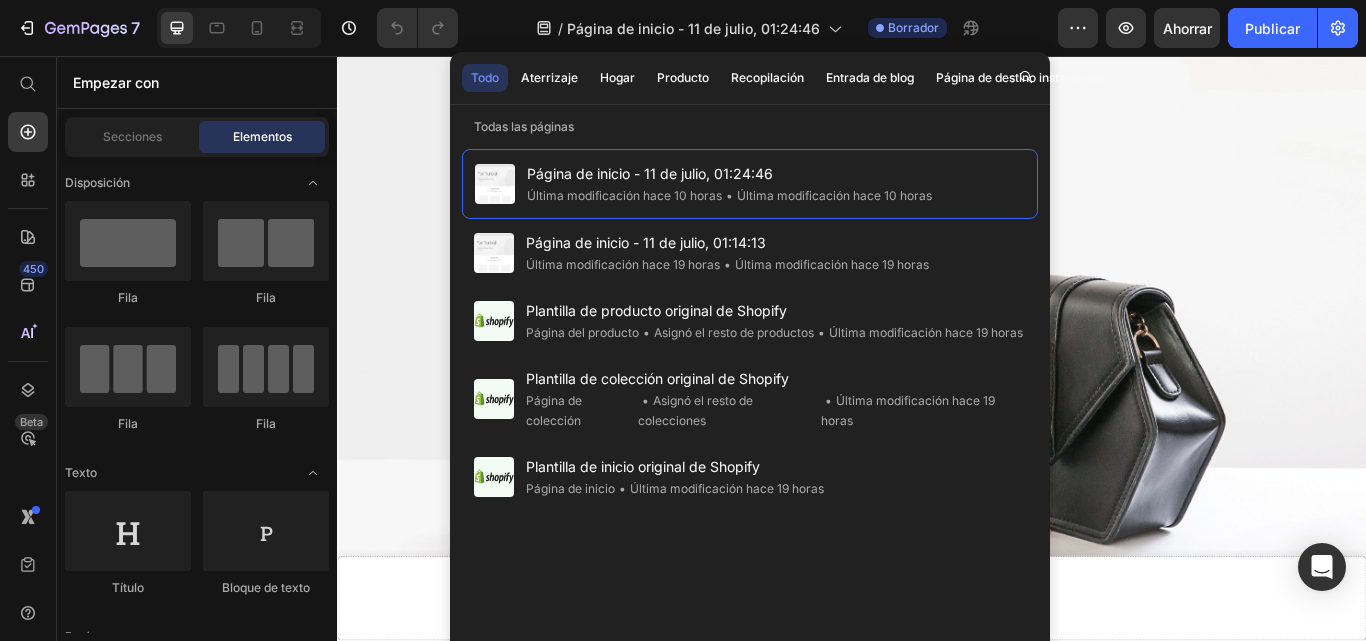 click on "/ Página de inicio - 11 de julio, 01:24:46 Borrador" 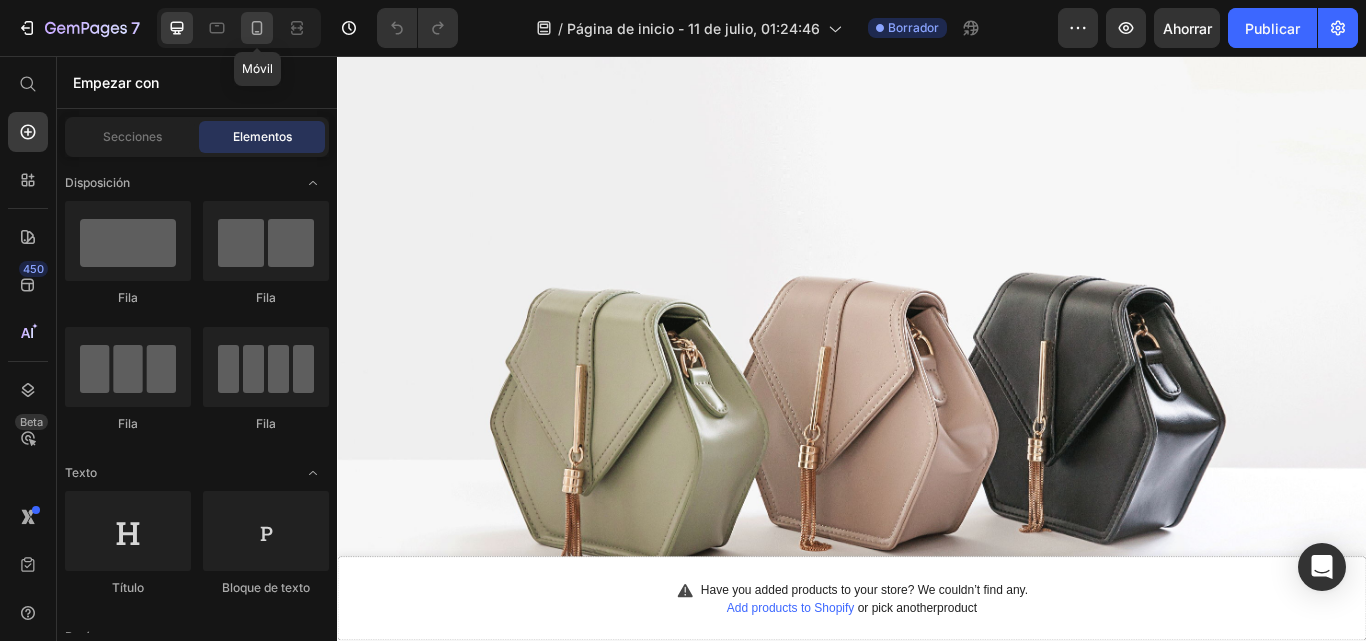 click 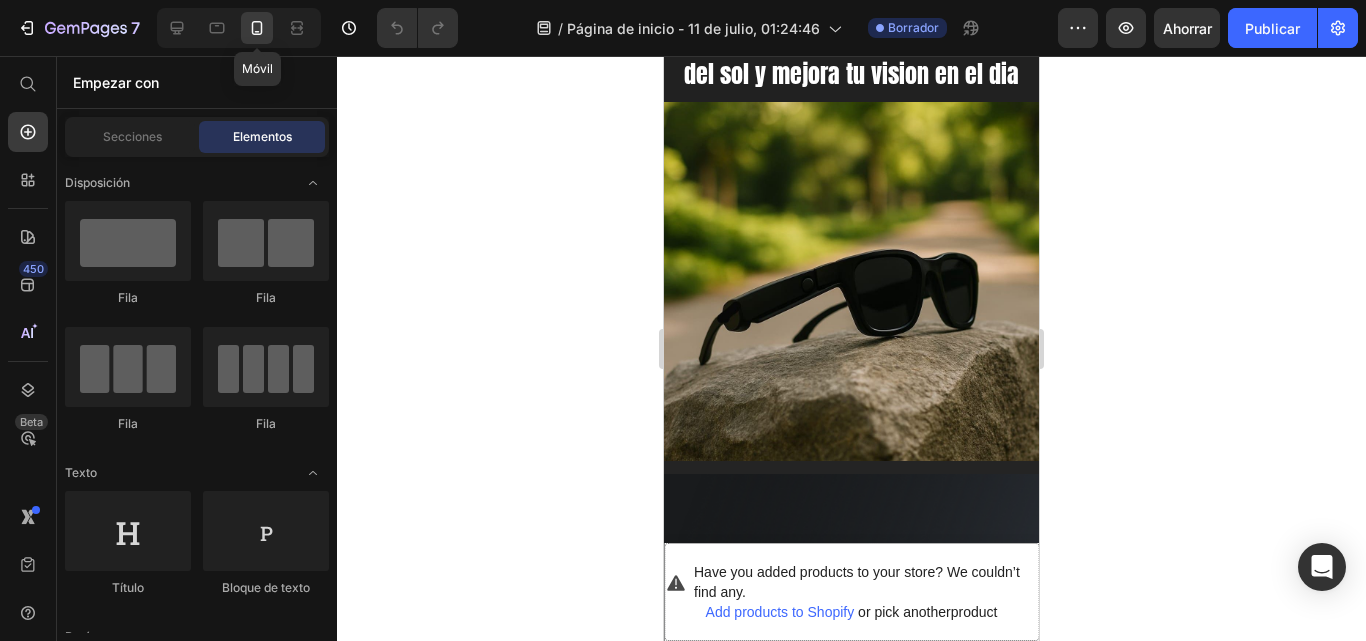 scroll, scrollTop: 1017, scrollLeft: 0, axis: vertical 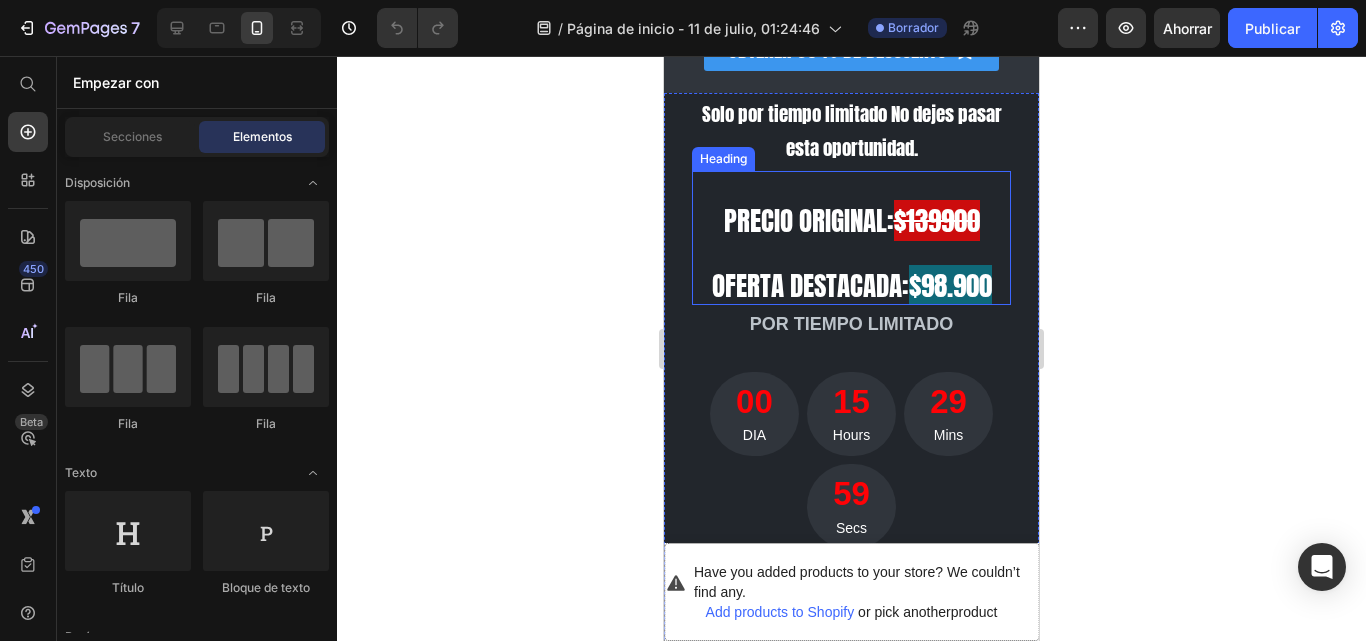 click on "$139900" at bounding box center (937, 220) 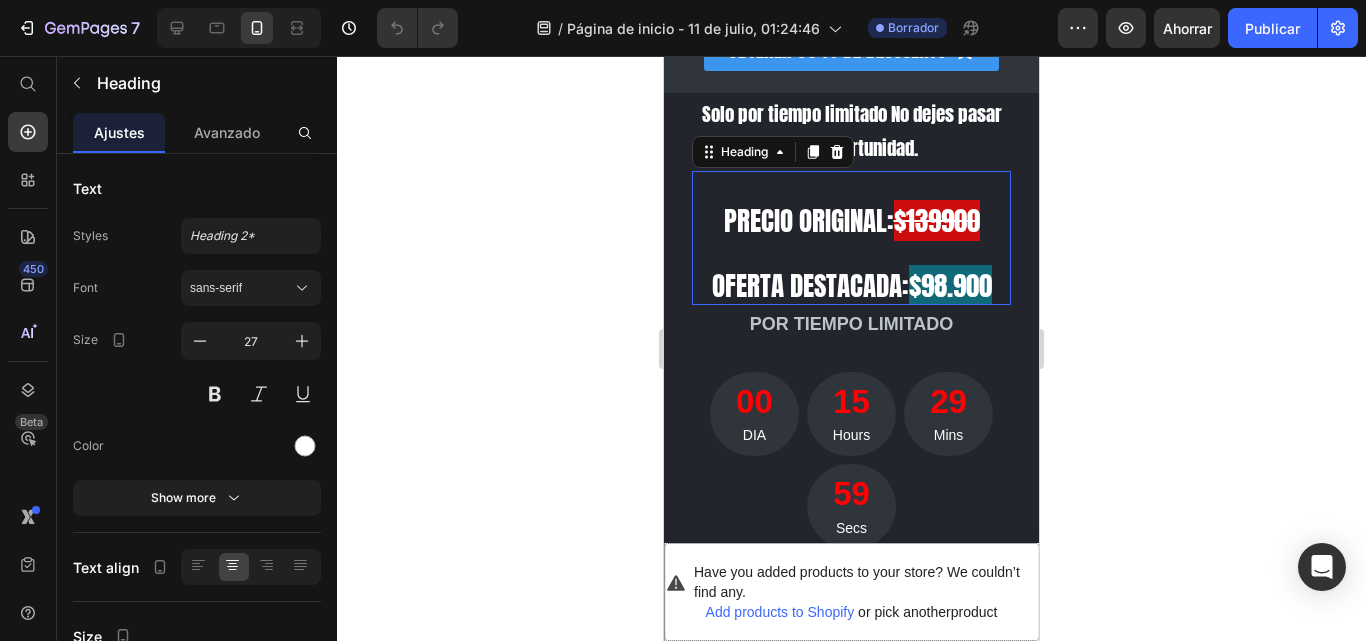 click on "$139900" at bounding box center (937, 220) 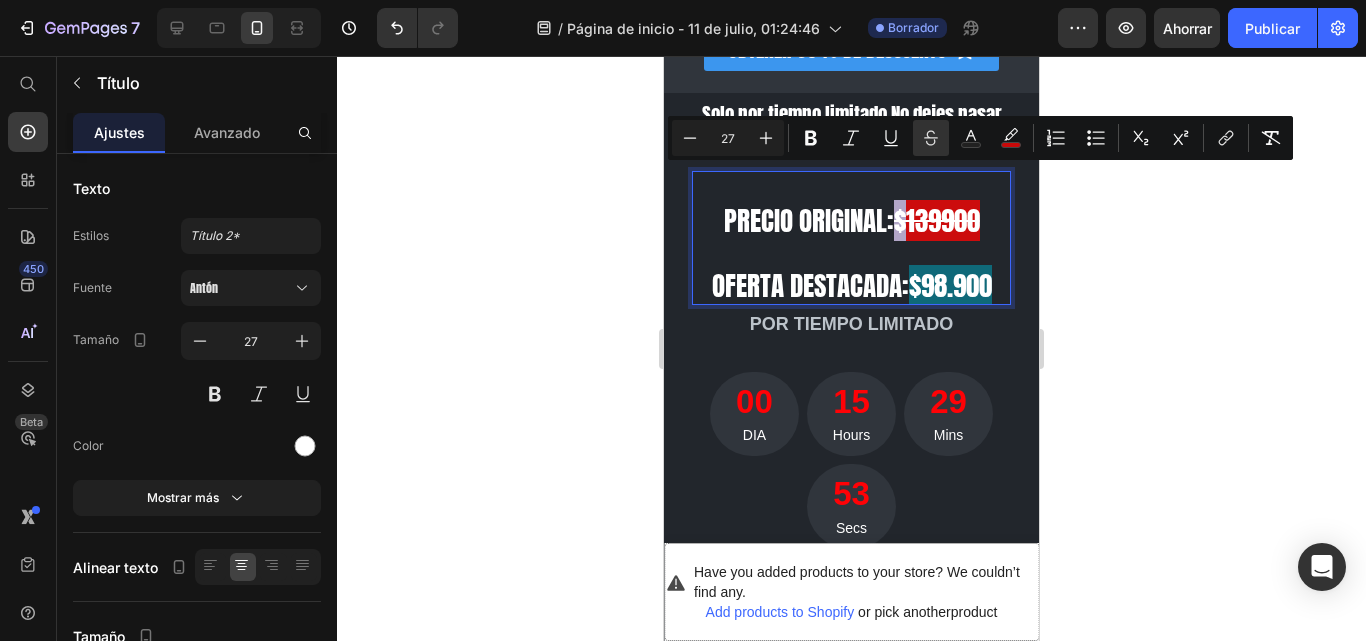 click on "$139900" at bounding box center [937, 220] 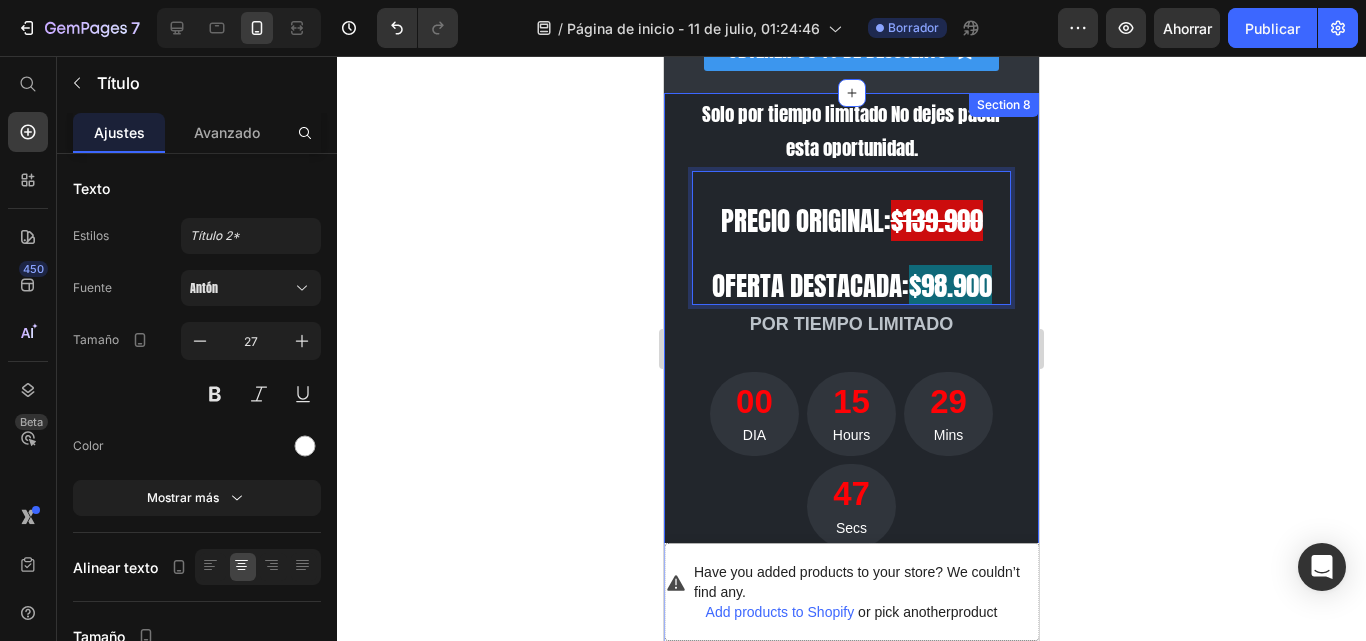 click on "Solo por tiempo limitado No dejes pasar esta oportunidad. Text Block Precio originAL:  $139.900 Oferta destacada:  $98.900 Heading   4 POR TIEMPO LIMITADO Text block 00 DIA 15 Hours 29 Mins 47 Secs CountDown Timer Have you added products to your store? We couldn’t find any. Add products to Shopify   or pick another  product Product
Drop element here “I ordered this for a birthday present and their reaction was priceless!” -  DragonBorn - Customer” Text block We love red from the Douro Valley for many reasons, and the Quinta da Foz exemplifies why. The composition of all grape varieties indigenous to the Iberian Penninsula (Touriga Nacional, Tinta Roriz, and Touriga Franca) from the oldest parcel of the vineyards allow it to authentically express its sense of place, while judicious use of oak rounds down the edges, making it approachable and leaving a smooth finish. Text block Grape variety:  Text block Blend  Text block Row Type of wine: Text block Sparkling  Text block Row Row" at bounding box center [851, 466] 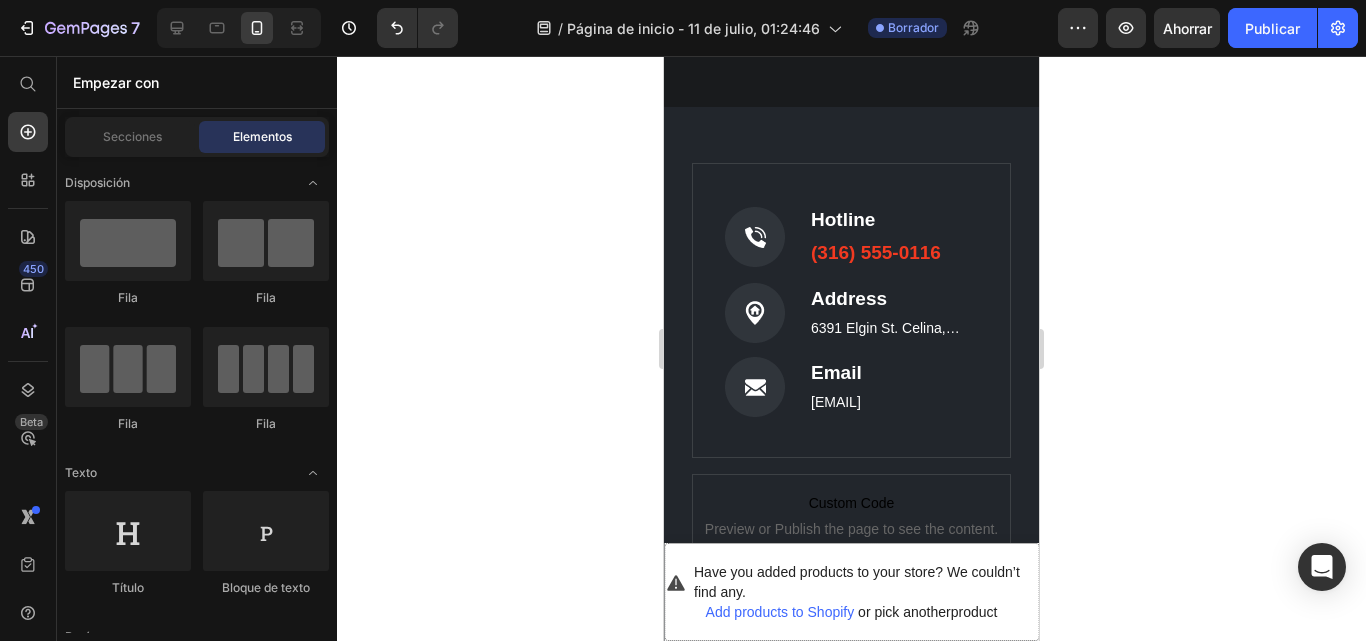 scroll, scrollTop: 6639, scrollLeft: 0, axis: vertical 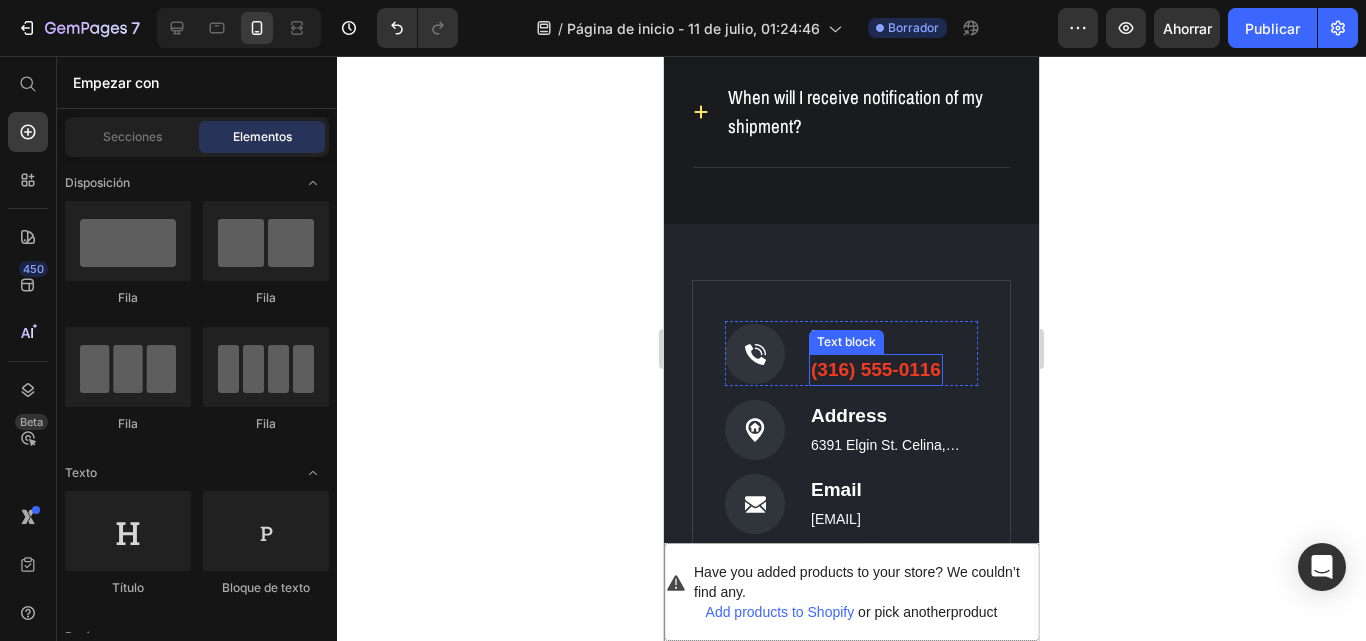 click on "(316) 555-0116" at bounding box center (876, 370) 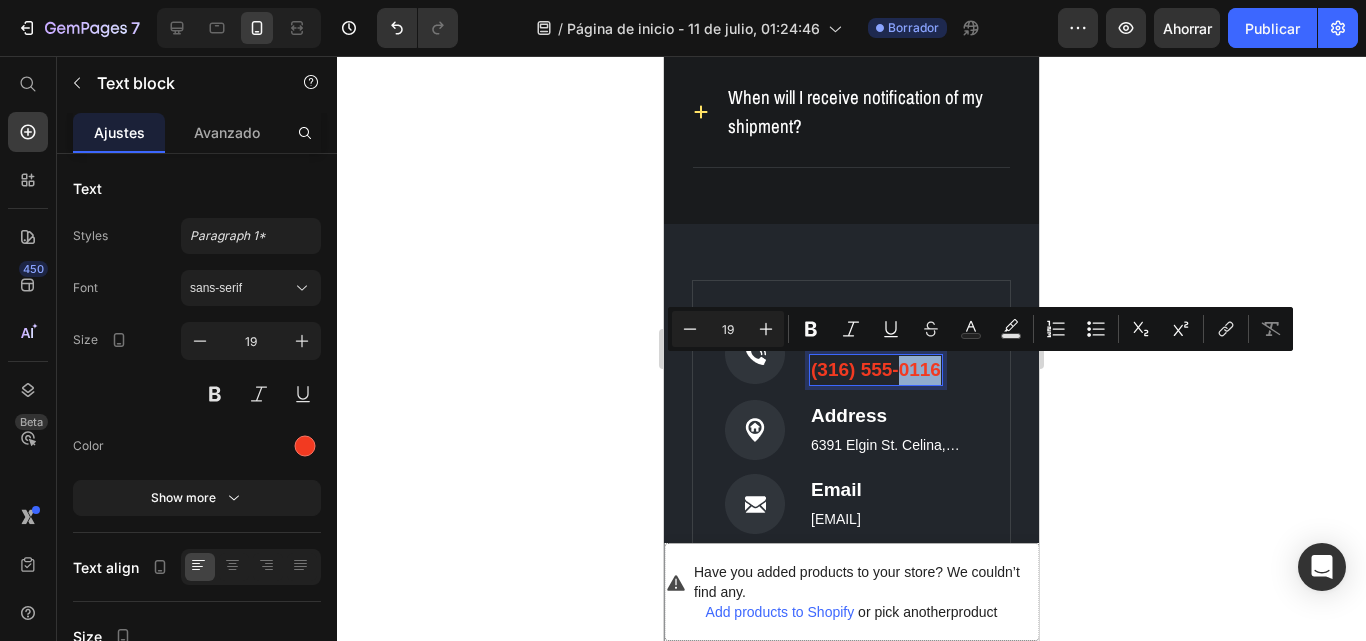 click on "(316) 555-0116" at bounding box center (876, 370) 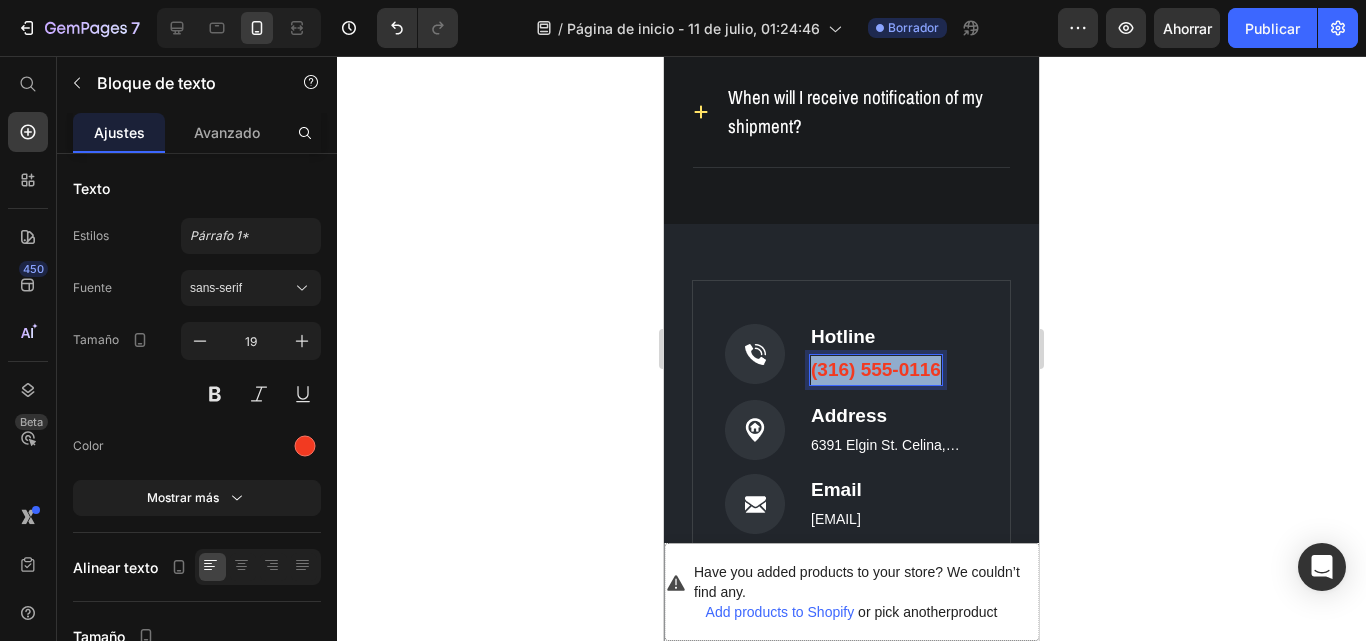 click on "(316) 555-0116" at bounding box center (876, 370) 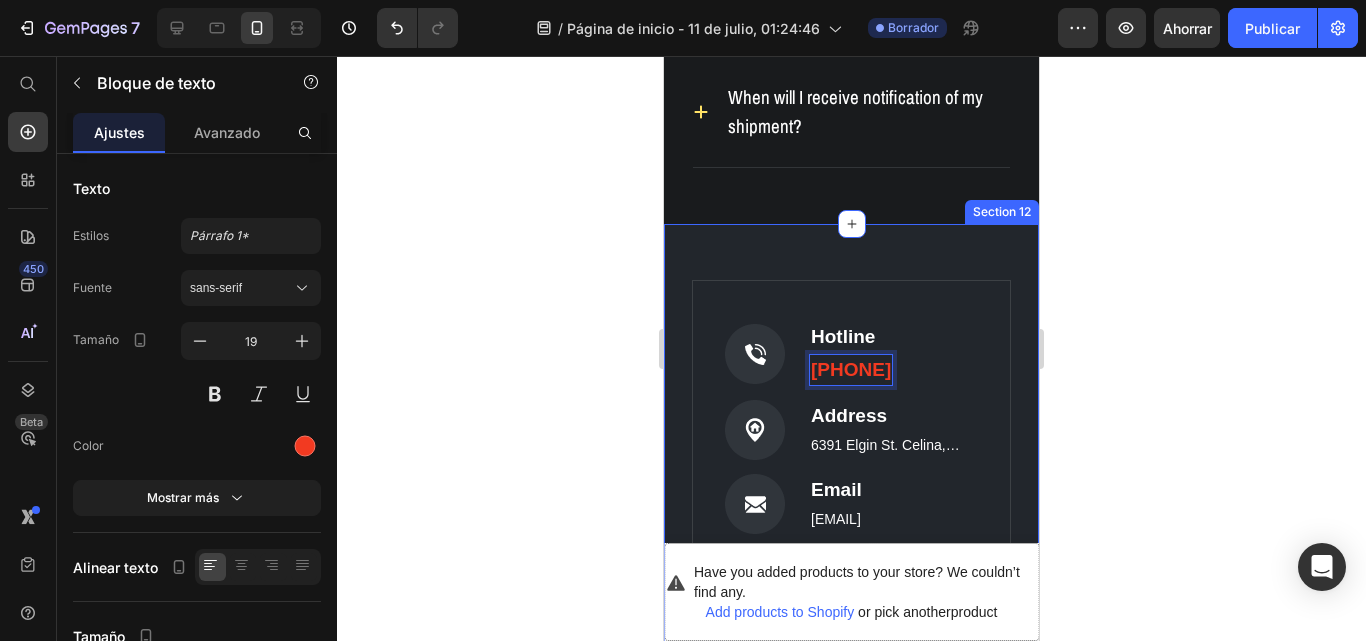 click on "Image Gemwine Heading Image Hotline Text block 3126697537 Text block   0 Row Image Address Text block 6391 Elgin St. Celina, Delaware 10299 Text block Row Image Email Text block Gemwine@gmail.com Text block Row Row
Custom Code
Preview or Publish the page to see the content. Custom Code Row Row Image Image Image Row Image Image Image Row Shipping Policy Button Refunds Button Privacy Policy Button Row Row Copyright 2020 ©Gemwine Text block Row Row Image Image Image Image Image Row Section 12" at bounding box center (851, 583) 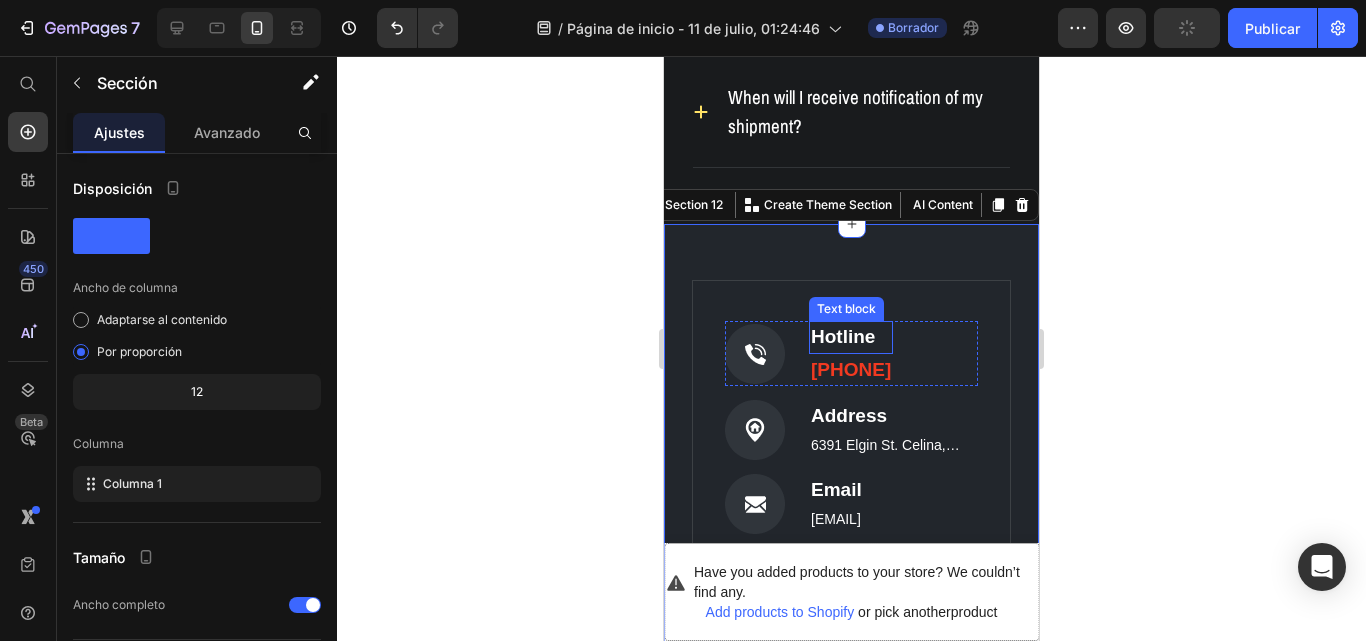 click on "Hotline" at bounding box center [851, 337] 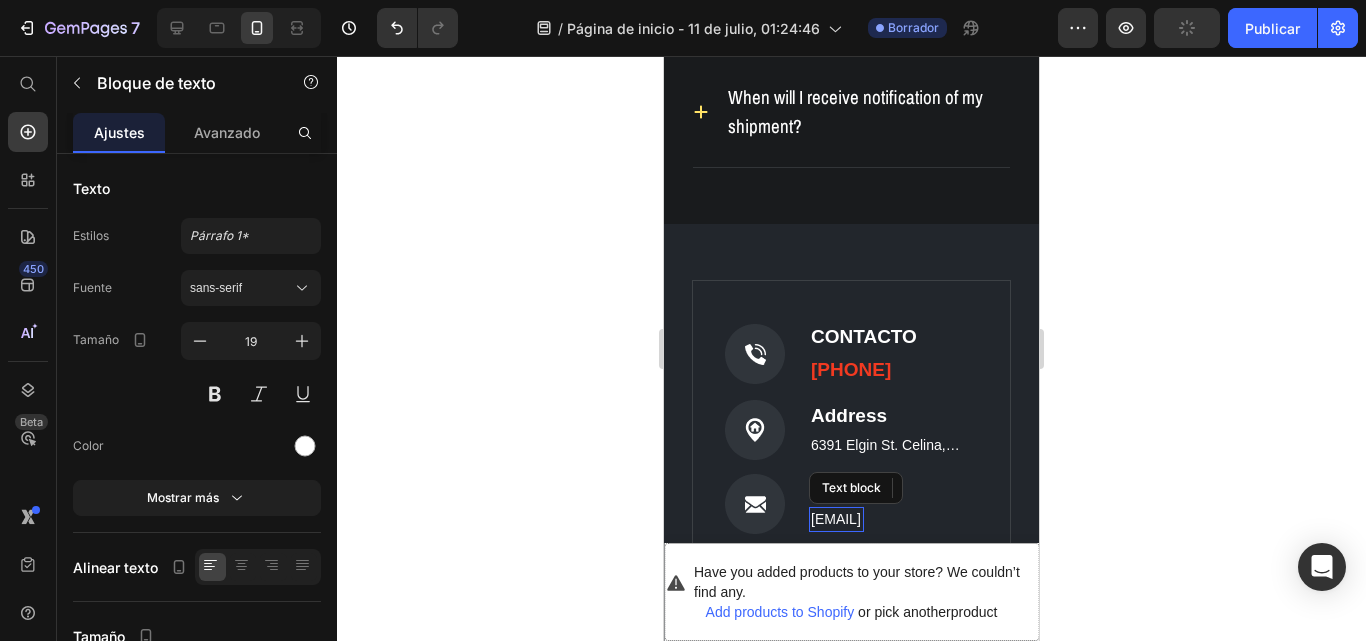 click on "Gemwine@gmail.com" at bounding box center [836, 519] 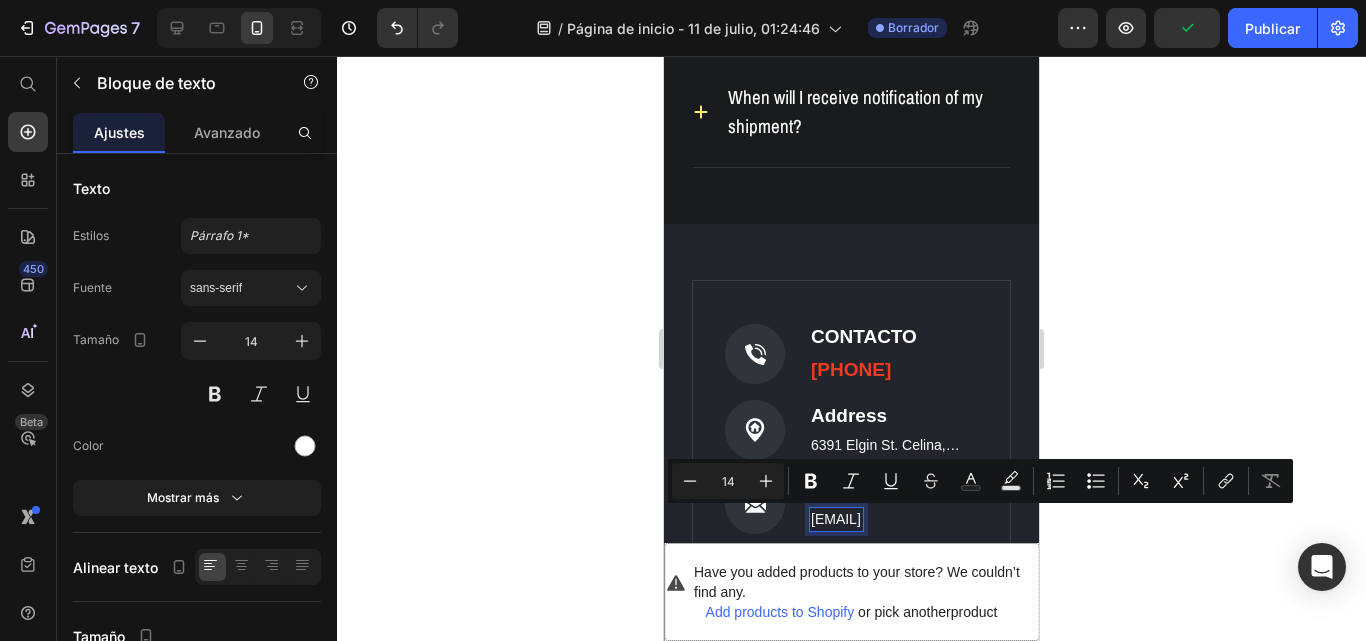 click on "Gemwine@gmail.com" at bounding box center (836, 519) 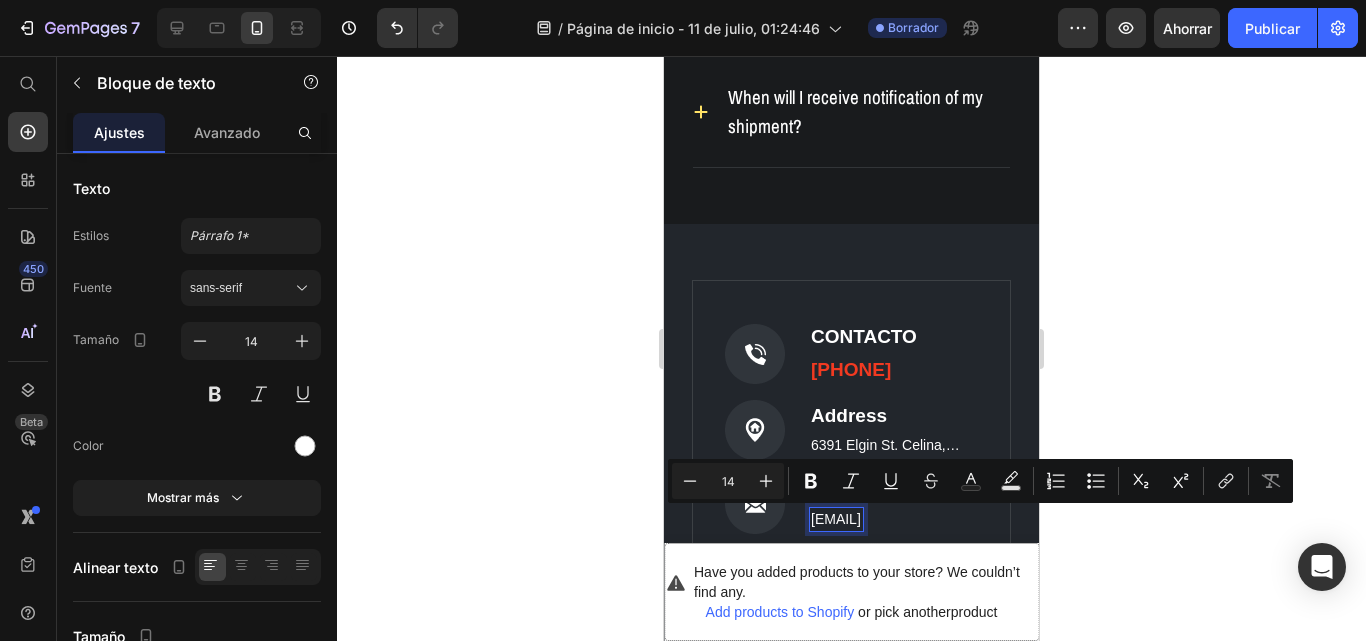 click on "Gemwine@gmail.com" at bounding box center (836, 519) 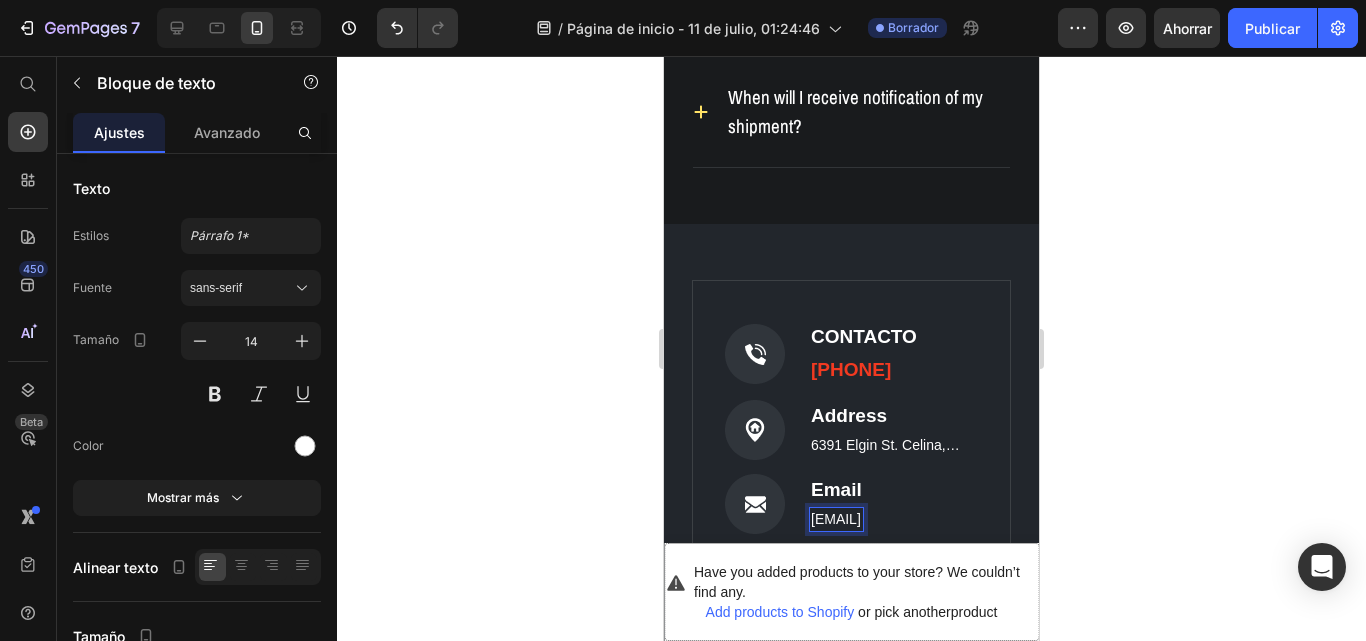 click on "Gemwine@gmail.com" at bounding box center (836, 519) 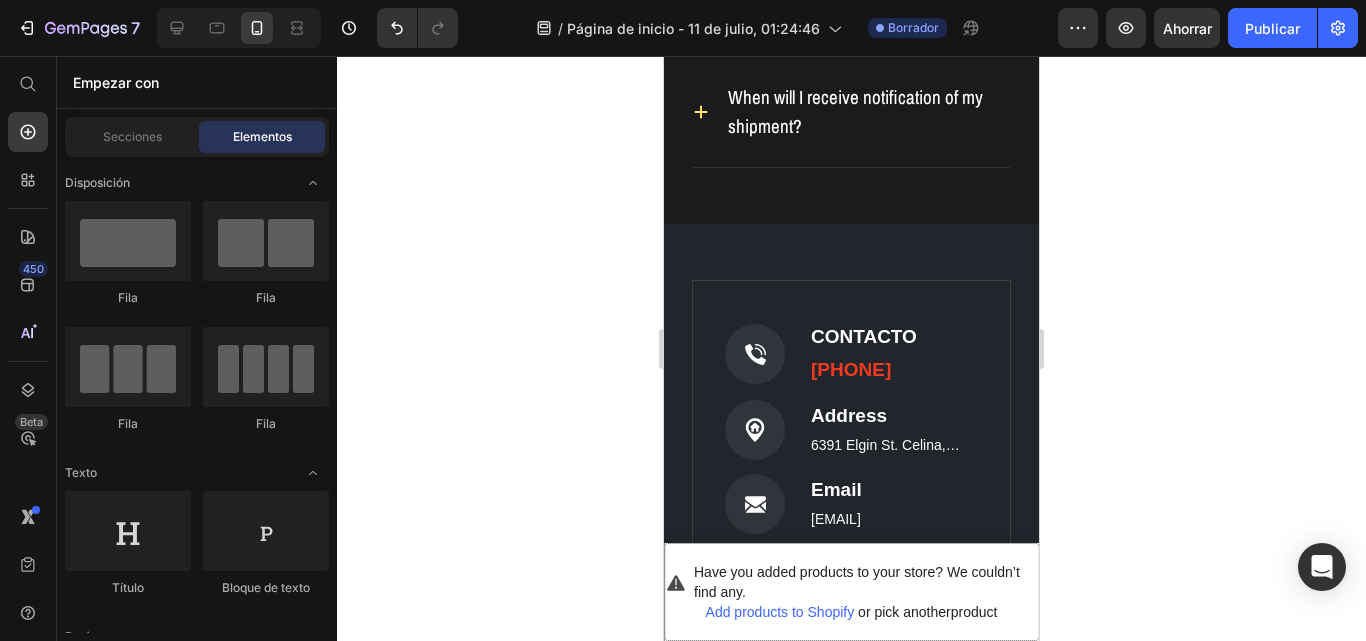 scroll, scrollTop: 6771, scrollLeft: 0, axis: vertical 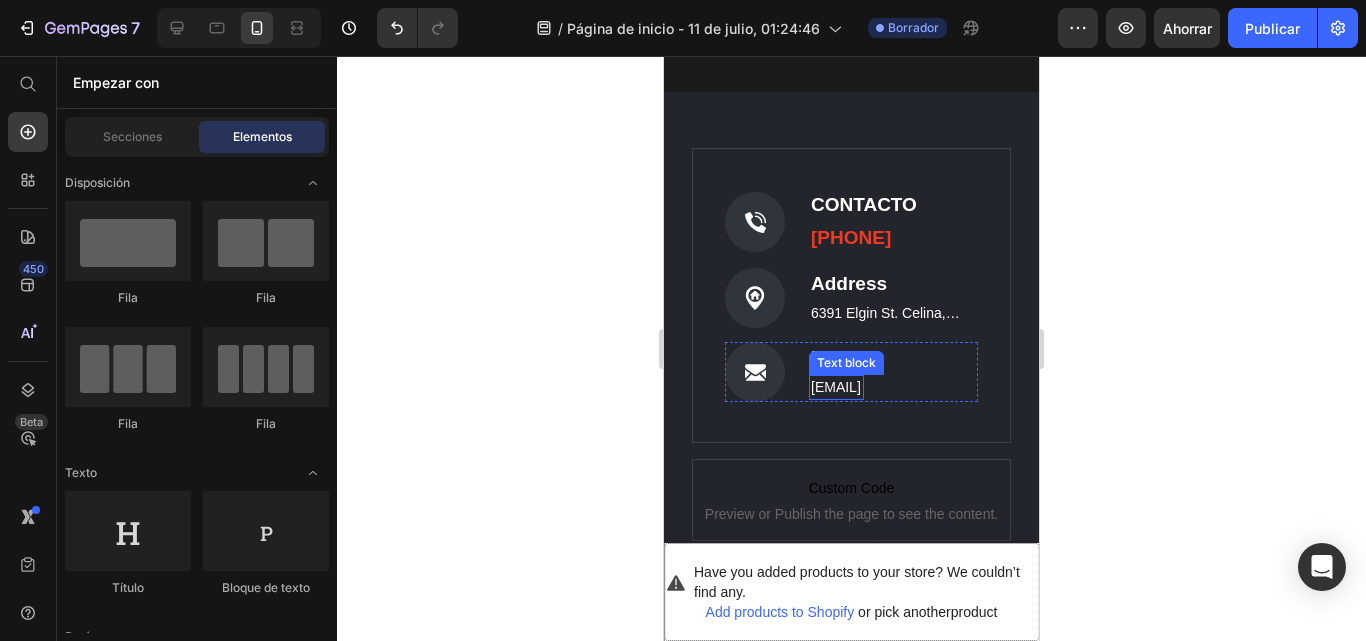 click on "wanser.acces@outlook.com" at bounding box center [836, 387] 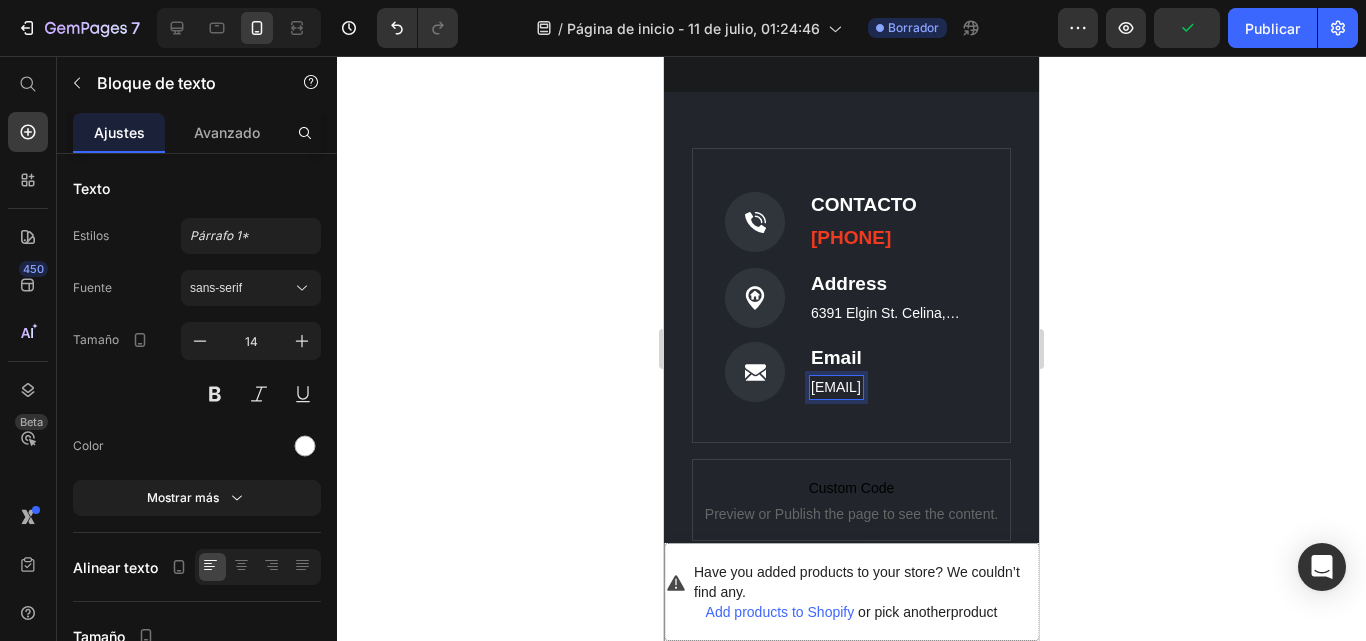 click on "wanser.acces@outlook.com" at bounding box center (836, 387) 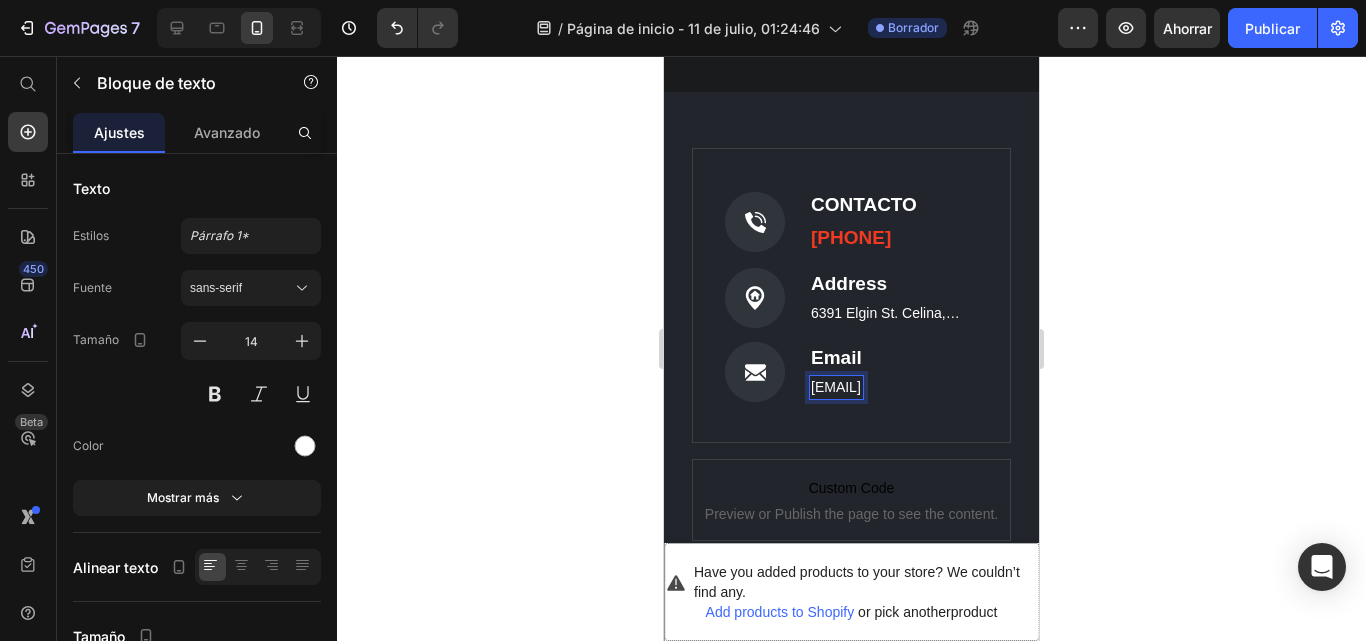 click on "wanser.acces@outlook.com" at bounding box center (836, 387) 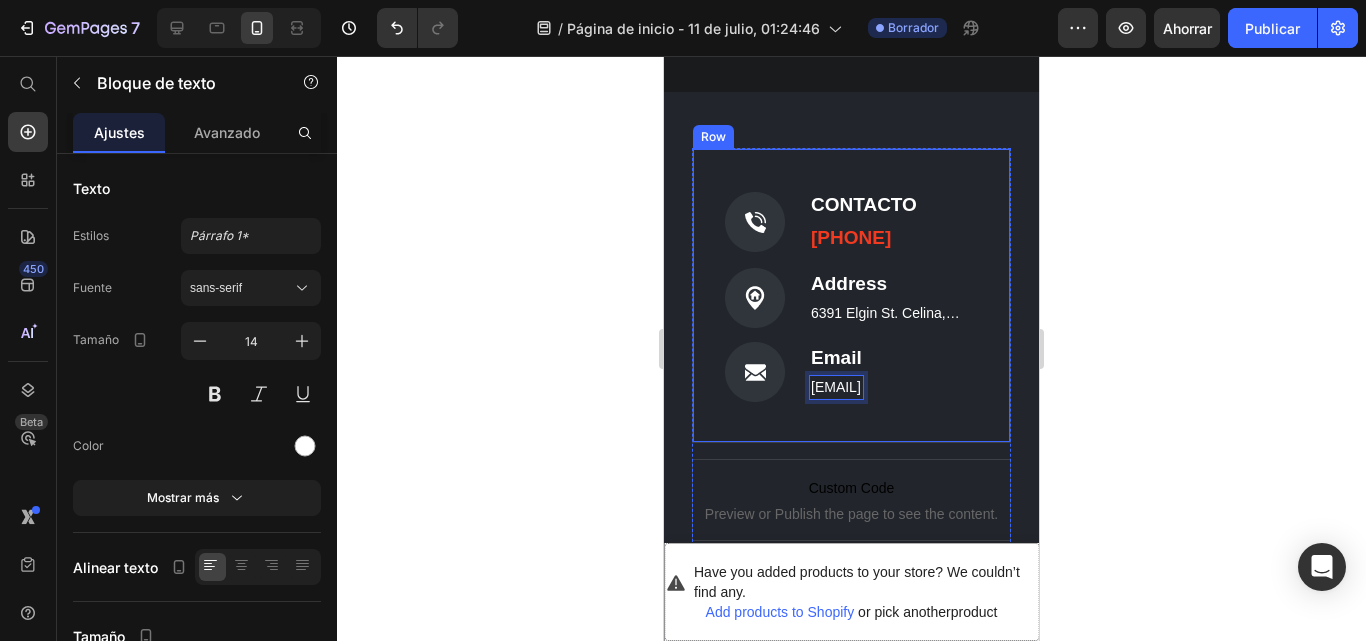drag, startPoint x: 962, startPoint y: 394, endPoint x: 975, endPoint y: 391, distance: 13.341664 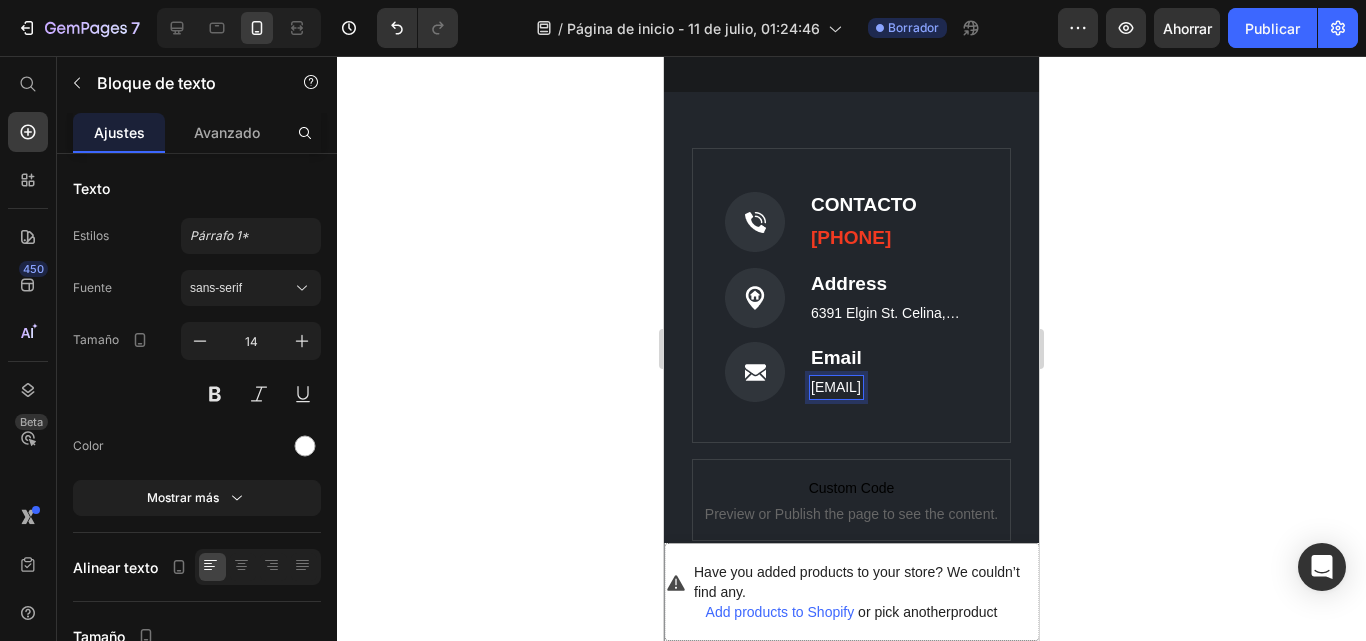 click on "wanser.acces@outlook.com" at bounding box center [836, 387] 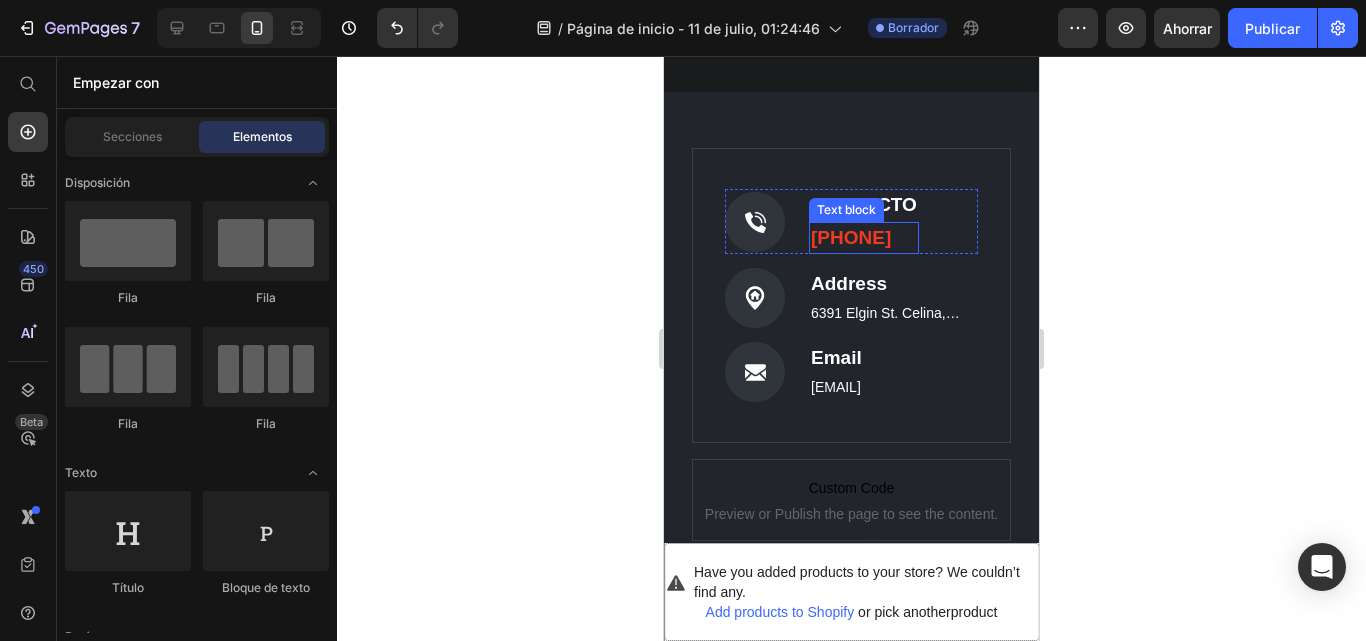 click on "3126697537" at bounding box center [864, 238] 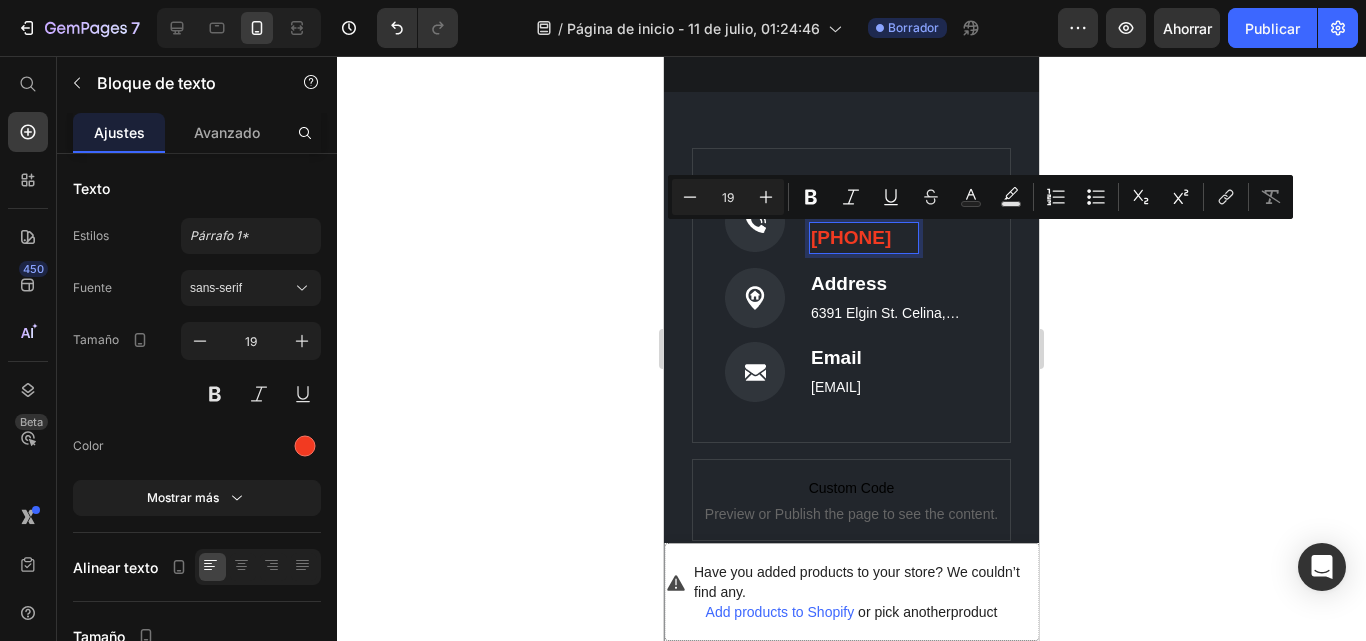 click on "3126697537" at bounding box center (864, 238) 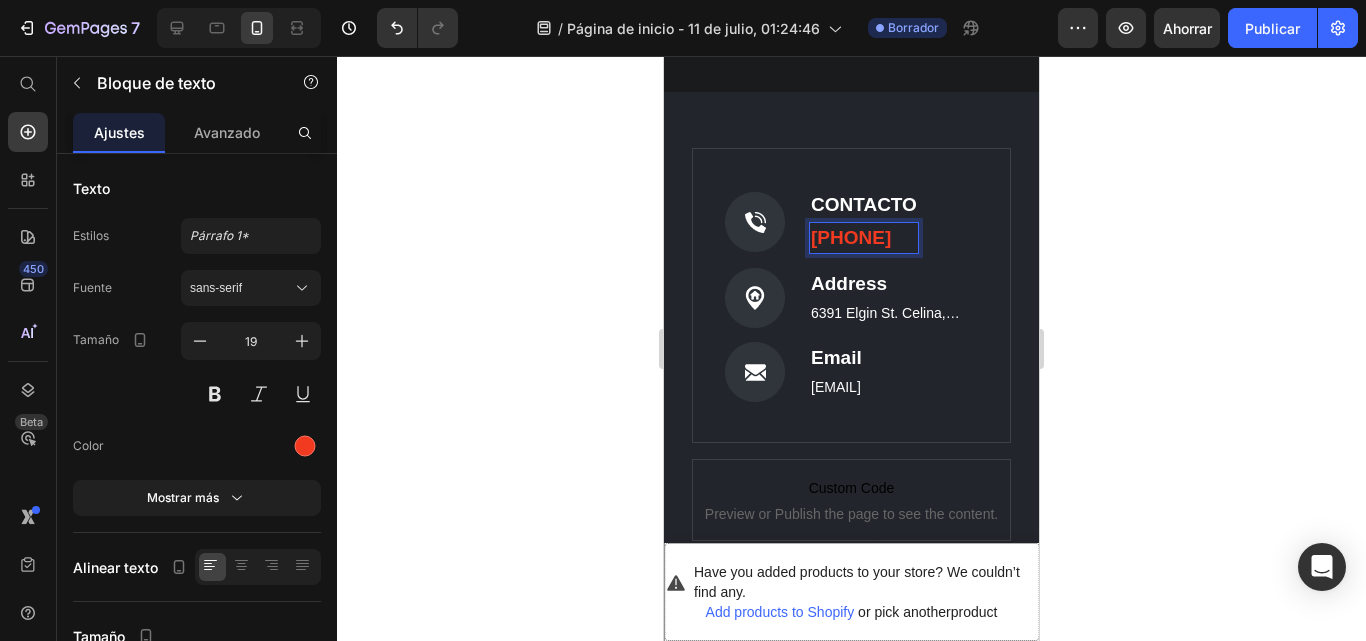 click on "3126447537" at bounding box center (864, 238) 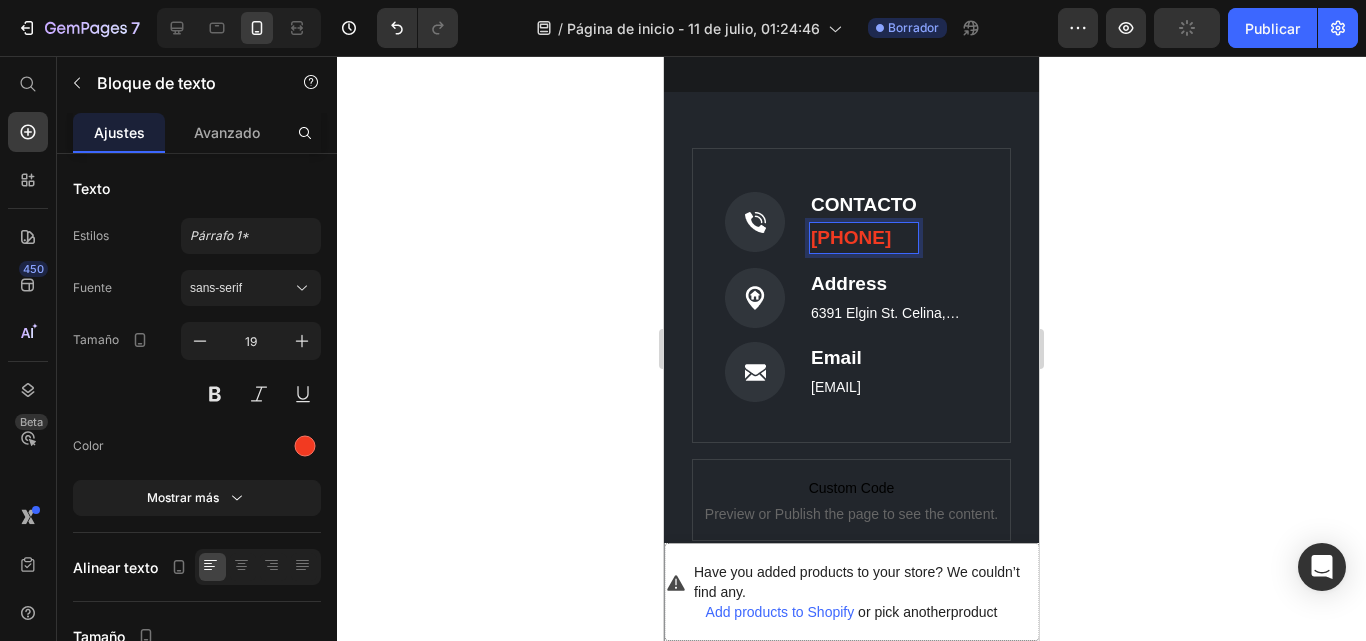 click on "312644705137" at bounding box center (864, 238) 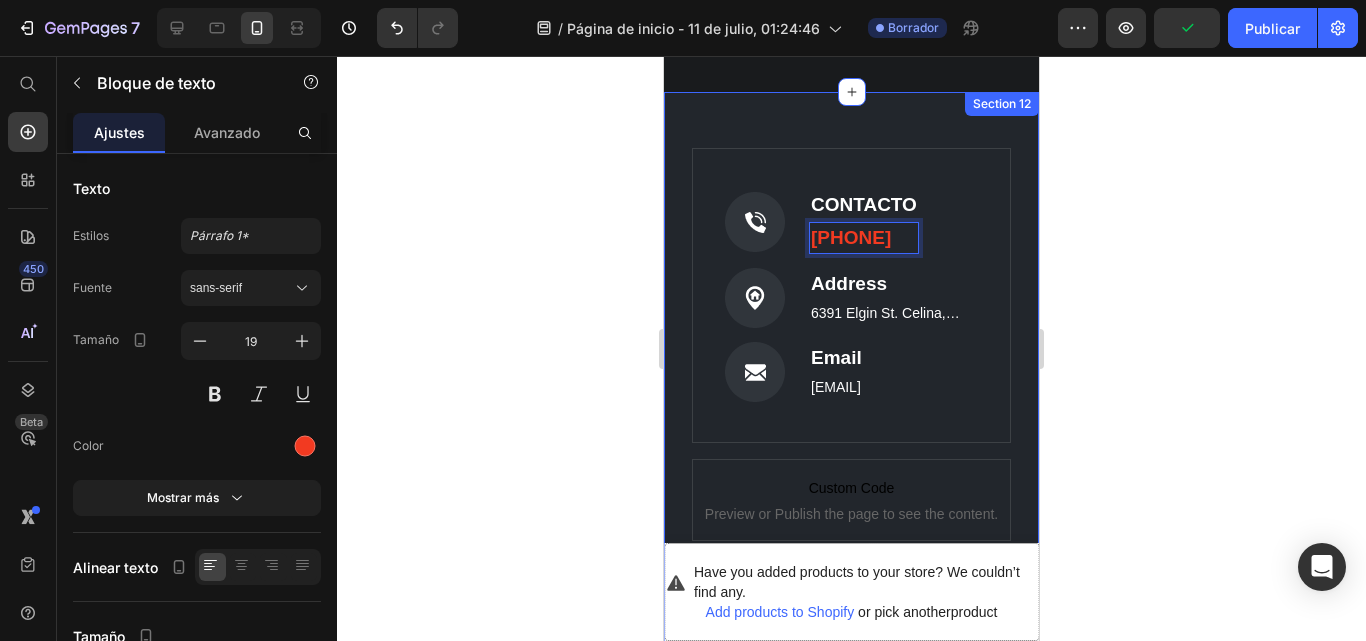 click on "Image Gemwine Heading Image CONTACTO Text block 3126447051 Text block   0 Row Image Address Text block 6391 Elgin St. Celina, Delaware 10299 Text block Row Image Email Text block wanser.acces@outlook.com Text block Row Row
Custom Code
Preview or Publish the page to see the content. Custom Code Row Row Image Image Image Row Image Image Image Row Shipping Policy Button Refunds Button Privacy Policy Button Row Row Copyright 2020 ©Gemwine Text block Row Row Image Image Image Image Image Row Section 12" at bounding box center [851, 451] 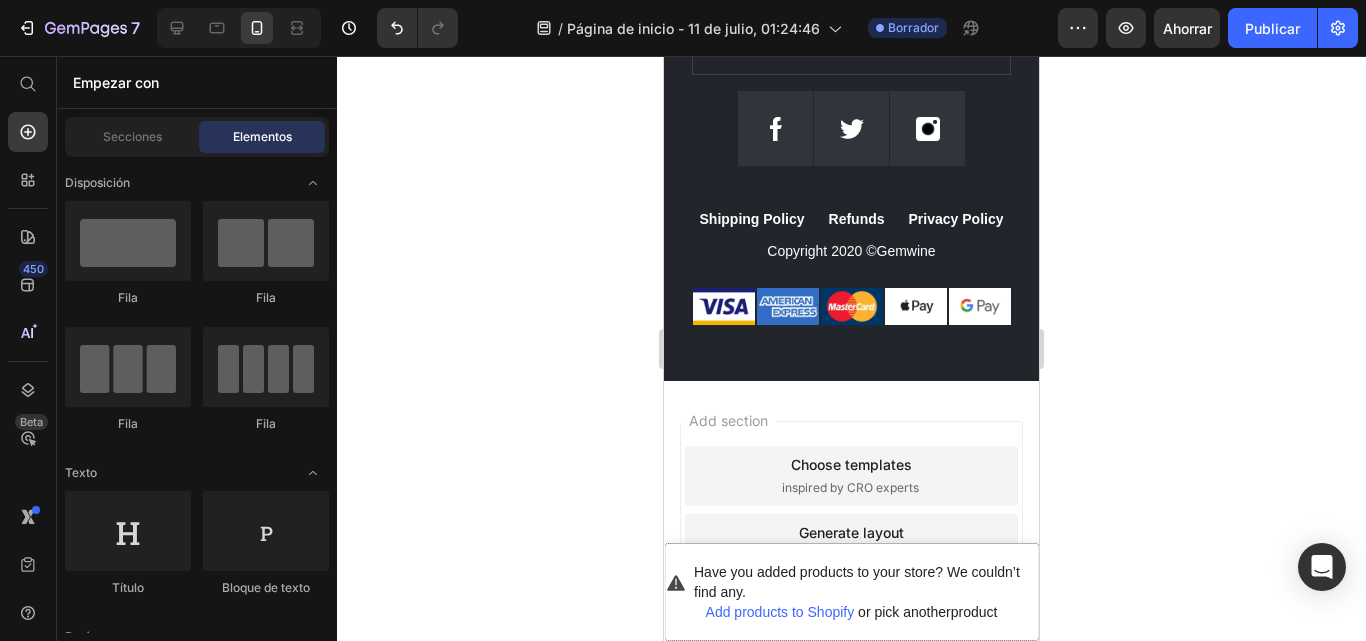 scroll, scrollTop: 7418, scrollLeft: 0, axis: vertical 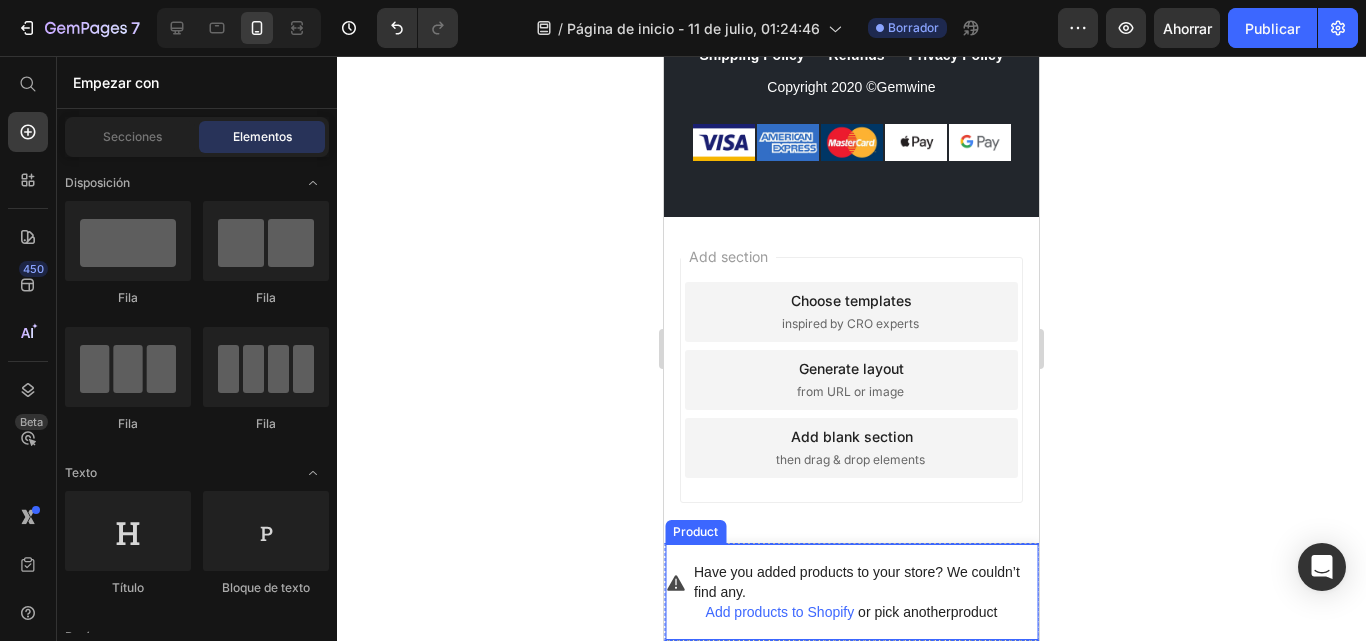 click on "Add products to Shopify" at bounding box center [780, 612] 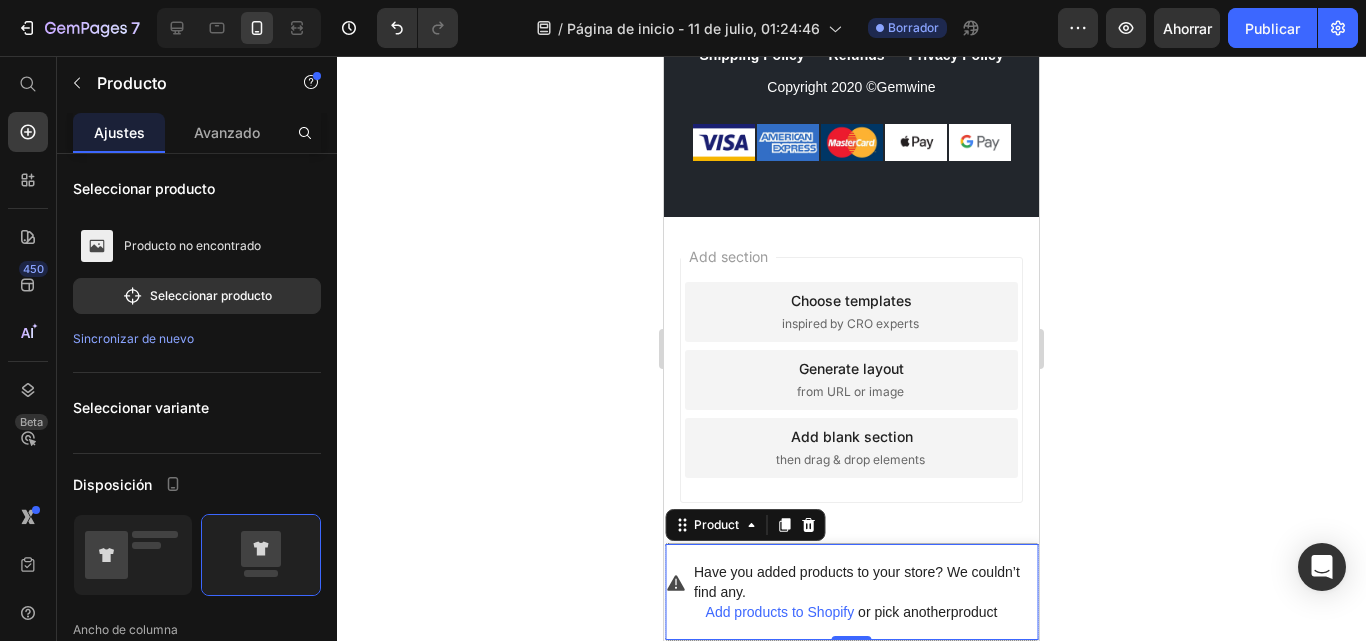 click on "Add section" at bounding box center (728, 256) 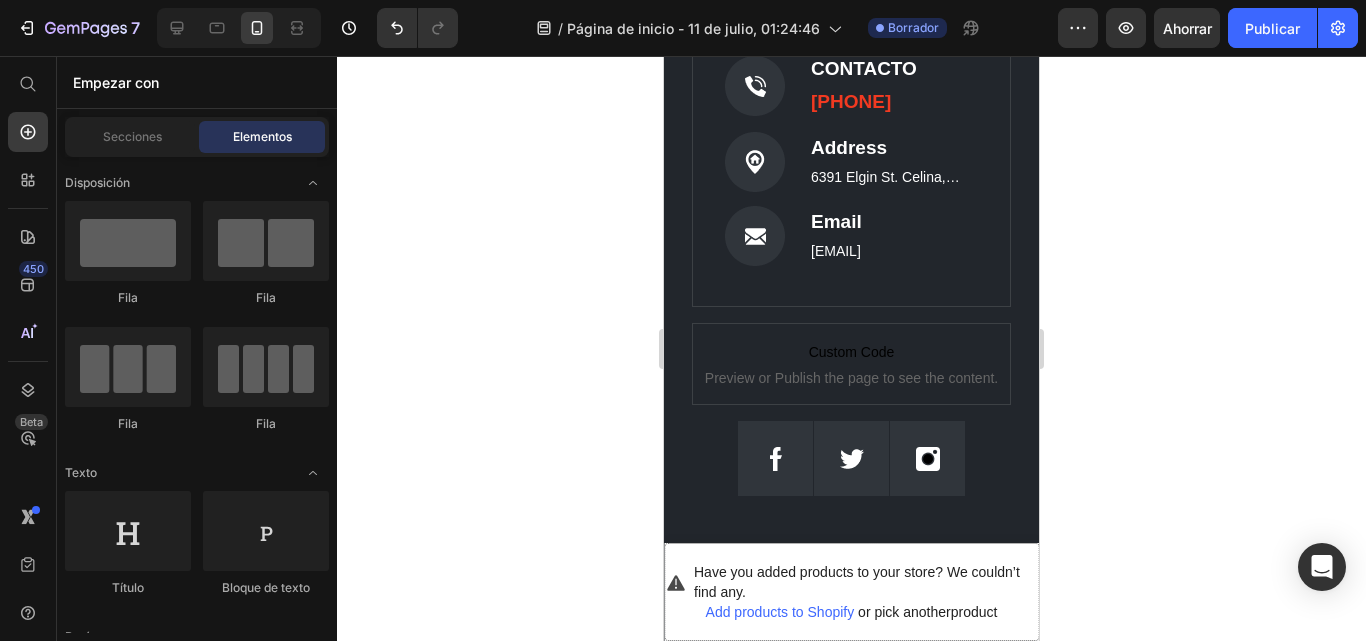 scroll, scrollTop: 6396, scrollLeft: 0, axis: vertical 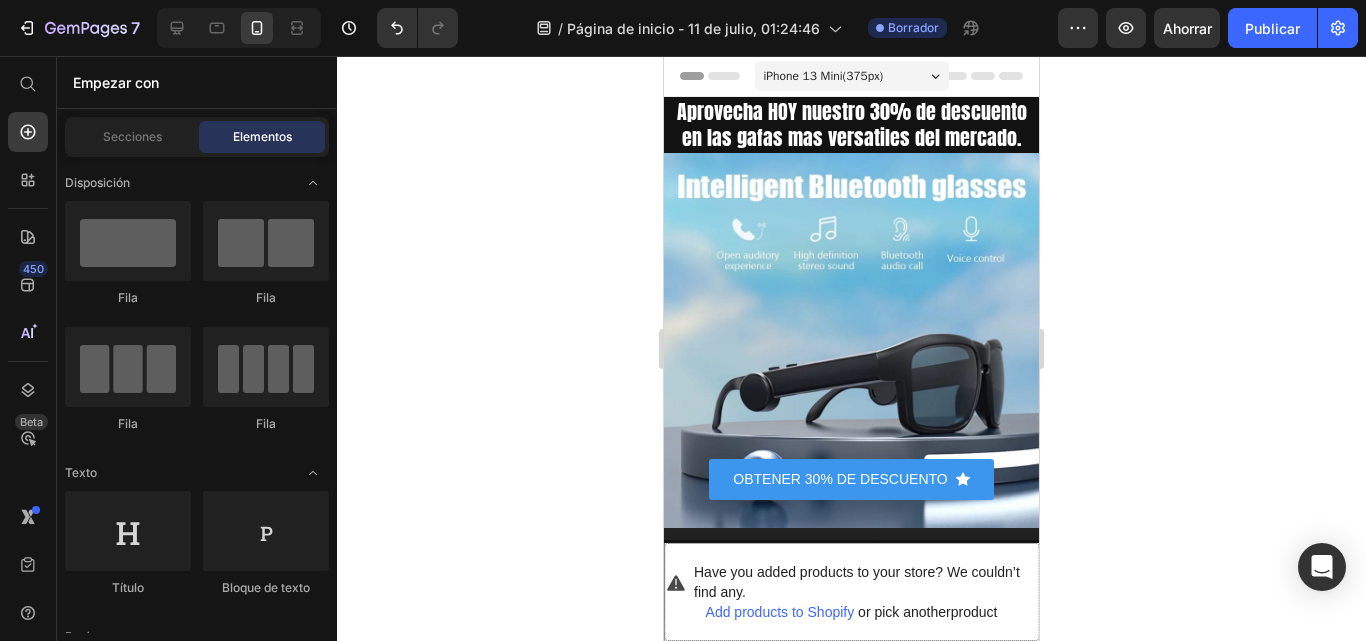 click on "Header" at bounding box center [721, 76] 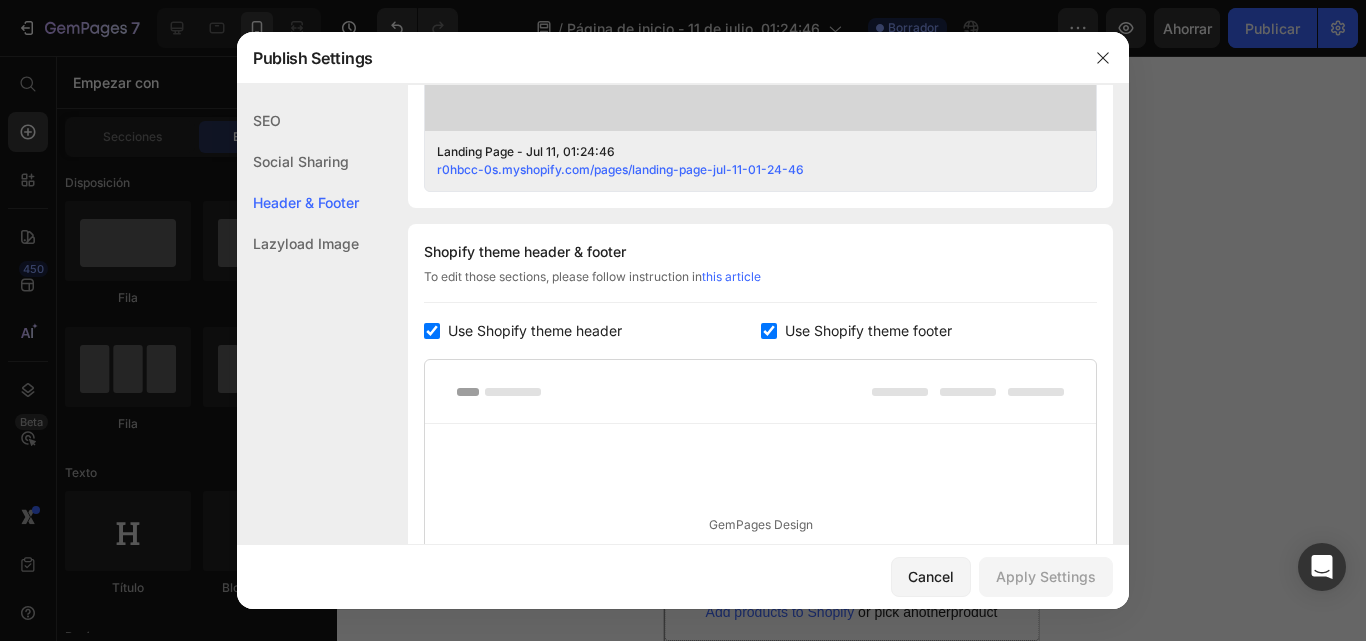 scroll, scrollTop: 937, scrollLeft: 0, axis: vertical 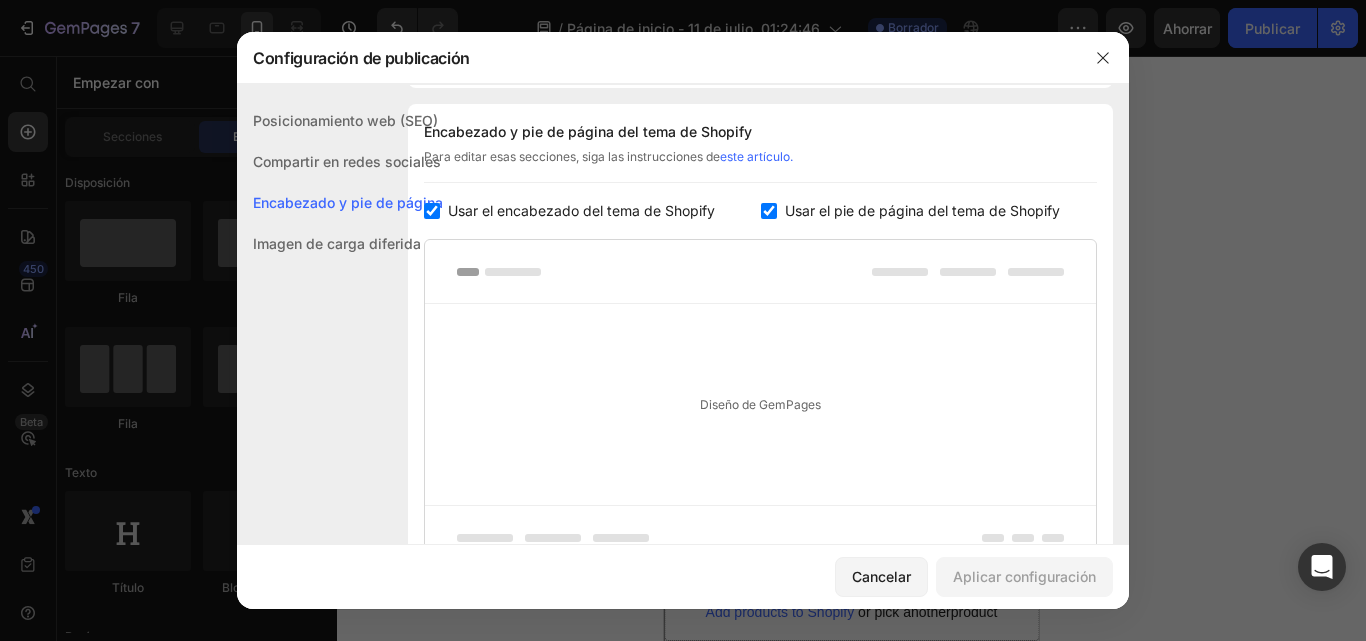 click at bounding box center [769, 211] 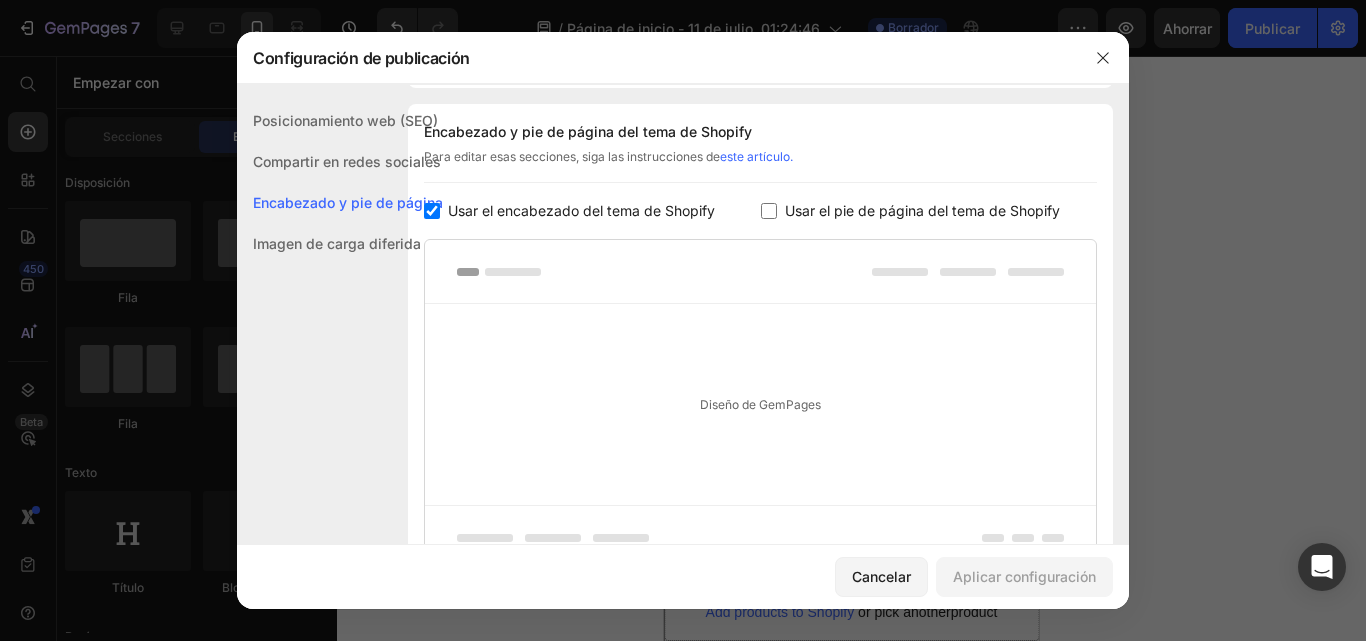 checkbox on "false" 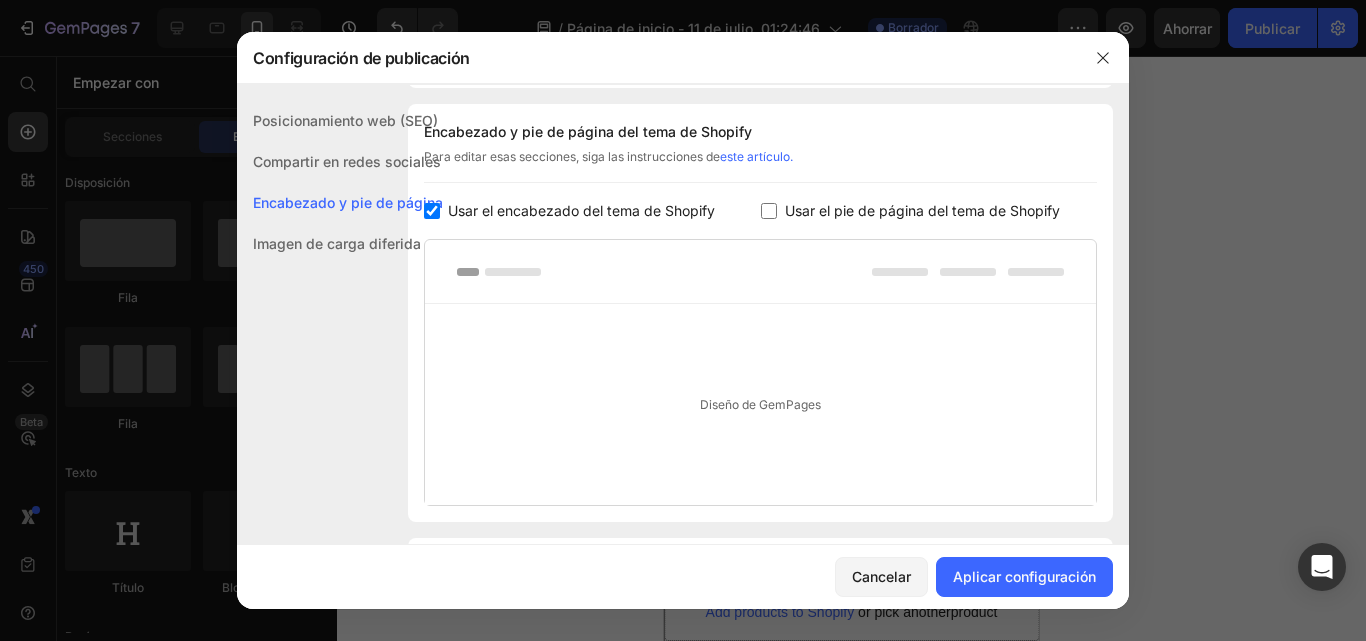 click at bounding box center (432, 211) 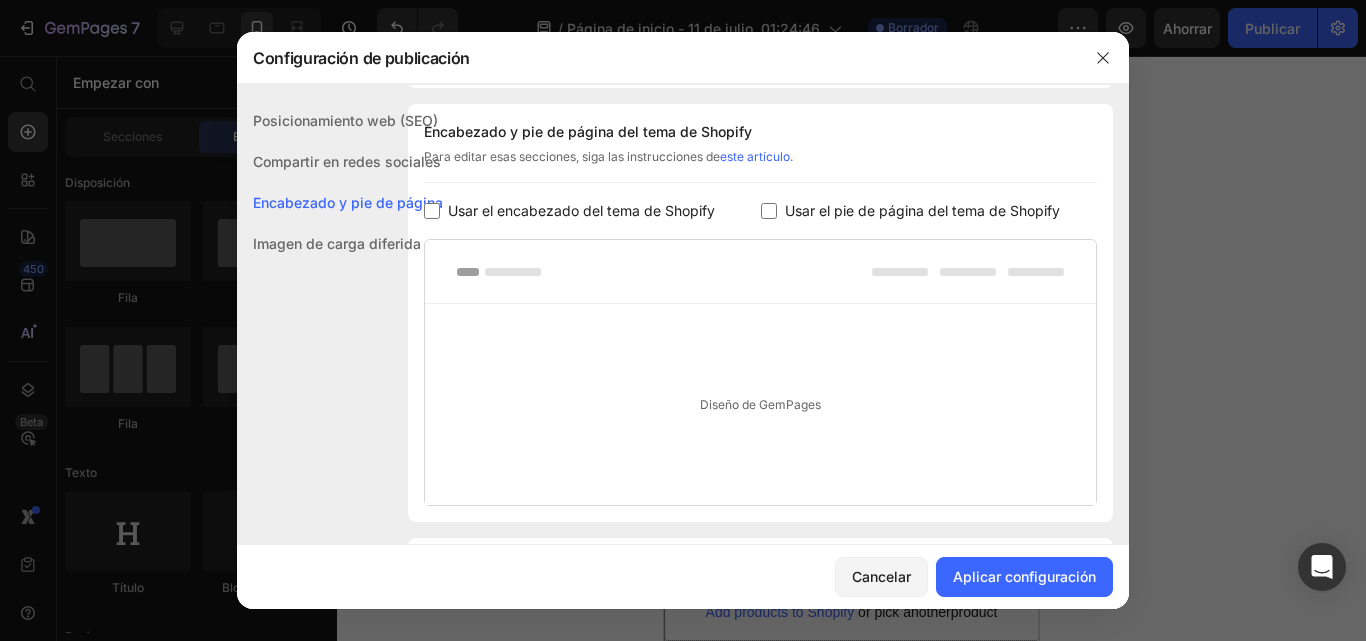 checkbox on "false" 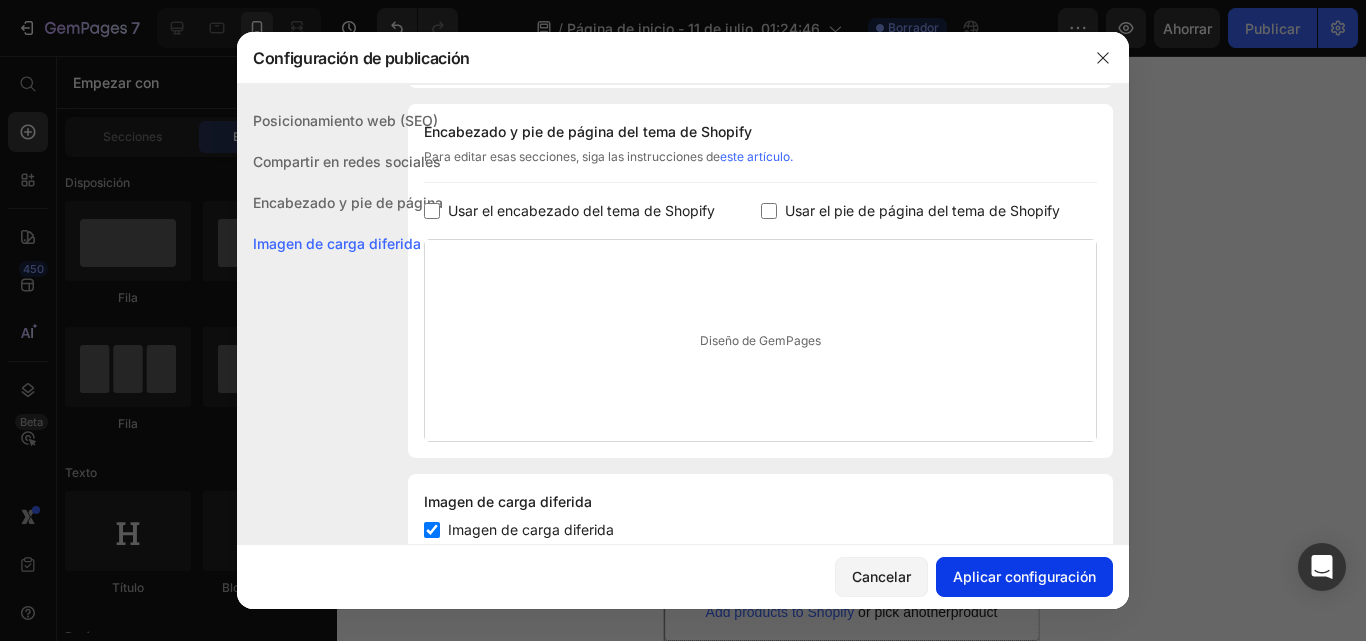 click on "Aplicar configuración" at bounding box center (1024, 576) 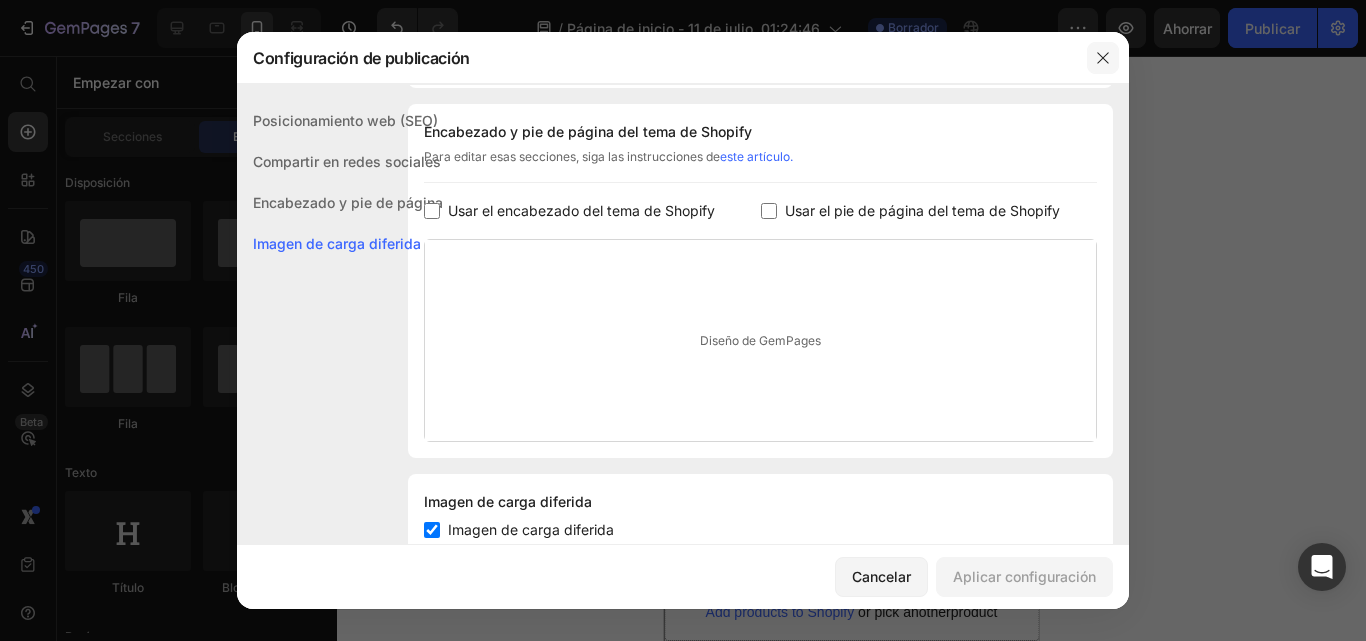 click 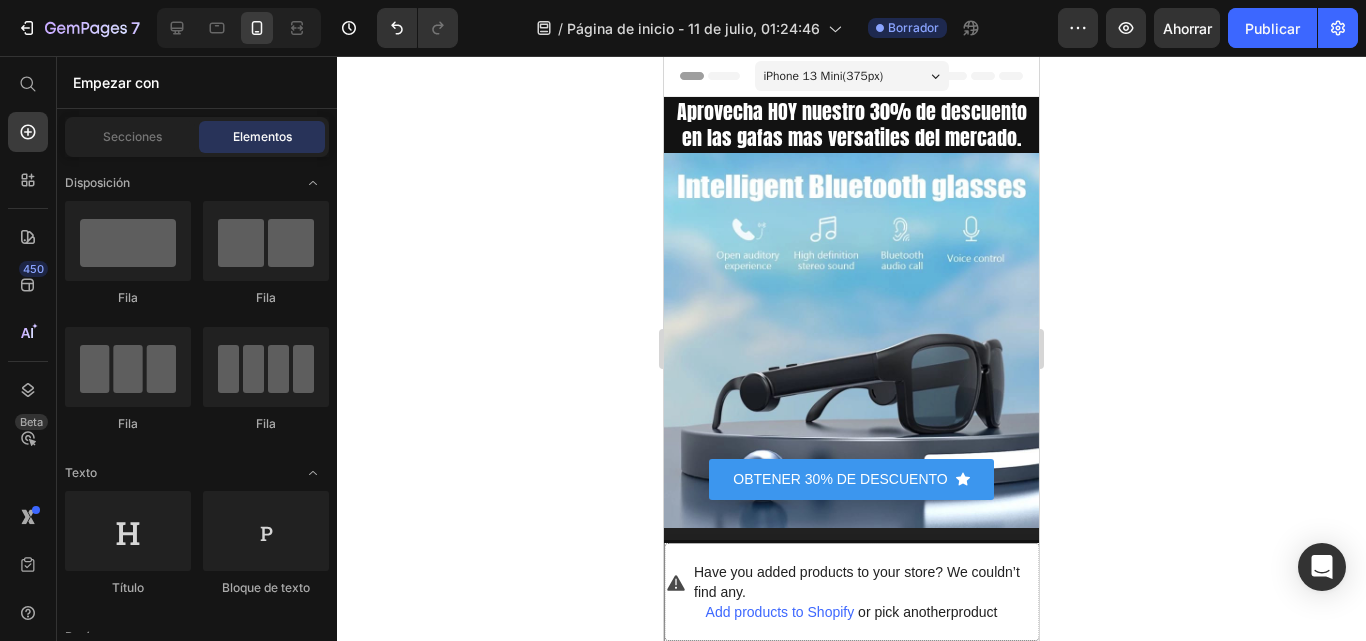 click on "iPhone 13 Mini  ( 375 px)" at bounding box center (852, 76) 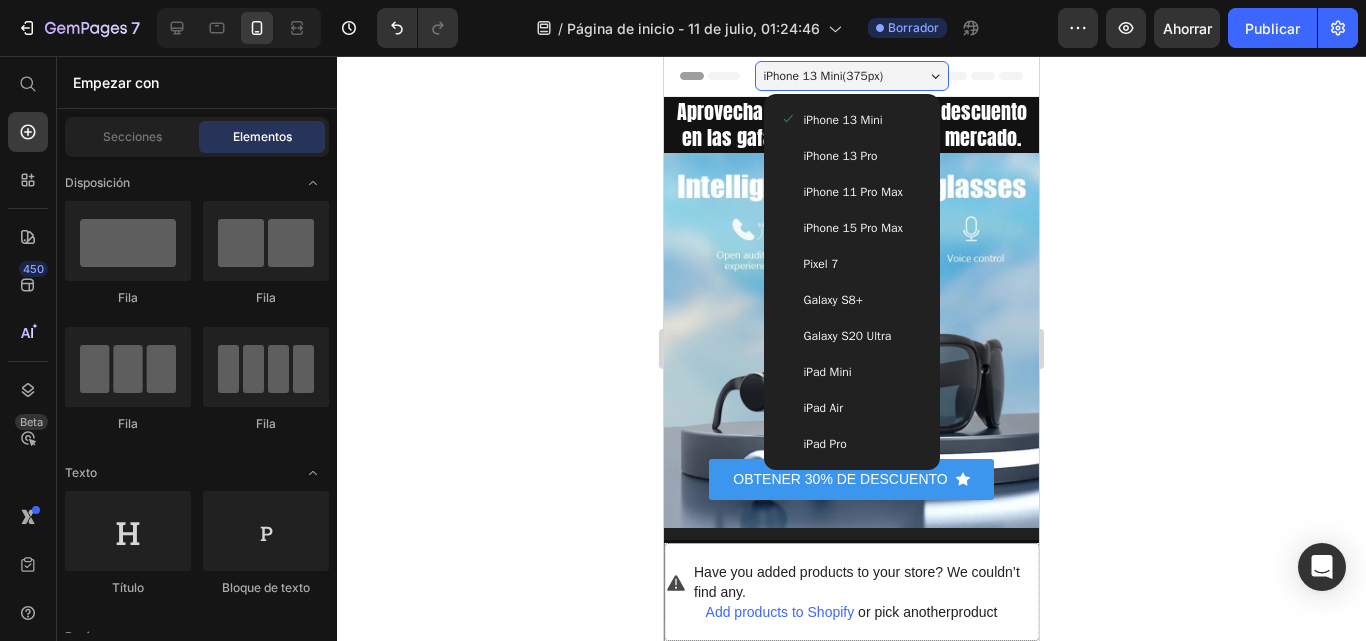 click on "iPhone 13 Pro" at bounding box center [841, 156] 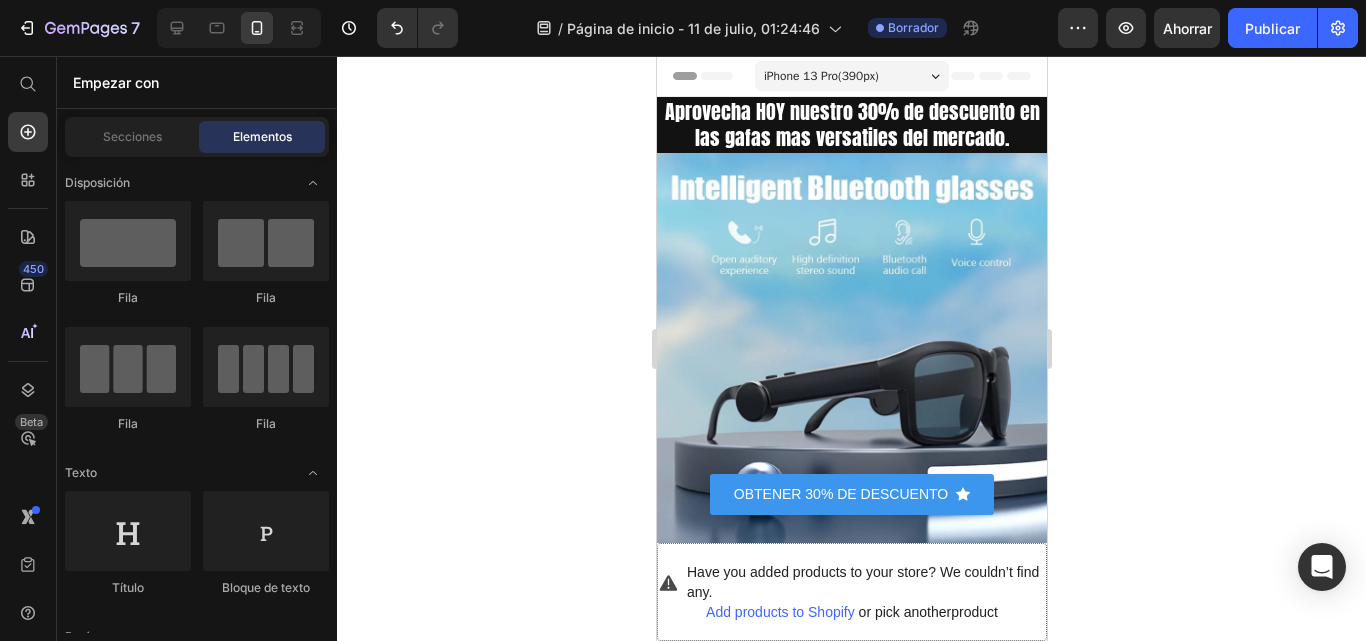 click on "iPhone 13 Pro  ( 390 px)" at bounding box center (820, 76) 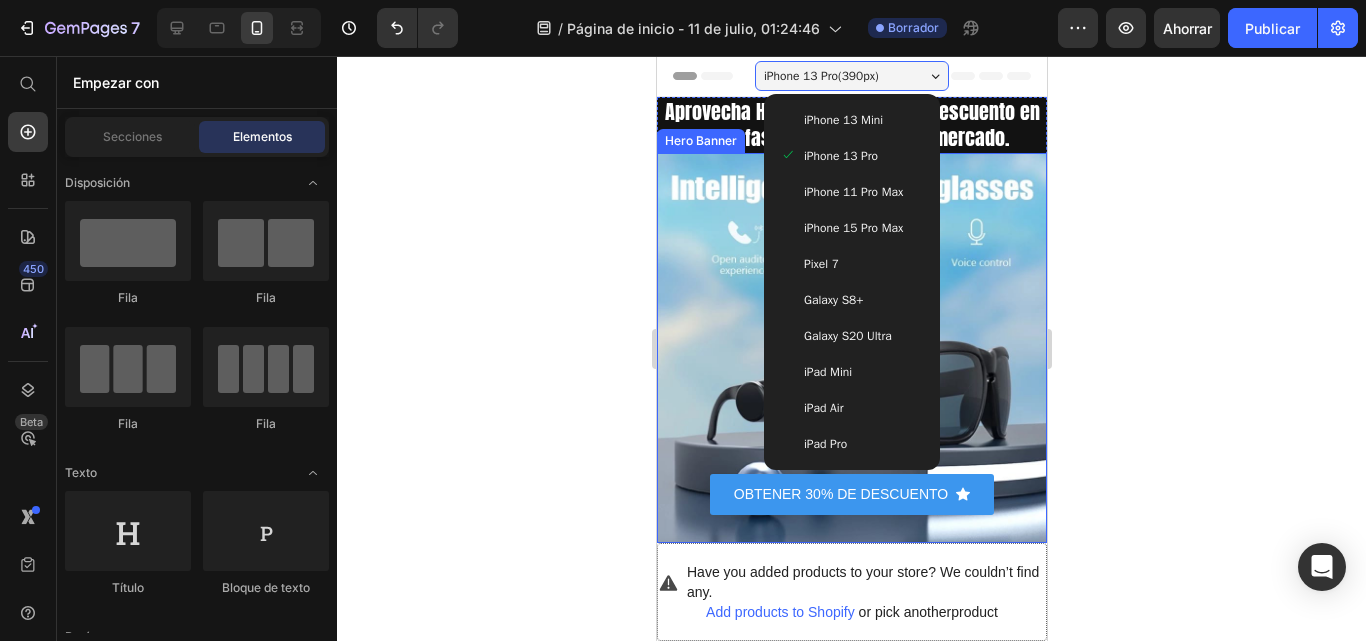 click 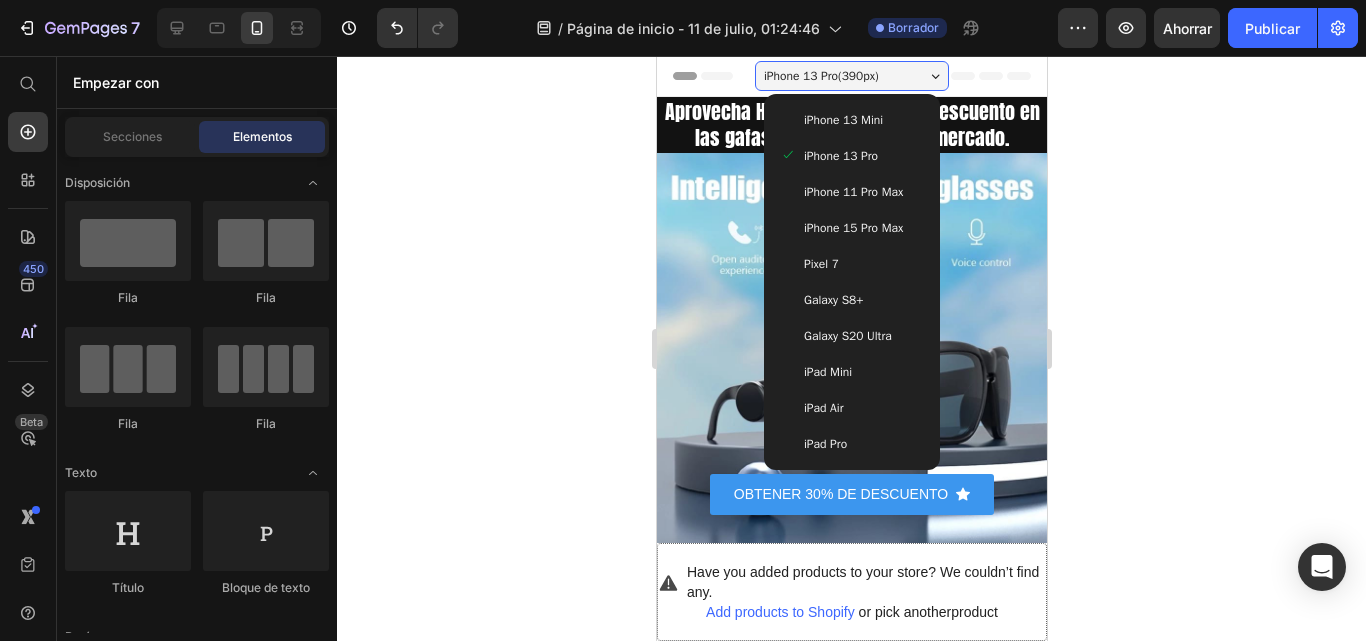 click 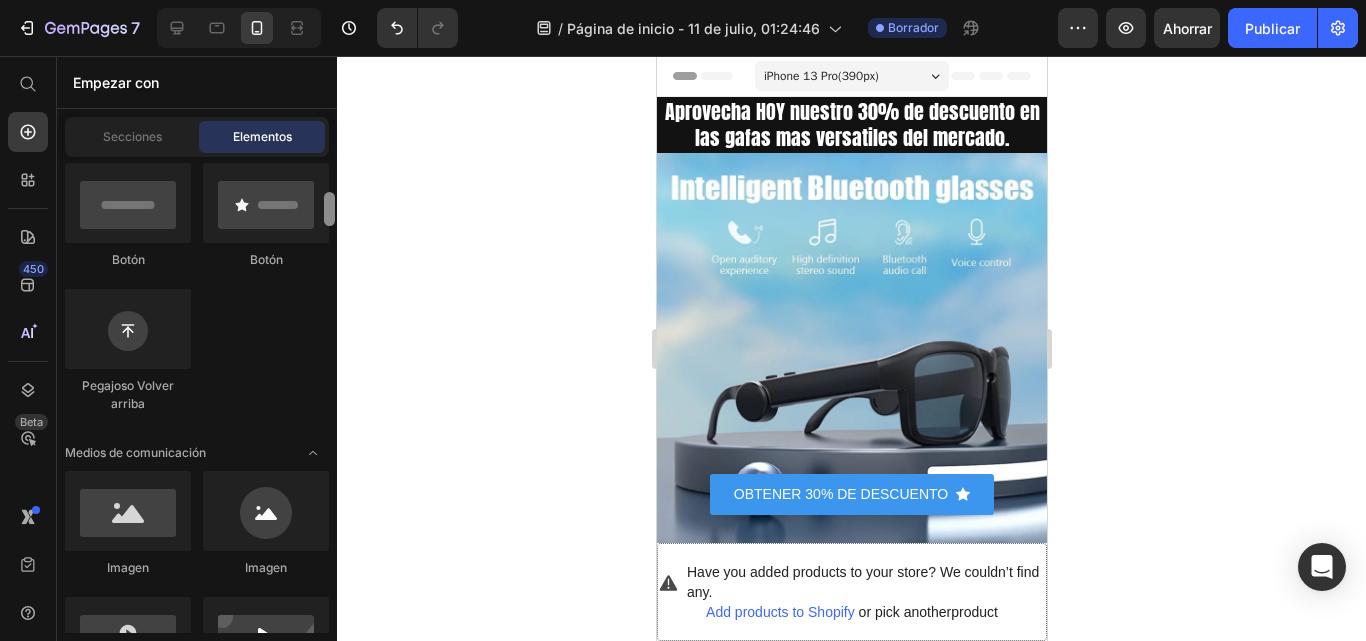 scroll, scrollTop: 506, scrollLeft: 0, axis: vertical 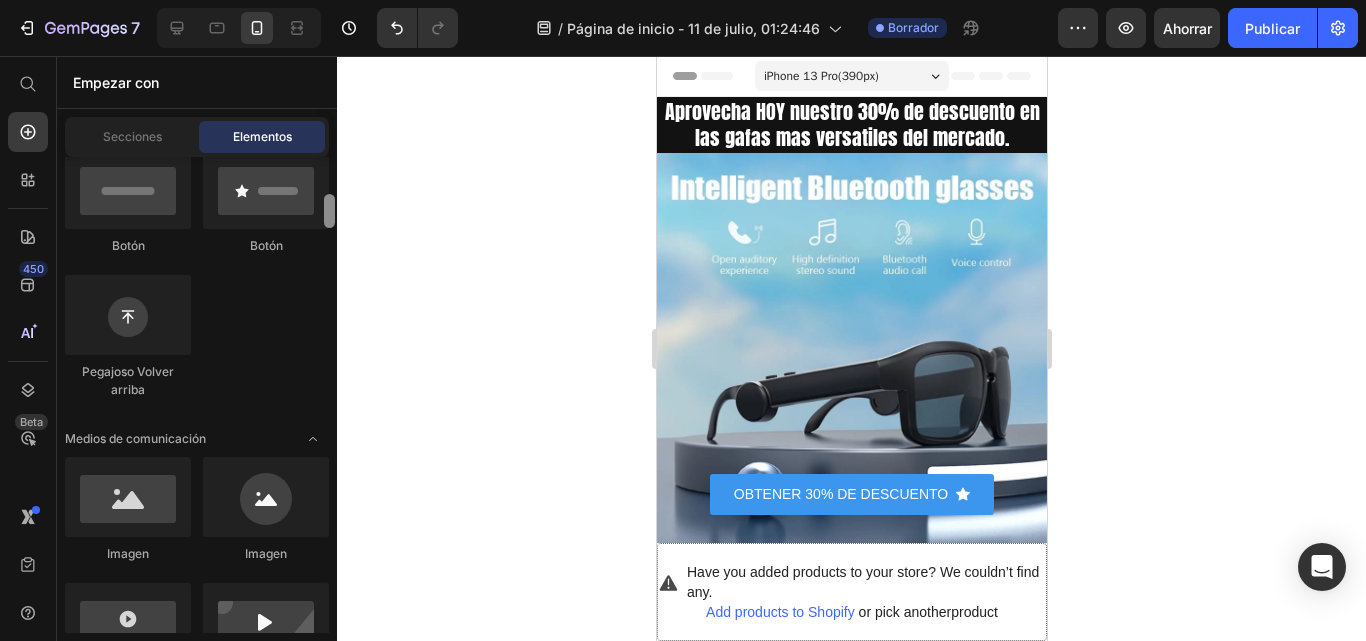 drag, startPoint x: 329, startPoint y: 171, endPoint x: 329, endPoint y: 208, distance: 37 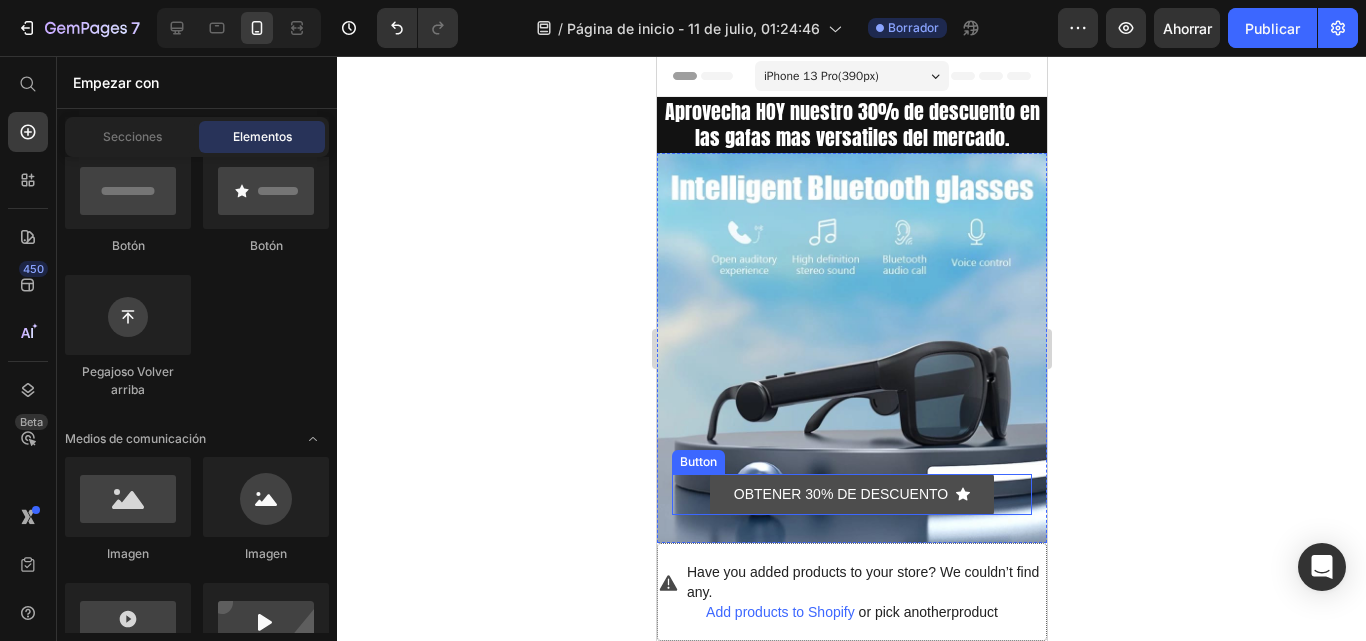 click 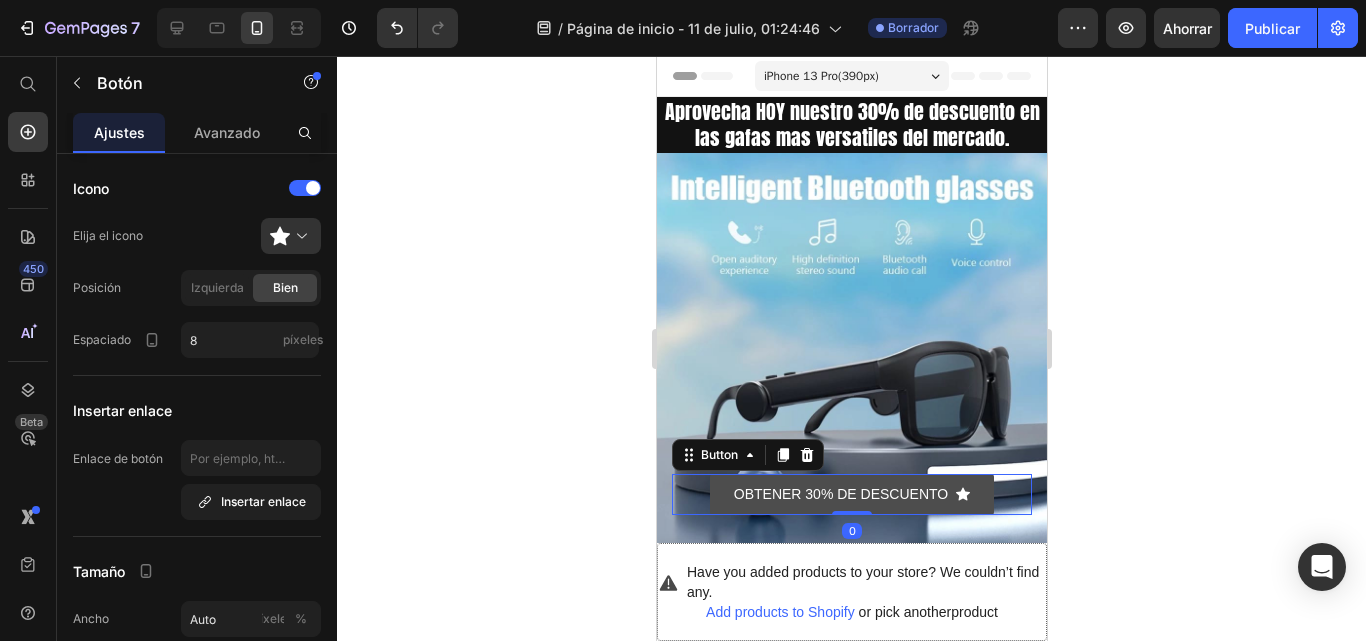 click 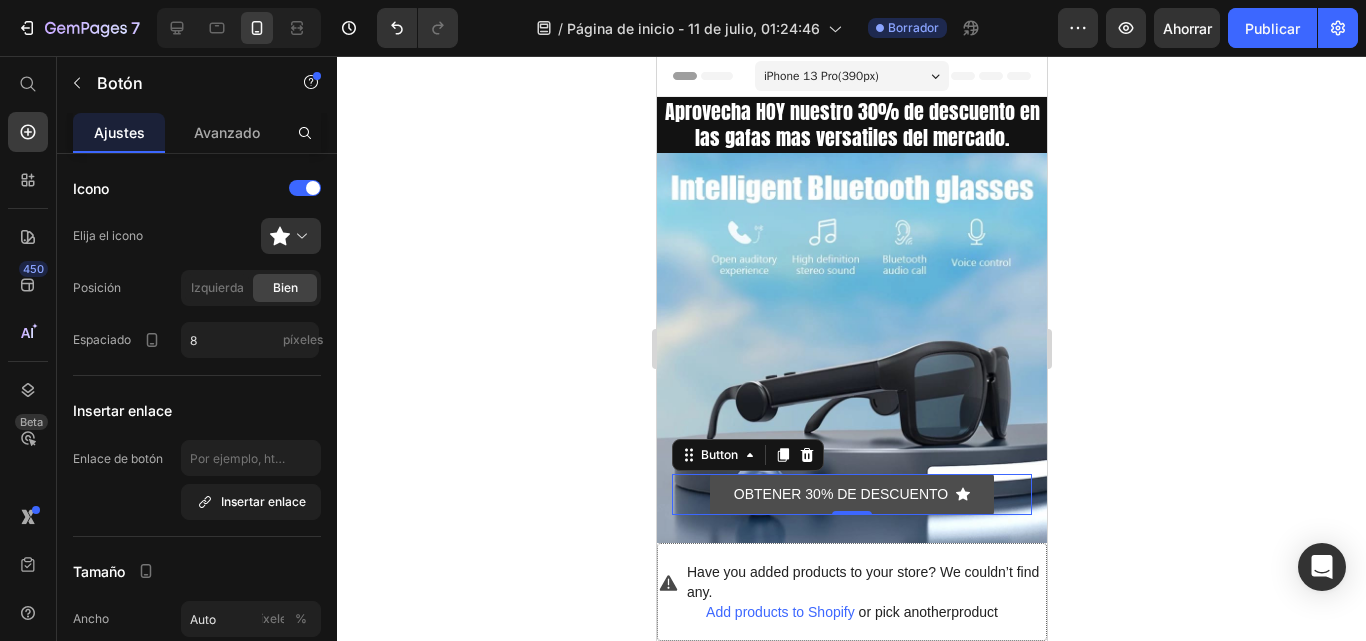 click 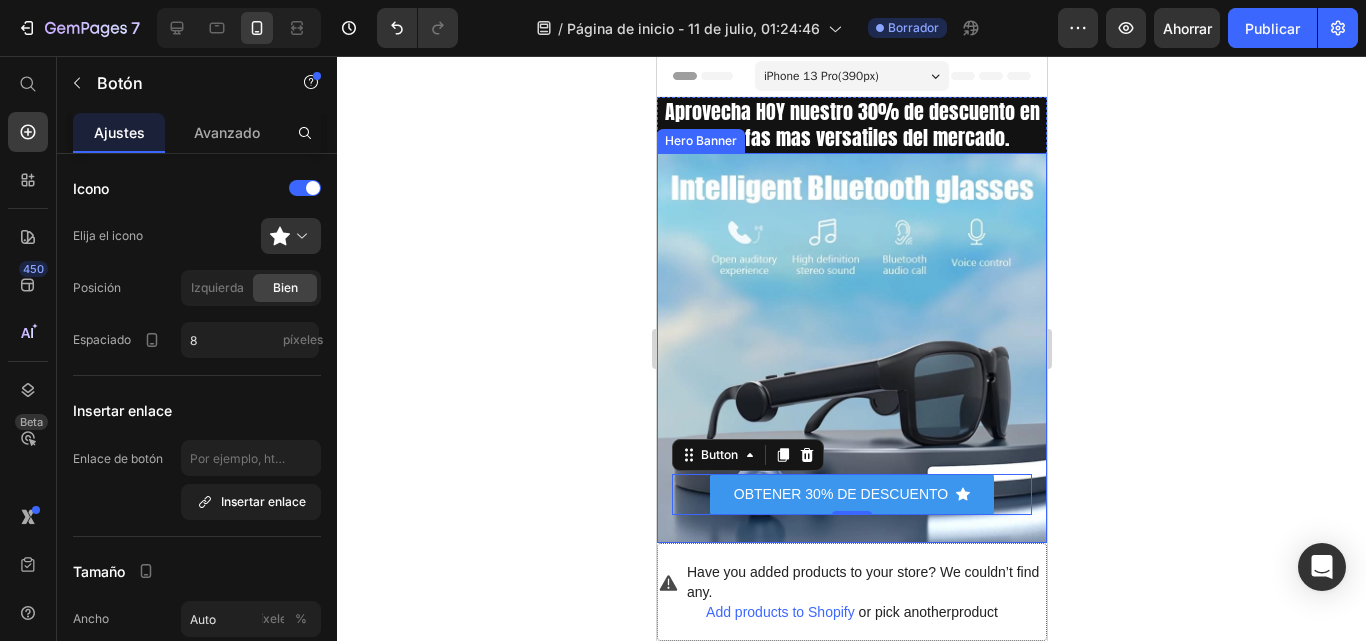 click 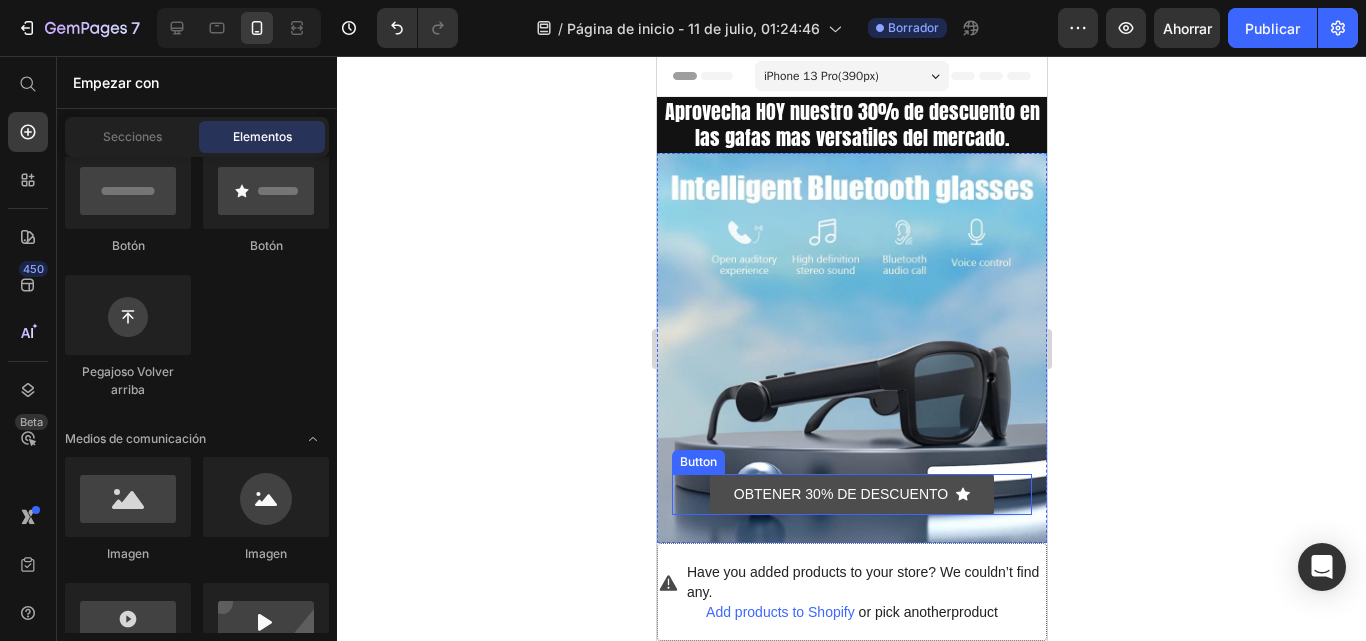 click on "OBTENER 30% DE DESCUENTO" at bounding box center [851, 494] 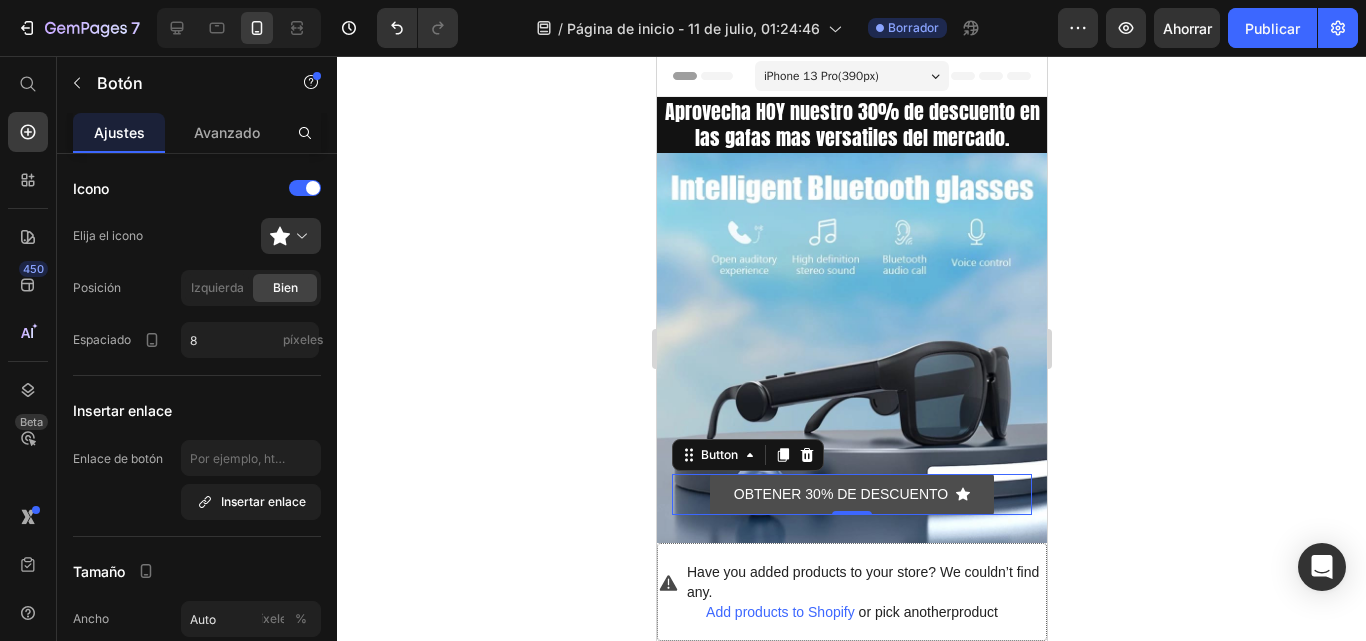 click on "OBTENER 30% DE DESCUENTO" at bounding box center (851, 494) 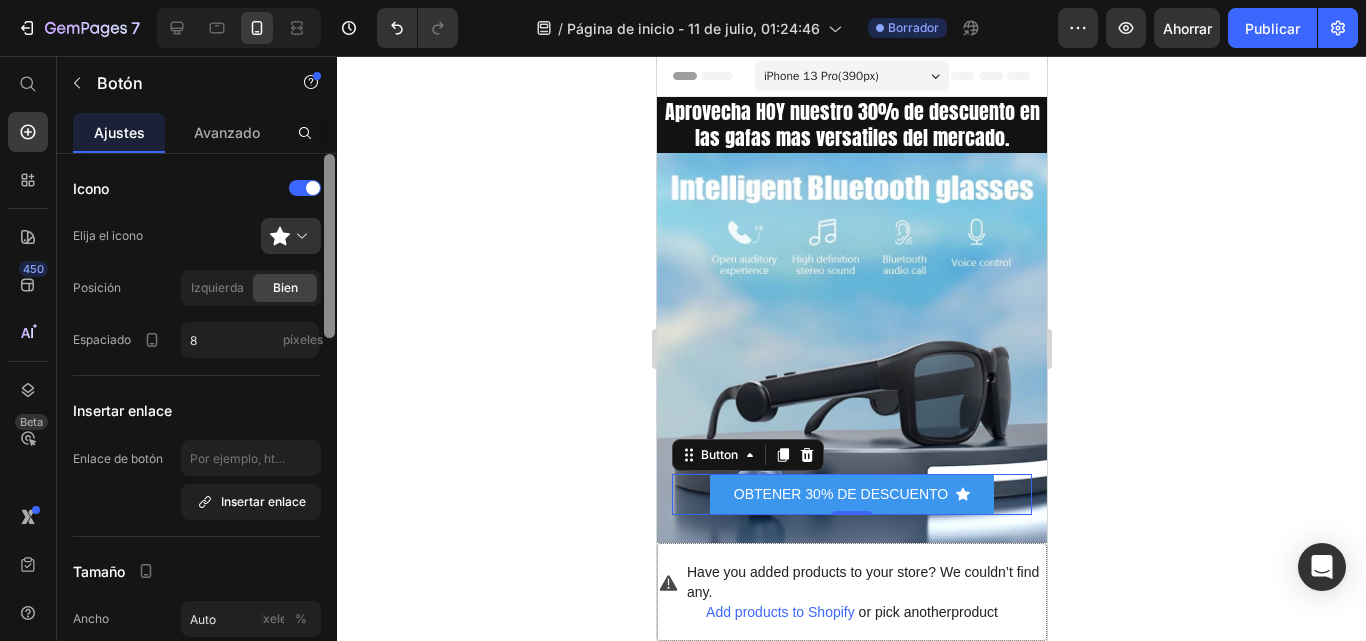 click at bounding box center [329, 246] 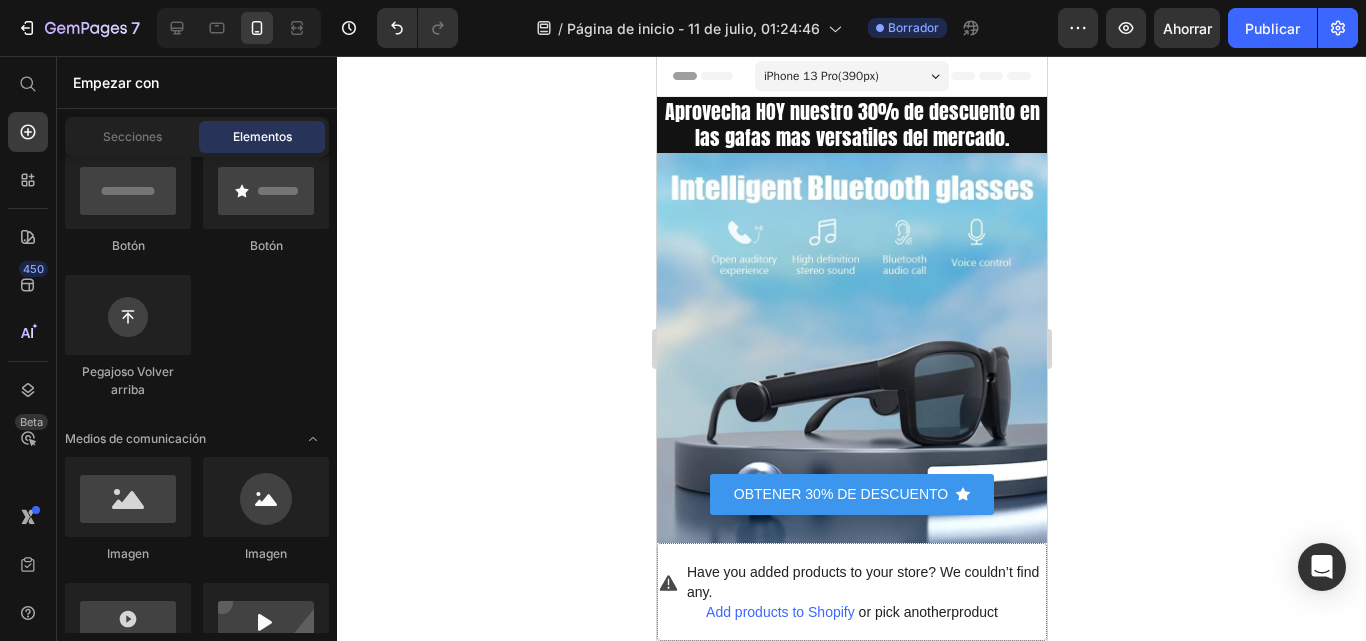 scroll, scrollTop: 159, scrollLeft: 0, axis: vertical 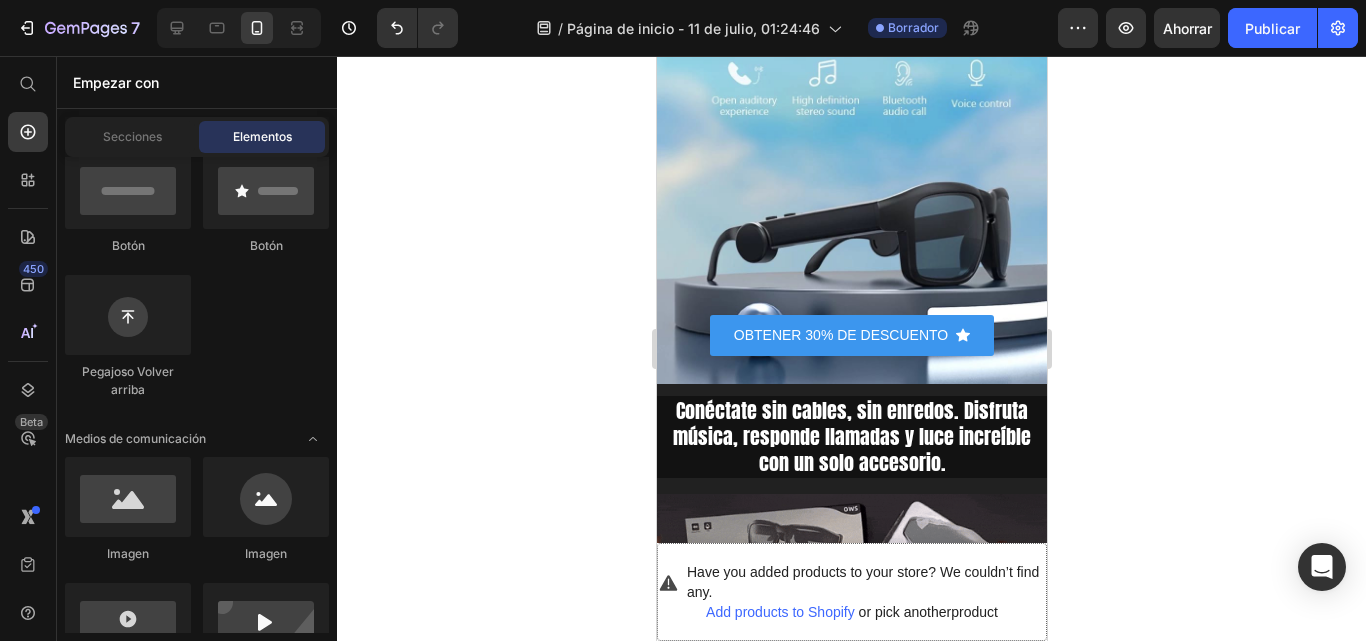 drag, startPoint x: 1034, startPoint y: 97, endPoint x: 1702, endPoint y: 563, distance: 814.48145 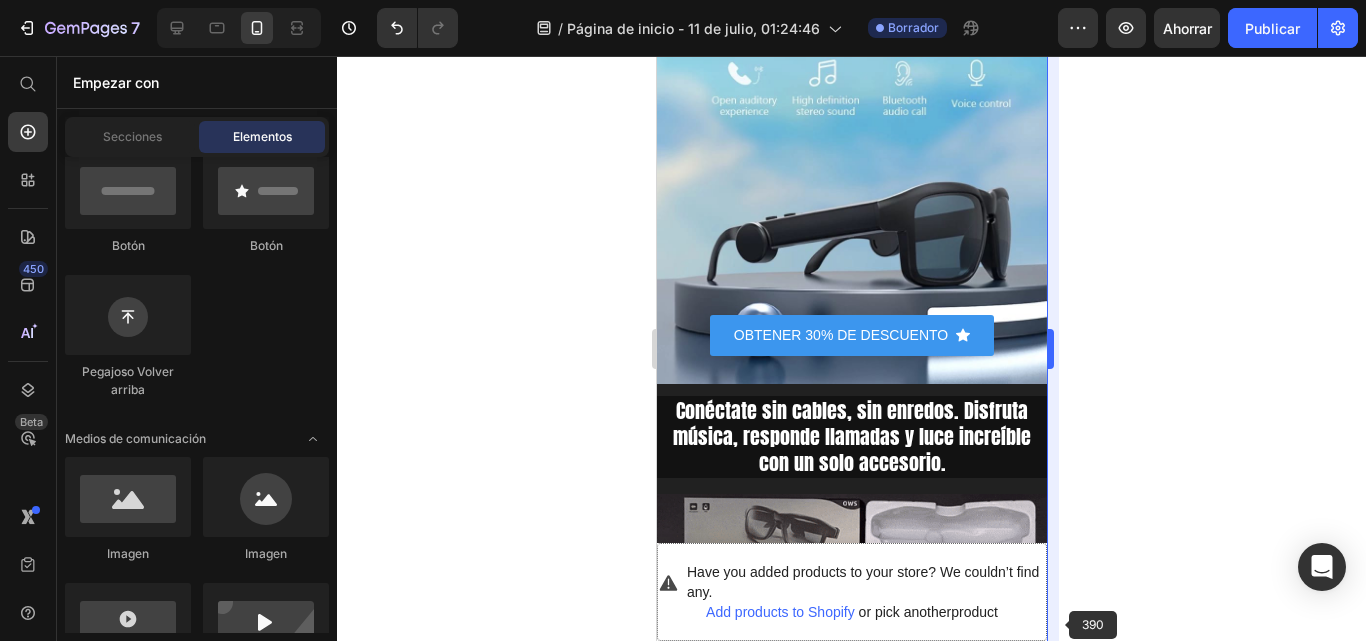 scroll, scrollTop: 851, scrollLeft: 0, axis: vertical 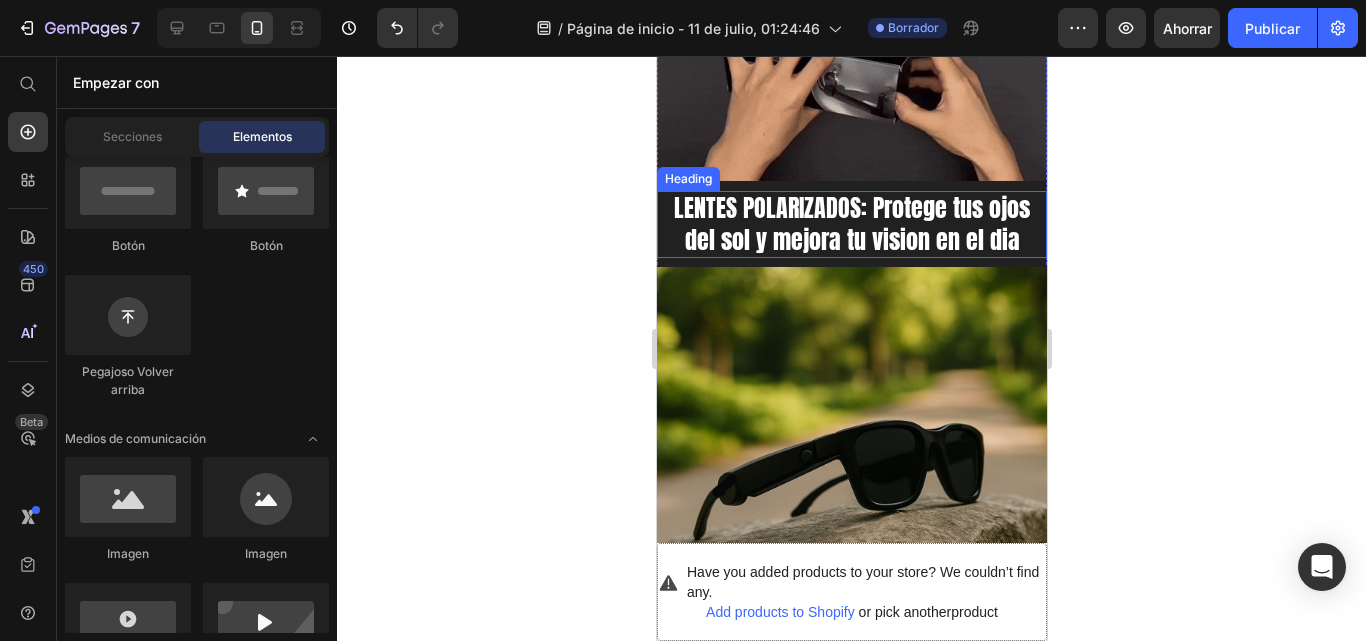 click on "LENTES POLARIZADOS: Protege tus ojos del sol y mejora tu vision en el dia" at bounding box center (851, 224) 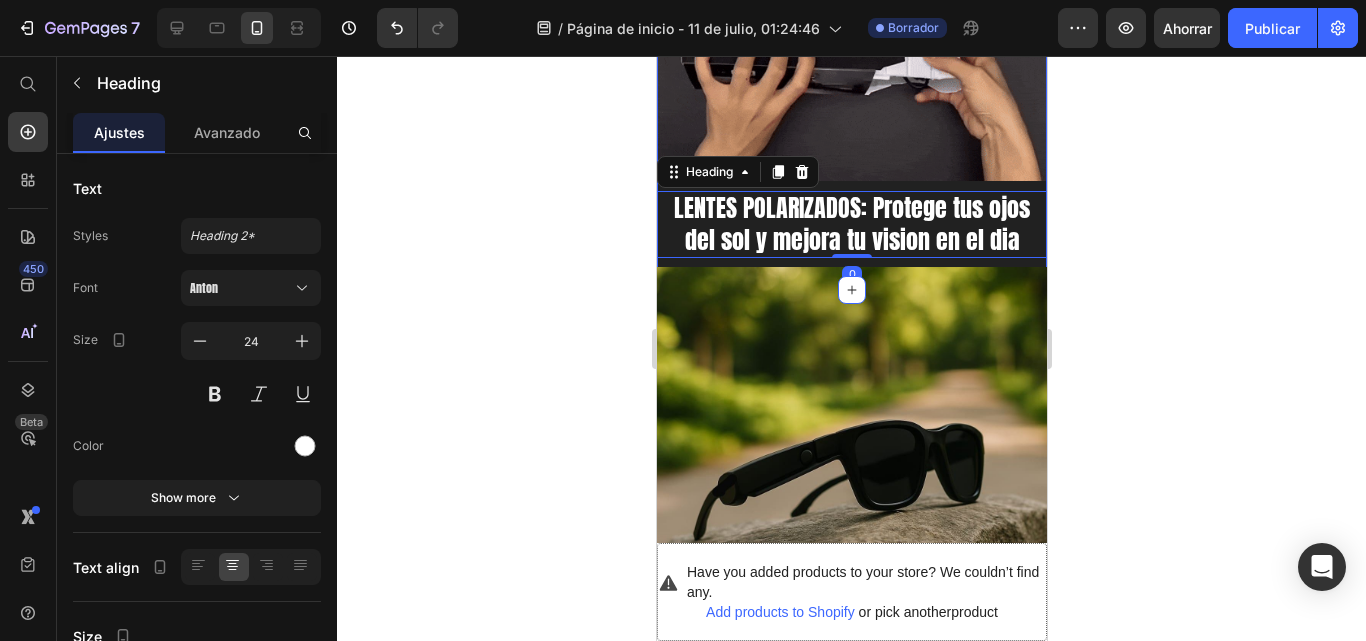 click on "Conéctate sin cables, sin enredos. Disfruta música, responde llamadas y luce increíble con un solo accesorio. Heading Image LENTES POLARIZADOS: Protege tus ojos del sol y mejora tu vision en el dia Heading   0 Section 3" at bounding box center (851, 71) 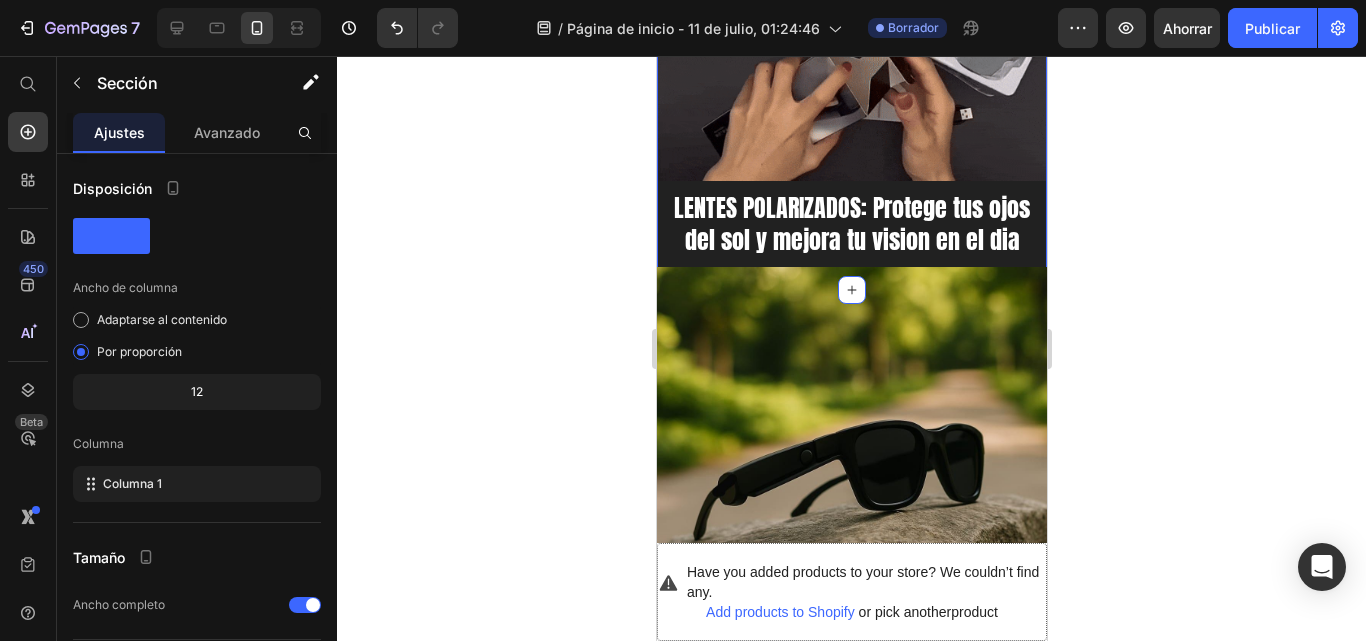 click on "Conéctate sin cables, sin enredos. Disfruta música, responde llamadas y luce increíble con un solo accesorio. Heading Image LENTES POLARIZADOS: Protege tus ojos del sol y mejora tu vision en el dia Heading" at bounding box center (851, 55) 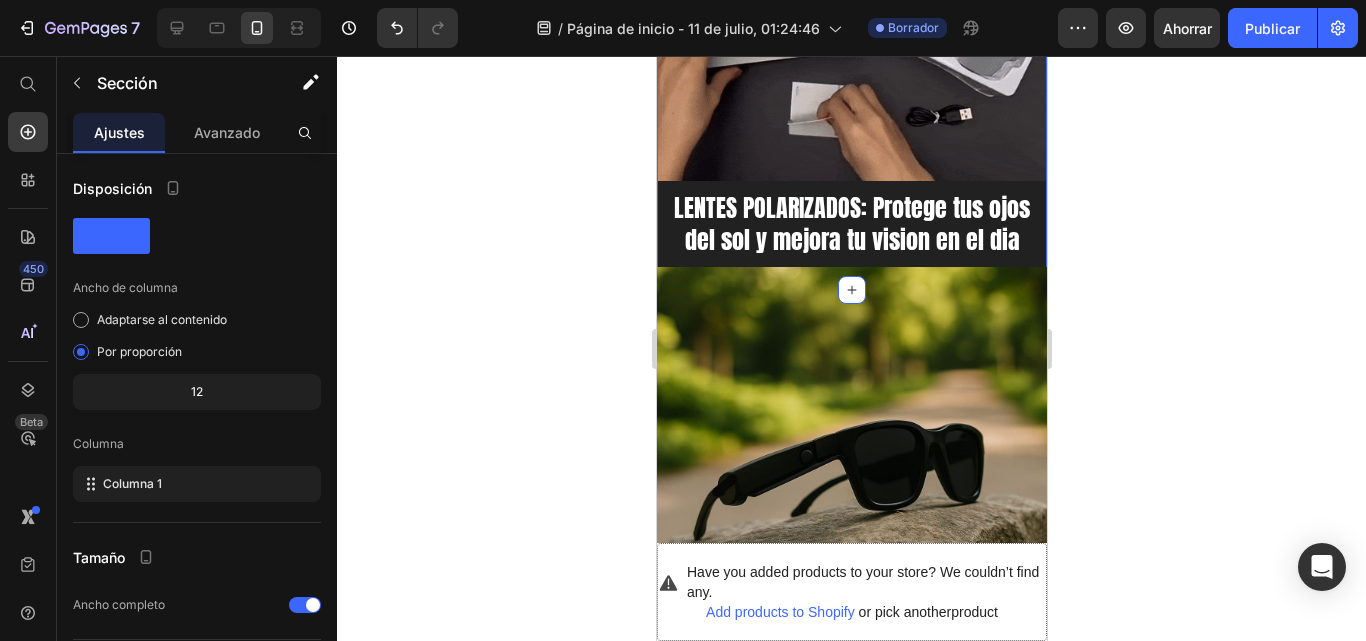 click on "Conéctate sin cables, sin enredos. Disfruta música, responde llamadas y luce increíble con un solo accesorio. Heading Image LENTES POLARIZADOS: Protege tus ojos del sol y mejora tu vision en el dia Heading" at bounding box center (851, 55) 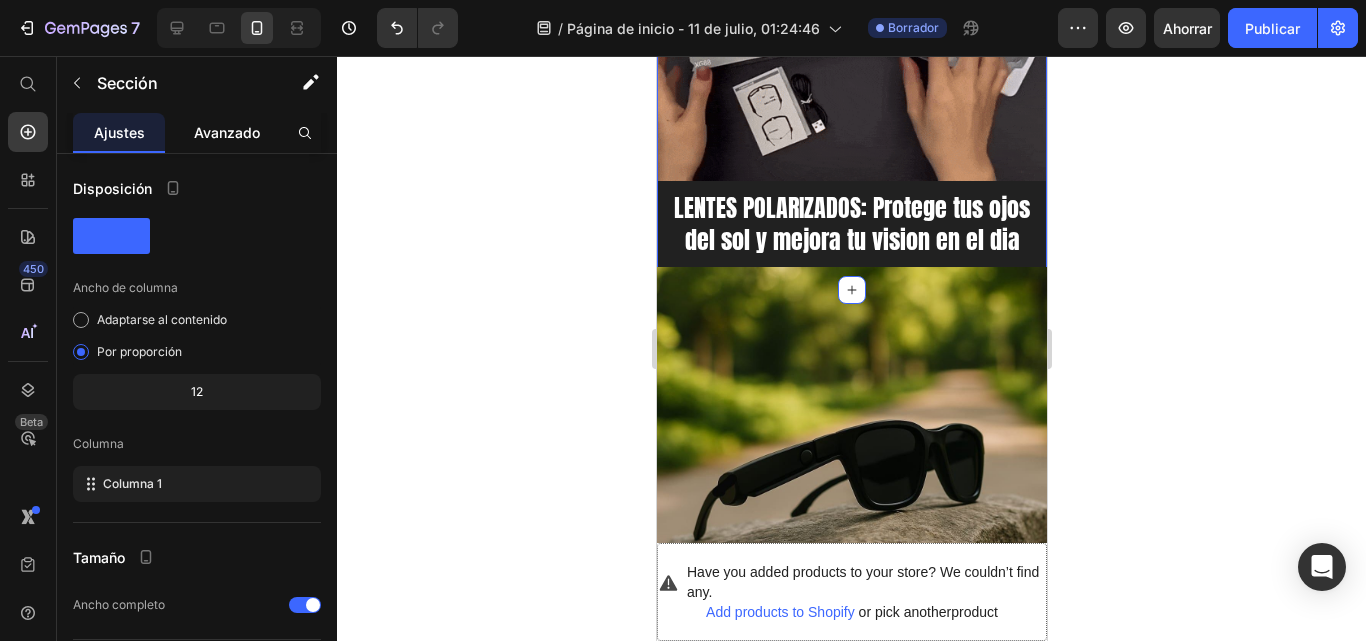 click on "Avanzado" at bounding box center (227, 132) 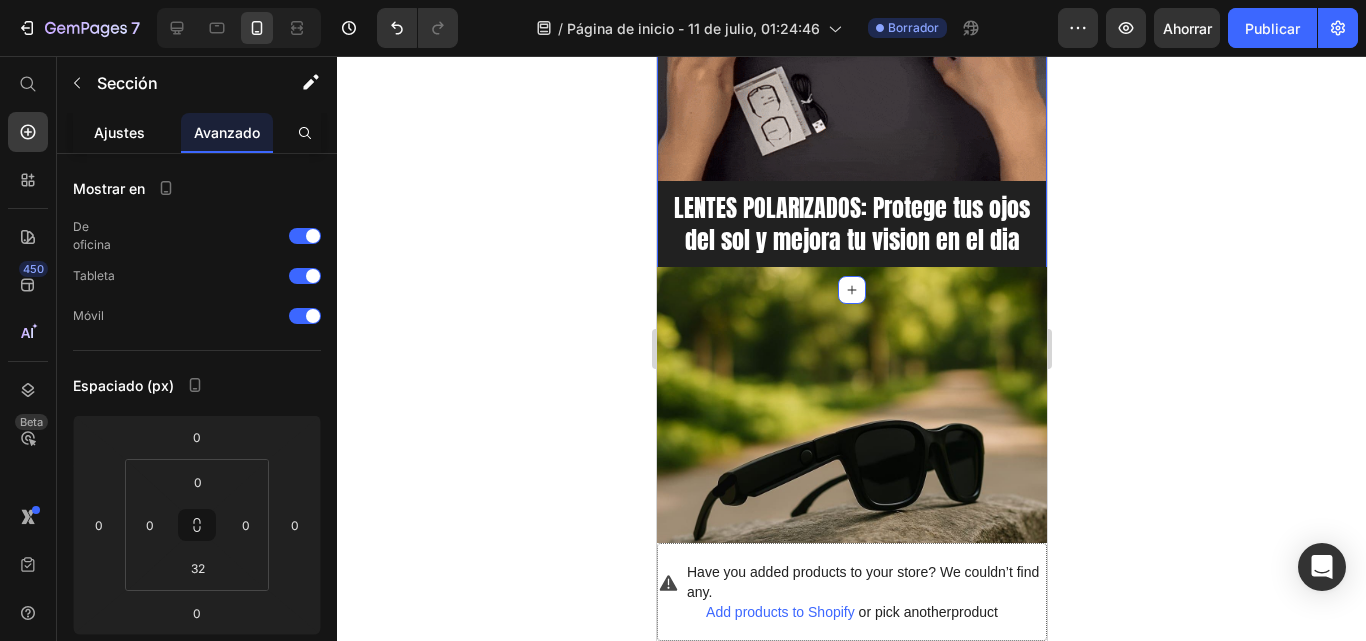 click on "Ajustes" at bounding box center [119, 132] 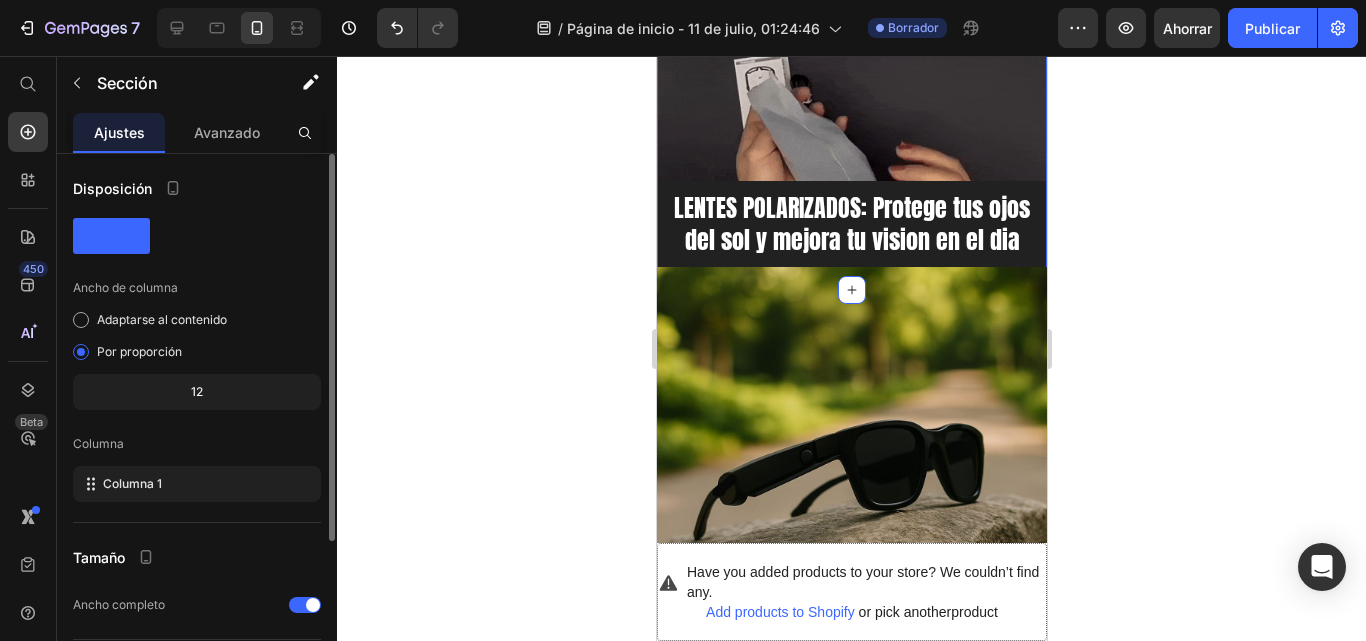 click 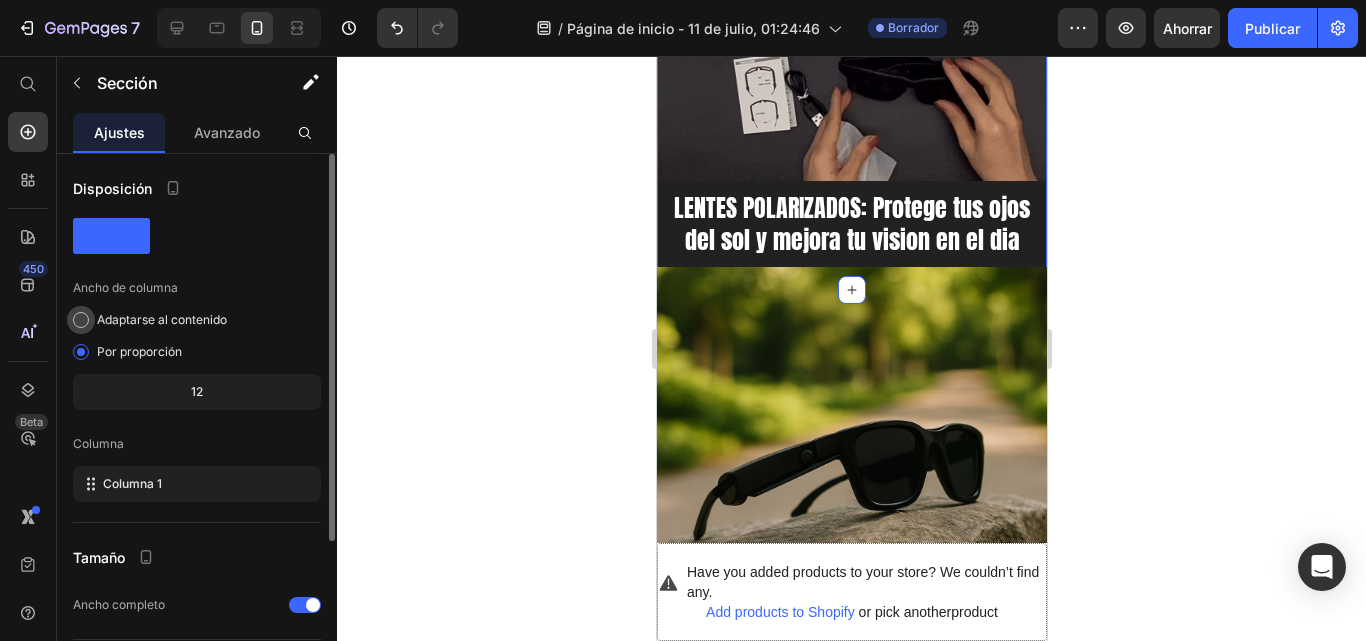 click at bounding box center [81, 320] 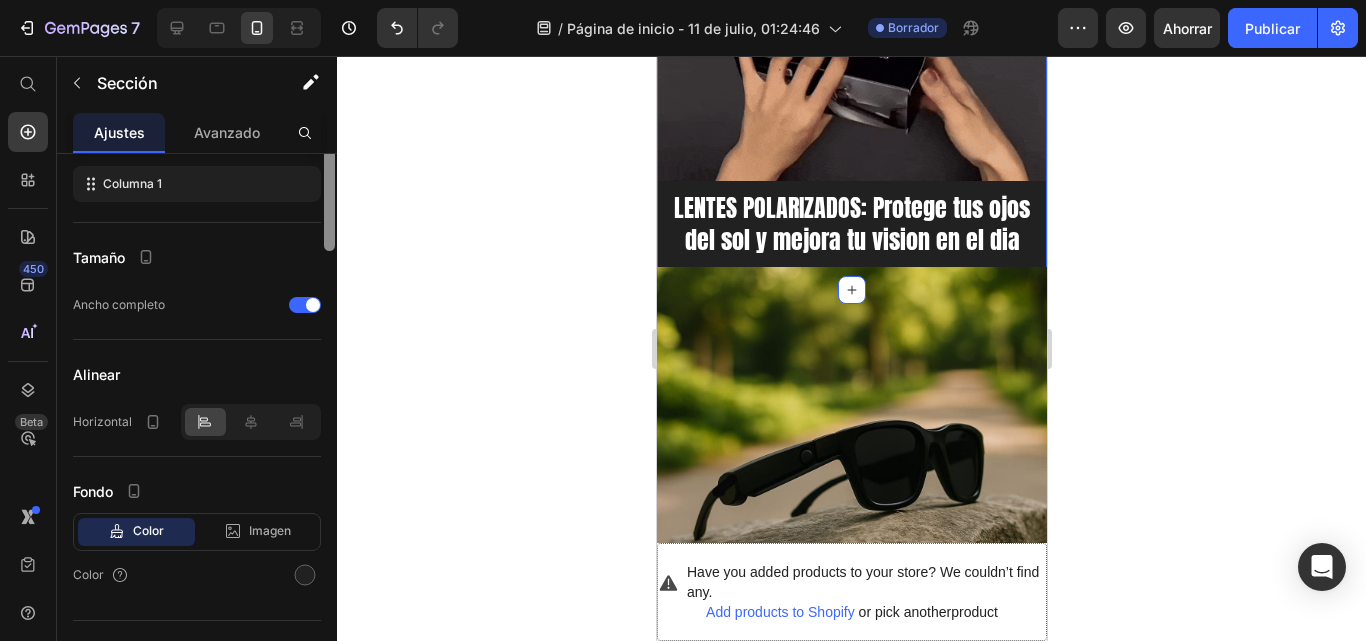 scroll, scrollTop: 0, scrollLeft: 0, axis: both 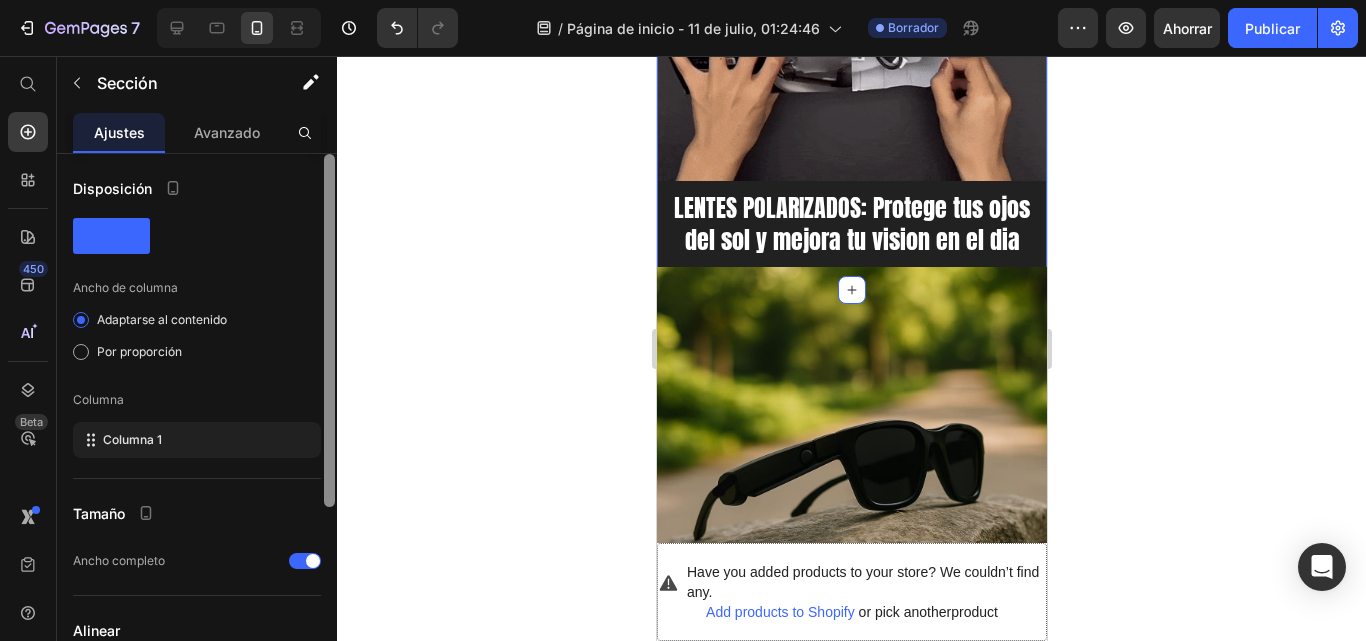 drag, startPoint x: 330, startPoint y: 468, endPoint x: 341, endPoint y: 323, distance: 145.41664 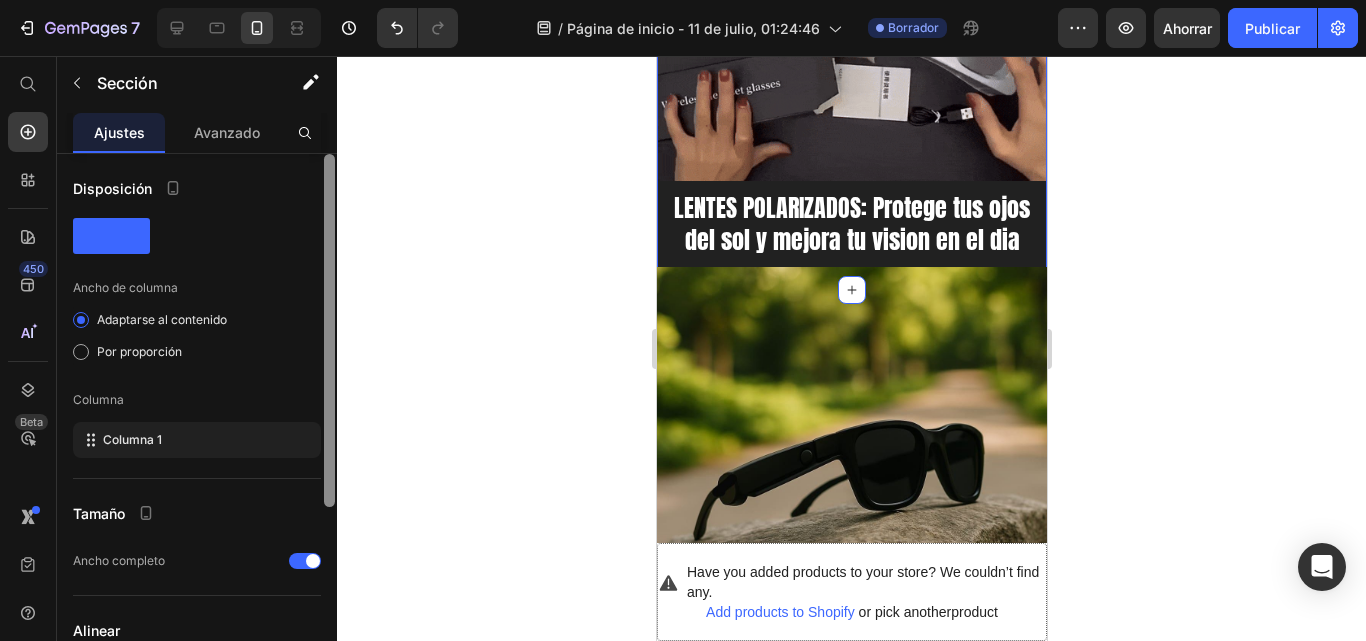 click on "7 / Página de inicio - 11 de julio, 01:24:46 Borrador Avance Ahorrar Publicar 450 Beta Empezar con Secciones Elementos Sección de héroes Detalle del producto Marcas Insignias de confianza Garantizar Desglose del producto Cómo utilizar Testimonios Comparar Manojo Preguntas frecuentes Prueba social Historia de la marca Lista de productos Recopilación Lista de blogs Contacto Sticky Añadir al carrito Pie de página personalizado Explorar la biblioteca 450 Disposición
Fila
Fila
Fila
Fila Texto
Título
Bloque de texto Botón
Botón
Botón" 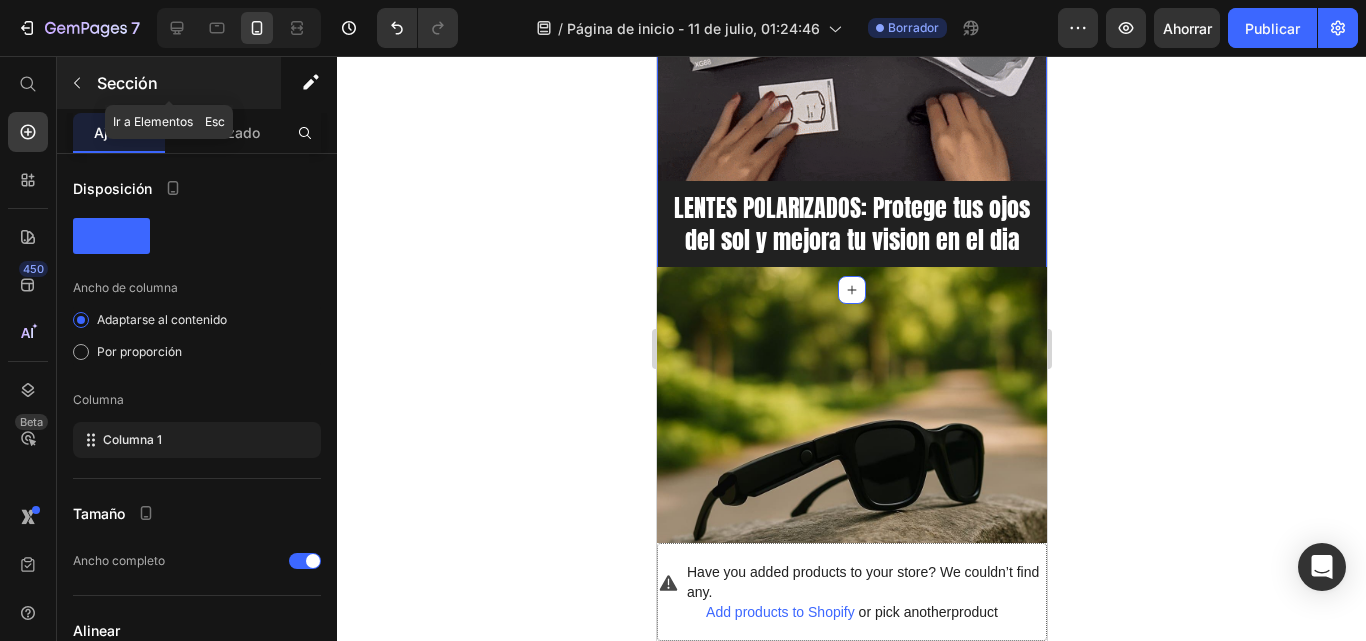 click at bounding box center (77, 83) 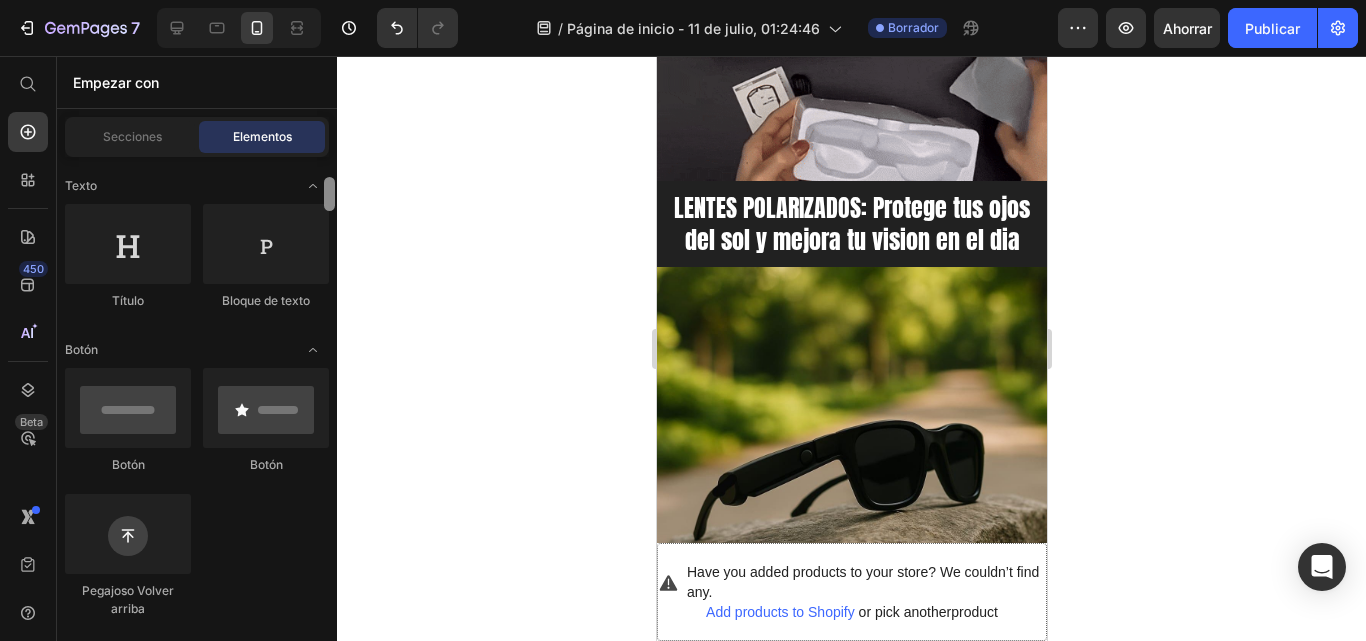 drag, startPoint x: 333, startPoint y: 215, endPoint x: 332, endPoint y: 197, distance: 18.027756 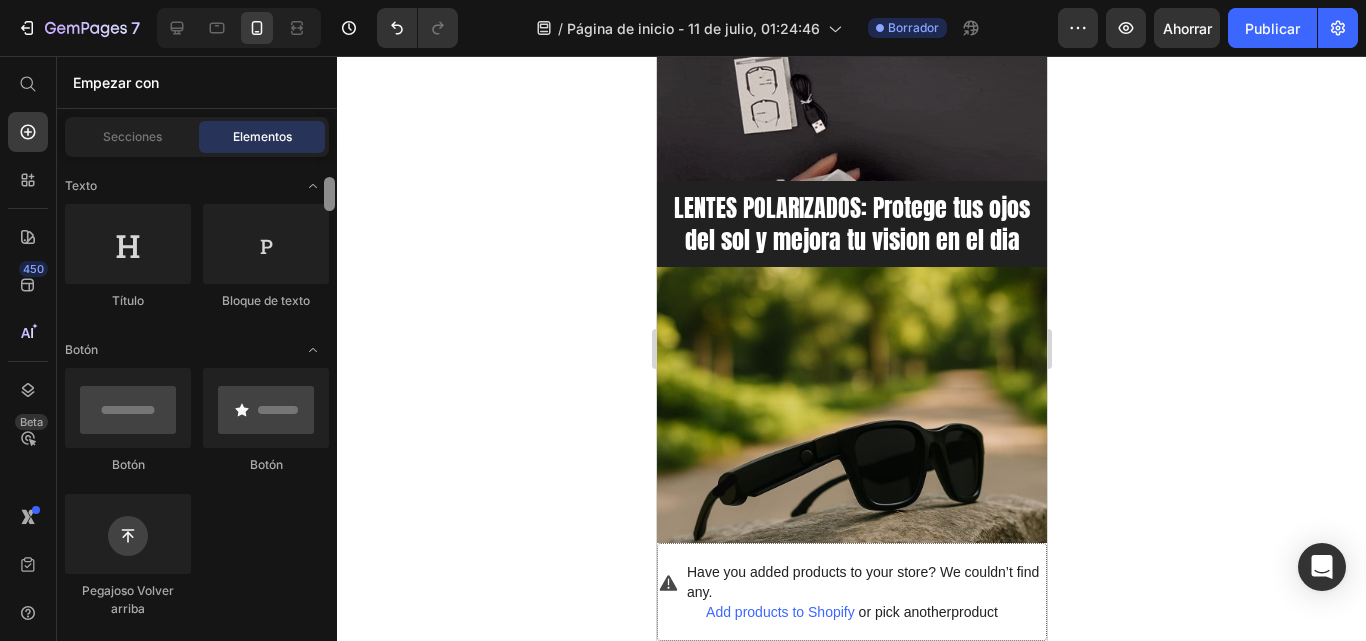 click at bounding box center (329, 194) 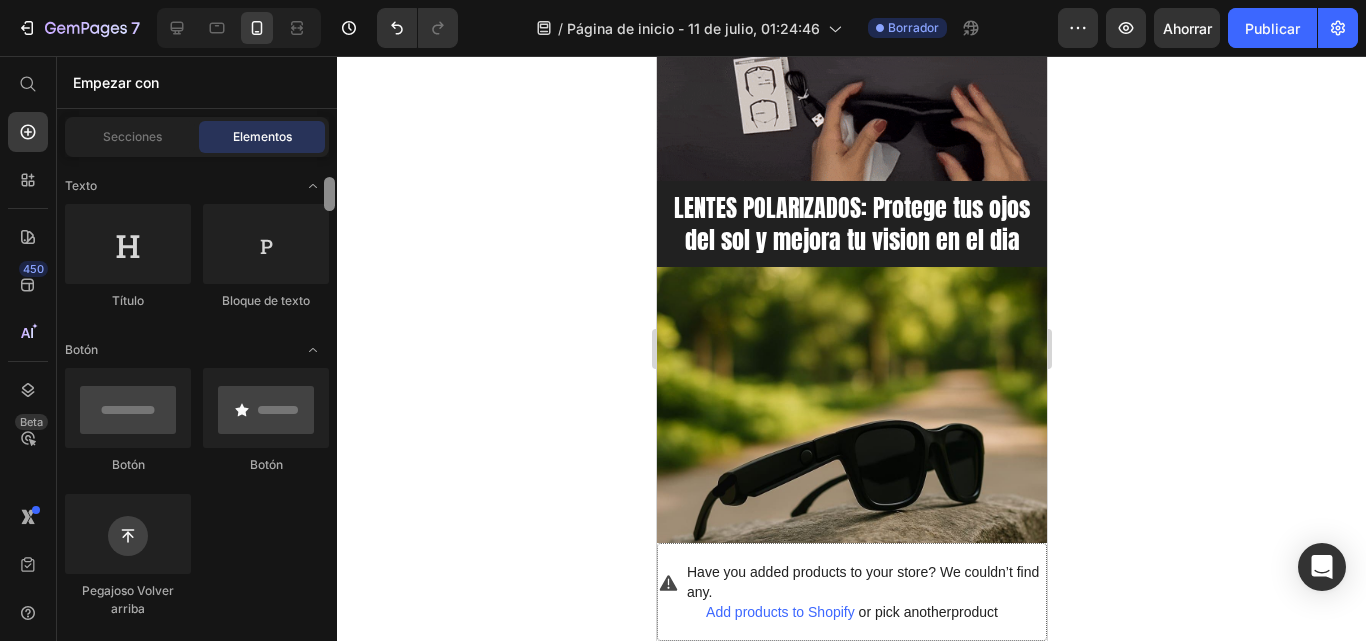 scroll, scrollTop: 260, scrollLeft: 0, axis: vertical 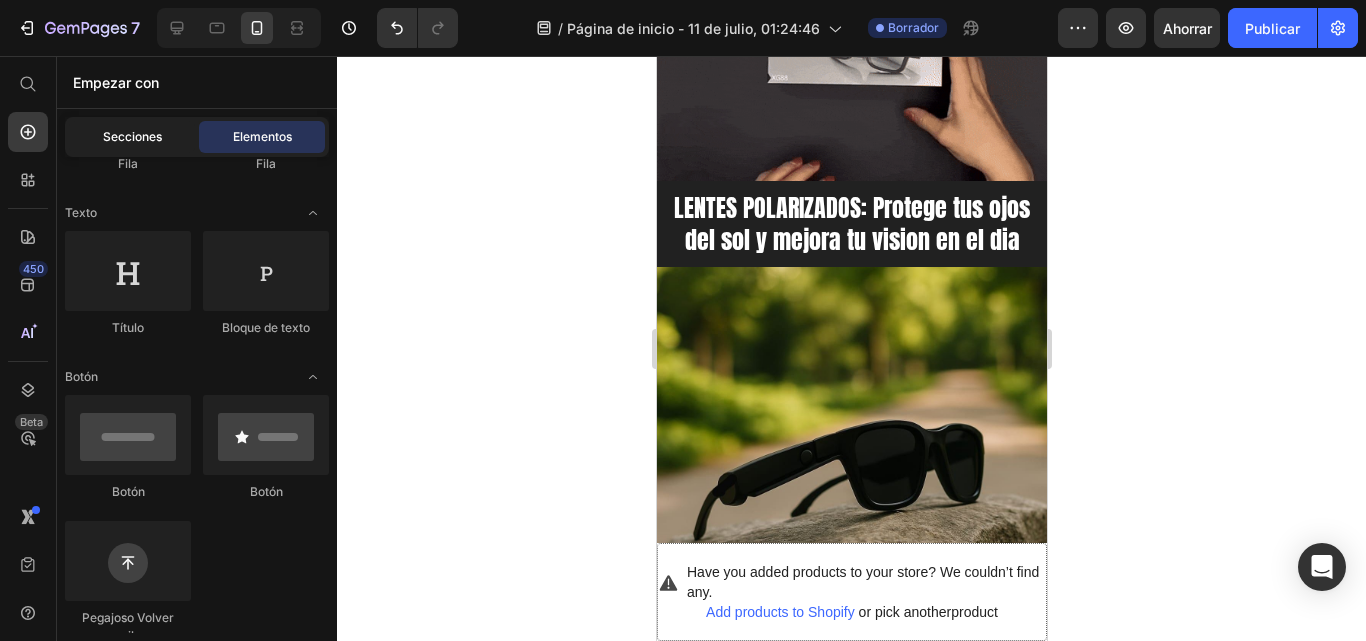 click on "Secciones" at bounding box center (132, 136) 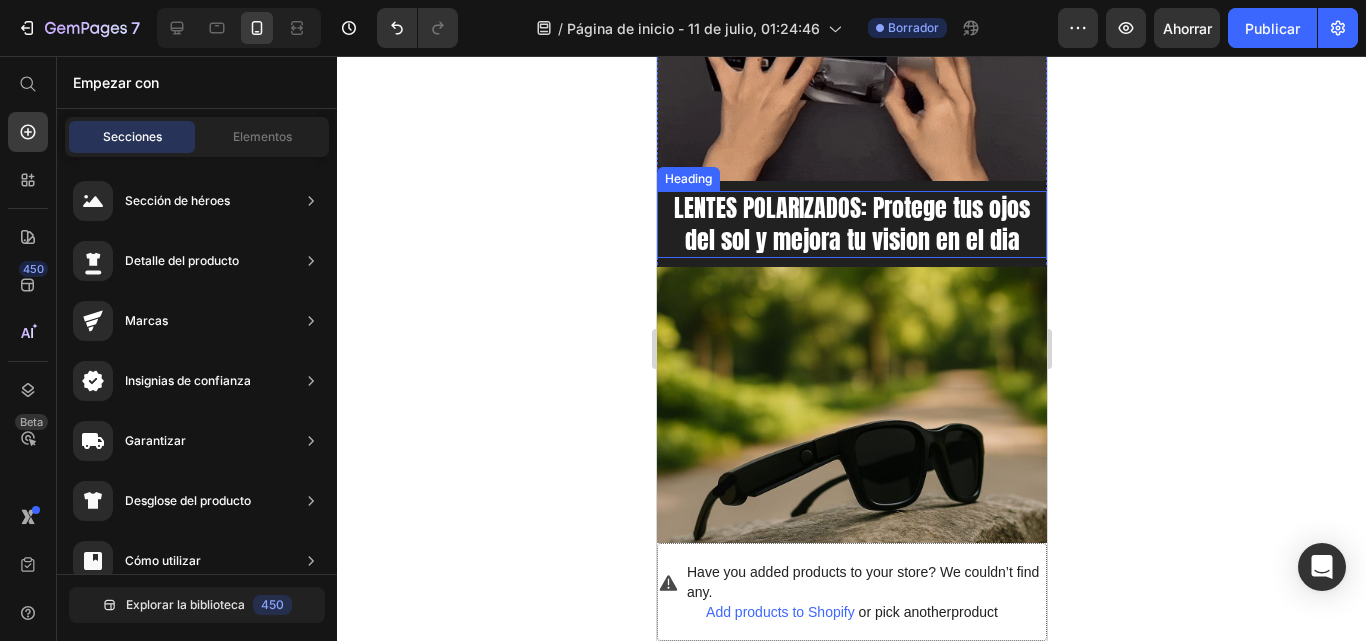 scroll, scrollTop: 0, scrollLeft: 0, axis: both 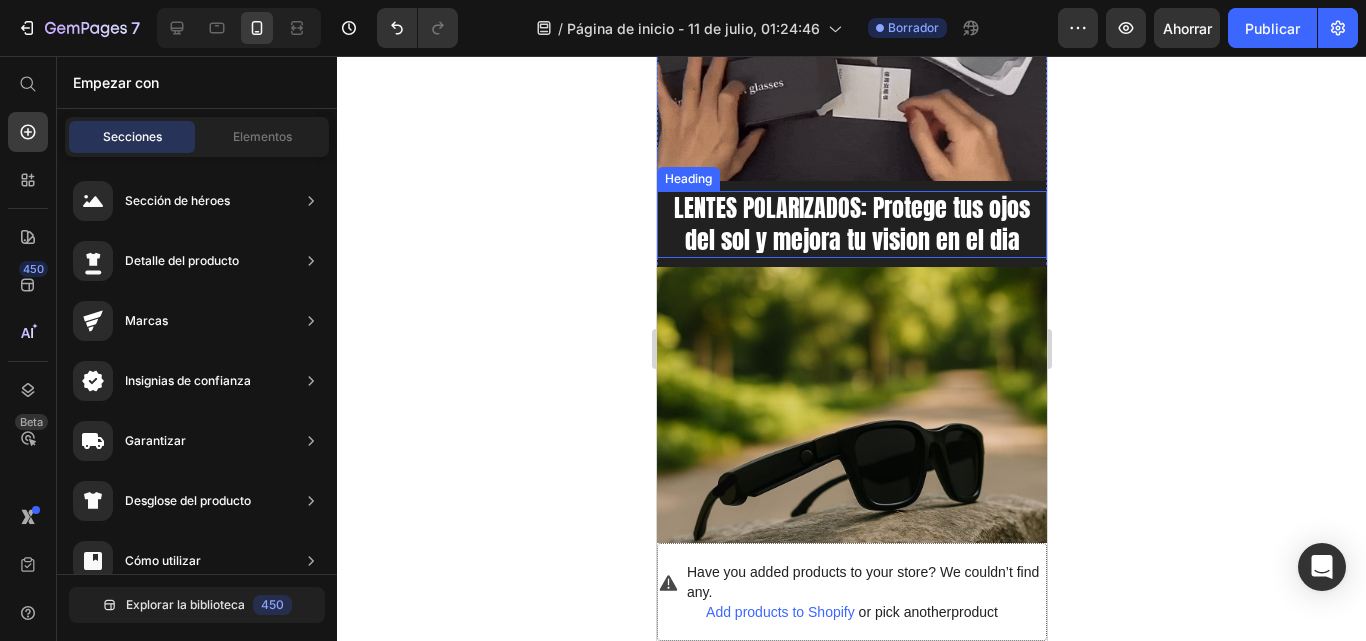 drag, startPoint x: 609, startPoint y: 274, endPoint x: 585, endPoint y: 356, distance: 85.44004 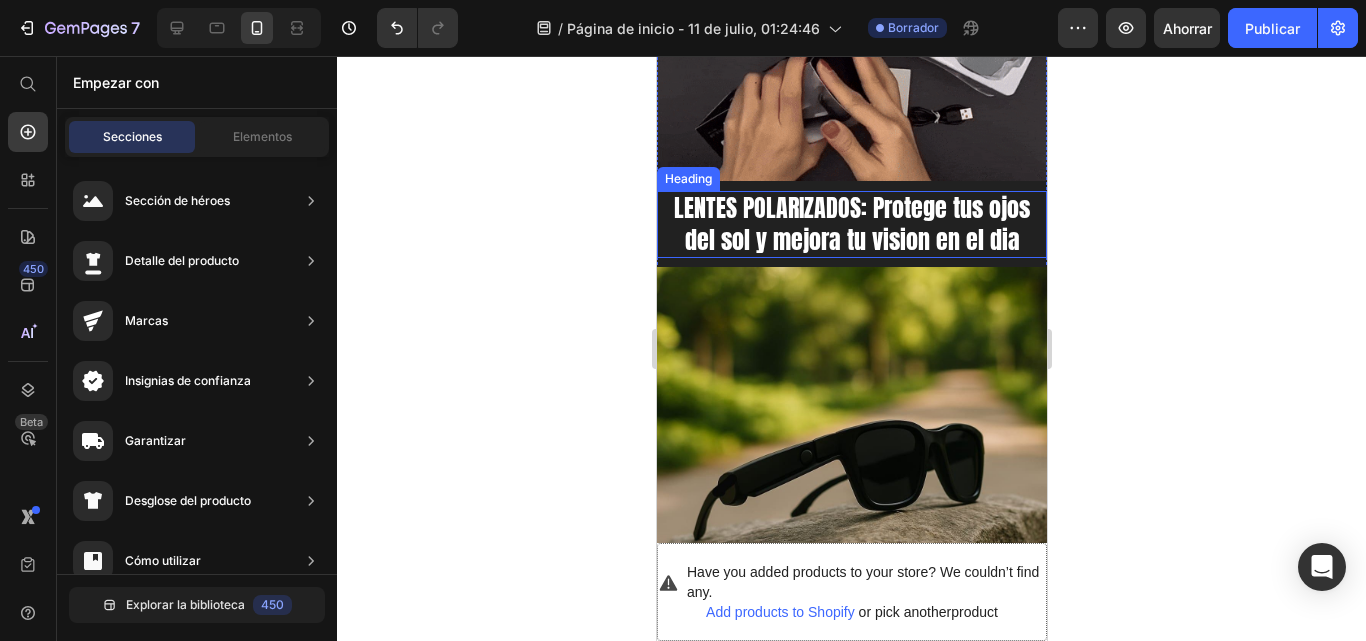 click on "7 / Página de inicio - 11 de julio, 01:24:46 Borrador Avance Ahorrar Publicar 450 Beta Empezar con Secciones Elementos Sección de héroes Detalle del producto Marcas Insignias de confianza Garantizar Desglose del producto Cómo utilizar Testimonios Comparar Manojo Preguntas frecuentes Prueba social Historia de la marca Lista de productos Recopilación Lista de blogs Contacto Sticky Añadir al carrito Pie de página personalizado Explorar la biblioteca 450 Disposición
Fila
Fila
Fila
Fila Texto
Título
Bloque de texto Botón
Botón
Botón" 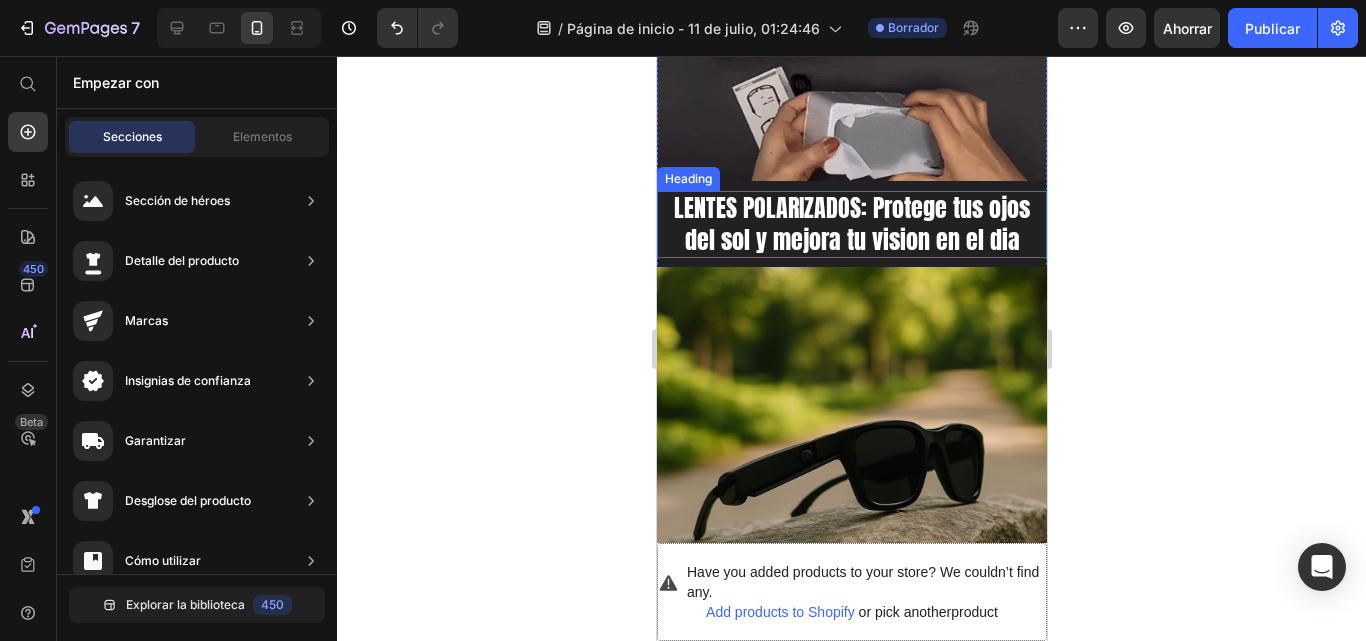 scroll, scrollTop: 0, scrollLeft: 0, axis: both 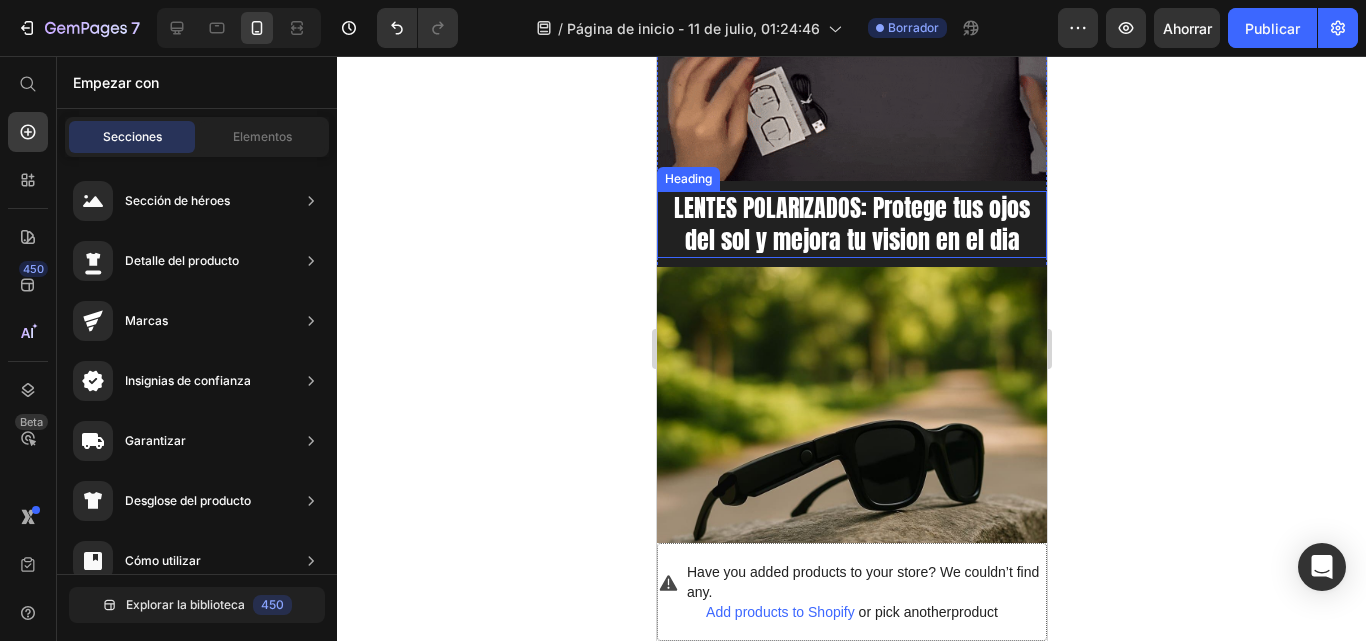 drag, startPoint x: 609, startPoint y: 276, endPoint x: 620, endPoint y: 448, distance: 172.35138 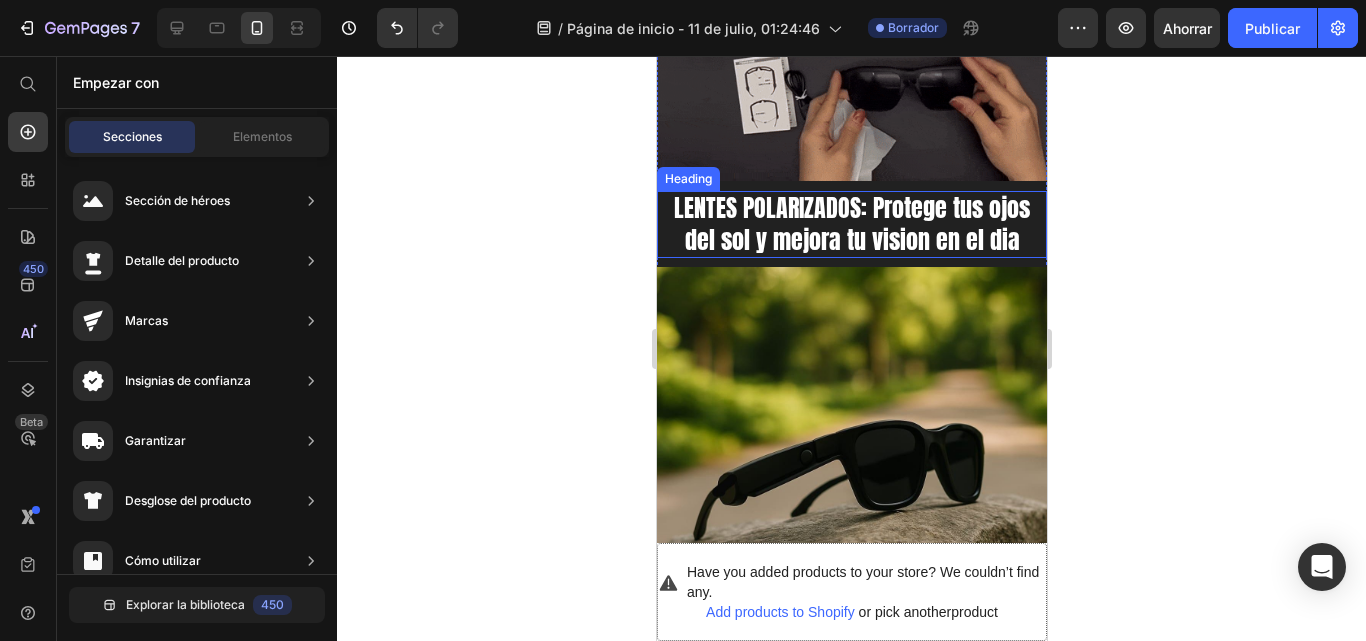 click on "7 / Página de inicio - 11 de julio, 01:24:46 Borrador Avance Ahorrar Publicar 450 Beta Empezar con Secciones Elementos Sección de héroes Detalle del producto Marcas Insignias de confianza Garantizar Desglose del producto Cómo utilizar Testimonios Comparar Manojo Preguntas frecuentes Prueba social Historia de la marca Lista de productos Recopilación Lista de blogs Contacto Sticky Añadir al carrito Pie de página personalizado Explorar la biblioteca 450 Disposición
Fila
Fila
Fila
Fila Texto
Título
Bloque de texto Botón
Botón
Botón" 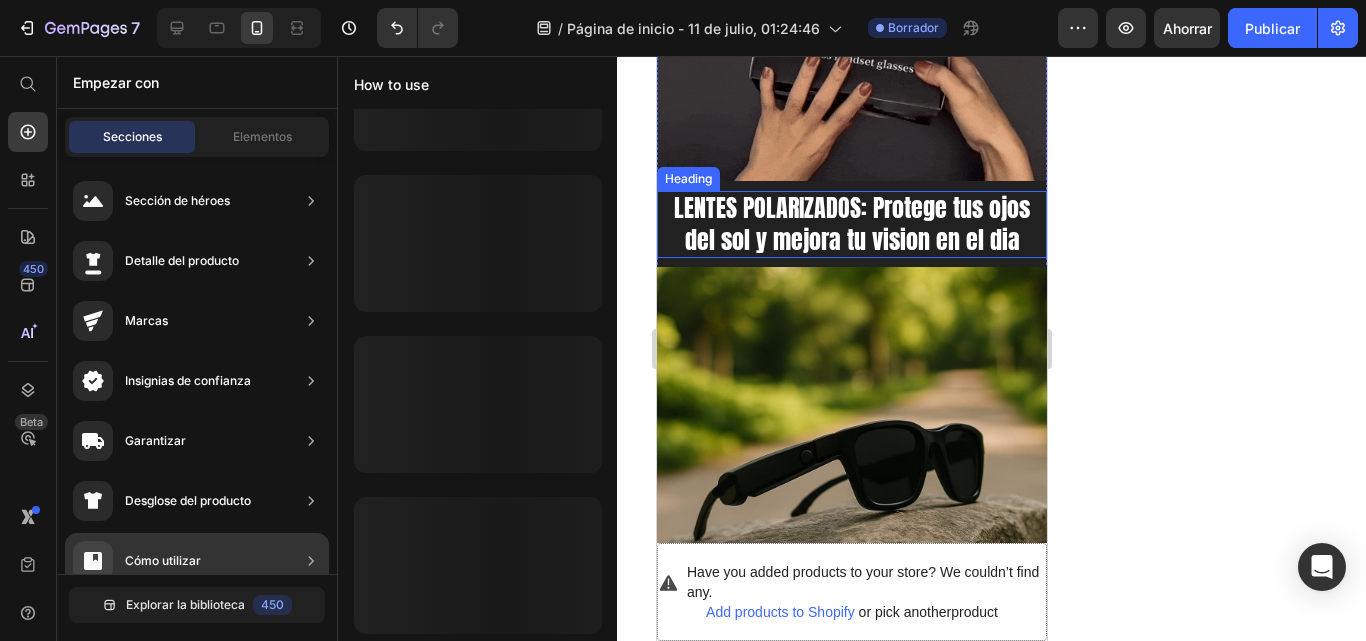 scroll, scrollTop: 101, scrollLeft: 0, axis: vertical 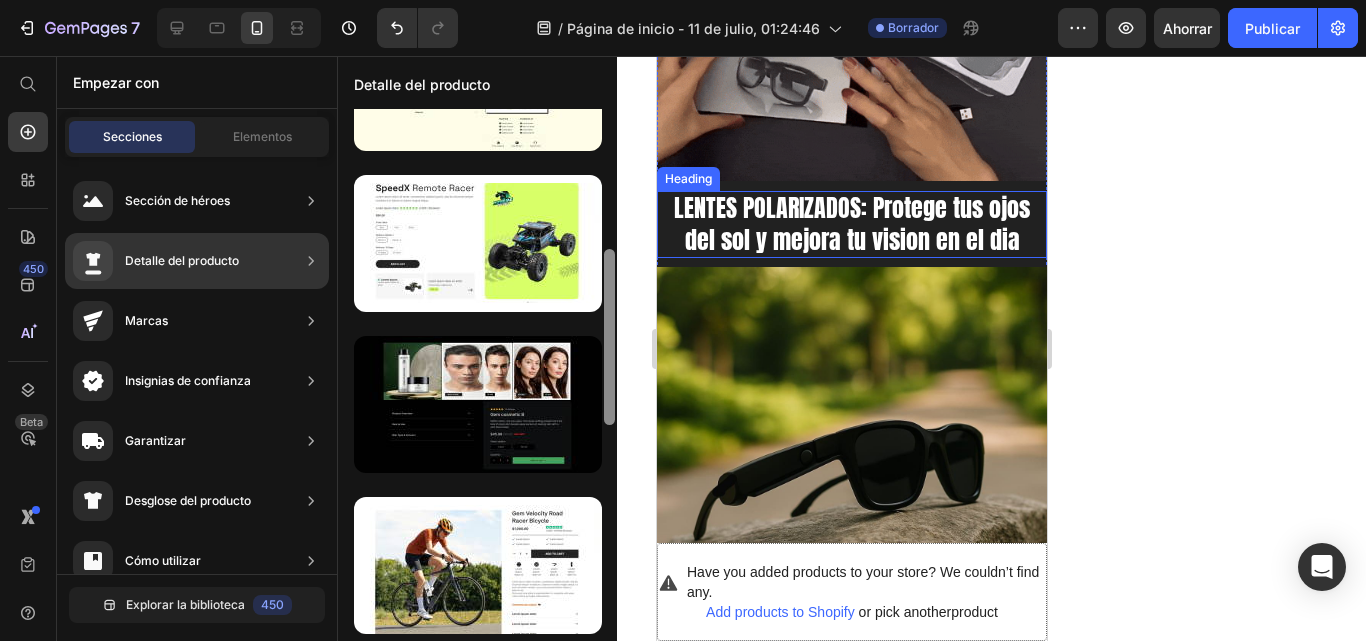 drag, startPoint x: 607, startPoint y: 195, endPoint x: 602, endPoint y: 302, distance: 107.11676 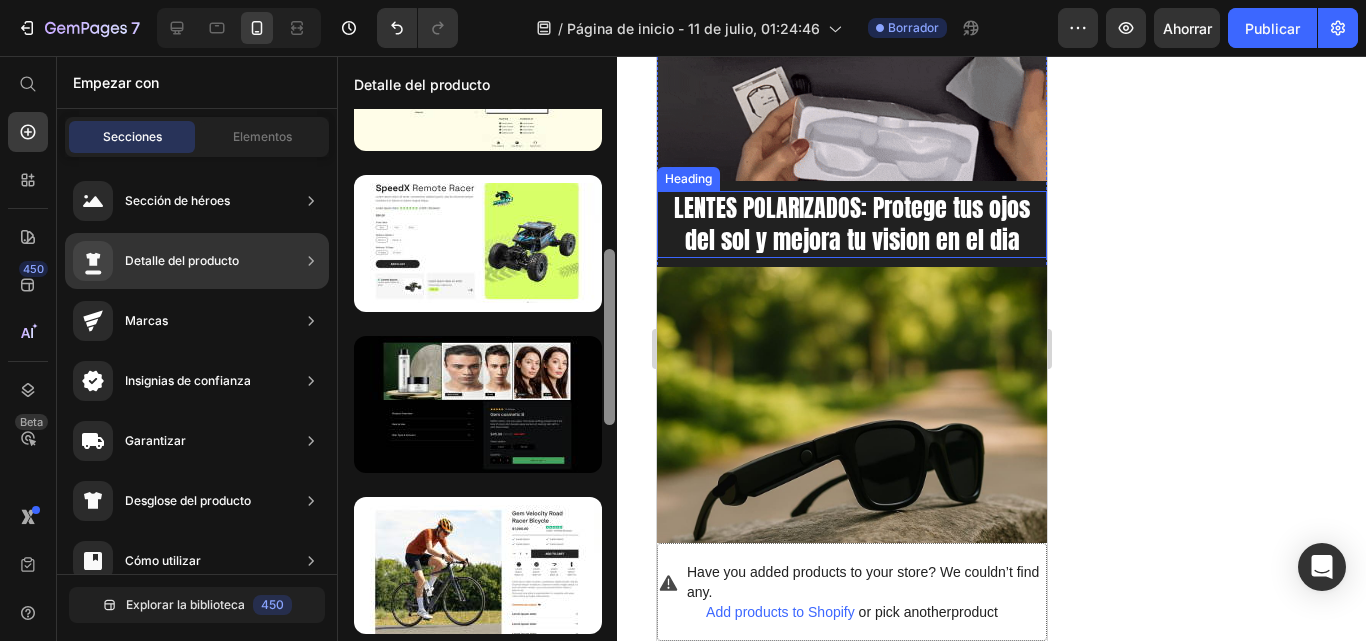 click at bounding box center [609, 374] 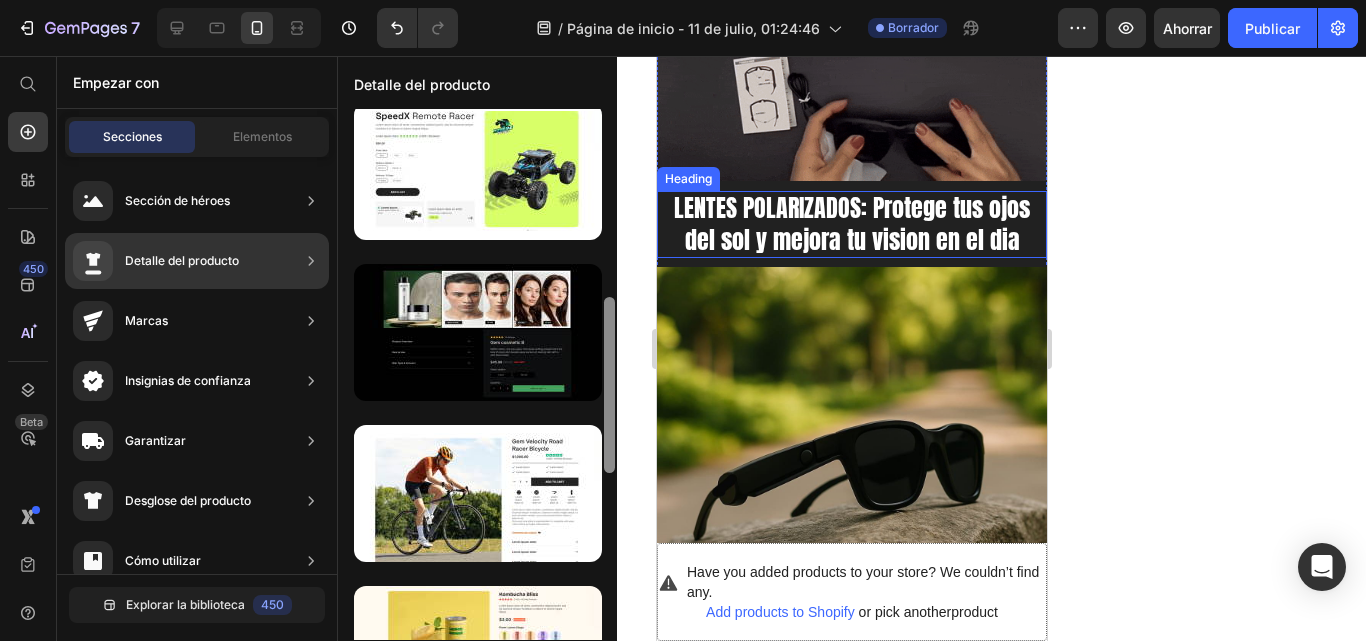 scroll, scrollTop: 0, scrollLeft: 0, axis: both 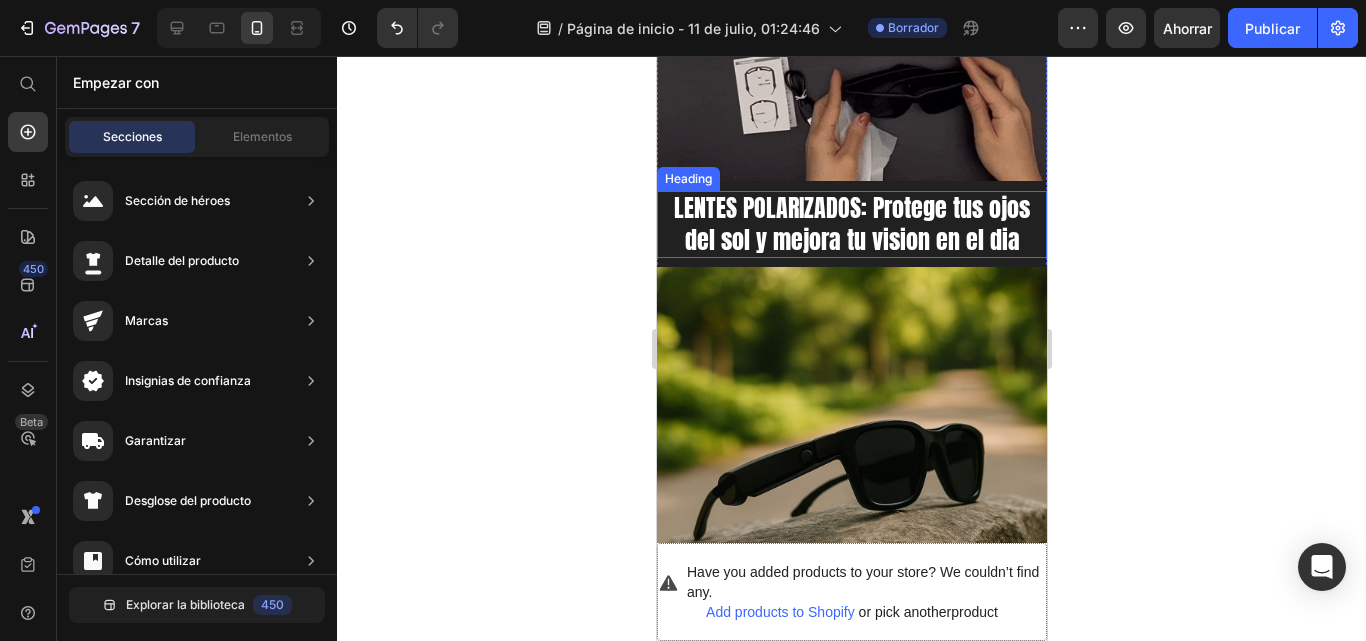 drag, startPoint x: 610, startPoint y: 312, endPoint x: 619, endPoint y: 393, distance: 81.49847 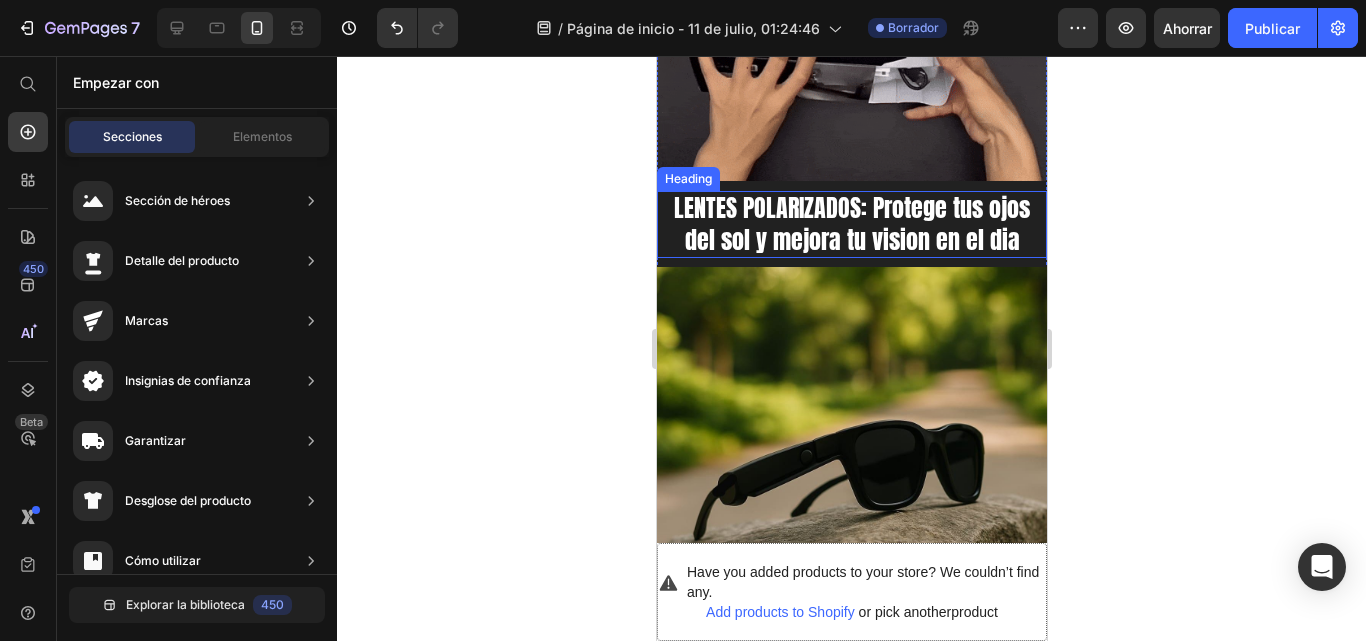 click on "7 / Página de inicio - 11 de julio, 01:24:46 Borrador Avance Ahorrar Publicar 450 Beta Empezar con Secciones Elementos Sección de héroes Detalle del producto Marcas Insignias de confianza Garantizar Desglose del producto Cómo utilizar Testimonios Comparar Manojo Preguntas frecuentes Prueba social Historia de la marca Lista de productos Recopilación Lista de blogs Contacto Sticky Añadir al carrito Pie de página personalizado Explorar la biblioteca 450 Disposición
Fila
Fila
Fila
Fila Texto
Título
Bloque de texto Botón
Botón
Botón" 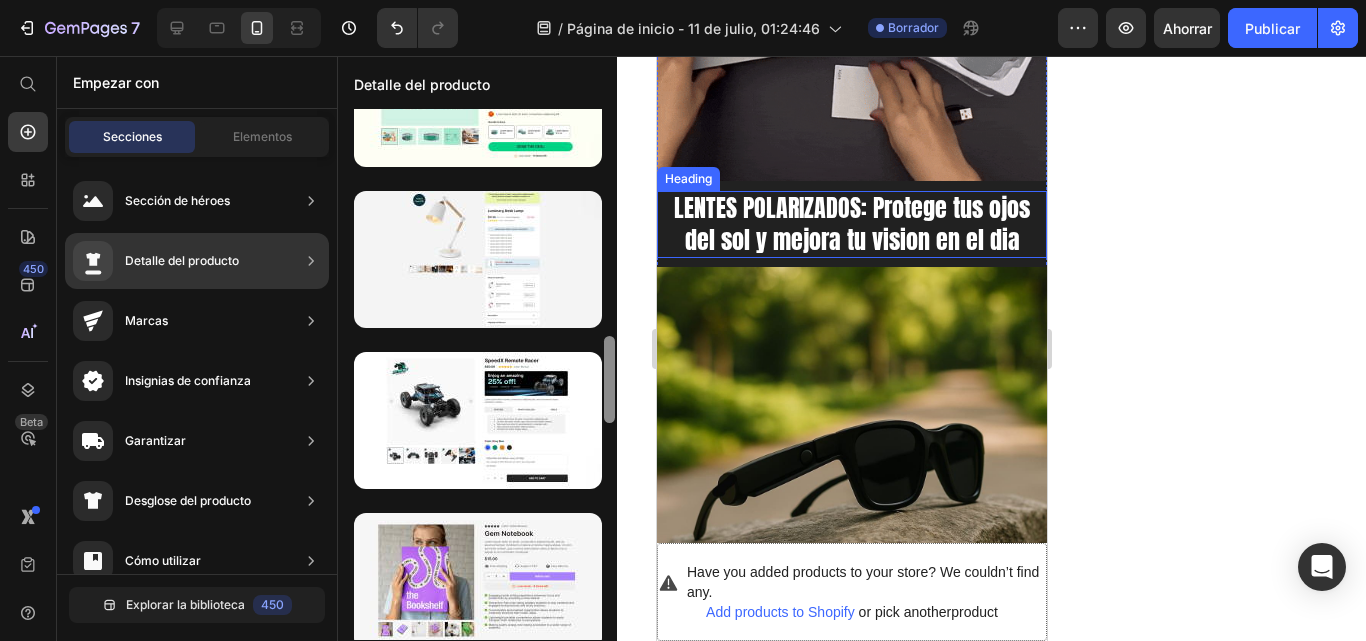 scroll, scrollTop: 0, scrollLeft: 0, axis: both 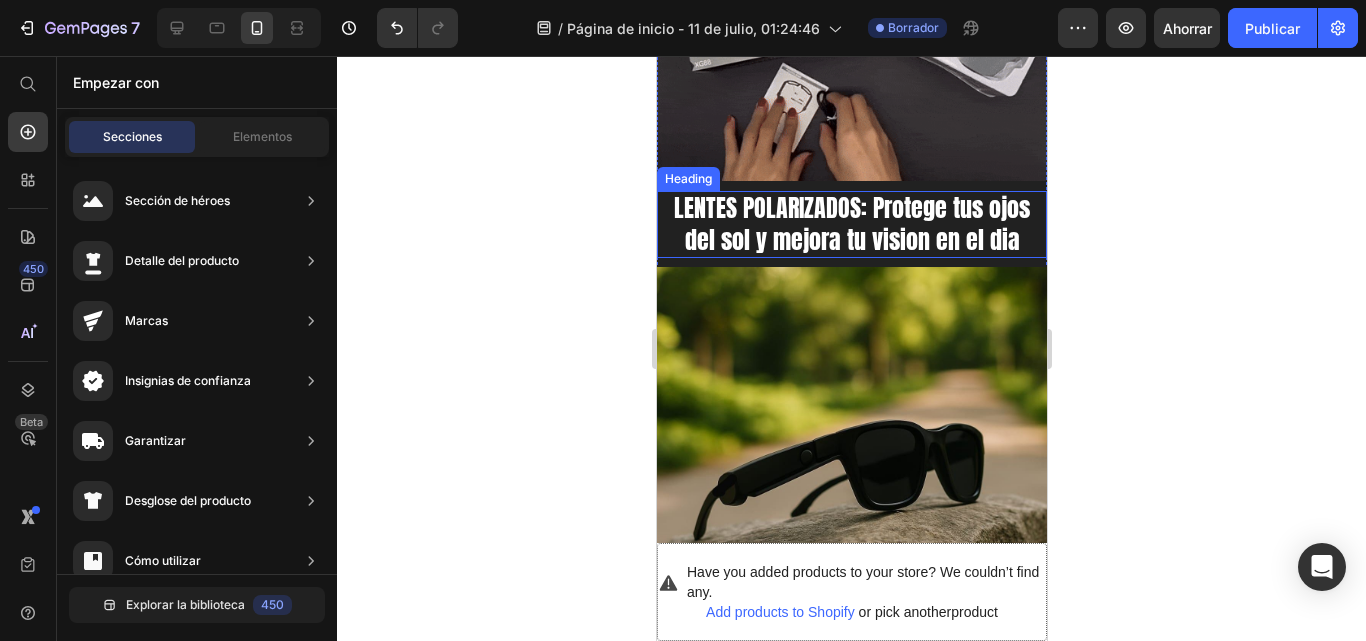 drag, startPoint x: 605, startPoint y: 363, endPoint x: 613, endPoint y: 665, distance: 302.10593 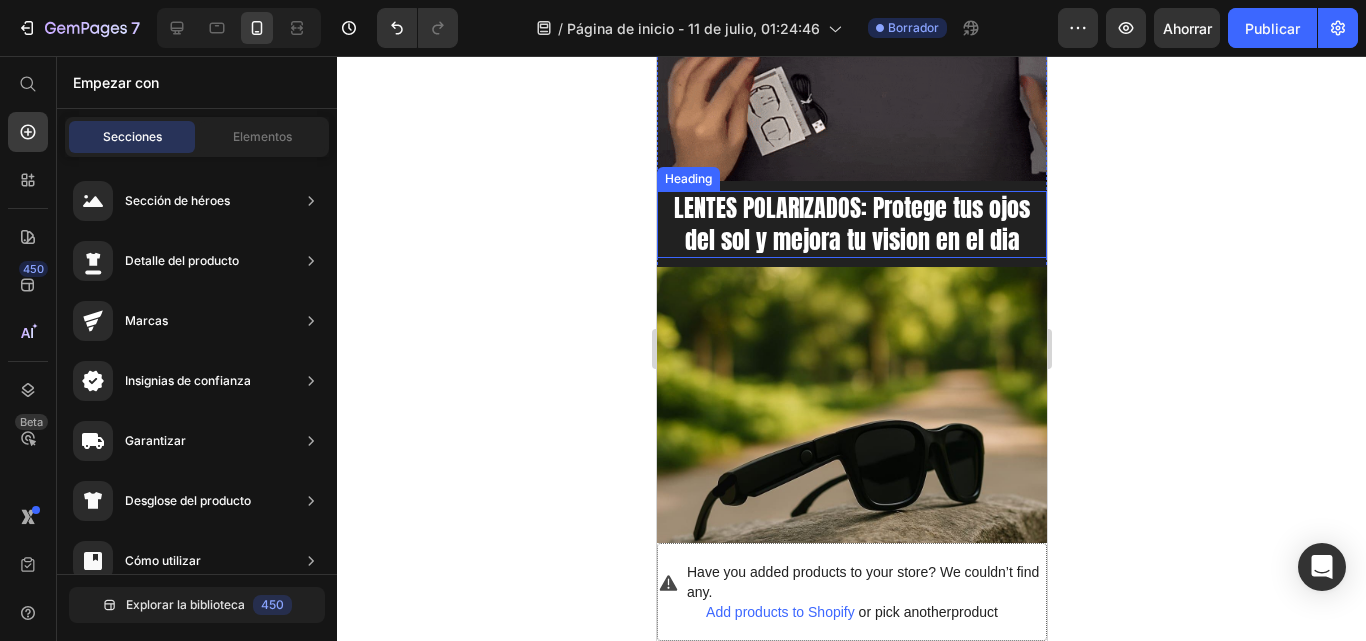 click on "7 / Página de inicio - 11 de julio, 01:24:46 Borrador Avance Ahorrar Publicar 450 Beta Empezar con Secciones Elementos Sección de héroes Detalle del producto Marcas Insignias de confianza Garantizar Desglose del producto Cómo utilizar Testimonios Comparar Manojo Preguntas frecuentes Prueba social Historia de la marca Lista de productos Recopilación Lista de blogs Contacto Sticky Añadir al carrito Pie de página personalizado Explorar la biblioteca 450 Disposición
Fila
Fila
Fila
Fila Texto
Título
Bloque de texto Botón
Botón
Botón" at bounding box center (683, 0) 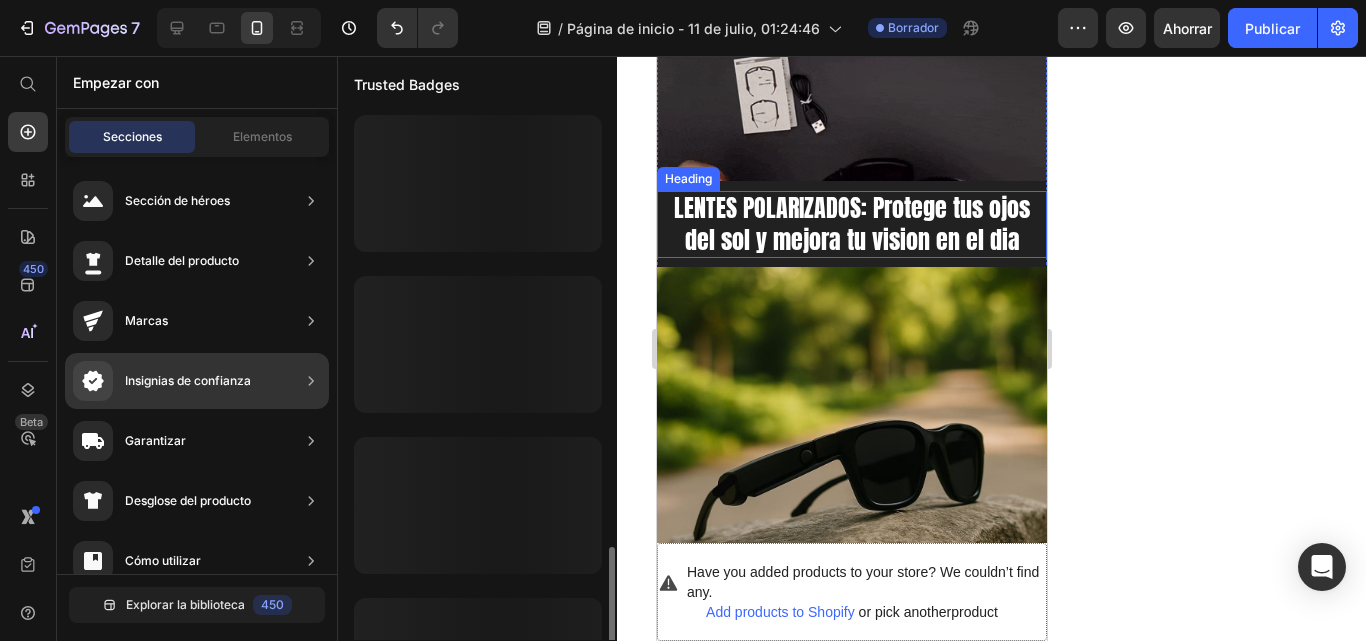 scroll, scrollTop: 262, scrollLeft: 0, axis: vertical 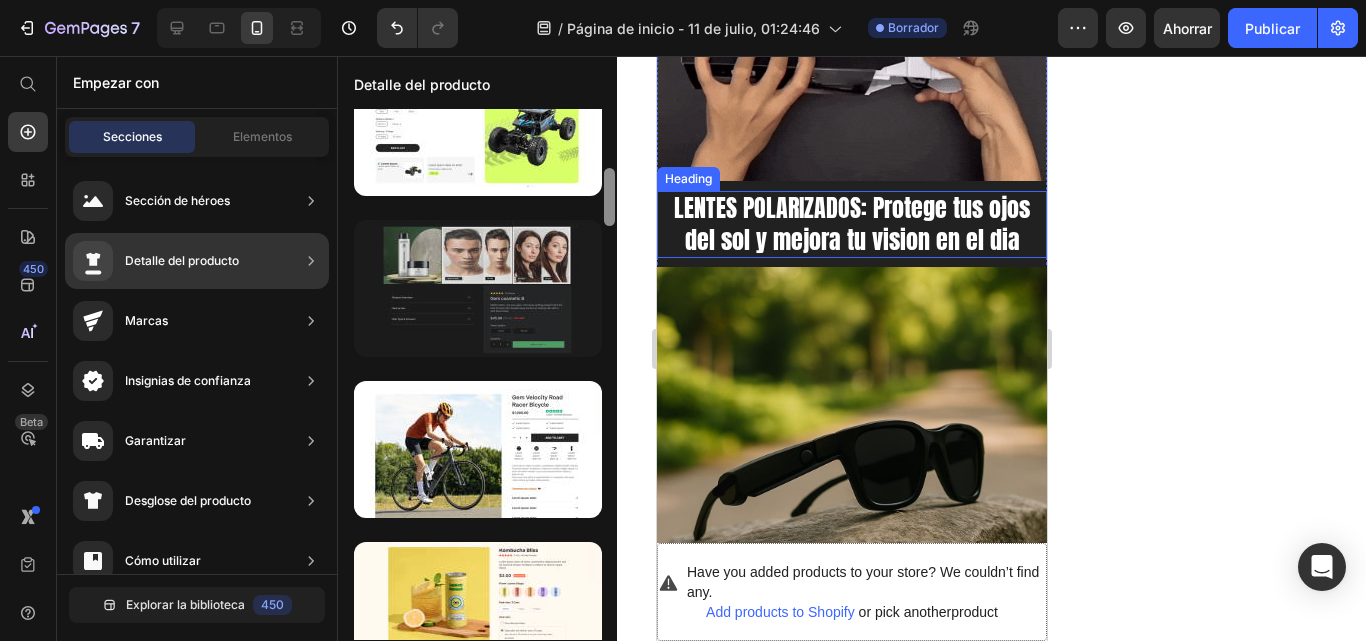 drag, startPoint x: 607, startPoint y: 233, endPoint x: 470, endPoint y: 279, distance: 144.51643 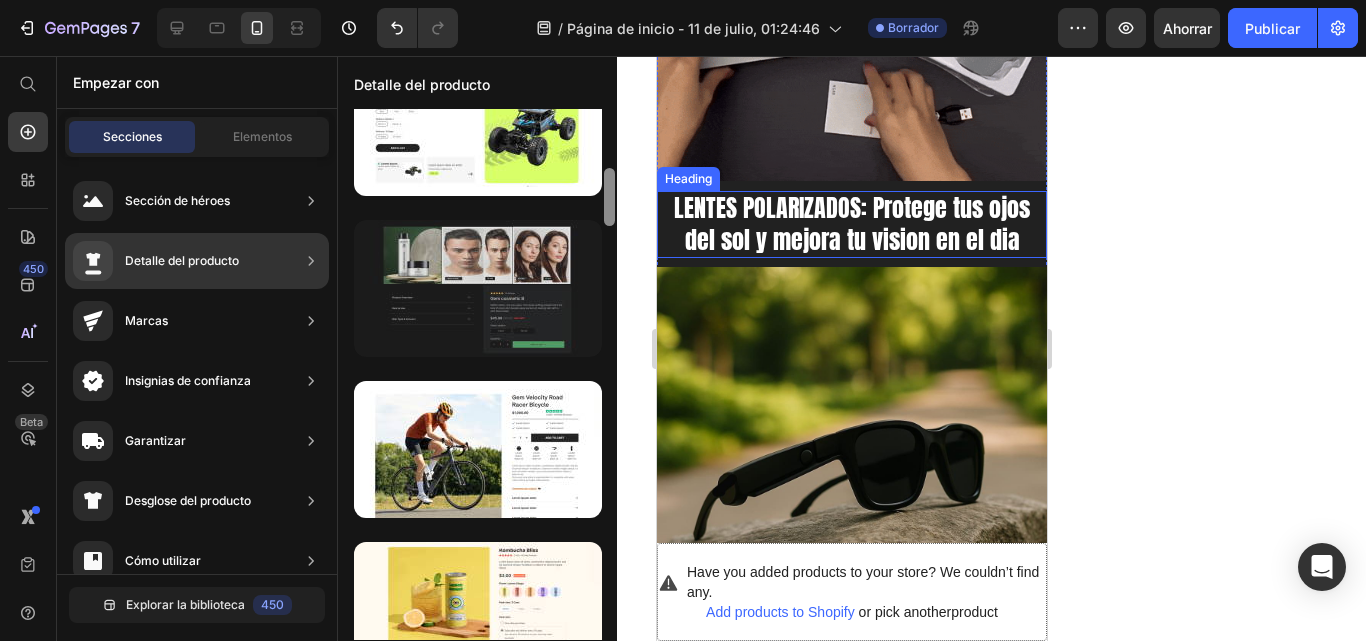 click at bounding box center [477, 374] 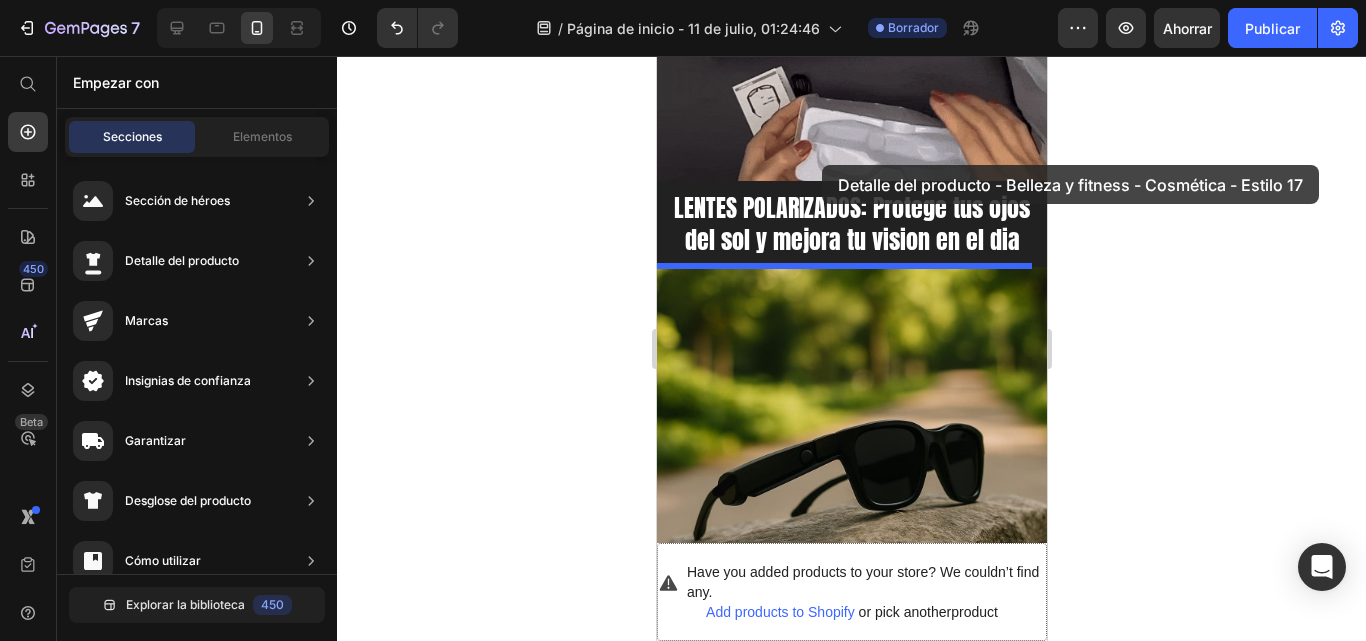 drag, startPoint x: 1126, startPoint y: 335, endPoint x: 821, endPoint y: 165, distance: 349.1776 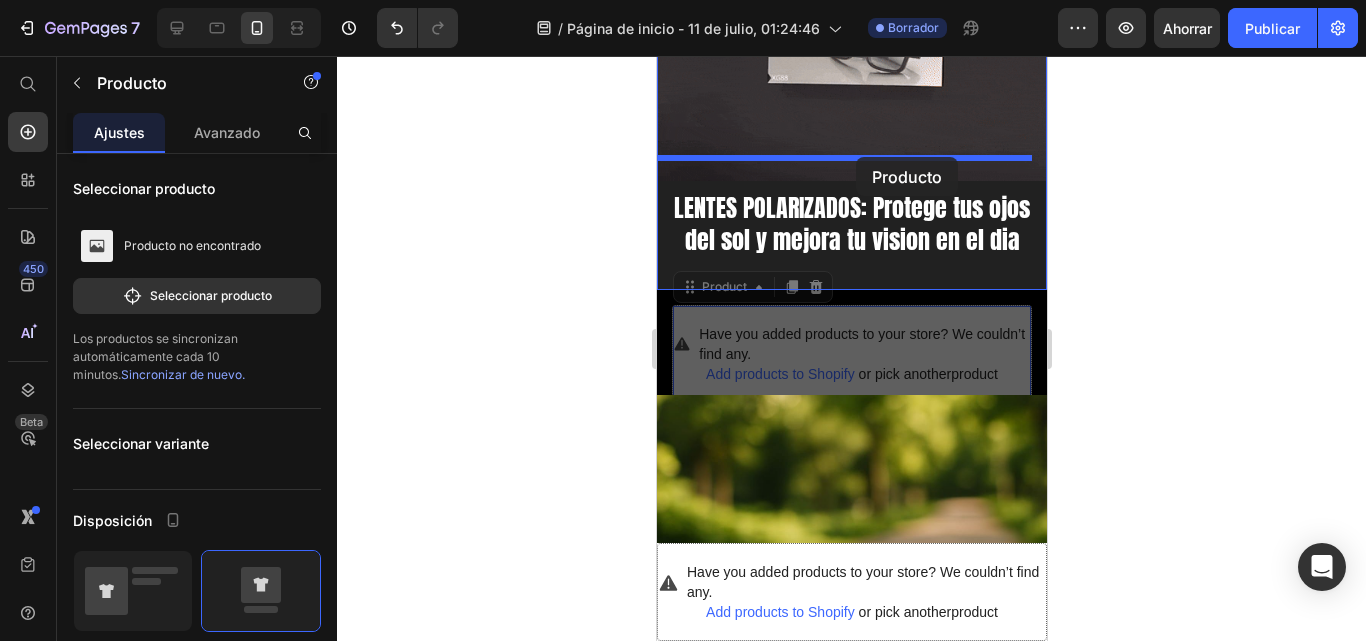 drag, startPoint x: 872, startPoint y: 314, endPoint x: 855, endPoint y: 157, distance: 157.9177 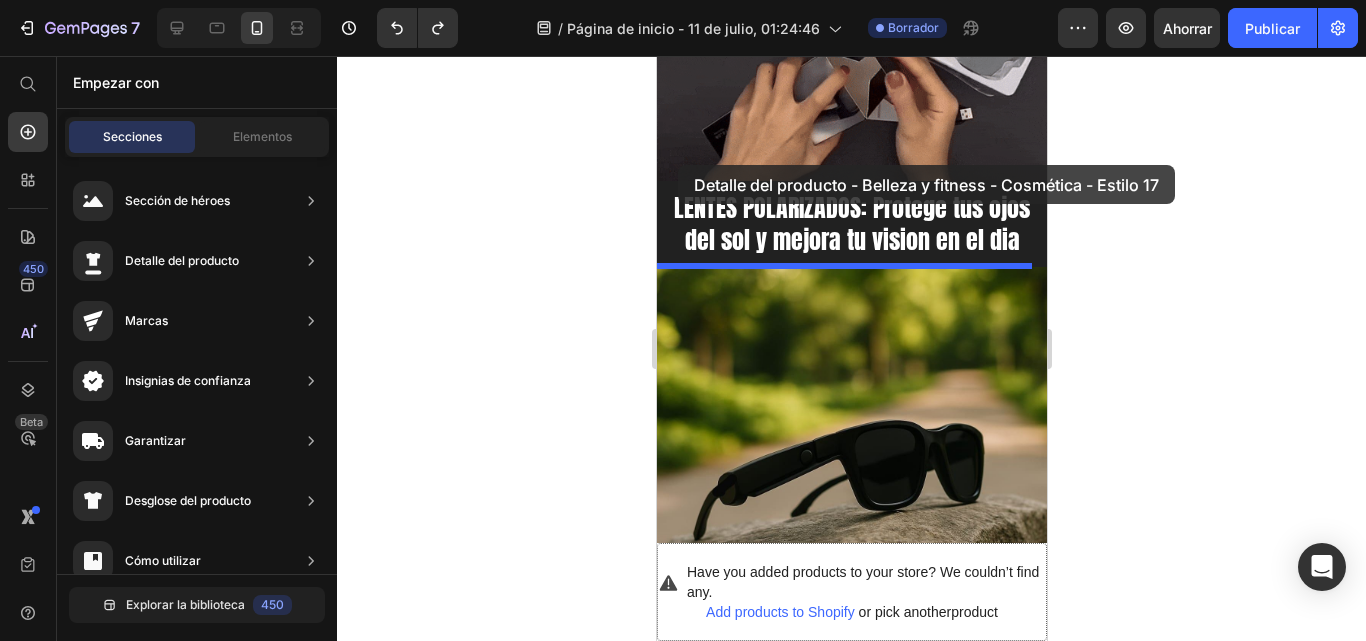 drag, startPoint x: 1102, startPoint y: 316, endPoint x: 677, endPoint y: 165, distance: 451.0277 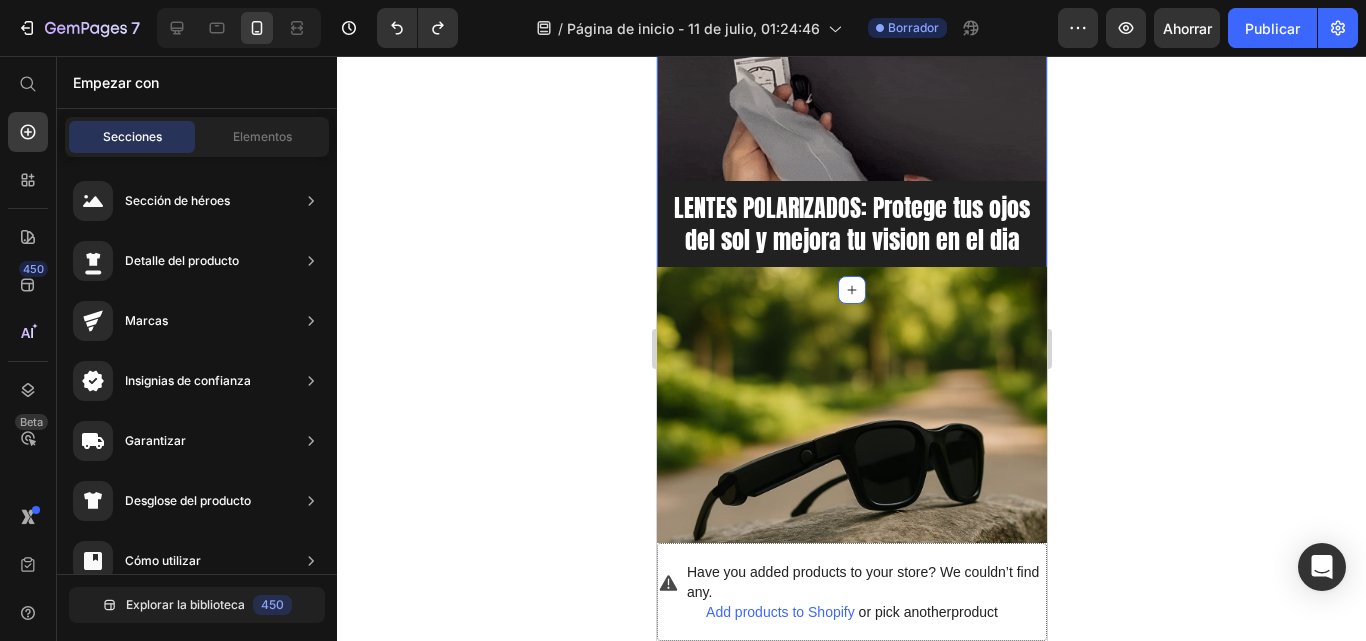click on "Conéctate sin cables, sin enredos. Disfruta música, responde llamadas y luce increíble con un solo accesorio. Heading Image LENTES POLARIZADOS: Protege tus ojos del sol y mejora tu vision en el dia Heading" at bounding box center (851, 55) 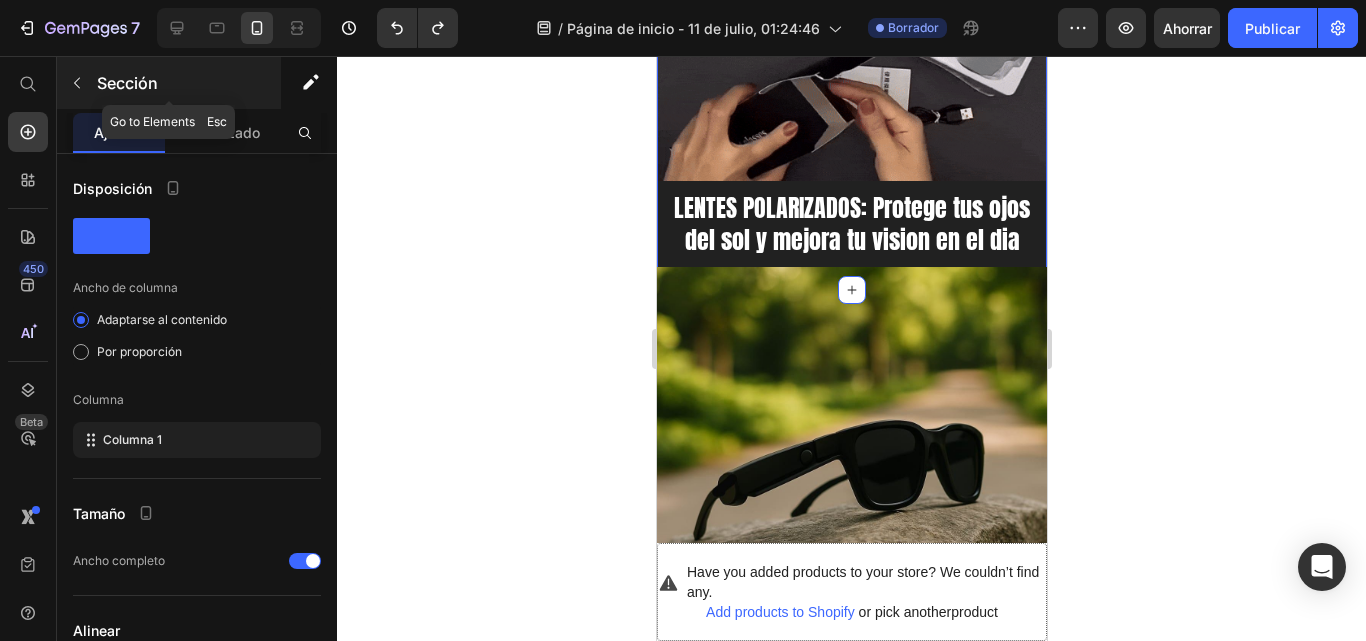 click 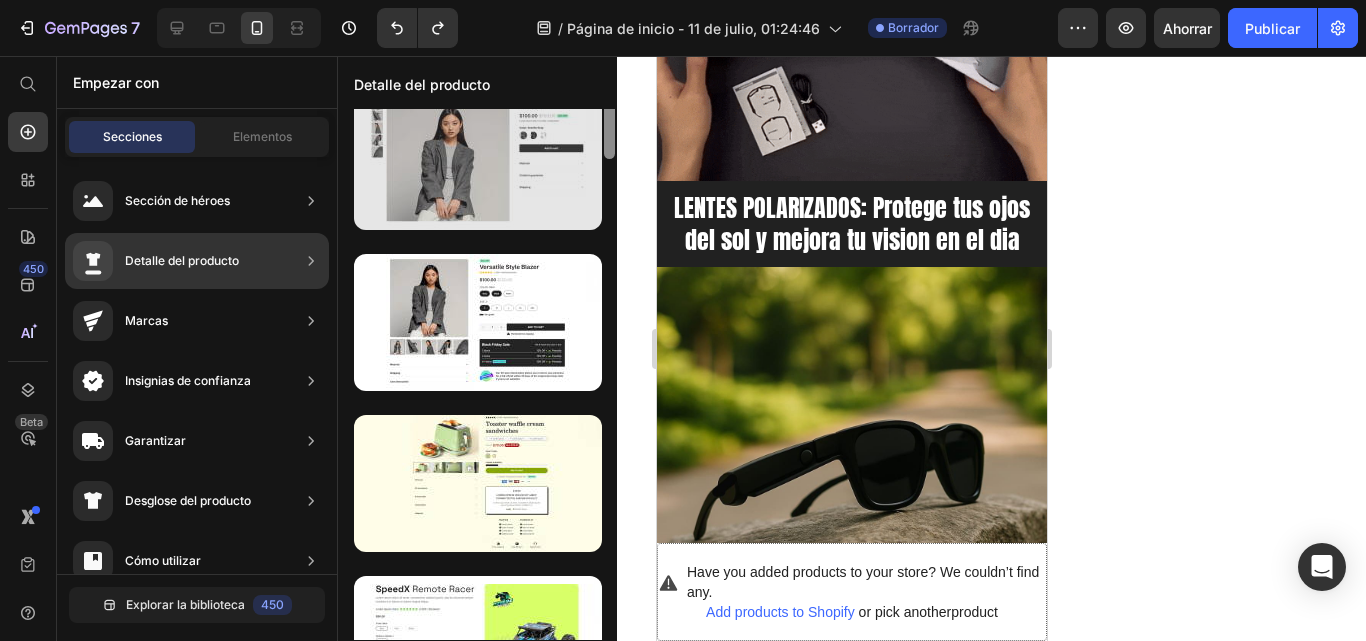 scroll, scrollTop: 13, scrollLeft: 0, axis: vertical 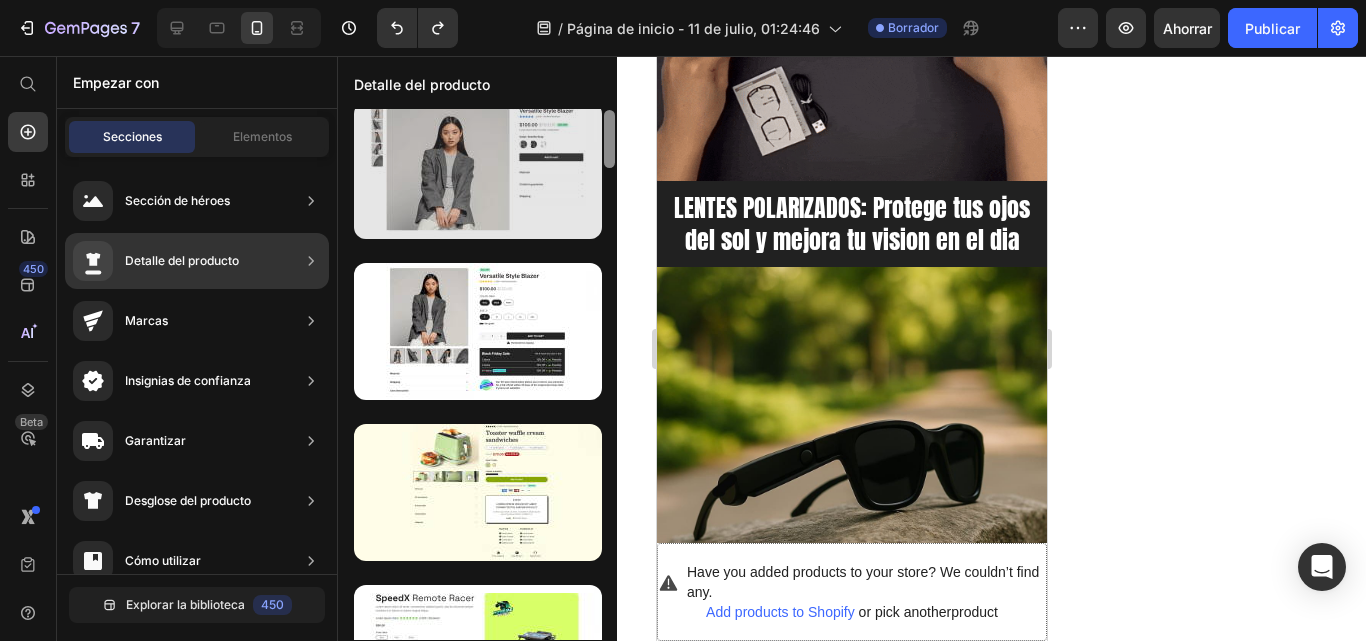 drag, startPoint x: 608, startPoint y: 173, endPoint x: 475, endPoint y: 115, distance: 145.09653 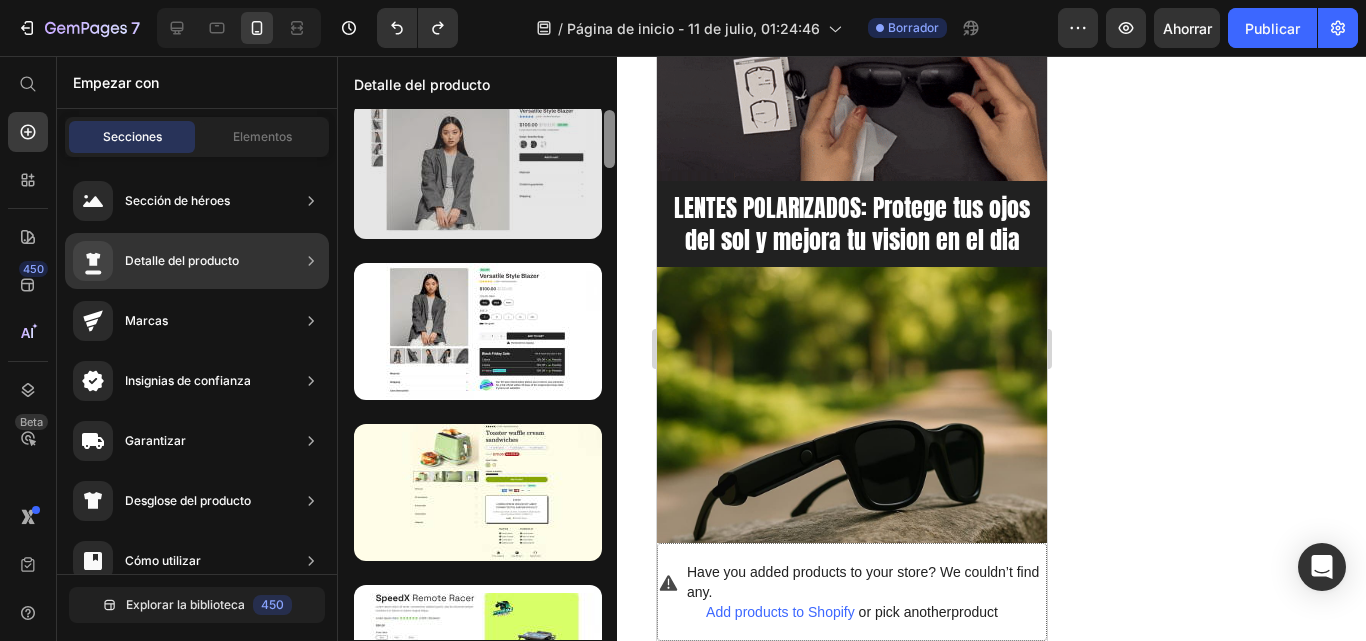 click at bounding box center [477, 374] 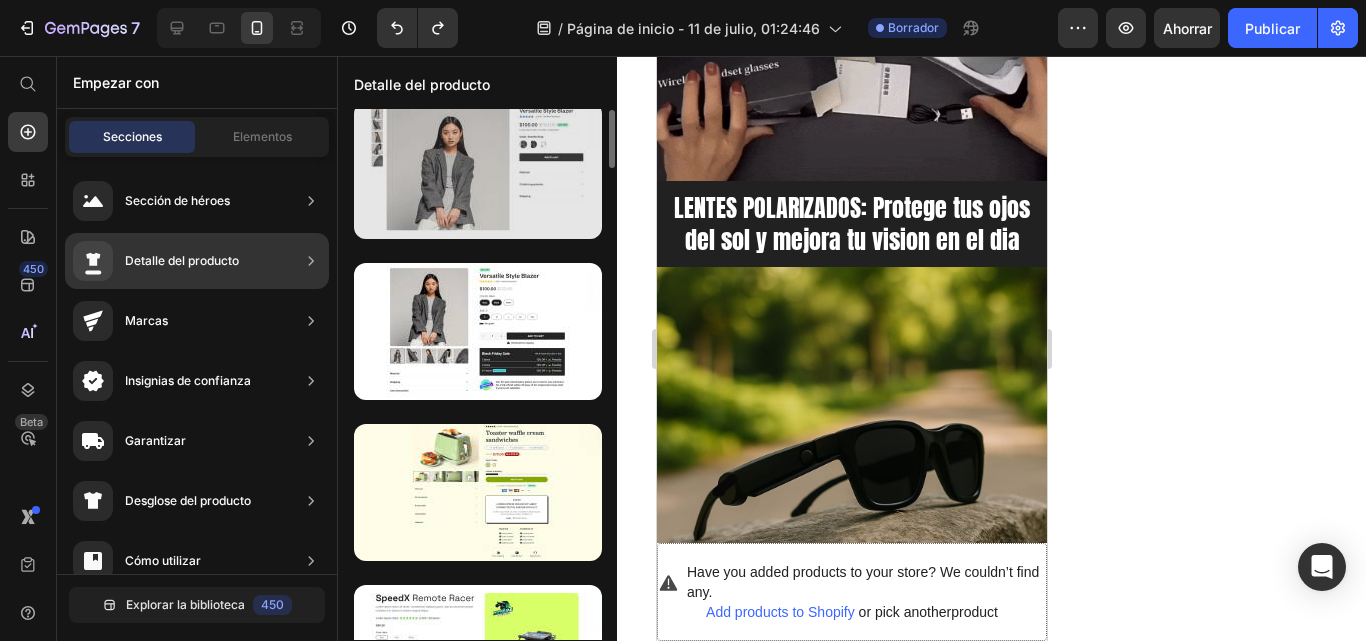 click at bounding box center [478, 170] 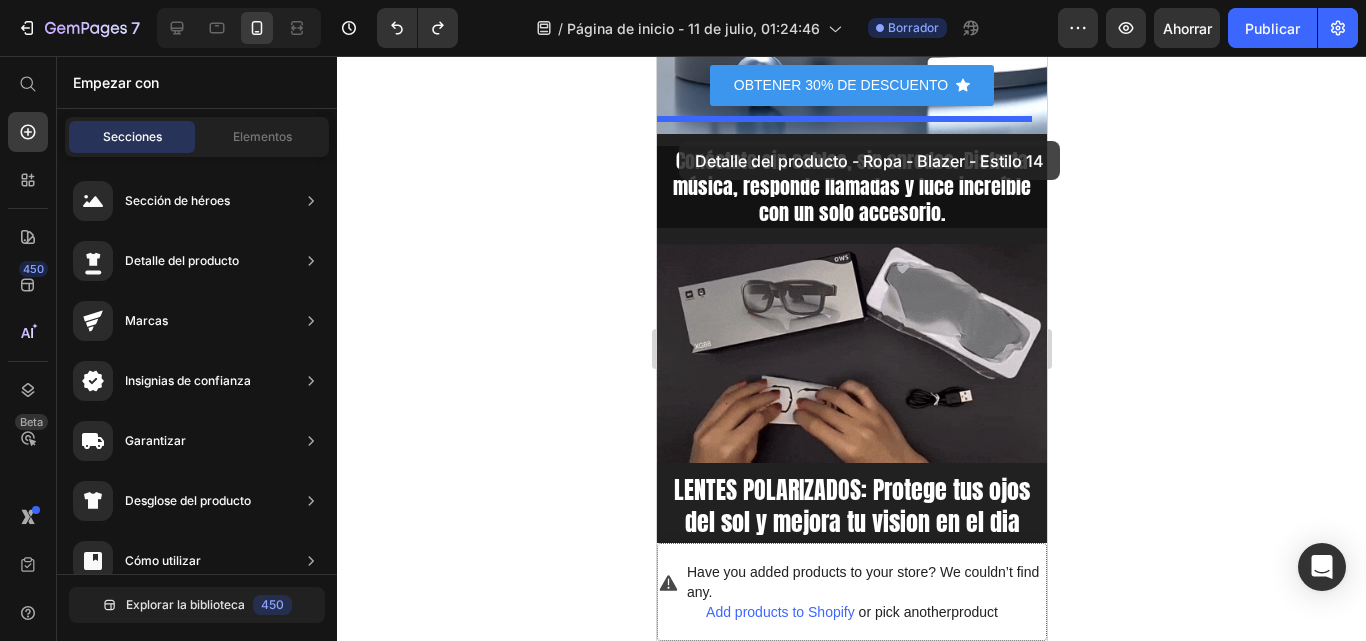 scroll, scrollTop: 379, scrollLeft: 0, axis: vertical 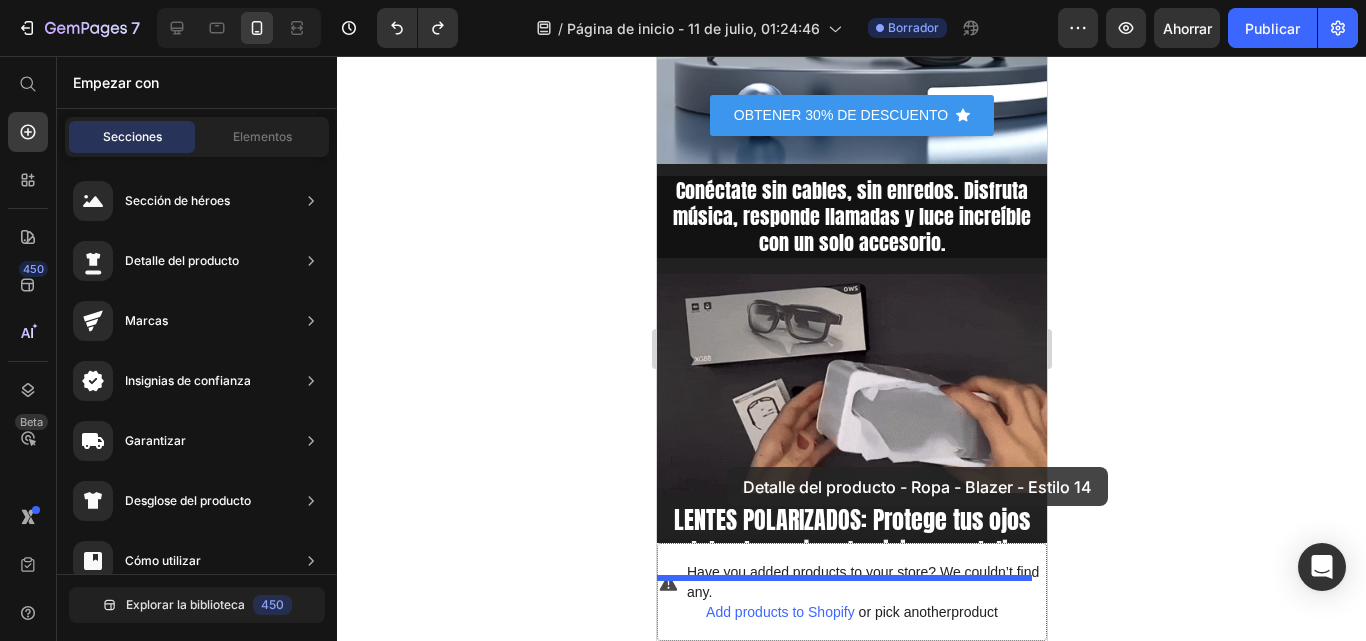 drag, startPoint x: 1149, startPoint y: 254, endPoint x: 726, endPoint y: 467, distance: 473.6011 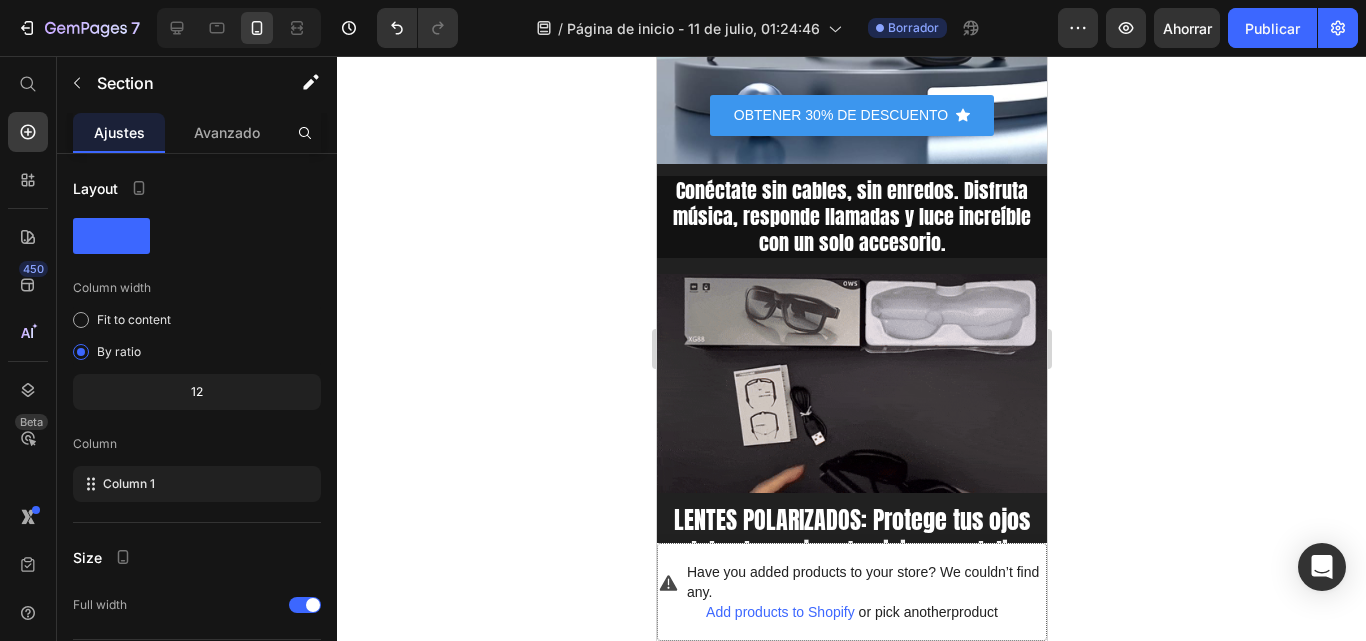 scroll, scrollTop: 831, scrollLeft: 0, axis: vertical 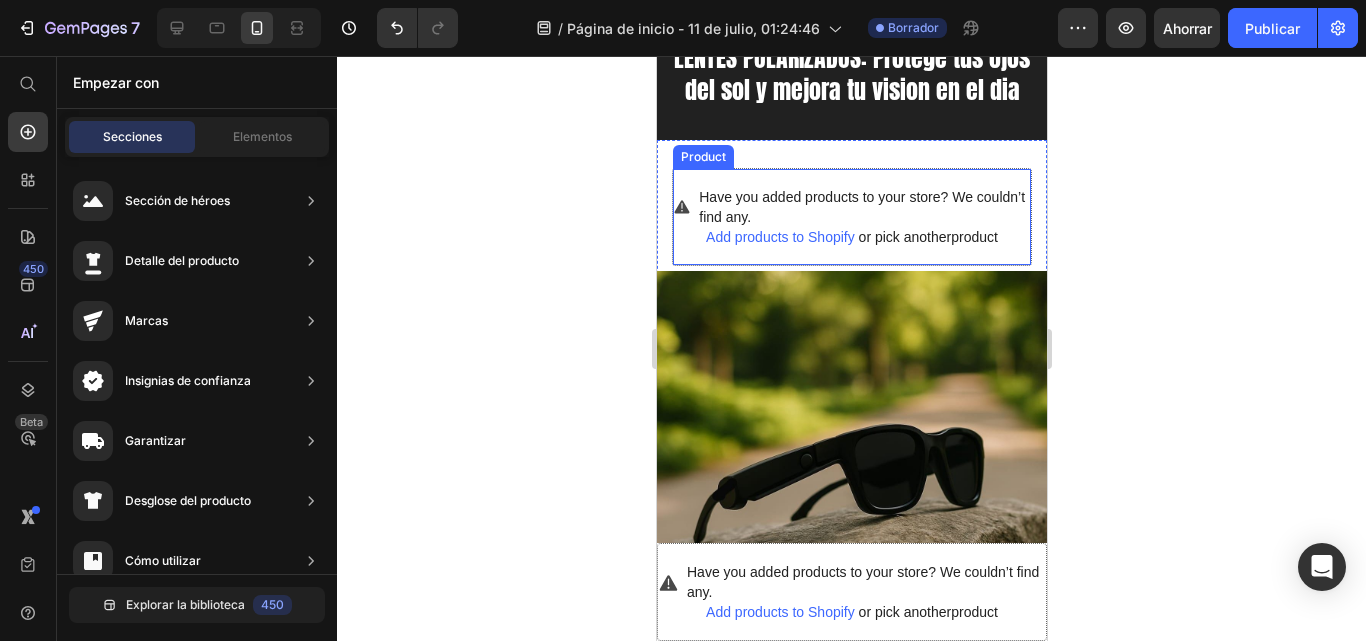 click on "Add products to Shopify" at bounding box center [779, 237] 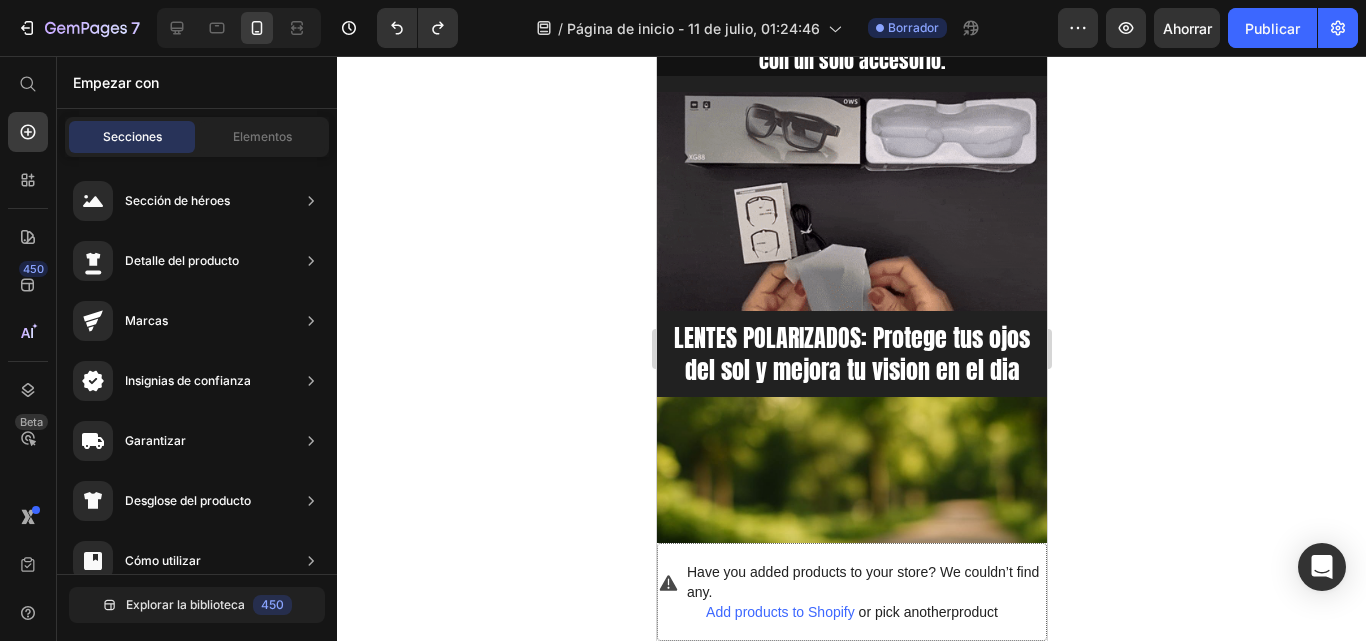 scroll, scrollTop: 546, scrollLeft: 0, axis: vertical 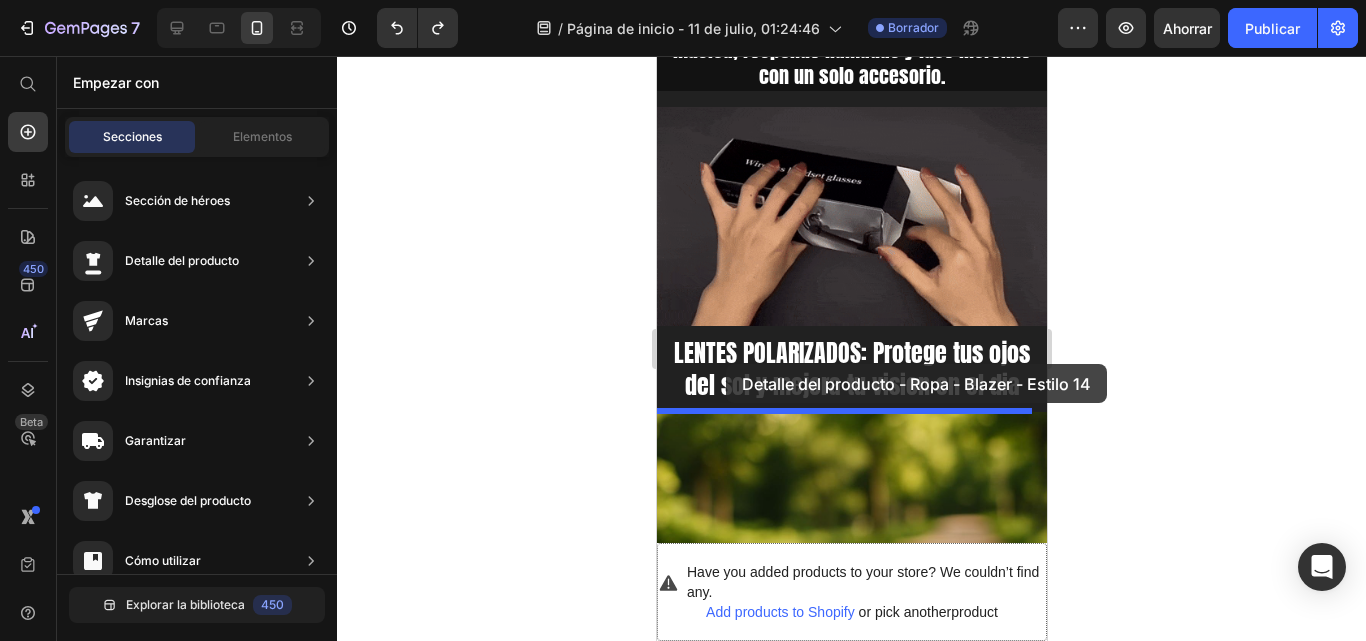 drag, startPoint x: 1055, startPoint y: 277, endPoint x: 725, endPoint y: 364, distance: 341.27554 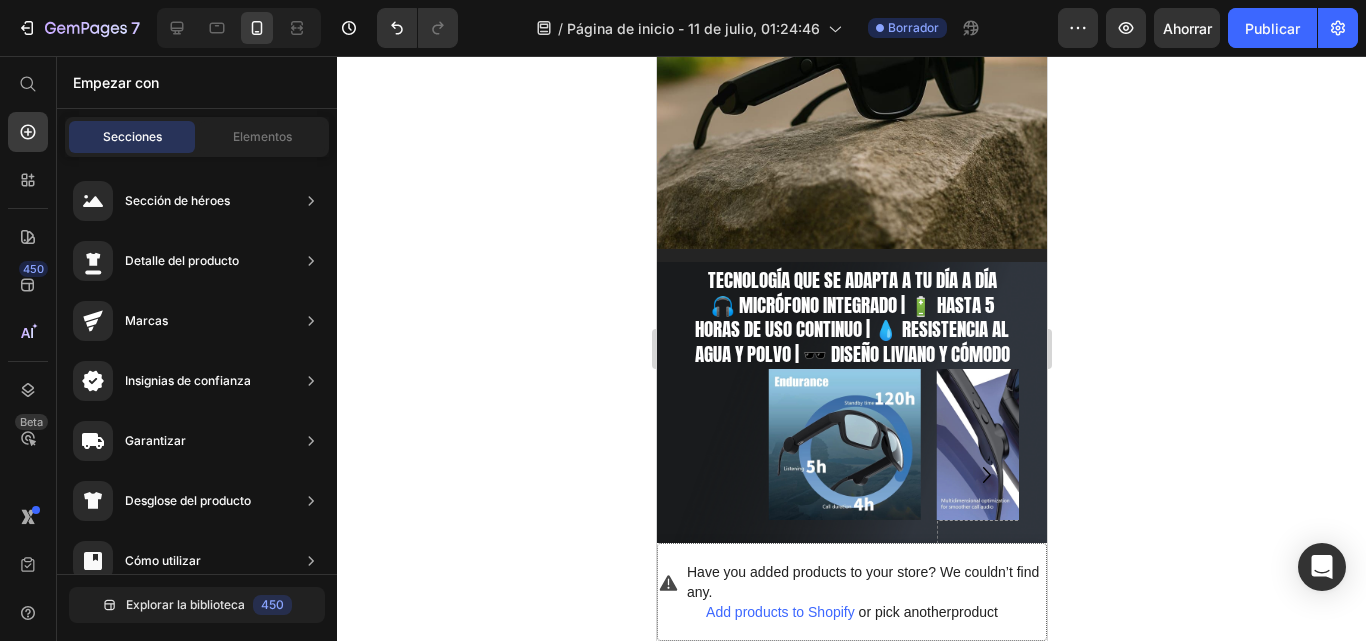 scroll, scrollTop: 1131, scrollLeft: 0, axis: vertical 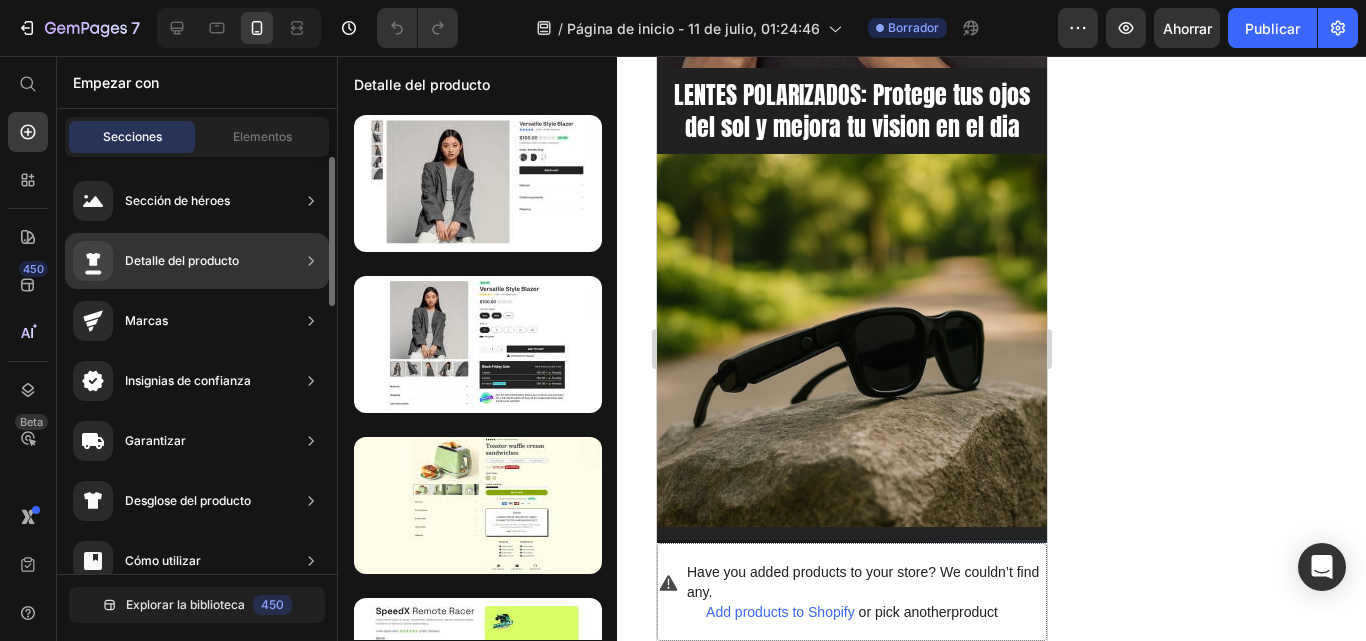 click on "Detalle del producto" at bounding box center [156, 261] 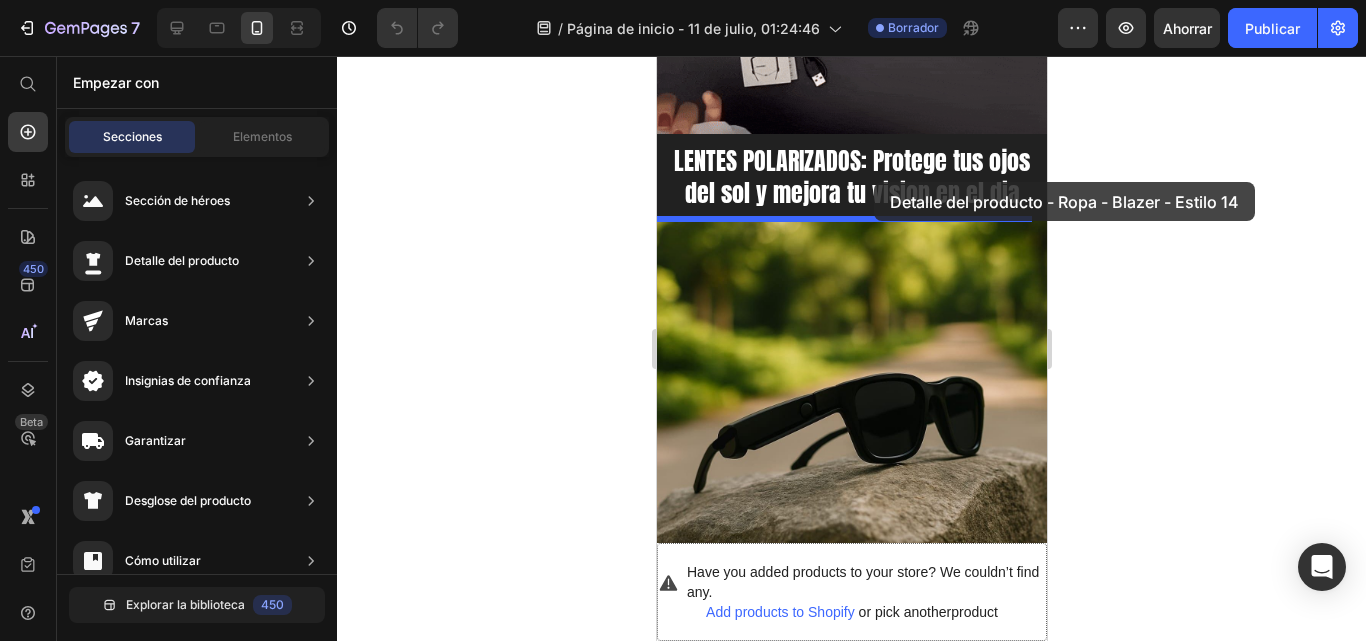 scroll, scrollTop: 720, scrollLeft: 0, axis: vertical 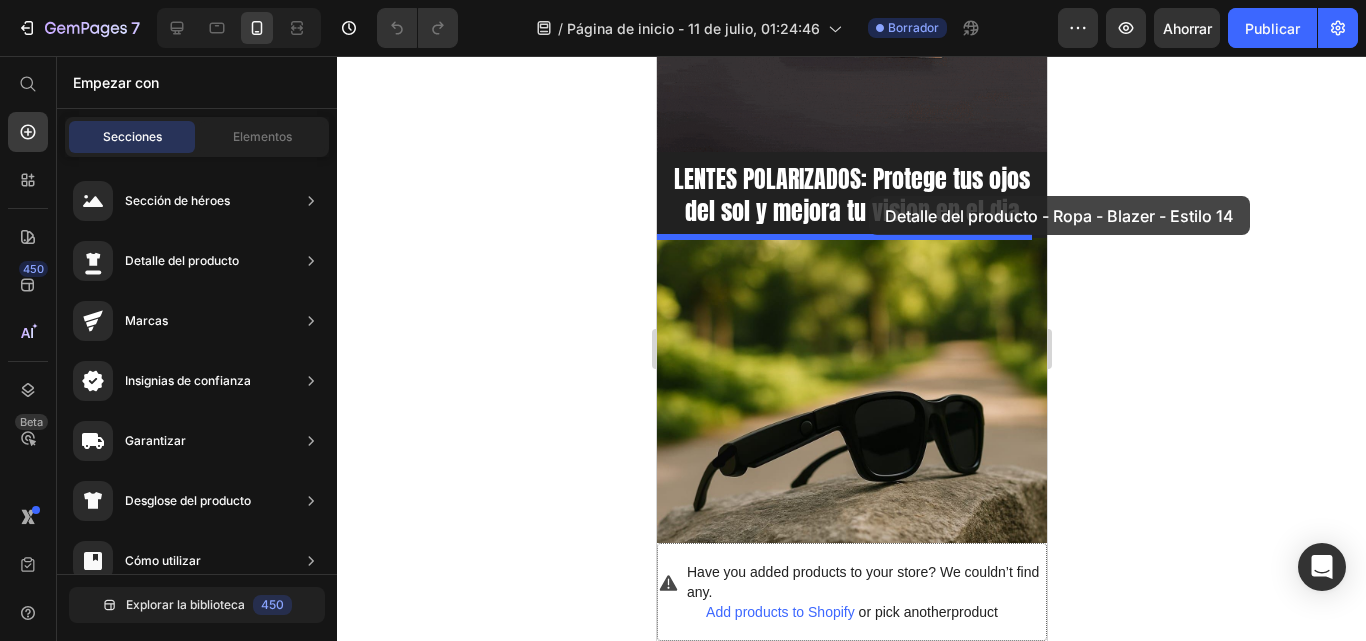 drag, startPoint x: 1047, startPoint y: 229, endPoint x: 868, endPoint y: 196, distance: 182.01648 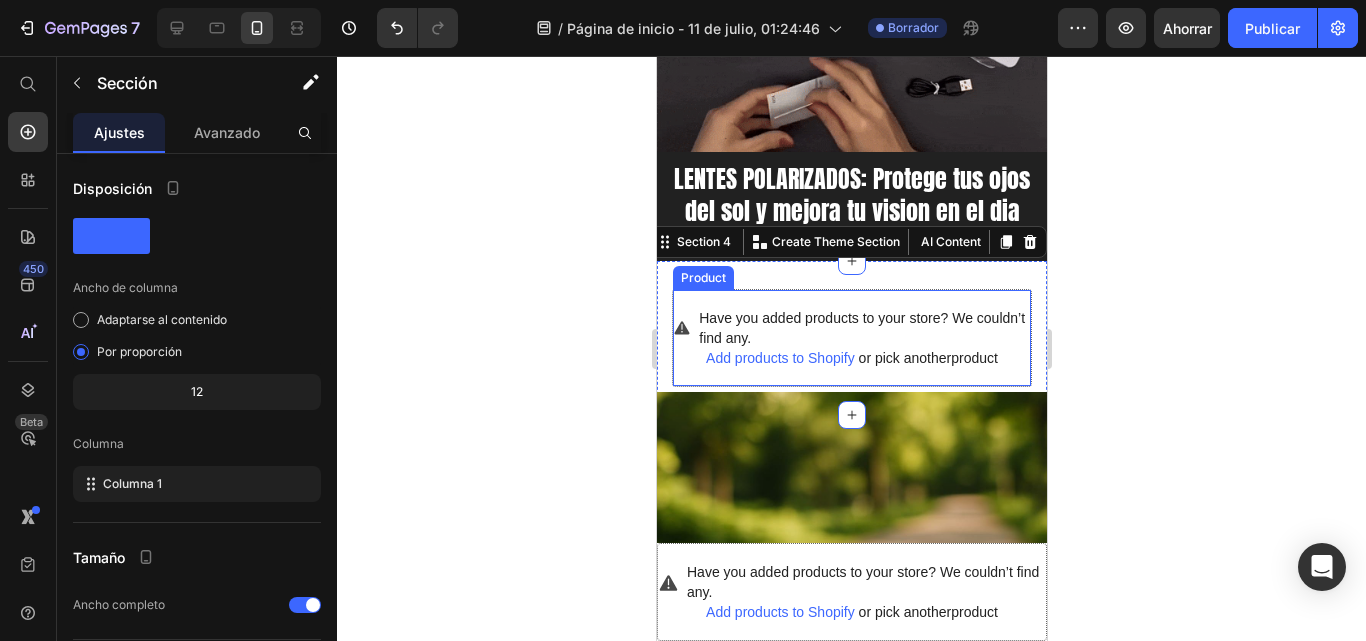 click on "Add products to Shopify" at bounding box center [779, 358] 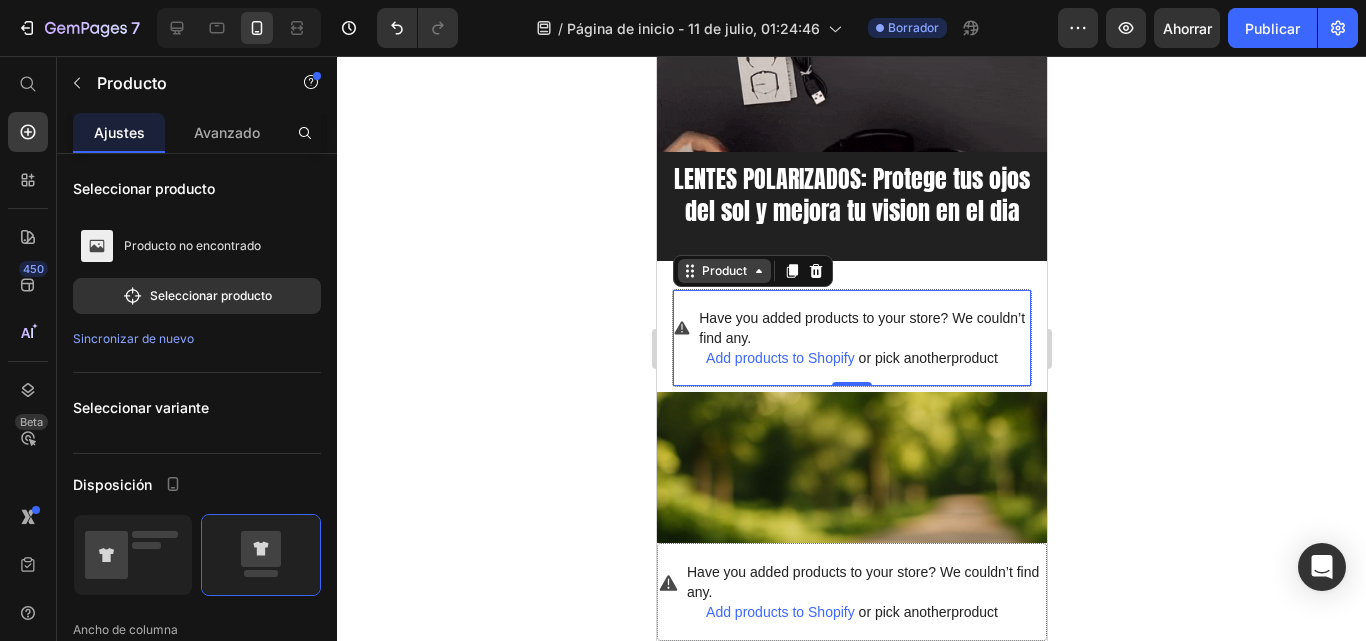 click on "Product" at bounding box center [723, 271] 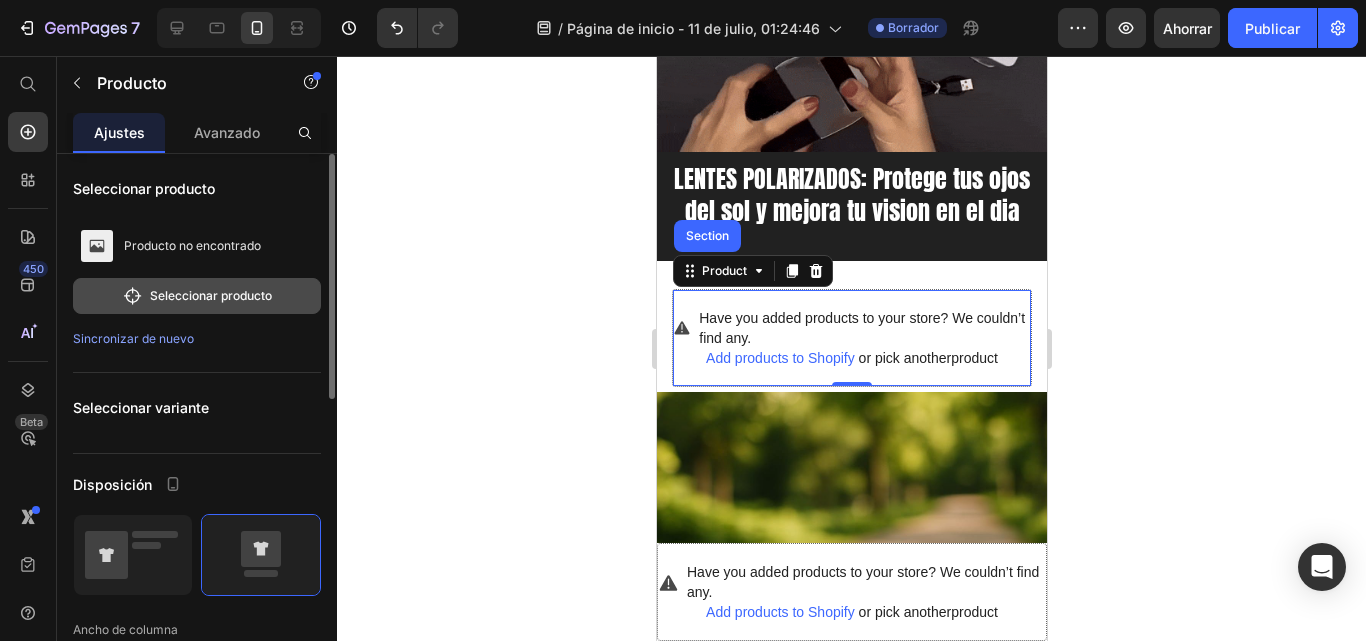 click on "Seleccionar producto" at bounding box center (211, 295) 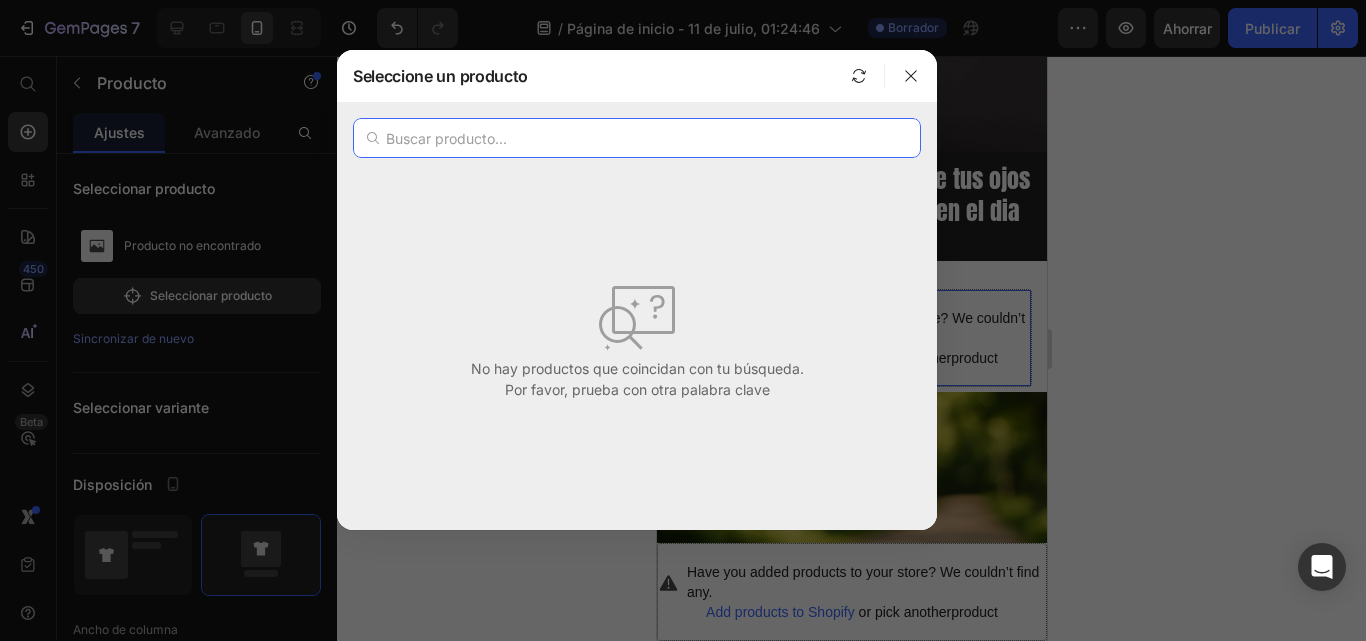 click at bounding box center [637, 138] 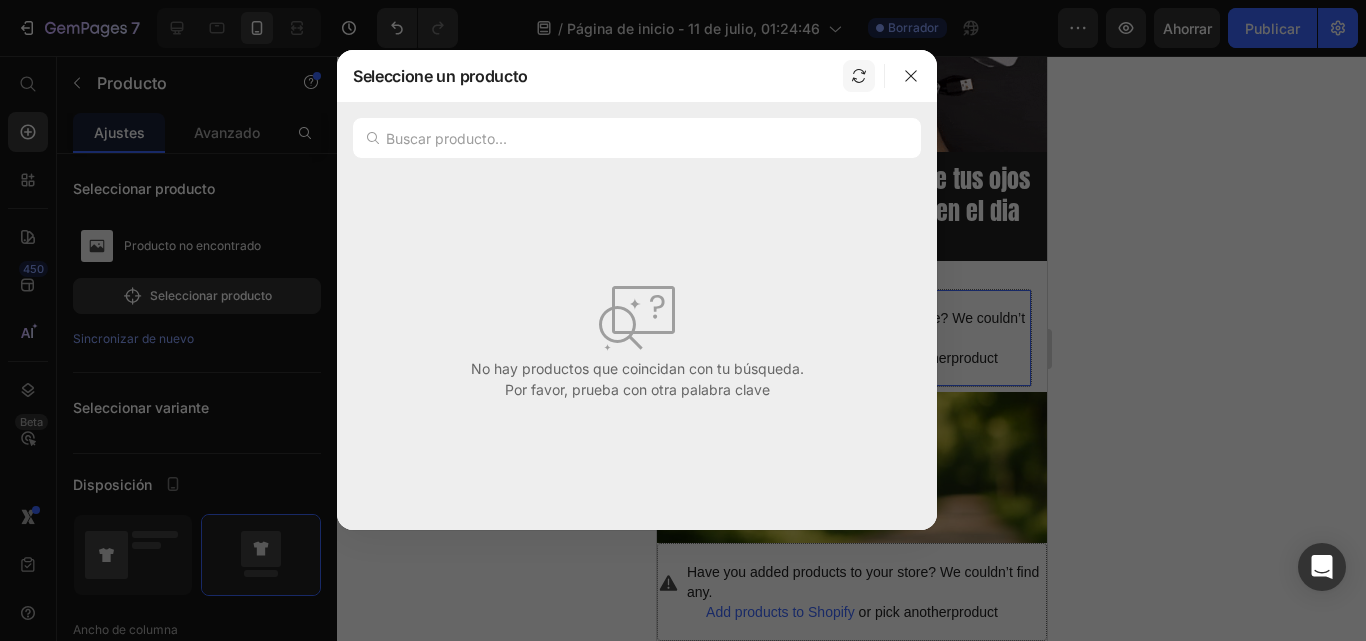click 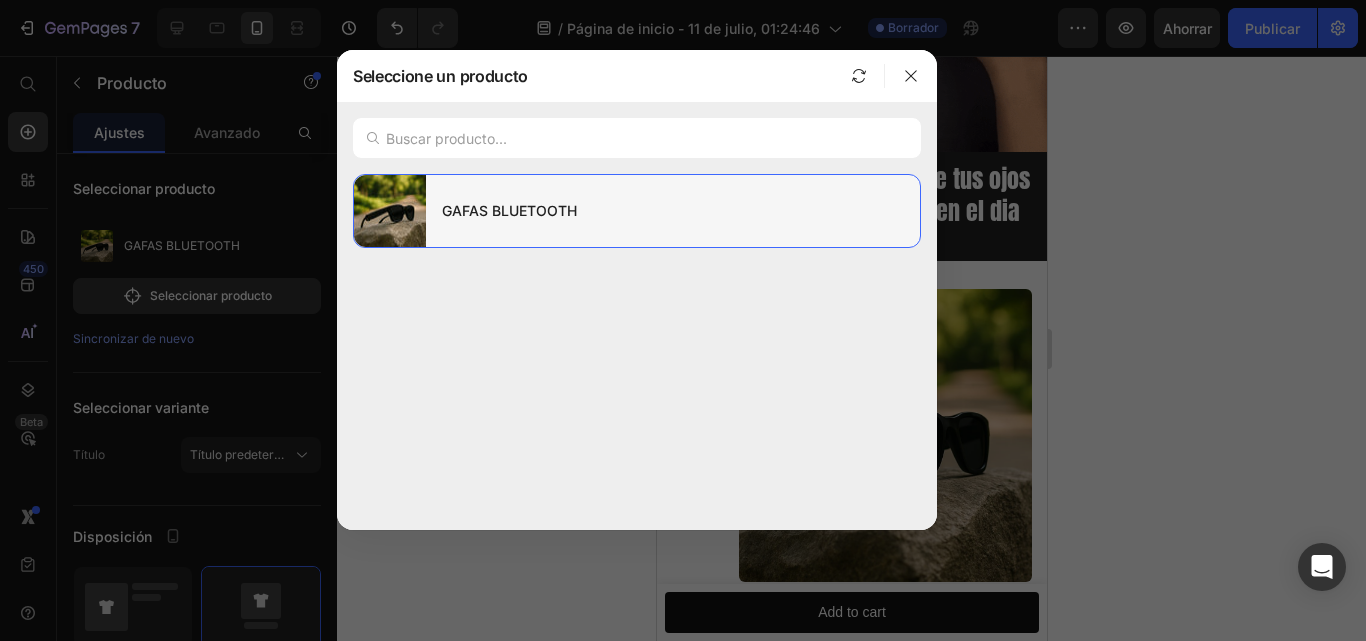 click on "GAFAS BLUETOOTH" at bounding box center (509, 210) 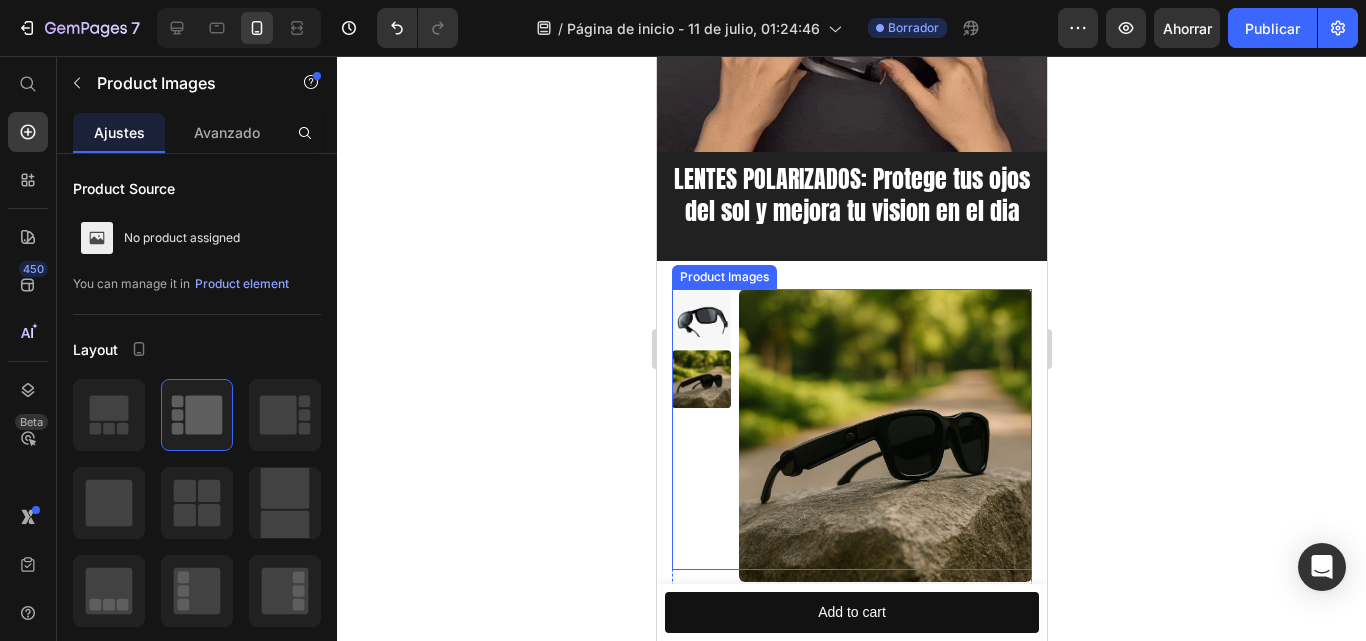 click at bounding box center [700, 320] 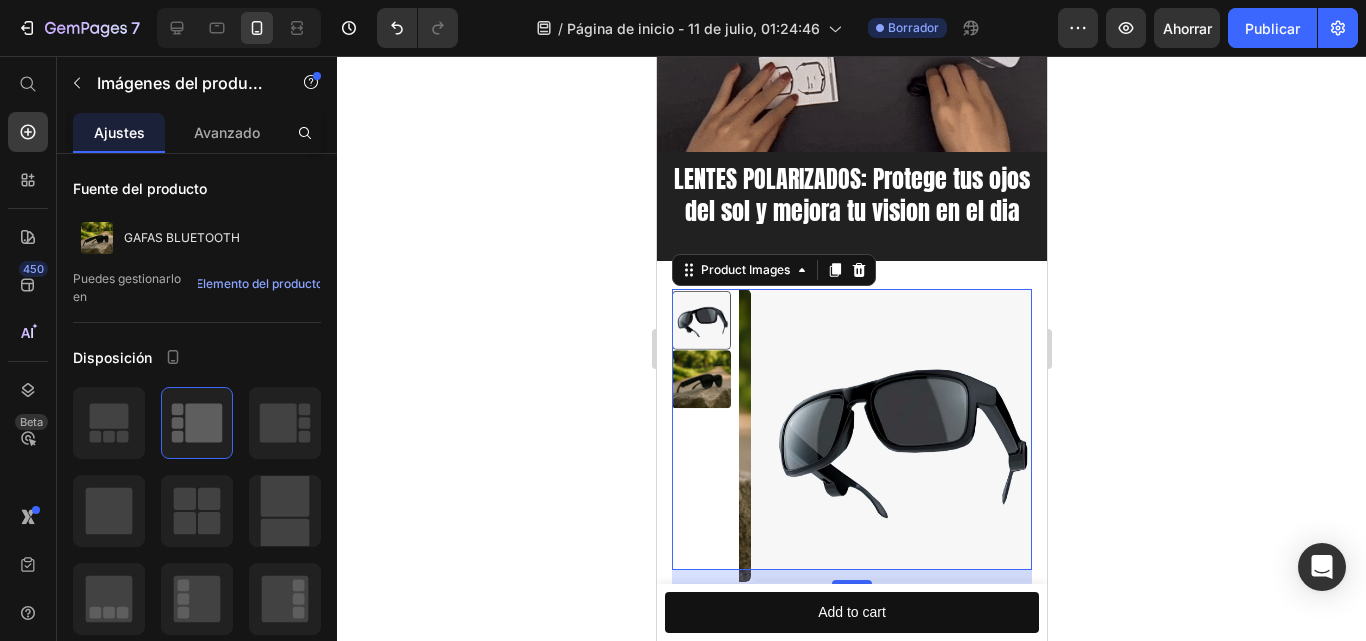 click at bounding box center [700, 379] 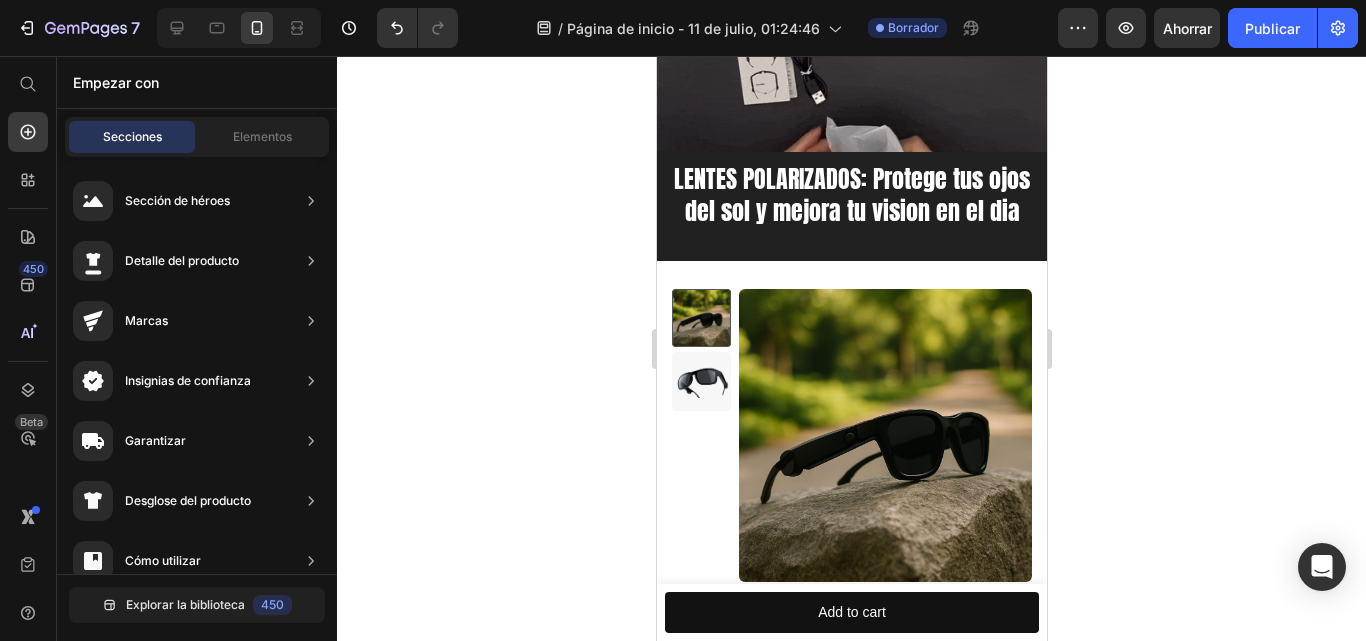 scroll, scrollTop: 821, scrollLeft: 0, axis: vertical 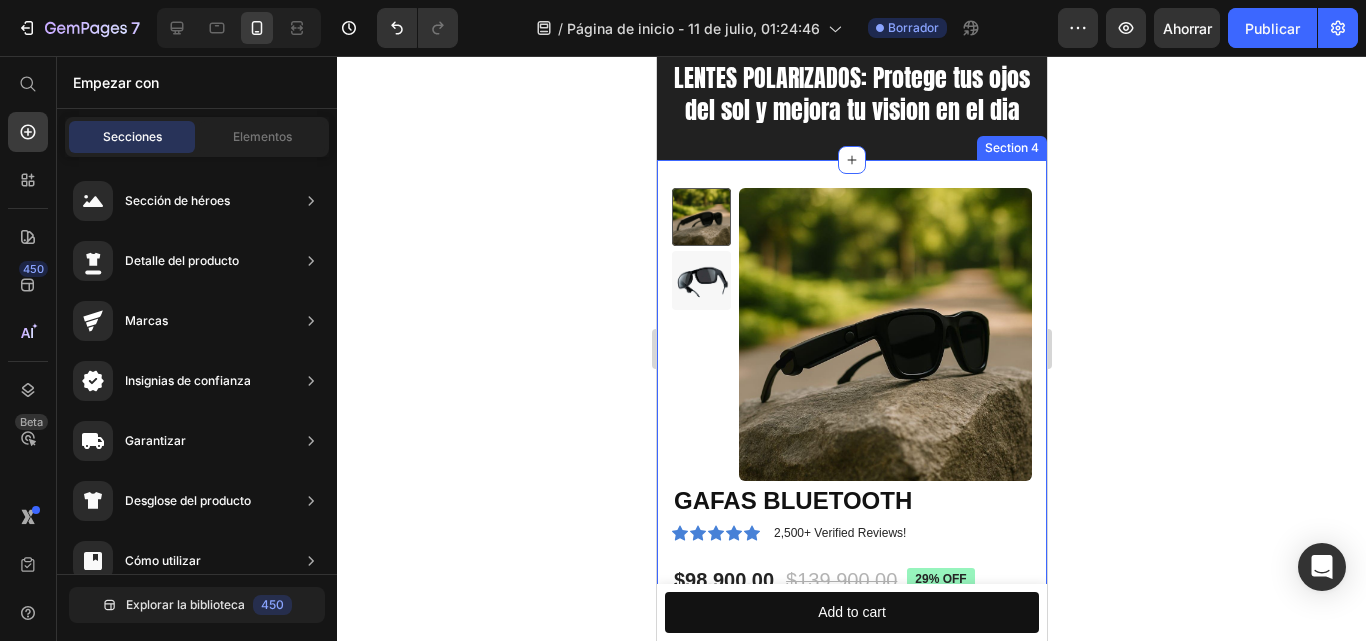 click on "Product Images GAFAS BLUETOOTH Product Title Icon Icon Icon Icon Icon Icon List 2,500+ Verified Reviews! Text Block Row $98.900,00 Product Price $139.900,00 Product Price 29% off Product Badge Row Lorem ipsum dolor sit amet, consectetur  Text Block This product has only default variant Product Variants & Swatches 1 Product Quantity Row Add to cart Add to Cart Row
Material
Comfort guarantee
Shipping Accordion Row Product Section 4" at bounding box center (851, 562) 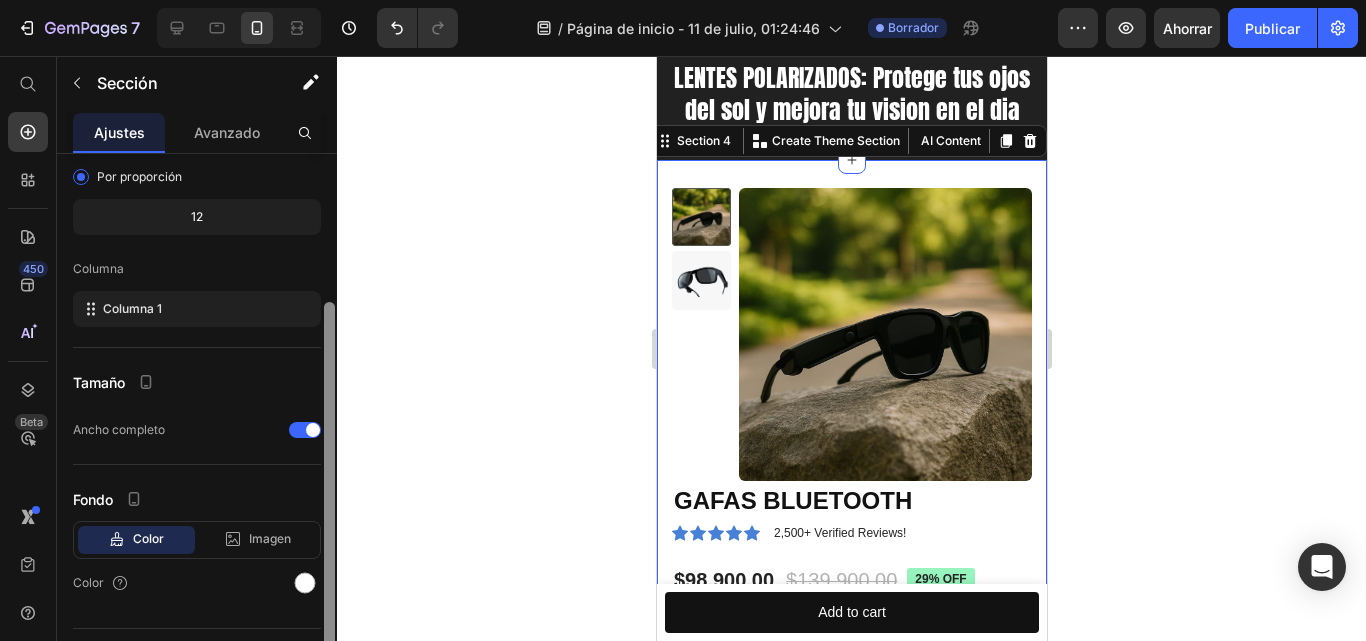 scroll, scrollTop: 189, scrollLeft: 0, axis: vertical 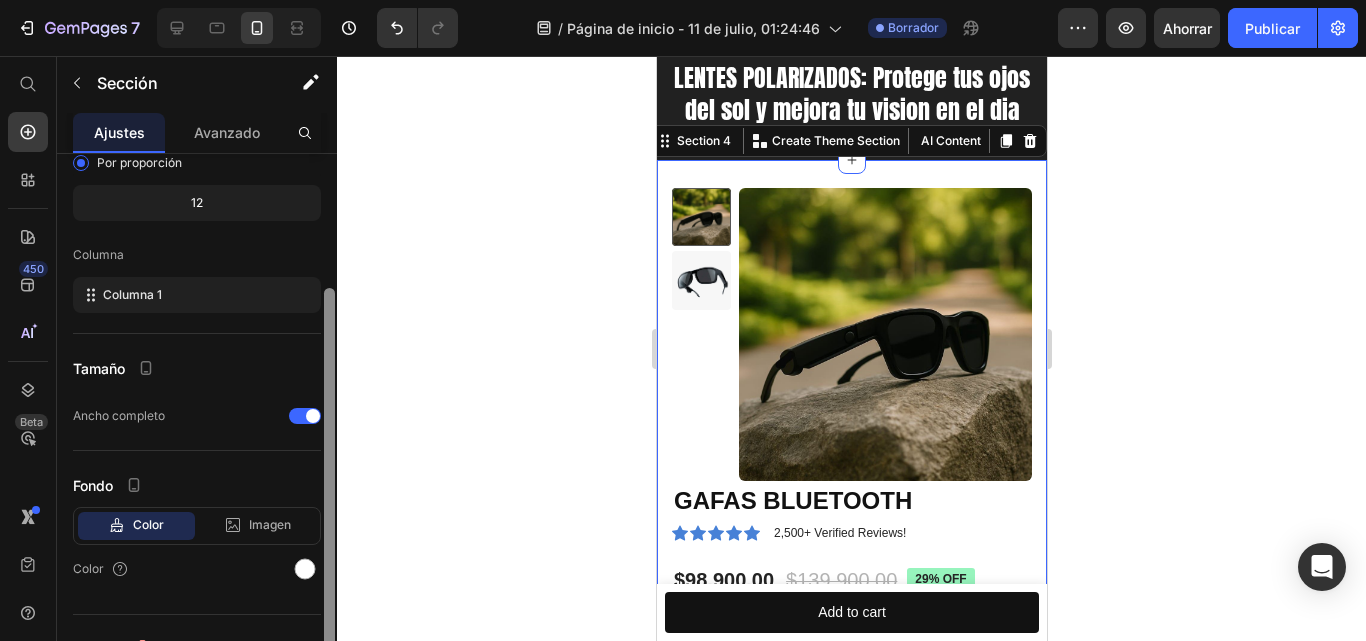drag, startPoint x: 330, startPoint y: 296, endPoint x: 326, endPoint y: 431, distance: 135.05925 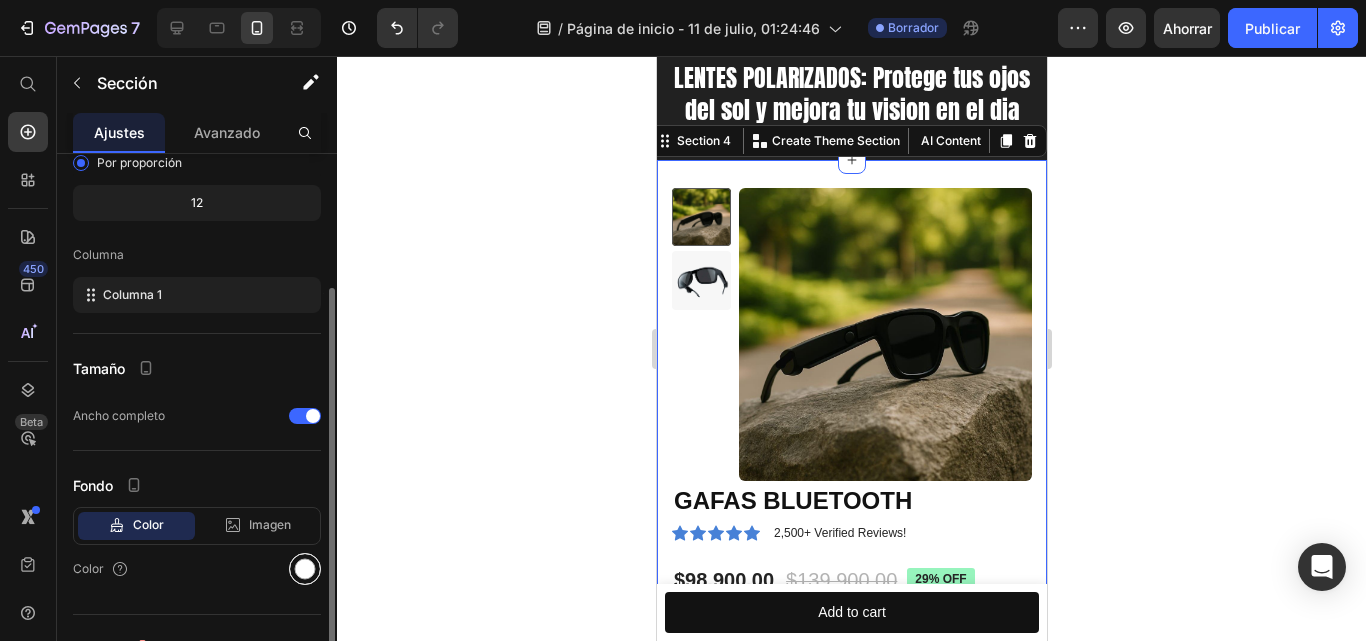 click at bounding box center [305, 569] 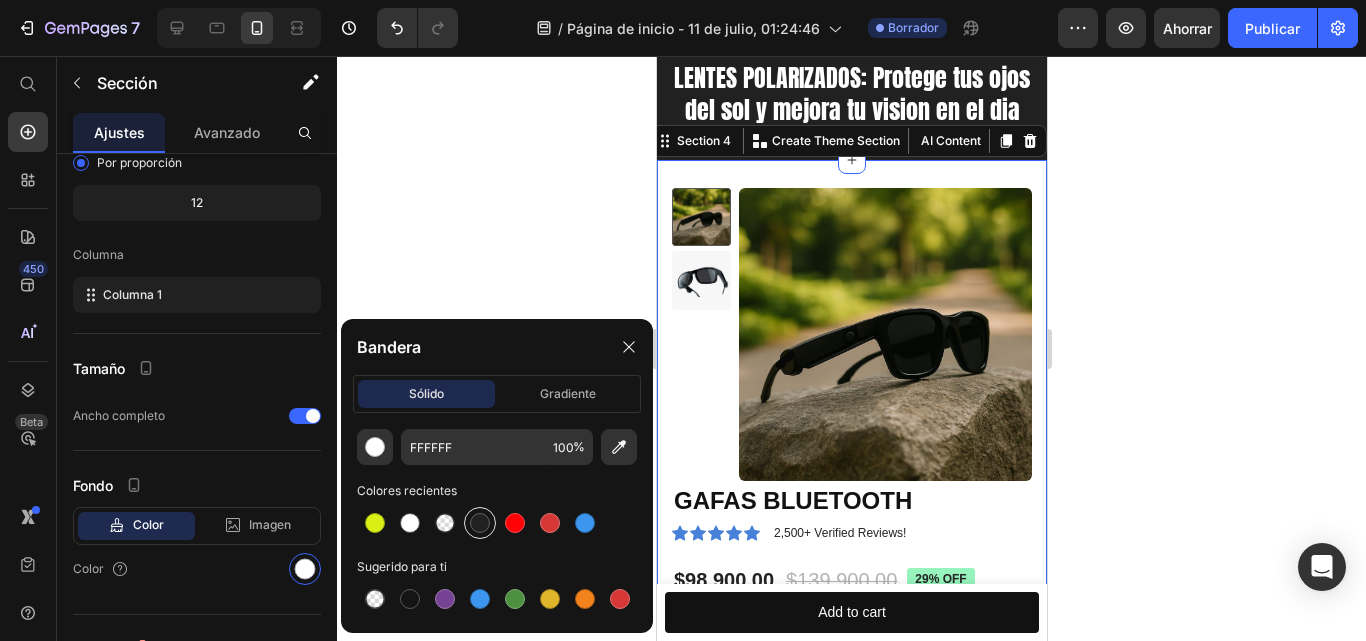 click at bounding box center [480, 523] 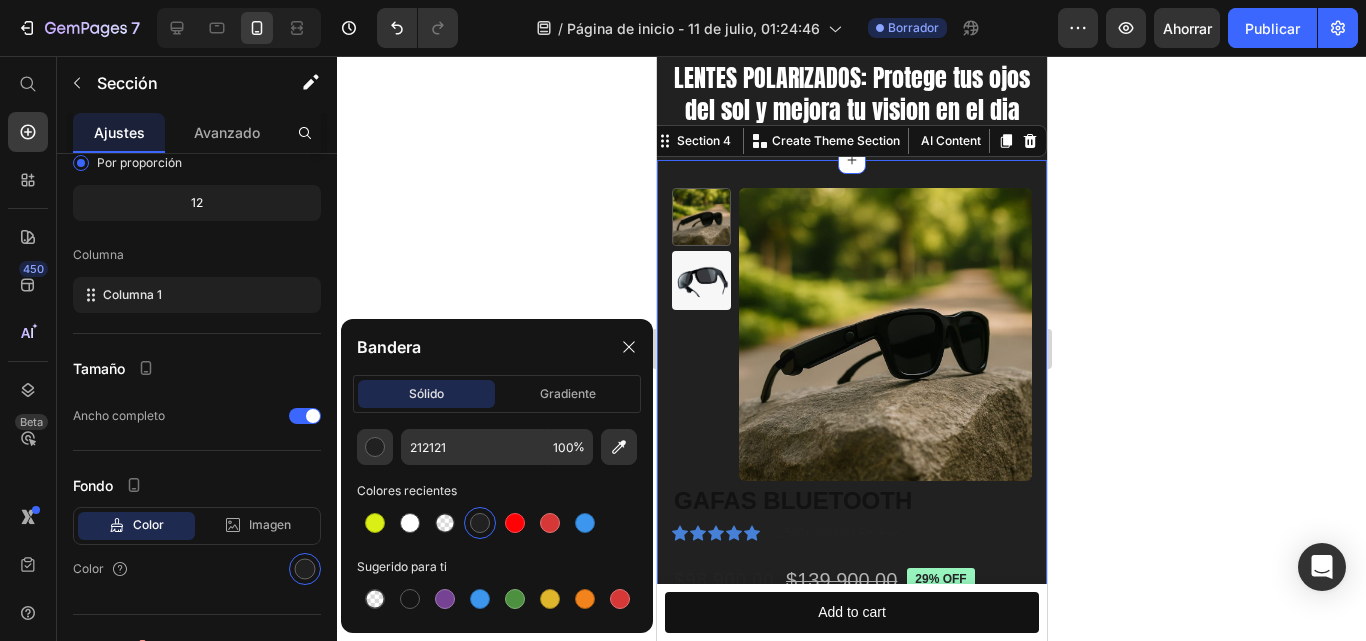 click 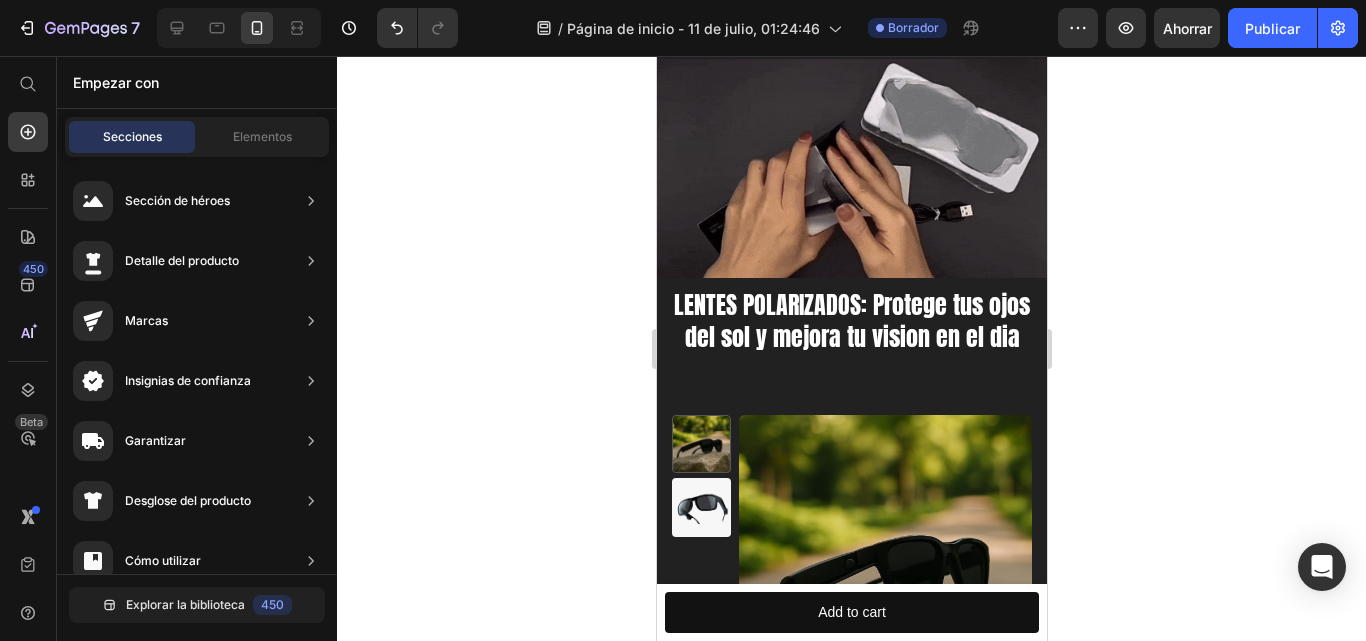 scroll, scrollTop: 556, scrollLeft: 0, axis: vertical 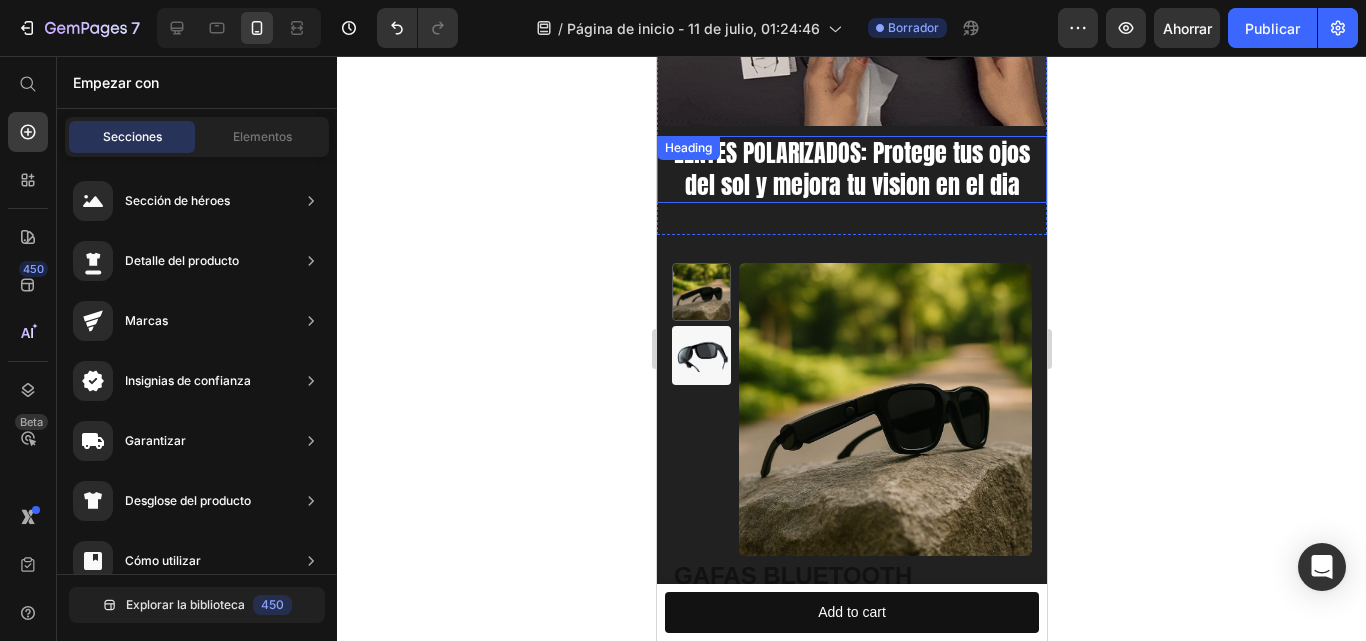 click on "LENTES POLARIZADOS: Protege tus ojos del sol y mejora tu vision en el dia" at bounding box center [851, 169] 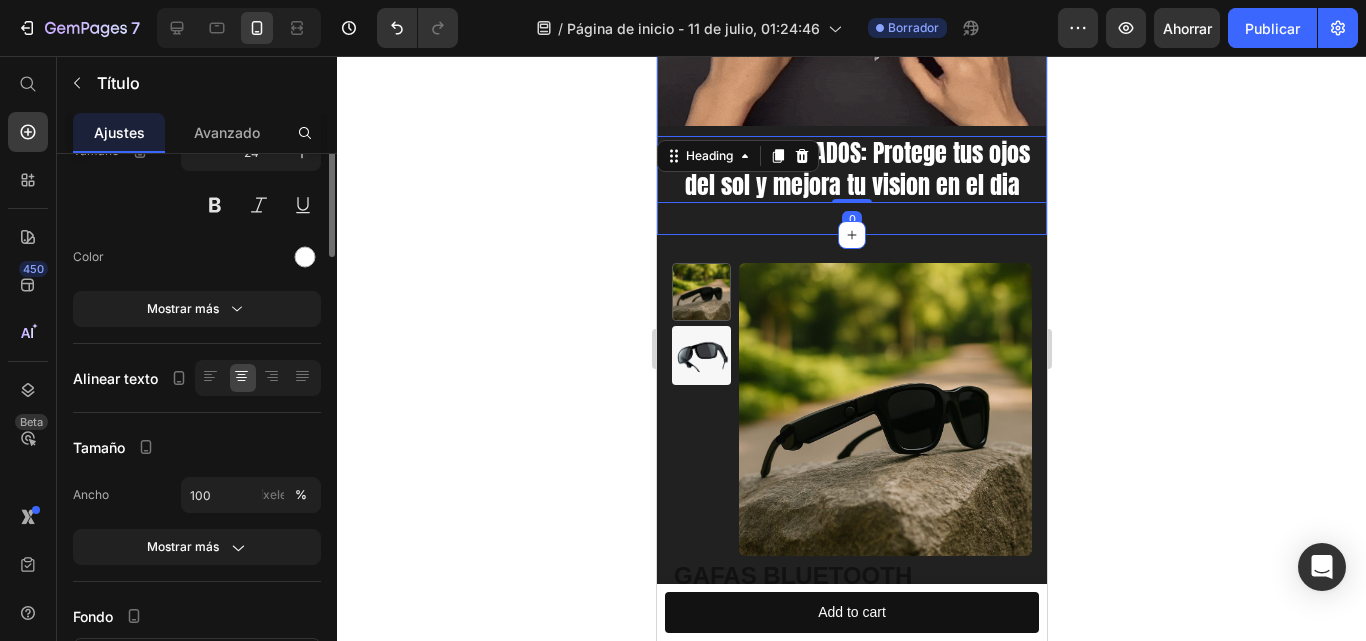 scroll, scrollTop: 0, scrollLeft: 0, axis: both 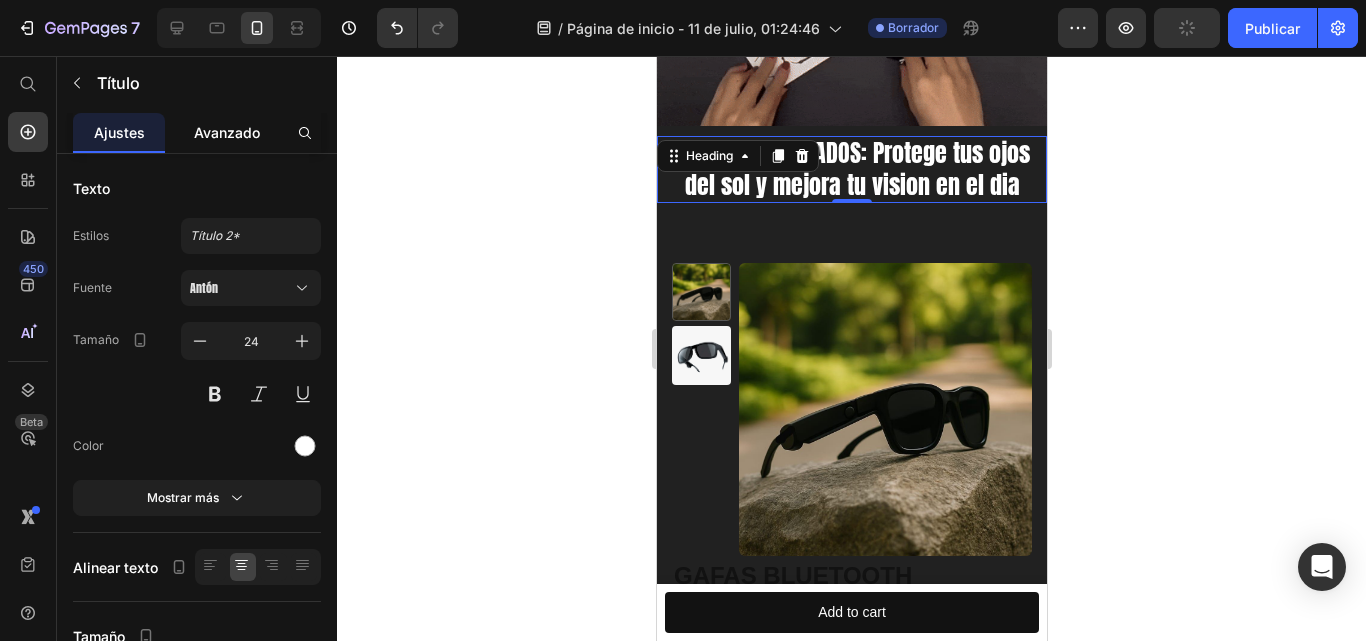 click on "Avanzado" at bounding box center [227, 132] 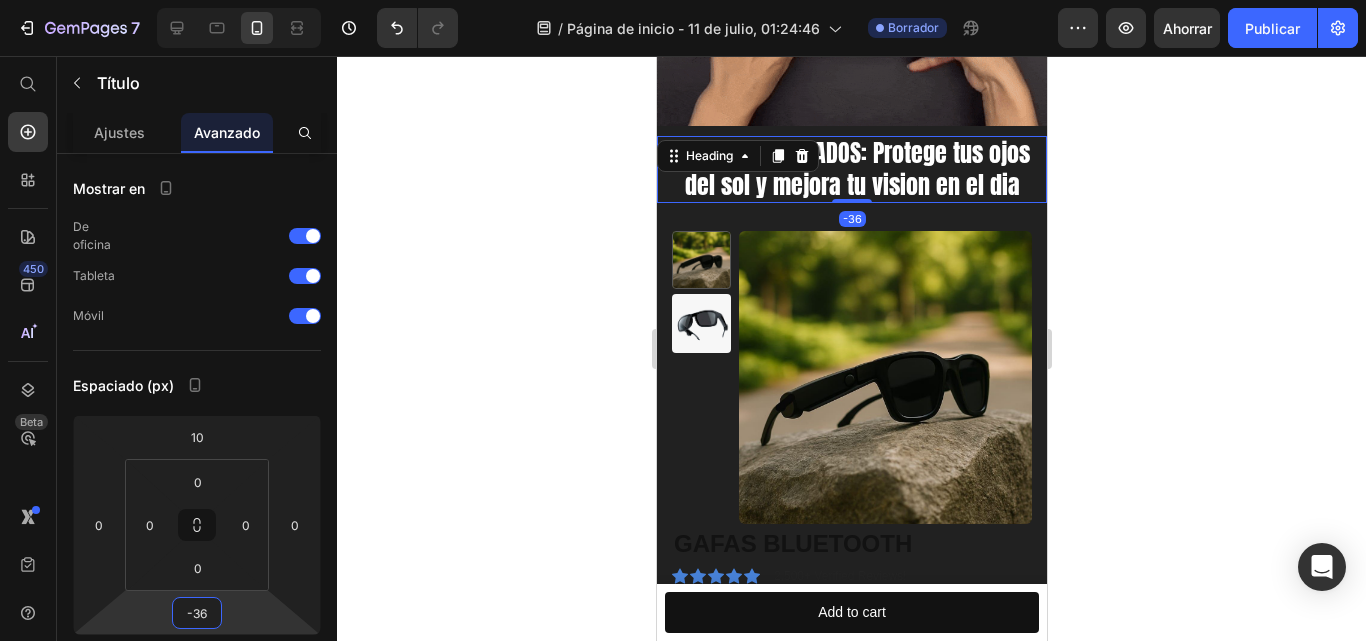 type on "-32" 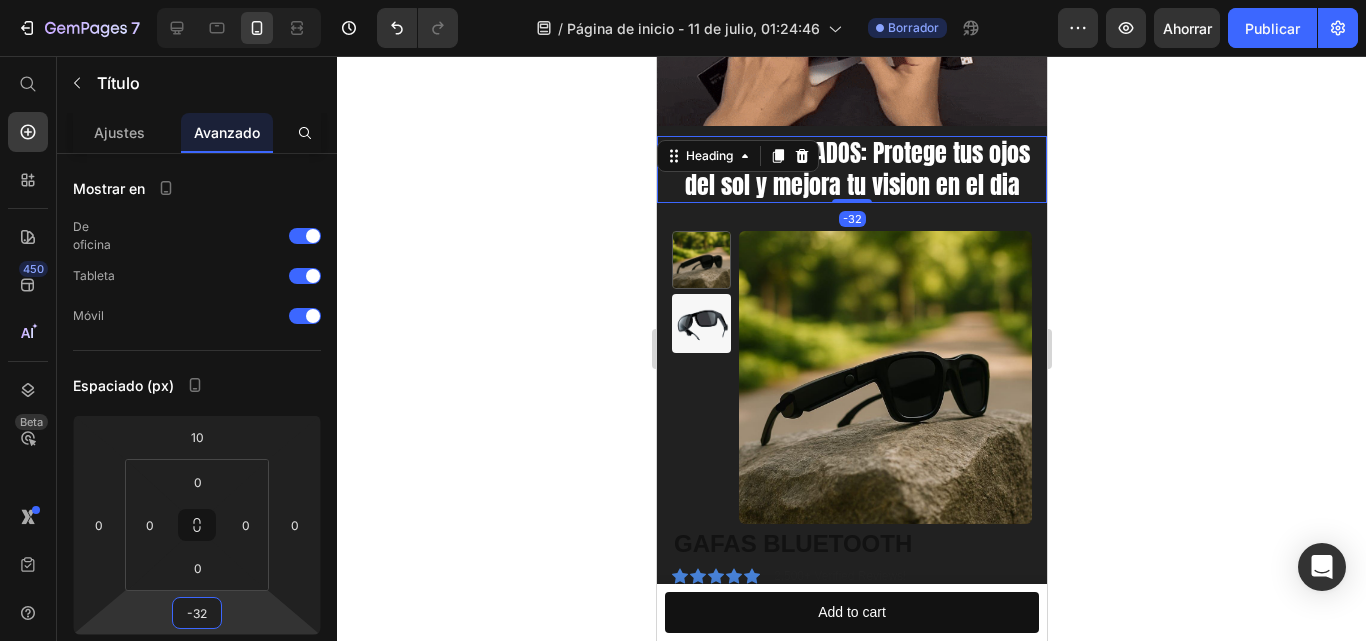 drag, startPoint x: 231, startPoint y: 614, endPoint x: 228, endPoint y: 630, distance: 16.27882 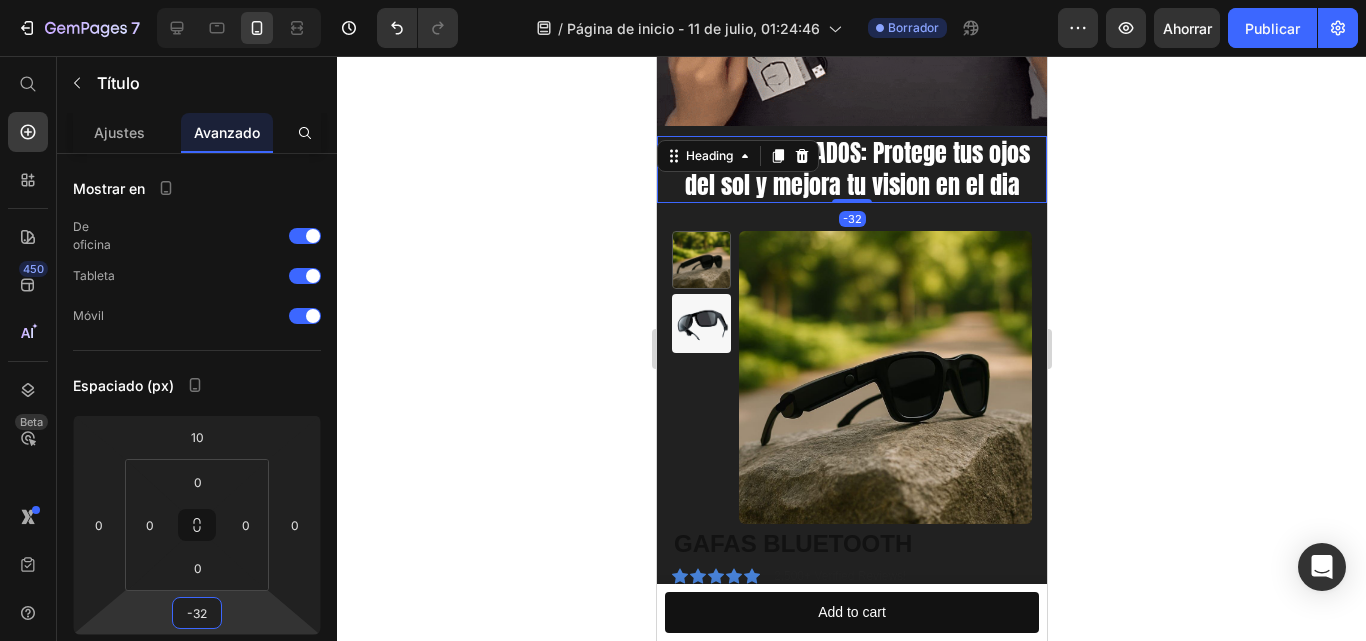 click on "7 / Página de inicio - 11 de julio, 01:24:46 Borrador Avance Ahorrar Publicar 450 Beta Empezar con Secciones Elementos Sección de héroes Detalle del producto Marcas Insignias de confianza Garantizar Desglose del producto Cómo utilizar Testimonios Comparar Manojo Preguntas frecuentes Prueba social Historia de la marca Lista de productos Recopilación Lista de blogs Contacto Sticky Añadir al carrito Pie de página personalizado Explorar la biblioteca 450 Disposición
Fila
Fila
Fila
Fila Texto
Título
Bloque de texto Botón
Botón
Botón" at bounding box center (683, 0) 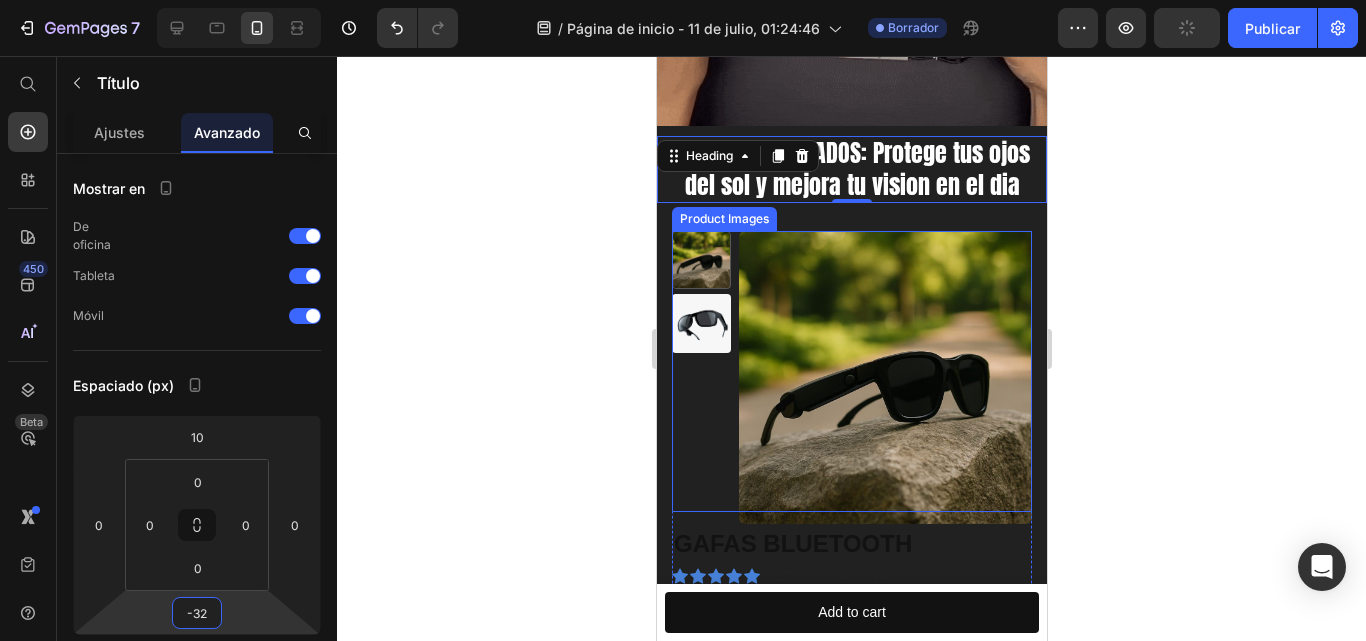click at bounding box center [884, 377] 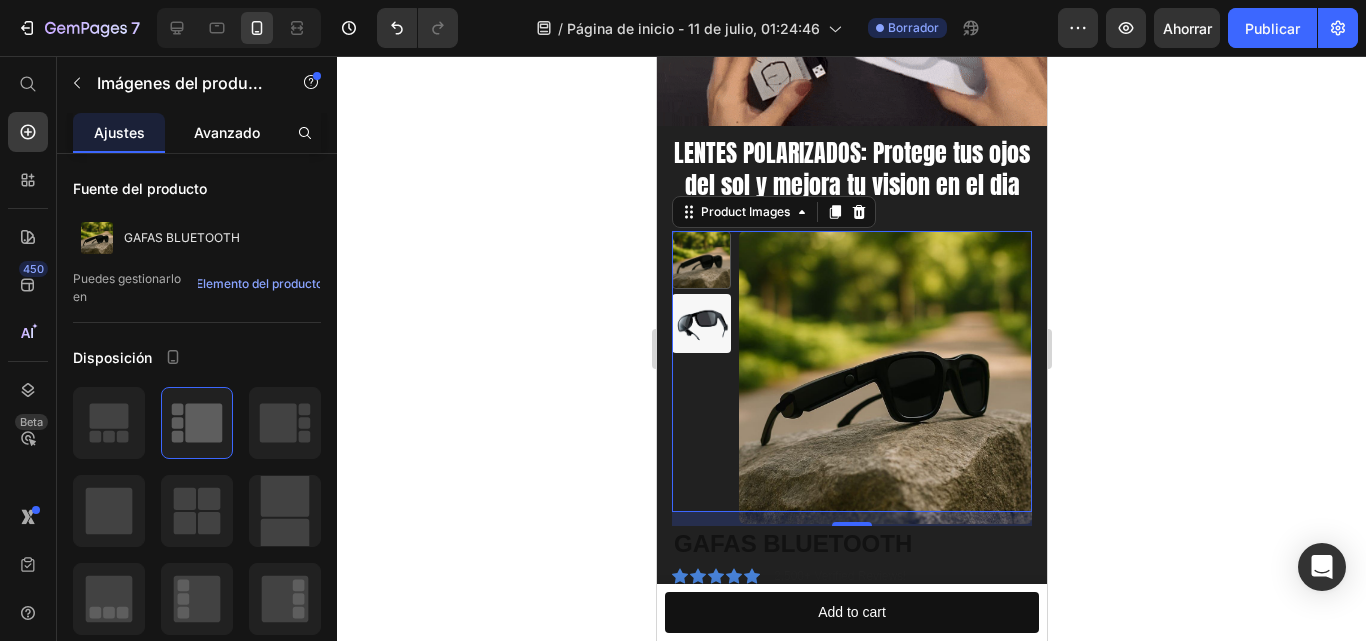click on "Avanzado" at bounding box center (227, 132) 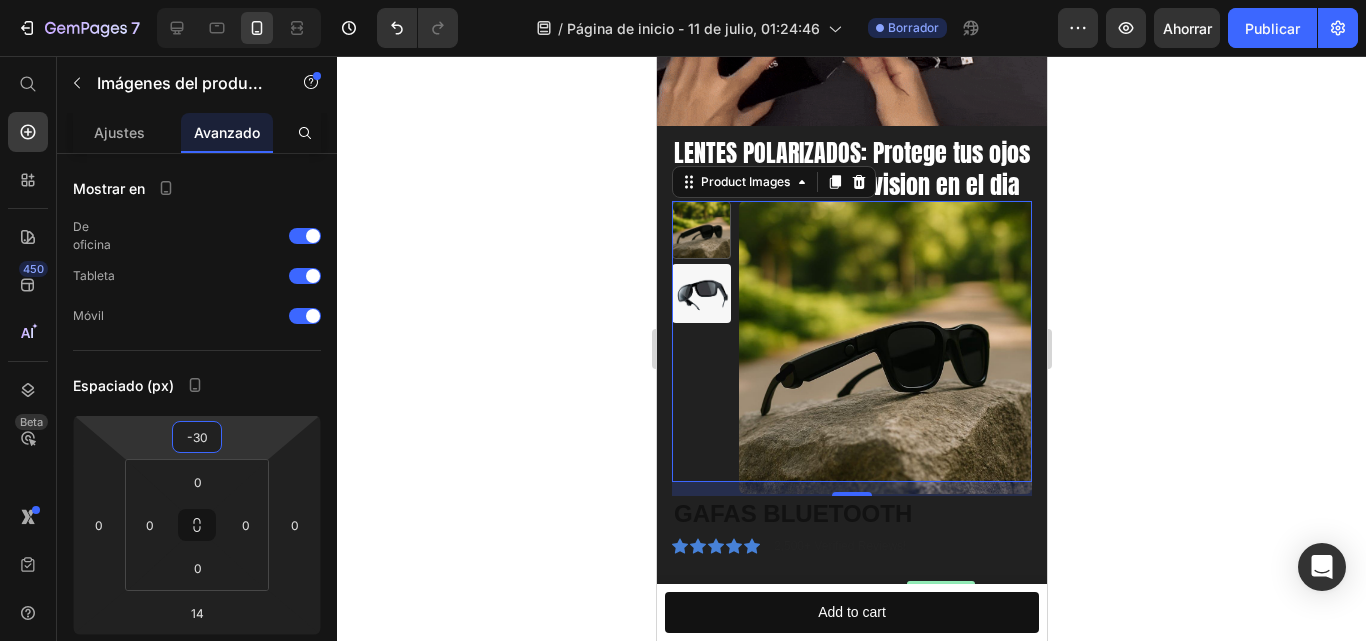 type on "-26" 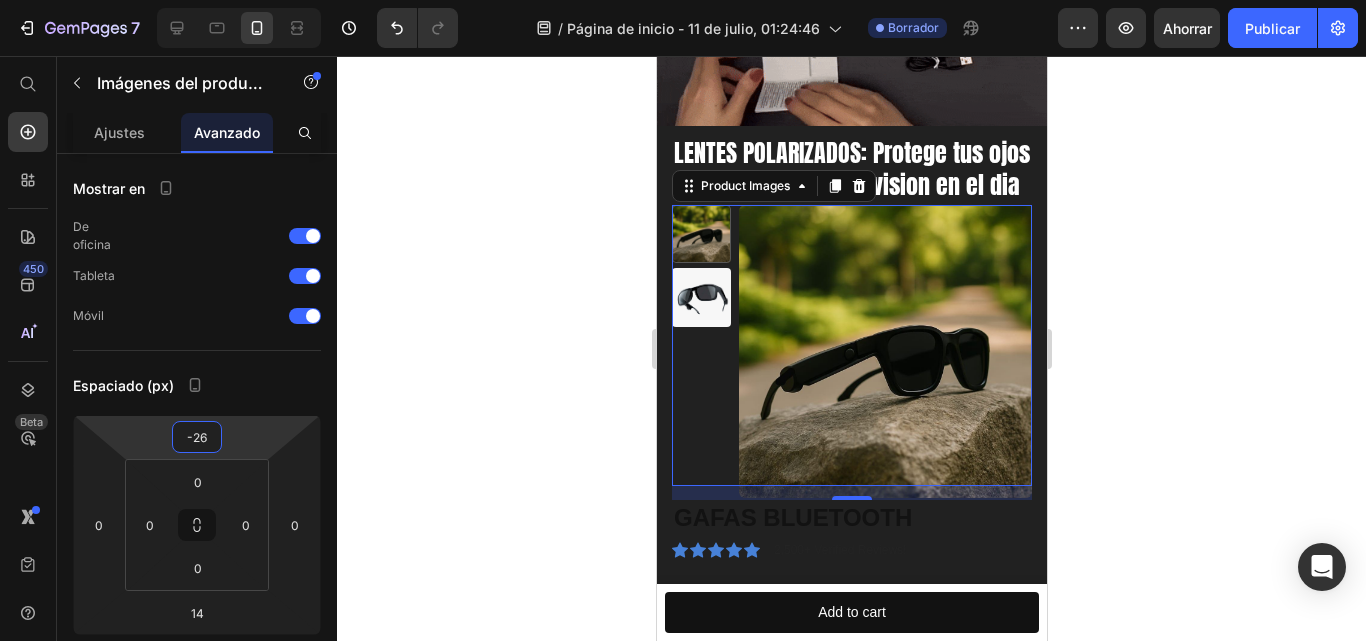 drag, startPoint x: 250, startPoint y: 438, endPoint x: 249, endPoint y: 451, distance: 13.038404 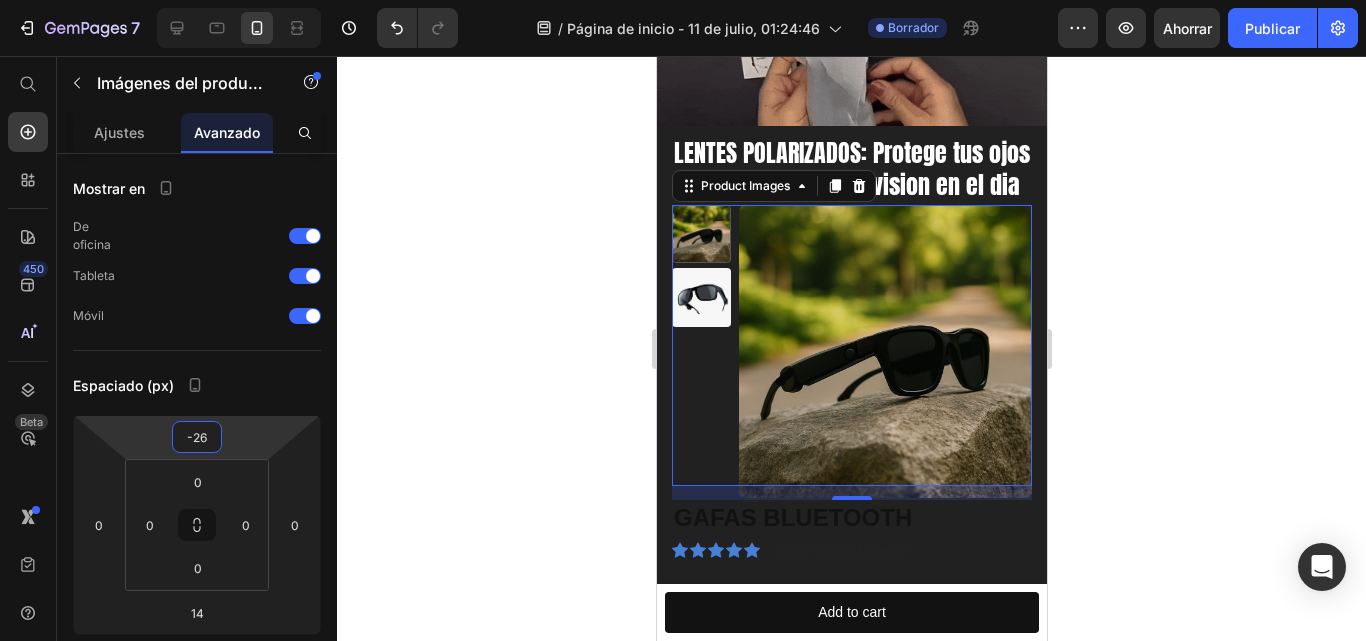 click on "7 / Página de inicio - 11 de julio, 01:24:46 Borrador Avance Ahorrar Publicar 450 Beta Empezar con Secciones Elementos Sección de héroes Detalle del producto Marcas Insignias de confianza Garantizar Desglose del producto Cómo utilizar Testimonios Comparar Manojo Preguntas frecuentes Prueba social Historia de la marca Lista de productos Recopilación Lista de blogs Contacto Sticky Añadir al carrito Pie de página personalizado Explorar la biblioteca 450 Disposición
Fila
Fila
Fila
Fila Texto
Título
Bloque de texto Botón
Botón
Botón" at bounding box center (683, 0) 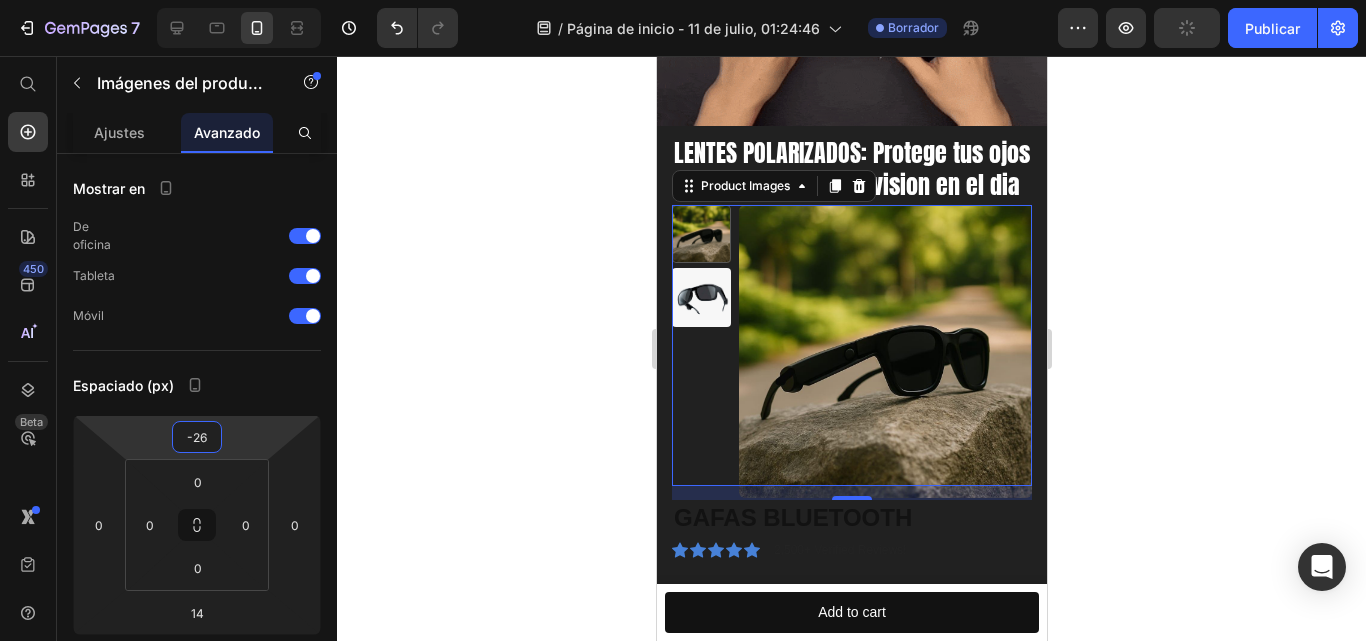 click 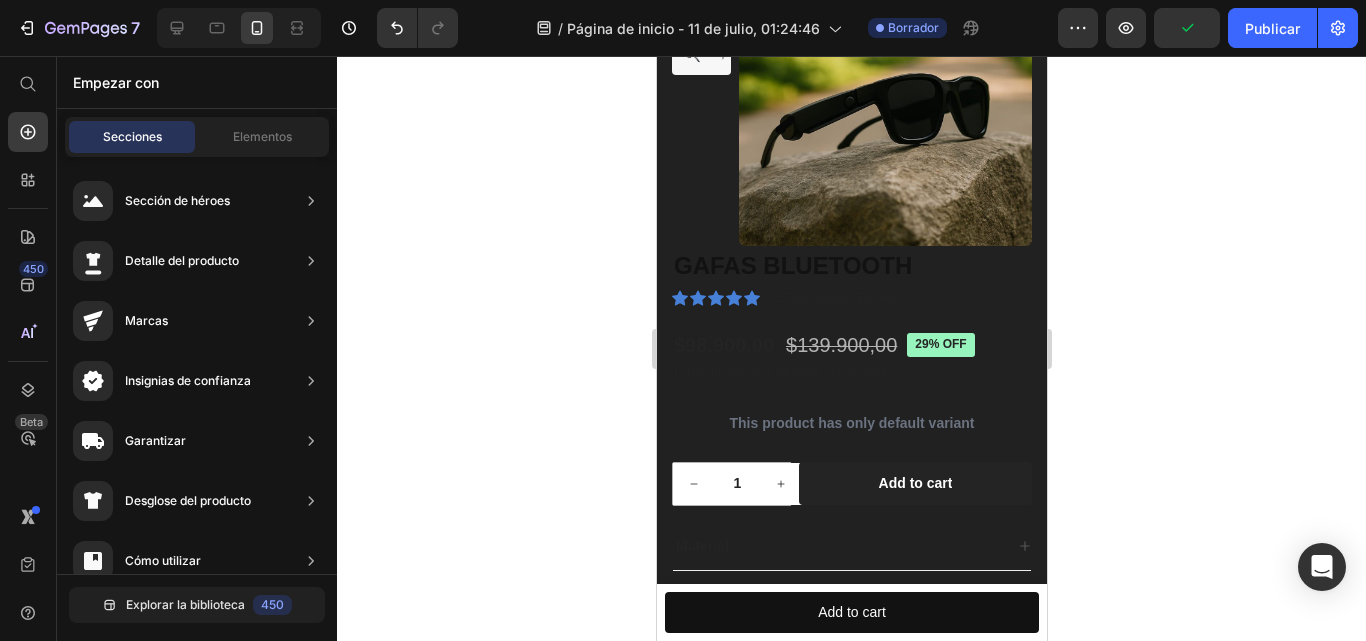 scroll, scrollTop: 1084, scrollLeft: 0, axis: vertical 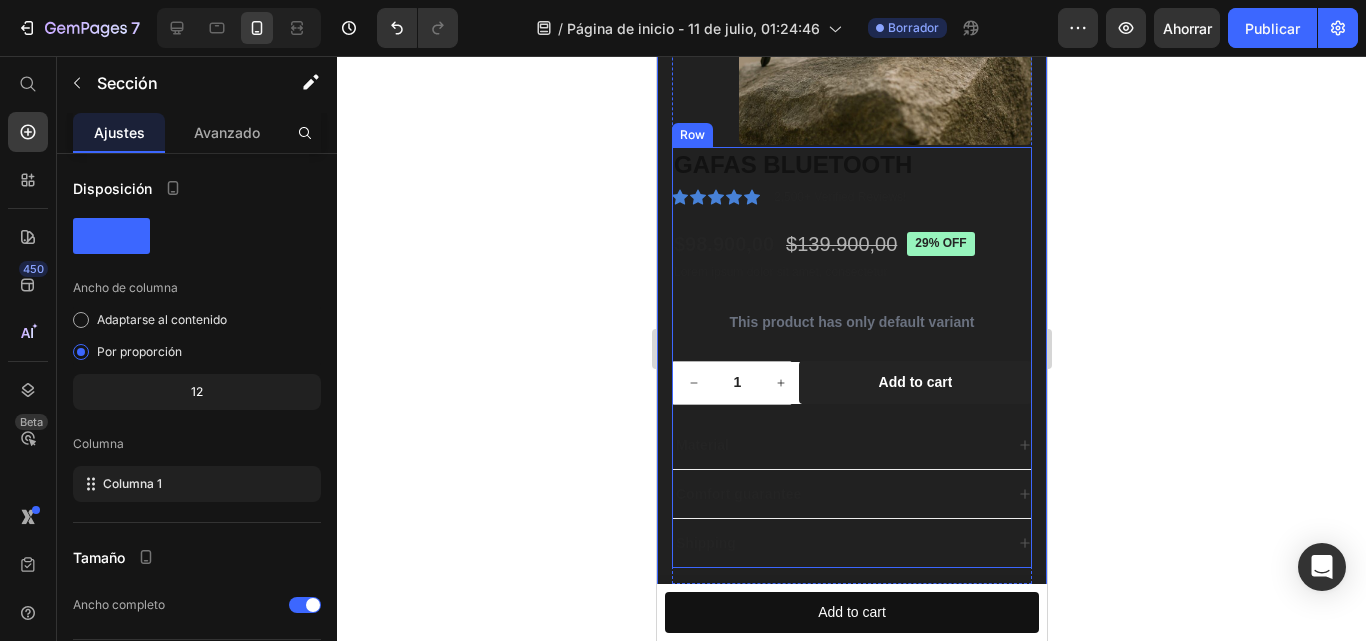 click on "GAFAS BLUETOOTH Product Title Icon Icon Icon Icon Icon Icon List 2,500+ Verified Reviews! Text Block Row $98.900,00 Product Price $139.900,00 Product Price 29% off Product Badge Row Lorem ipsum dolor sit amet, consectetur  Text Block This product has only default variant Product Variants & Swatches 1 Product Quantity Row Add to cart Add to Cart Row
Material
Comfort guarantee
Shipping Accordion" at bounding box center [851, 357] 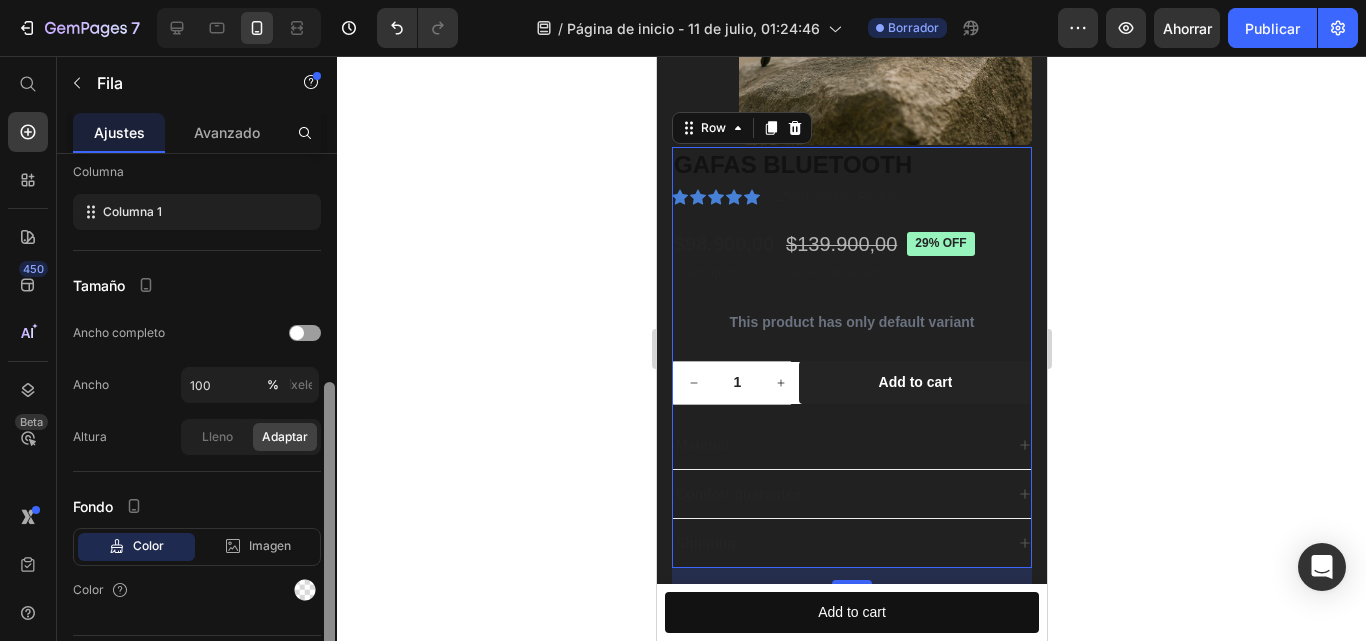 scroll, scrollTop: 324, scrollLeft: 0, axis: vertical 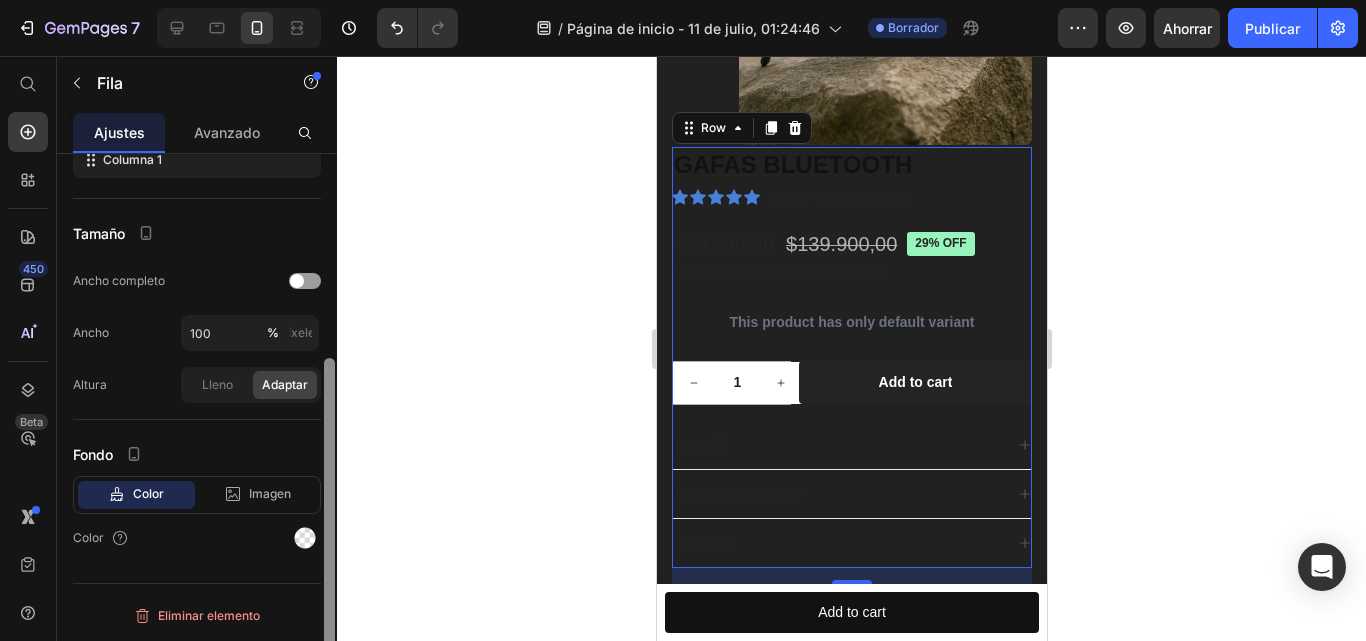 drag, startPoint x: 327, startPoint y: 287, endPoint x: 326, endPoint y: 496, distance: 209.0024 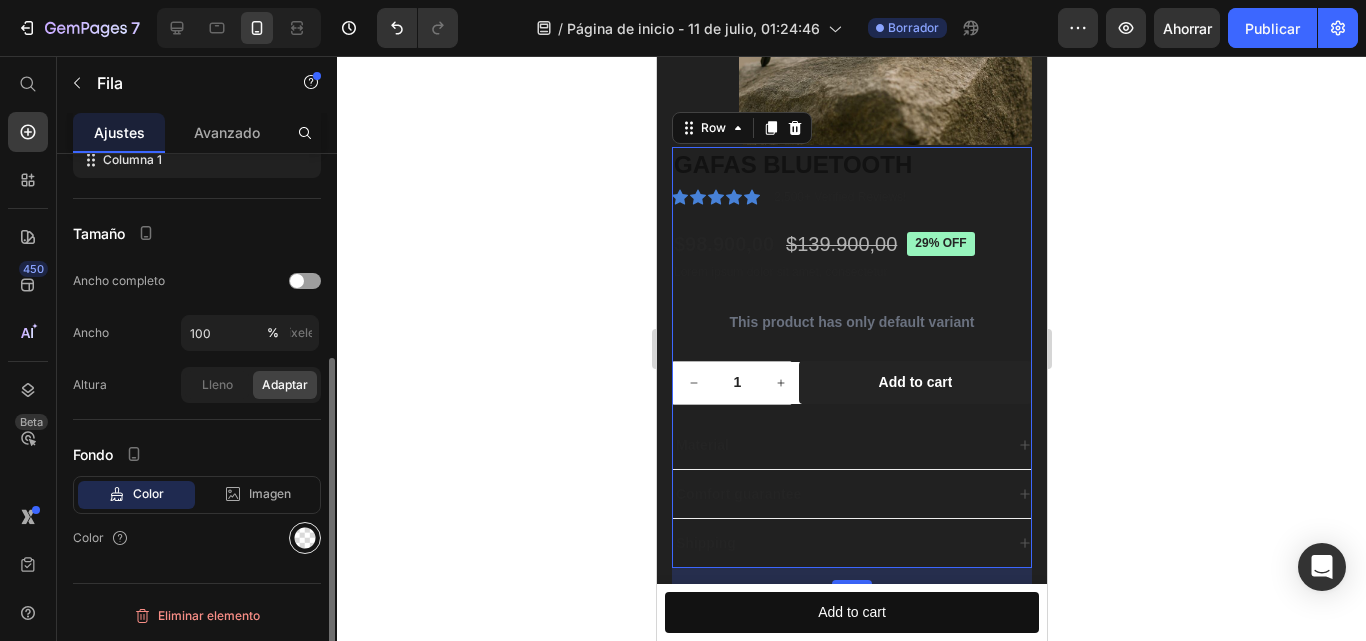 click at bounding box center (305, 538) 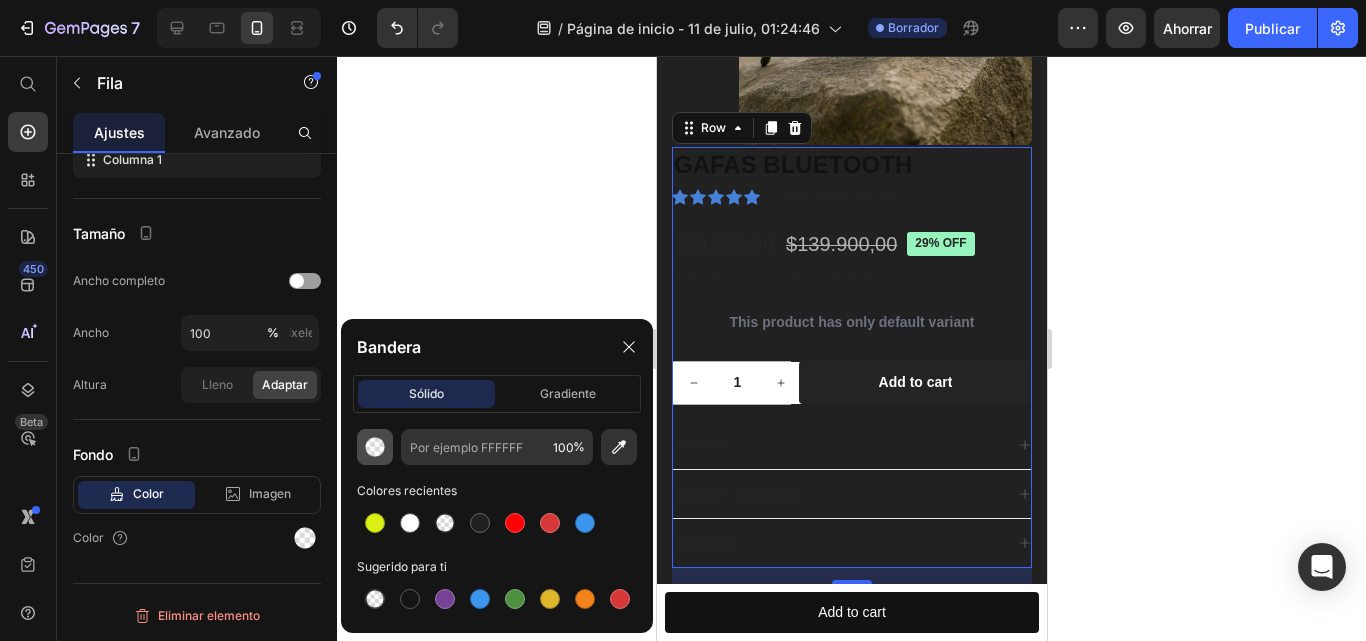 click at bounding box center (375, 447) 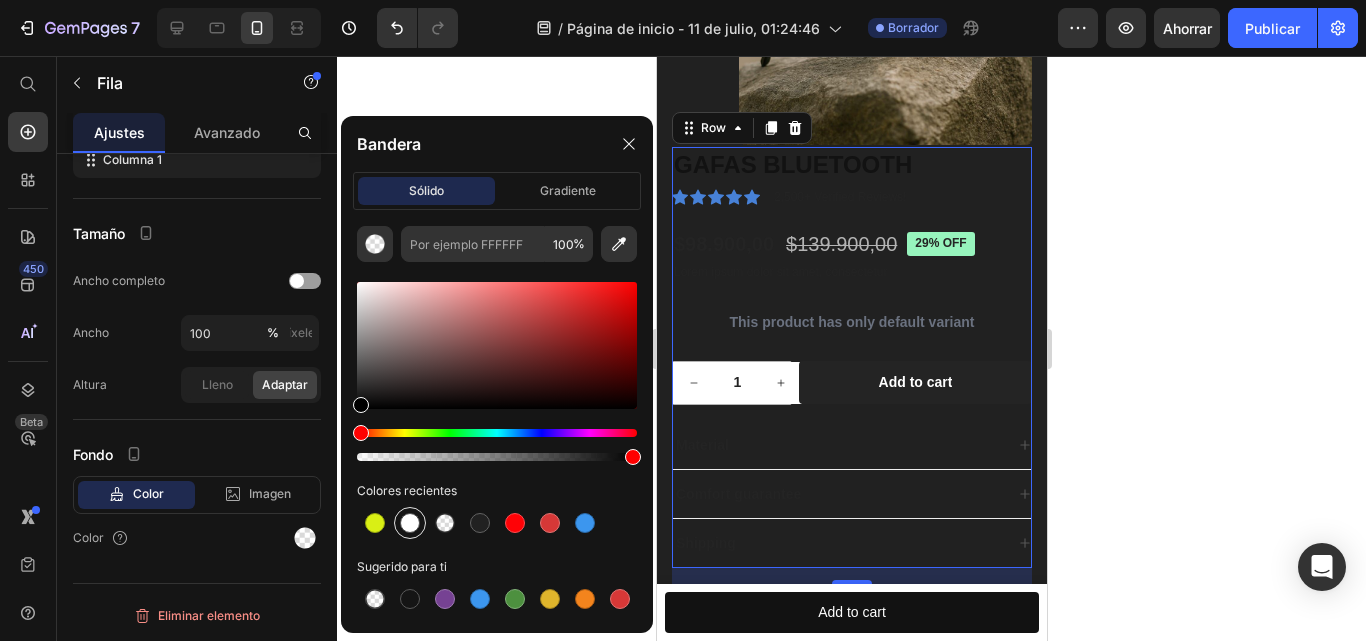 click at bounding box center [410, 523] 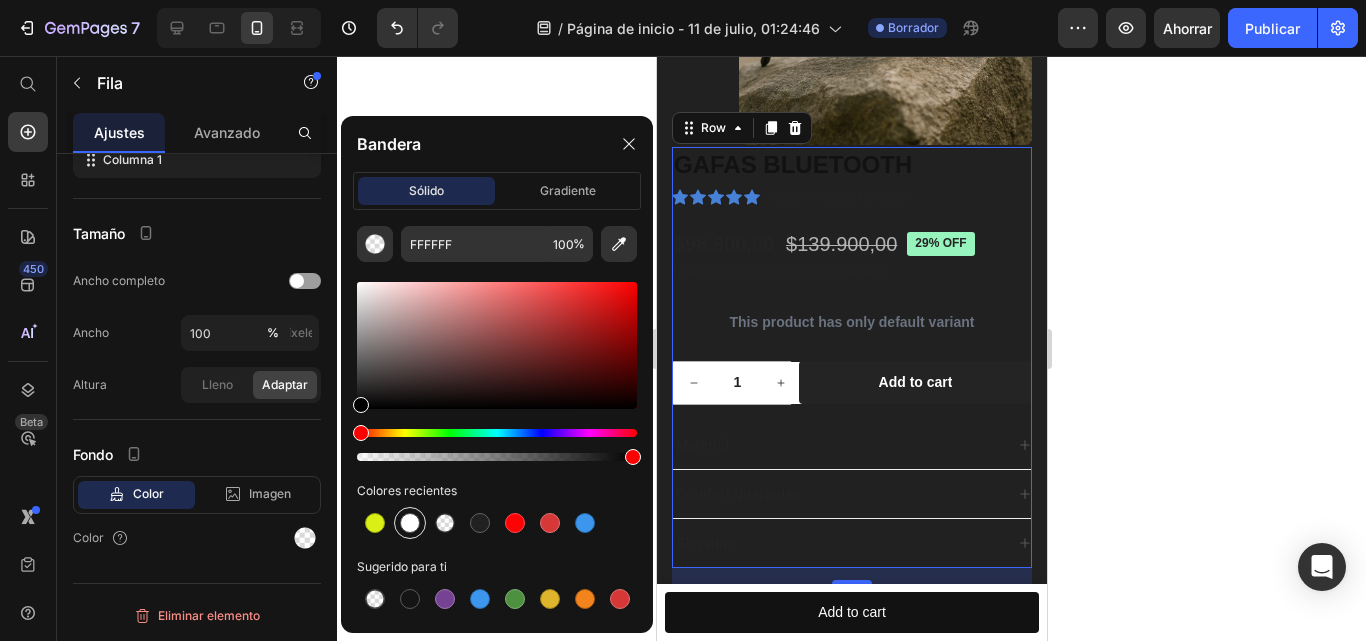 type on "99" 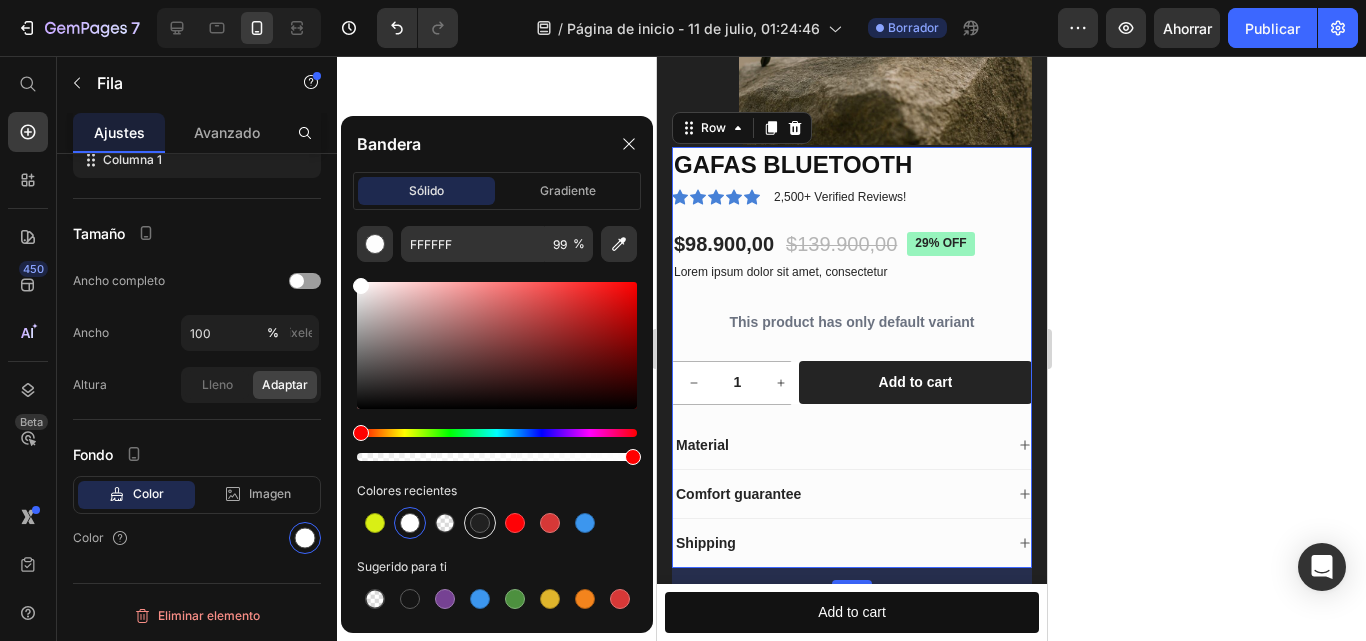 click at bounding box center (480, 523) 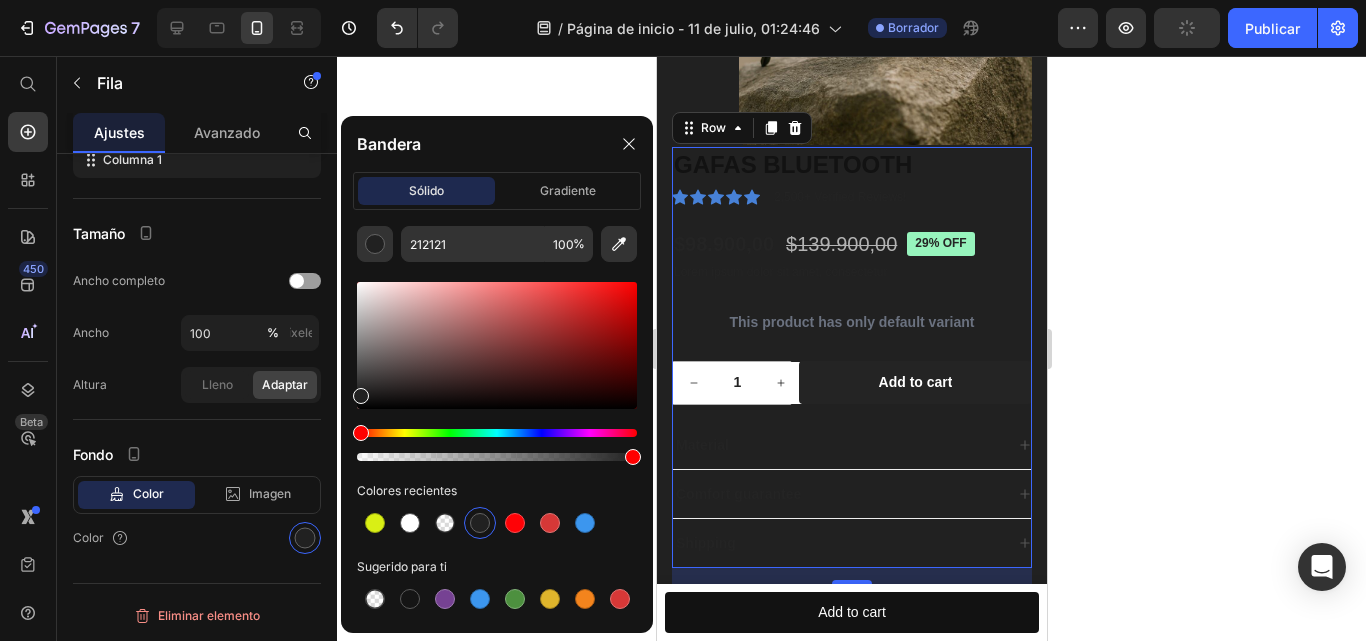 click 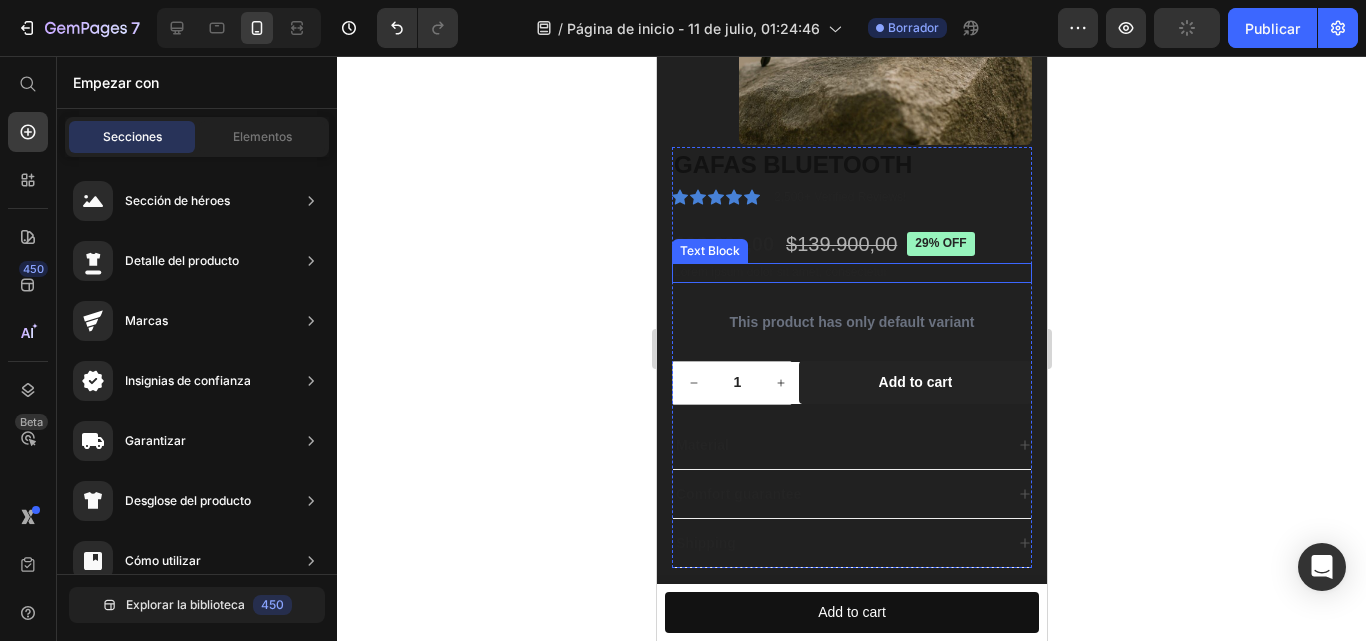 click on "Lorem ipsum dolor sit amet, consectetur" at bounding box center (851, 273) 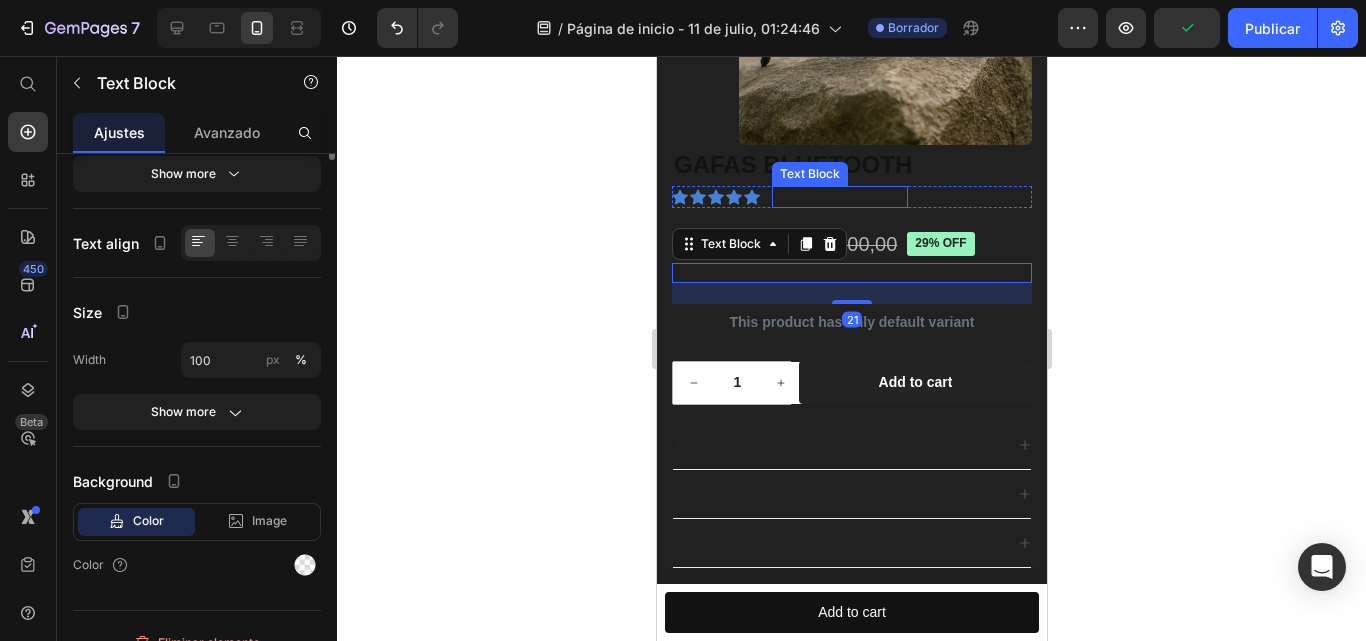 scroll, scrollTop: 0, scrollLeft: 0, axis: both 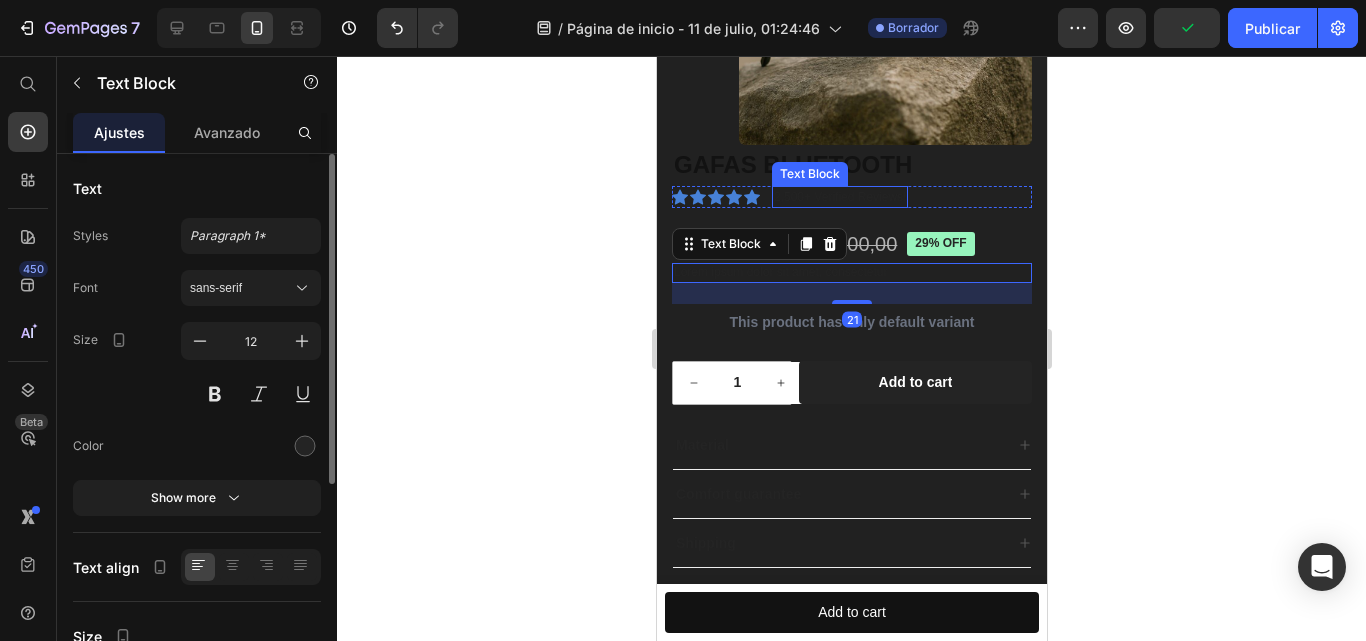 click on "2,500+ Verified Reviews!" at bounding box center [839, 197] 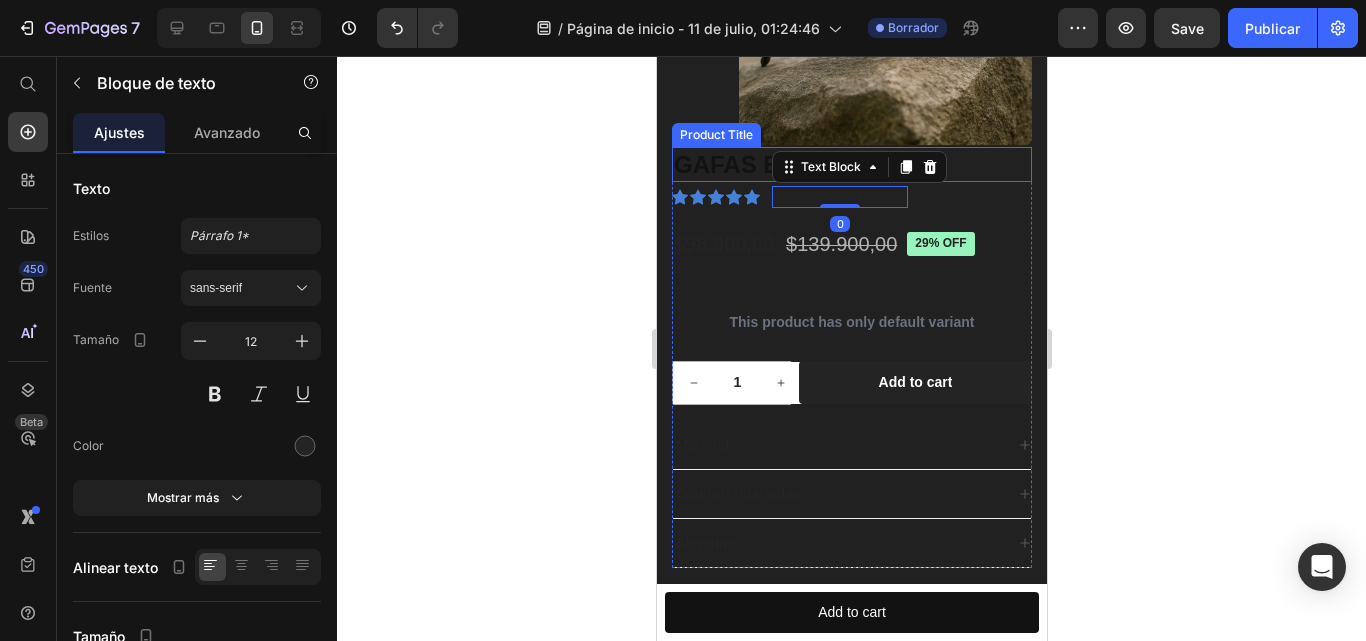click on "GAFAS BLUETOOTH" at bounding box center (851, 164) 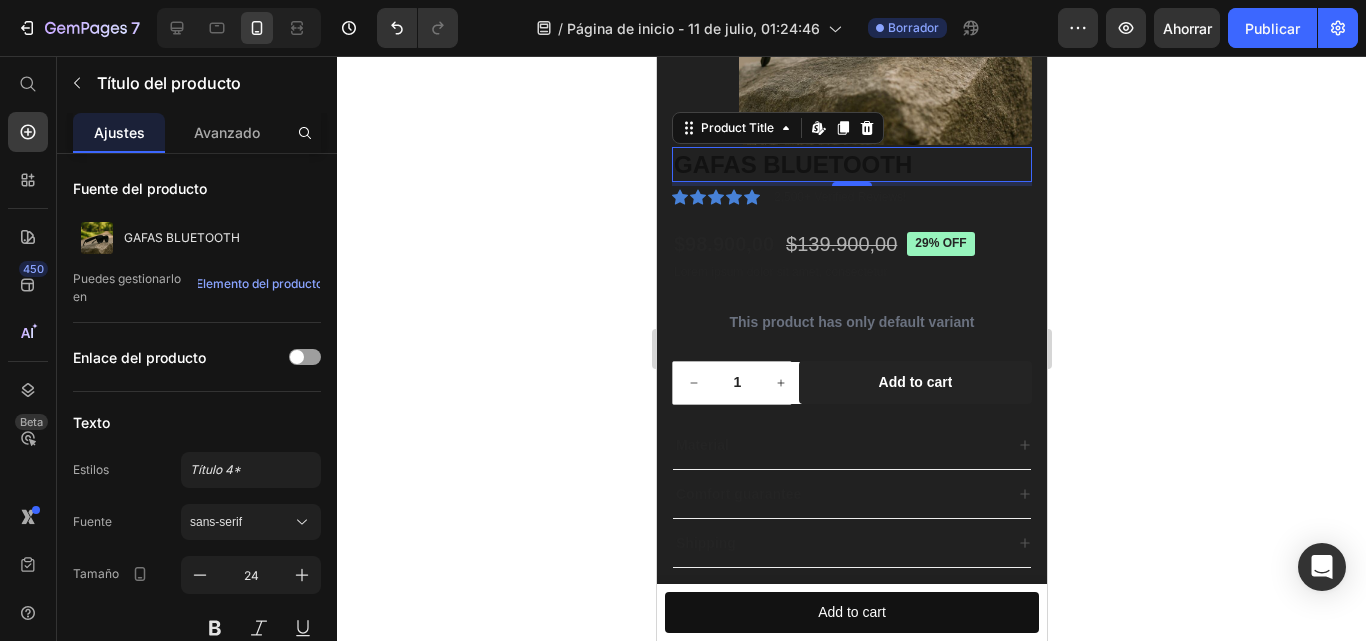 click on "GAFAS BLUETOOTH" at bounding box center (851, 164) 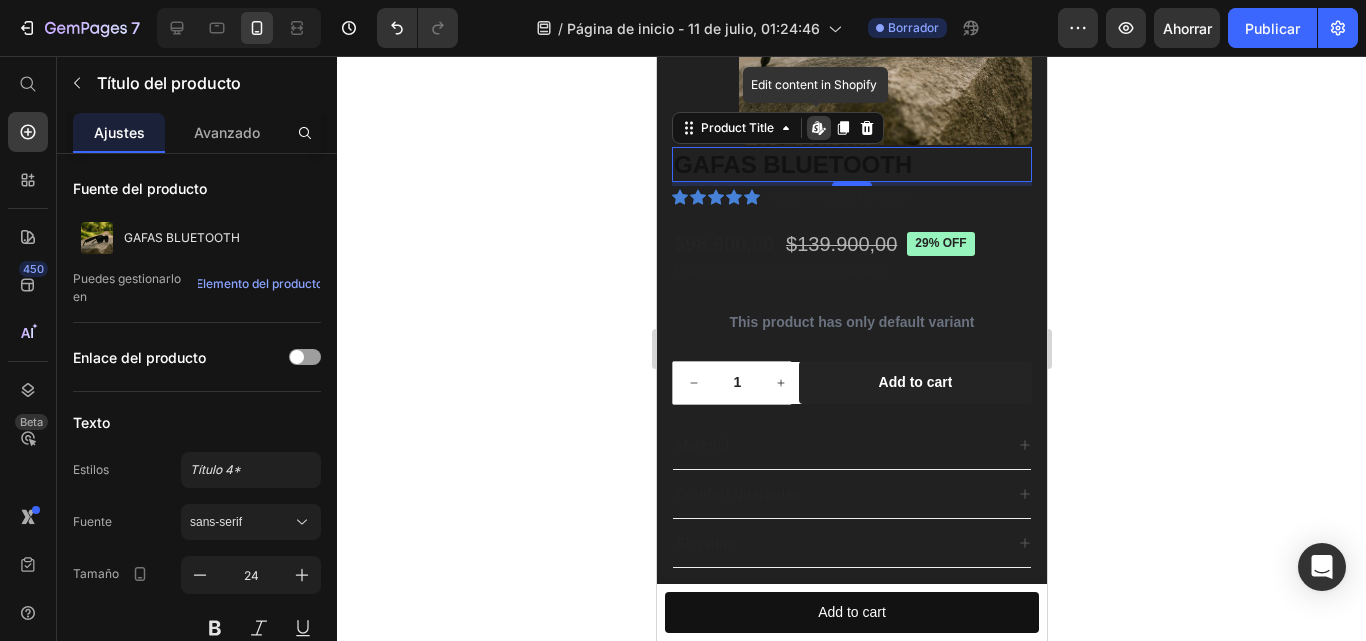 click on "GAFAS BLUETOOTH" at bounding box center (851, 164) 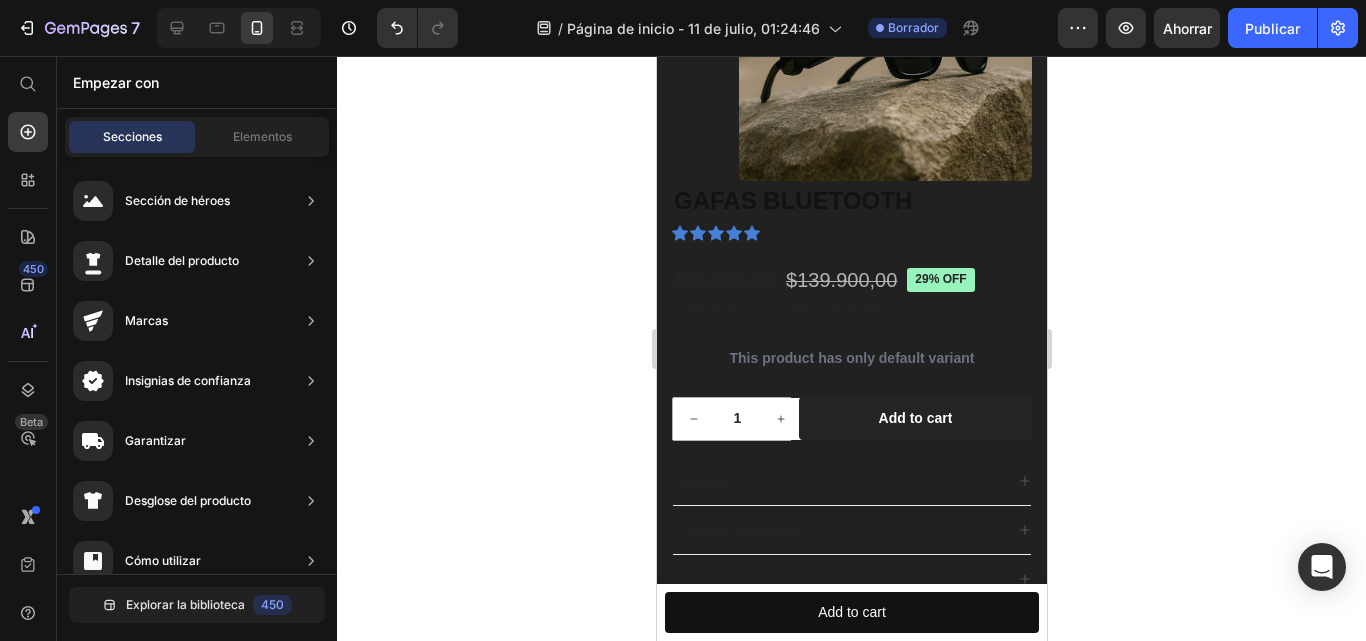 scroll, scrollTop: 1110, scrollLeft: 0, axis: vertical 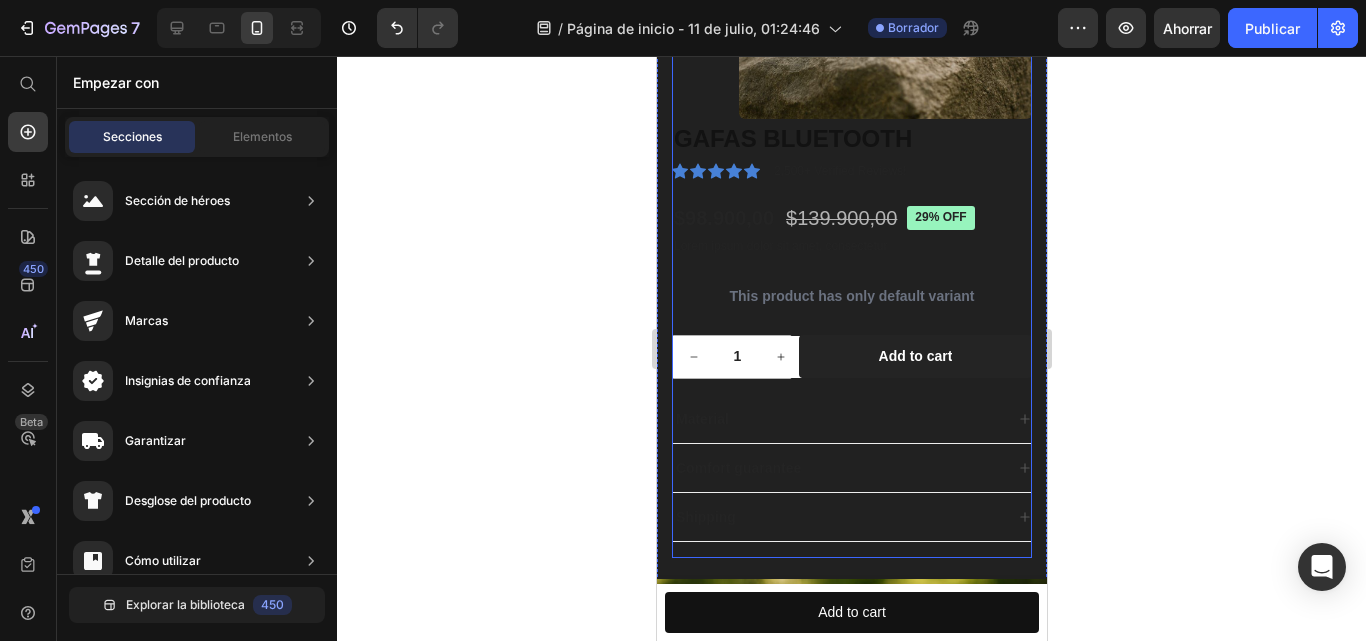 click on "Product Images" at bounding box center (851, -14) 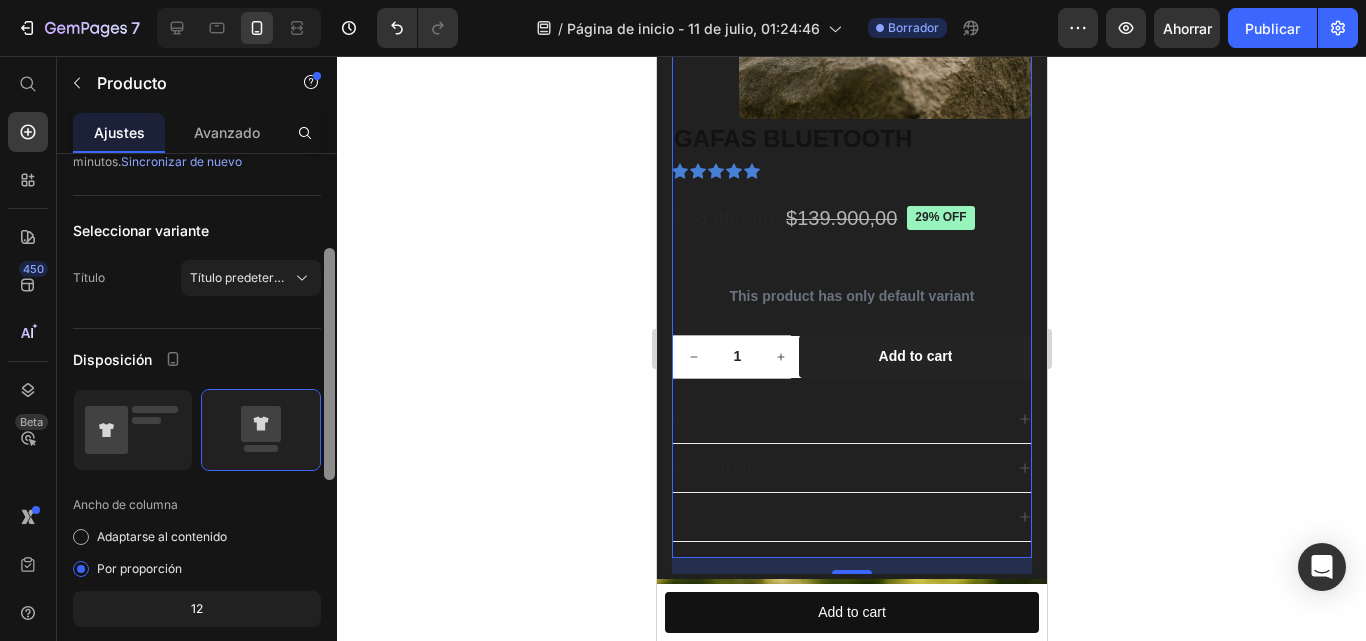 scroll, scrollTop: 215, scrollLeft: 0, axis: vertical 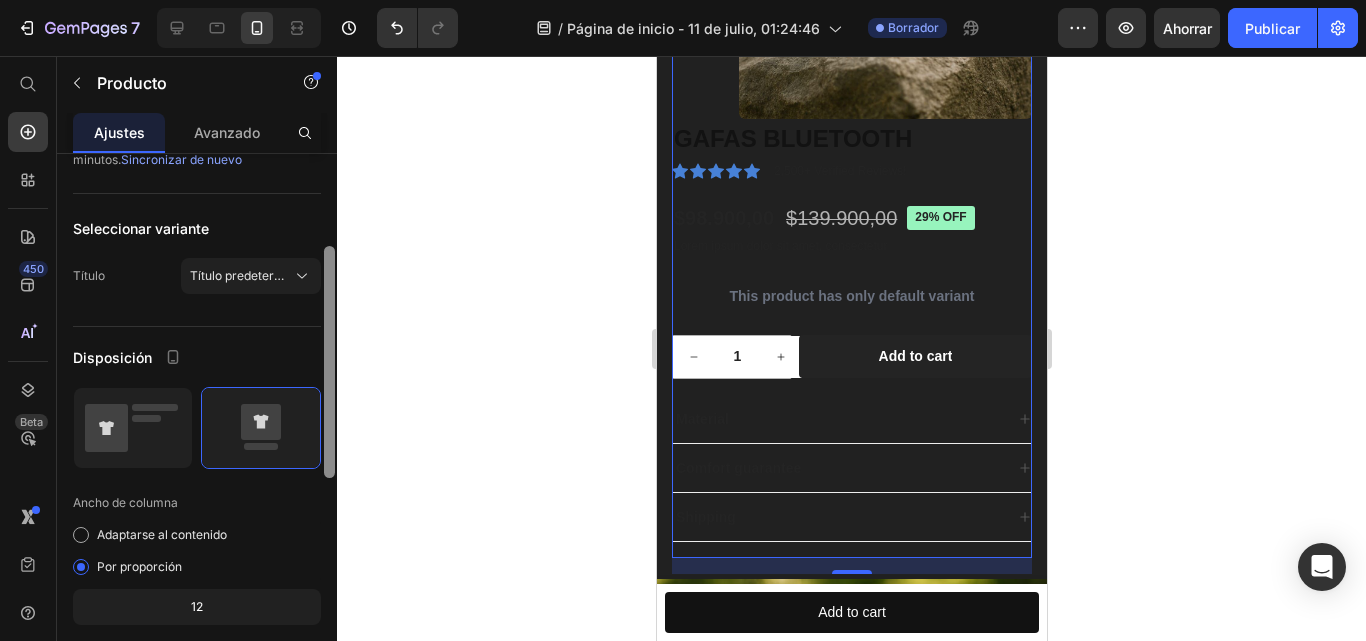 drag, startPoint x: 332, startPoint y: 387, endPoint x: 330, endPoint y: 491, distance: 104.019226 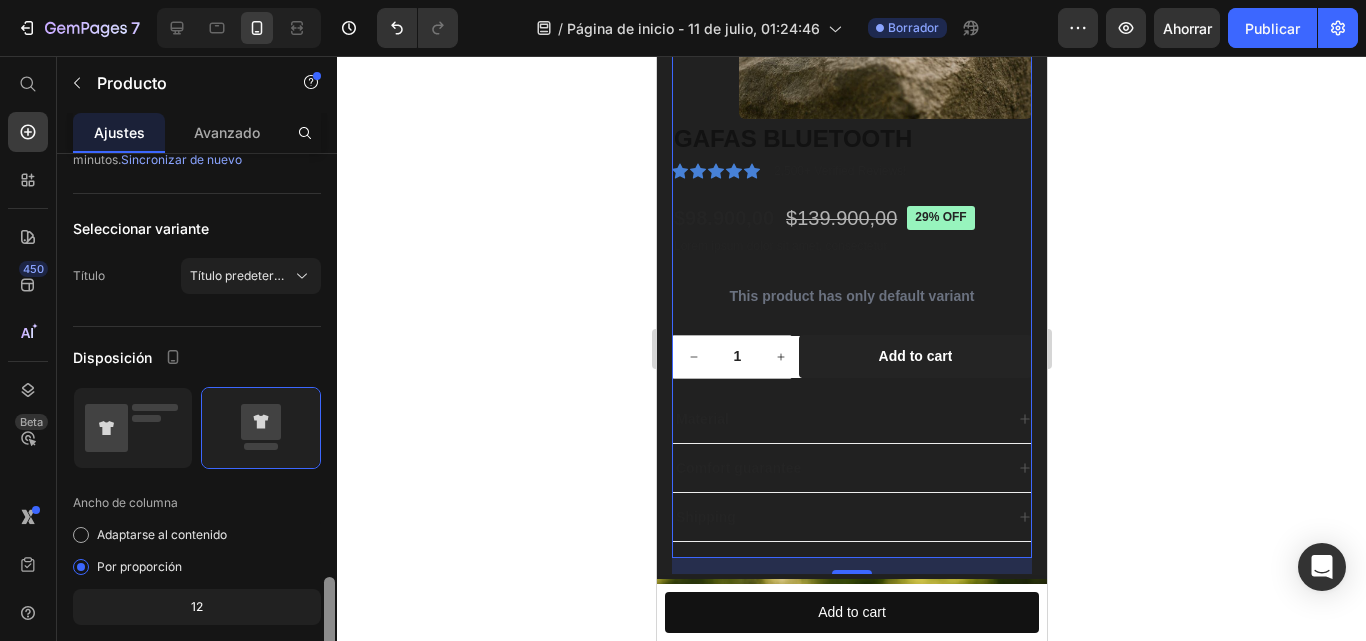scroll, scrollTop: 447, scrollLeft: 0, axis: vertical 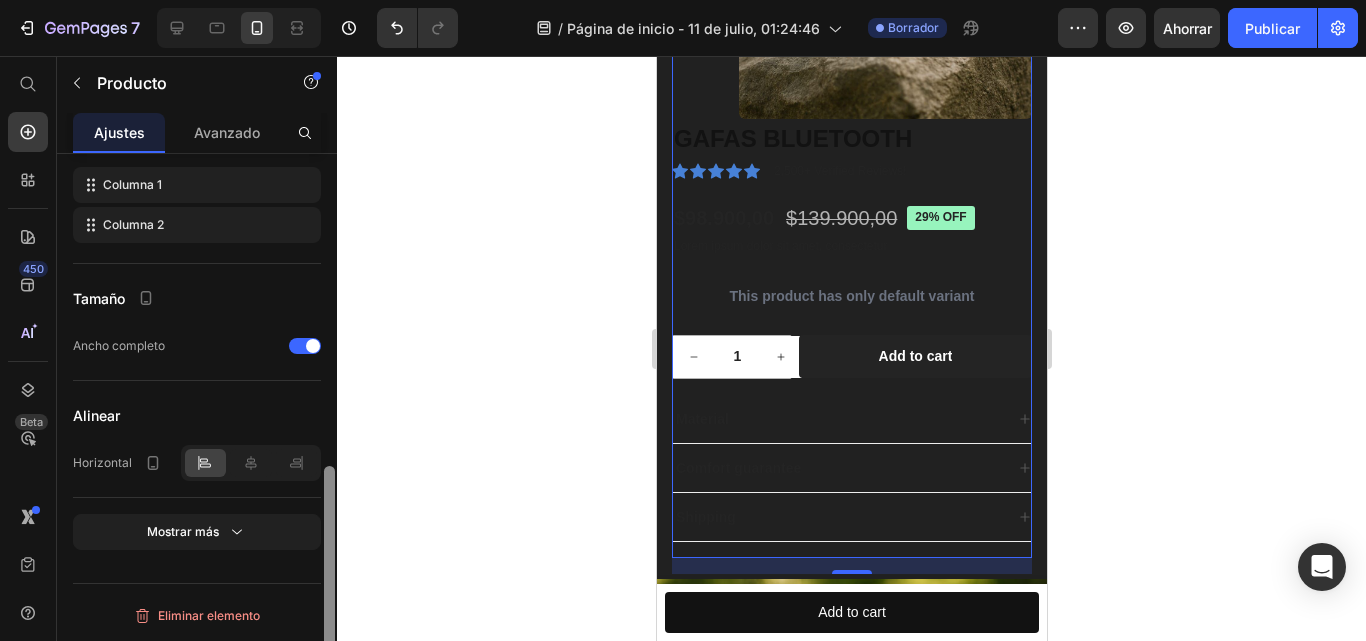 drag, startPoint x: 330, startPoint y: 491, endPoint x: 315, endPoint y: 634, distance: 143.78456 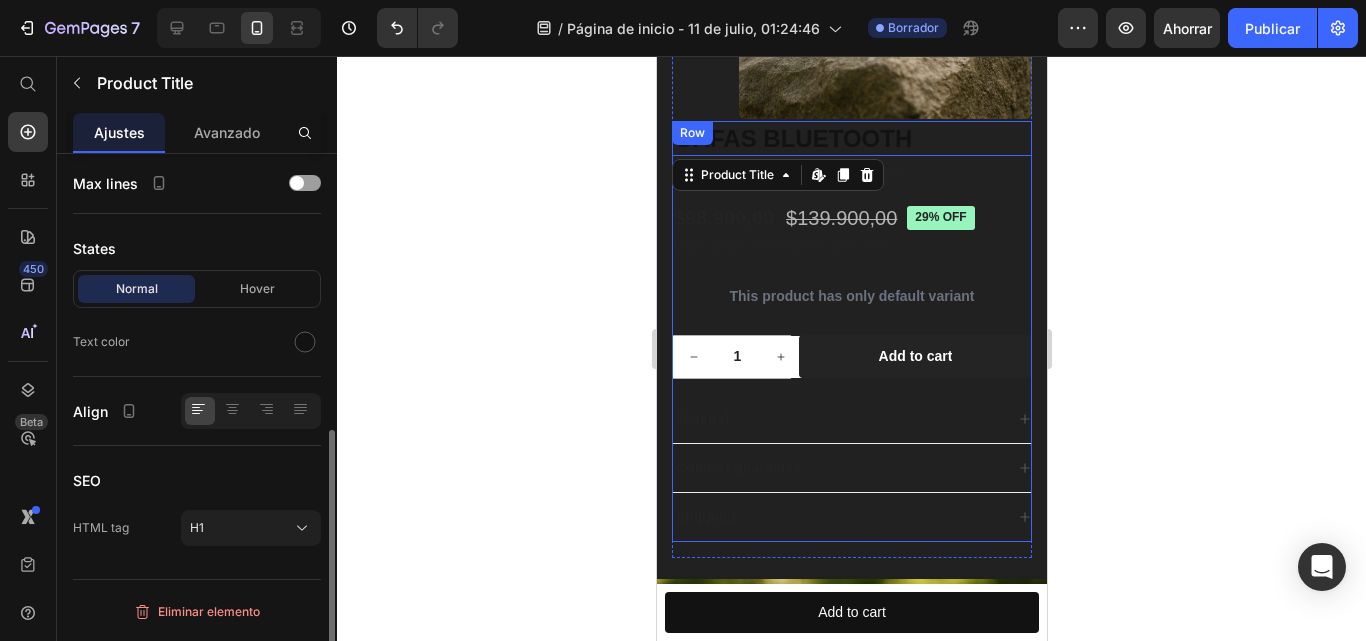 drag, startPoint x: 728, startPoint y: 124, endPoint x: 824, endPoint y: 498, distance: 386.12433 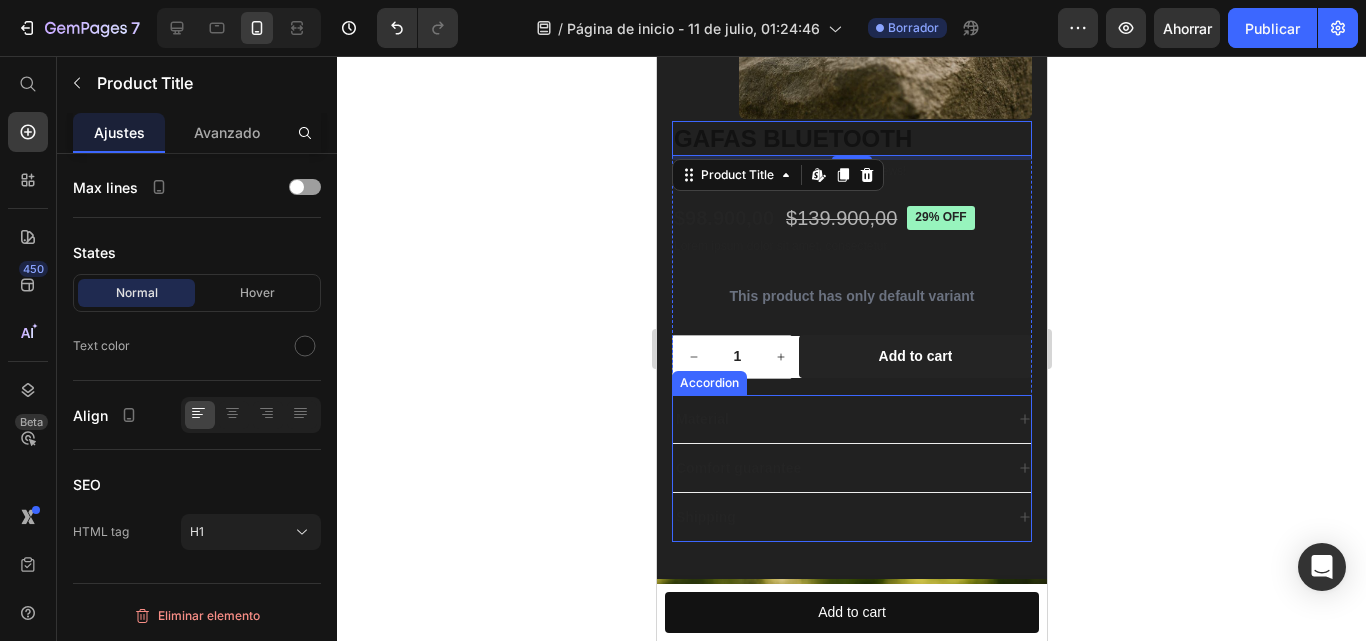 scroll, scrollTop: 0, scrollLeft: 0, axis: both 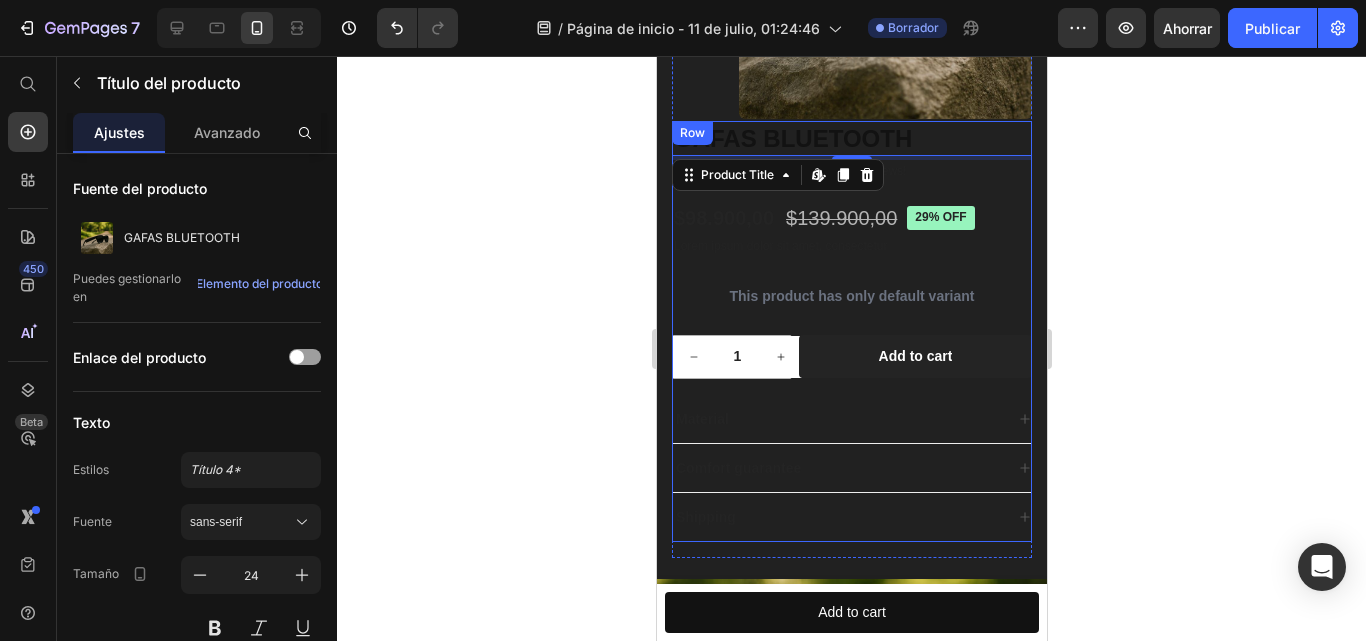 click on "GAFAS BLUETOOTH Product Title   Edit content in Shopify 4 Icon Icon Icon Icon Icon Icon List 2,500+ Verified Reviews! Text Block Row $98.900,00 Product Price $139.900,00 Product Price 29% off Product Badge Row Lorem ipsum dolor sit amet, consectetur  Text Block This product has only default variant Product Variants & Swatches 1 Product Quantity Row Add to cart Add to Cart Row
Material
Comfort guarantee
Shipping Accordion" at bounding box center [851, 331] 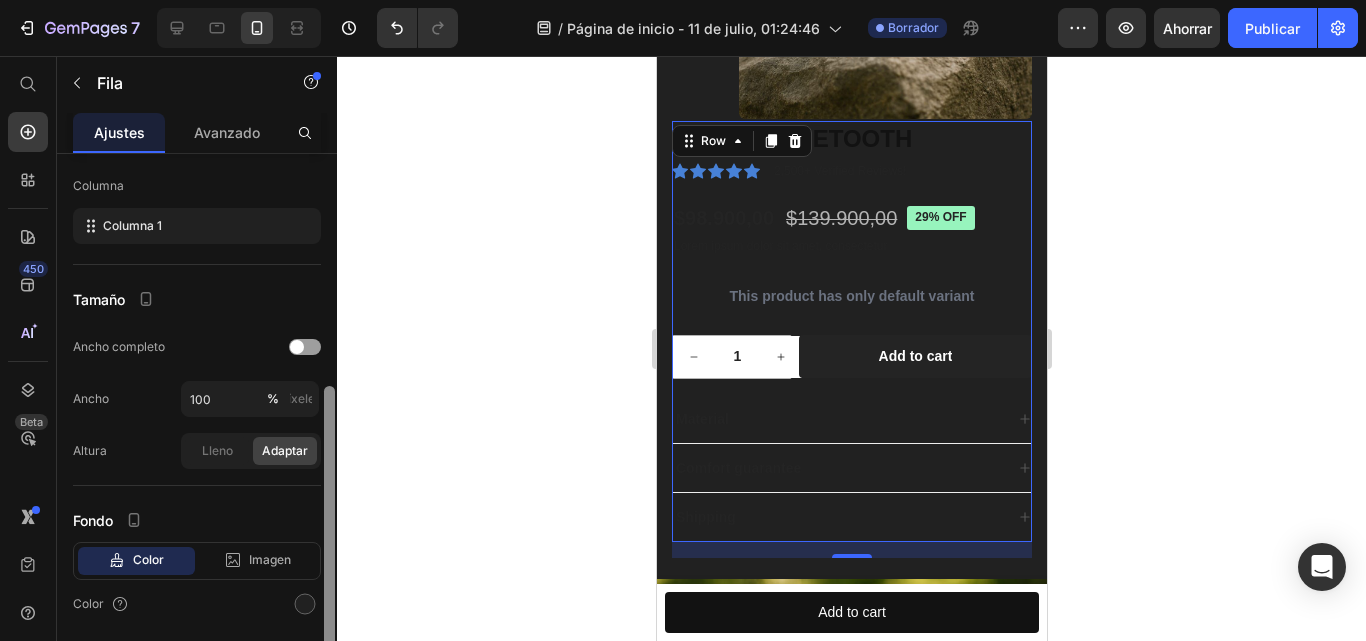 scroll, scrollTop: 324, scrollLeft: 0, axis: vertical 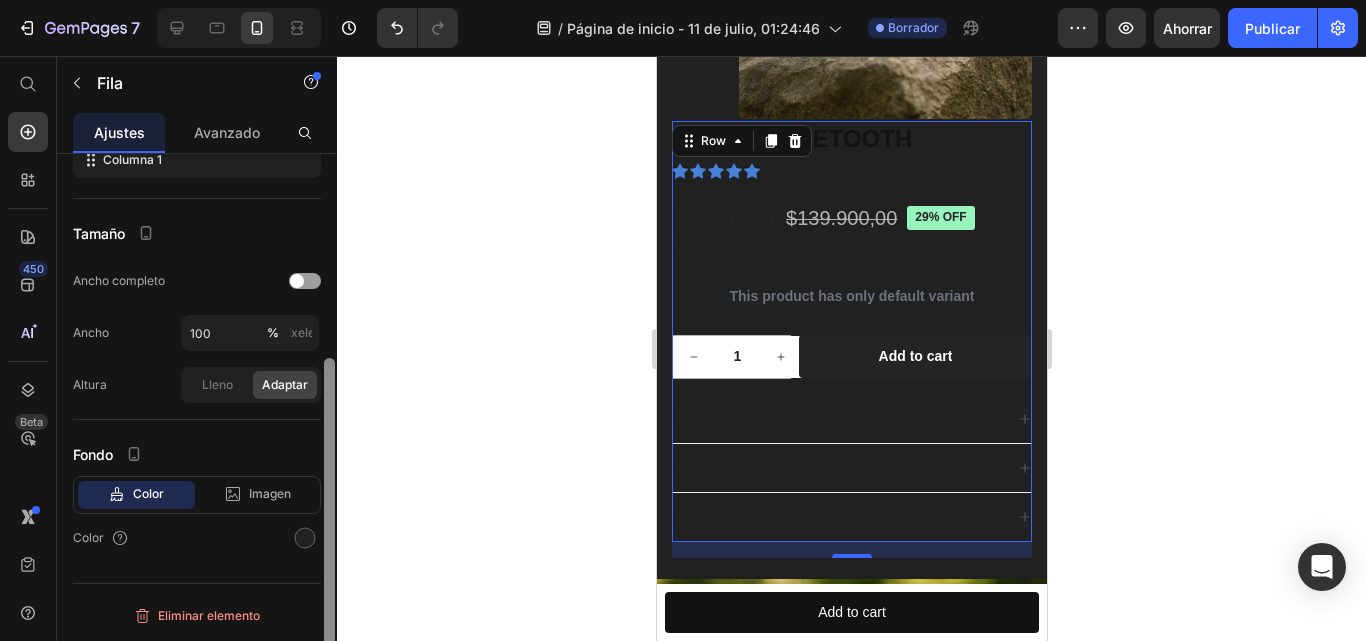 drag, startPoint x: 328, startPoint y: 428, endPoint x: 215, endPoint y: 665, distance: 262.56046 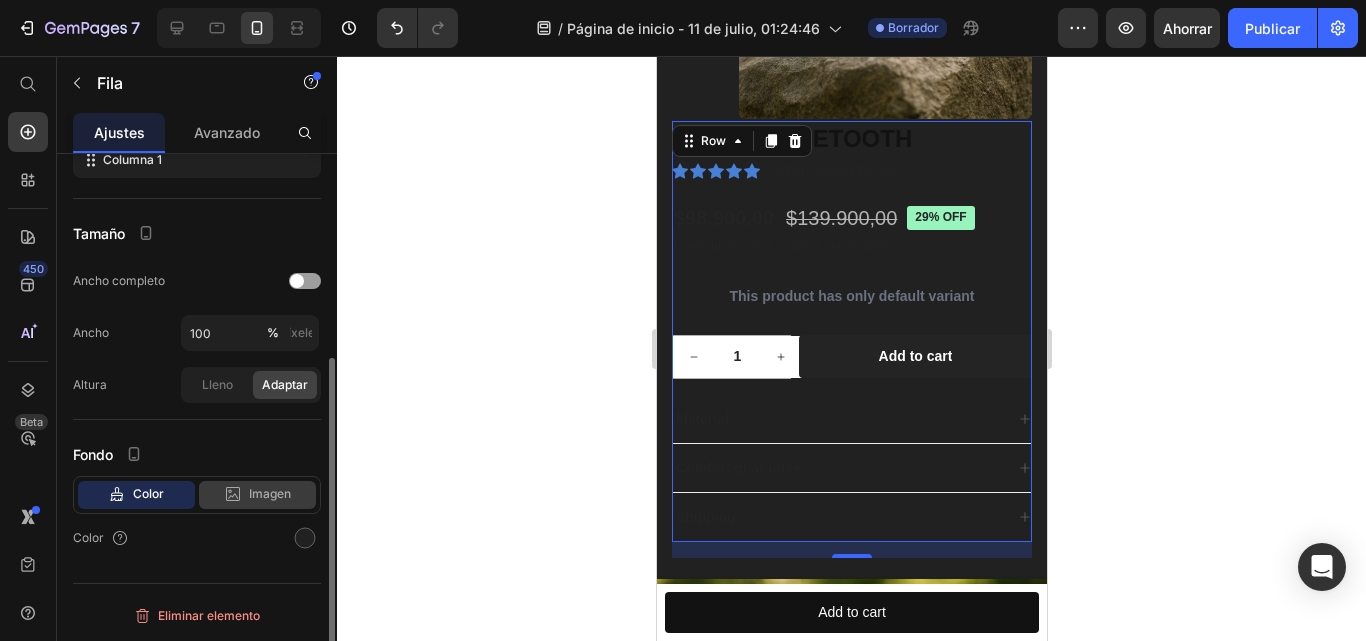 click on "Imagen" at bounding box center [270, 494] 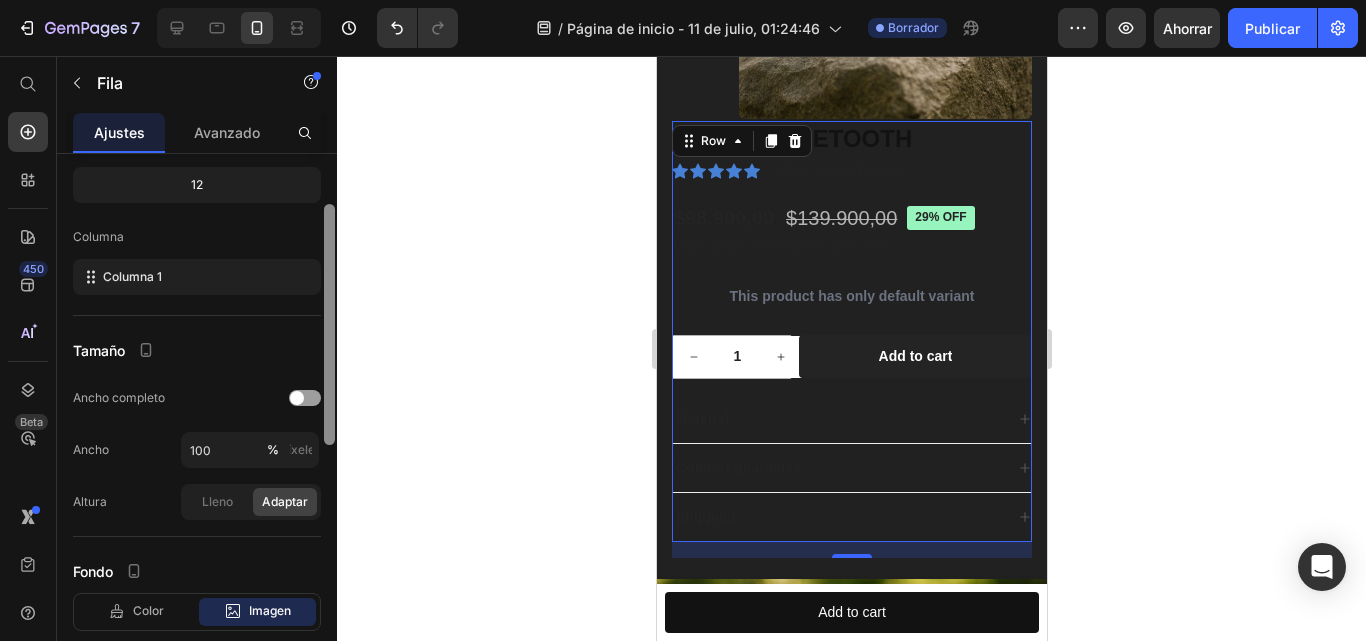scroll, scrollTop: 174, scrollLeft: 0, axis: vertical 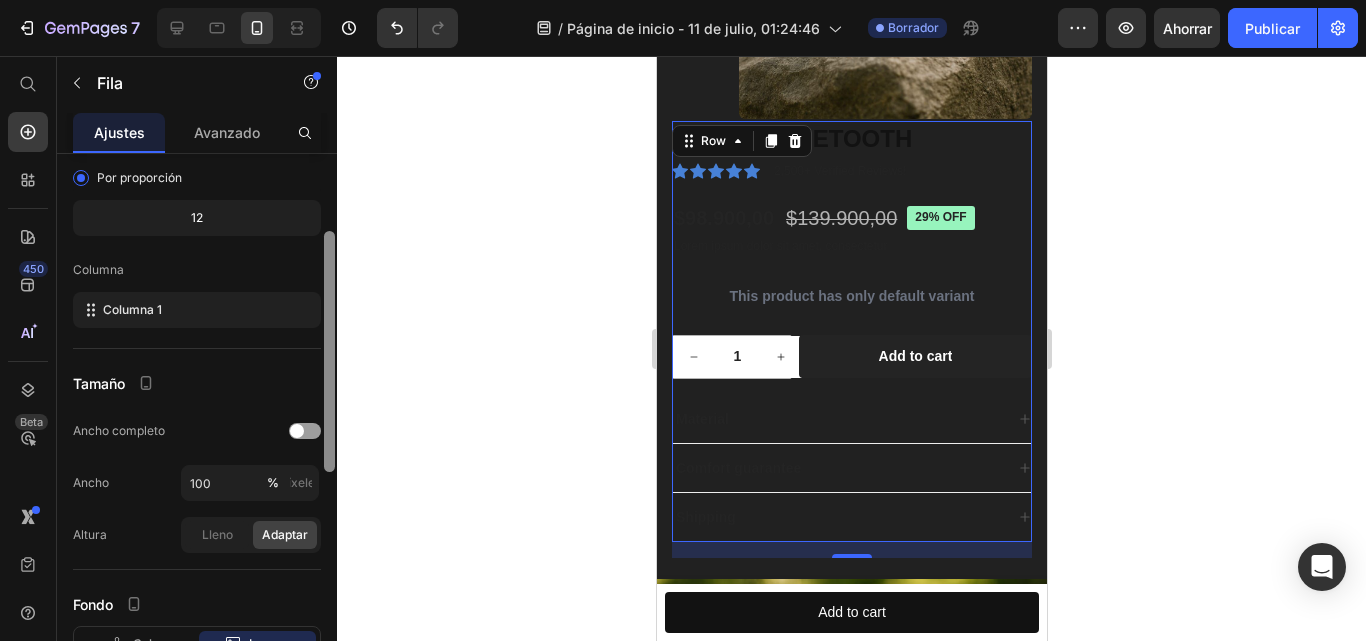 drag, startPoint x: 326, startPoint y: 465, endPoint x: 312, endPoint y: 398, distance: 68.44706 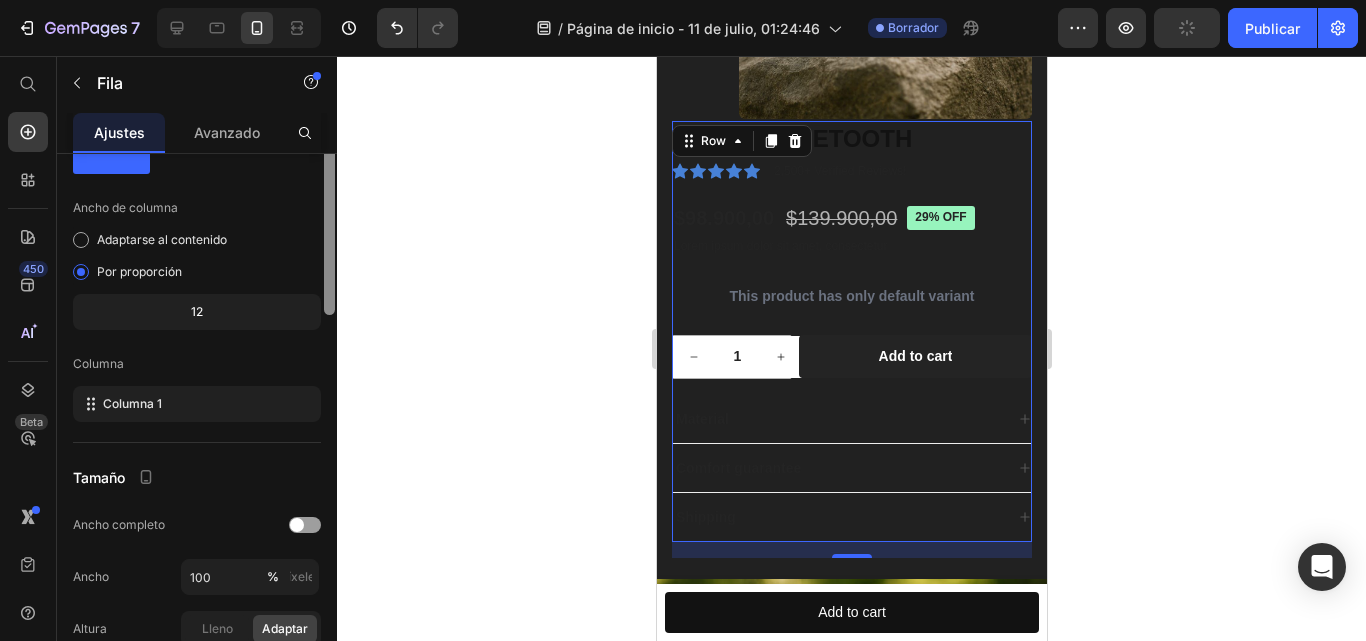 scroll, scrollTop: 0, scrollLeft: 0, axis: both 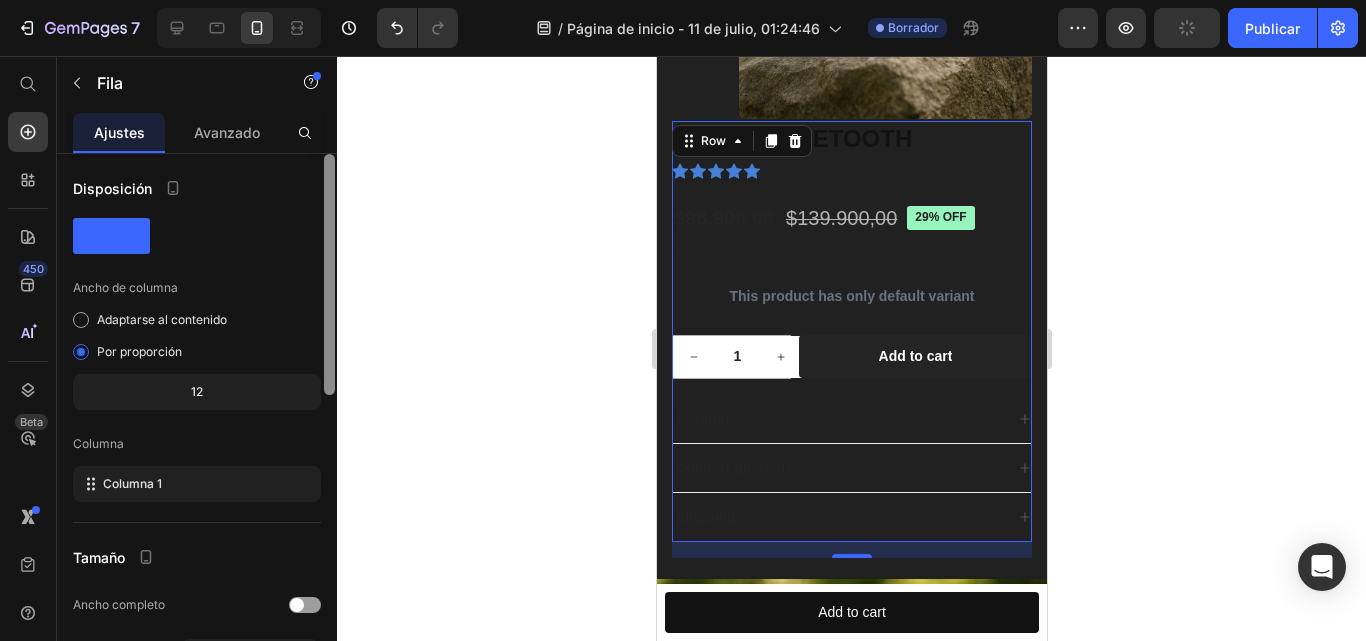 drag, startPoint x: 329, startPoint y: 356, endPoint x: 322, endPoint y: 275, distance: 81.3019 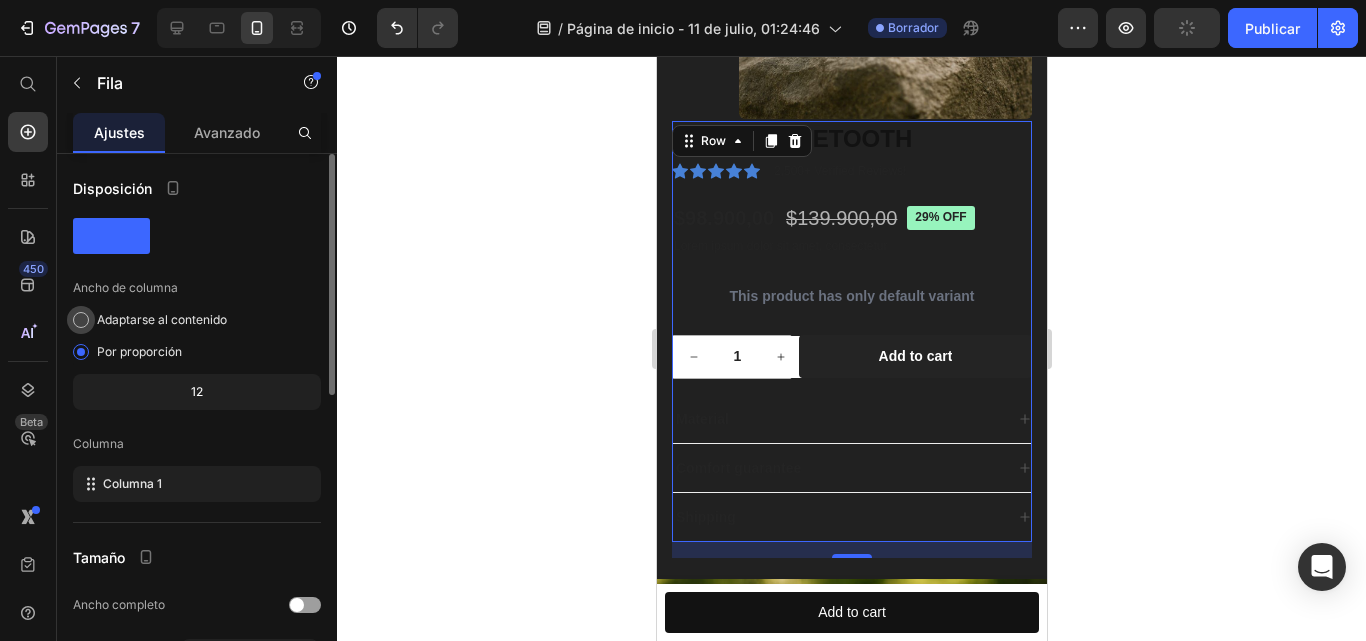 click on "Adaptarse al contenido" 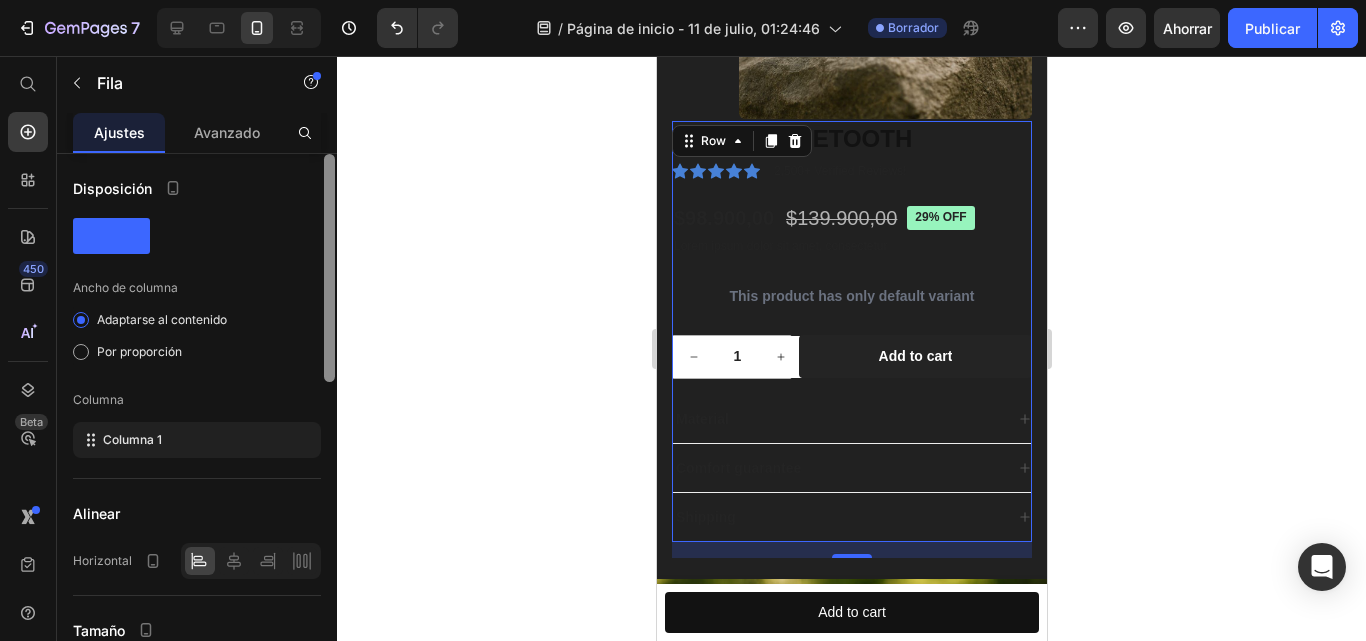 drag, startPoint x: 330, startPoint y: 313, endPoint x: 327, endPoint y: 281, distance: 32.140316 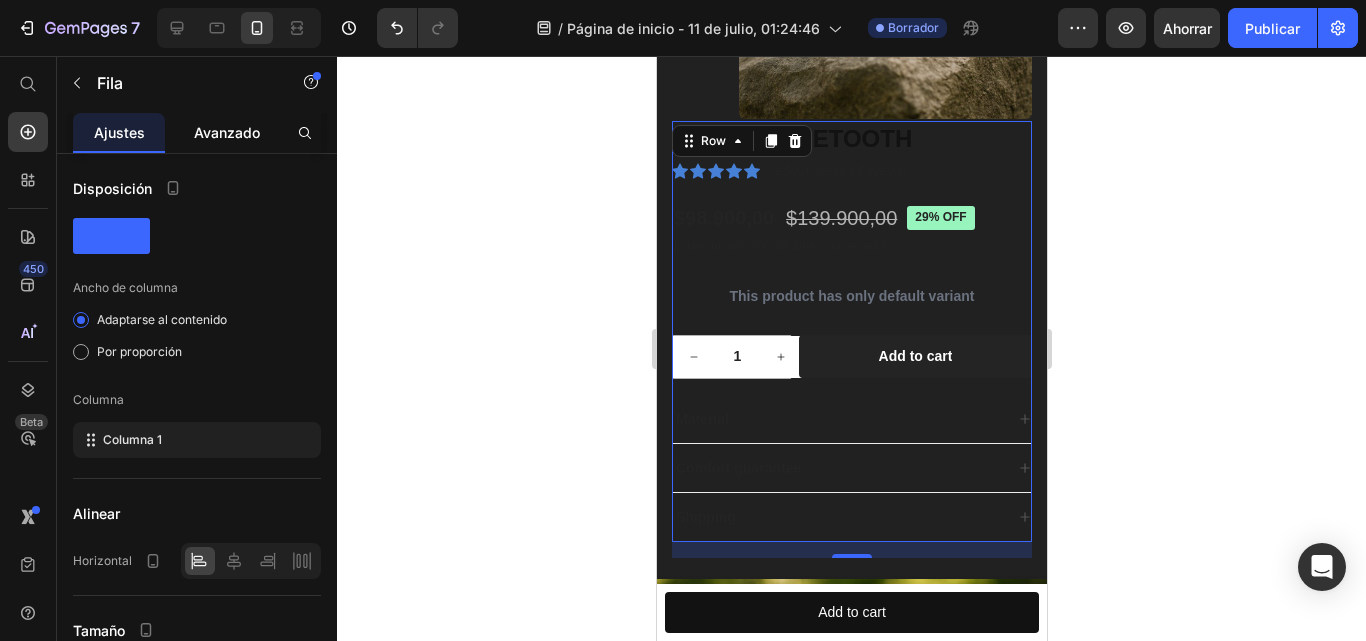 click on "Avanzado" at bounding box center [227, 132] 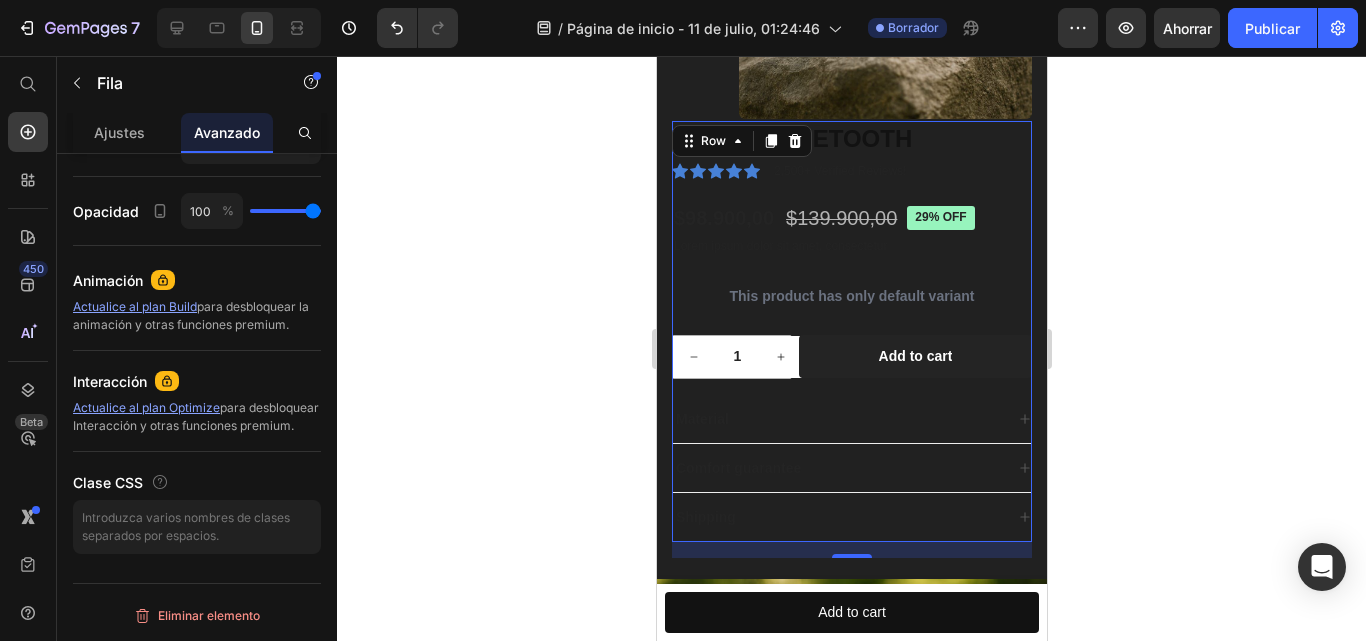 scroll, scrollTop: 0, scrollLeft: 0, axis: both 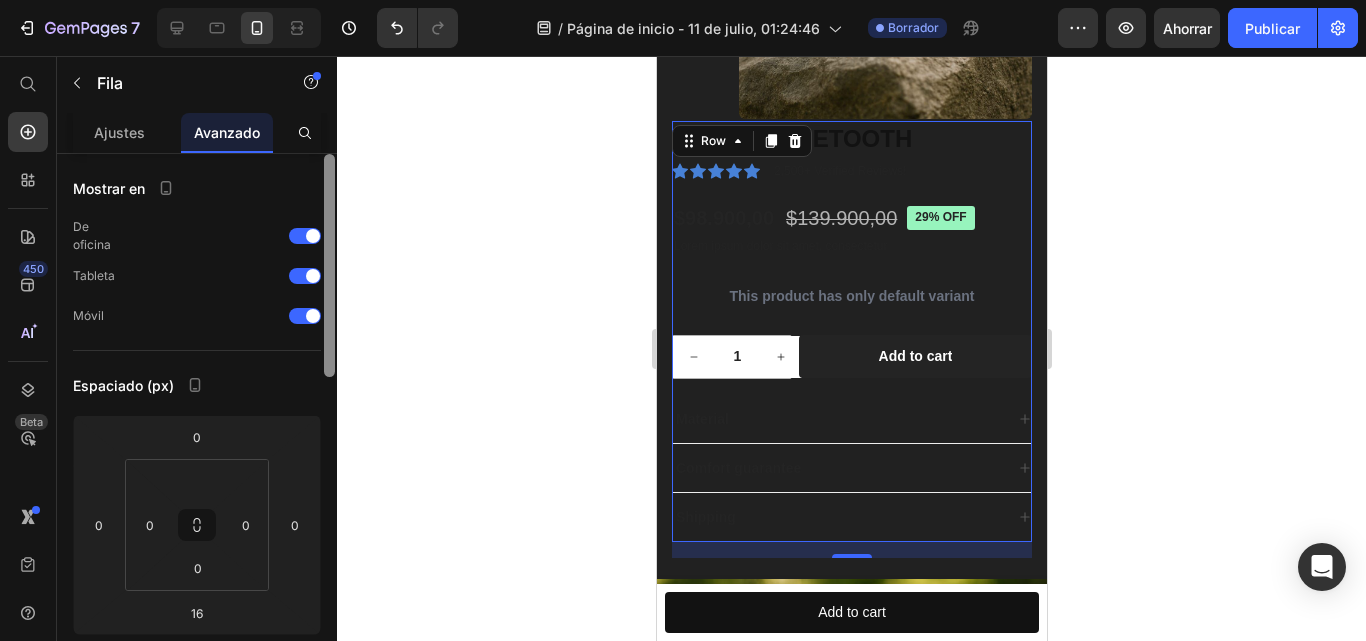 drag, startPoint x: 328, startPoint y: 347, endPoint x: 406, endPoint y: -49, distance: 403.60873 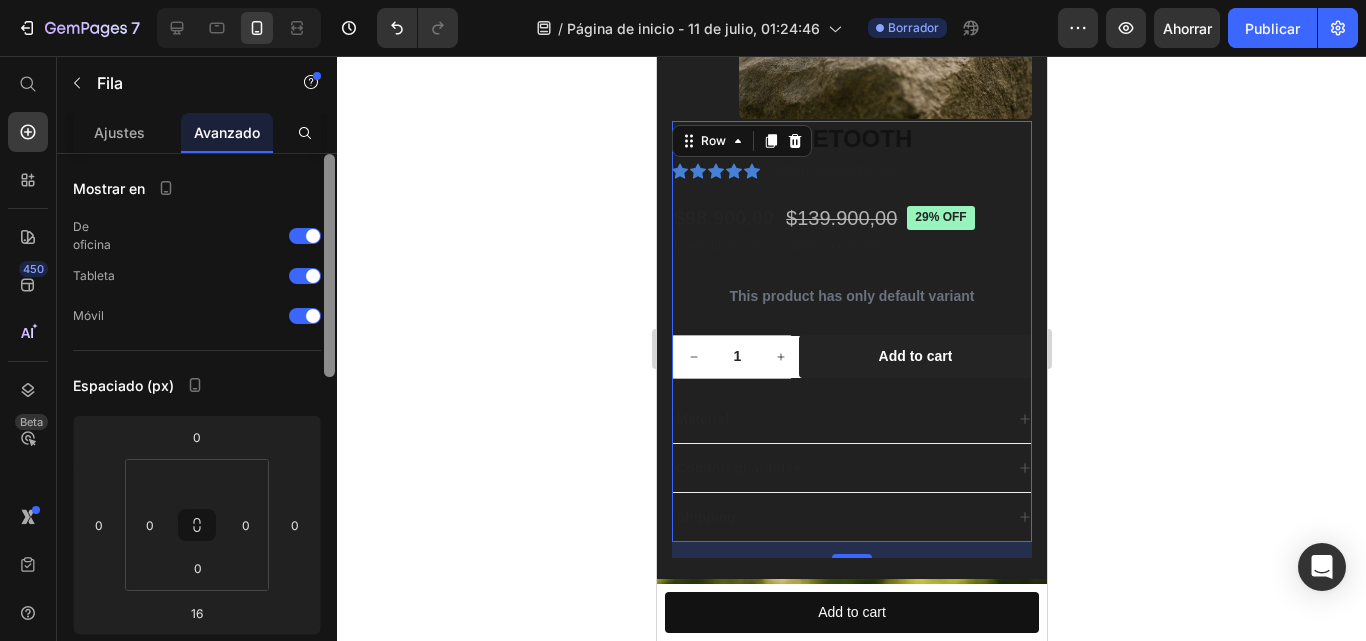 click on "7 / Página de inicio - 11 de julio, 01:24:46 Borrador Avance Ahorrar Publicar 450 Beta Empezar con Secciones Elementos Sección de héroes Detalle del producto Marcas Insignias de confianza Garantizar Desglose del producto Cómo utilizar Testimonios Comparar Manojo Preguntas frecuentes Prueba social Historia de la marca Lista de productos Recopilación Lista de blogs Contacto Sticky Añadir al carrito Pie de página personalizado Explorar la biblioteca 450 Disposición
Fila
Fila
Fila
Fila Texto
Título
Bloque de texto Botón
Botón
Botón" at bounding box center (683, 0) 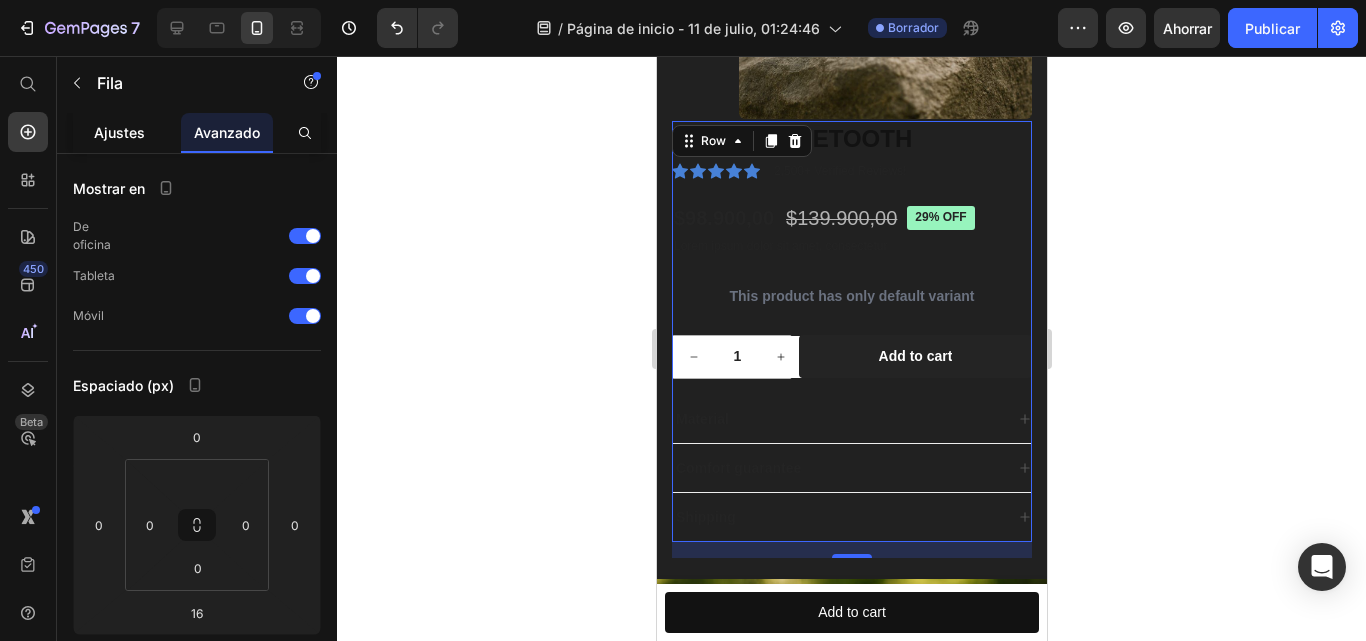 click on "Ajustes" at bounding box center [119, 132] 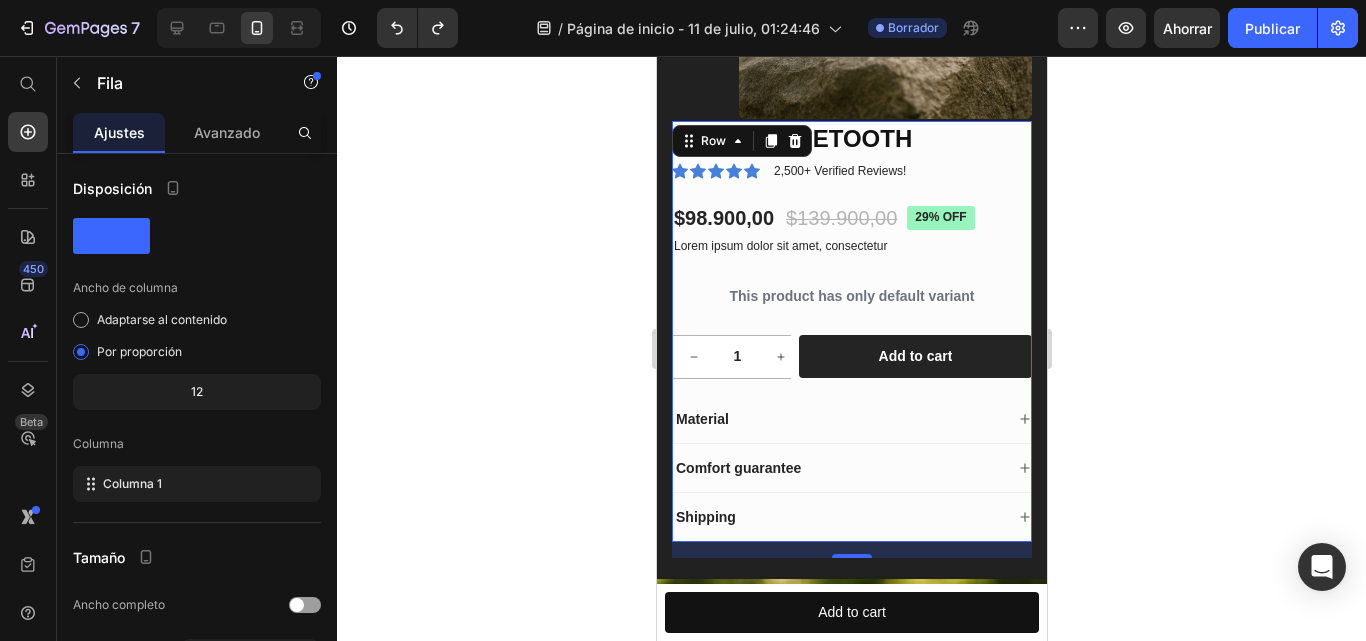 click 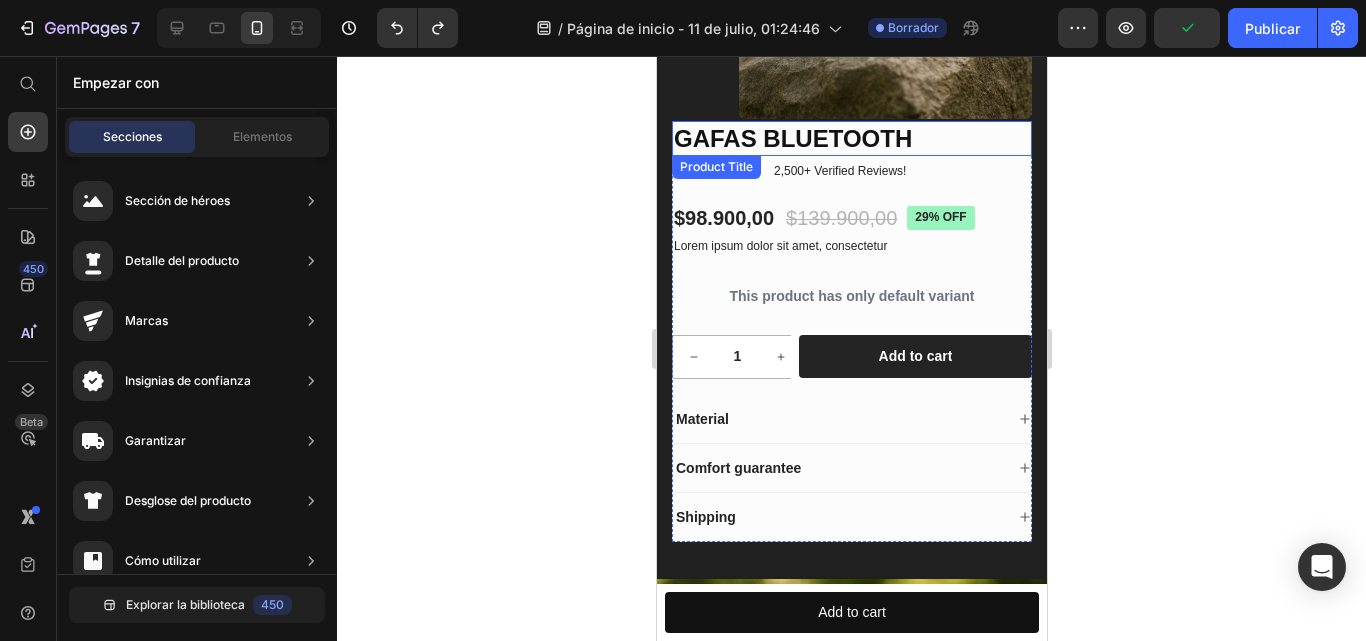 click on "GAFAS BLUETOOTH" at bounding box center (851, 138) 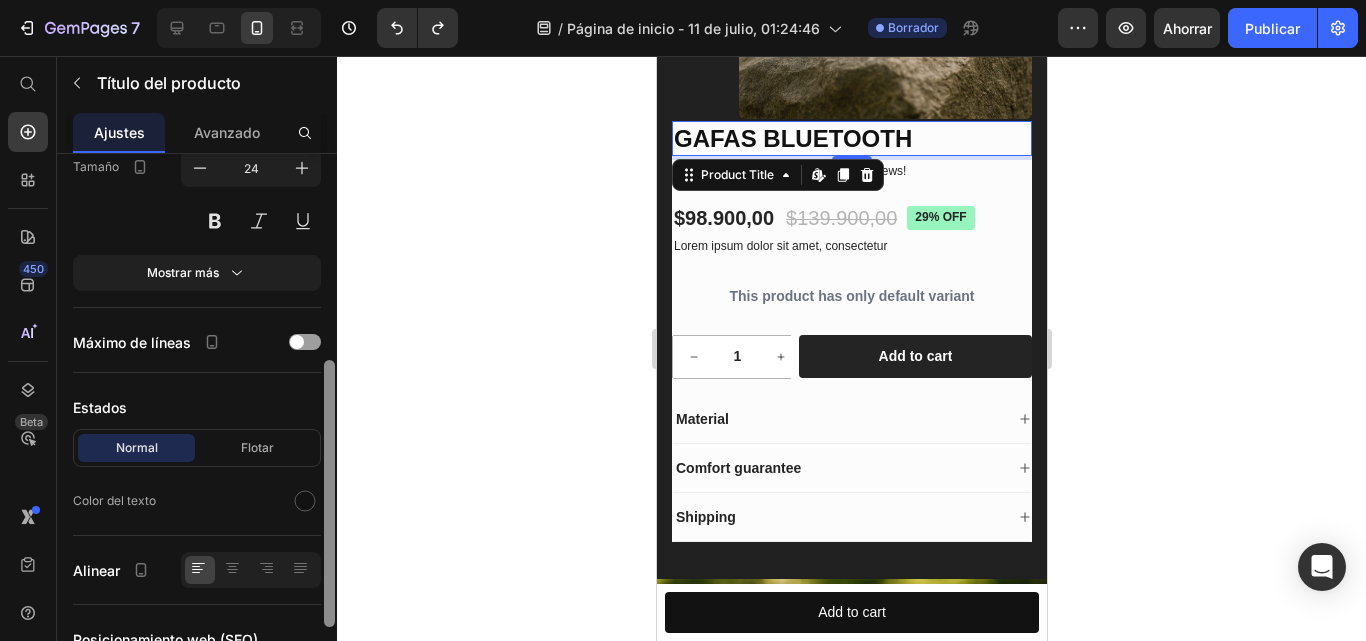 drag, startPoint x: 327, startPoint y: 178, endPoint x: 344, endPoint y: 383, distance: 205.70367 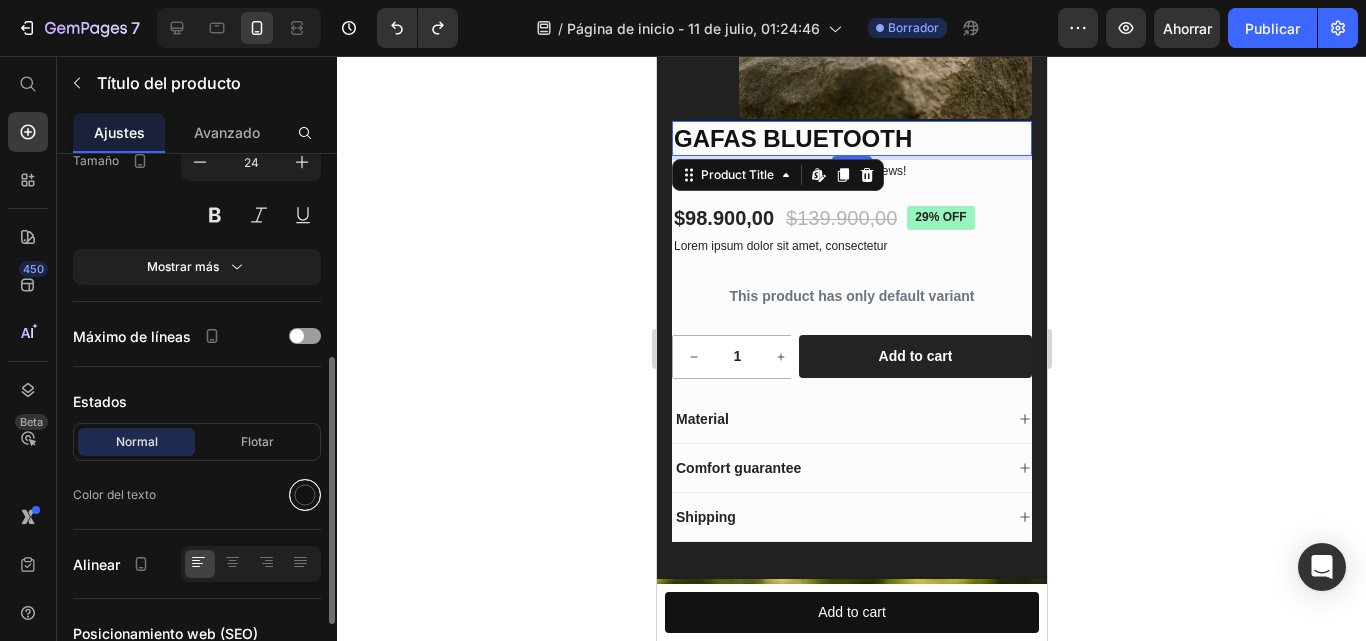 click at bounding box center [305, 495] 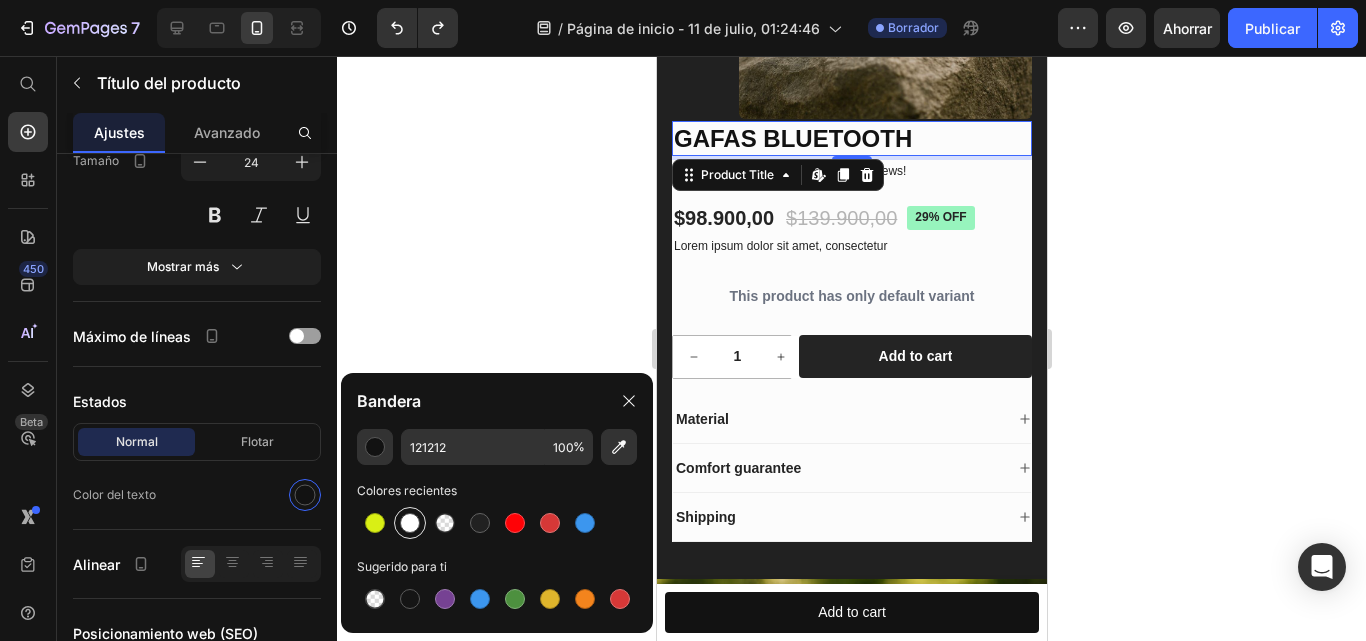 click at bounding box center (410, 523) 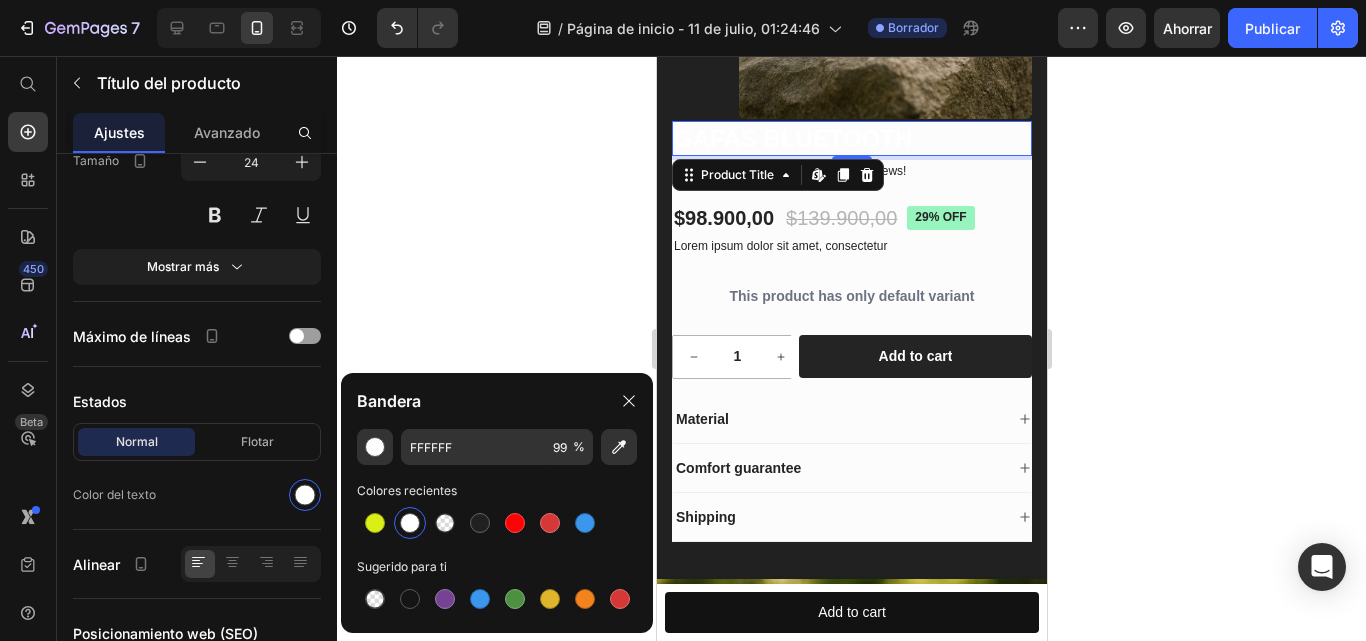 click on "GAFAS BLUETOOTH" at bounding box center [851, 138] 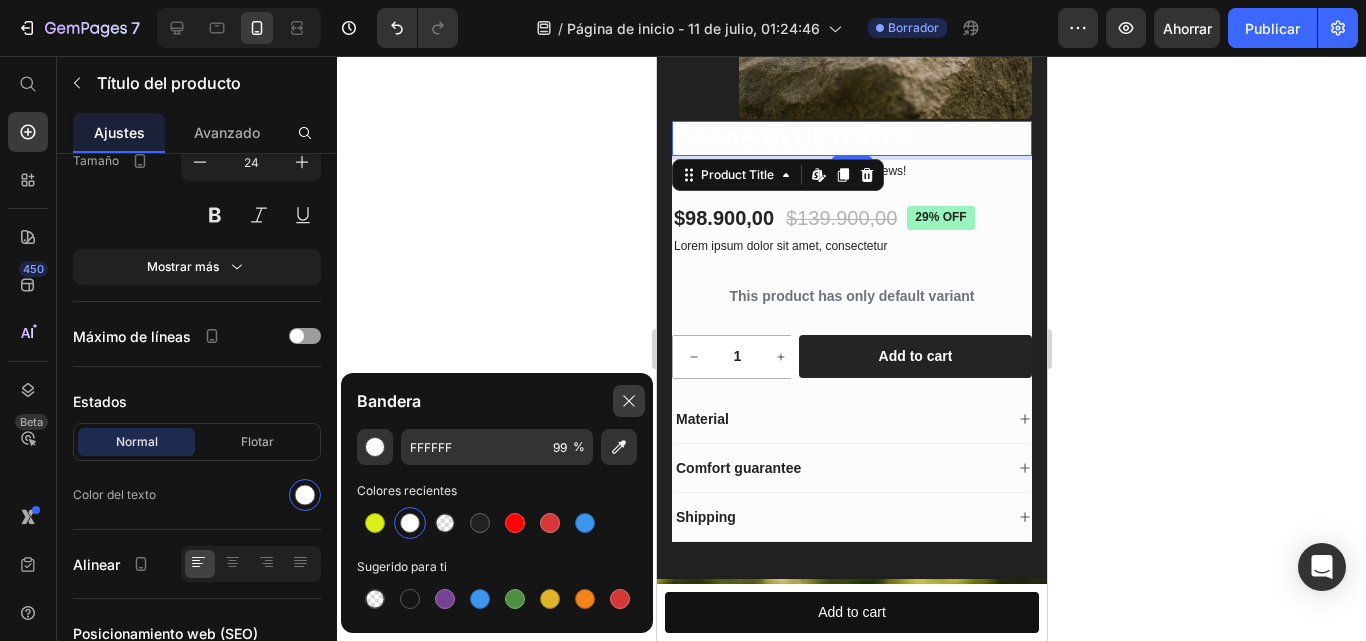click 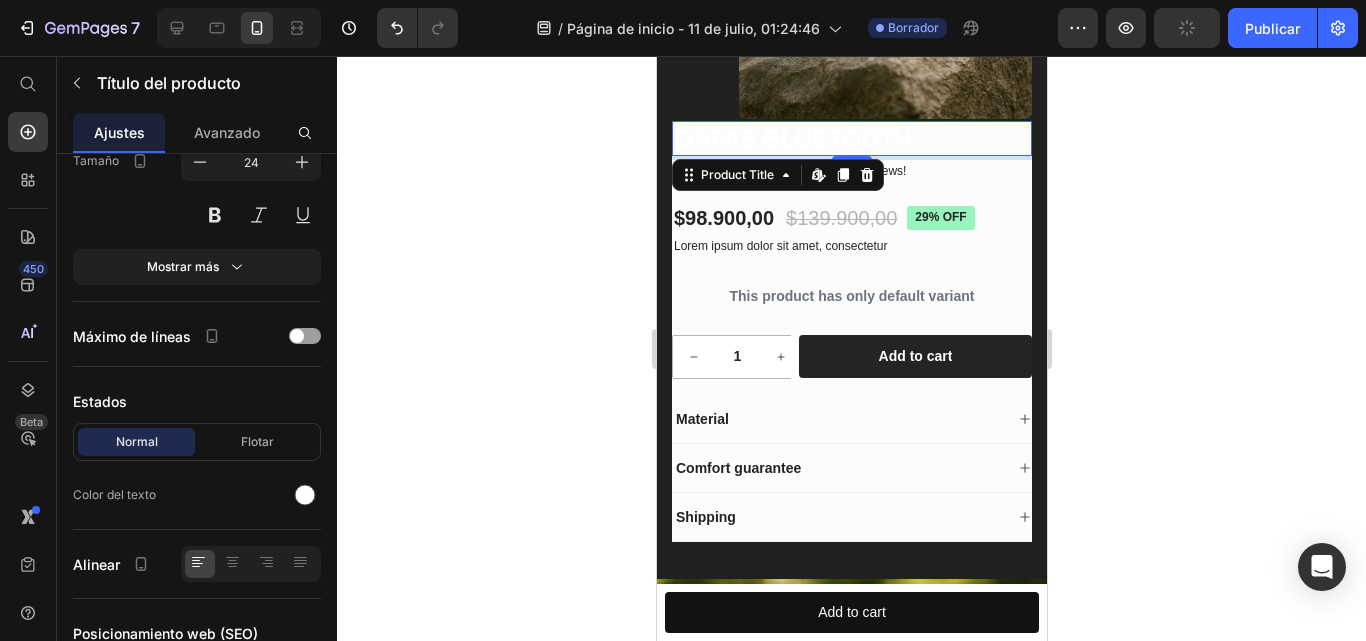 click on "GAFAS BLUETOOTH" at bounding box center [851, 138] 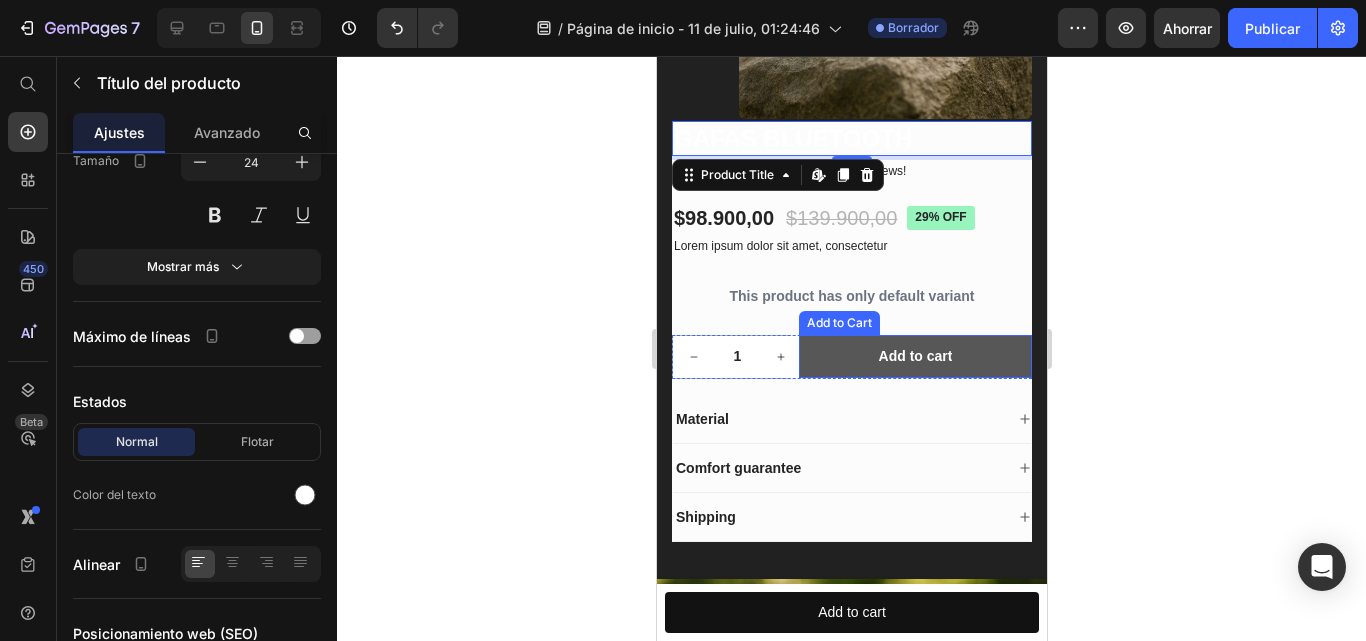 click on "Add to cart" at bounding box center [914, 356] 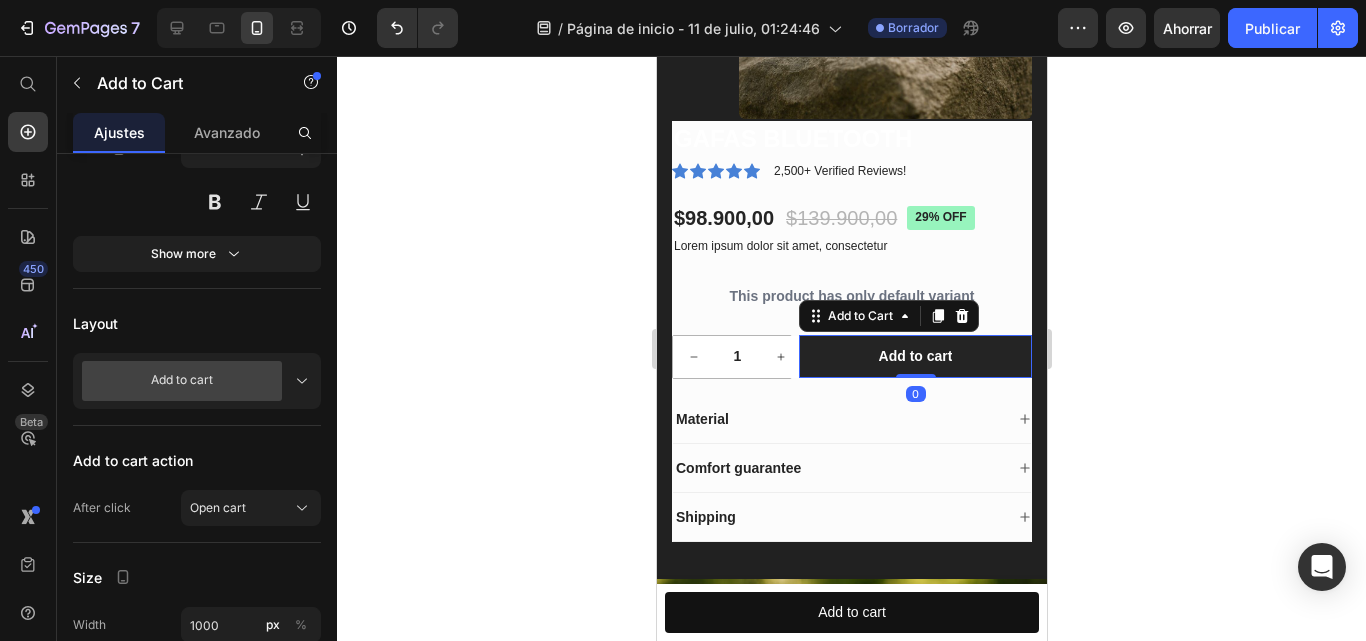 scroll, scrollTop: 0, scrollLeft: 0, axis: both 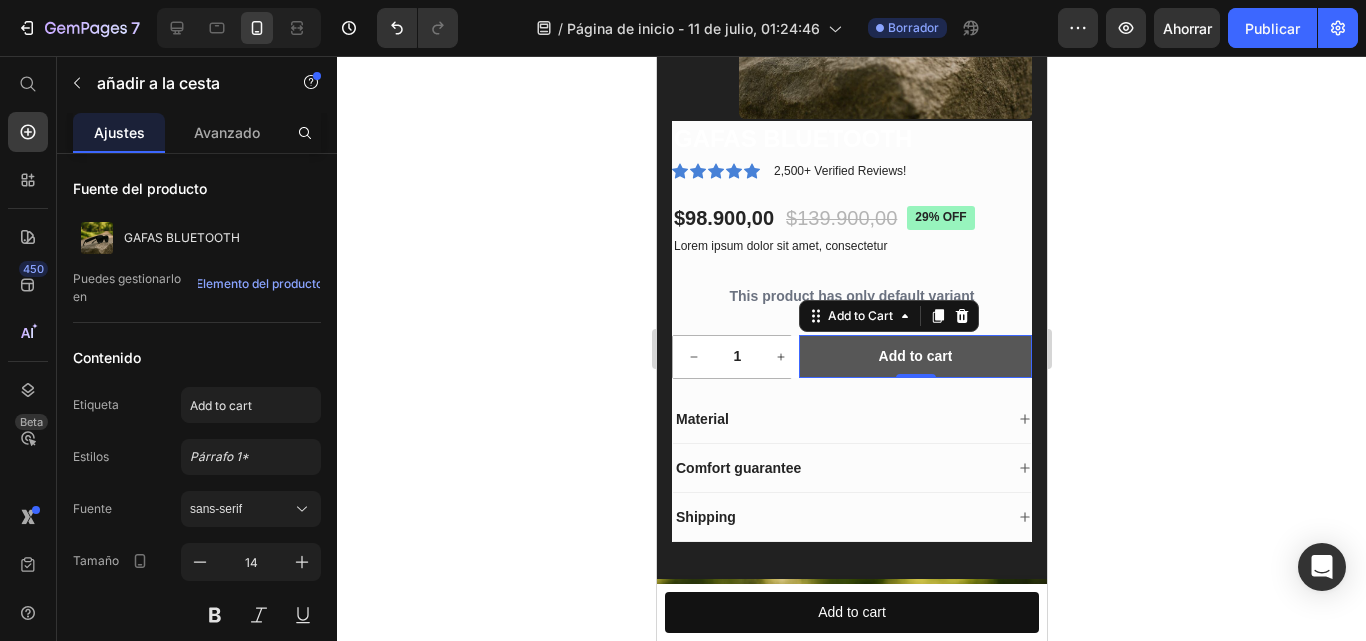 click on "Add to cart" at bounding box center [914, 356] 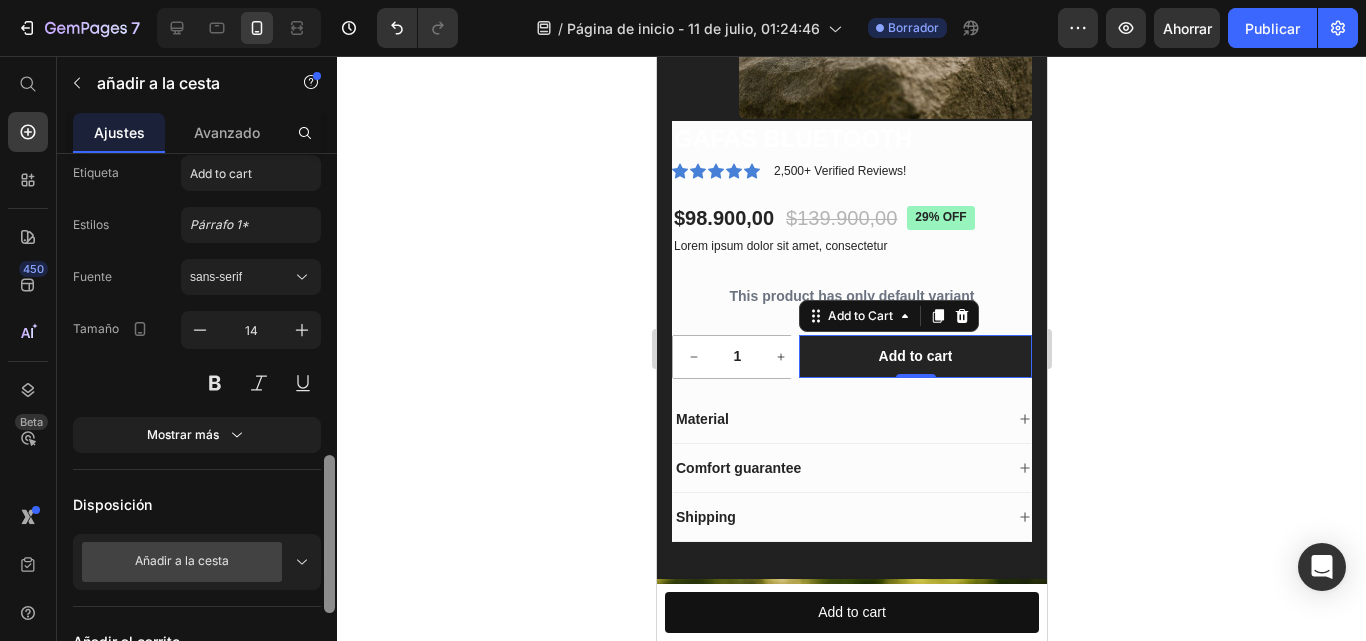 scroll, scrollTop: 417, scrollLeft: 0, axis: vertical 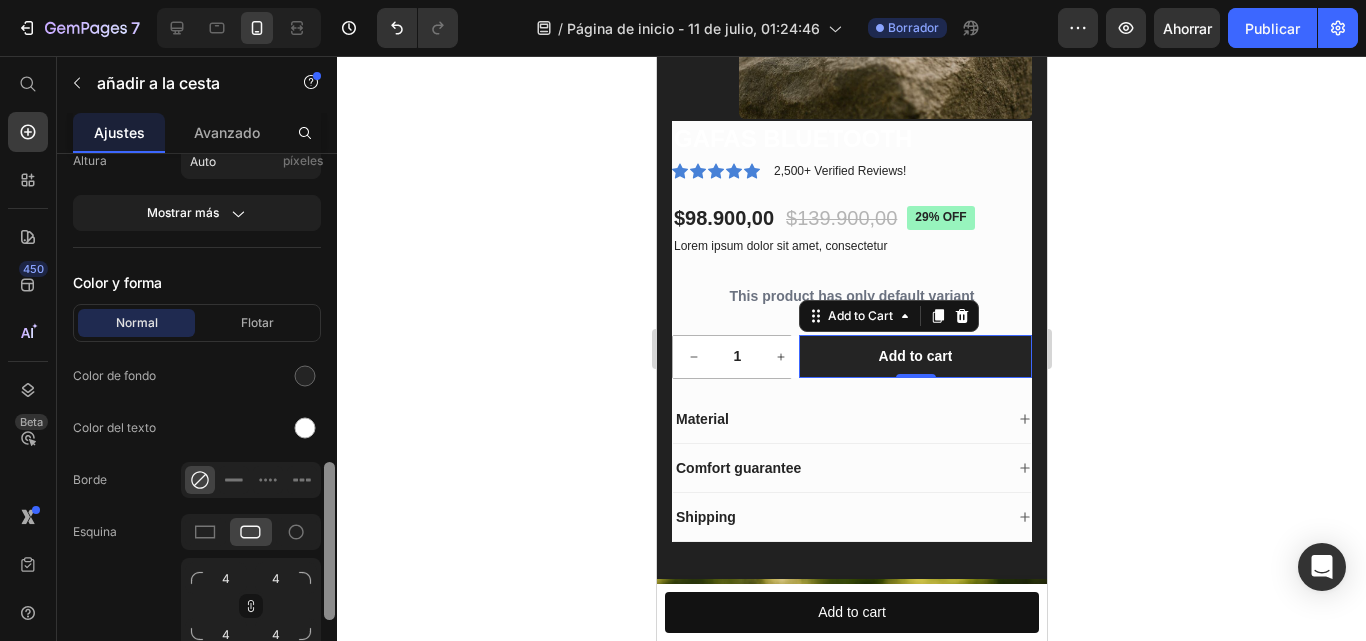 drag, startPoint x: 327, startPoint y: 296, endPoint x: 332, endPoint y: 580, distance: 284.044 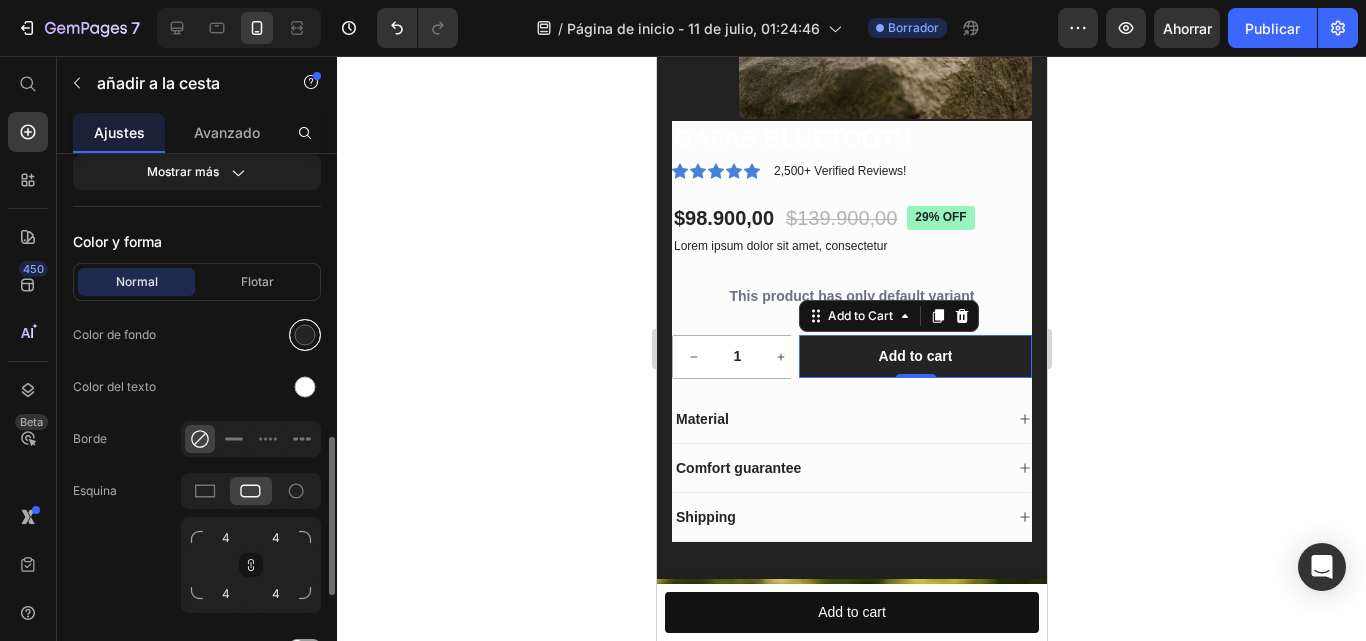 click at bounding box center (305, 335) 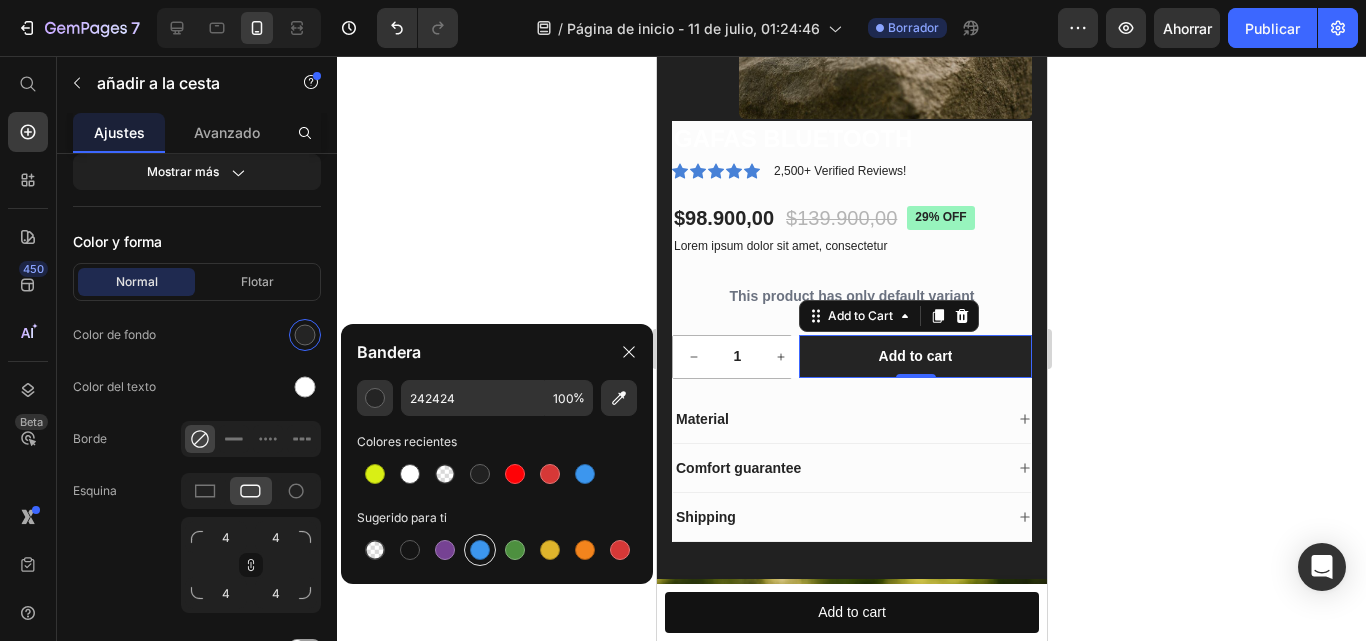 click at bounding box center (480, 550) 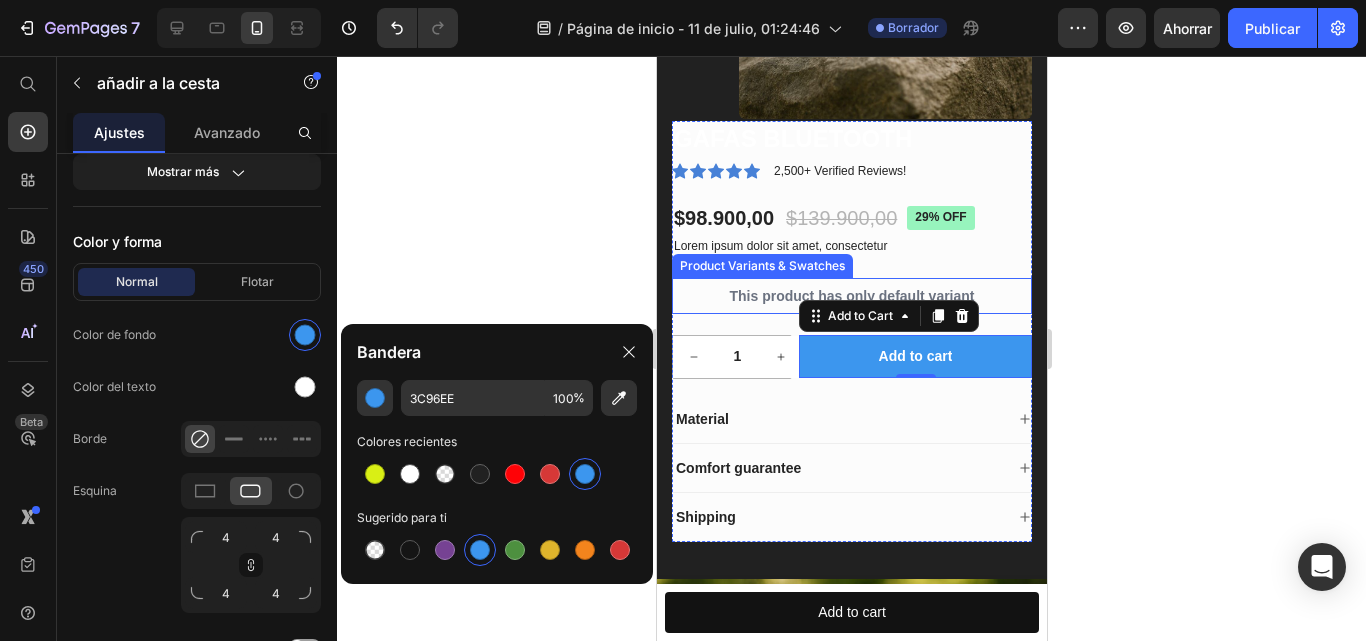 click on "This product has only default variant" at bounding box center (851, 296) 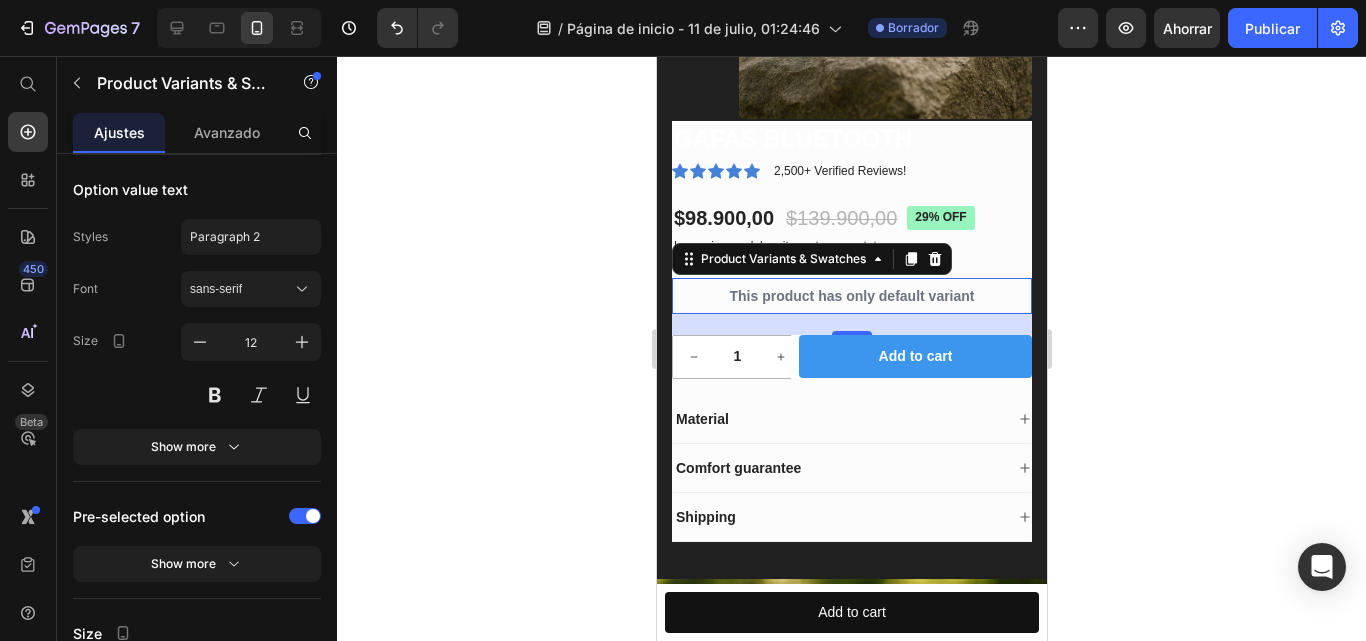 scroll, scrollTop: 0, scrollLeft: 0, axis: both 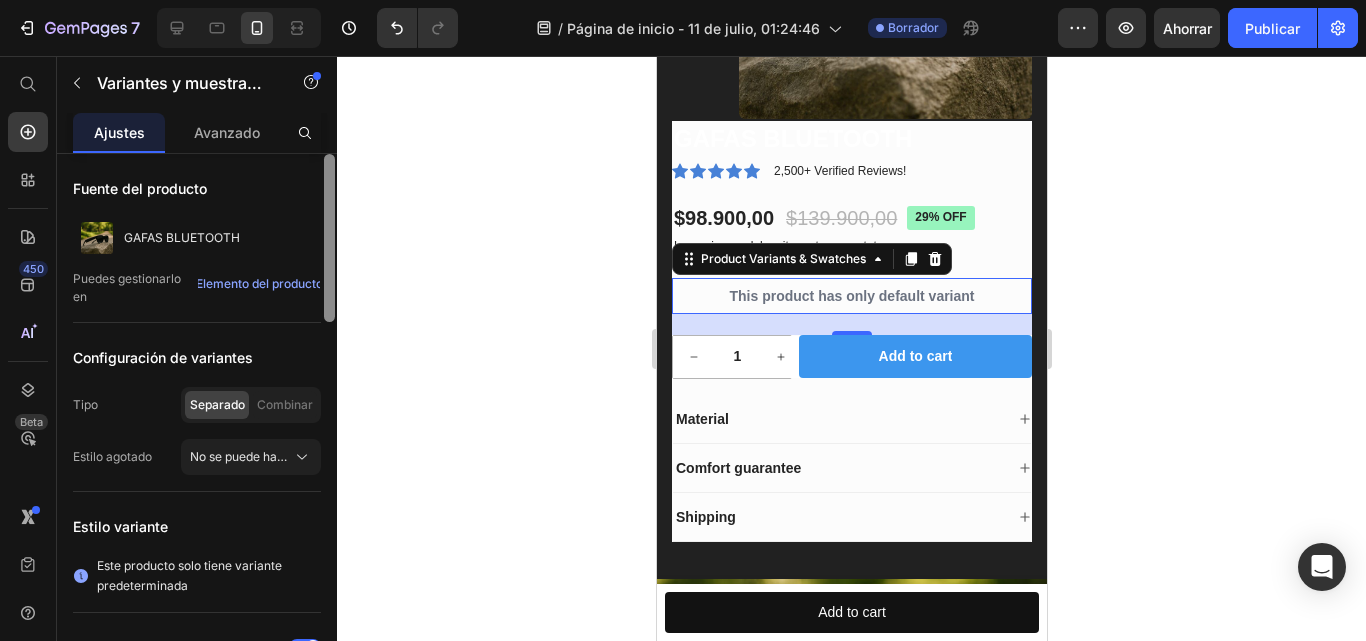 drag, startPoint x: 330, startPoint y: 220, endPoint x: 336, endPoint y: 191, distance: 29.614185 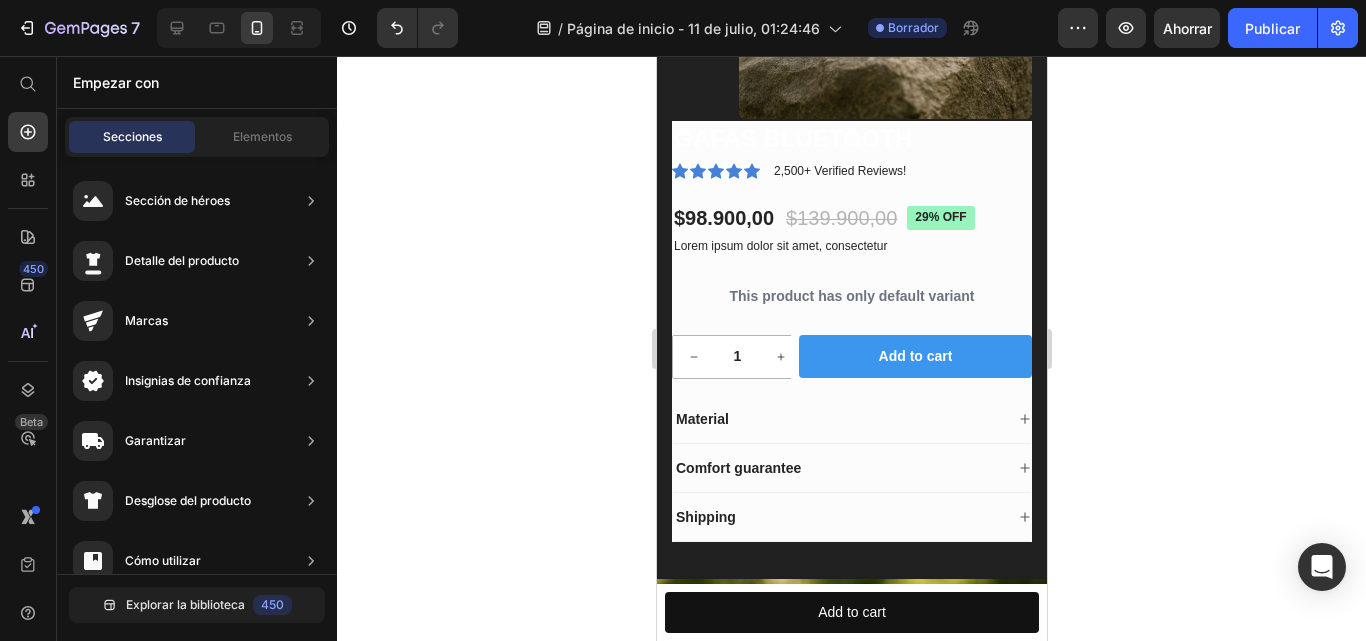 scroll, scrollTop: 937, scrollLeft: 0, axis: vertical 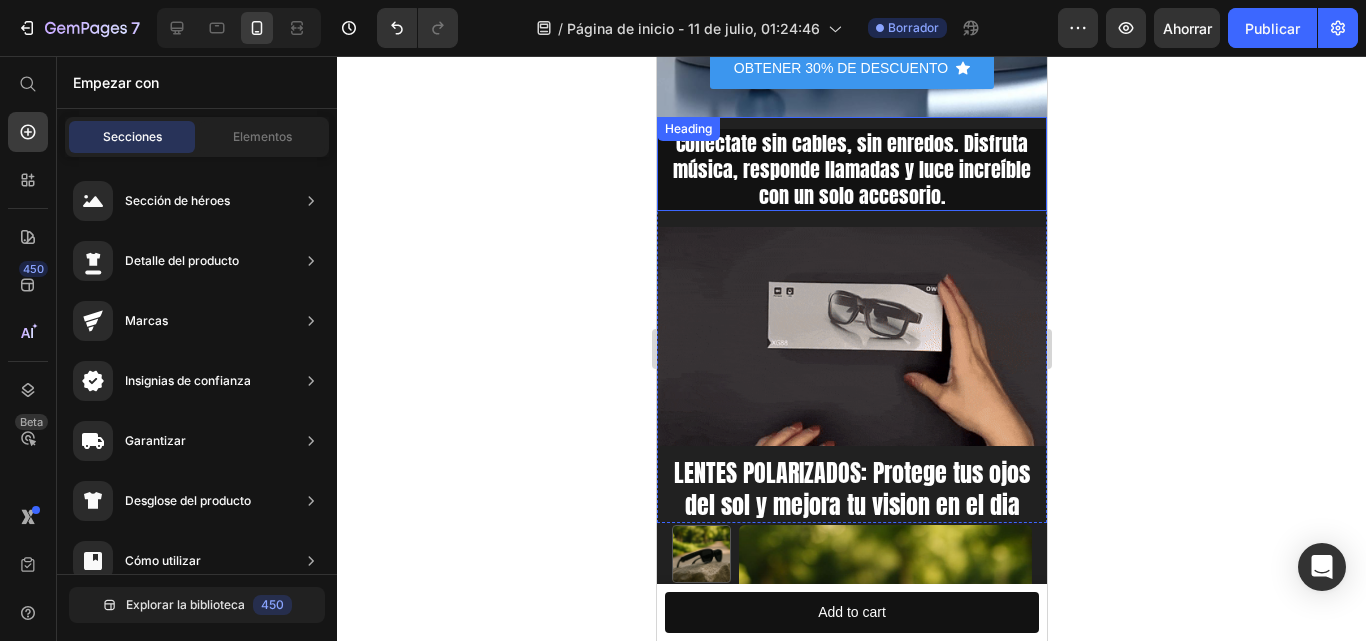 click on "Conéctate sin cables, sin enredos. Disfruta música, responde llamadas y luce increíble con un solo accesorio." at bounding box center (851, 170) 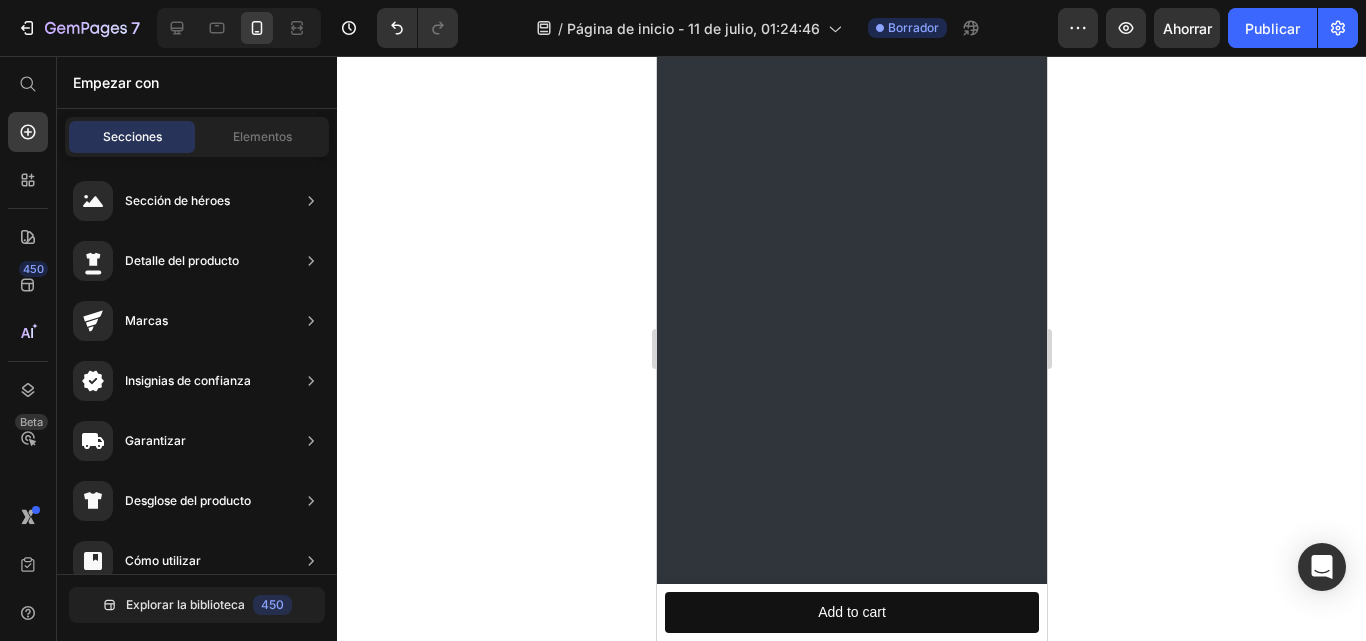 scroll, scrollTop: 0, scrollLeft: 0, axis: both 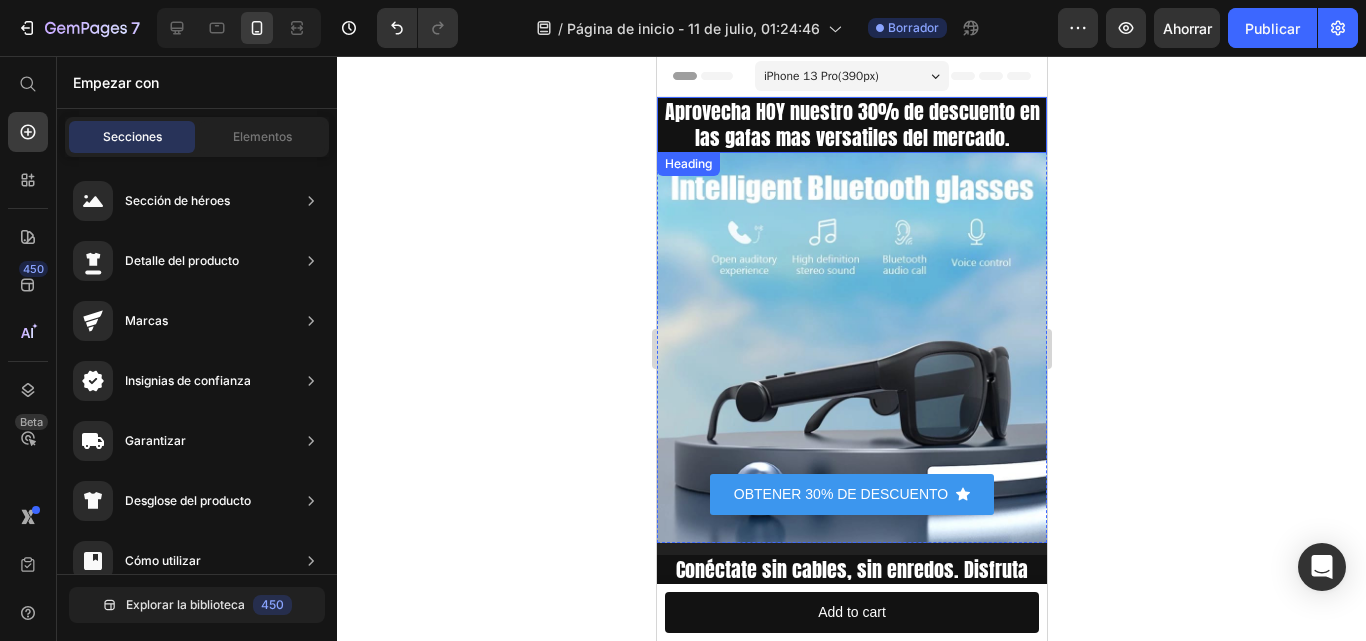 click on "Aprovecha HOY nuestro 30% de descuento en las gafas mas versatiles del mercado." at bounding box center (851, 124) 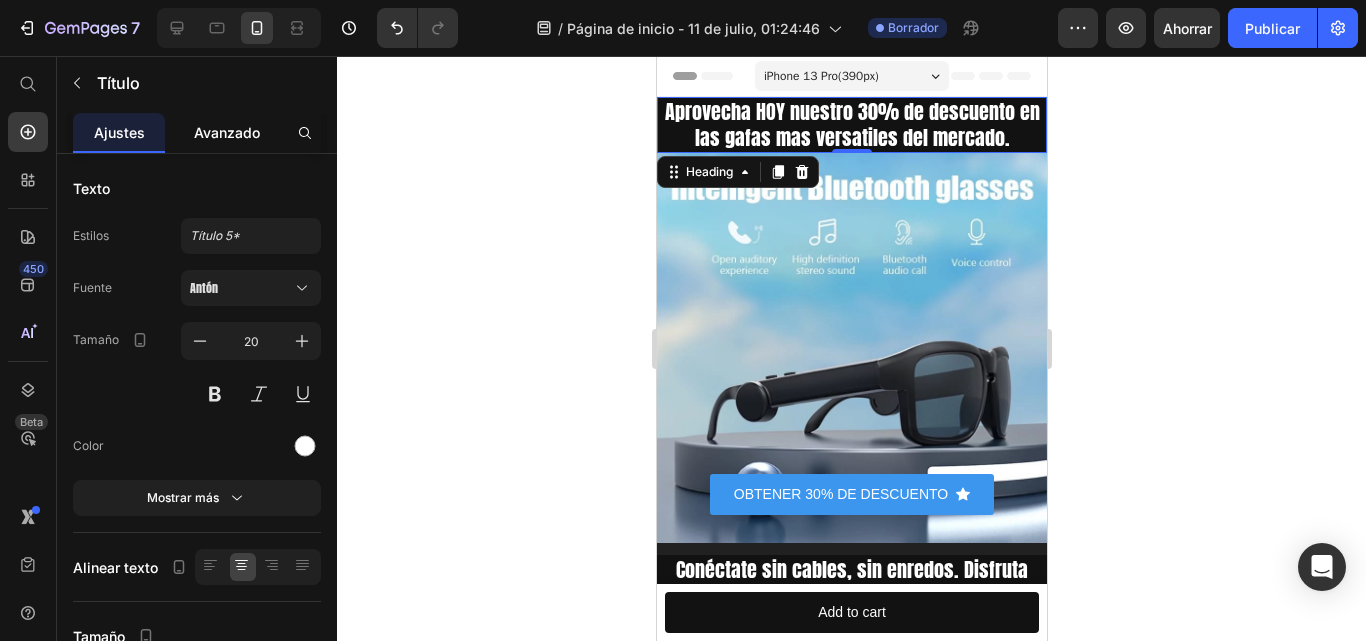 click on "Avanzado" at bounding box center (227, 132) 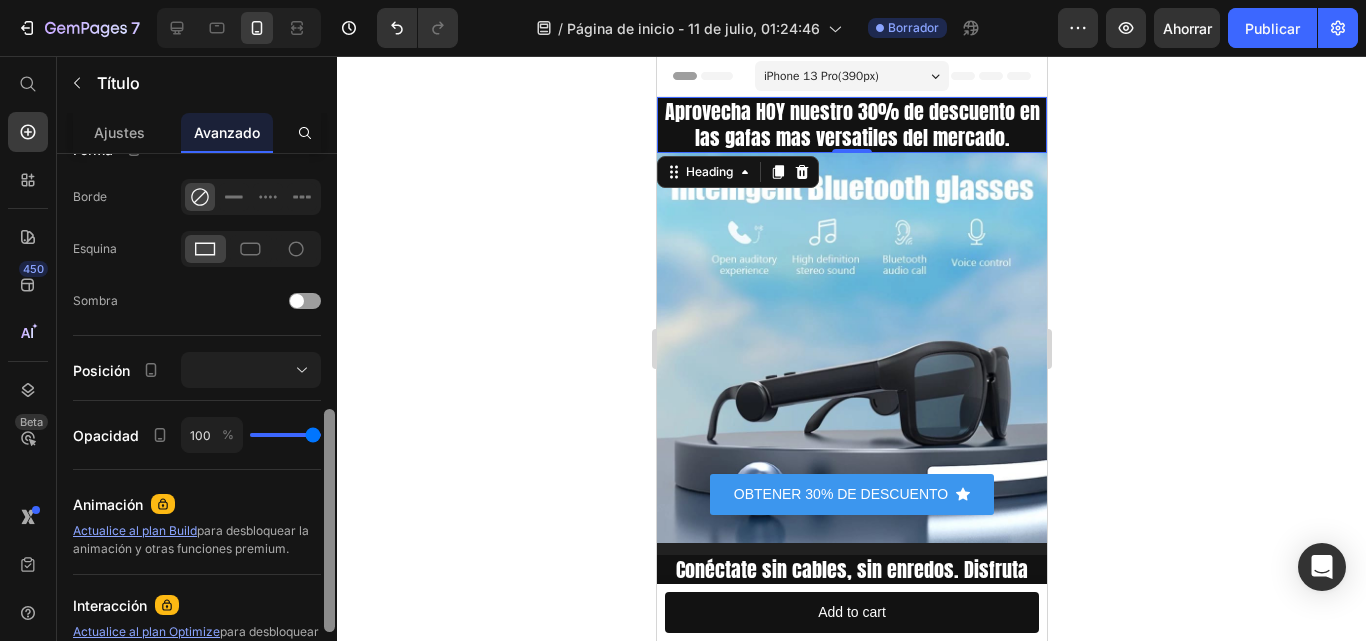 scroll, scrollTop: 568, scrollLeft: 0, axis: vertical 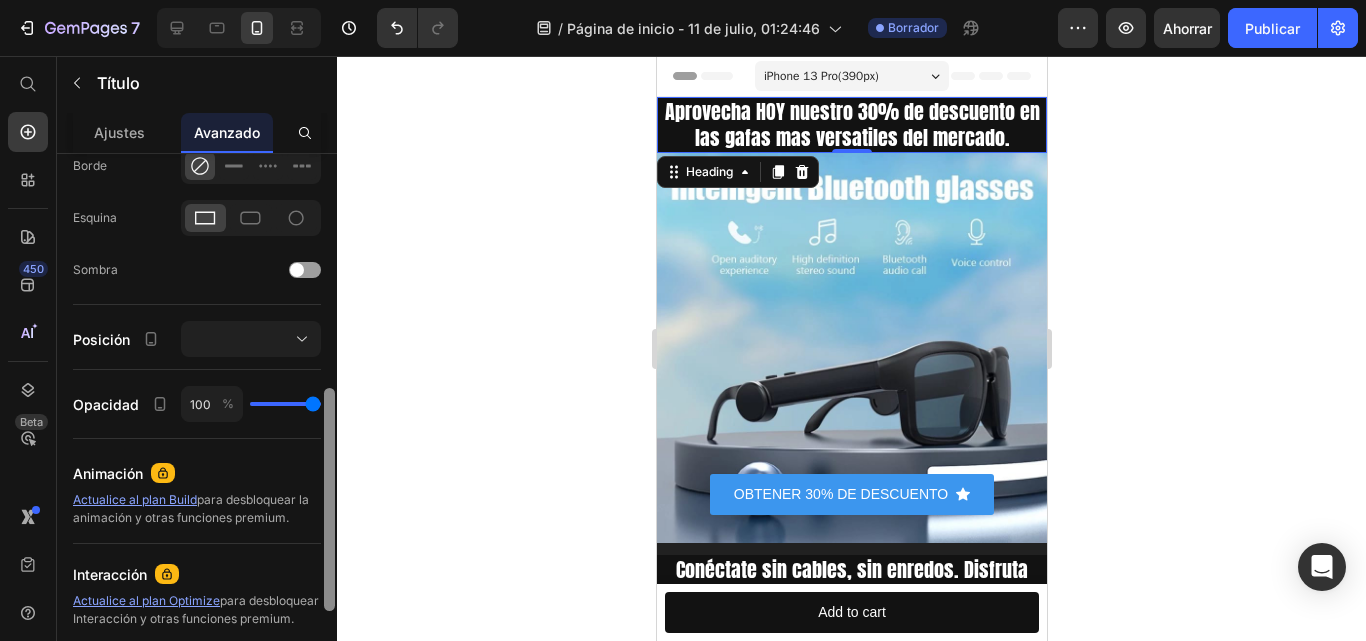 drag, startPoint x: 325, startPoint y: 356, endPoint x: 330, endPoint y: 594, distance: 238.05252 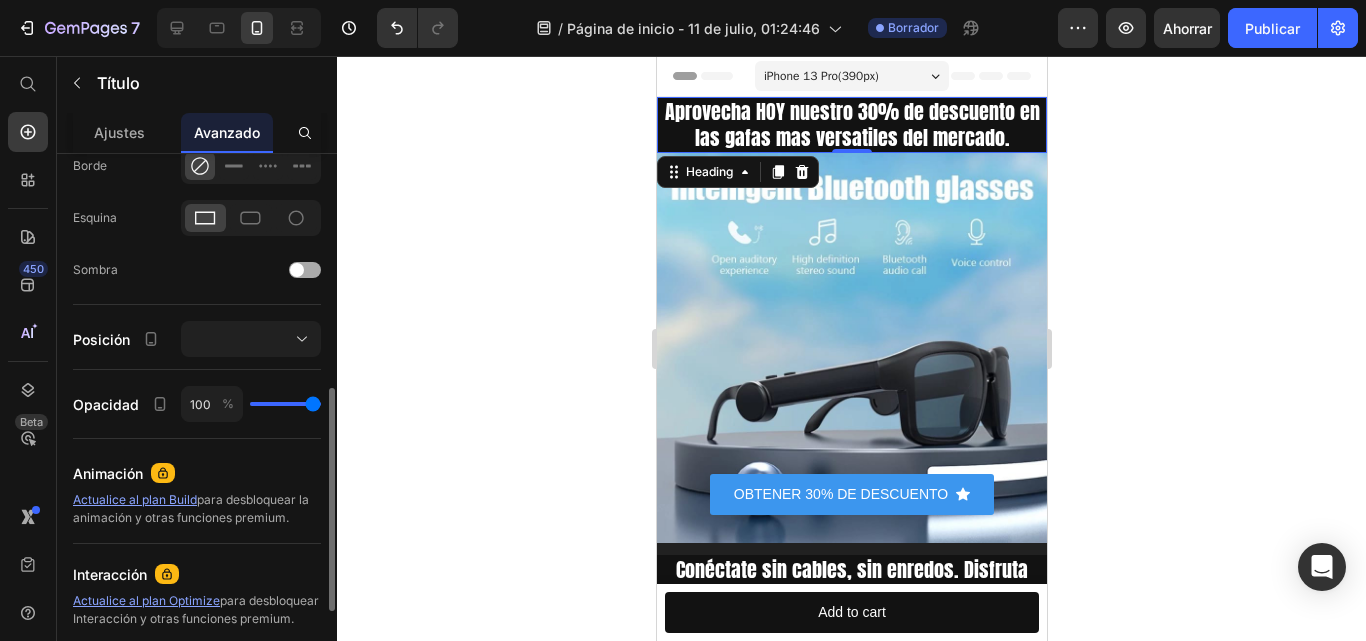 click at bounding box center (305, 270) 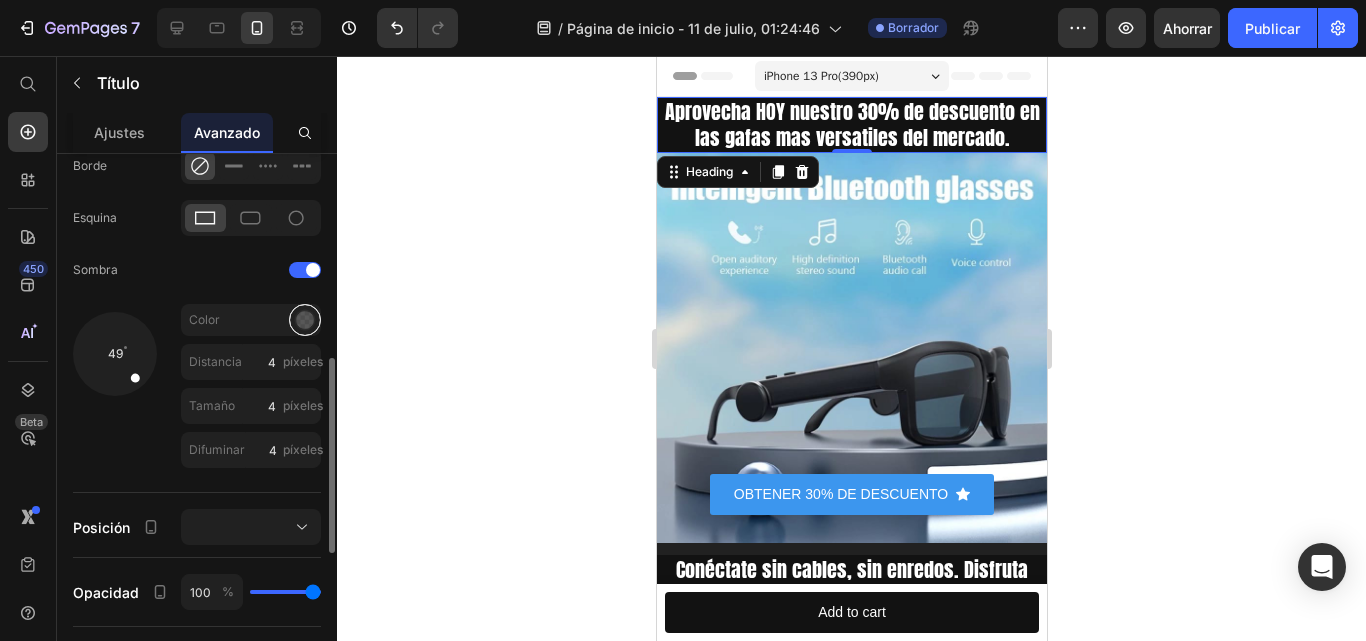click at bounding box center (305, 320) 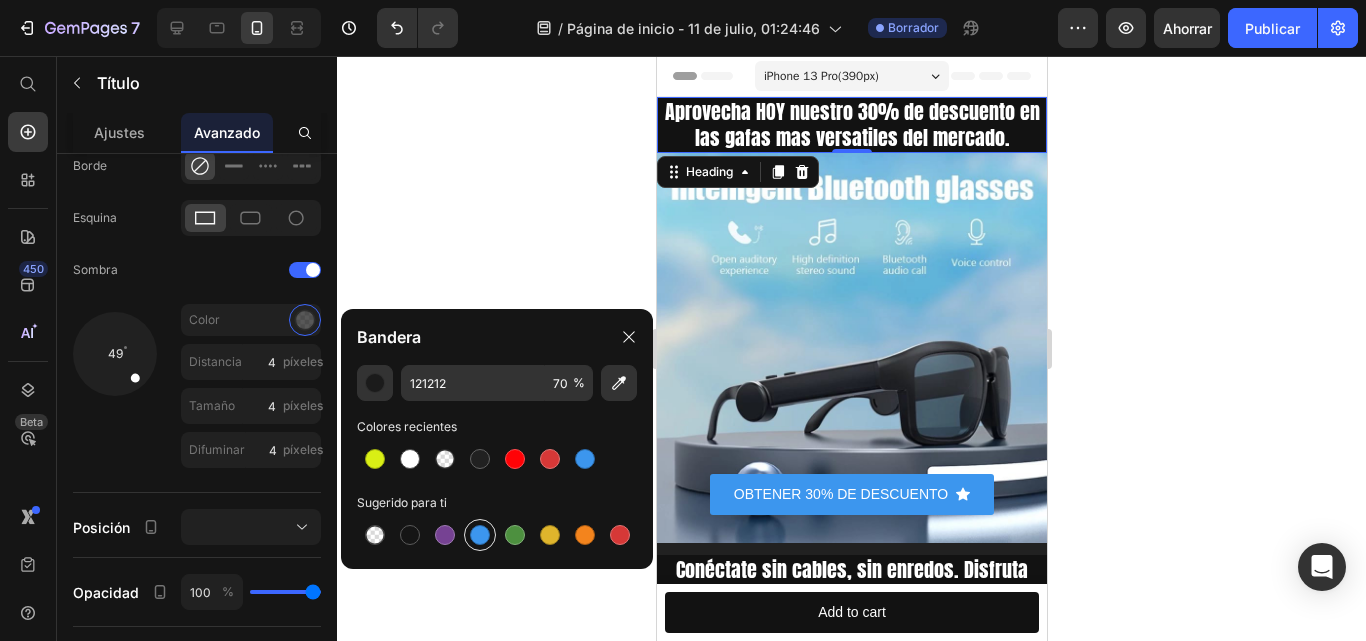 click at bounding box center [480, 535] 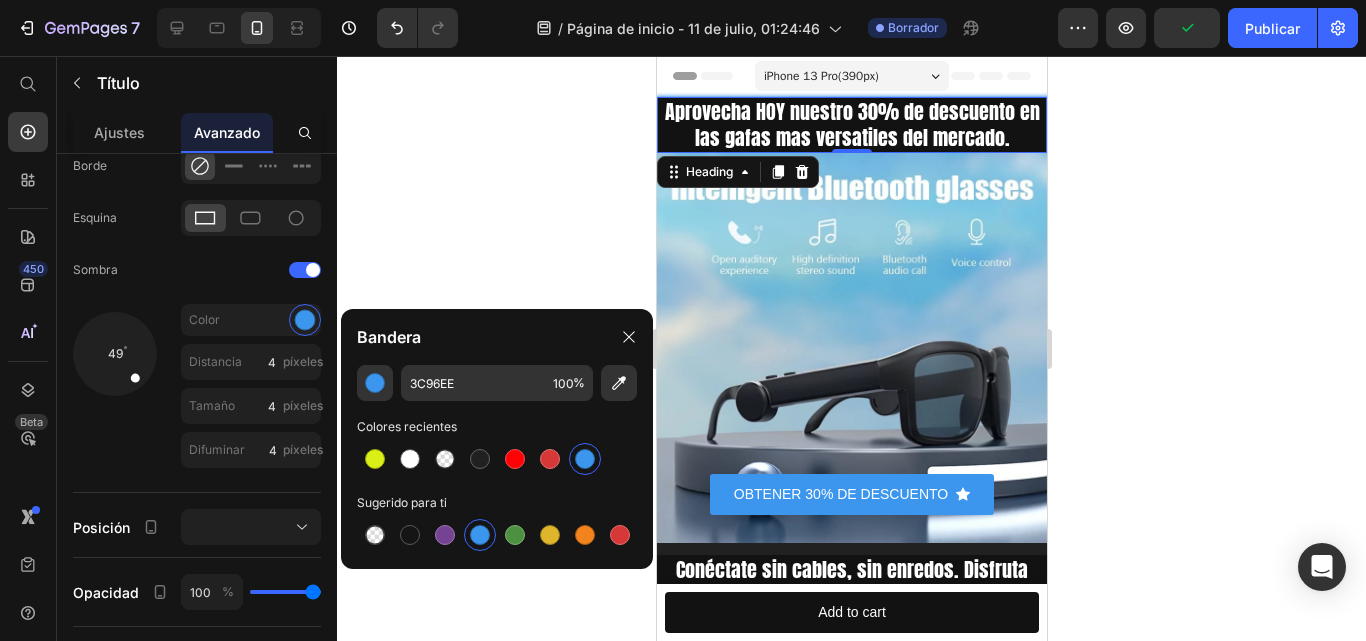 click 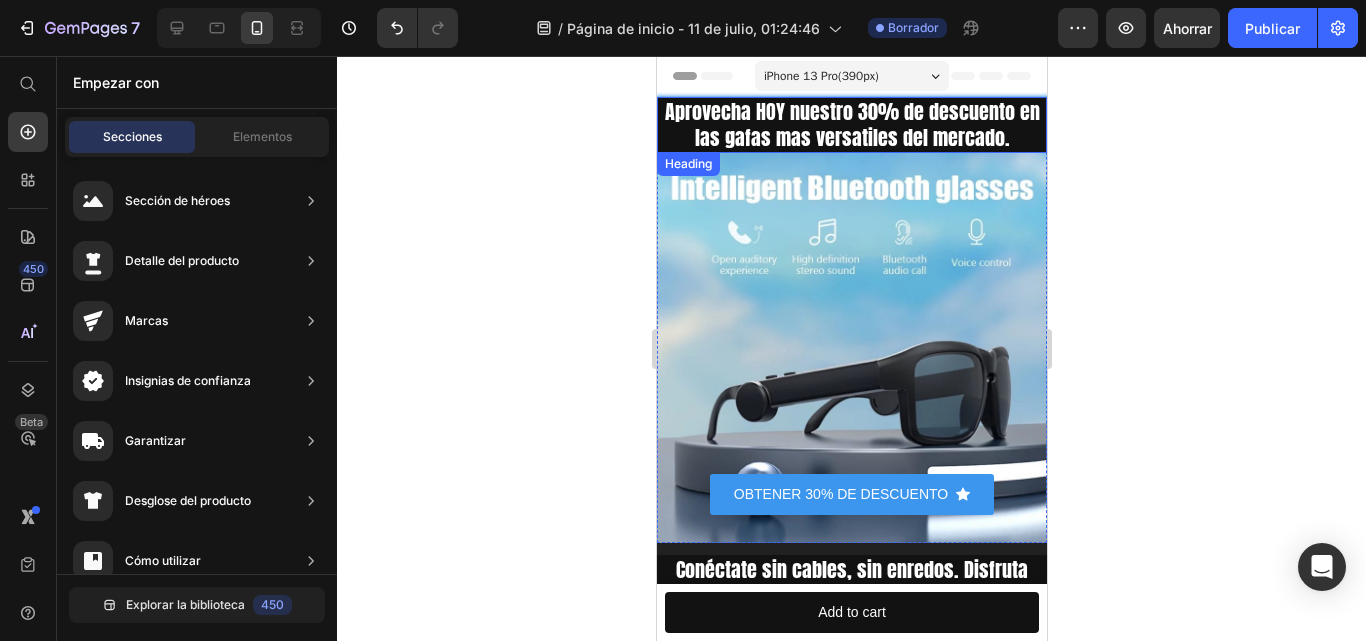 click on "Aprovecha HOY nuestro 30% de descuento en las gafas mas versatiles del mercado." at bounding box center [851, 125] 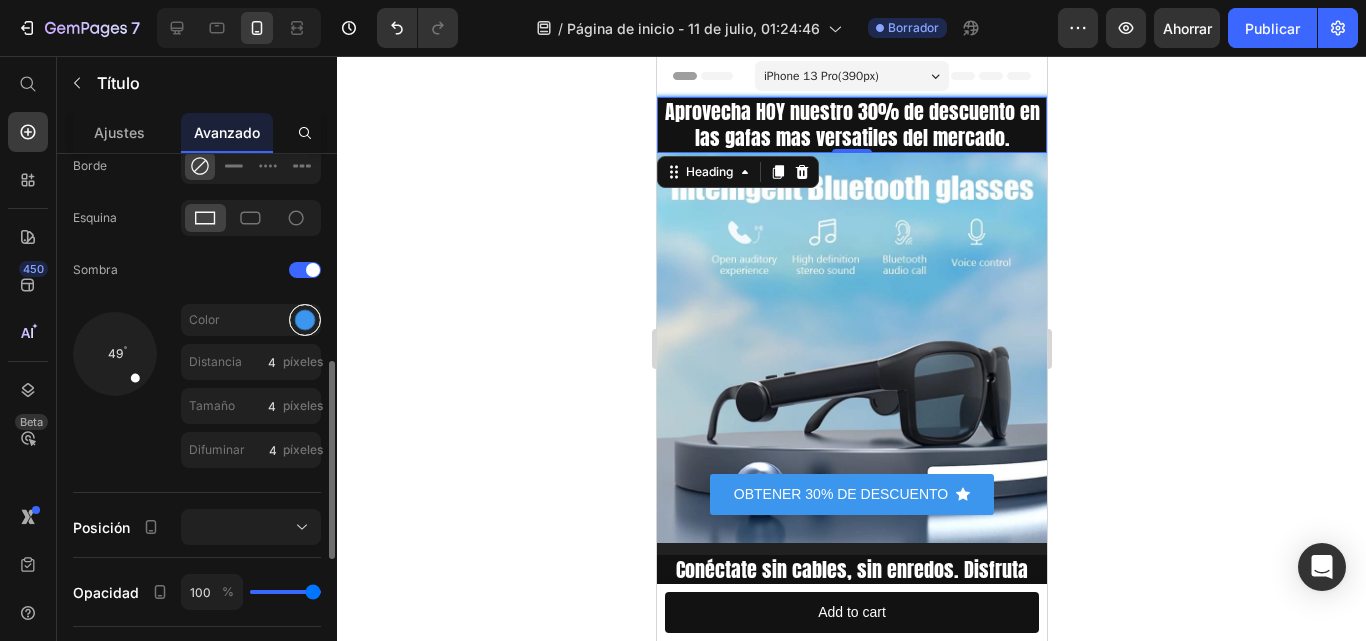 click at bounding box center (305, 320) 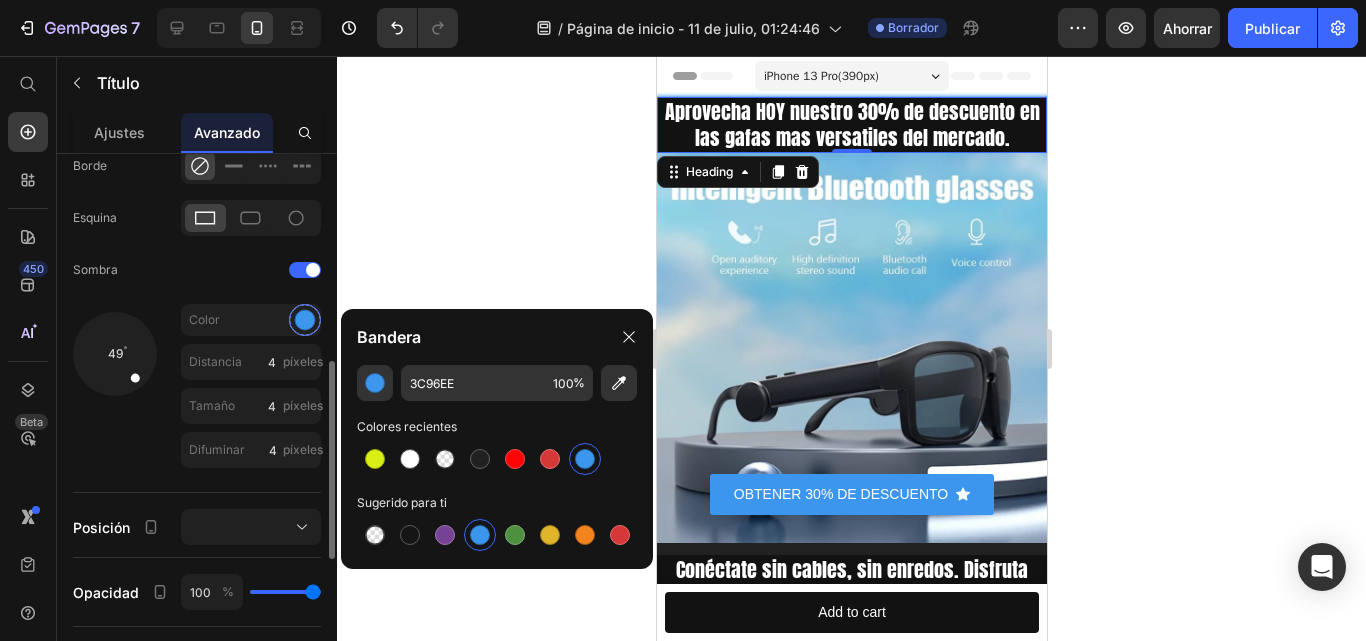 click at bounding box center (305, 320) 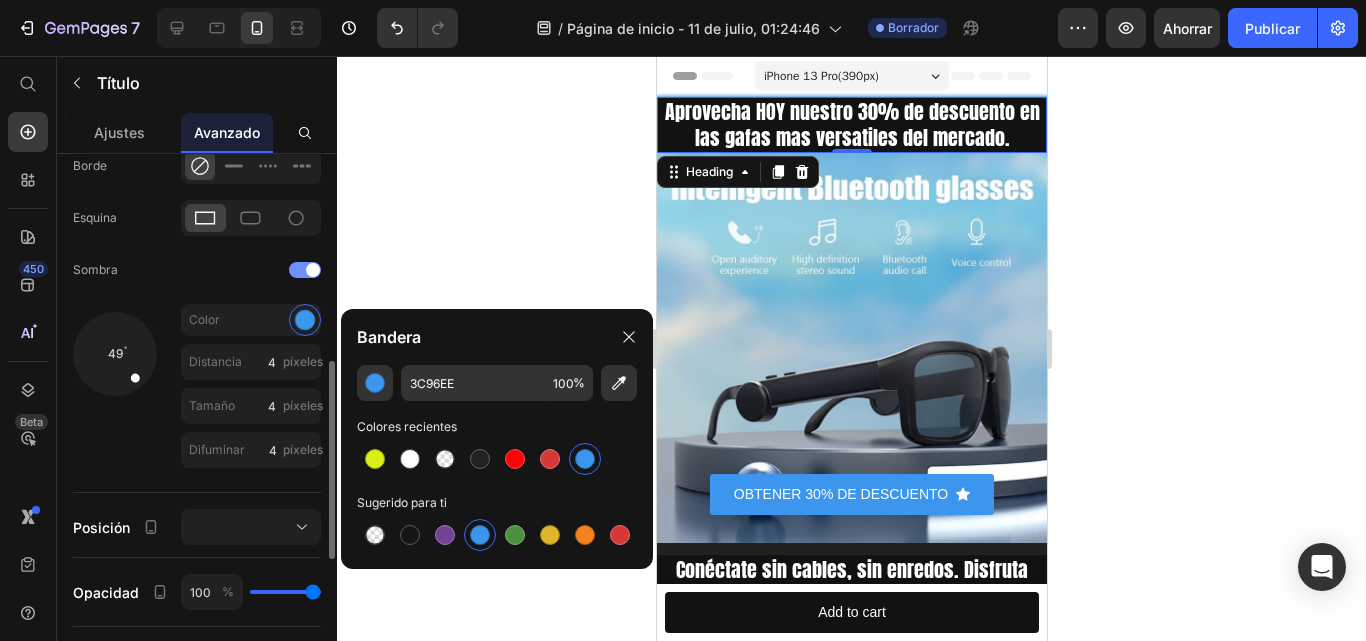 click at bounding box center (305, 270) 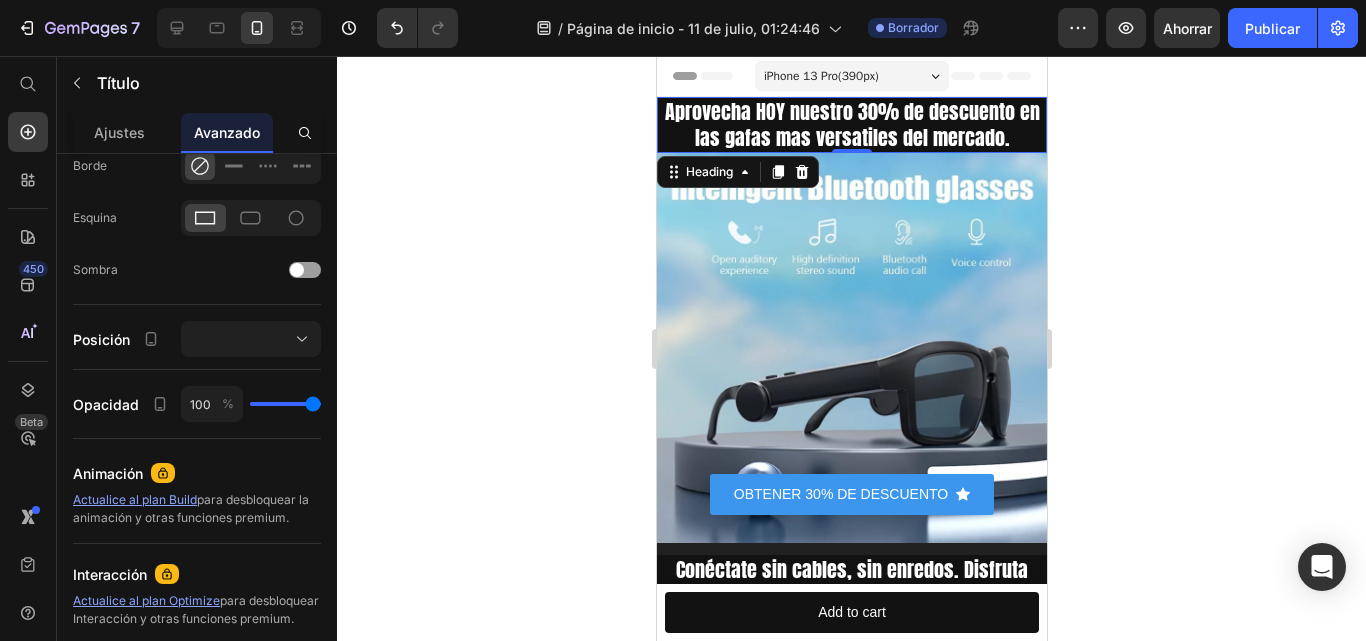 click on "Aprovecha HOY nuestro 30% de descuento en las gafas mas versatiles del mercado." at bounding box center [851, 125] 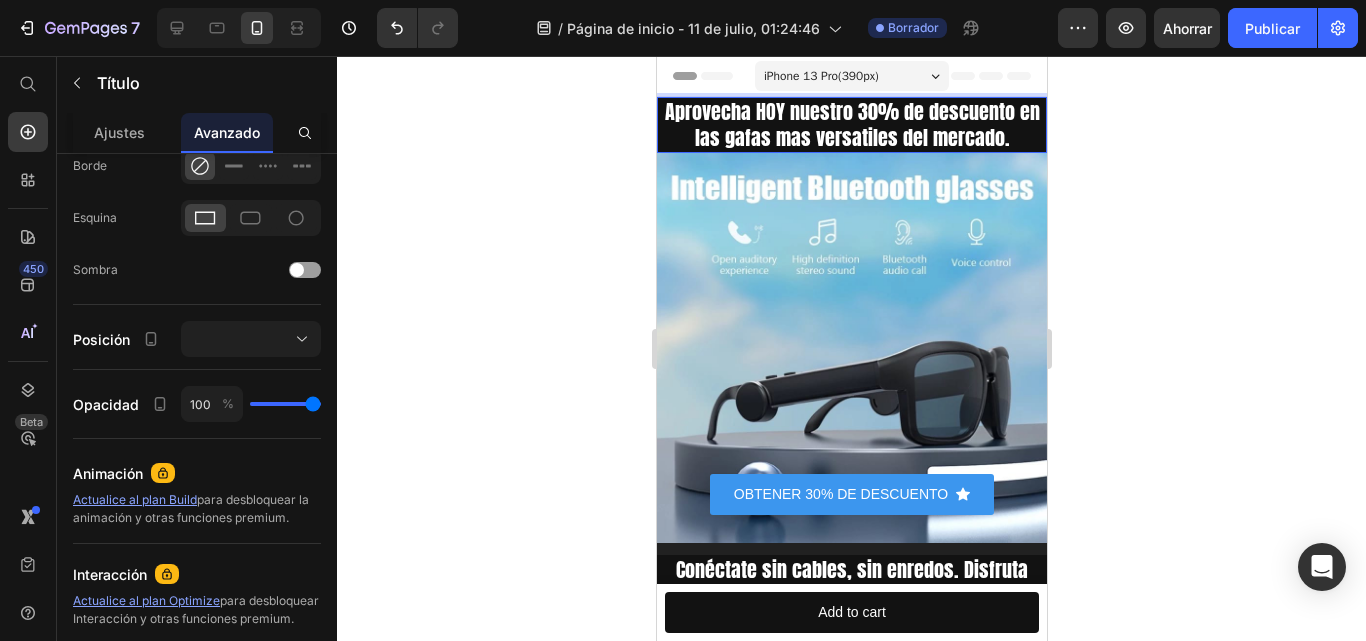 click on "Aprovecha HOY nuestro 30% de descuento en las gafas mas versatiles del mercado." at bounding box center (851, 124) 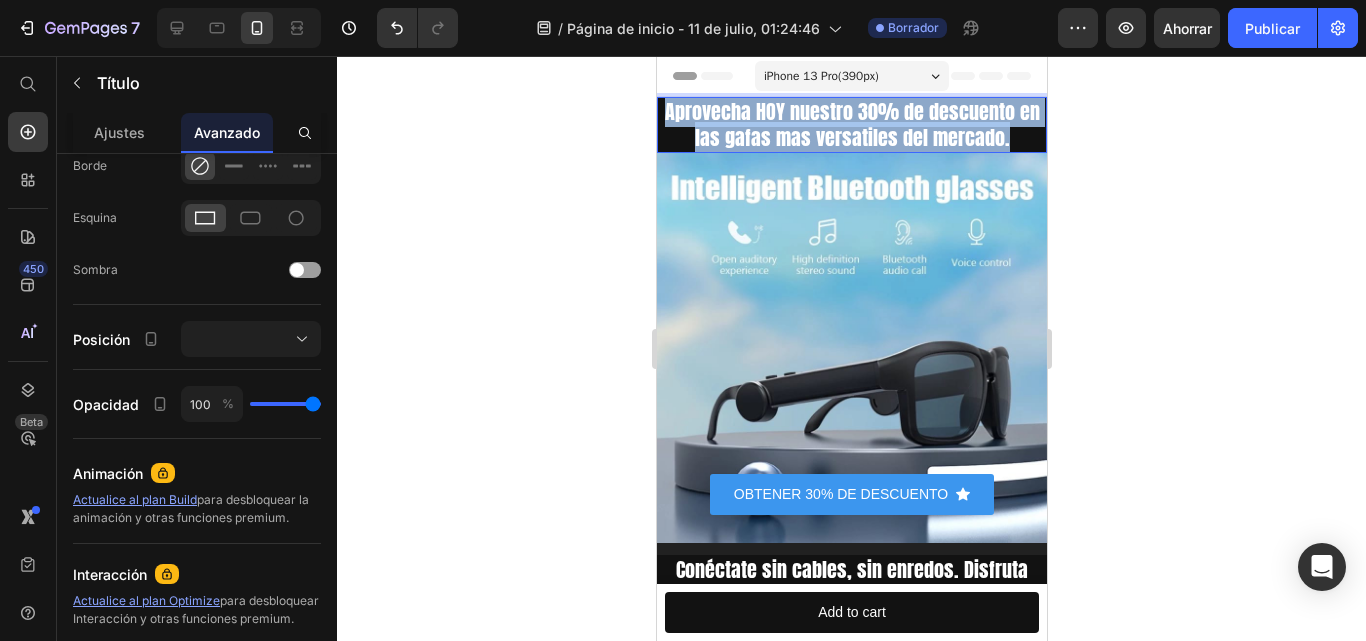 click on "Aprovecha HOY nuestro 30% de descuento en las gafas mas versatiles del mercado." at bounding box center [851, 124] 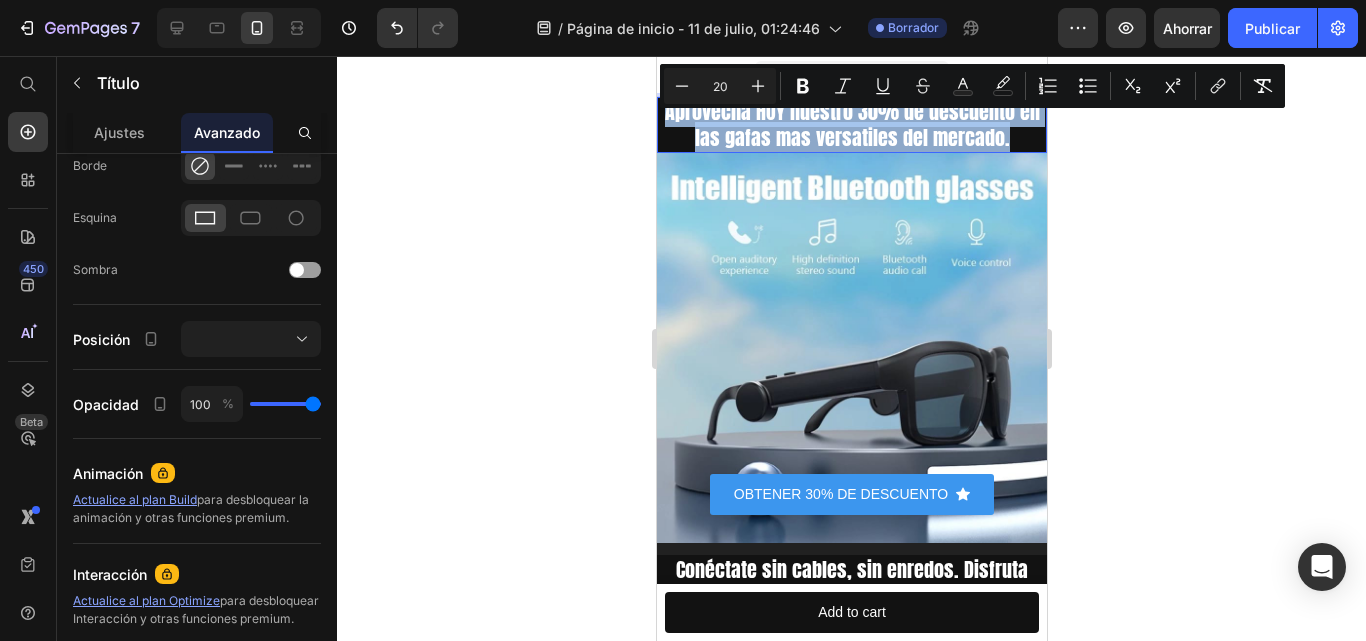 click on "Aprovecha HOY nuestro 30% de descuento en las gafas mas versatiles del mercado." at bounding box center (851, 124) 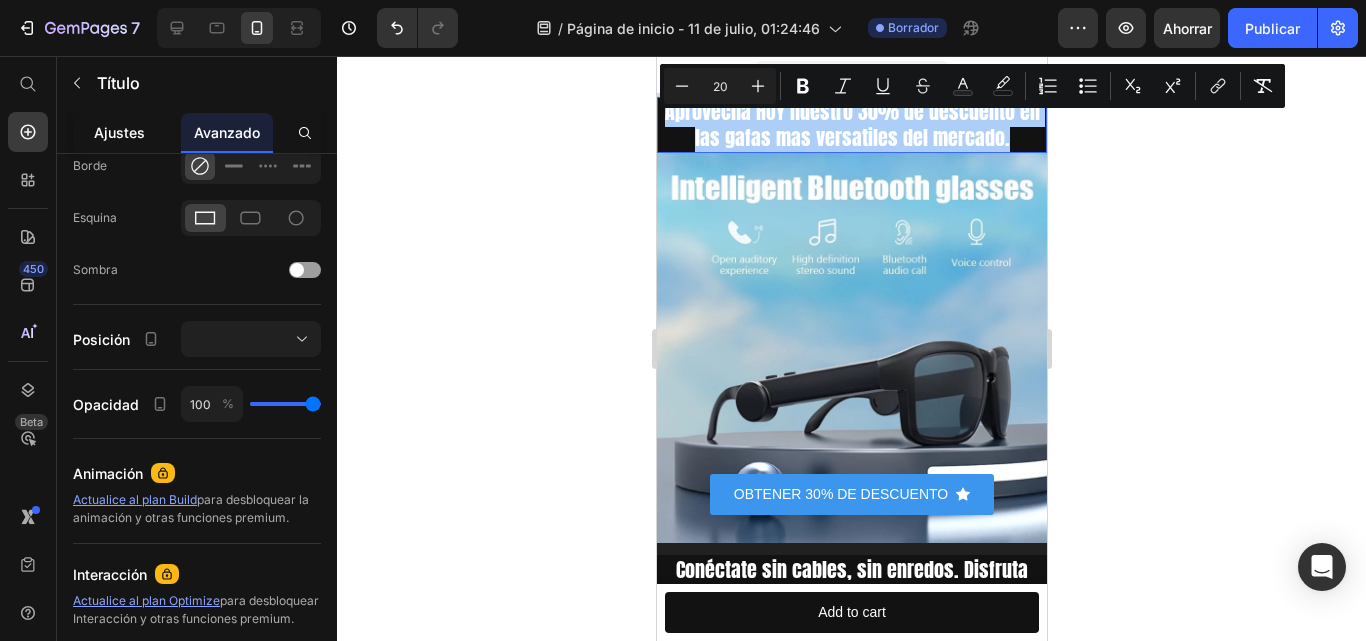 click on "Ajustes" at bounding box center (119, 132) 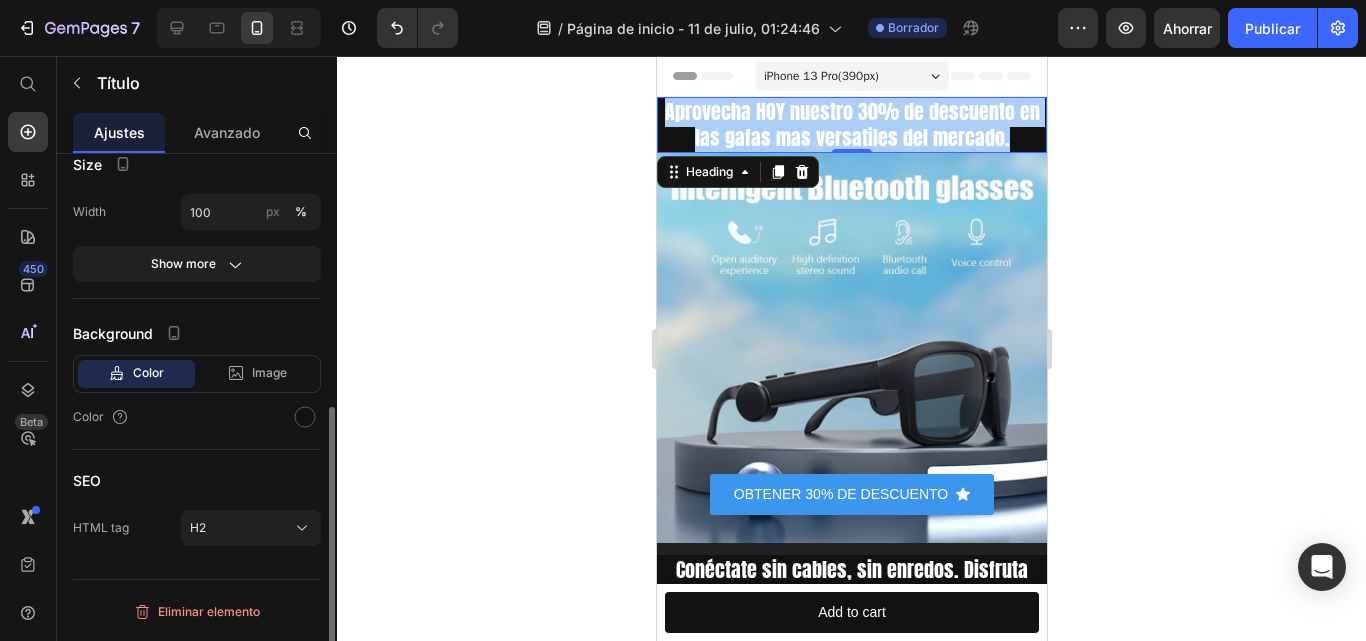 scroll, scrollTop: 0, scrollLeft: 0, axis: both 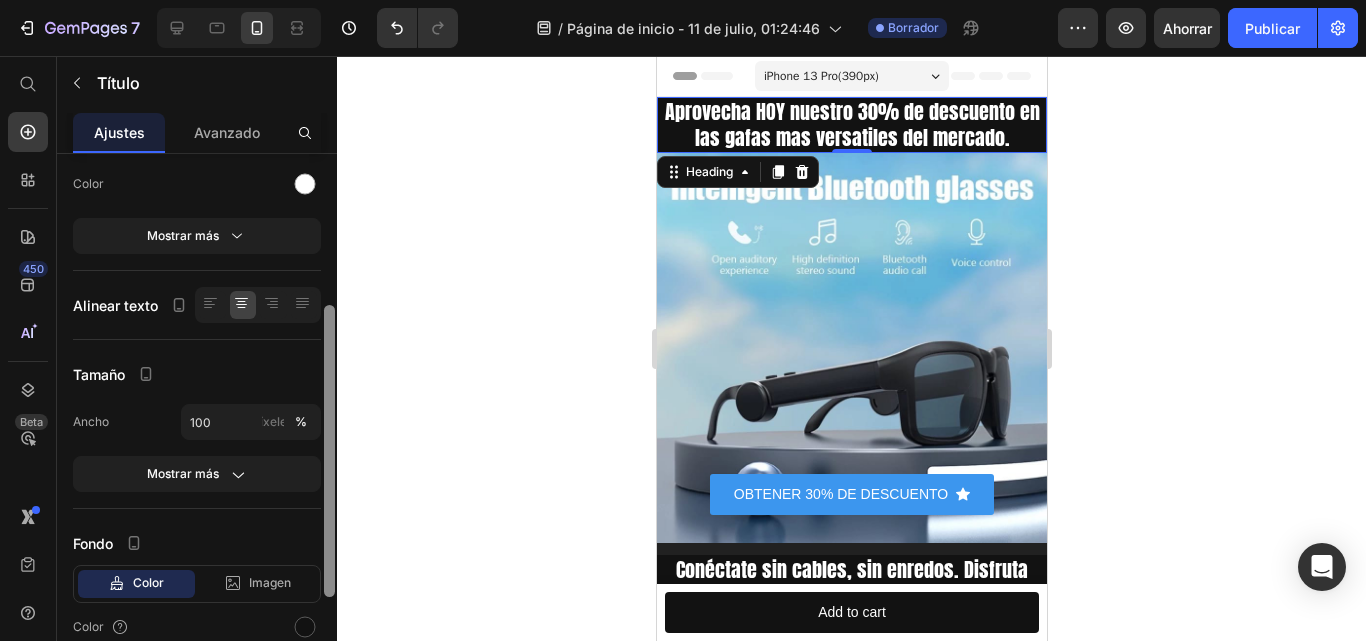 drag, startPoint x: 329, startPoint y: 195, endPoint x: 340, endPoint y: 340, distance: 145.41664 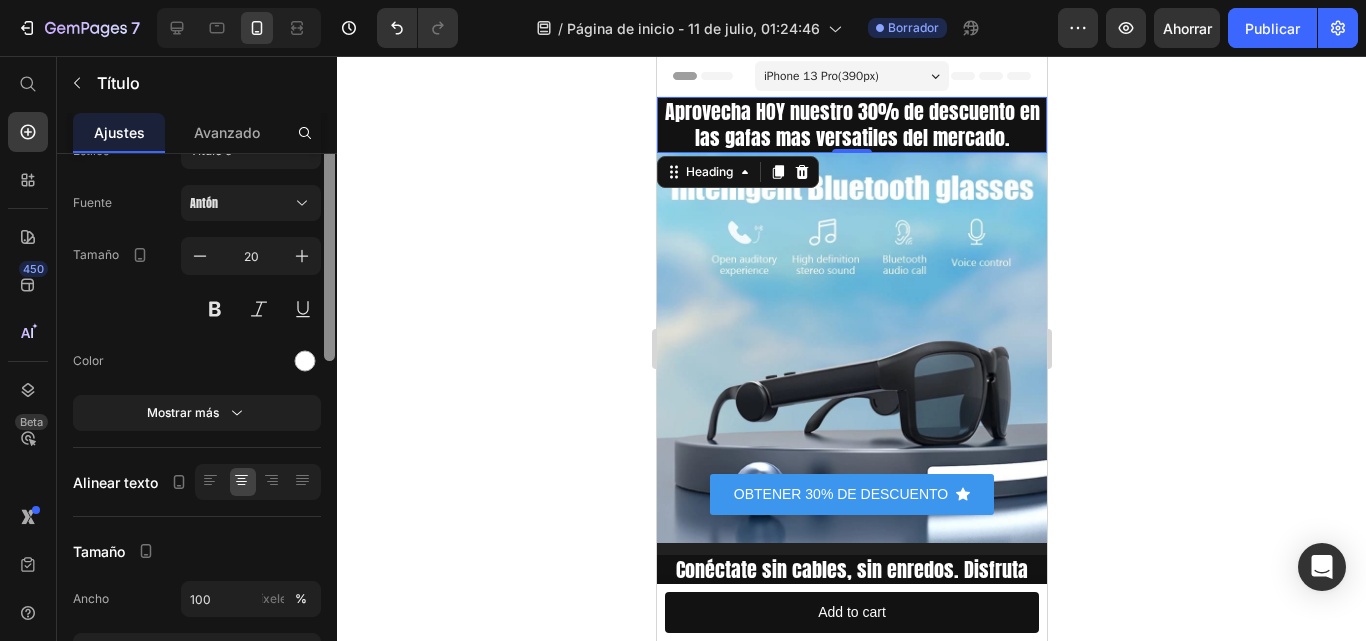 scroll, scrollTop: 0, scrollLeft: 0, axis: both 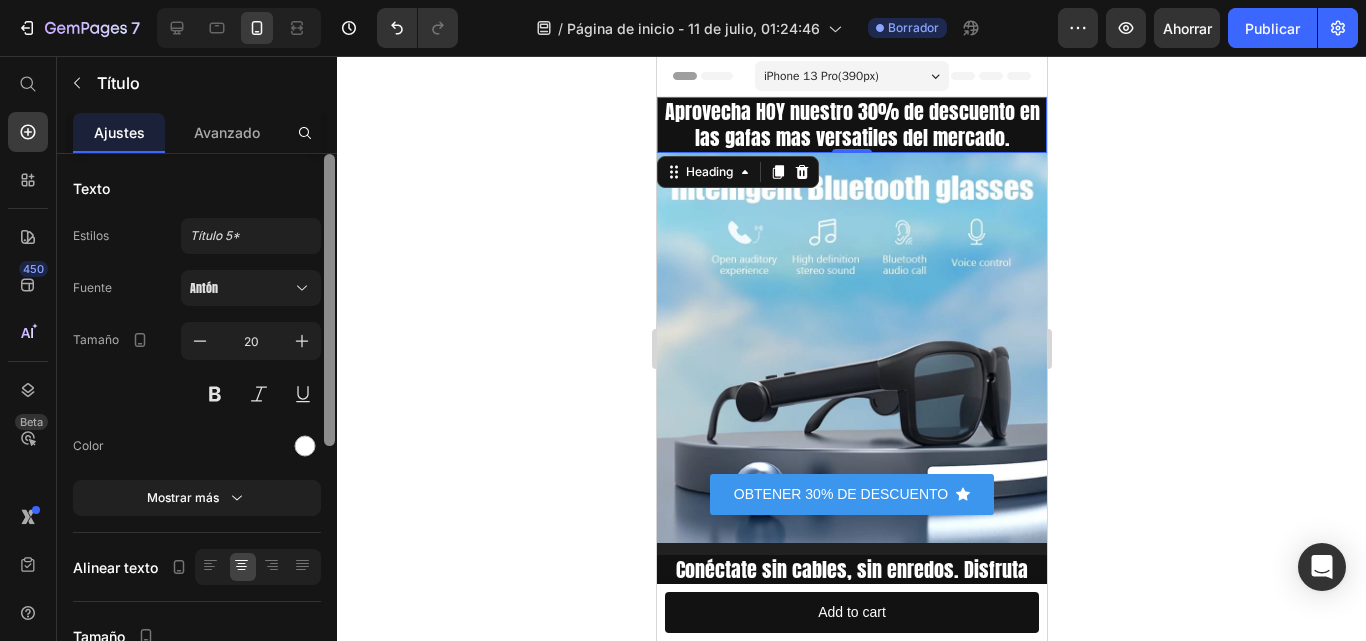 drag, startPoint x: 331, startPoint y: 345, endPoint x: 337, endPoint y: 177, distance: 168.1071 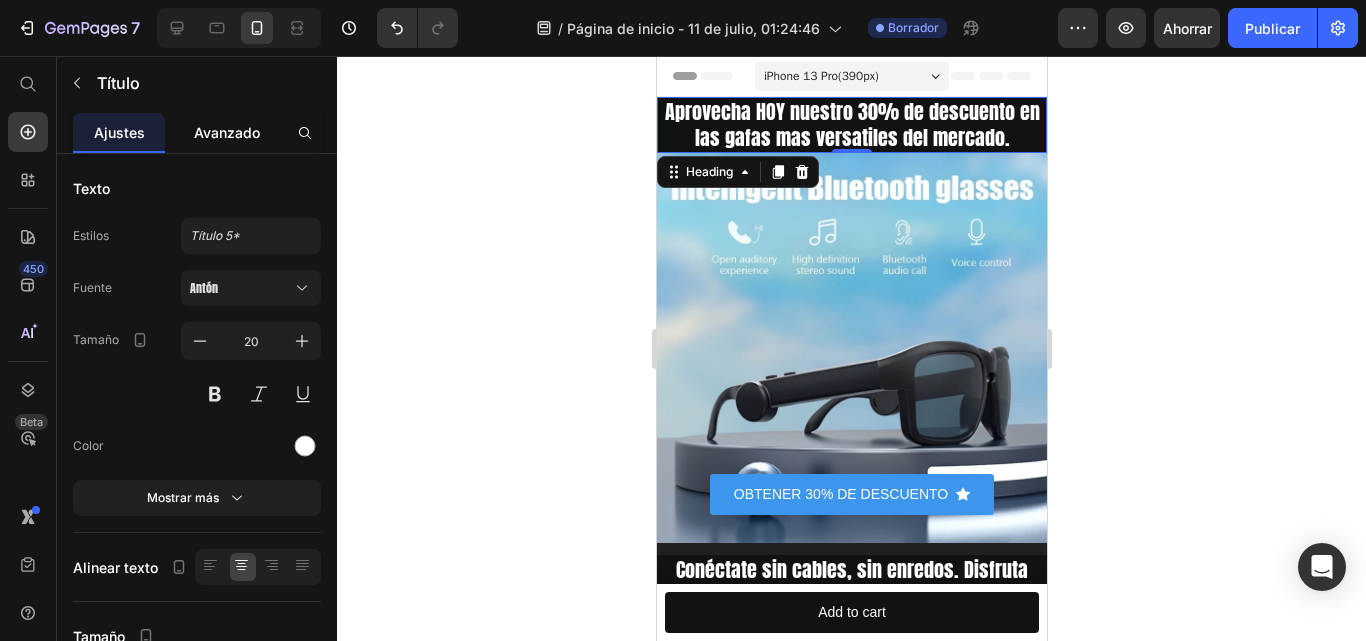 click on "Avanzado" at bounding box center (227, 132) 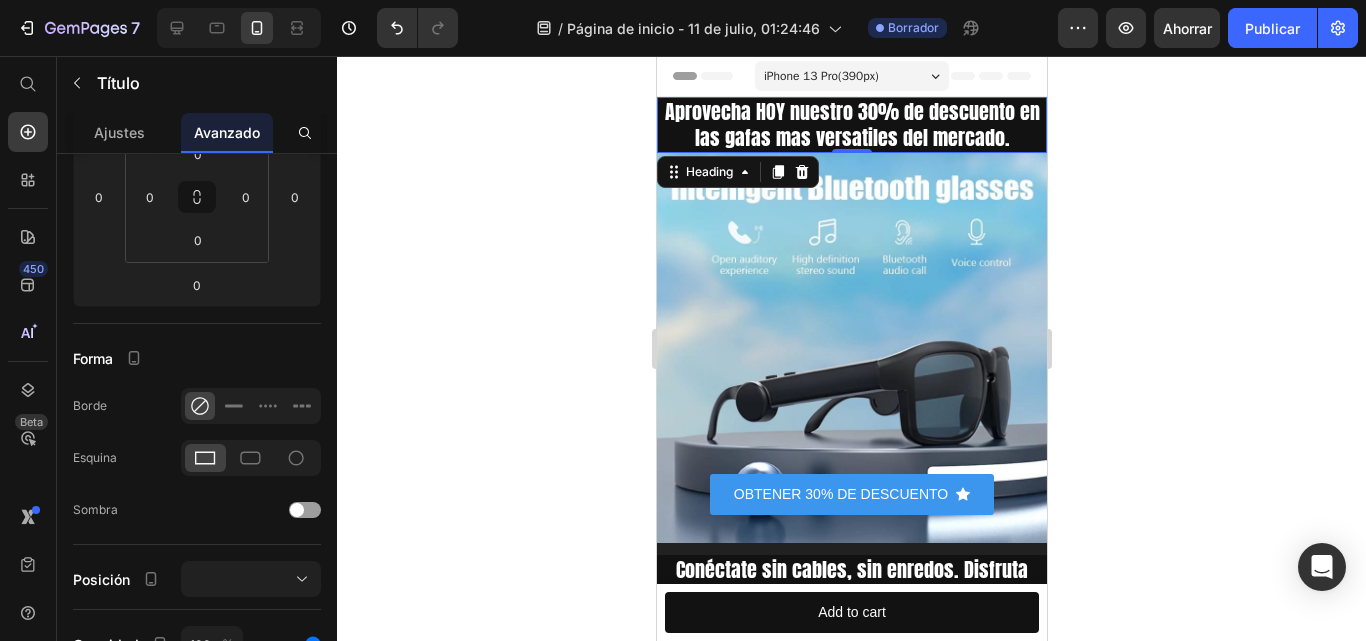 scroll, scrollTop: 19, scrollLeft: 0, axis: vertical 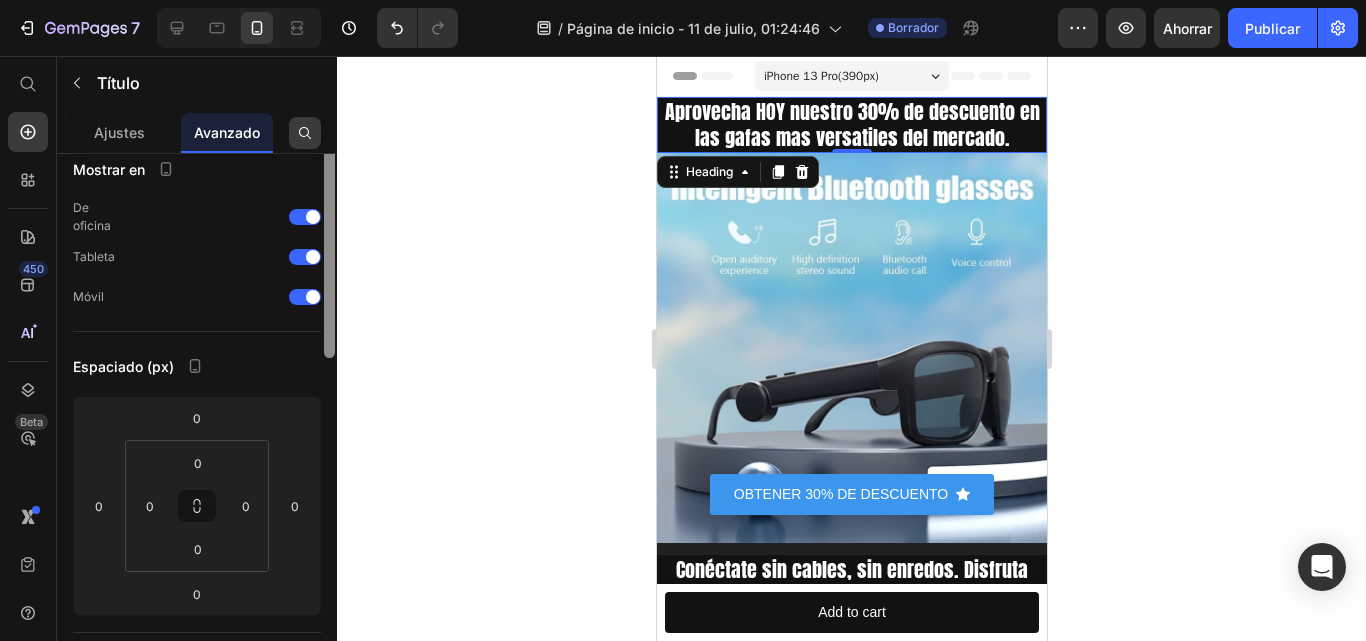 drag, startPoint x: 329, startPoint y: 223, endPoint x: 317, endPoint y: 124, distance: 99.724625 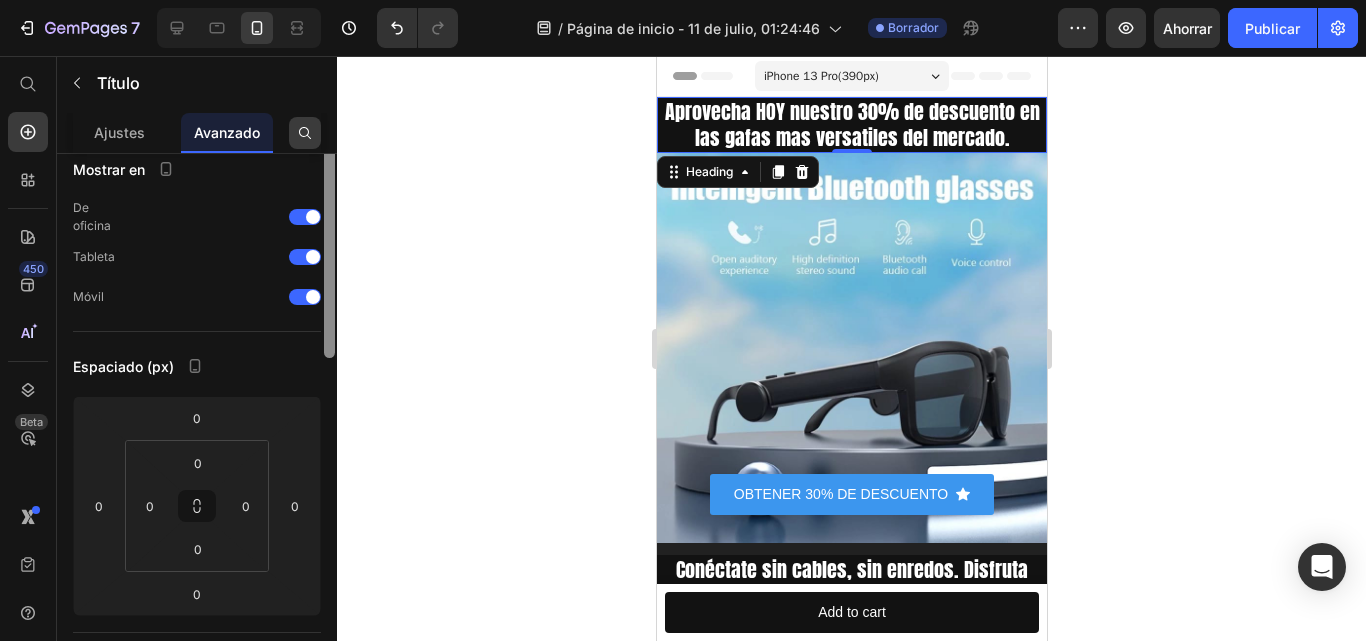 click on "Ajustes Avanzado Mostrar en De oficina Tableta Móvil Espaciado (px) 0 0 0 0 0 0 0 0 Forma Borde Esquina Sombra Posición Opacidad 100 % Animación Actualice al plan Build  para desbloquear la animación y otras funciones premium. Interacción Actualice al plan Optimize  para desbloquear Interacción y otras funciones premium. Clase CSS Eliminar elemento" at bounding box center [197, 405] 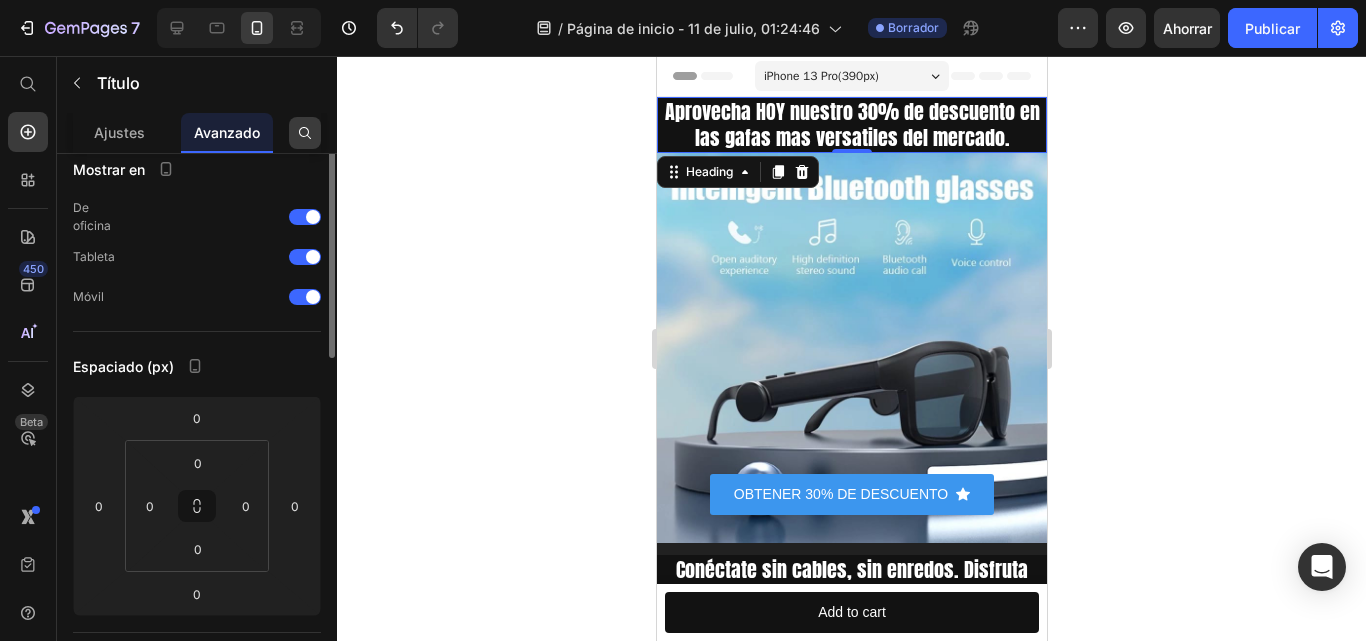 scroll, scrollTop: 0, scrollLeft: 0, axis: both 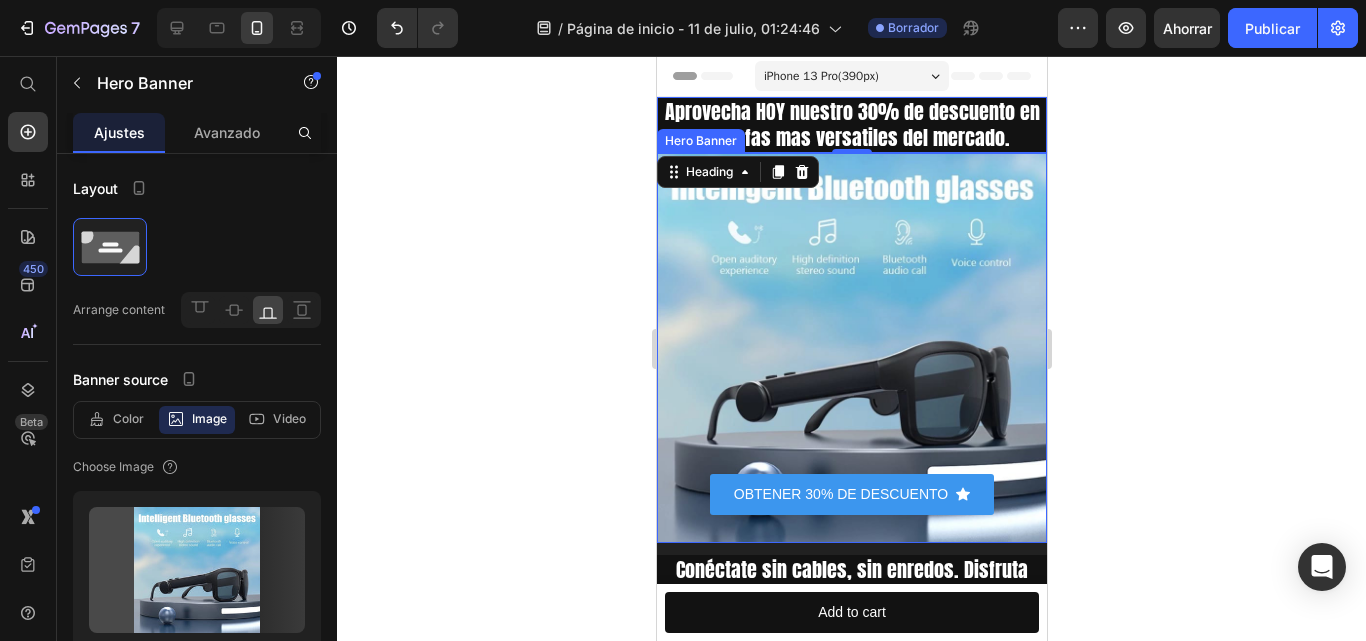 click at bounding box center [851, 348] 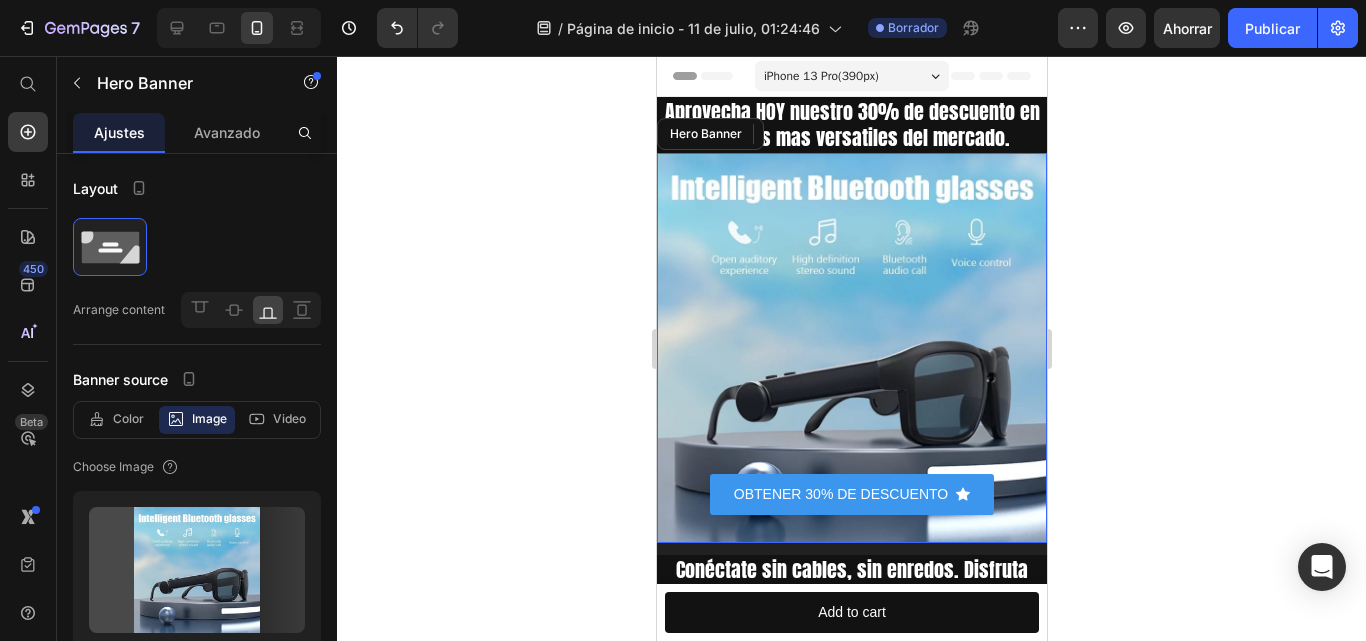 click 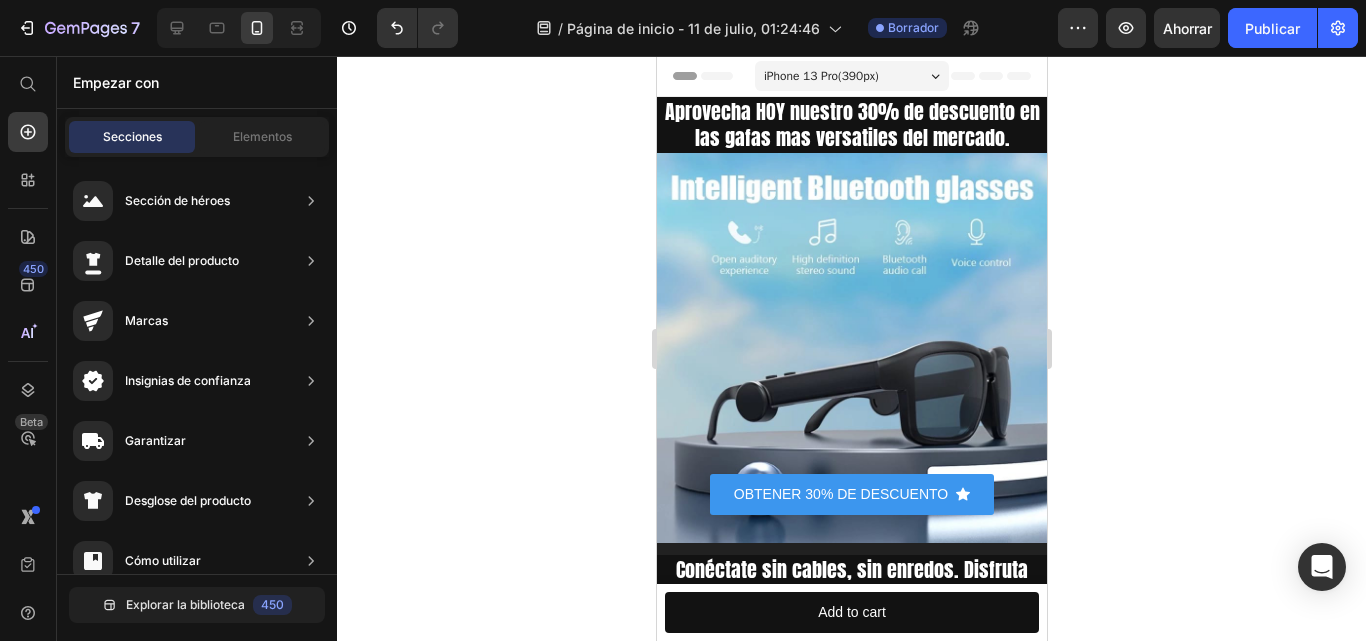 click 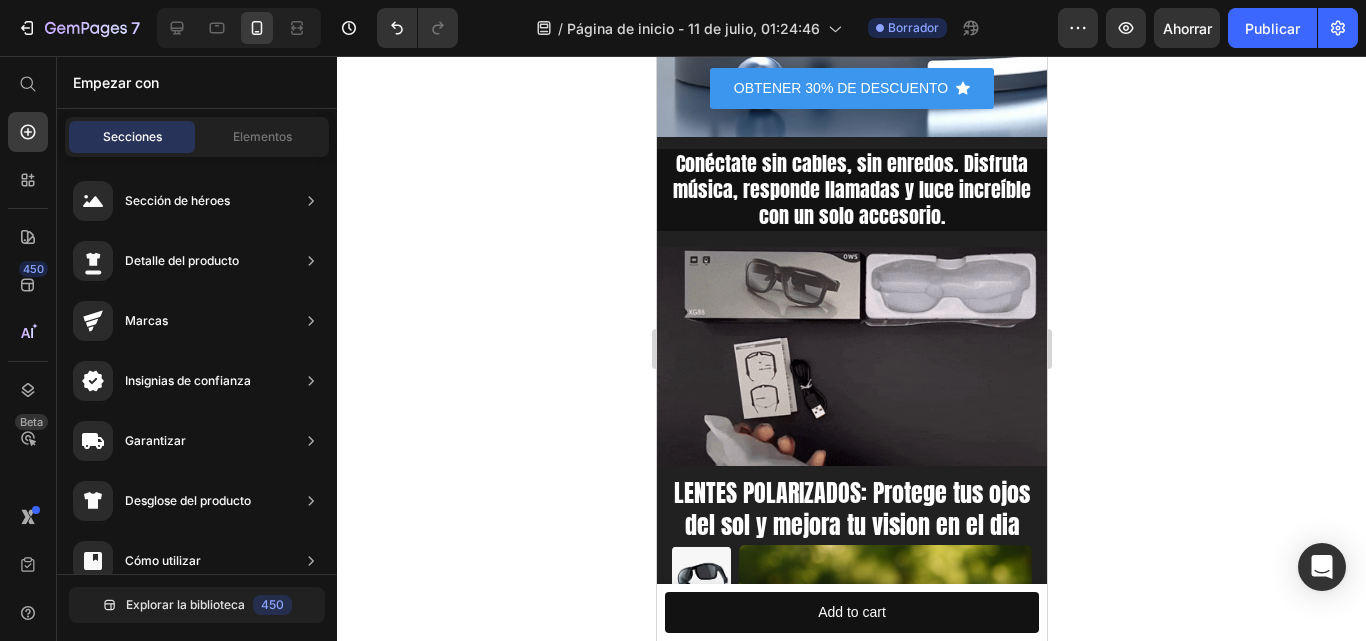 scroll, scrollTop: 390, scrollLeft: 0, axis: vertical 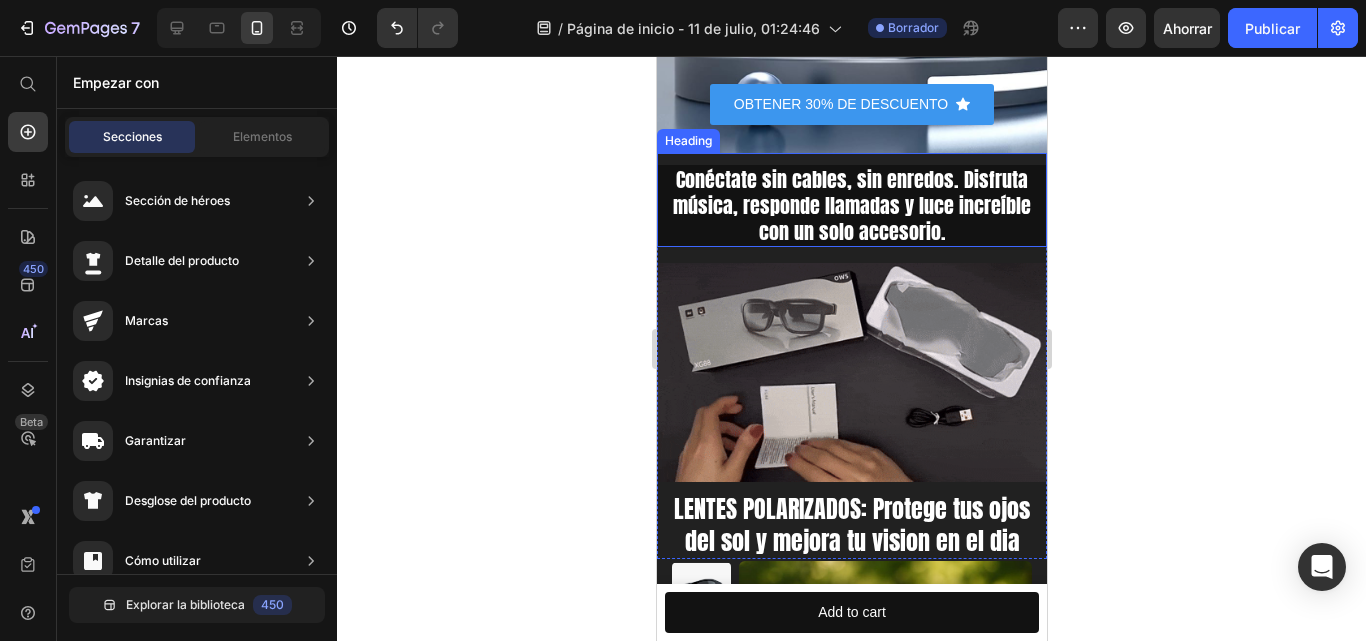 click on "Conéctate sin cables, sin enredos. Disfruta música, responde llamadas y luce increíble con un solo accesorio. Heading" at bounding box center [851, 200] 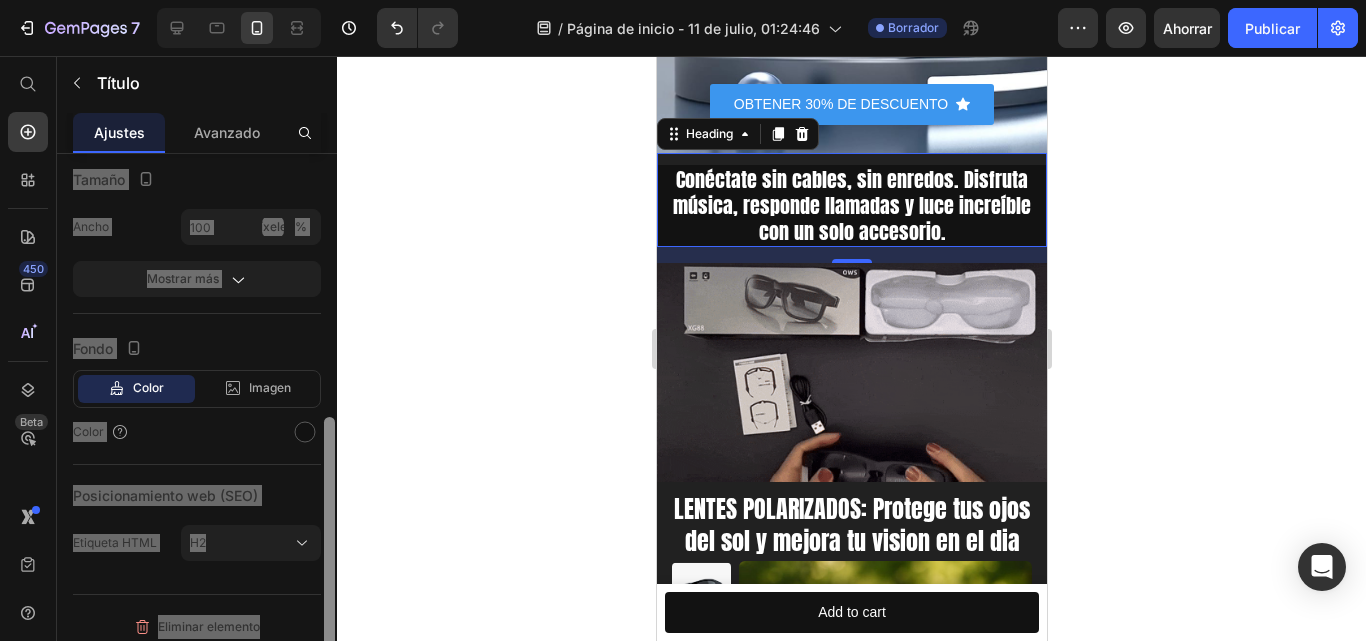 scroll, scrollTop: 468, scrollLeft: 0, axis: vertical 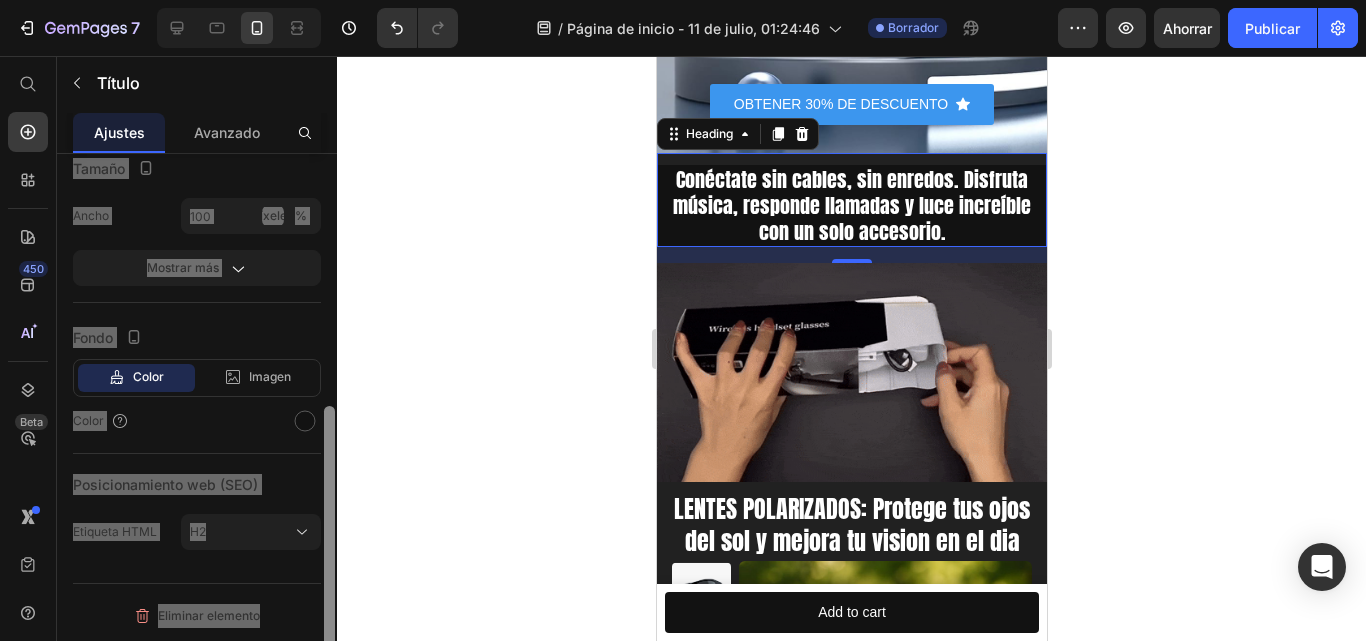 drag, startPoint x: 332, startPoint y: 260, endPoint x: 332, endPoint y: 528, distance: 268 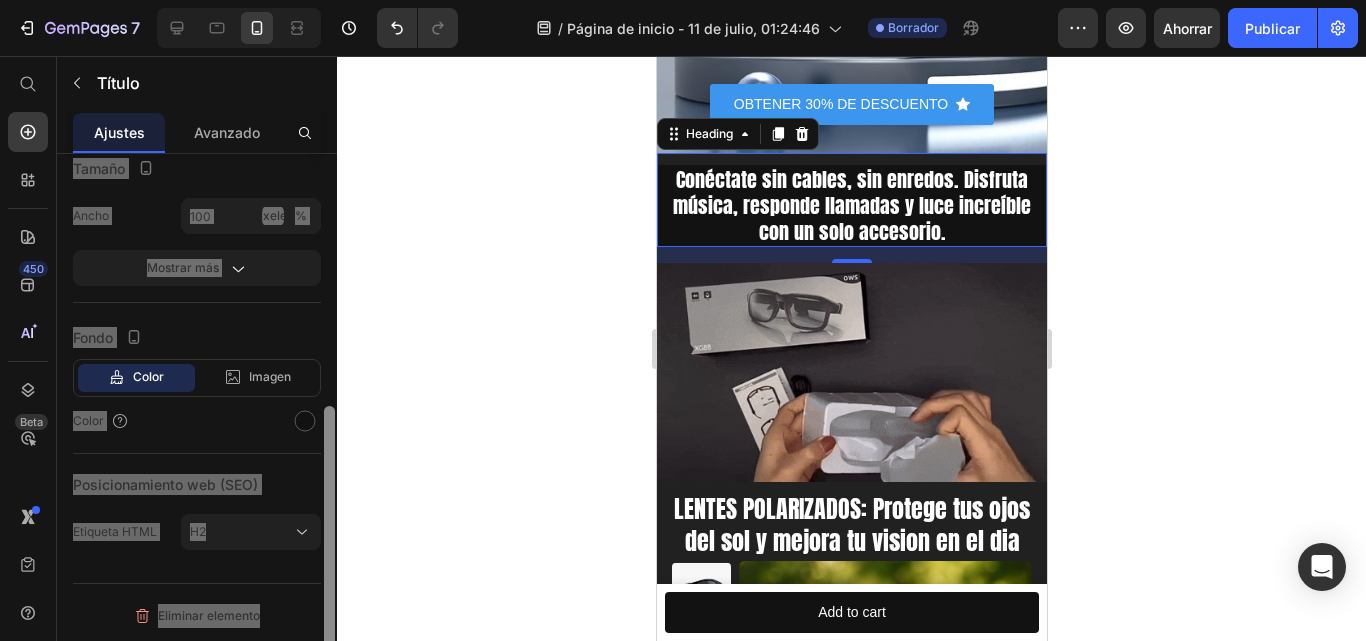 click at bounding box center [329, 552] 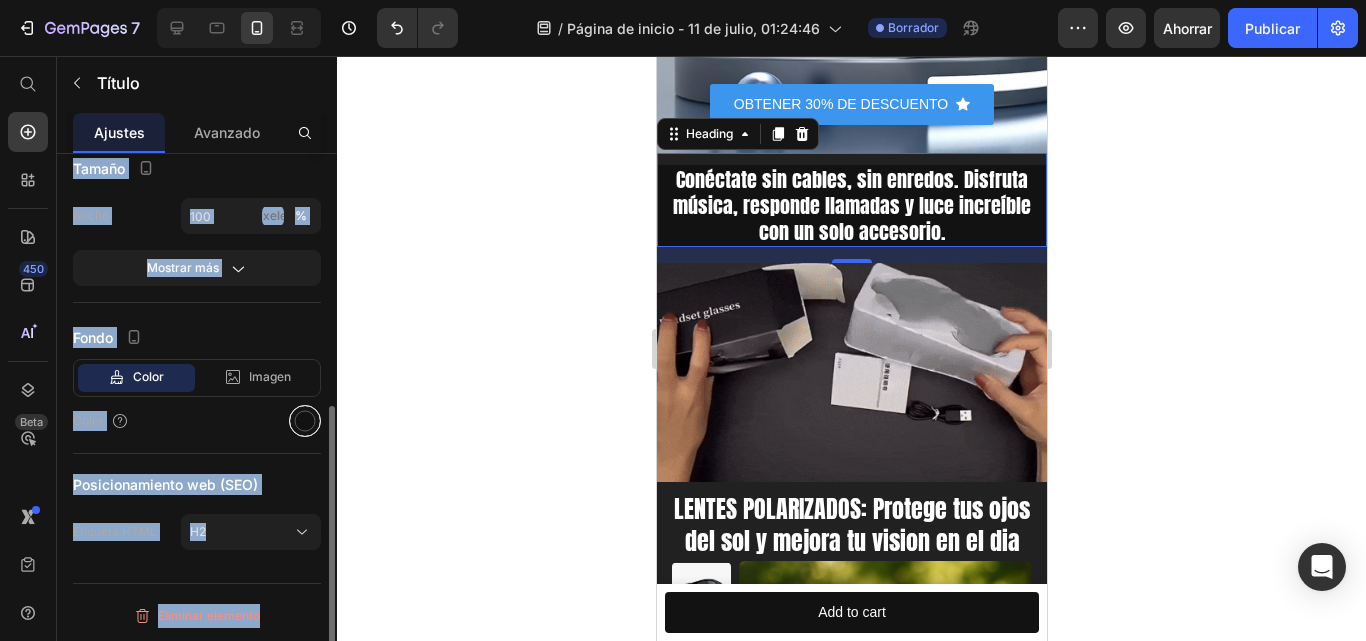 click at bounding box center [305, 421] 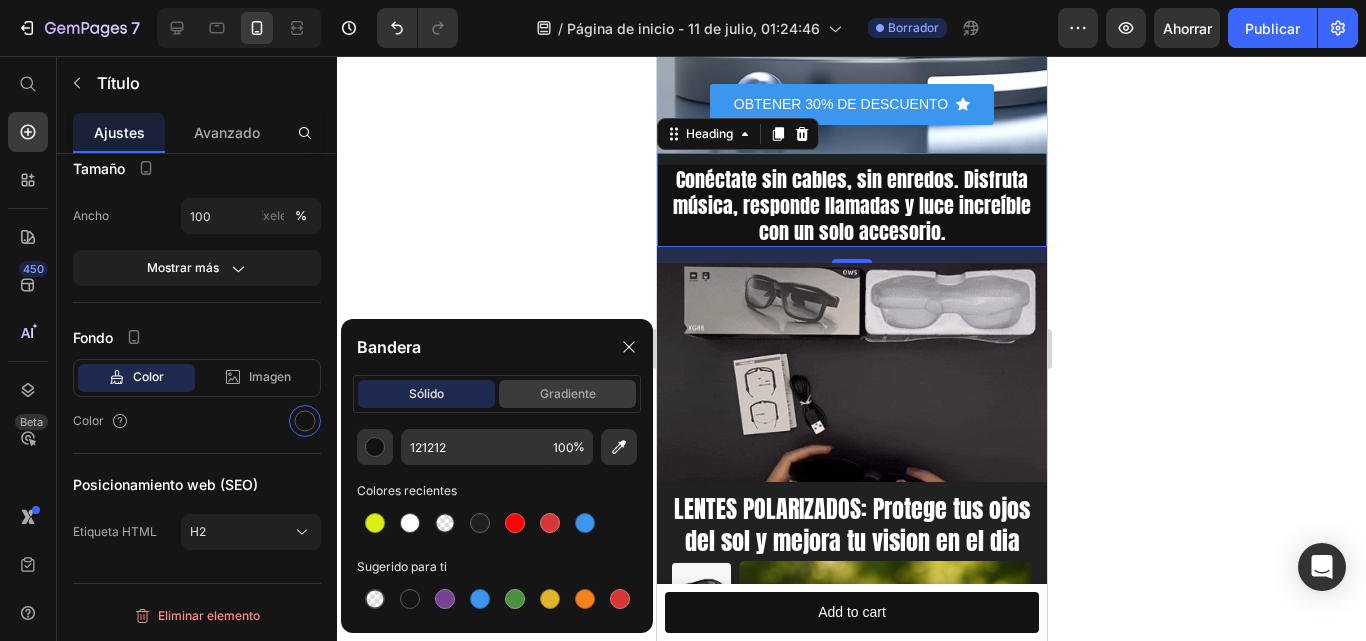 click on "gradiente" 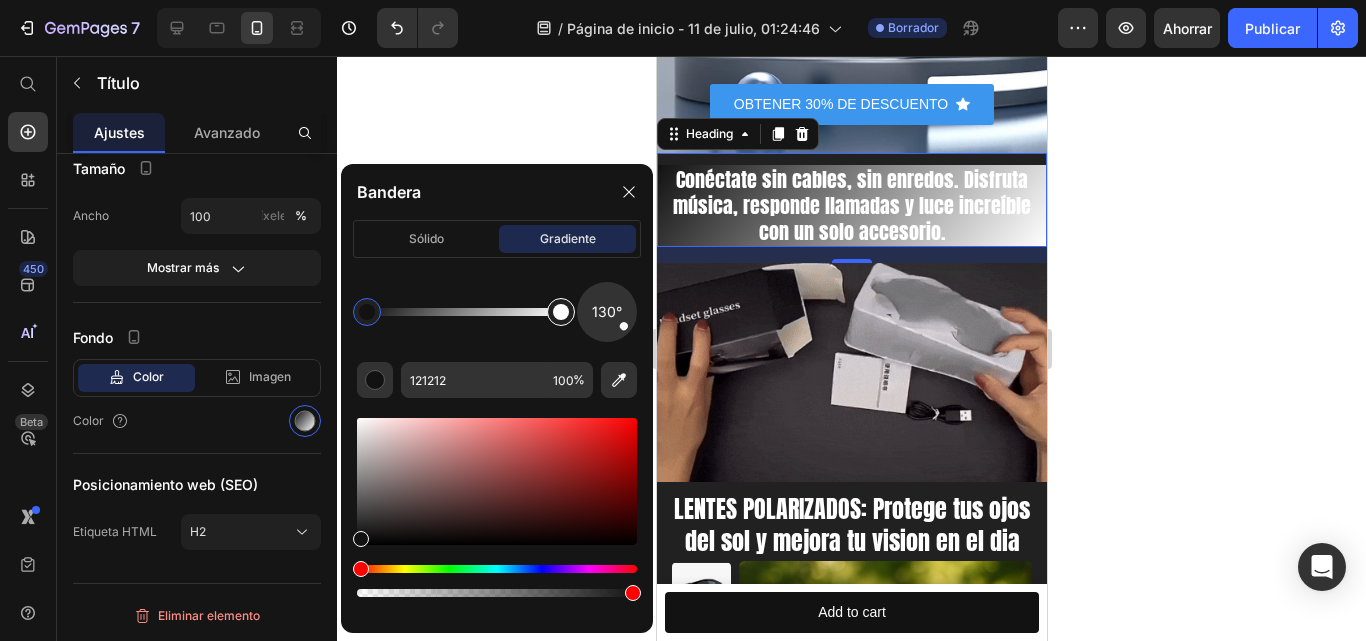 type on "FFFFFF" 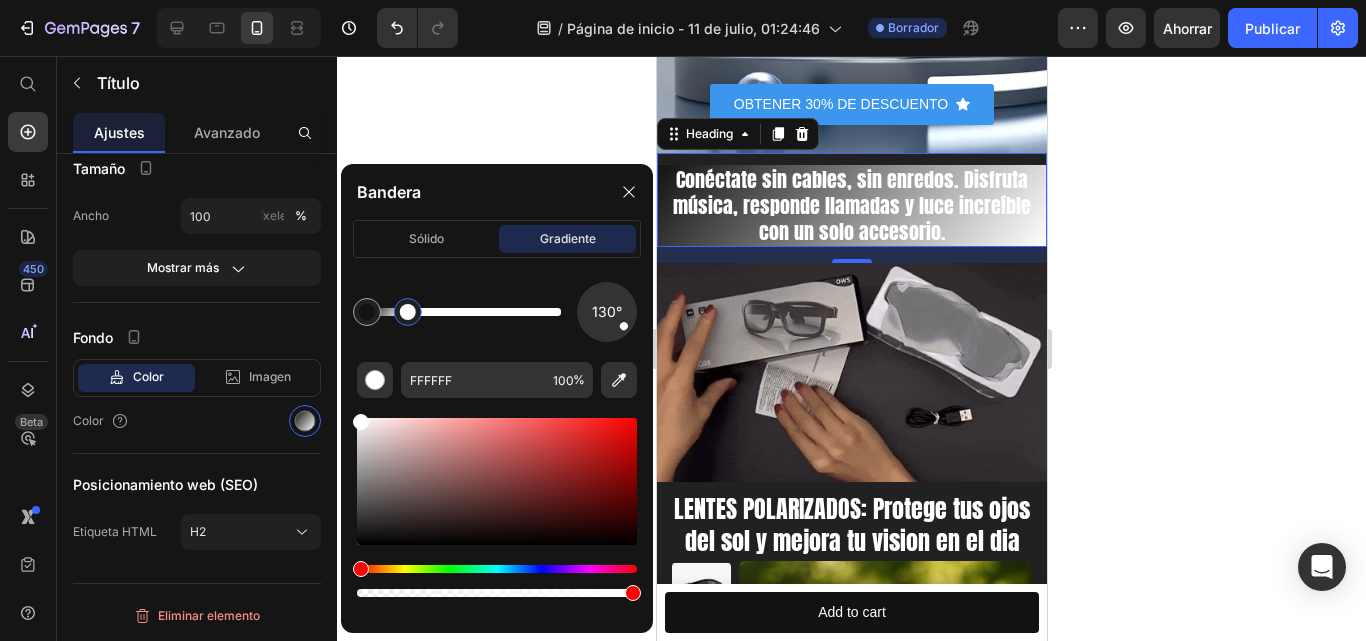 drag, startPoint x: 561, startPoint y: 319, endPoint x: 408, endPoint y: 320, distance: 153.00327 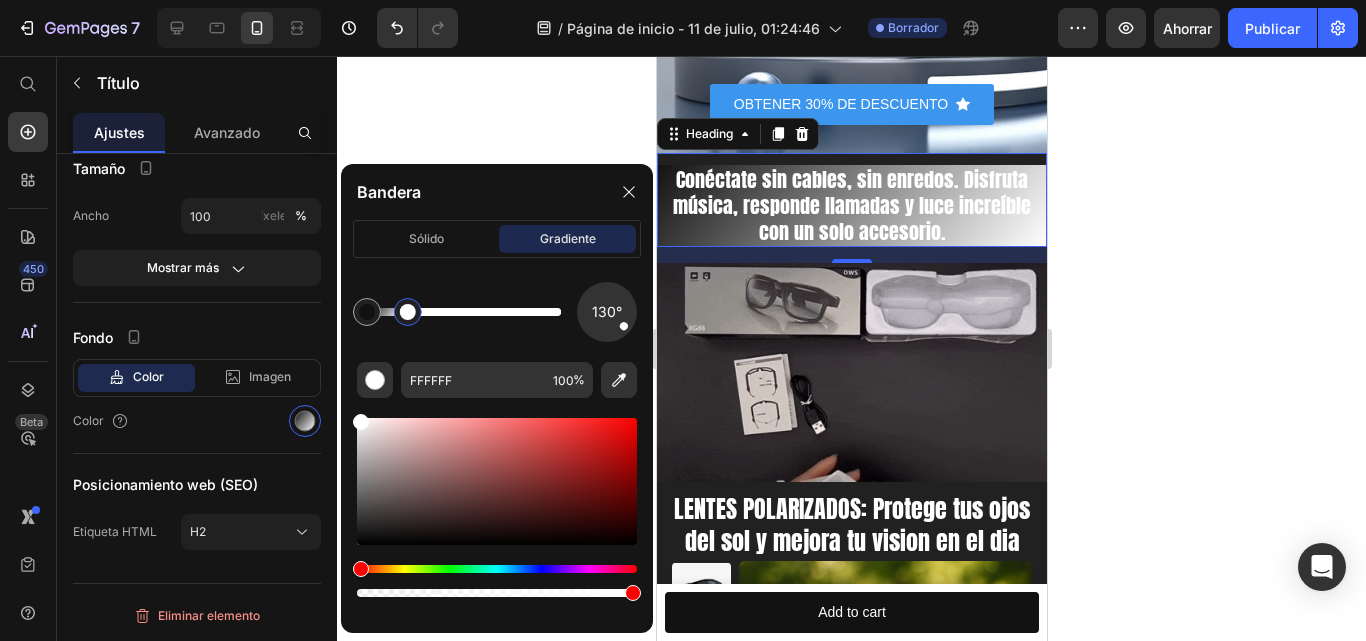 click at bounding box center [408, 312] 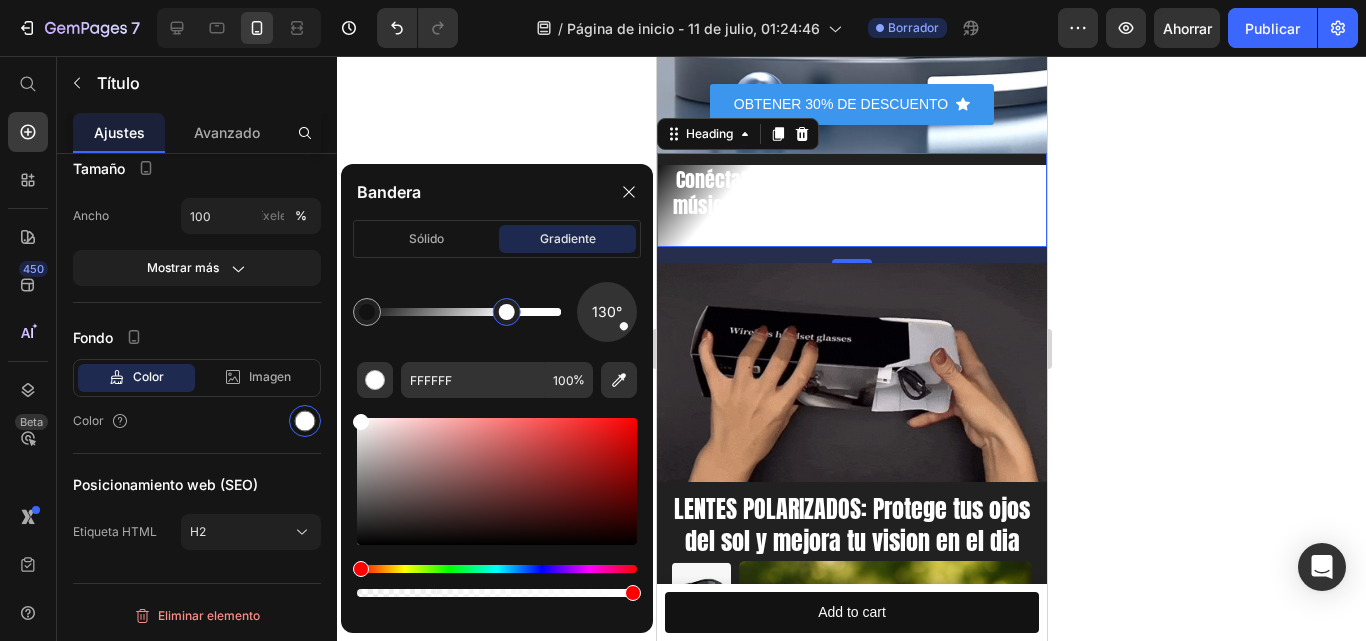 drag, startPoint x: 408, startPoint y: 315, endPoint x: 507, endPoint y: 313, distance: 99.0202 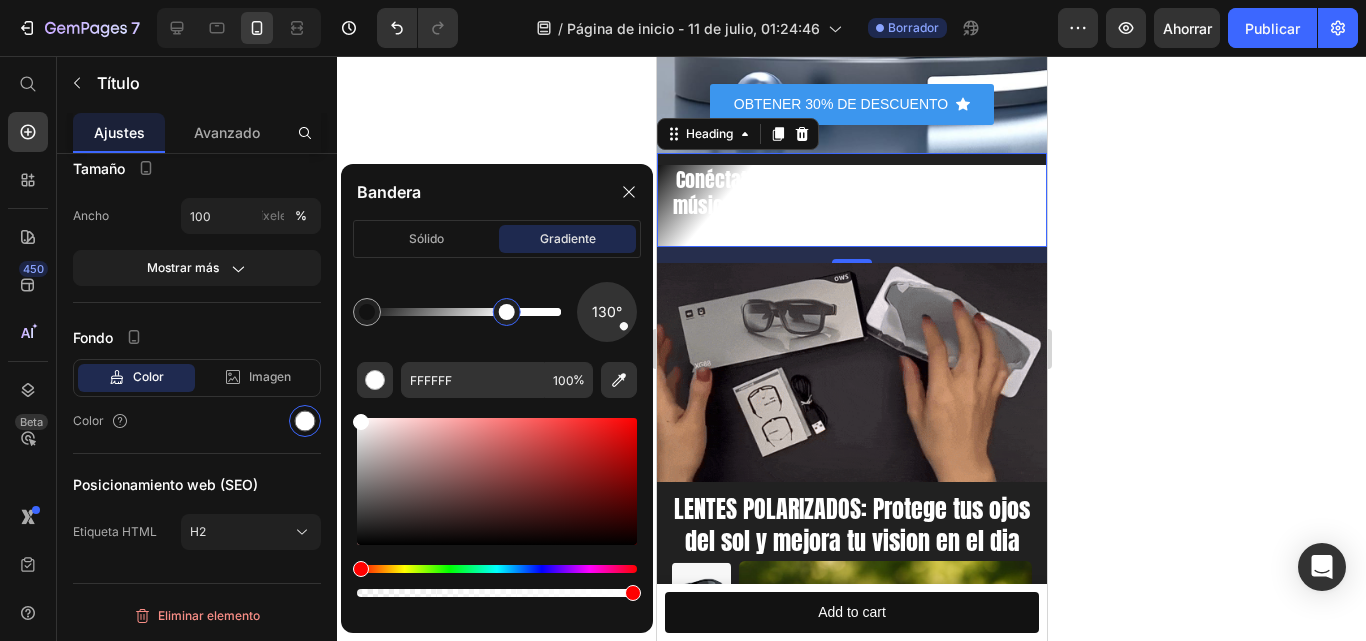 click at bounding box center [507, 312] 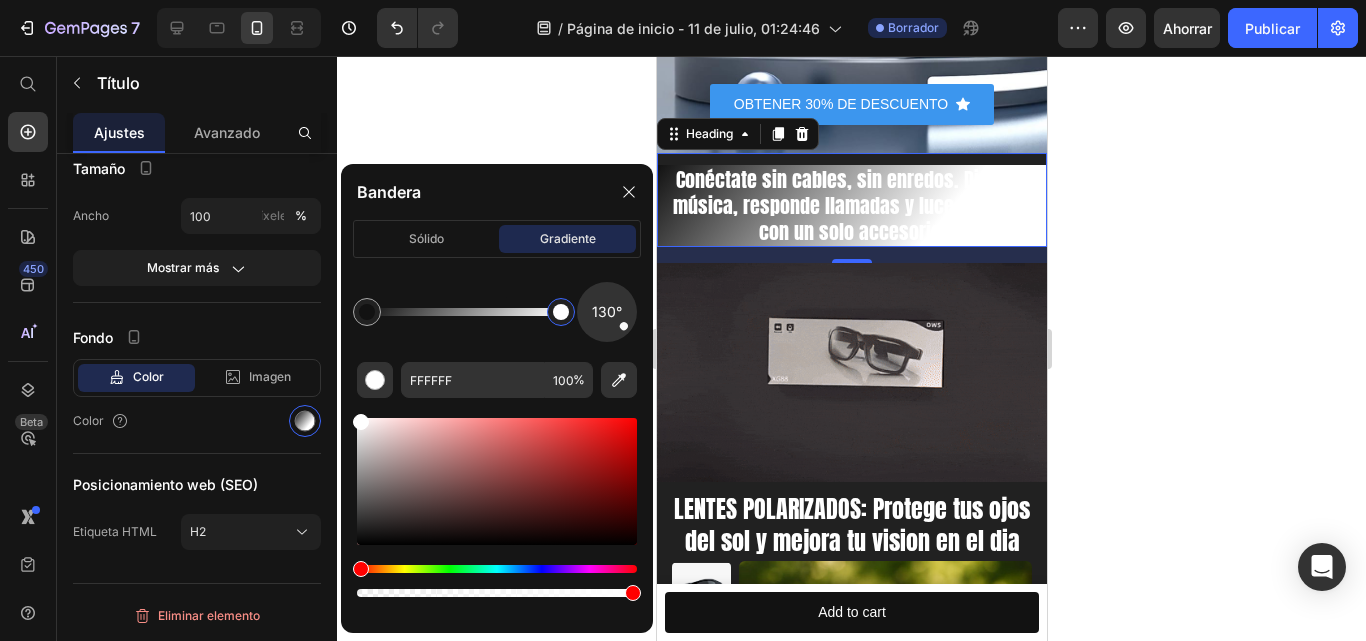 drag, startPoint x: 507, startPoint y: 313, endPoint x: 586, endPoint y: 311, distance: 79.025314 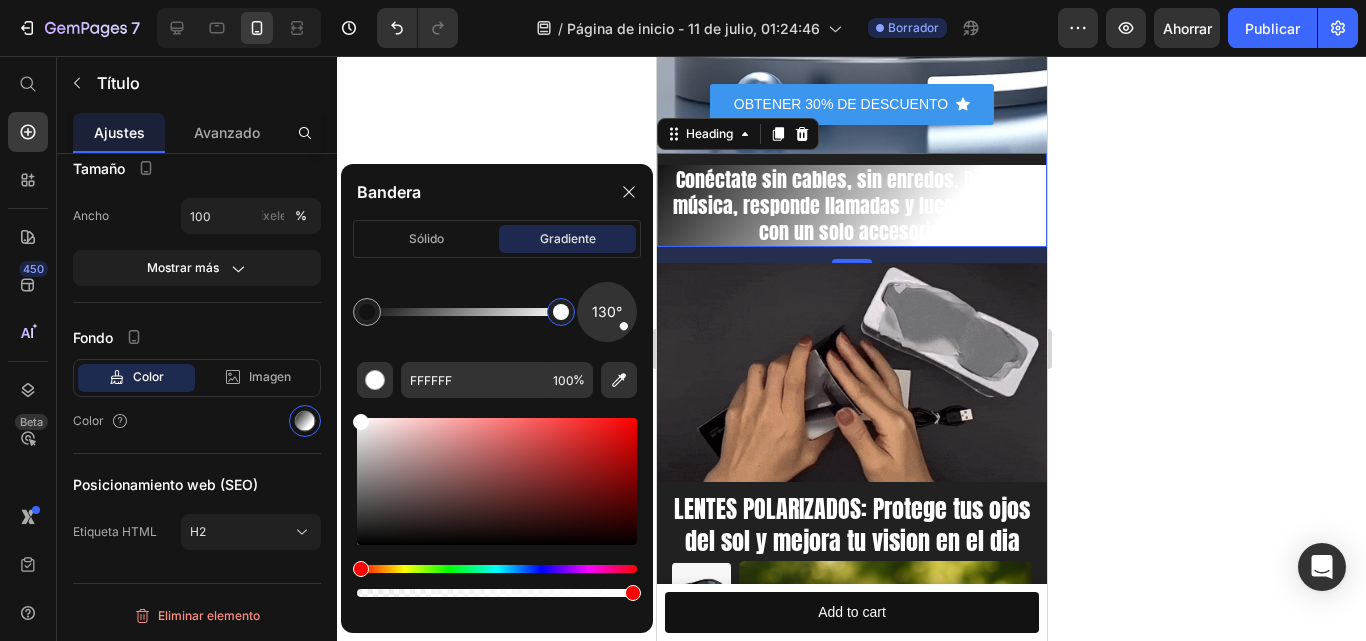 click on "130°" 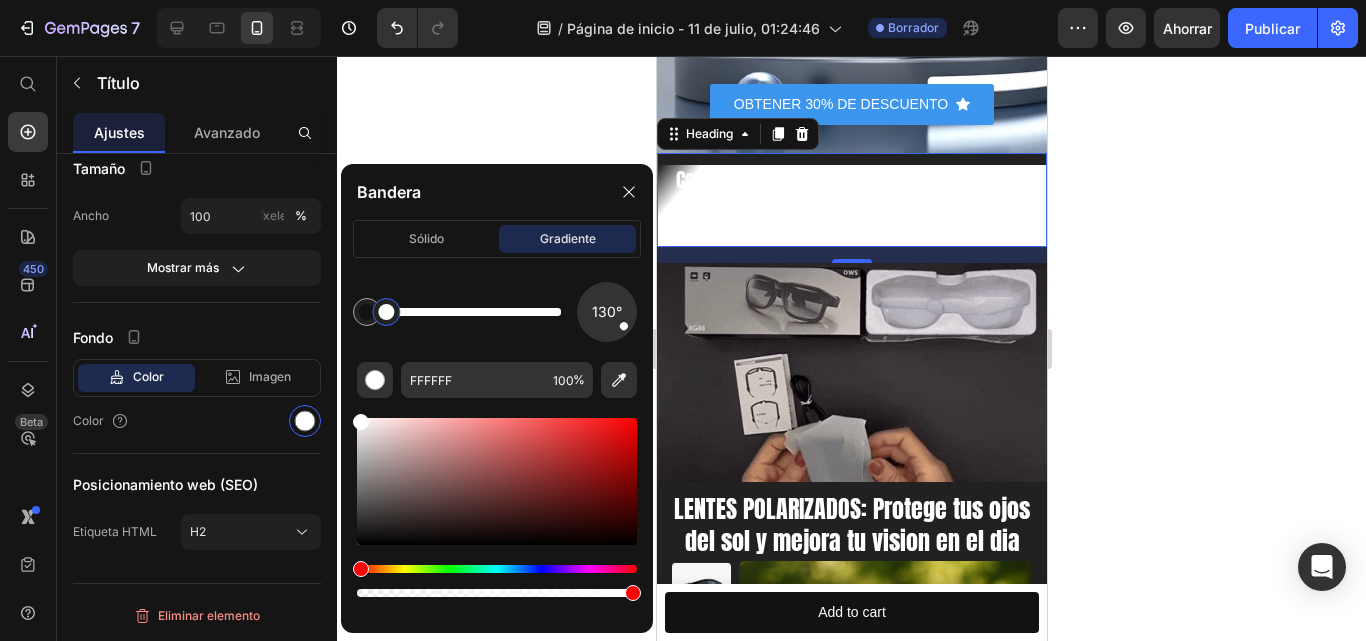drag, startPoint x: 559, startPoint y: 319, endPoint x: 388, endPoint y: 309, distance: 171.29214 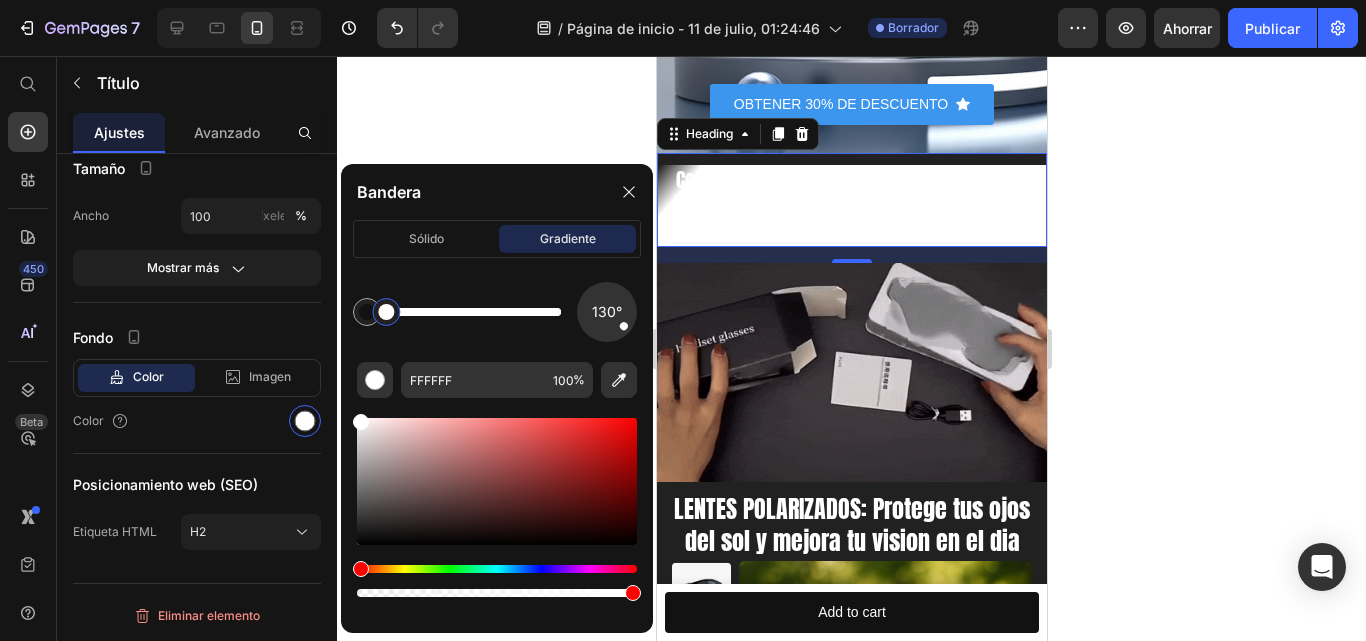 click at bounding box center [386, 312] 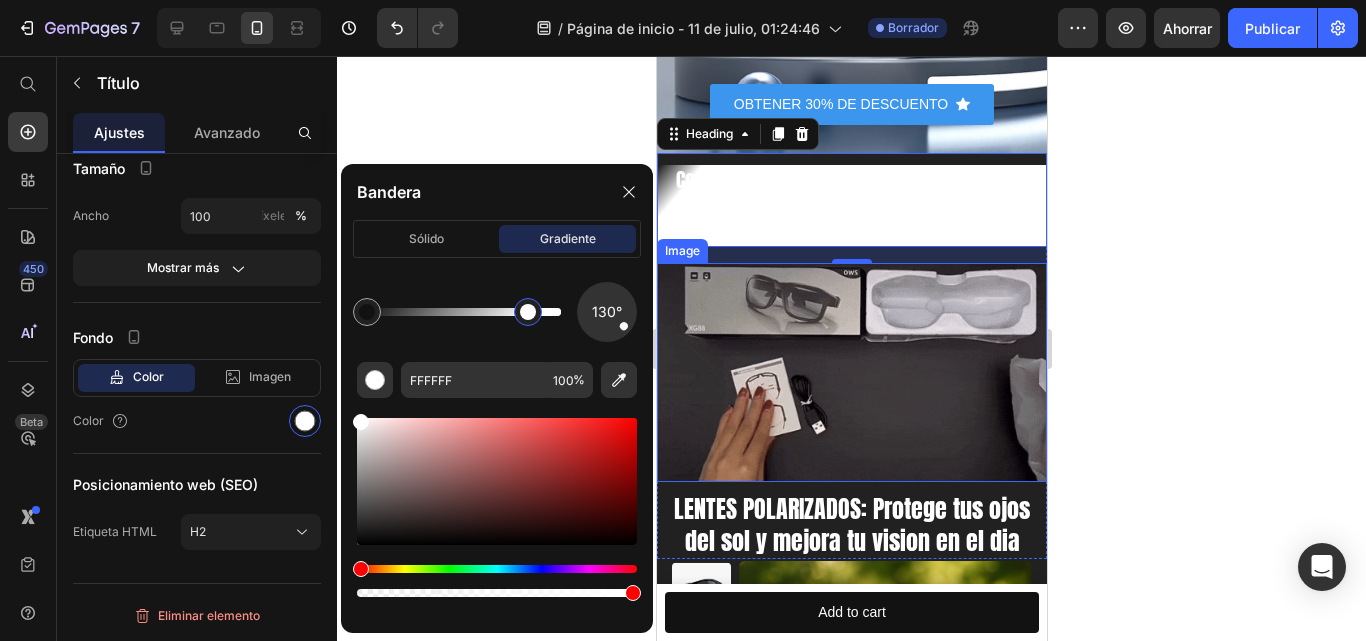 drag, startPoint x: 1044, startPoint y: 365, endPoint x: 694, endPoint y: 328, distance: 351.9503 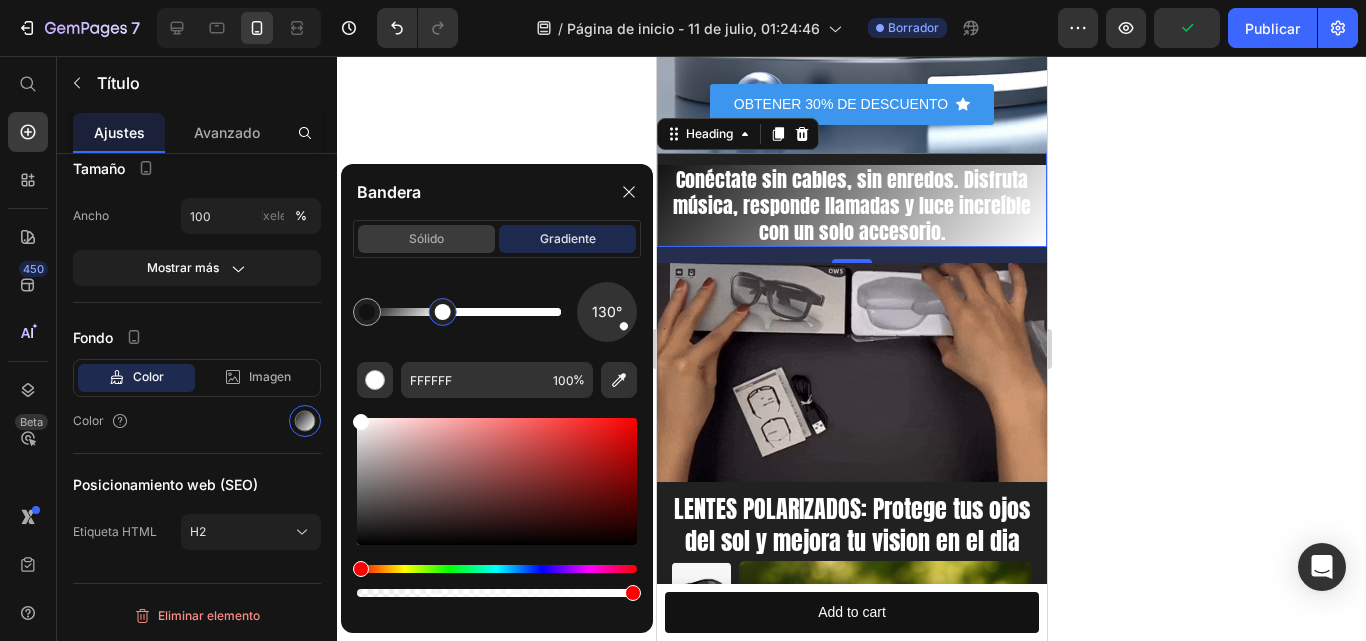 click on "sólido" at bounding box center [426, 238] 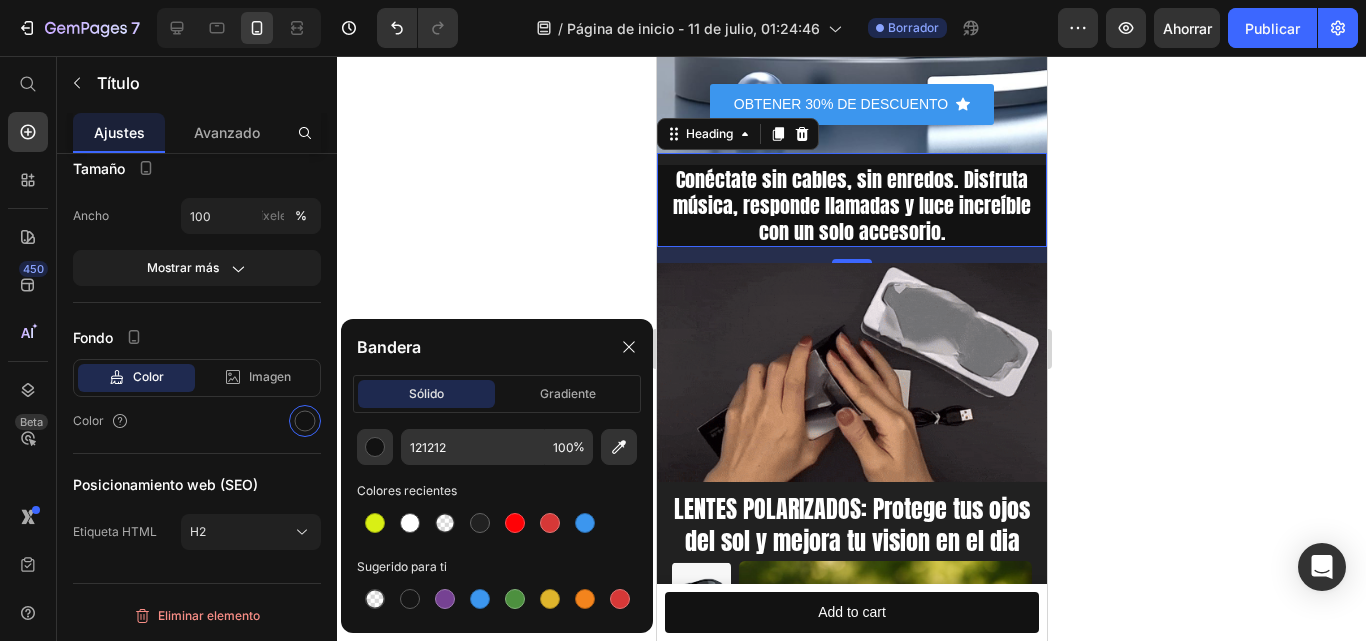 click on "Conéctate sin cables, sin enredos. Disfruta música, responde llamadas y luce increíble con un solo accesorio. Heading   16" at bounding box center [851, 200] 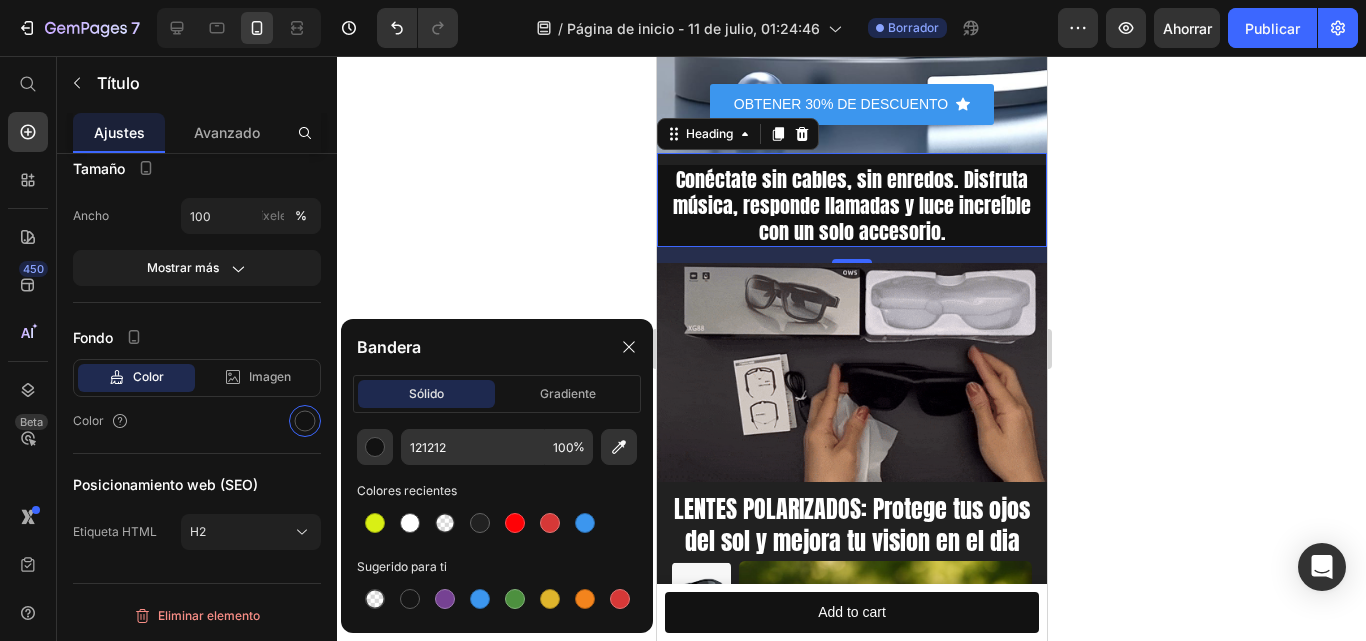 click on "Conéctate sin cables, sin enredos. Disfruta música, responde llamadas y luce increíble con un solo accesorio. Heading   16" at bounding box center [851, 200] 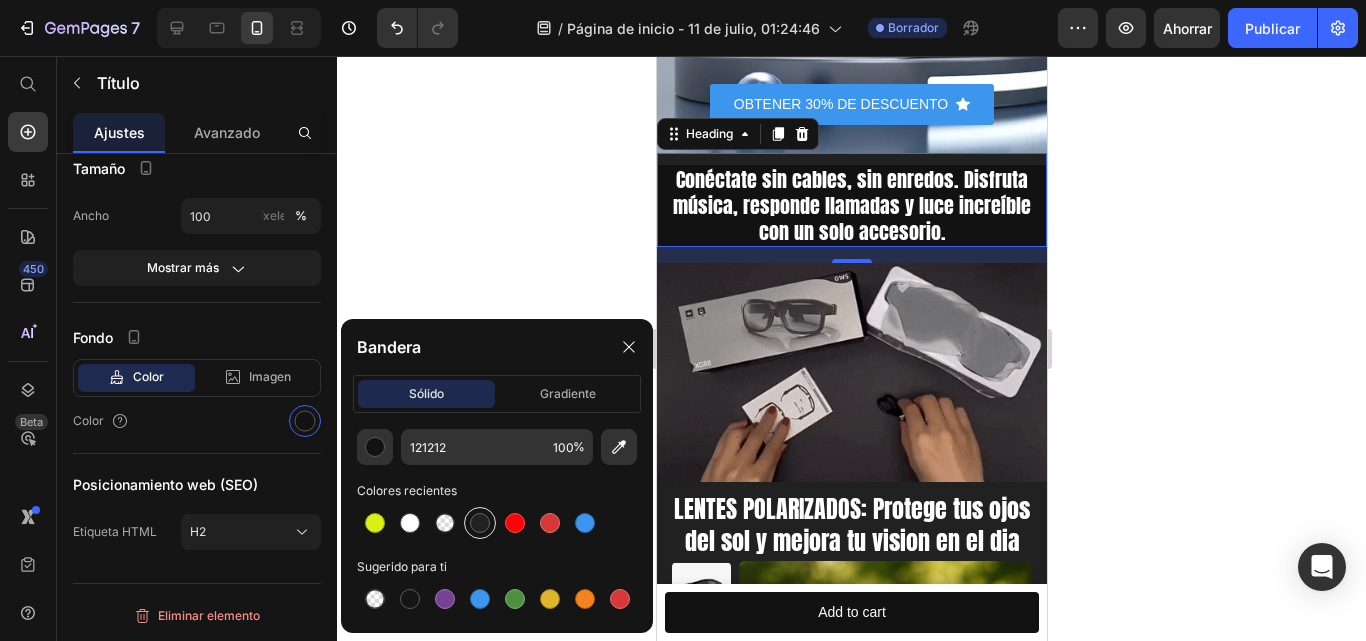 click at bounding box center (480, 523) 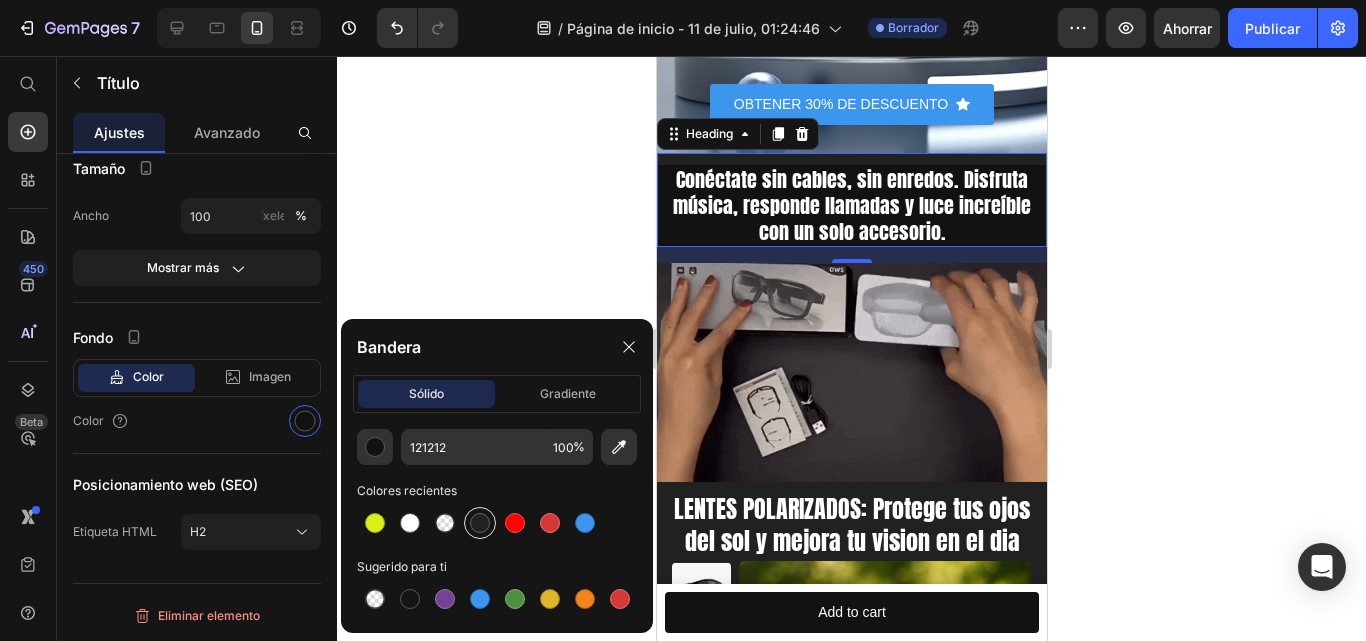 type on "212121" 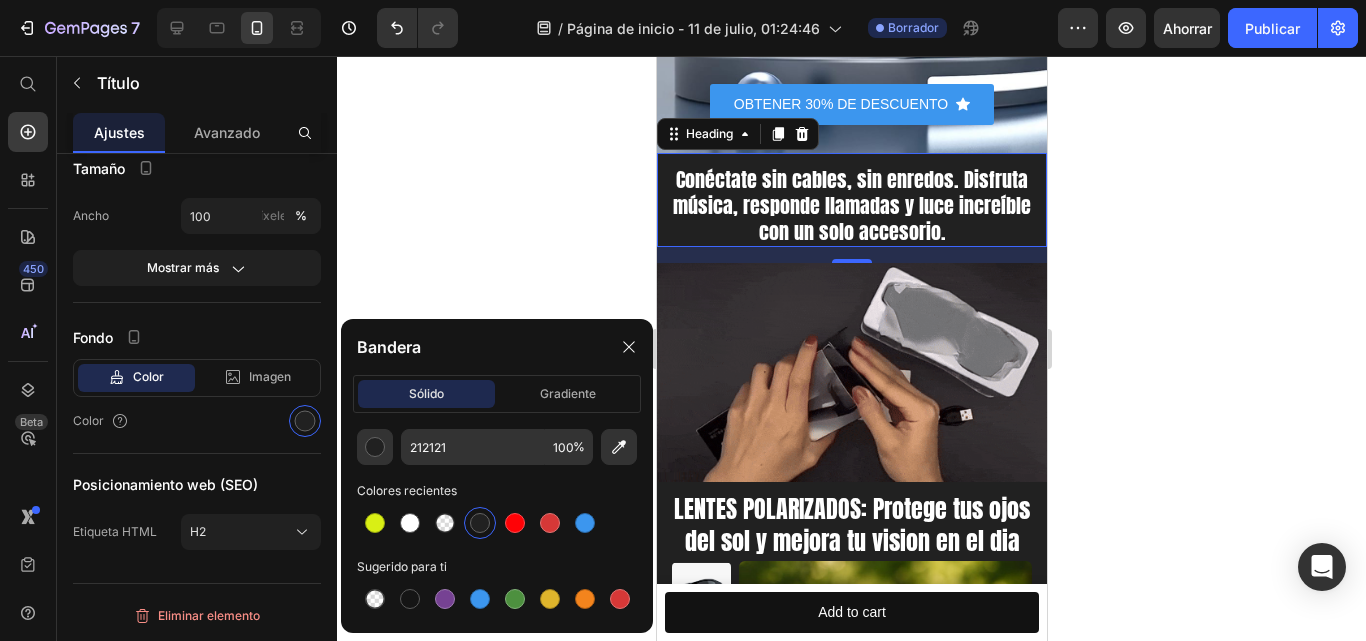 click 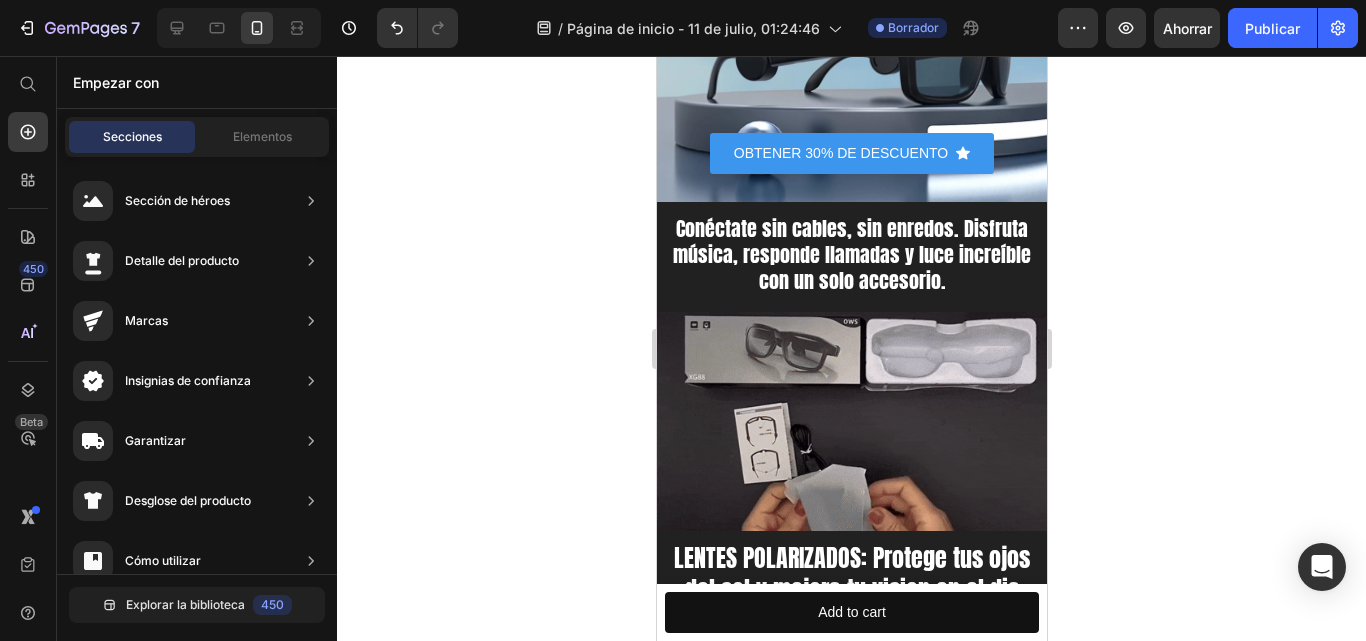 scroll, scrollTop: 357, scrollLeft: 0, axis: vertical 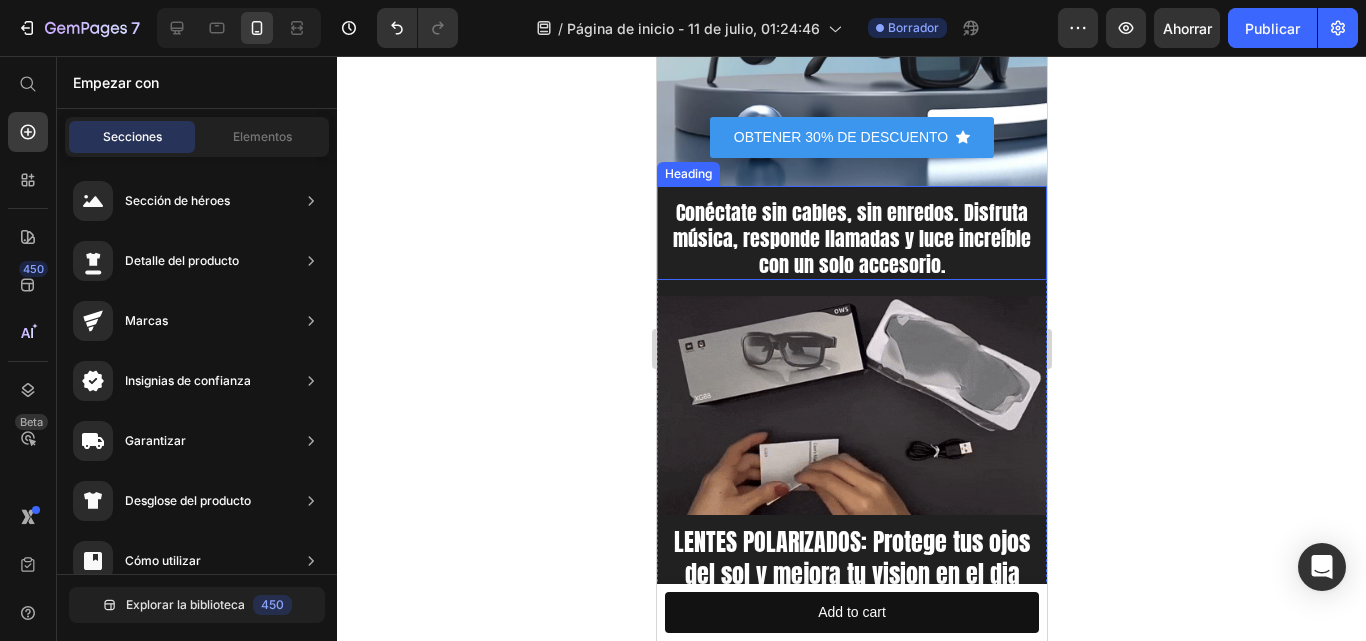 click on "Conéctate sin cables, sin enredos. Disfruta música, responde llamadas y luce increíble con un solo accesorio." at bounding box center (851, 239) 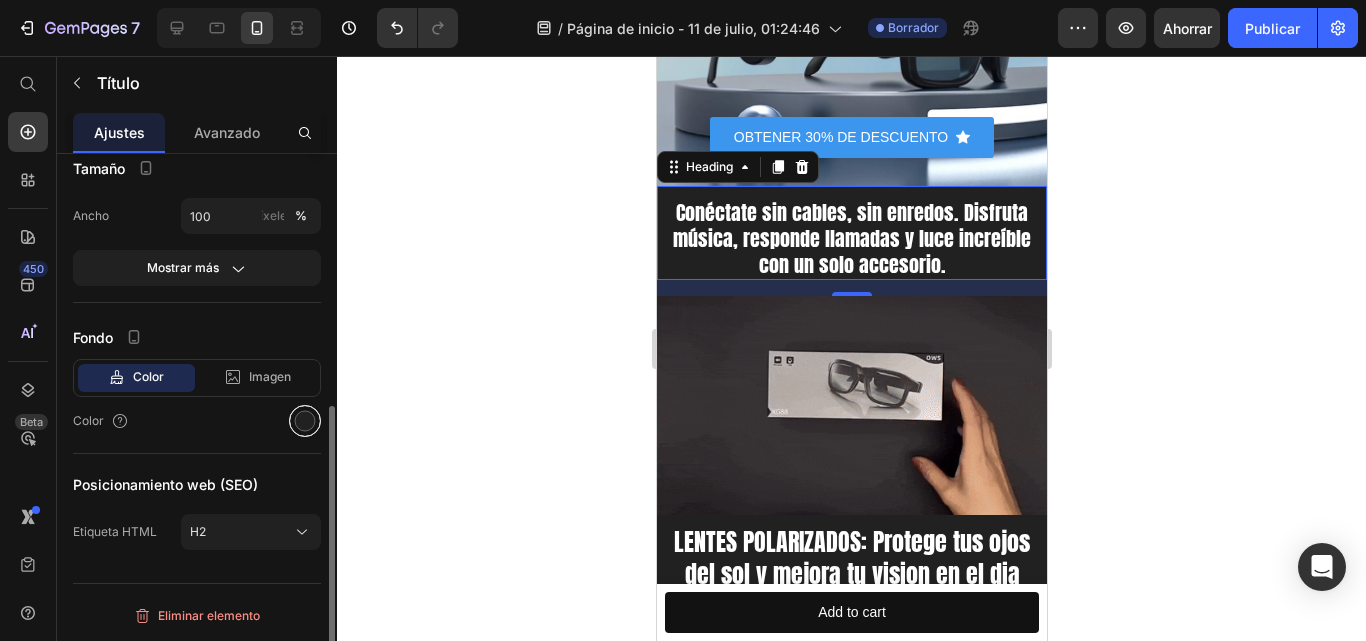 click at bounding box center (305, 421) 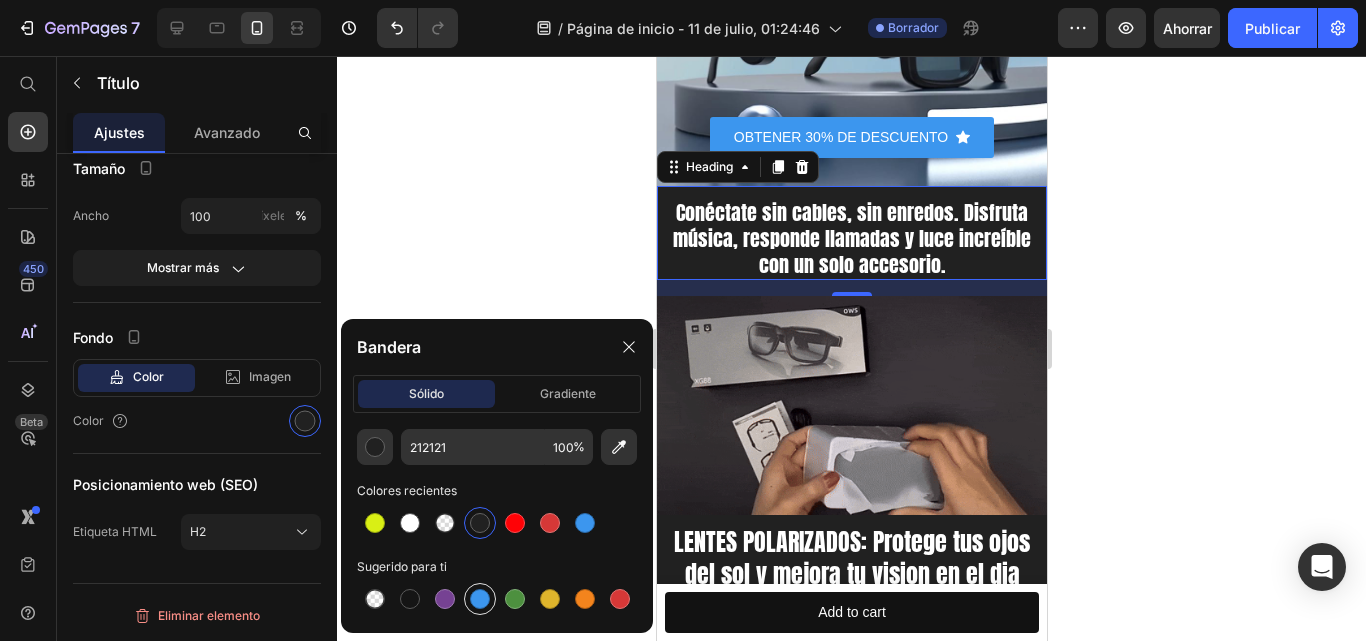 click at bounding box center (480, 599) 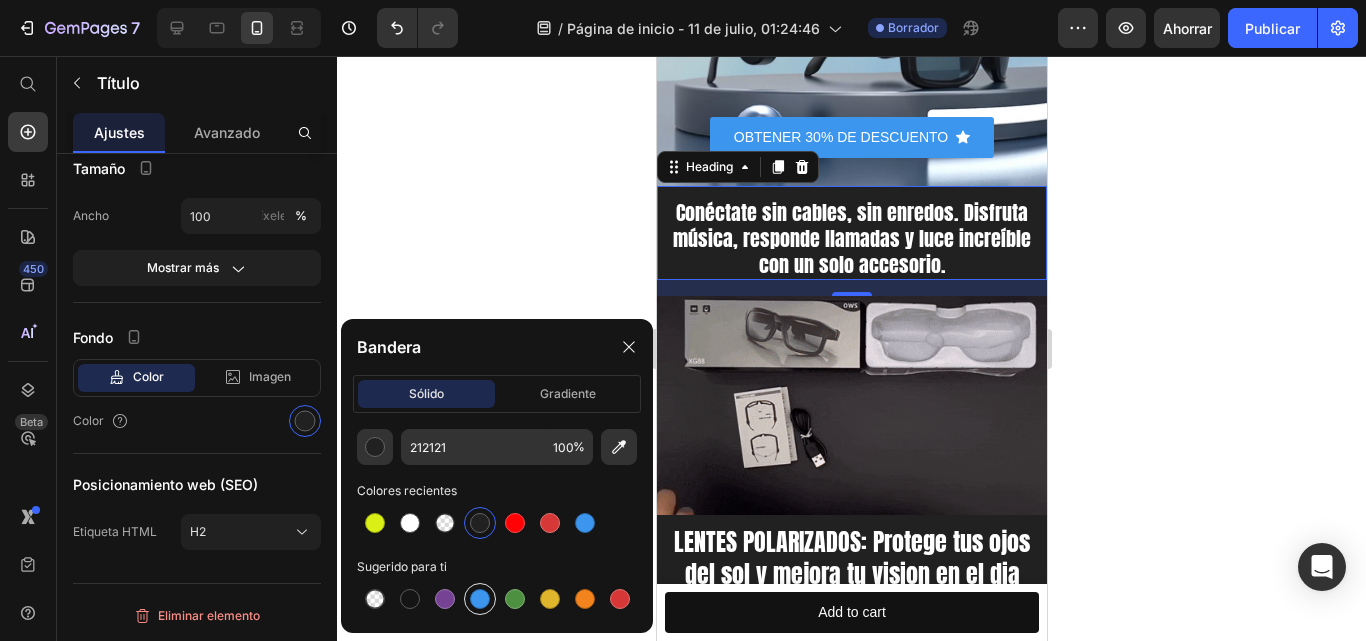 type on "3C96EE" 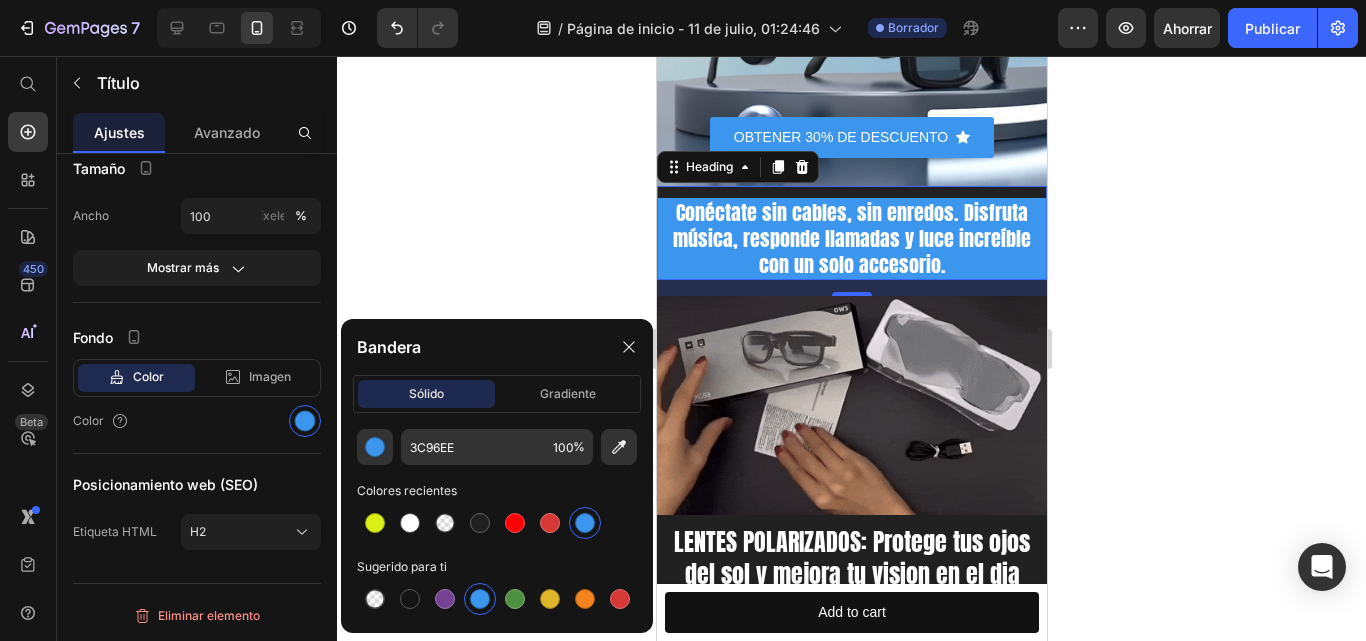 click 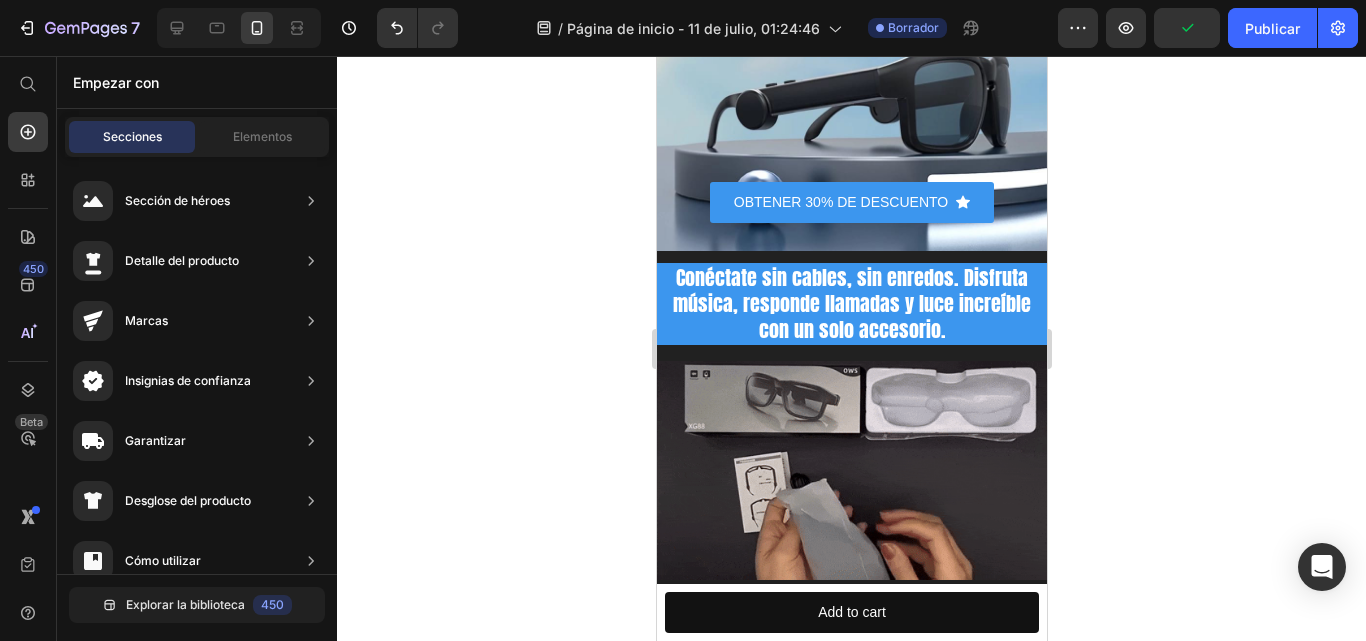 scroll, scrollTop: 422, scrollLeft: 0, axis: vertical 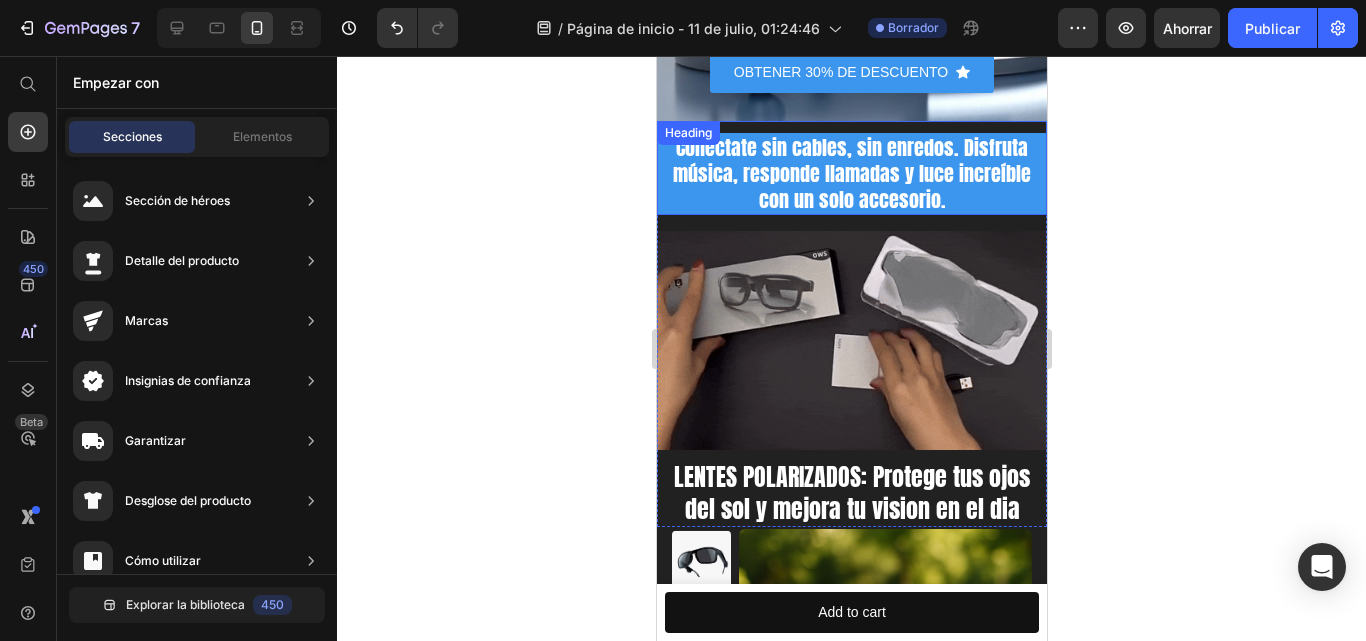 click on "Conéctate sin cables, sin enredos. Disfruta música, responde llamadas y luce increíble con un solo accesorio." at bounding box center (851, 174) 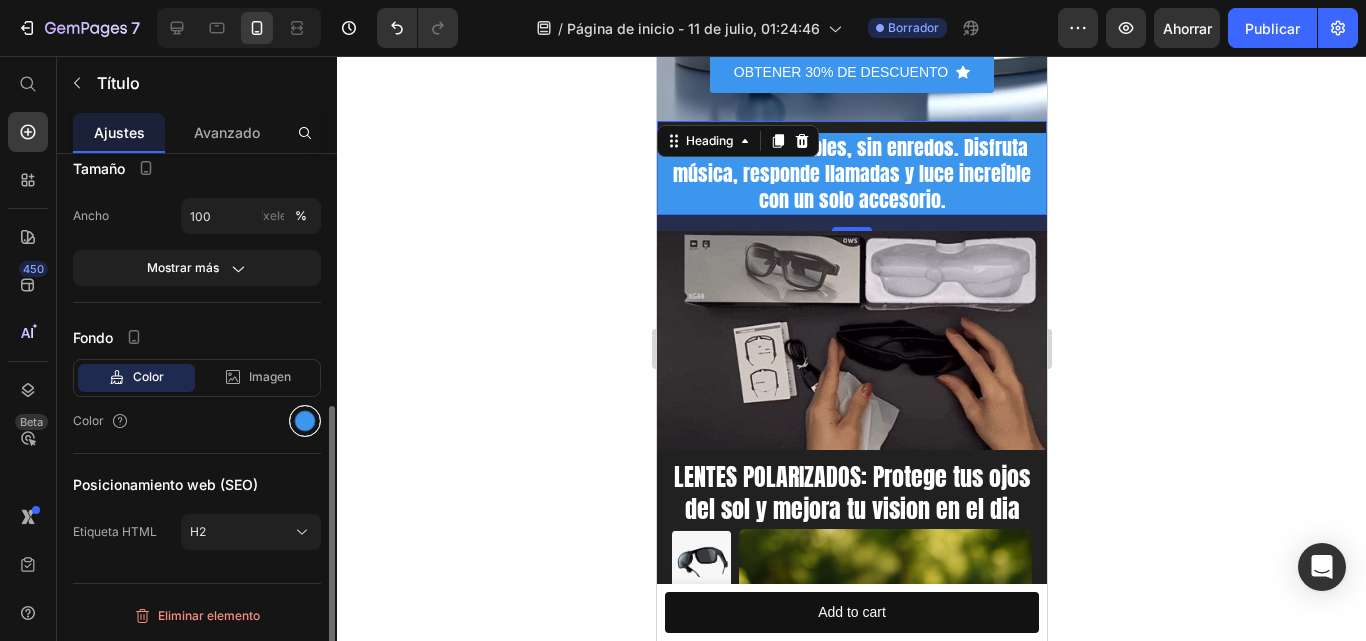 click at bounding box center (305, 421) 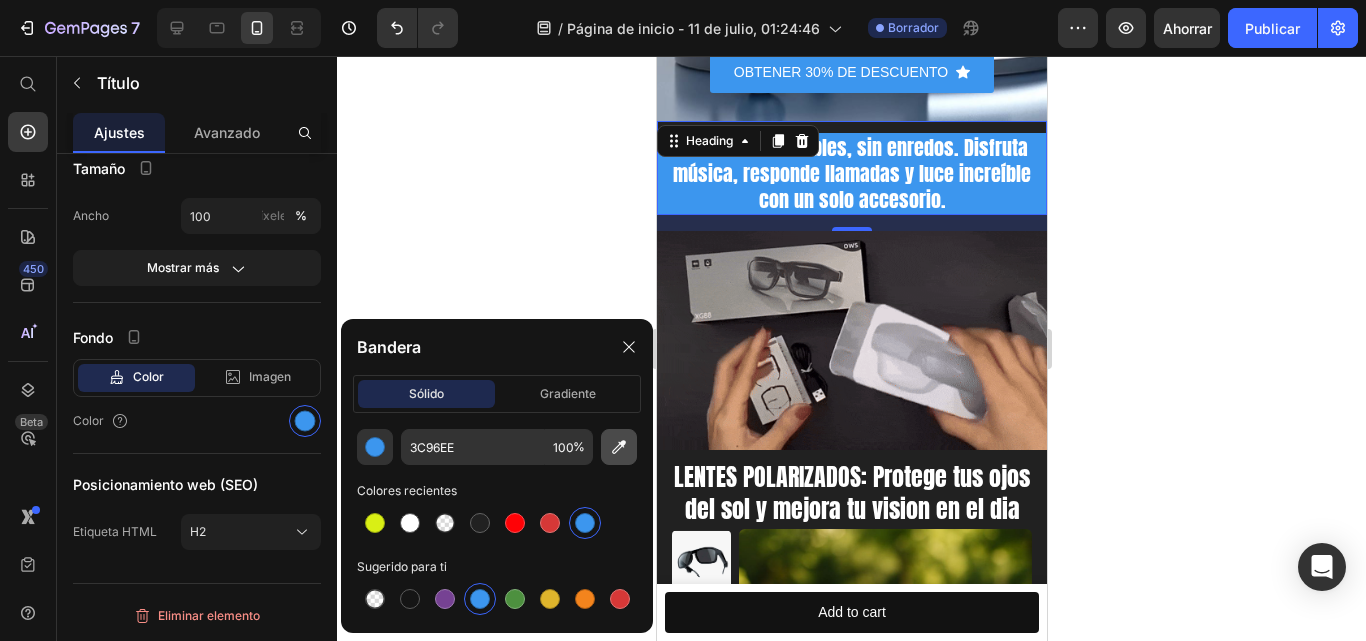 click 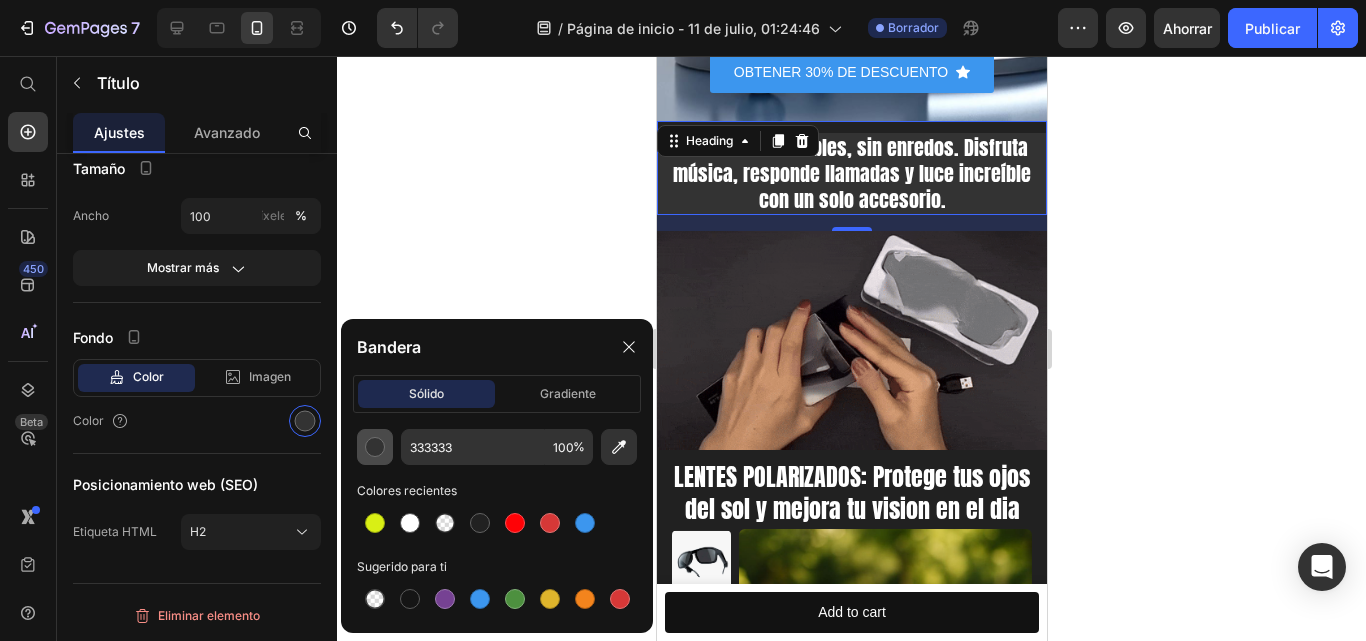 click at bounding box center (375, 447) 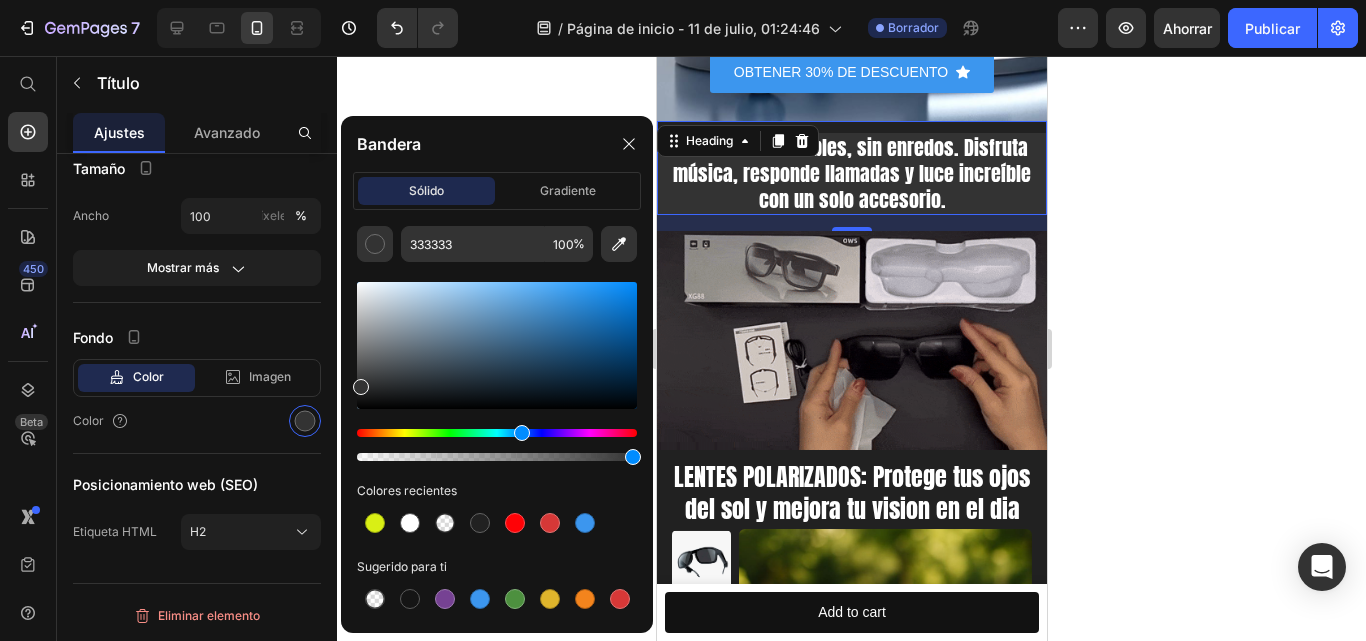 click at bounding box center [497, 433] 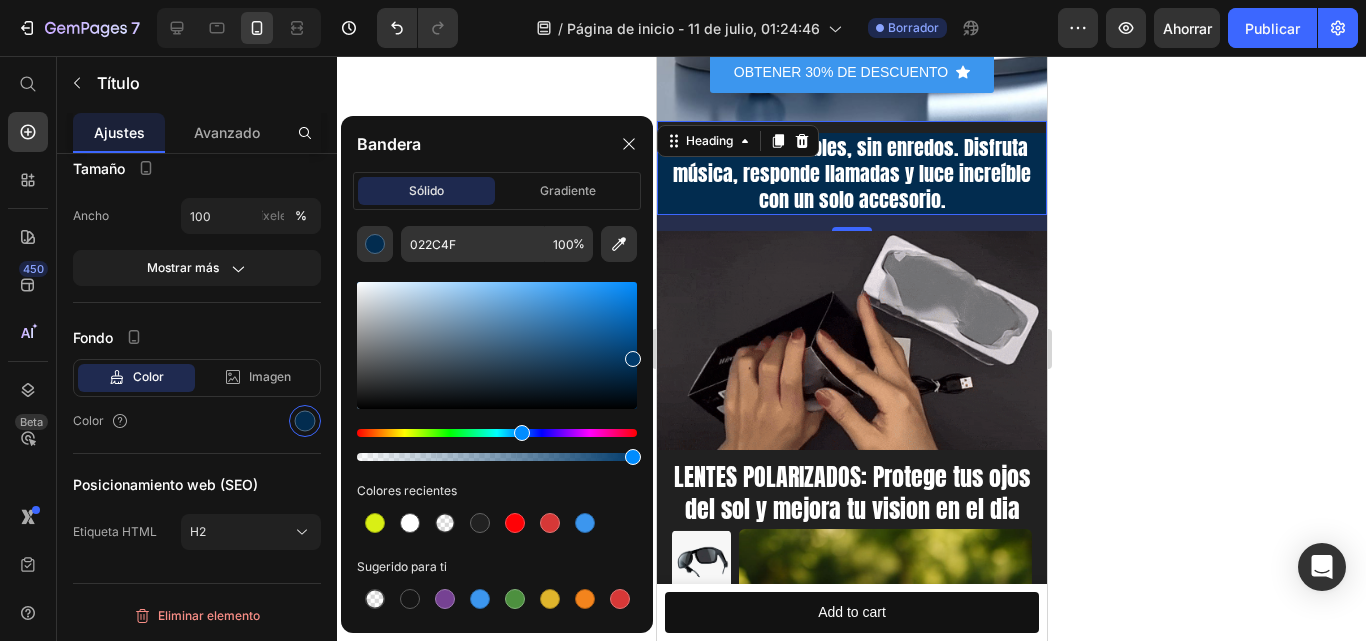 drag, startPoint x: 631, startPoint y: 369, endPoint x: 641, endPoint y: 355, distance: 17.20465 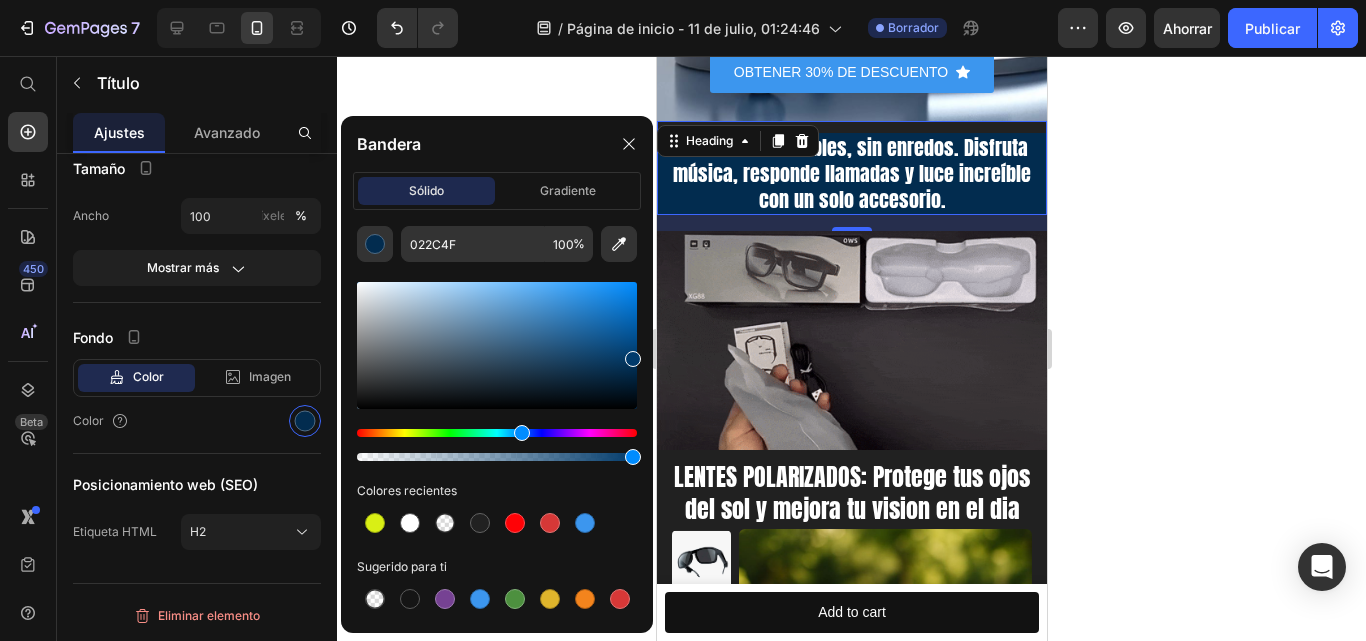 click on "022C4F 100 % Colores recientes Sugerido para ti" 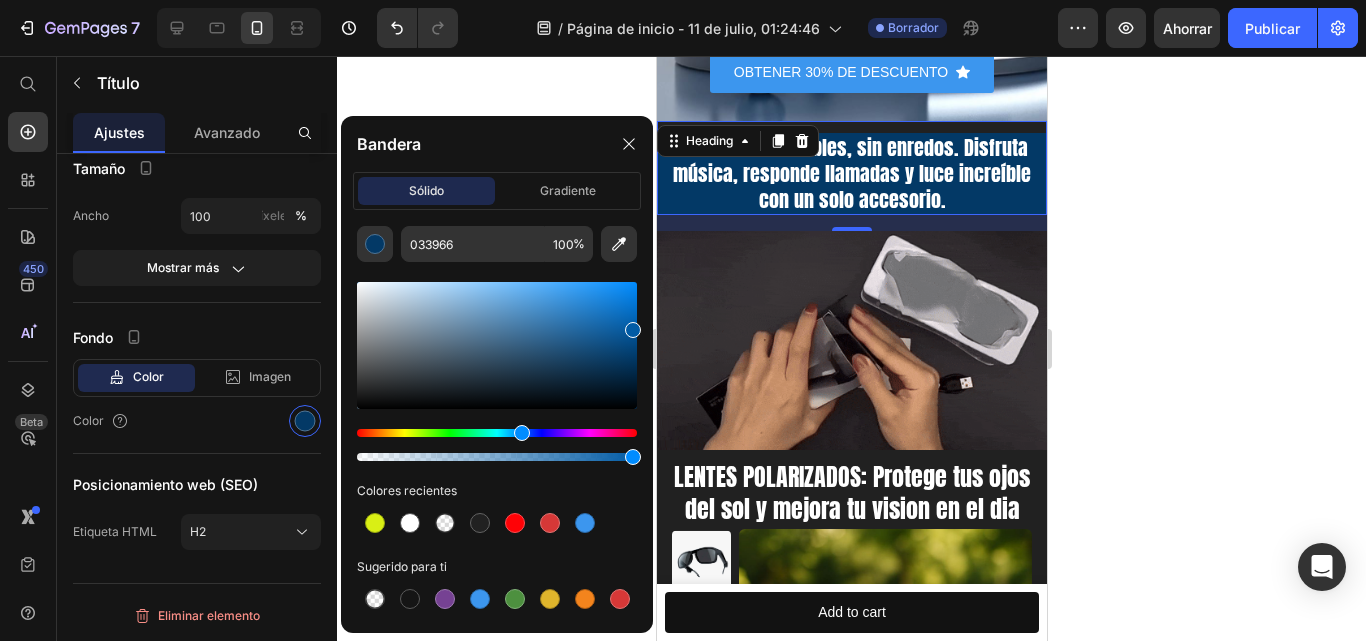 drag, startPoint x: 631, startPoint y: 358, endPoint x: 637, endPoint y: 313, distance: 45.39824 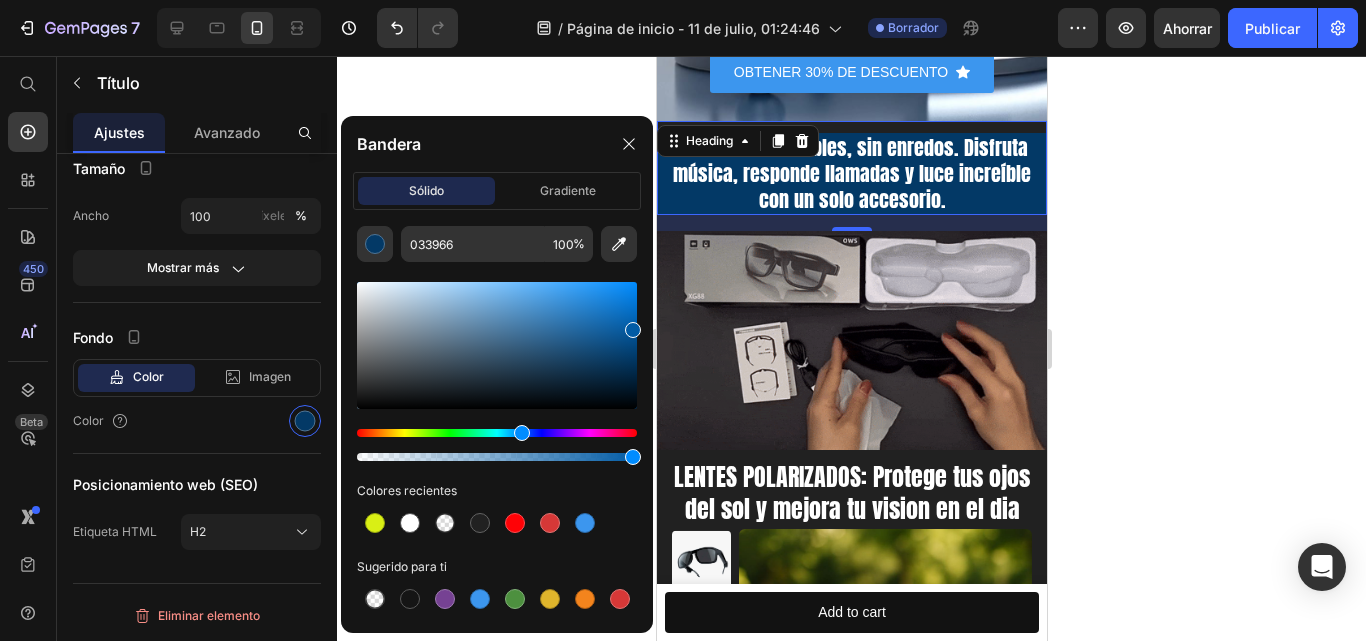 click at bounding box center (633, 330) 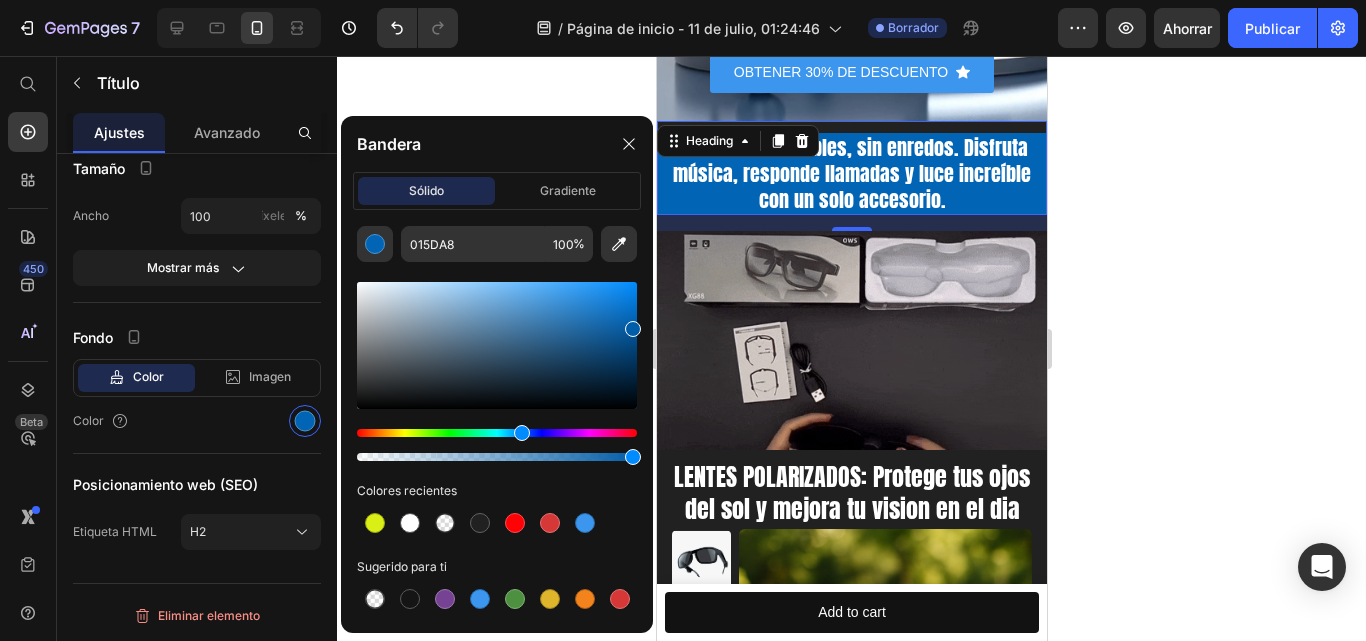click at bounding box center (633, 329) 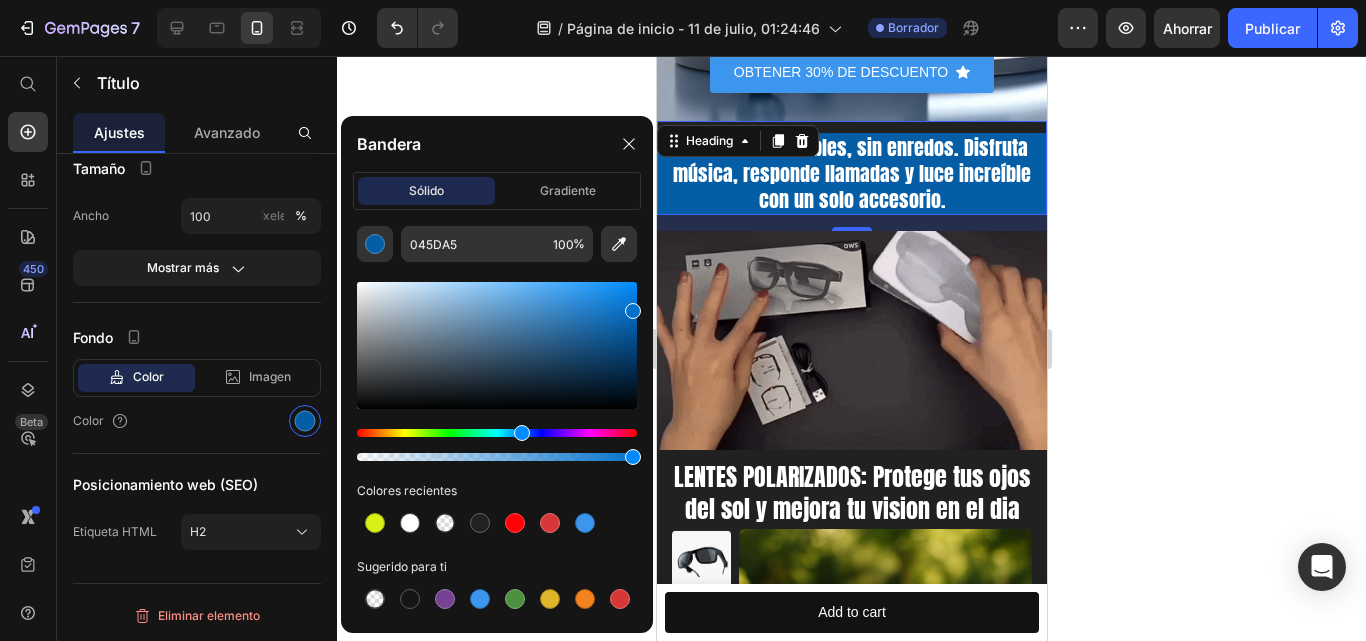 drag, startPoint x: 630, startPoint y: 326, endPoint x: 633, endPoint y: 307, distance: 19.235384 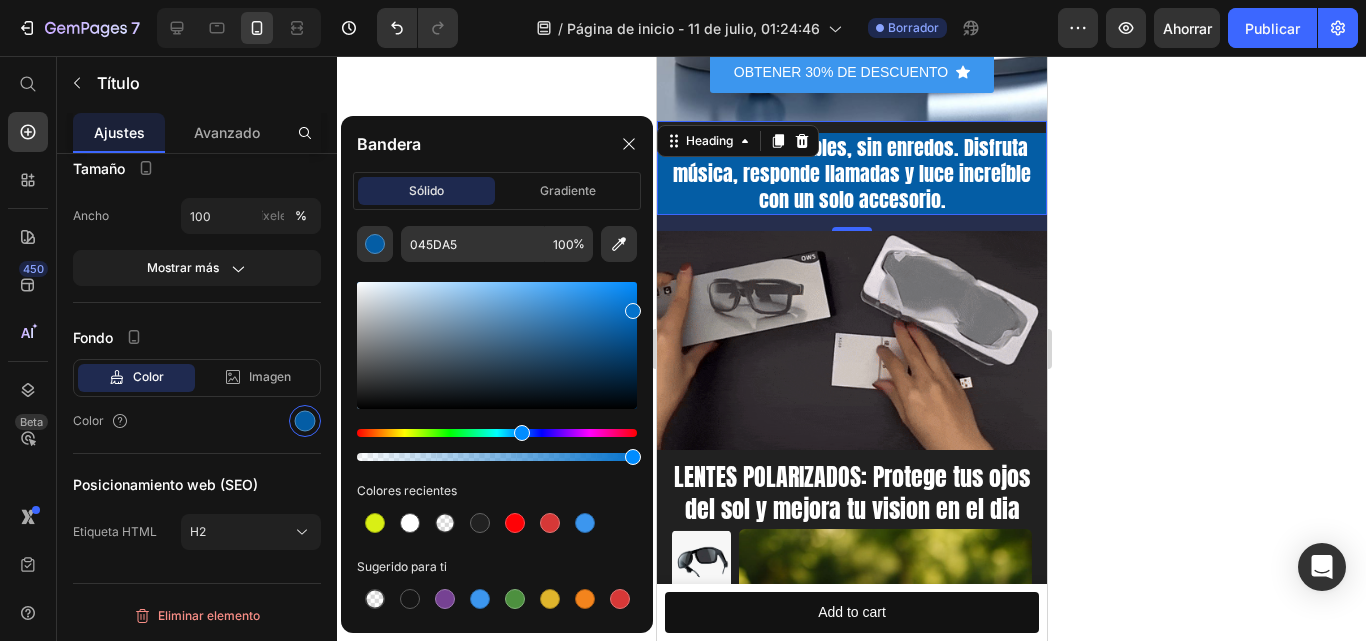 click at bounding box center (633, 311) 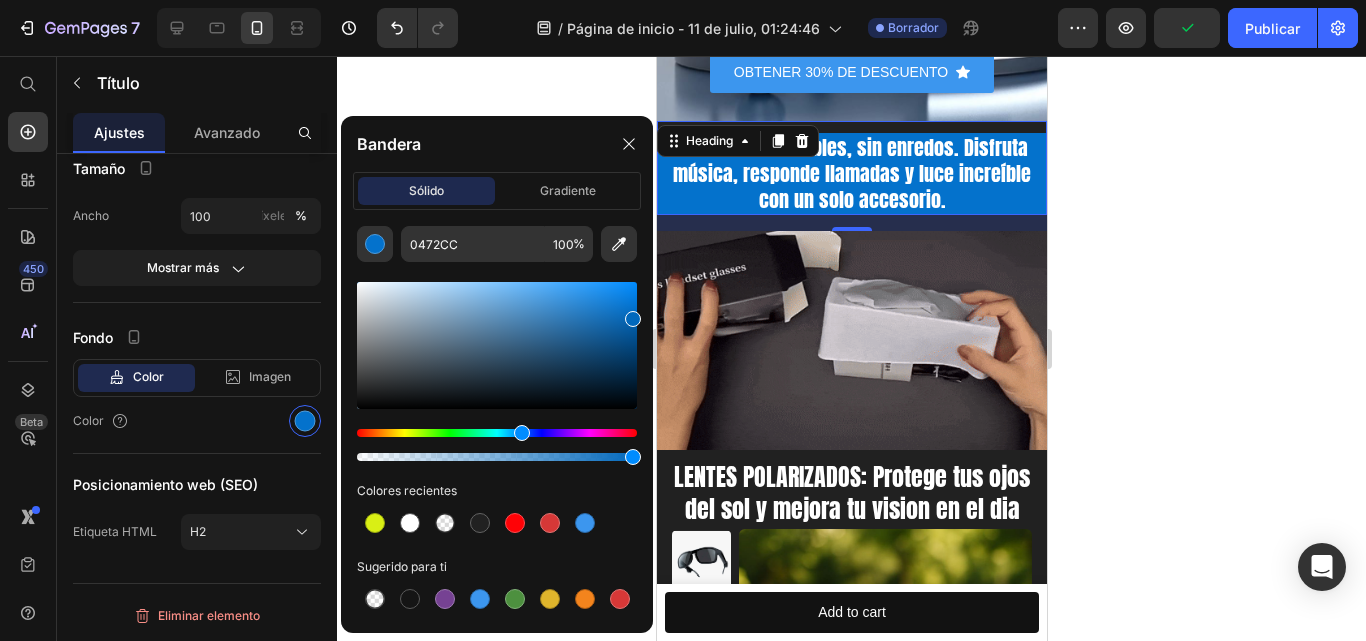 click at bounding box center (633, 319) 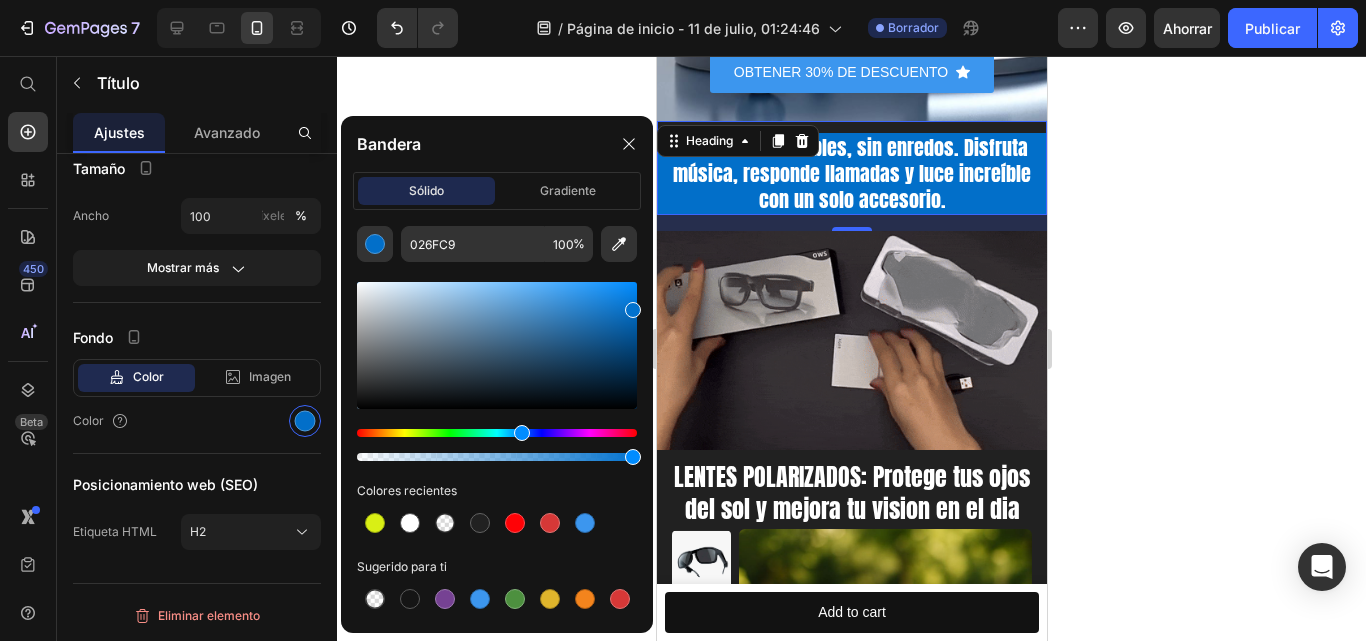 click at bounding box center [633, 310] 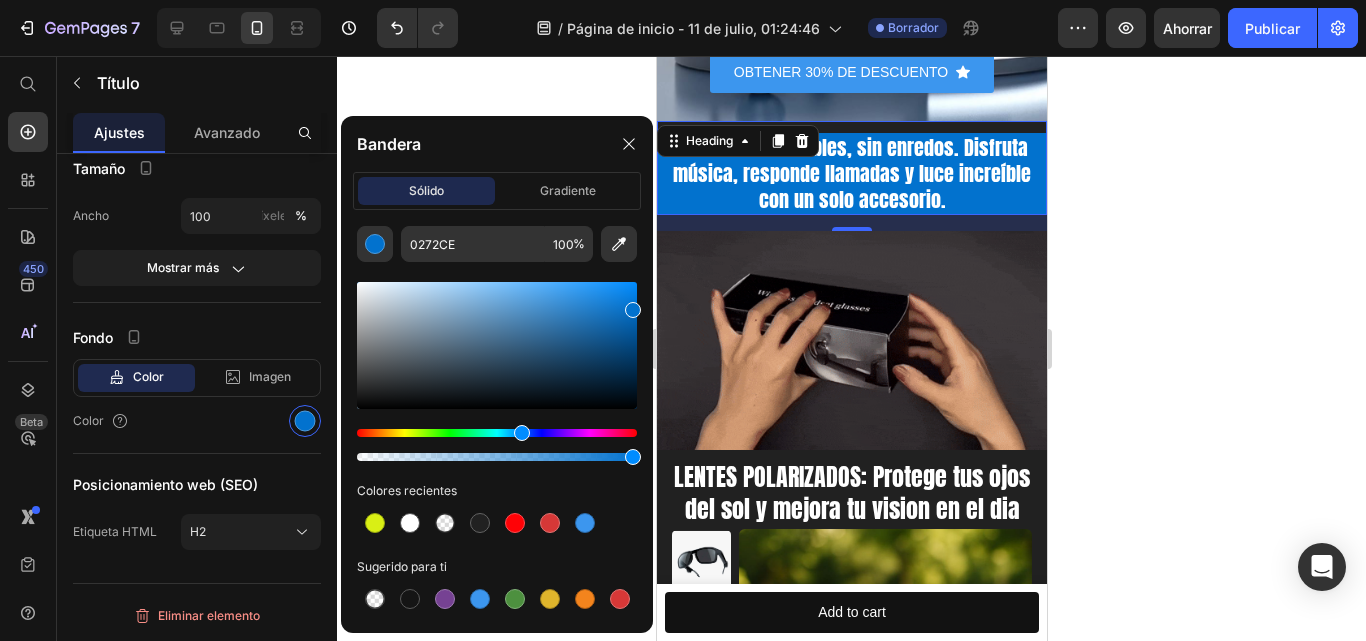 click at bounding box center [633, 310] 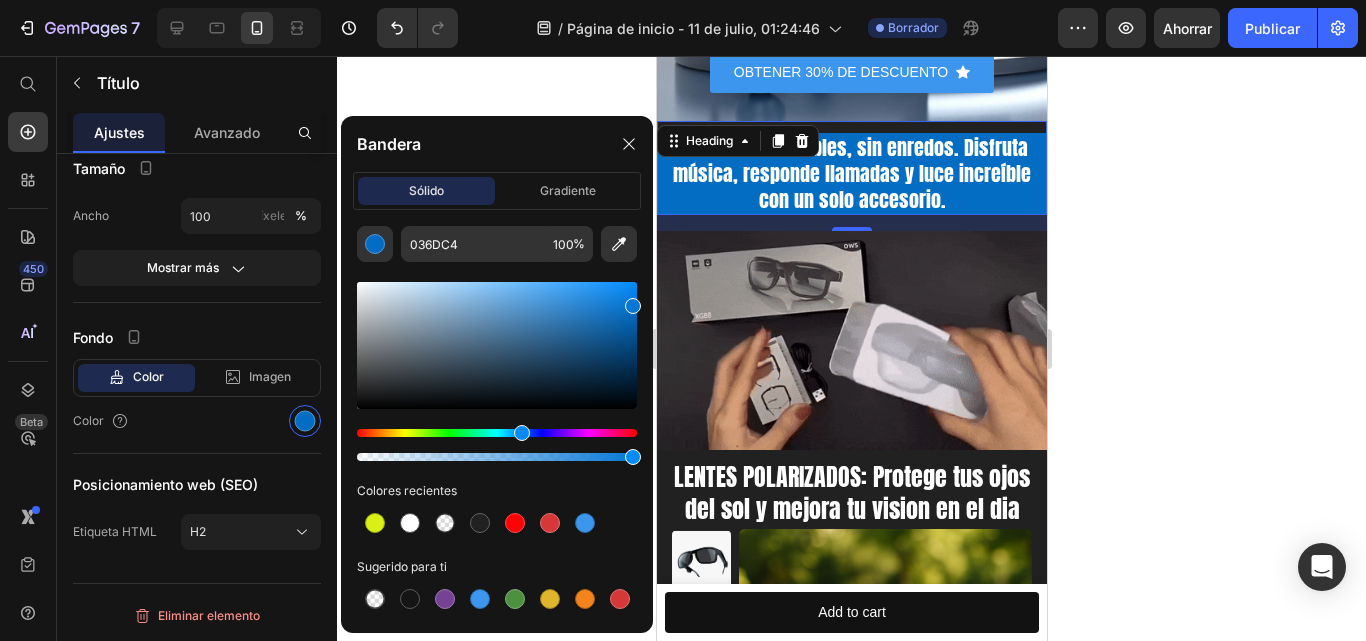 click at bounding box center [633, 306] 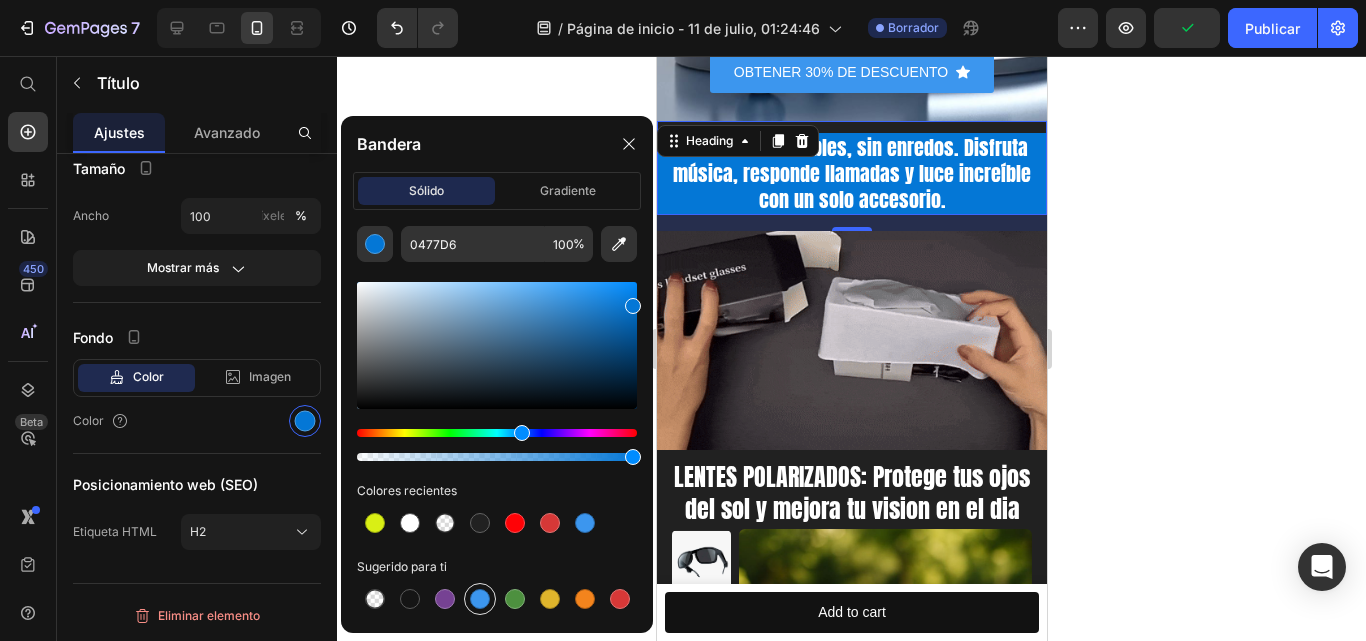 click at bounding box center [480, 599] 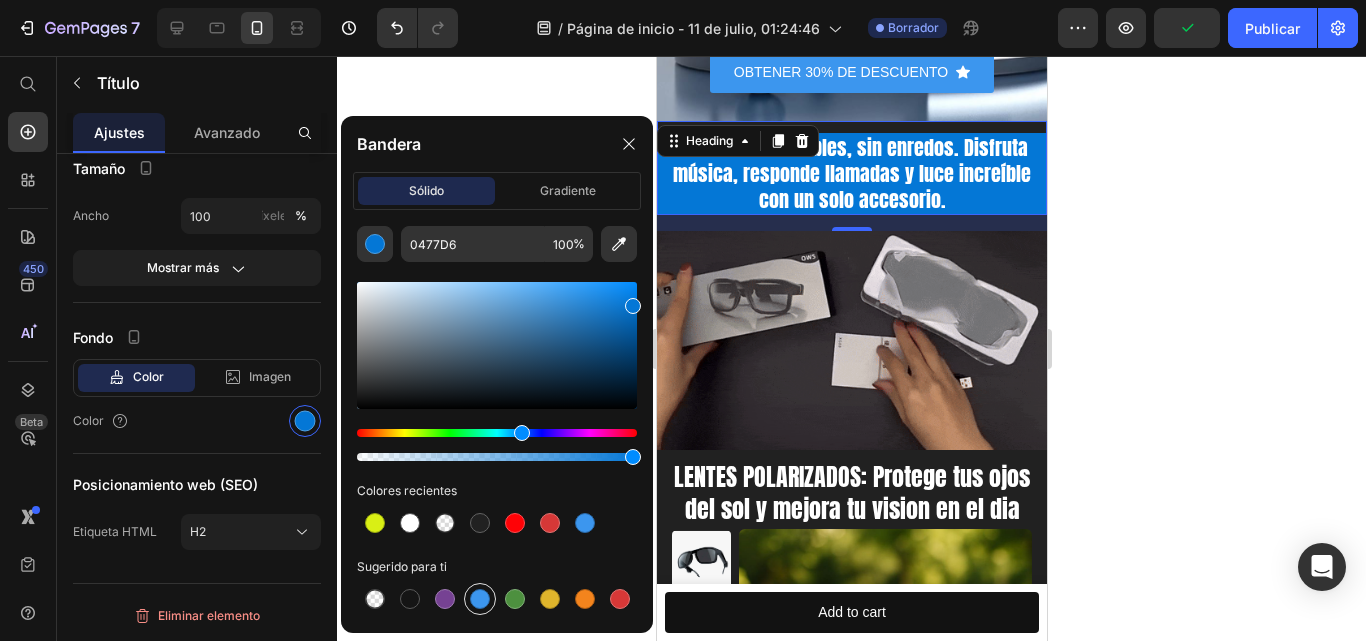 type on "3C96EE" 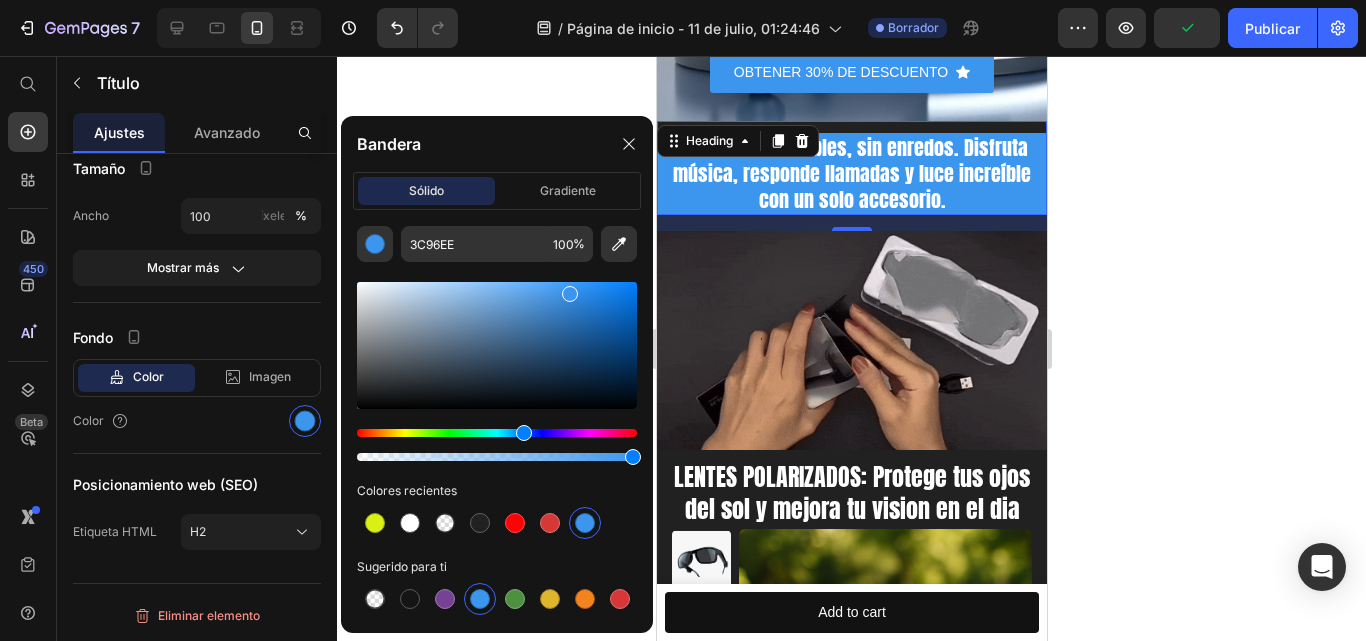 click on "Conéctate sin cables, sin enredos. Disfruta música, responde llamadas y luce increíble con un solo accesorio." at bounding box center [851, 174] 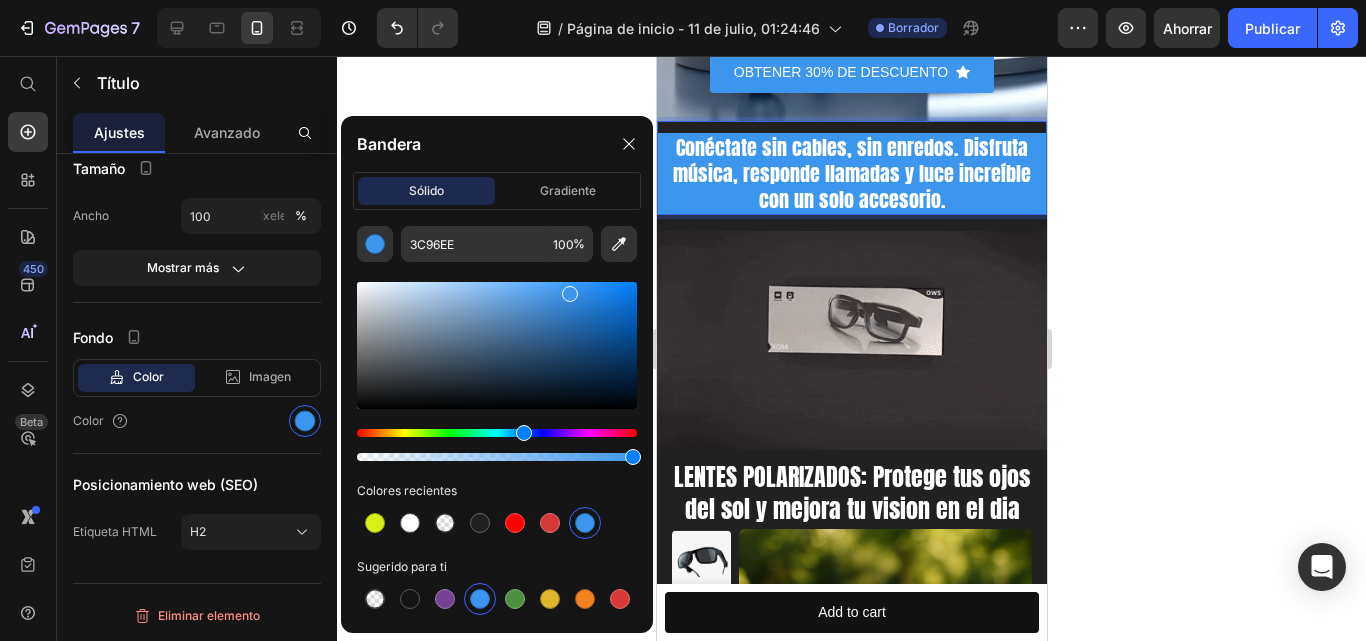 click on "Conéctate sin cables, sin enredos. Disfruta música, responde llamadas y luce increíble con un solo accesorio." at bounding box center [851, 174] 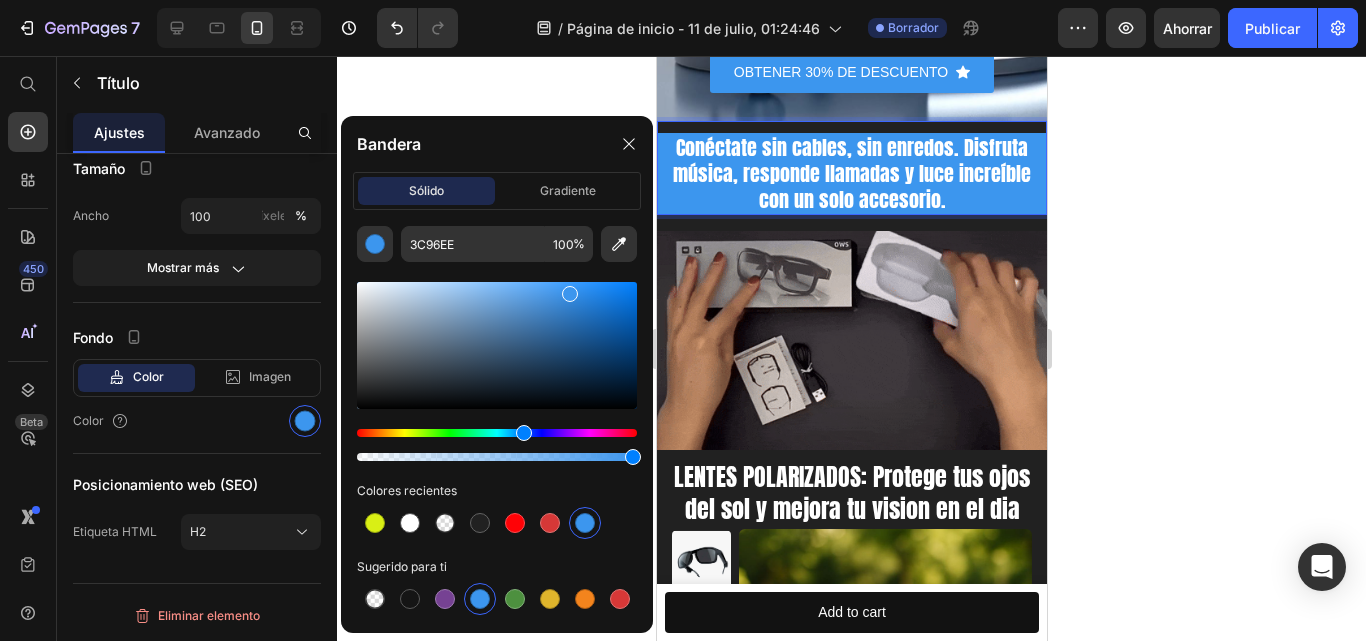 click on "Conéctate sin cables, sin enredos. Disfruta música, responde llamadas y luce increíble con un solo accesorio." at bounding box center (851, 174) 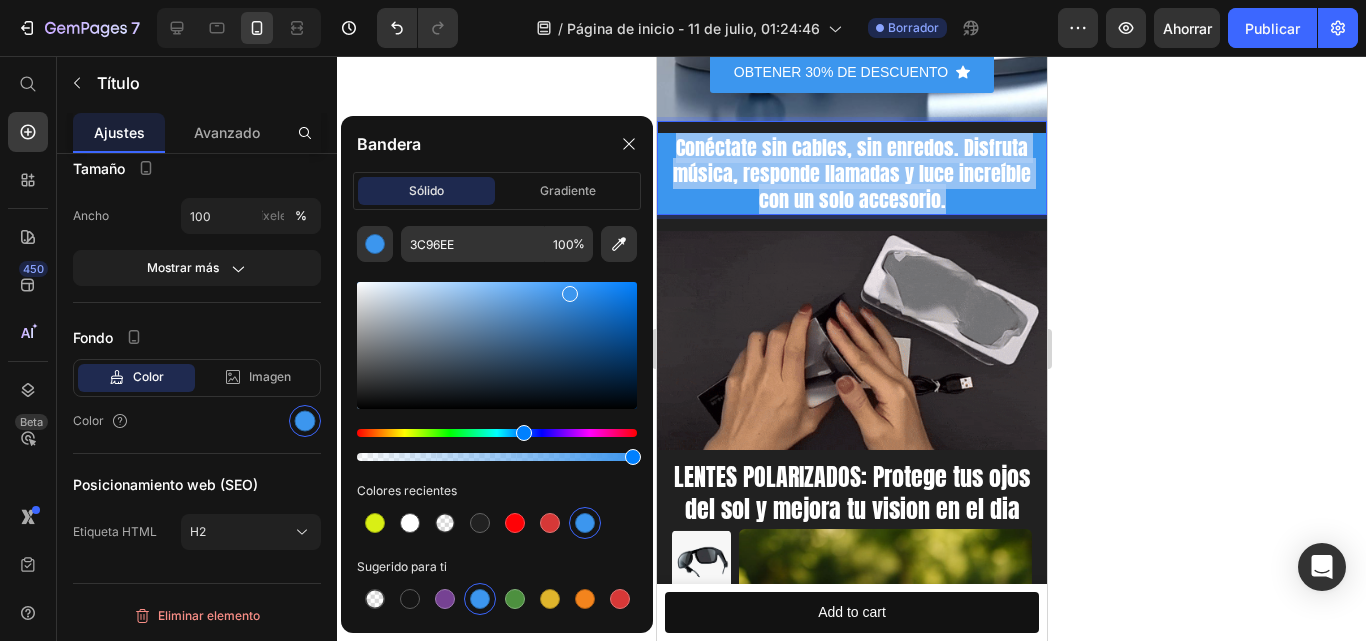 click on "Conéctate sin cables, sin enredos. Disfruta música, responde llamadas y luce increíble con un solo accesorio." at bounding box center (851, 174) 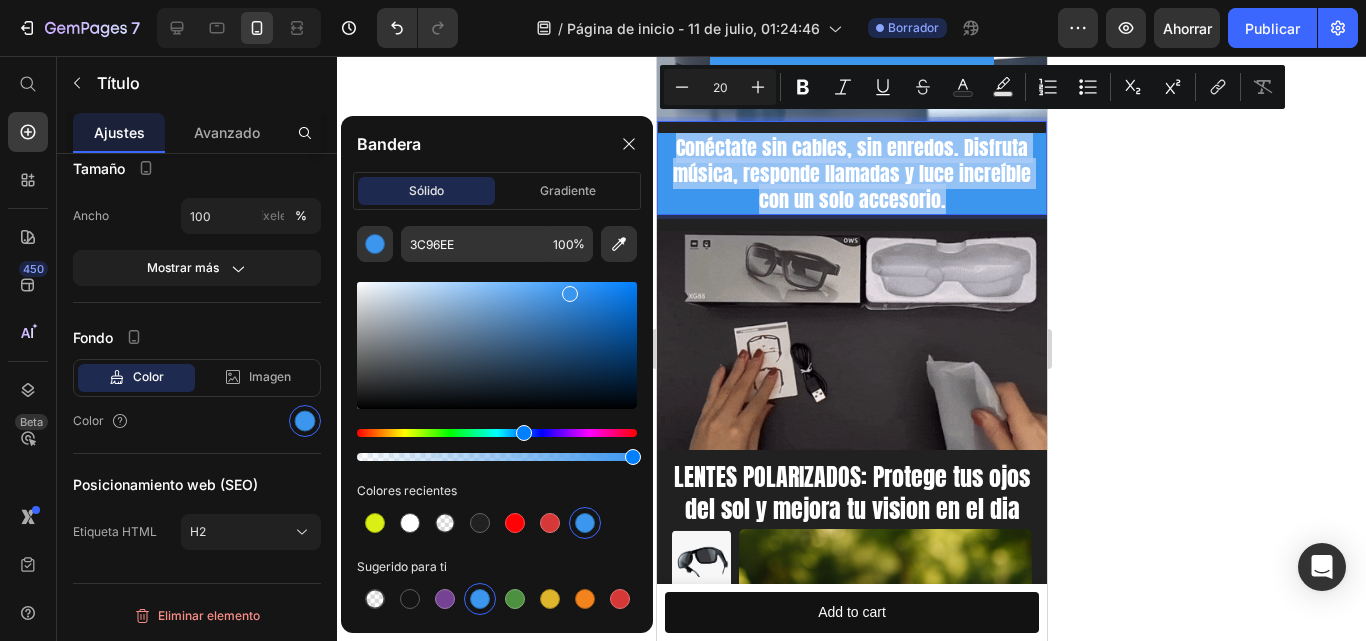 click on "Conéctate sin cables, sin enredos. Disfruta música, responde llamadas y luce increíble con un solo accesorio." at bounding box center (851, 174) 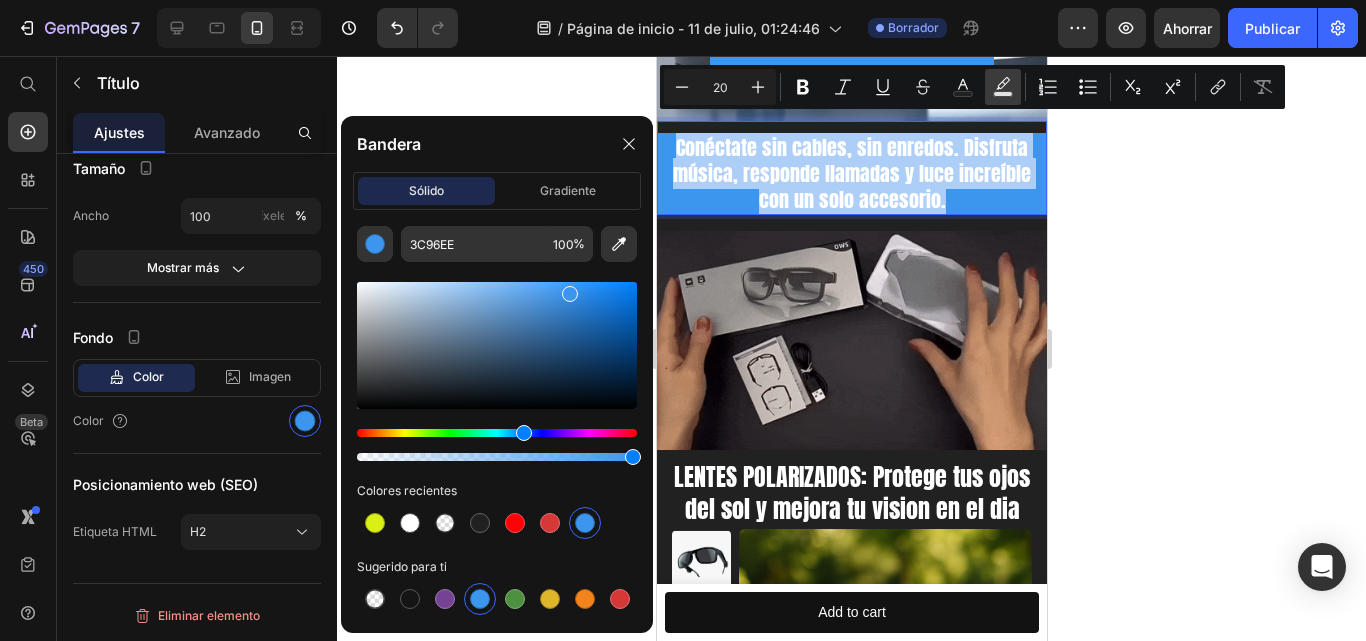 click 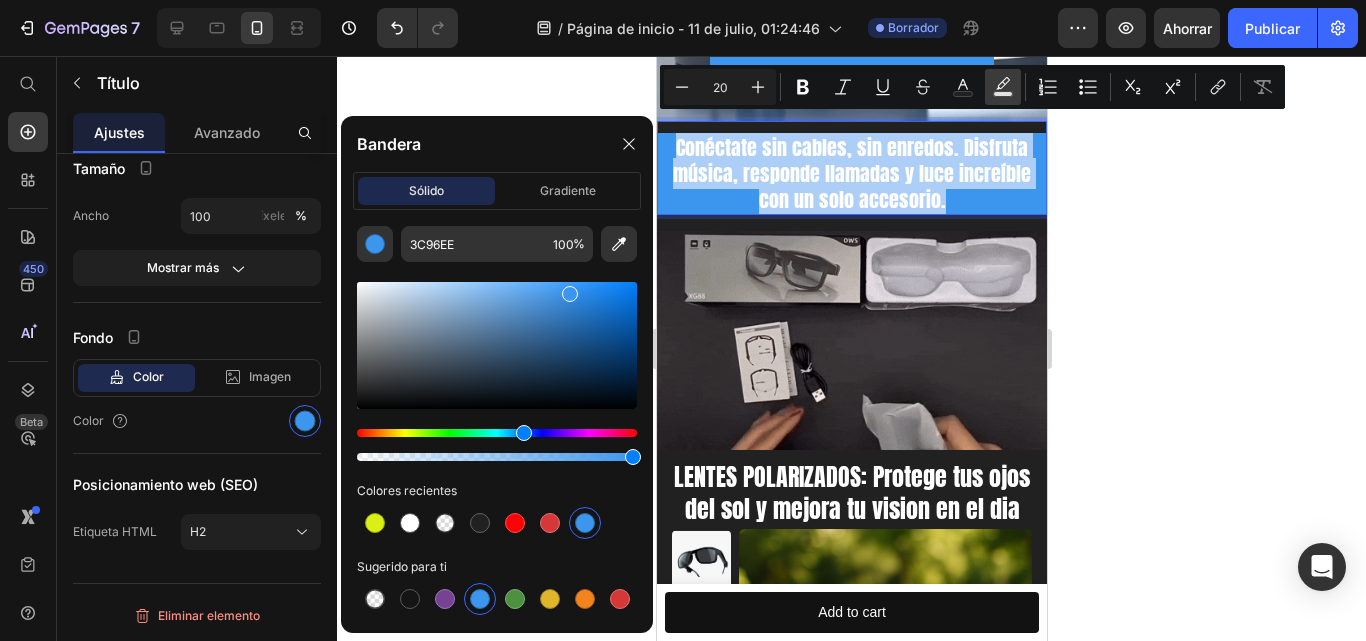 type on "000000" 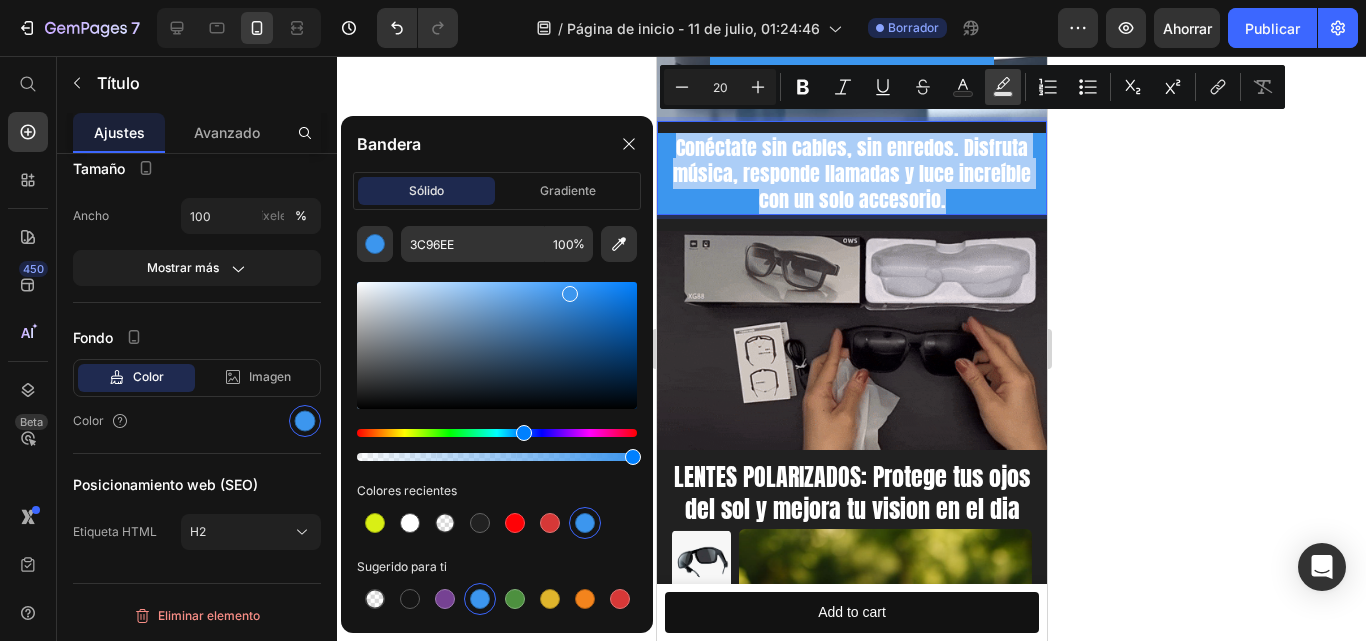 type on "77" 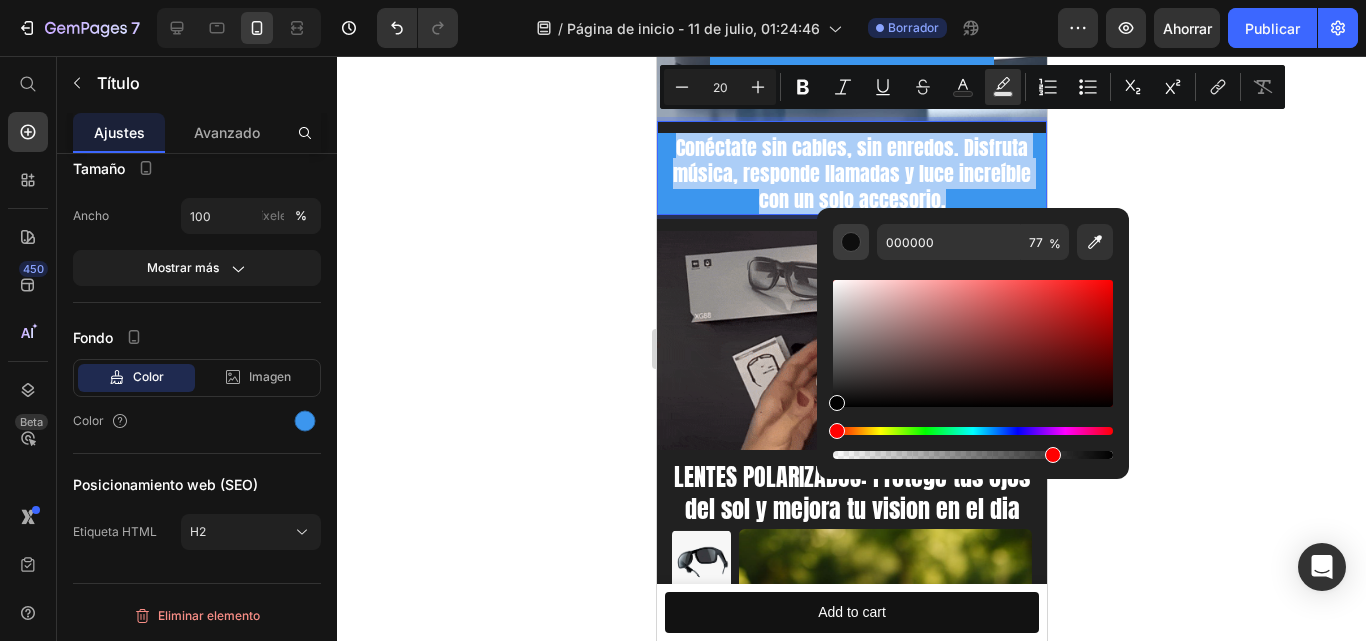 click at bounding box center [851, 242] 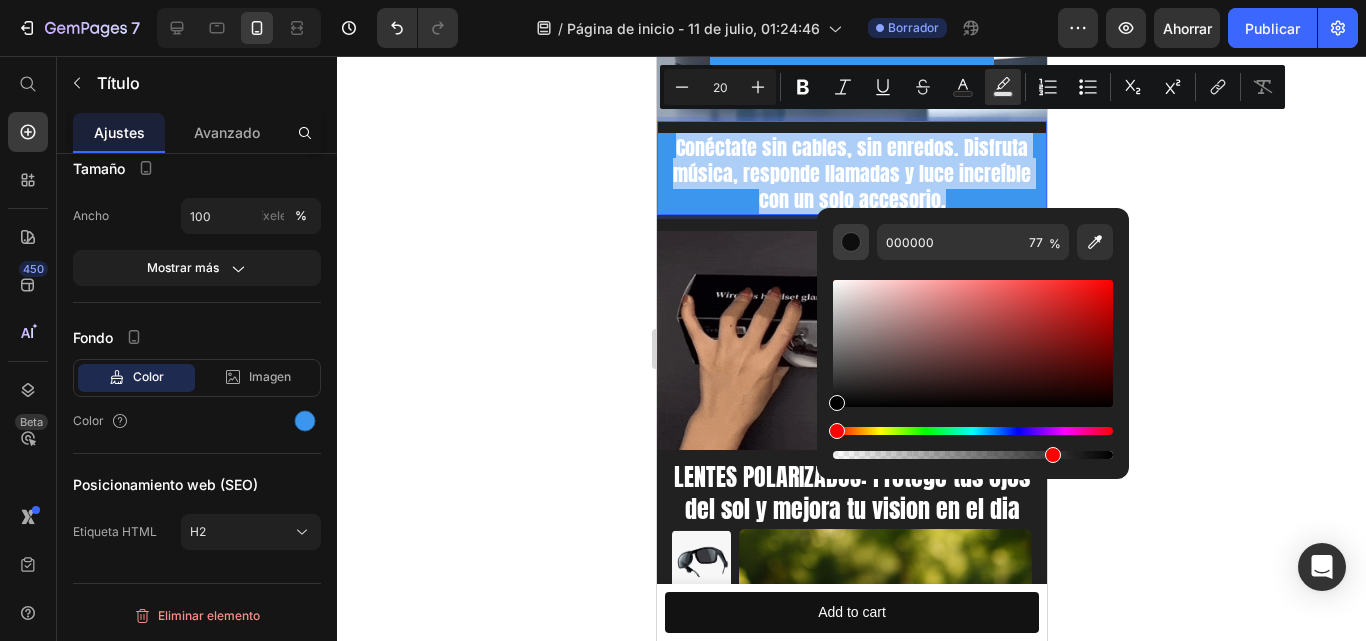 click at bounding box center (851, 242) 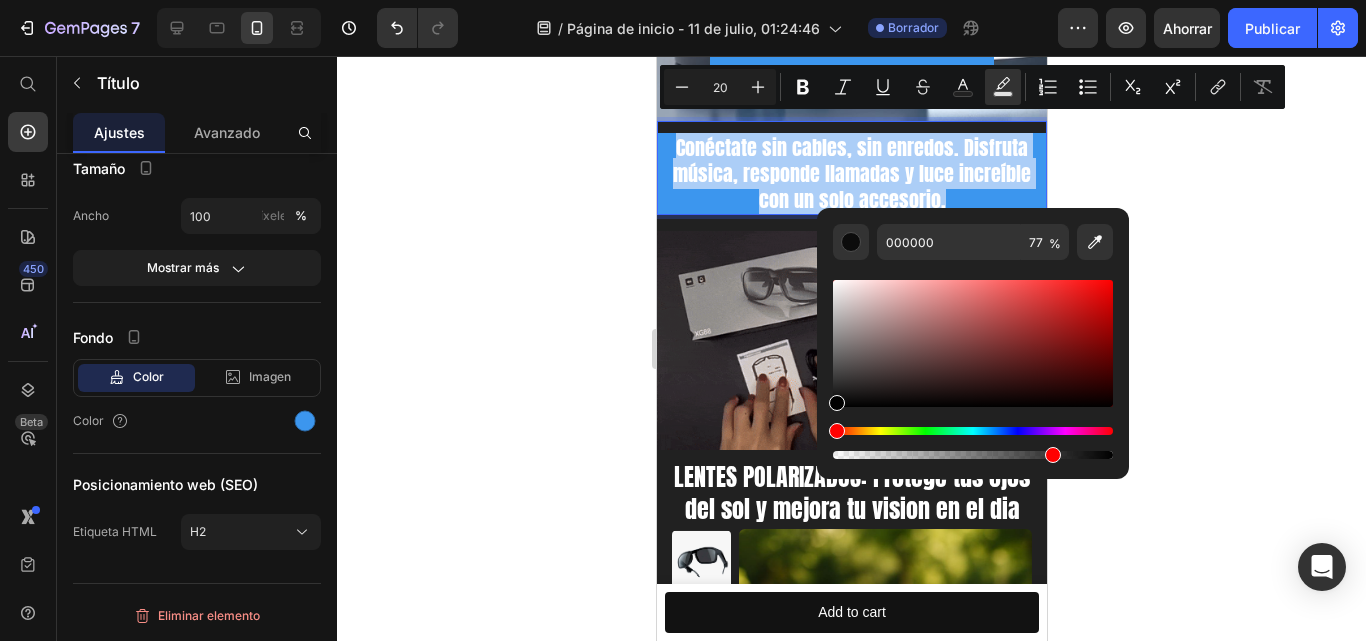 click 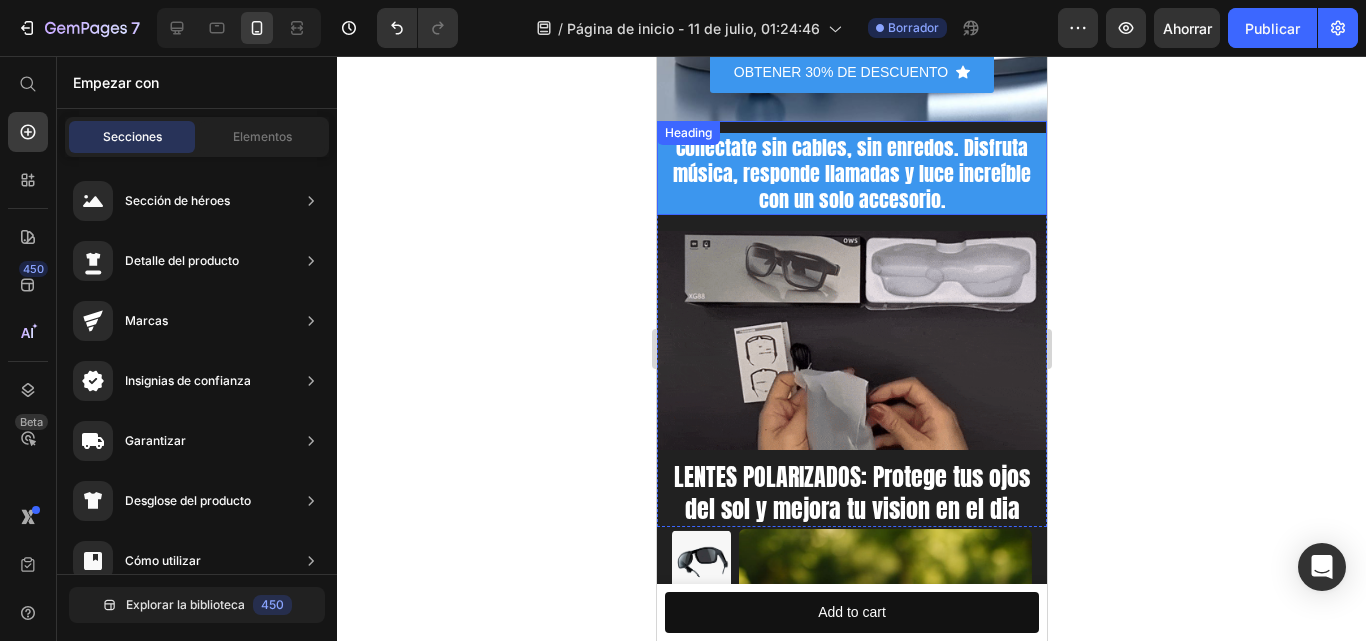 click on "Conéctate sin cables, sin enredos. Disfruta música, responde llamadas y luce increíble con un solo accesorio." at bounding box center [851, 174] 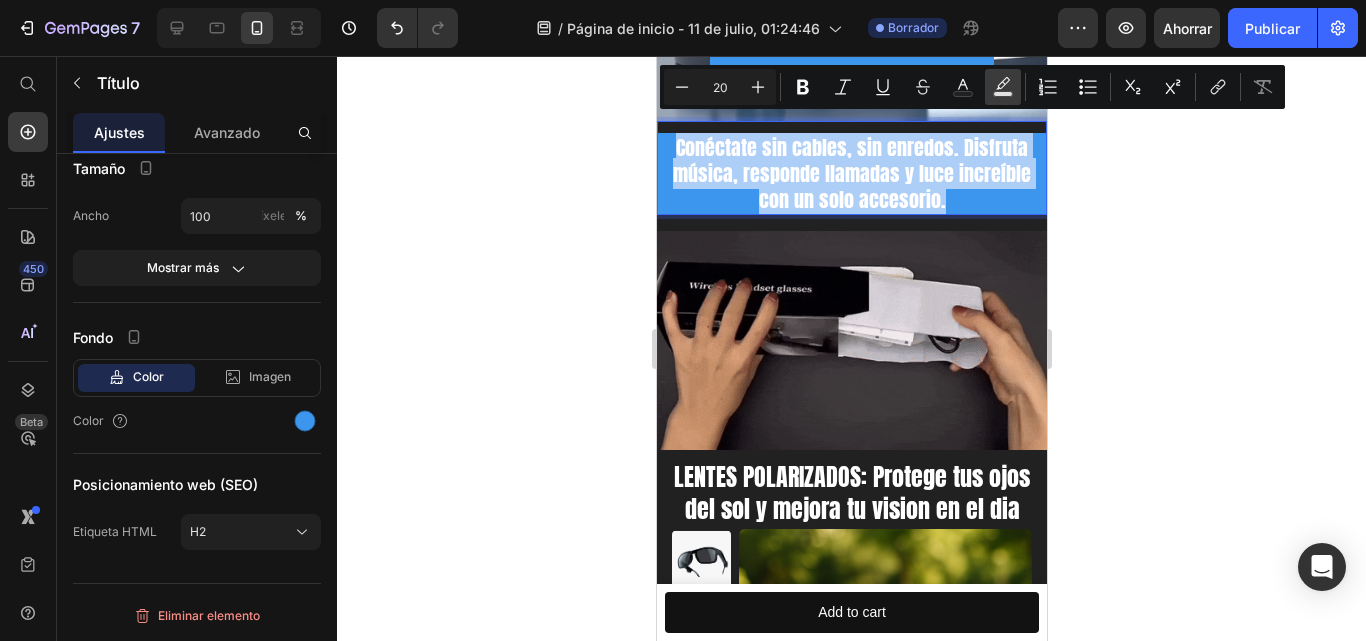 click 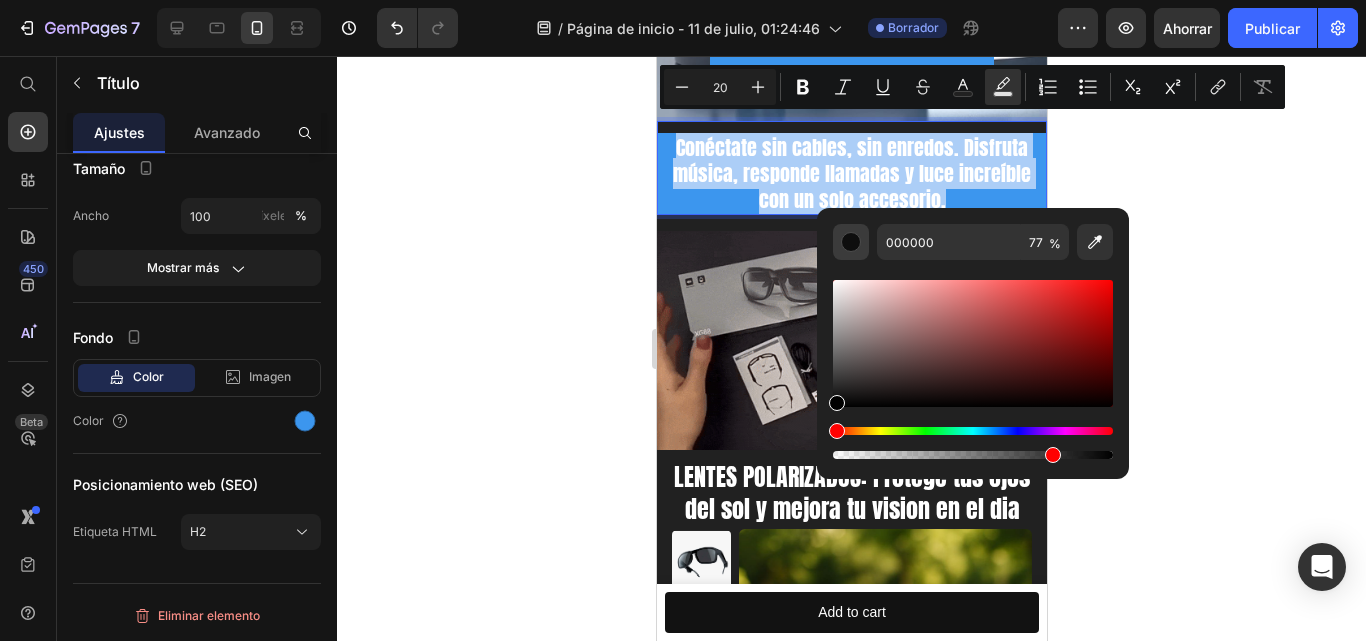 click at bounding box center (851, 242) 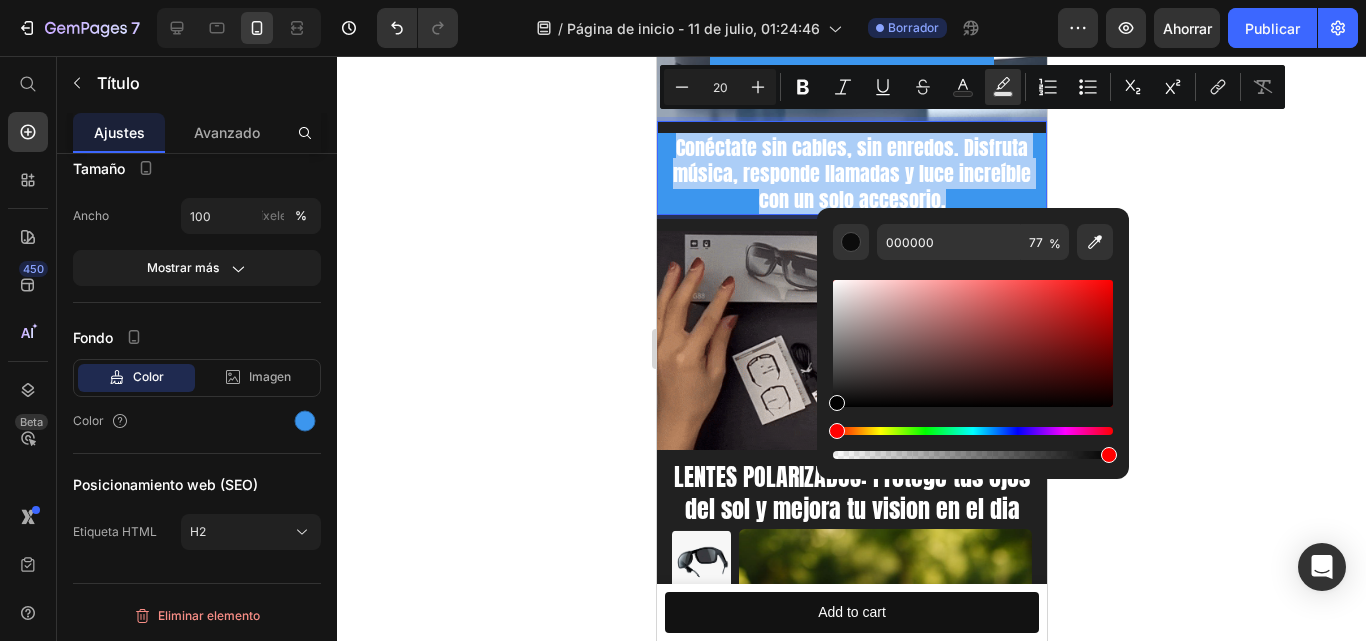 drag, startPoint x: 1050, startPoint y: 451, endPoint x: 1178, endPoint y: 436, distance: 128.87592 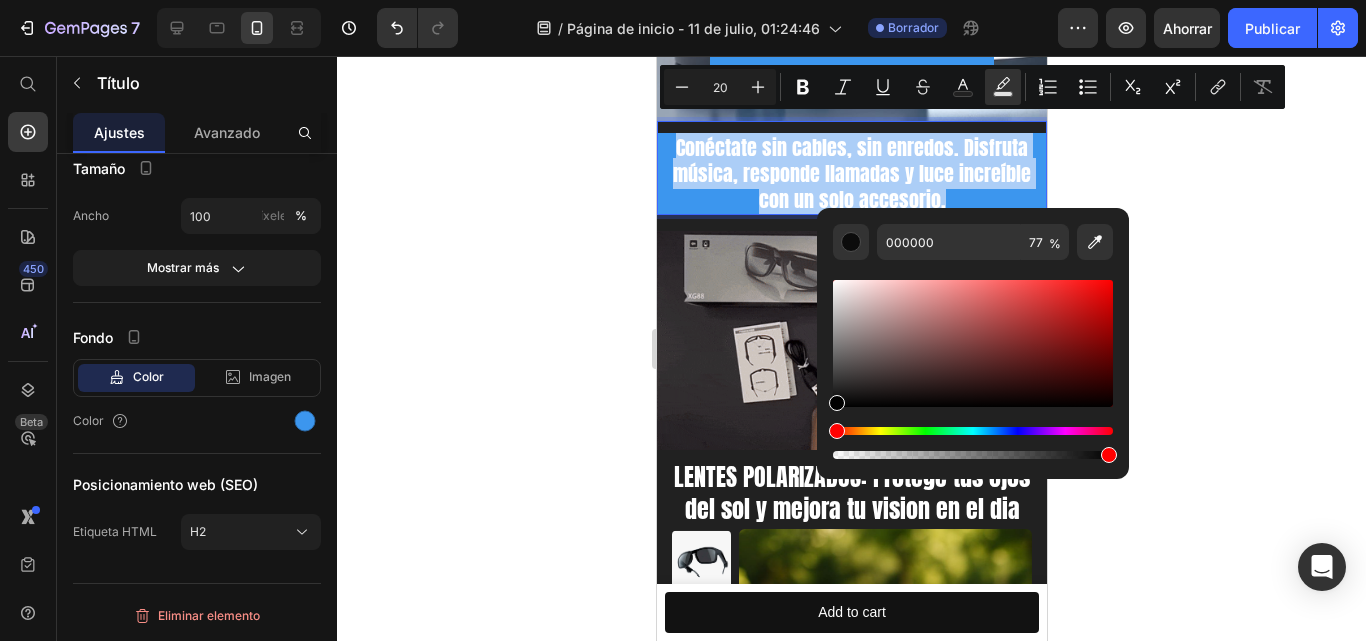 click on "7 / Página de inicio - 11 de julio, 01:24:46 Borrador Avance Ahorrar Publicar 450 Beta Empezar con Secciones Elementos Sección de héroes Detalle del producto Marcas Insignias de confianza Garantizar Desglose del producto Cómo utilizar Testimonios Comparar Manojo Preguntas frecuentes Prueba social Historia de la marca Lista de productos Recopilación Lista de blogs Contacto Sticky Añadir al carrito Pie de página personalizado Explorar la biblioteca 450 Disposición
Fila
Fila
Fila
Fila Texto
Título
Bloque de texto Botón
Botón
Botón
Imagen" at bounding box center (683, 0) 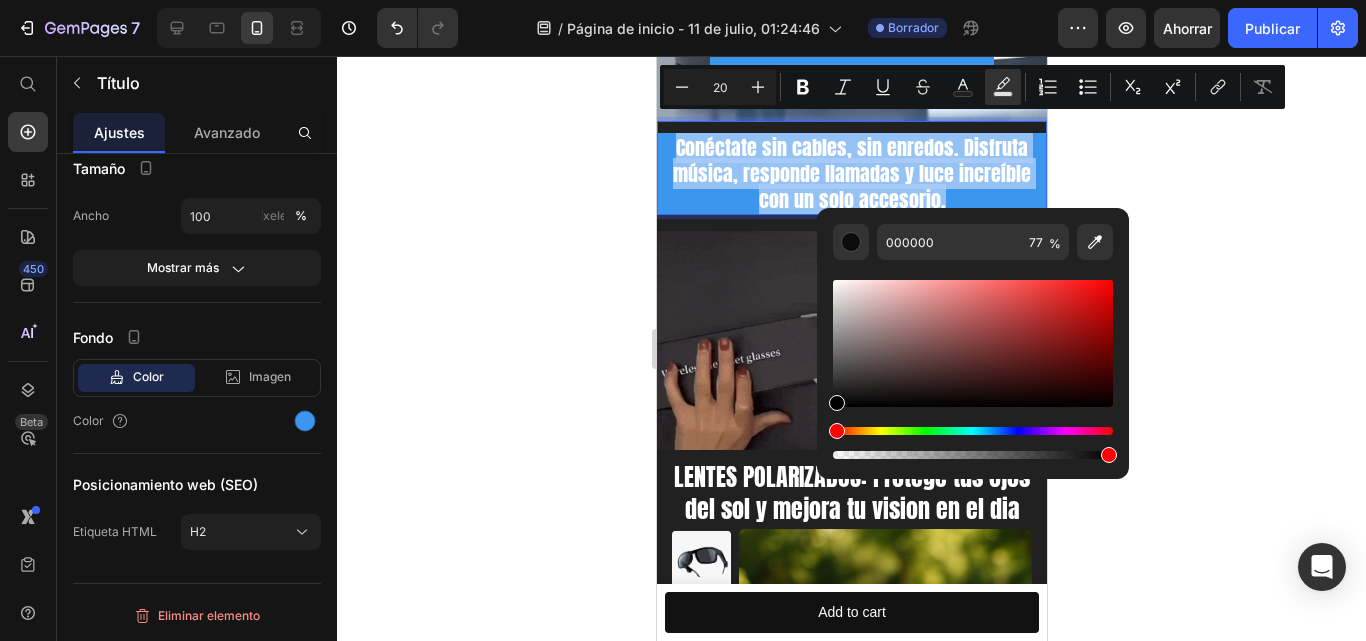 type on "100" 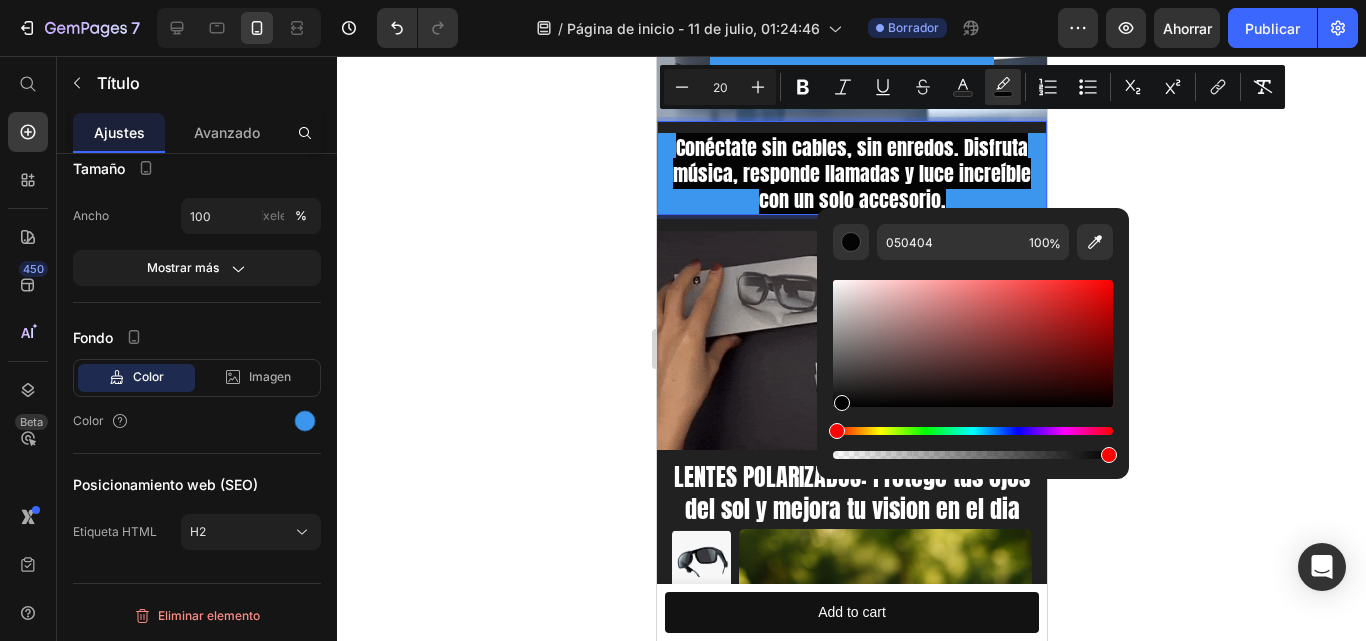 drag, startPoint x: 839, startPoint y: 404, endPoint x: 839, endPoint y: 416, distance: 12 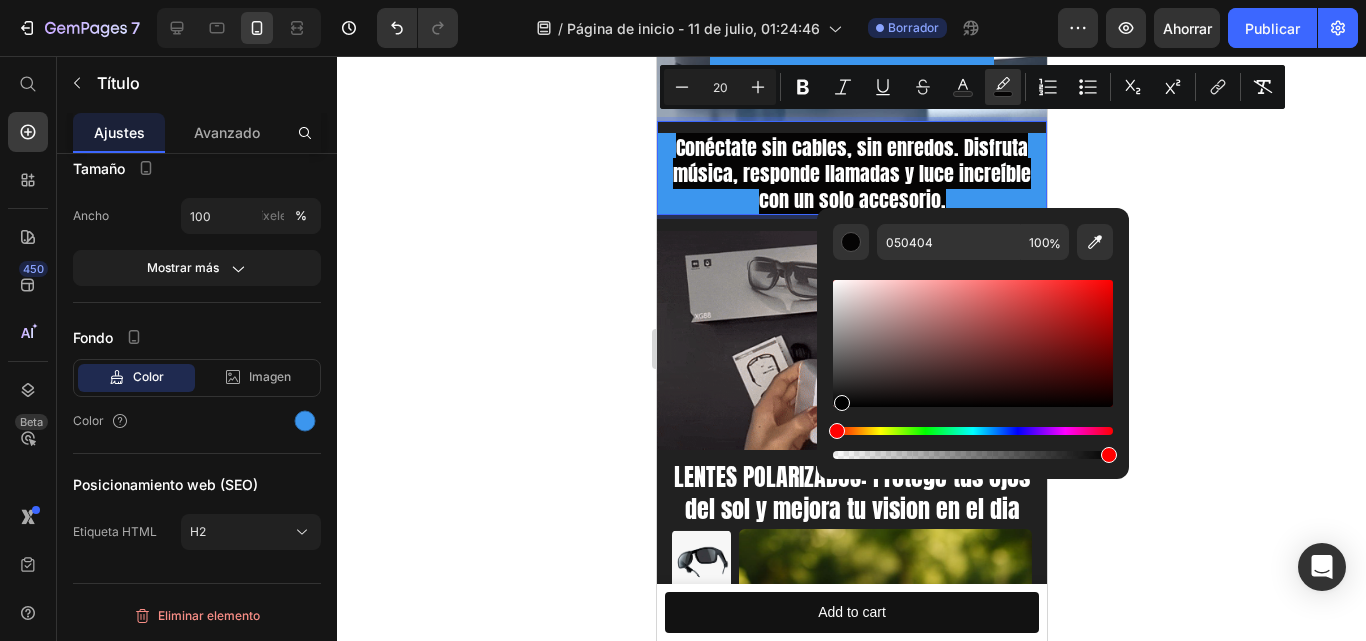 click at bounding box center (973, 369) 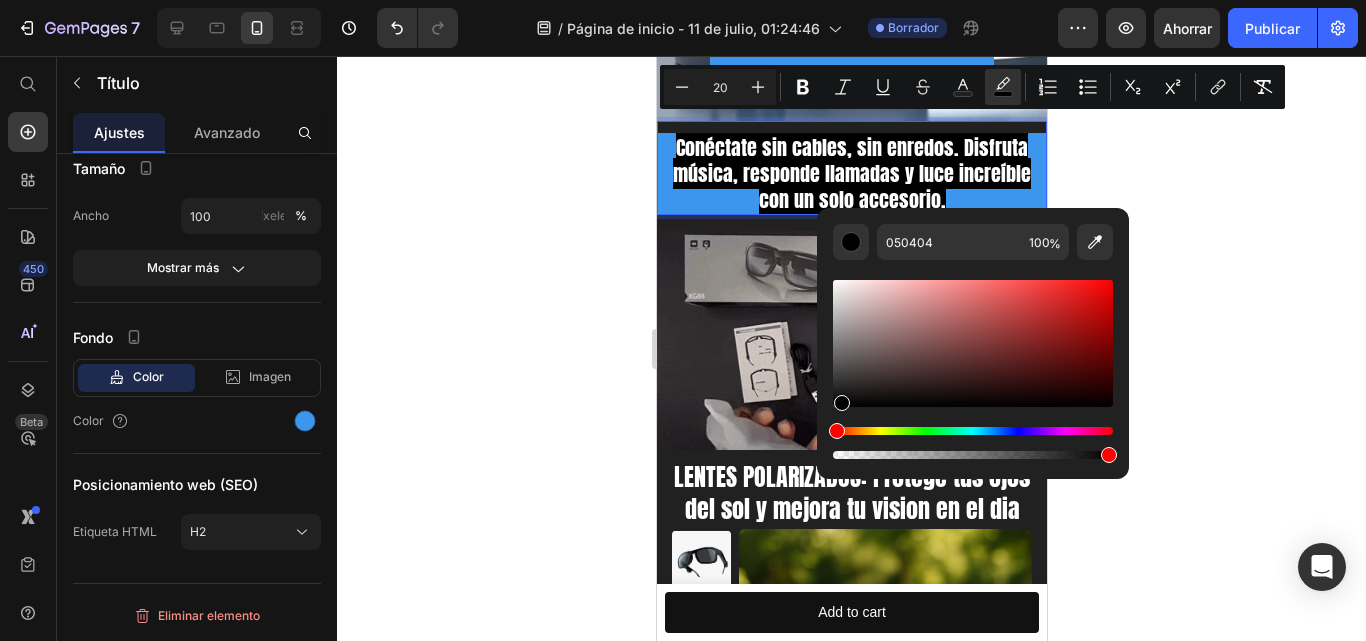 type on "000000" 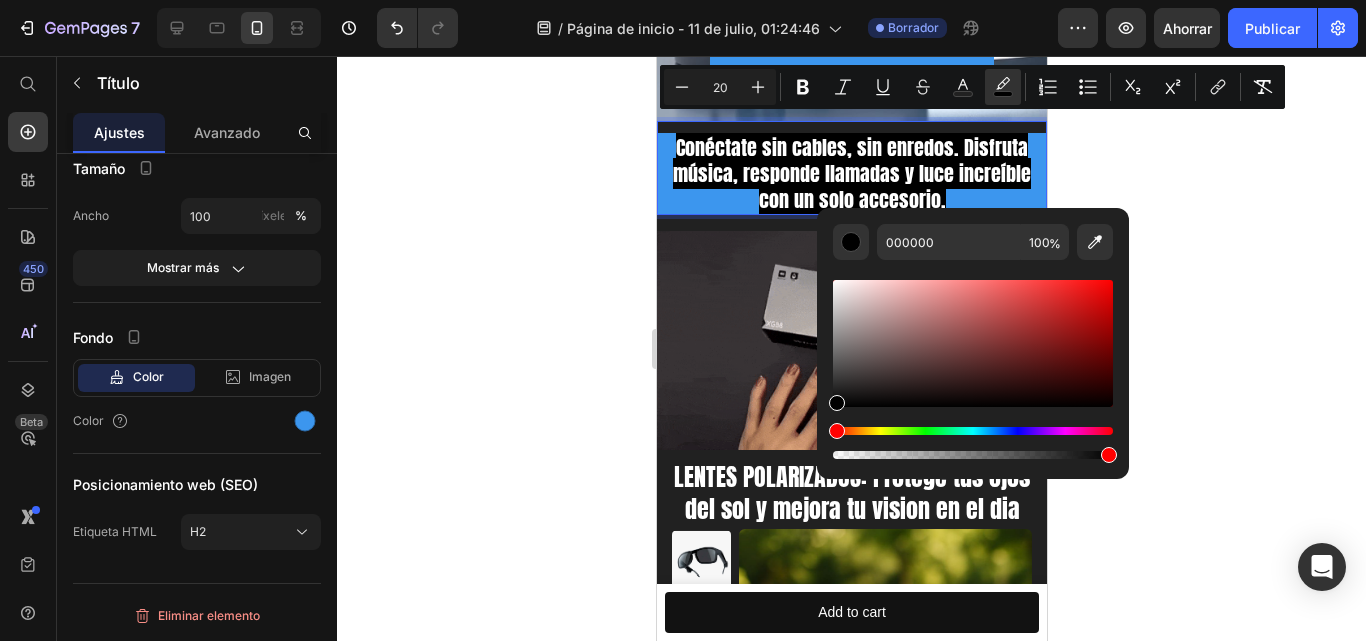 click 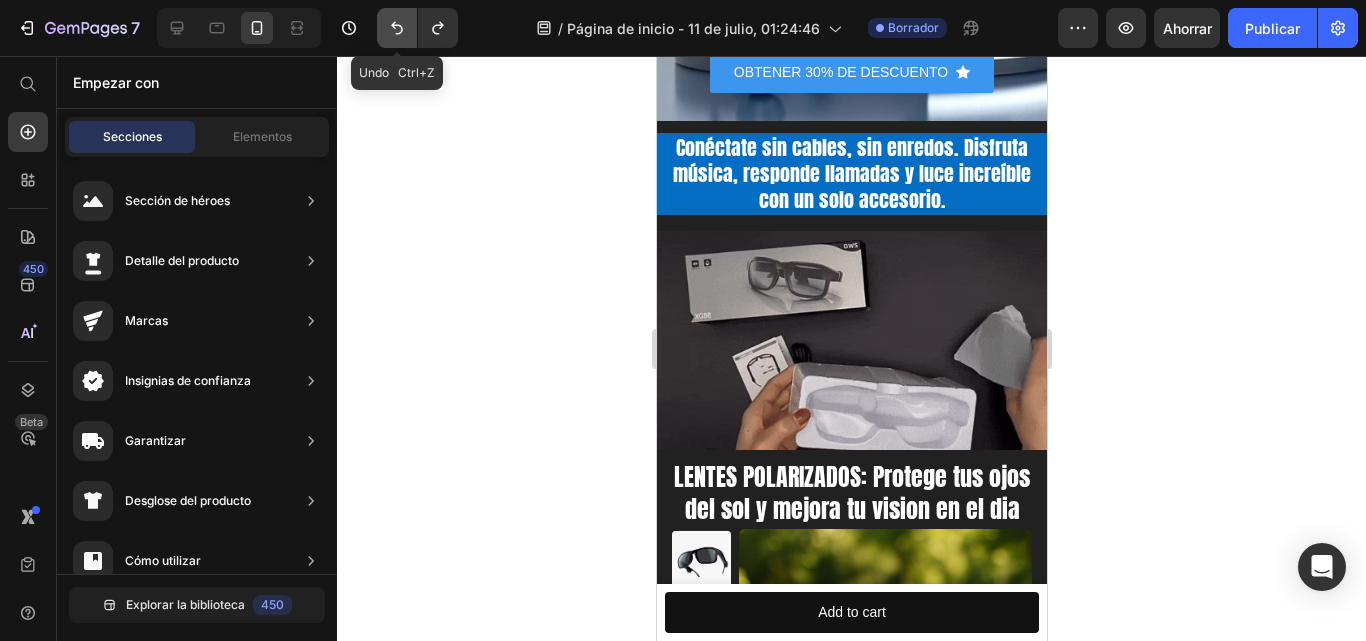 click 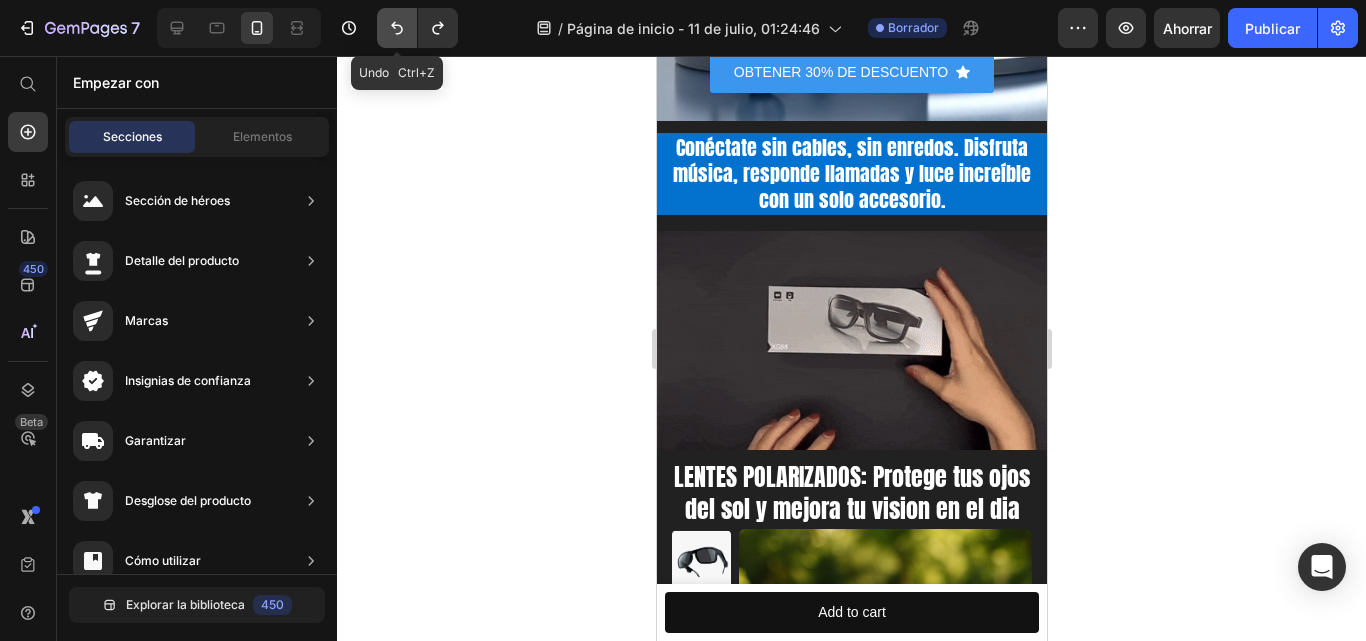 click 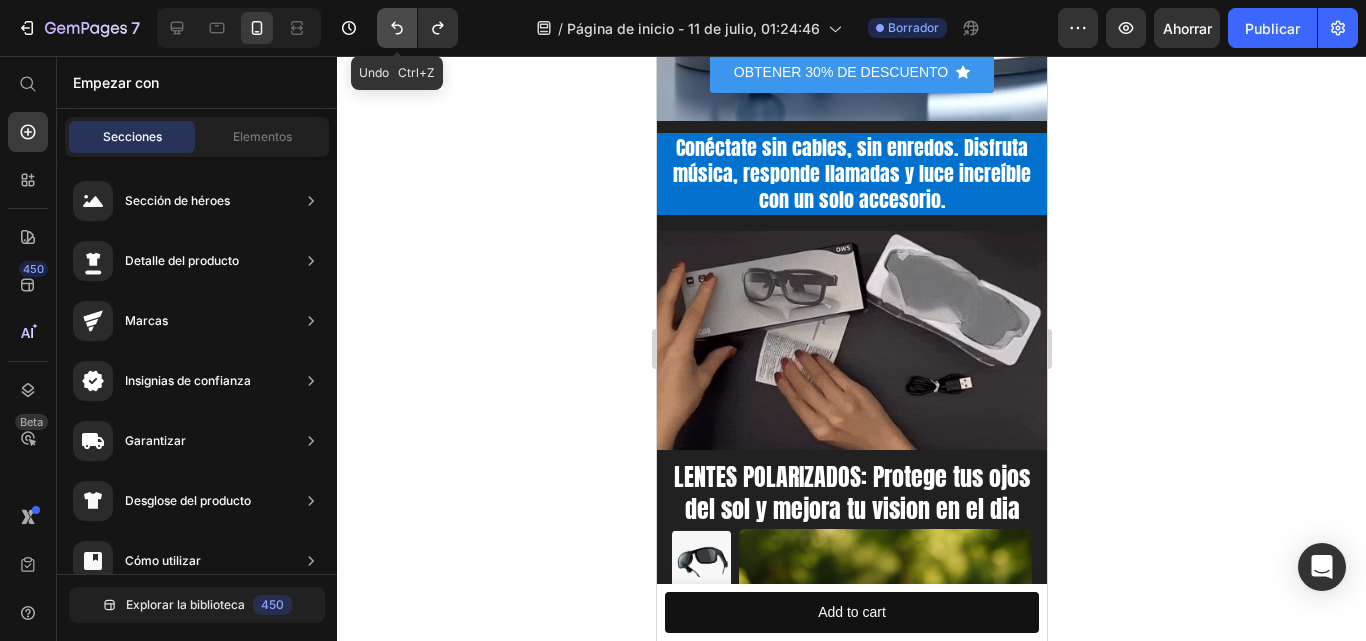 click 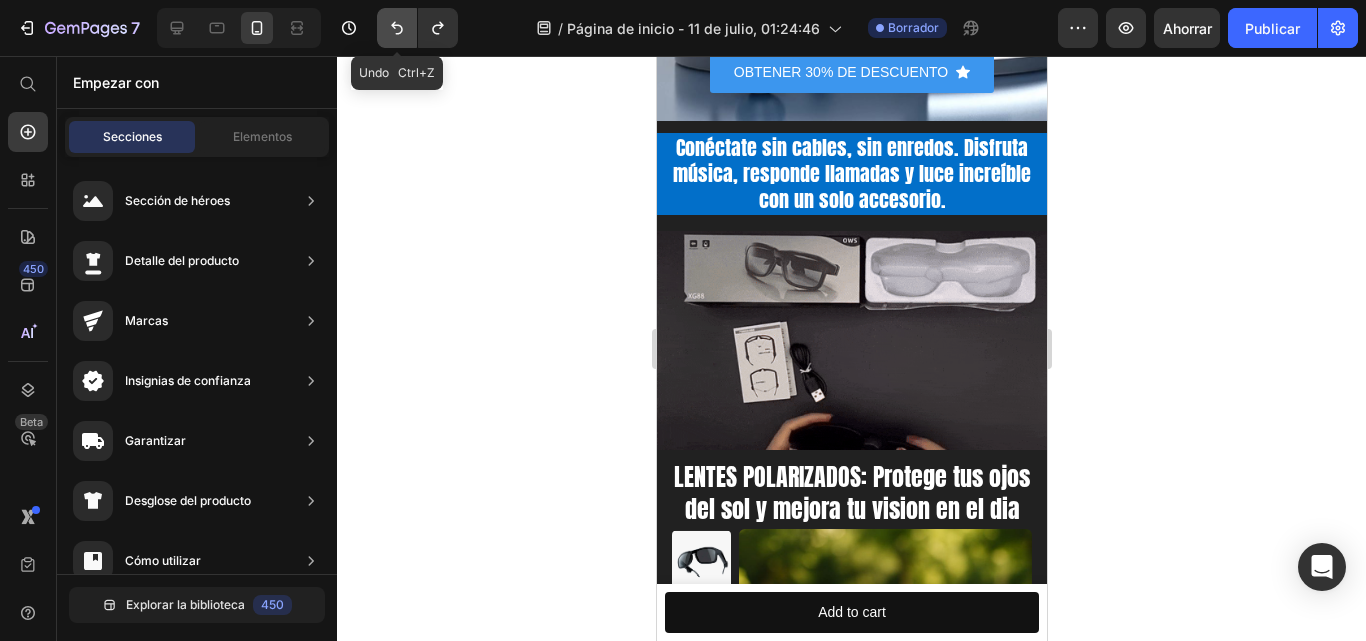 click 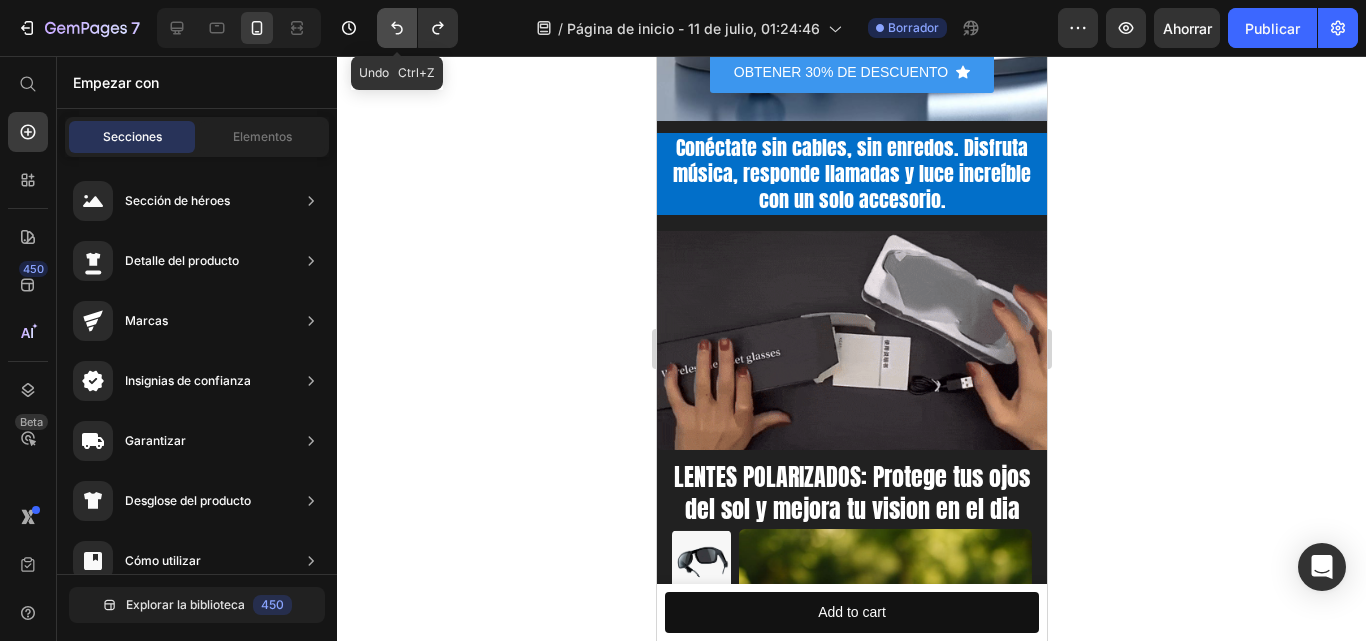 click 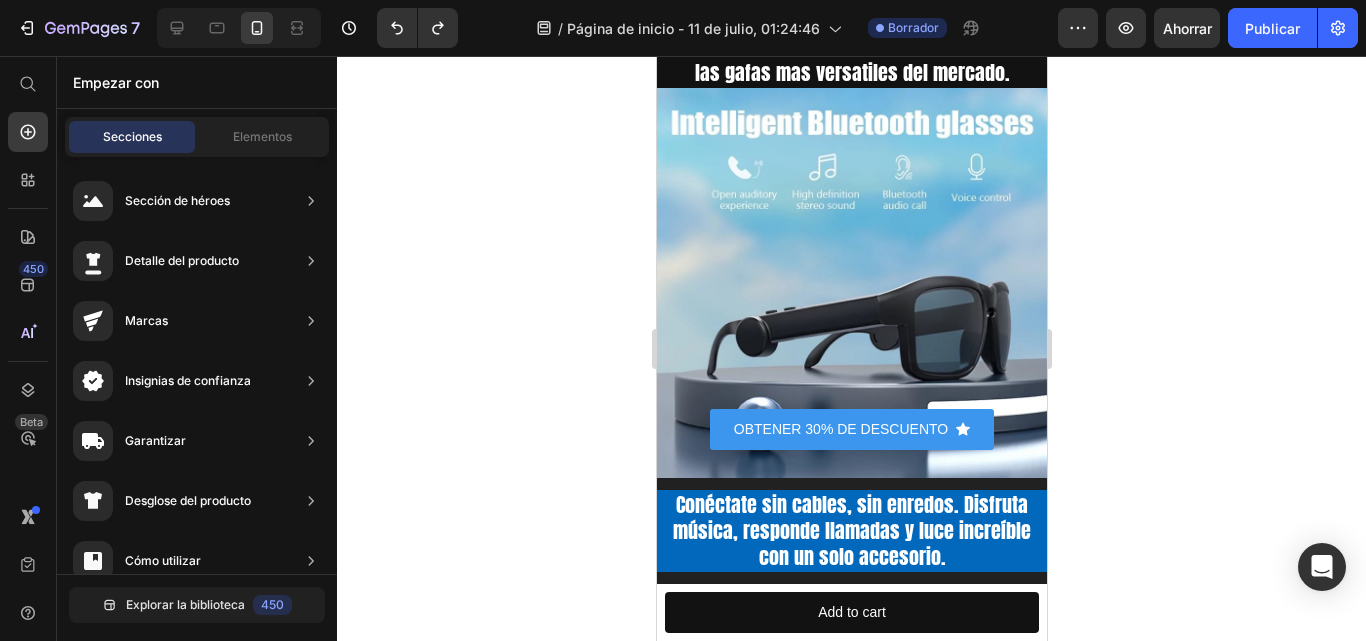 scroll, scrollTop: 276, scrollLeft: 0, axis: vertical 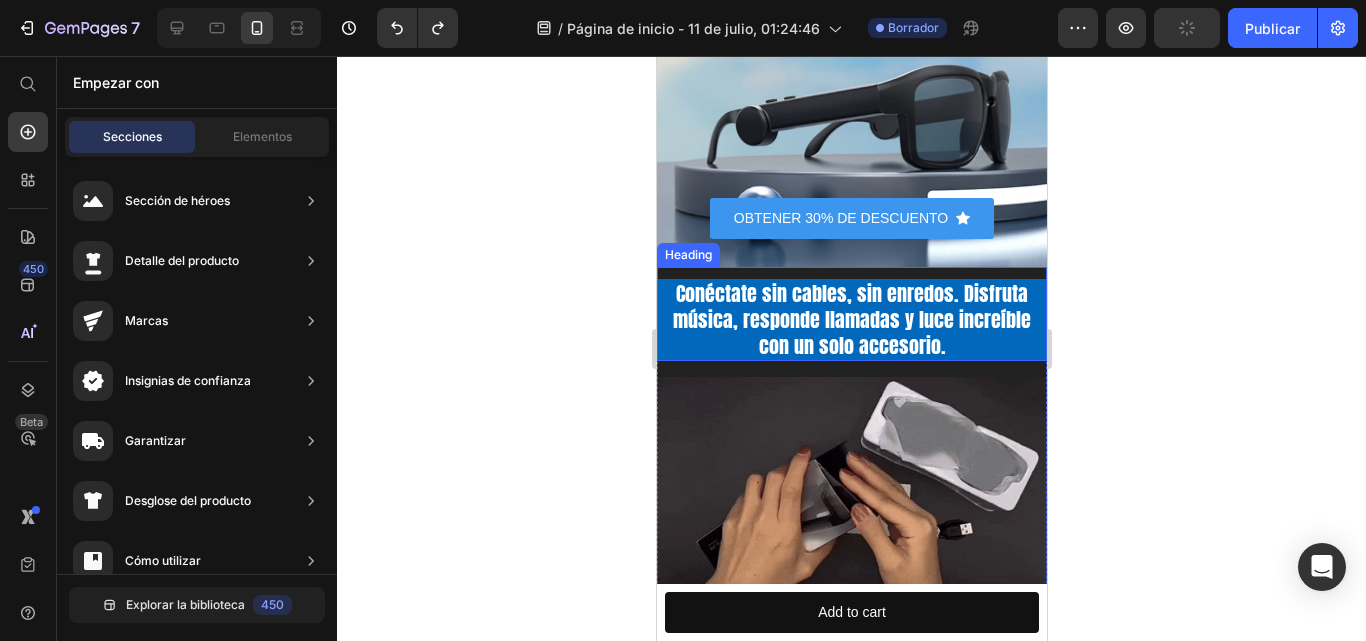 click on "Conéctate sin cables, sin enredos. Disfruta música, responde llamadas y luce increíble con un solo accesorio." at bounding box center (851, 320) 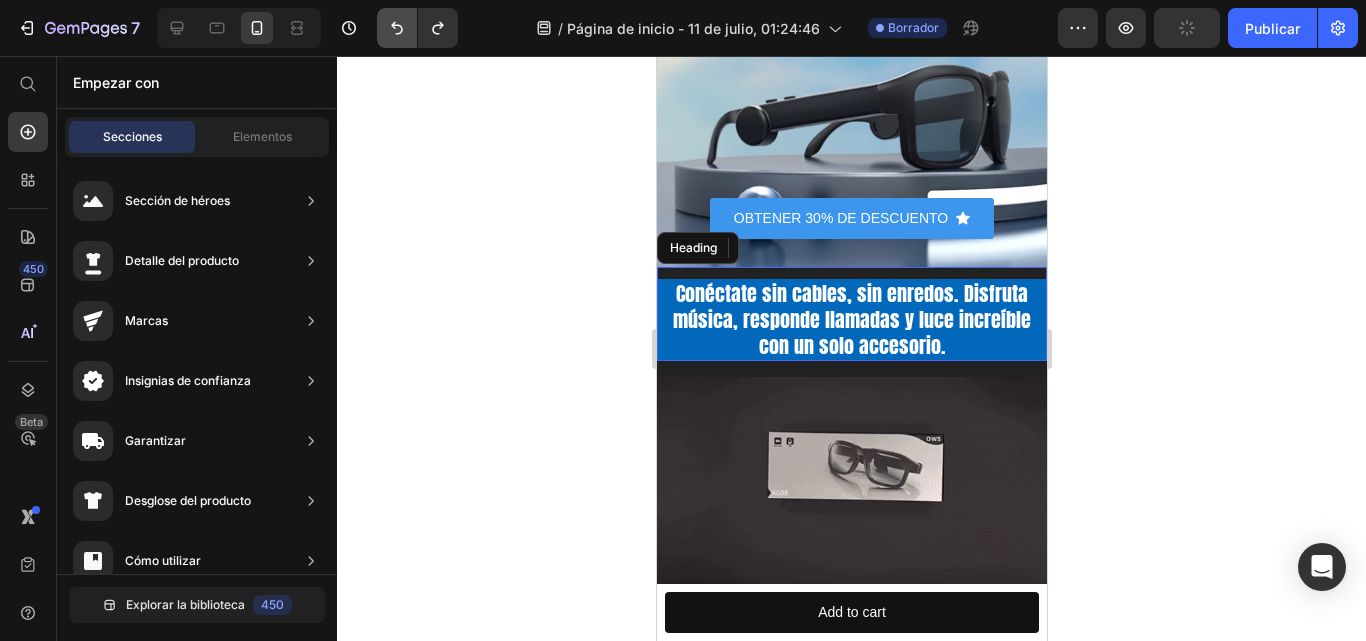 click 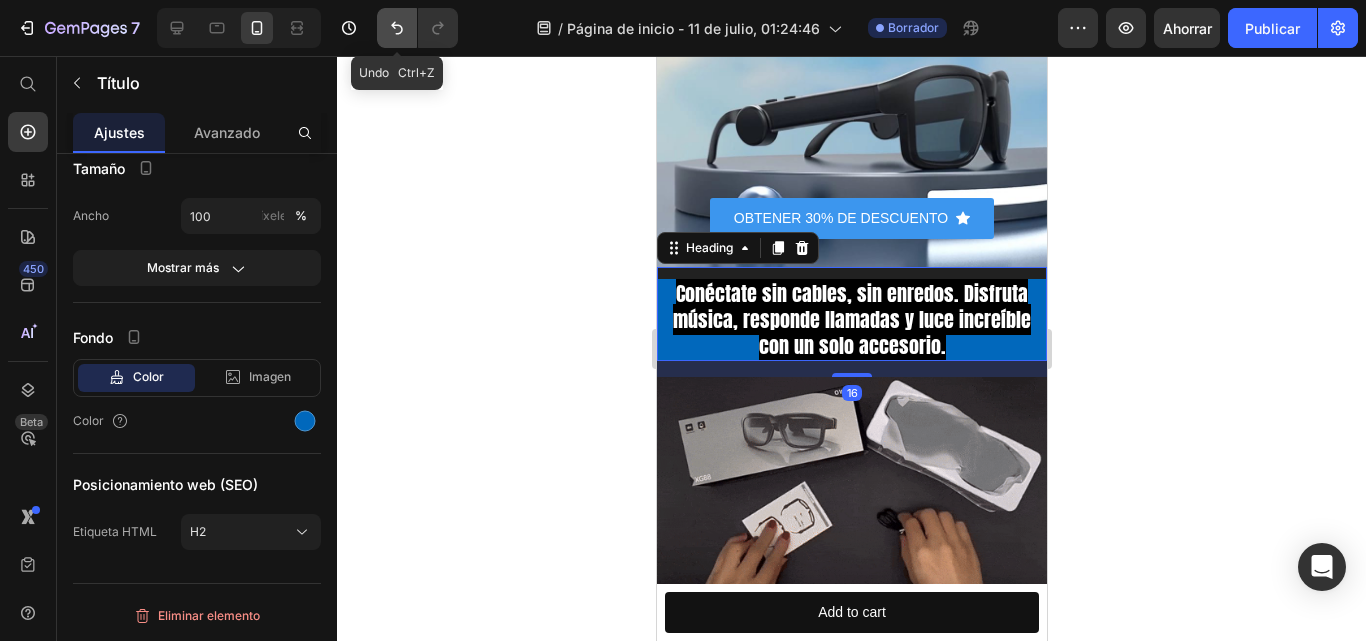 click 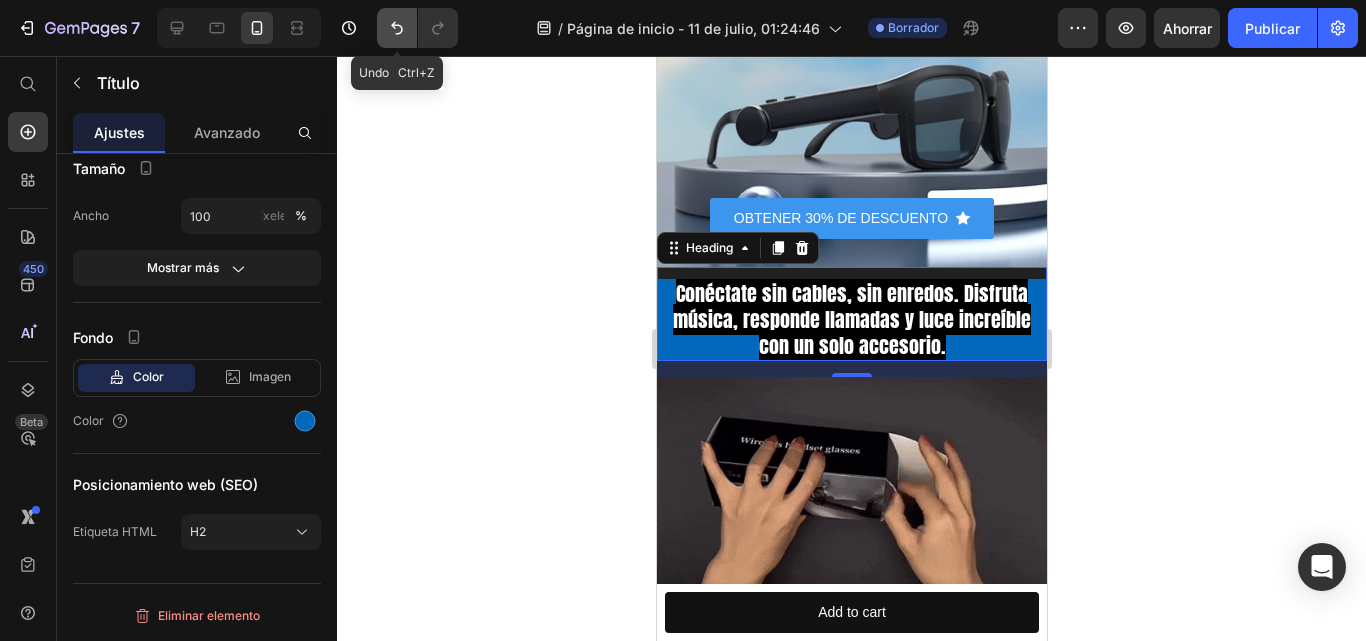 click 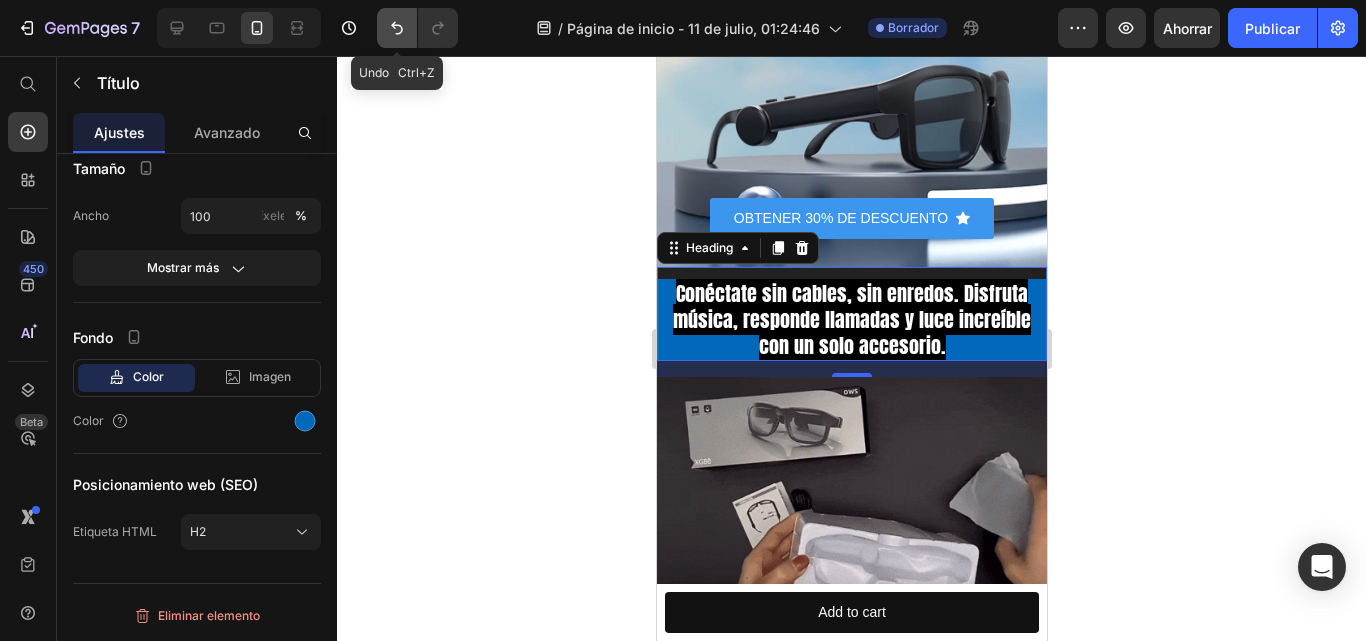 click 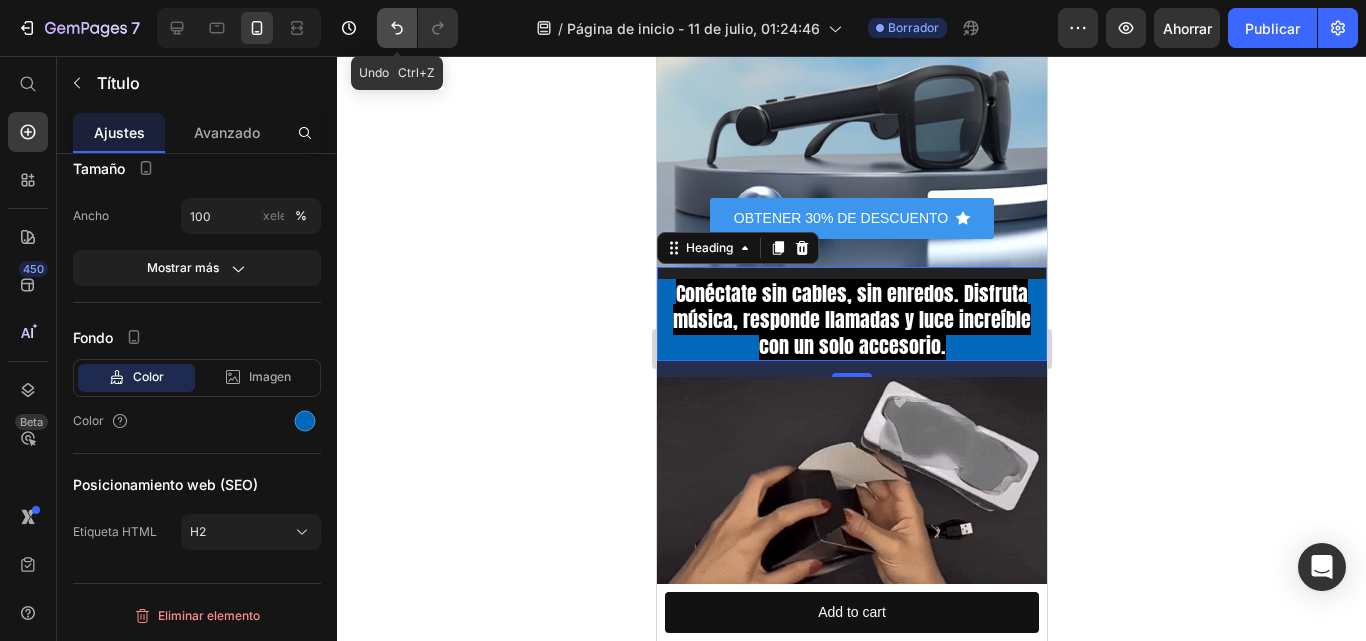 click 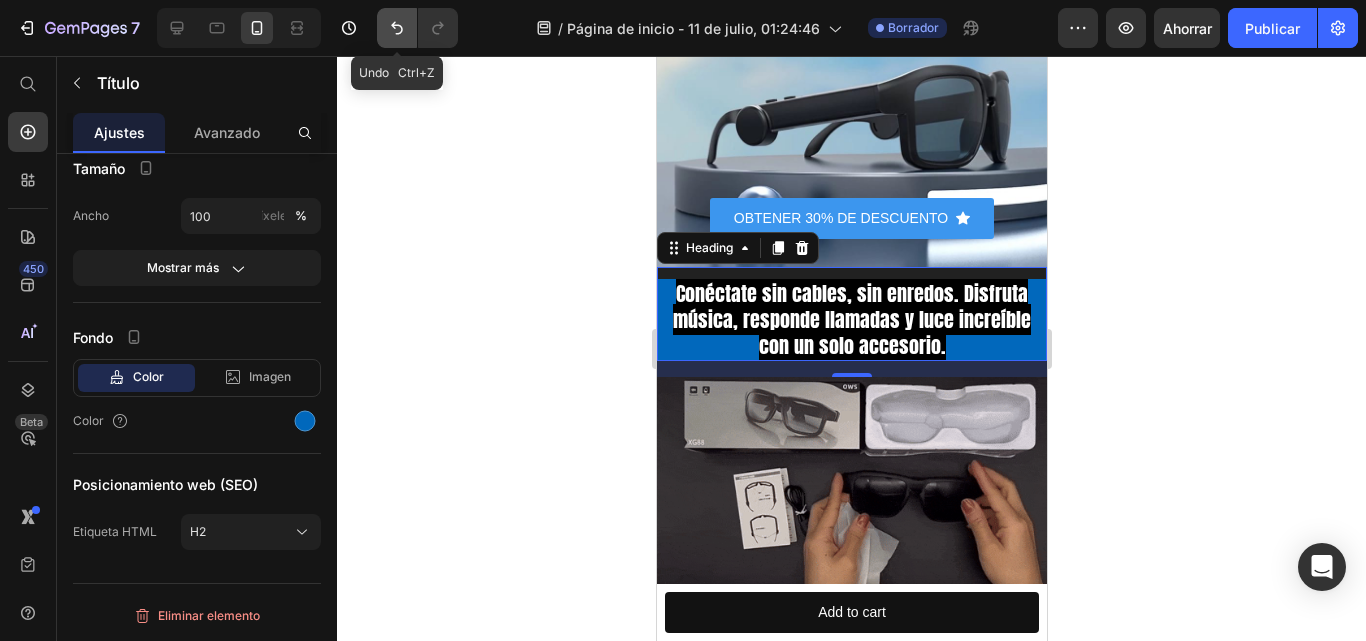 click 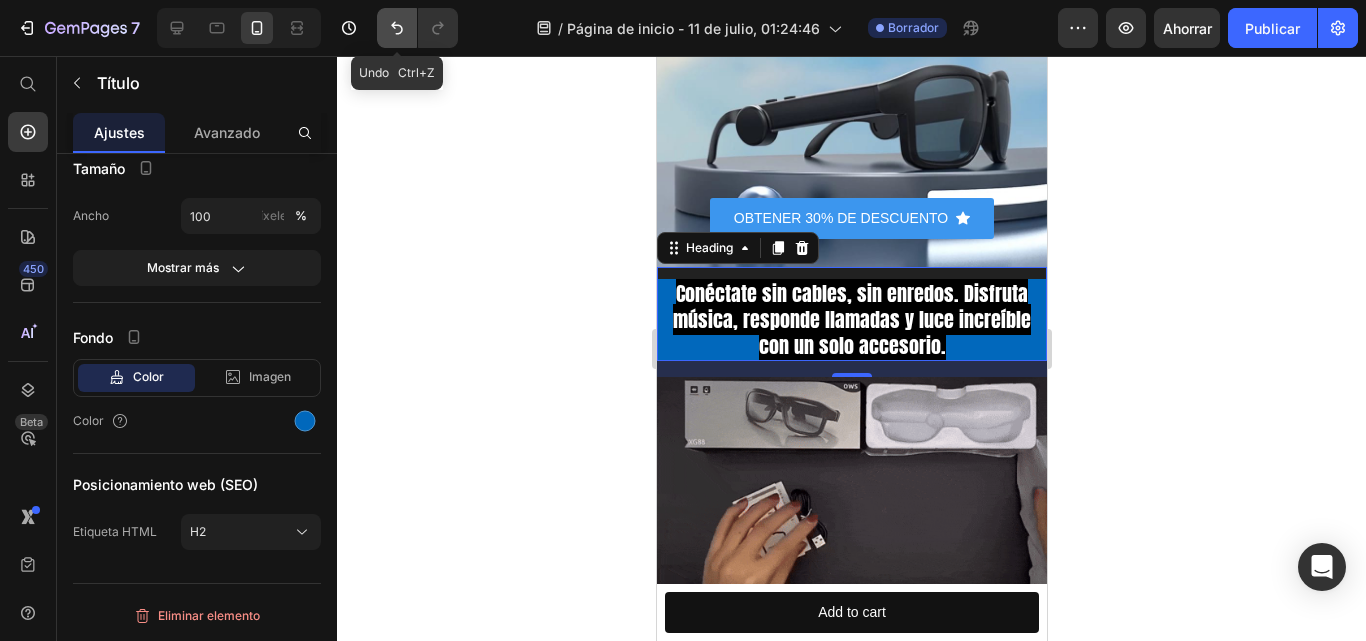 click 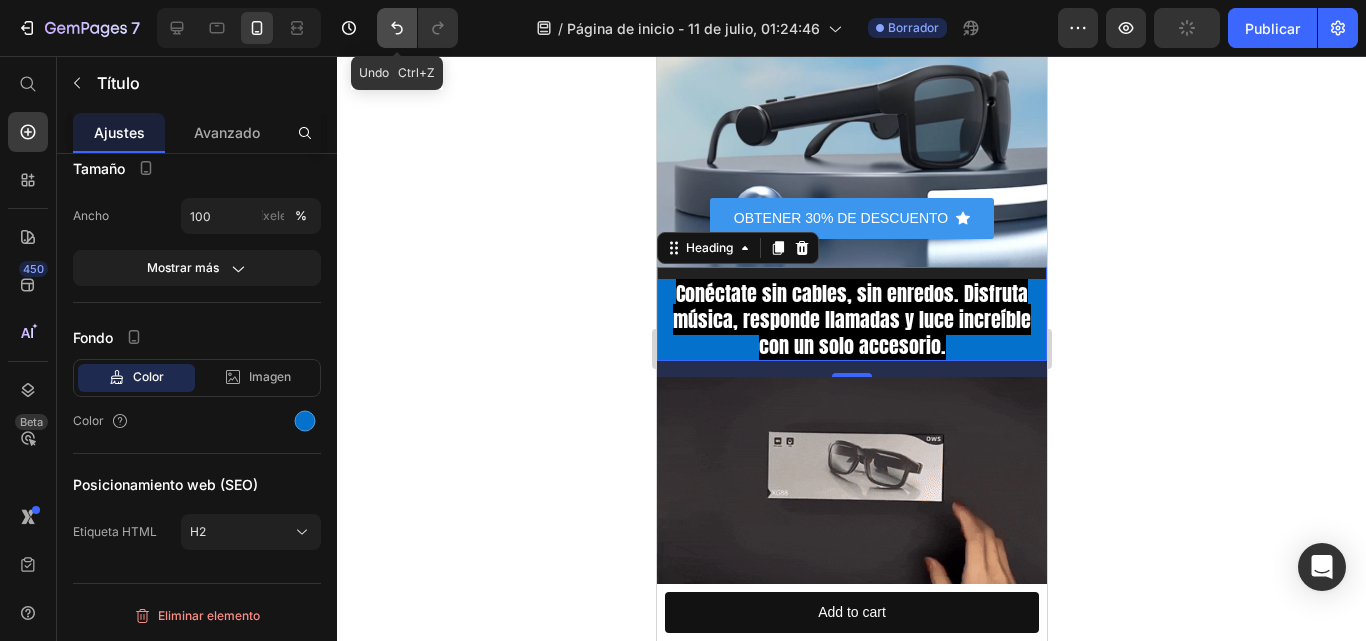 click 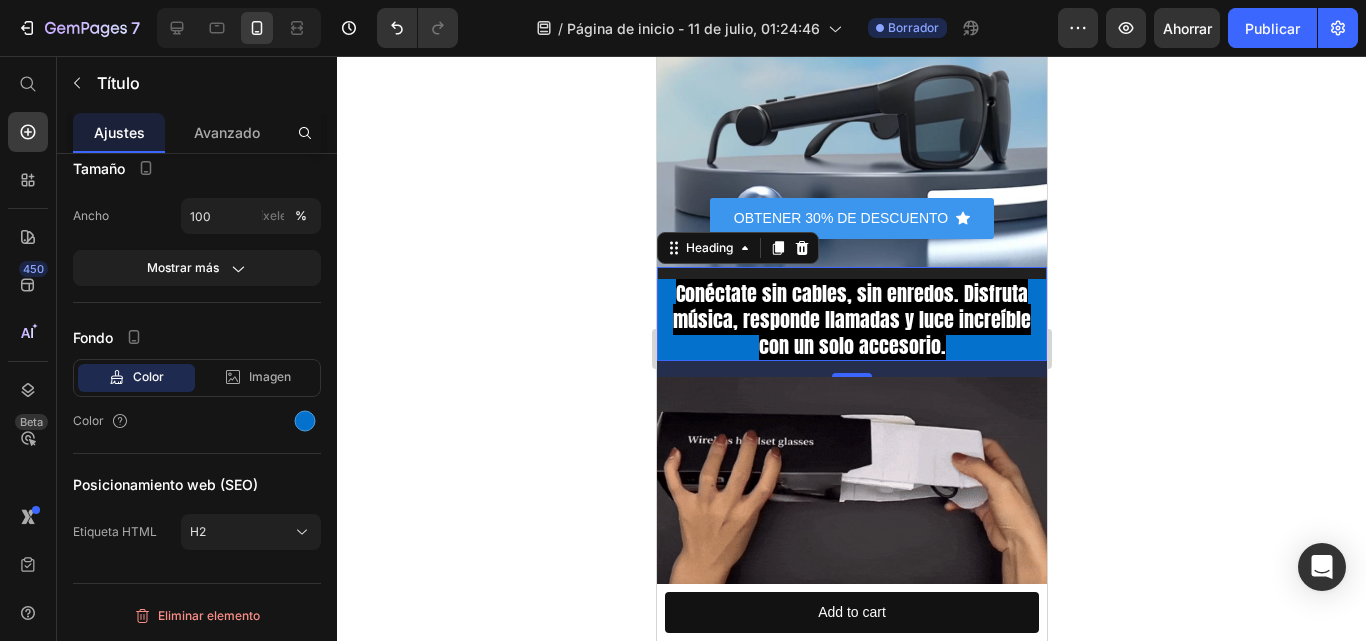 click 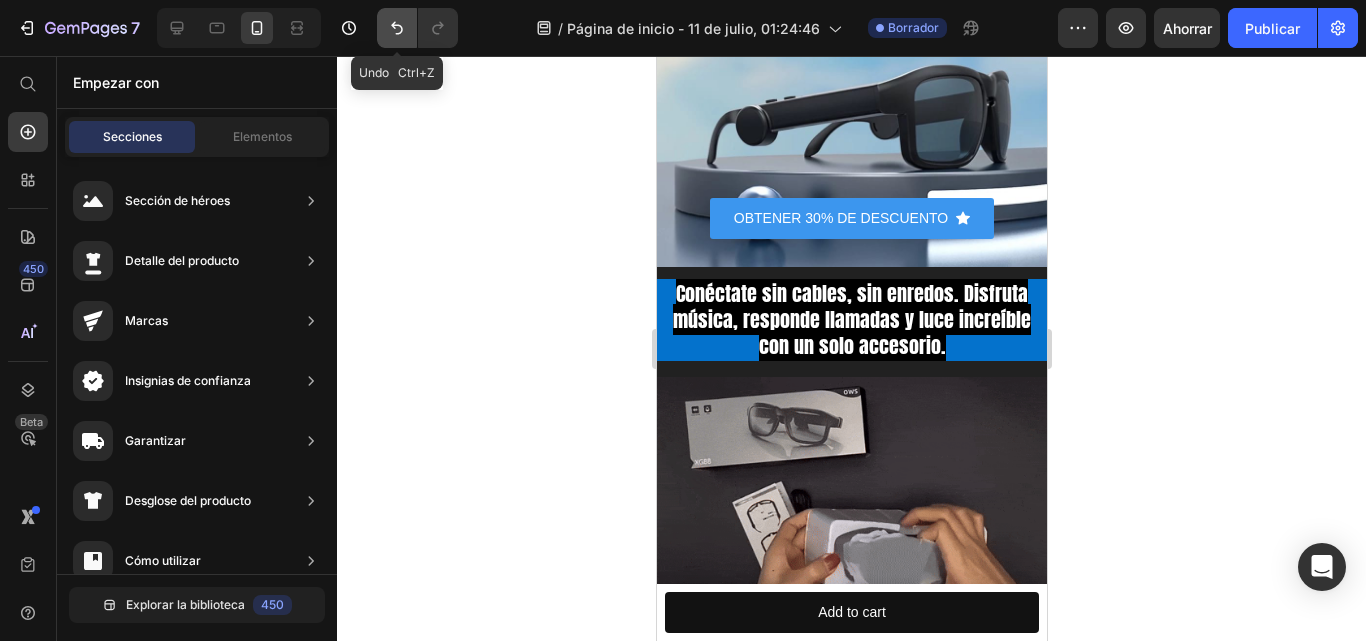click 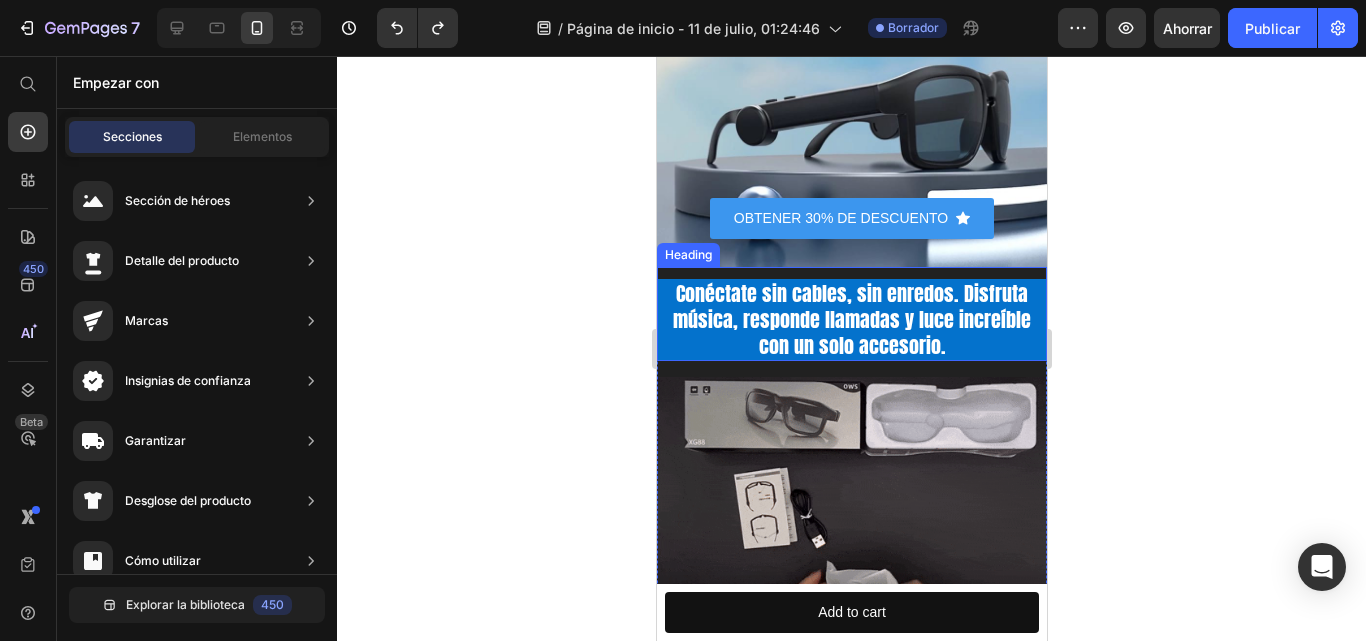 click on "Conéctate sin cables, sin enredos. Disfruta música, responde llamadas y luce increíble con un solo accesorio." at bounding box center [851, 320] 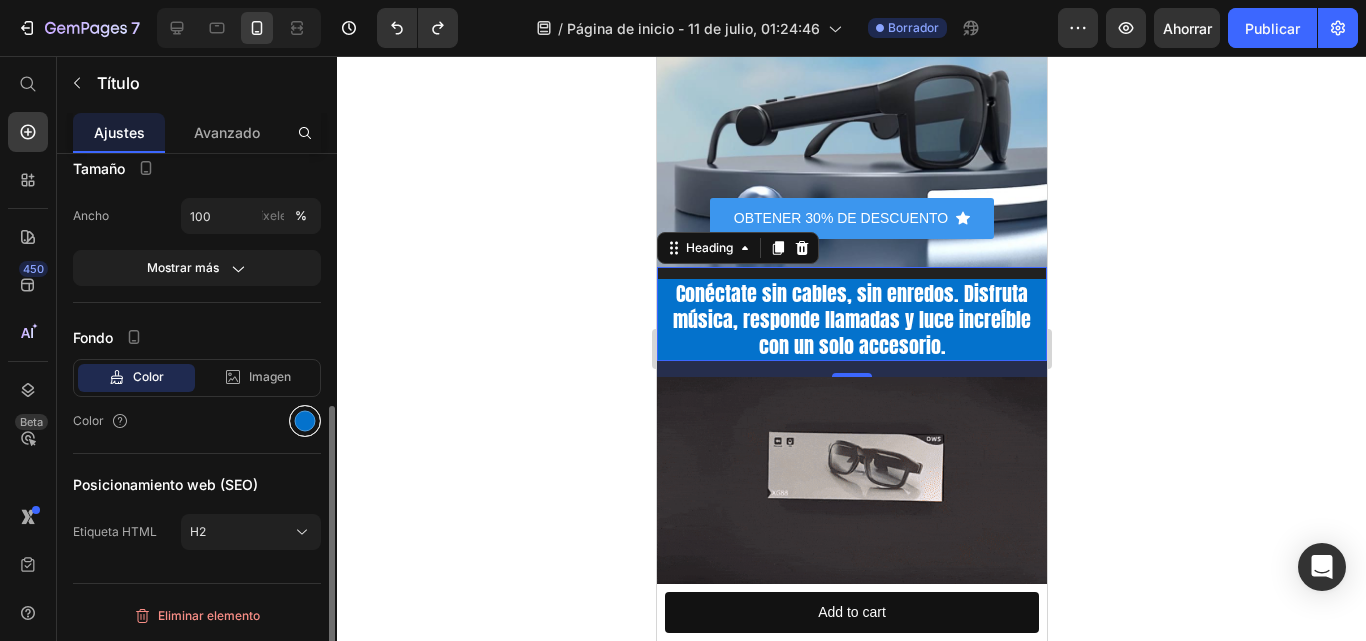 click at bounding box center (305, 421) 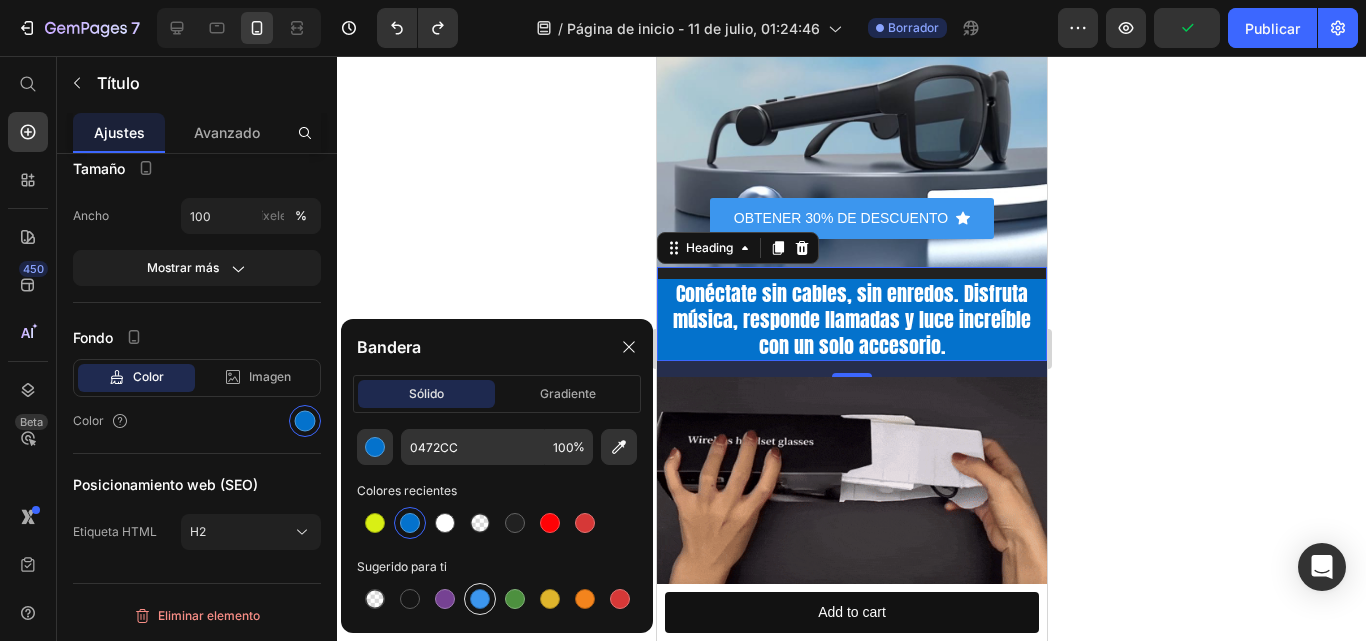 click at bounding box center [480, 599] 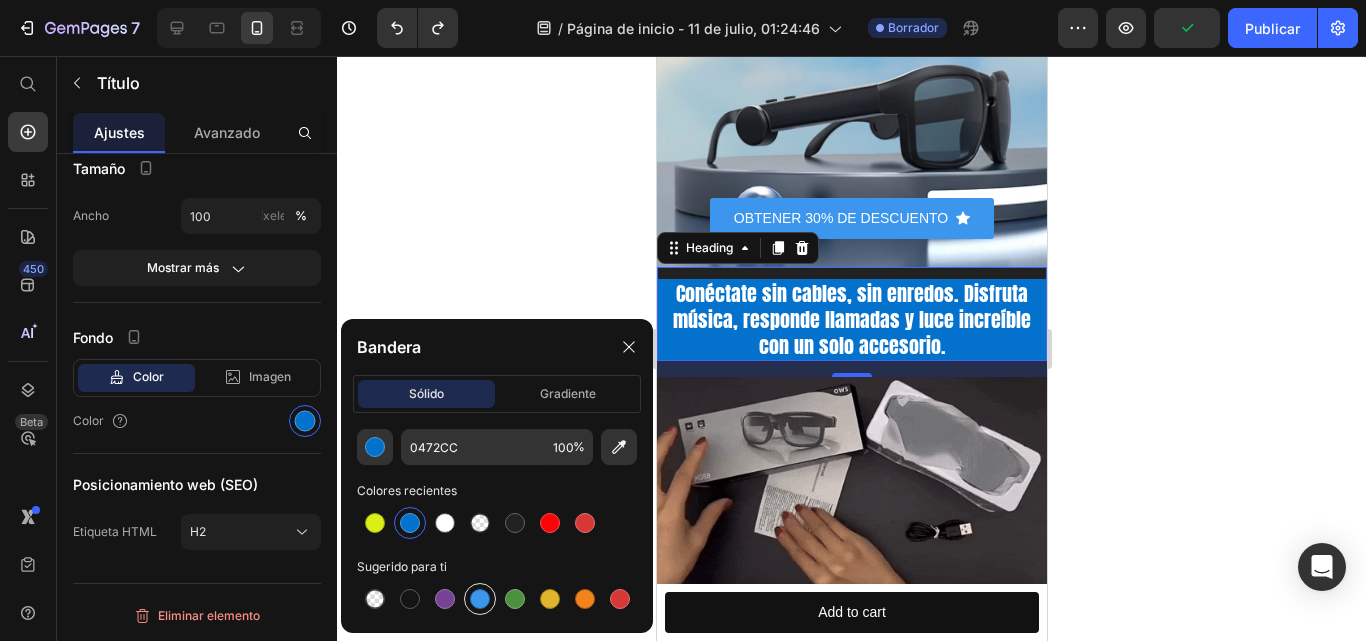 type on "3C96EE" 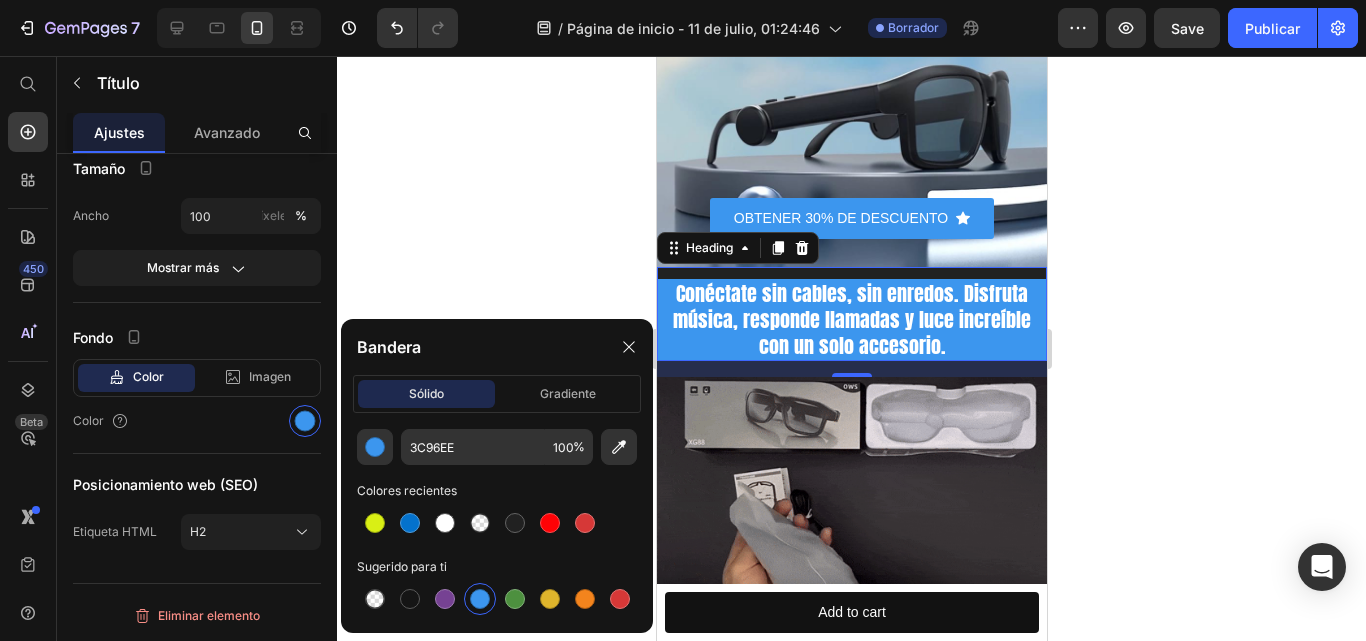 click 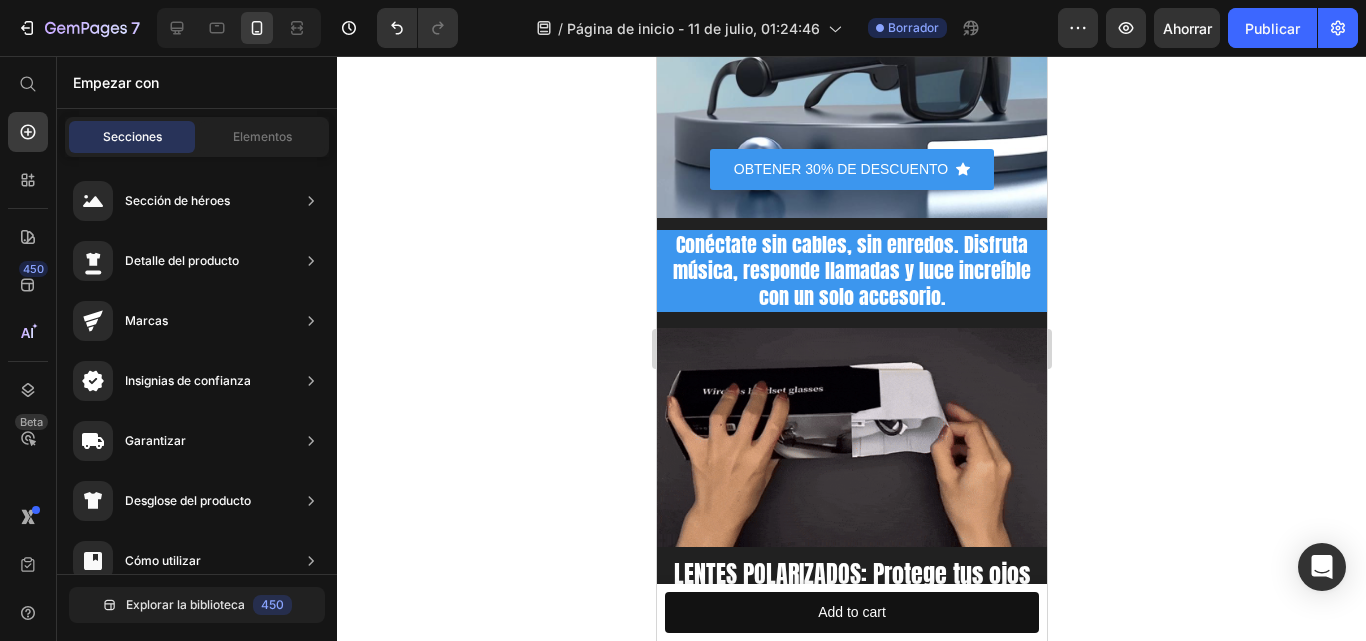 scroll, scrollTop: 341, scrollLeft: 0, axis: vertical 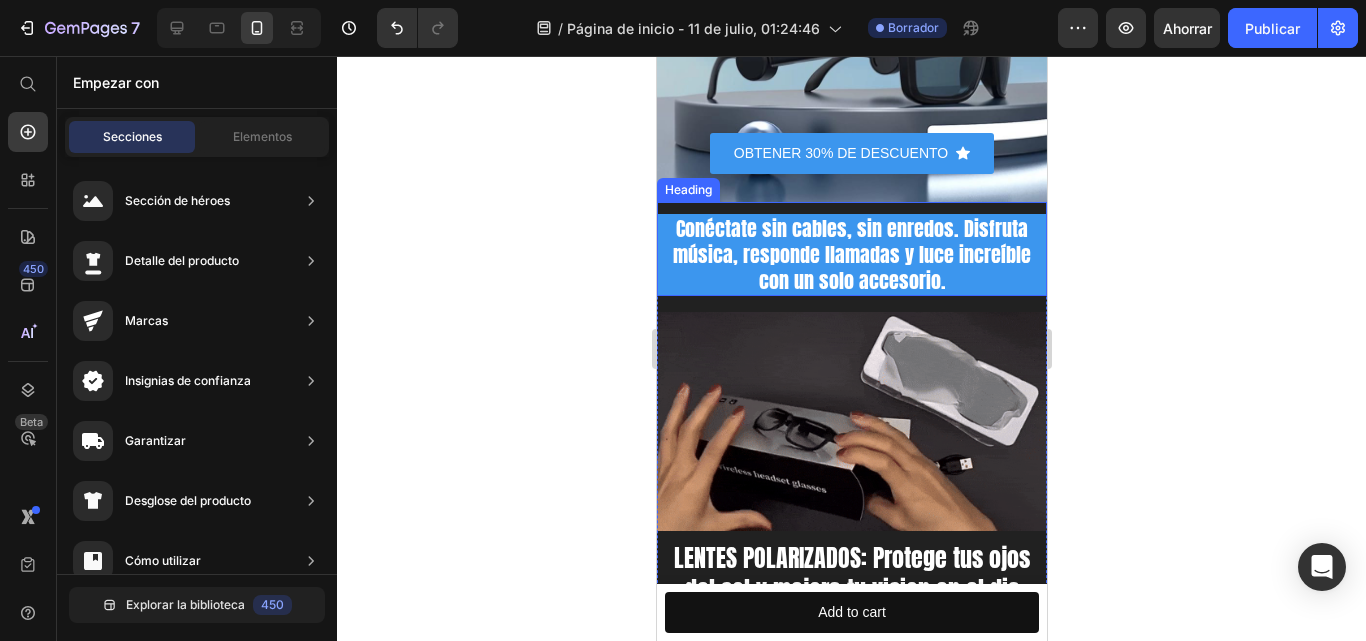 click on "Conéctate sin cables, sin enredos. Disfruta música, responde llamadas y luce increíble con un solo accesorio." at bounding box center [851, 255] 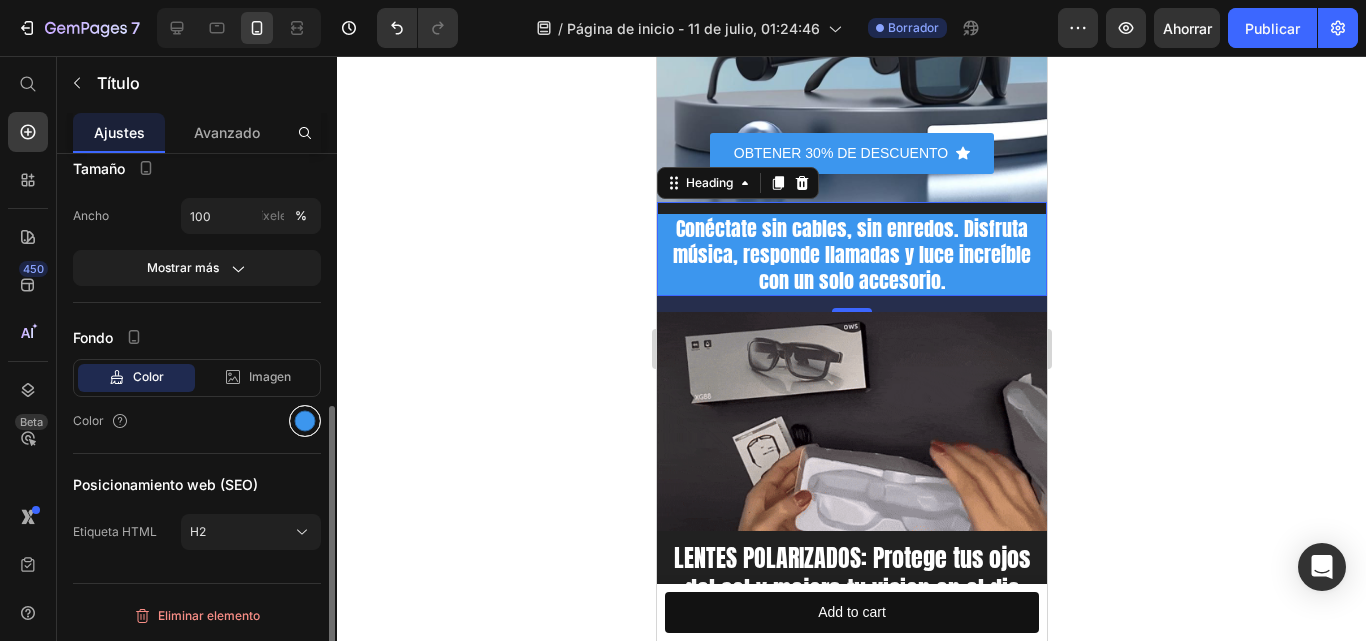 click at bounding box center [305, 421] 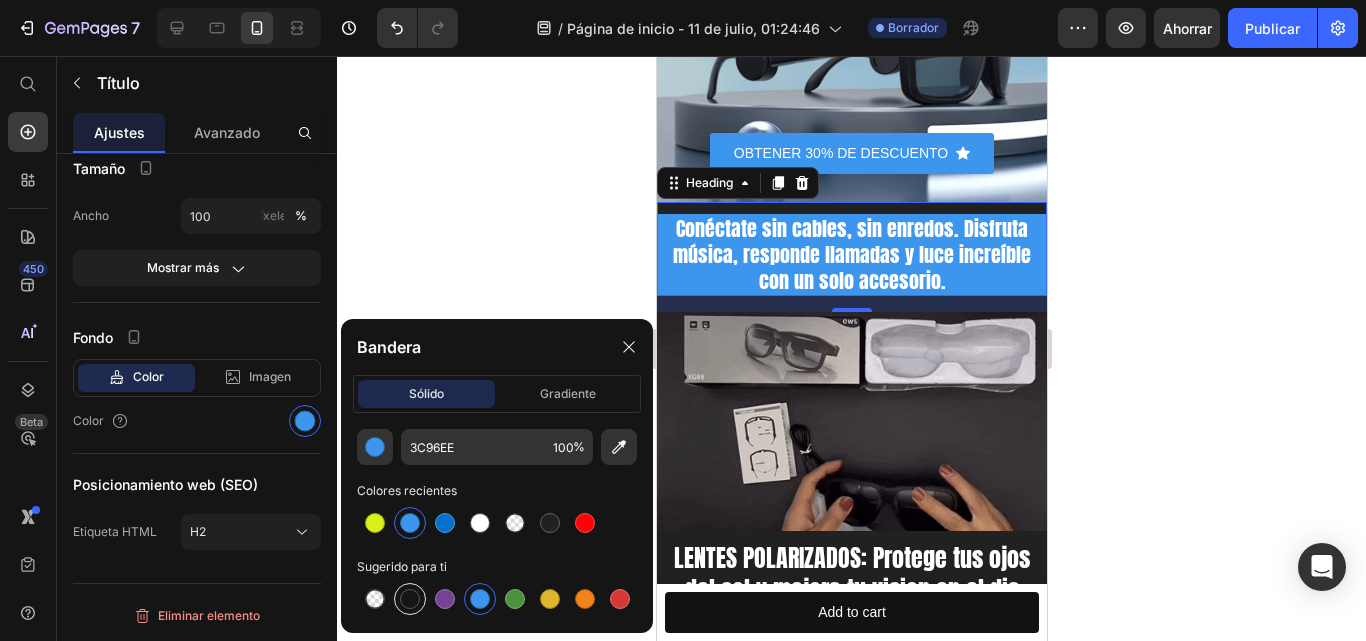 click at bounding box center [410, 599] 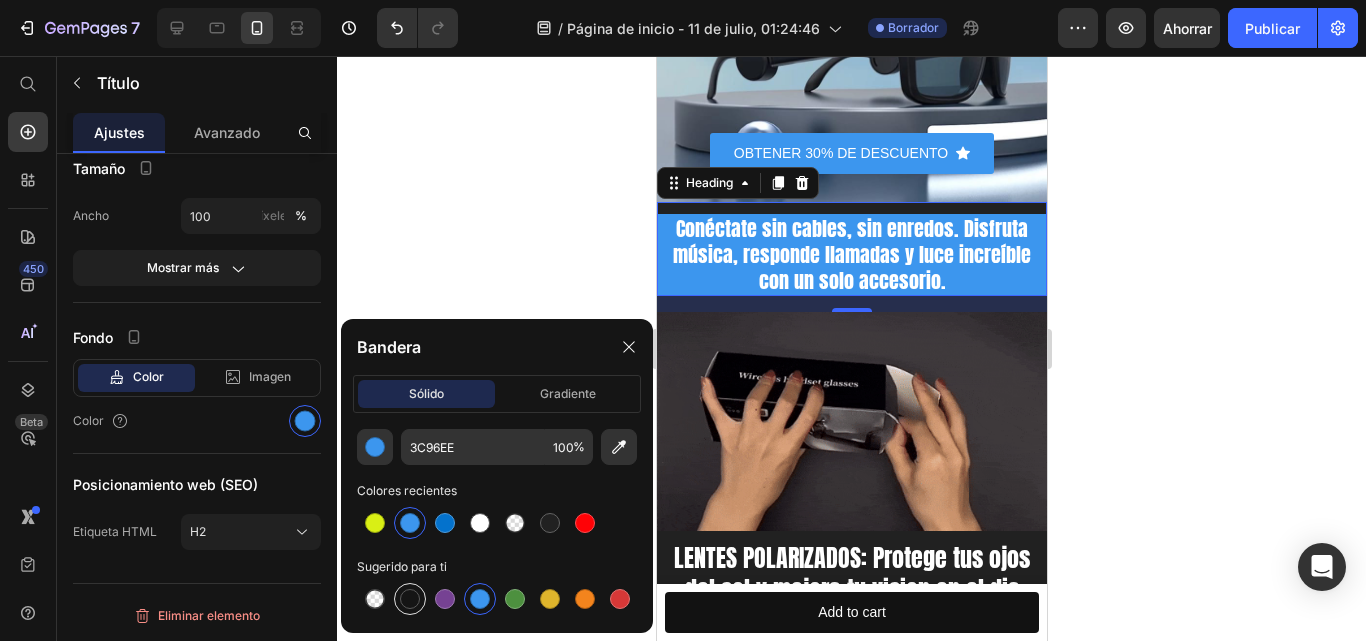type on "151515" 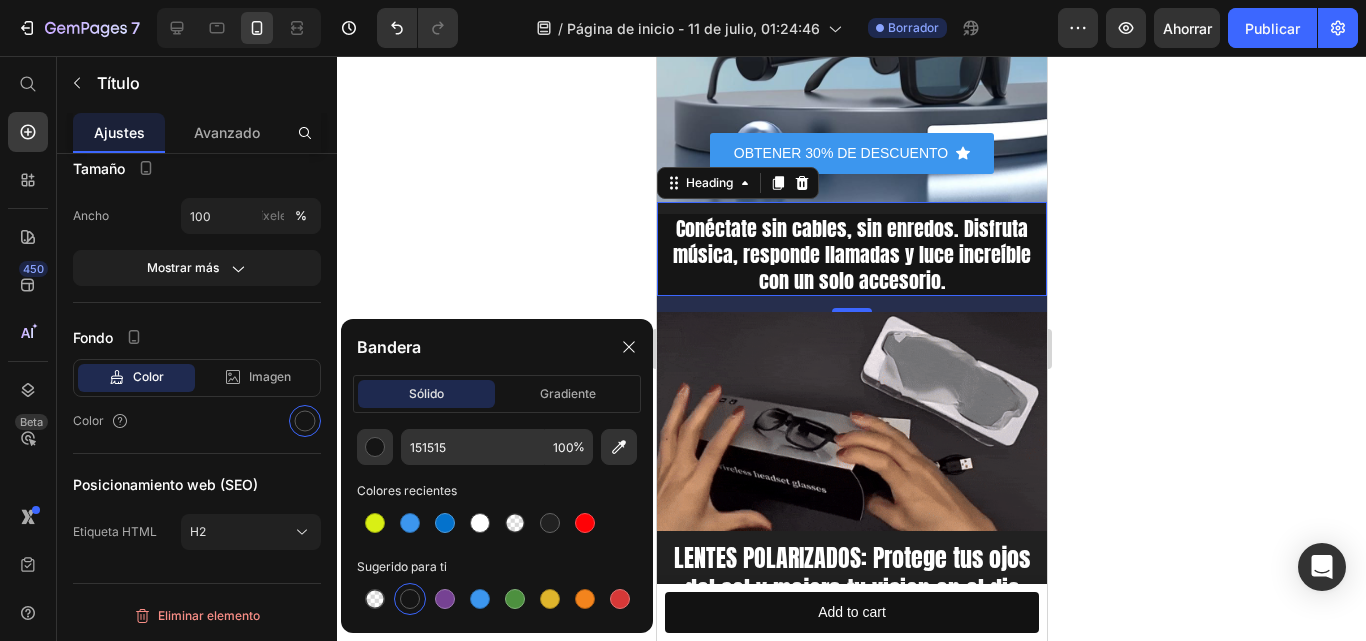 click on "Conéctate sin cables, sin enredos. Disfruta música, responde llamadas y luce increíble con un solo accesorio. Heading   16" at bounding box center (851, 249) 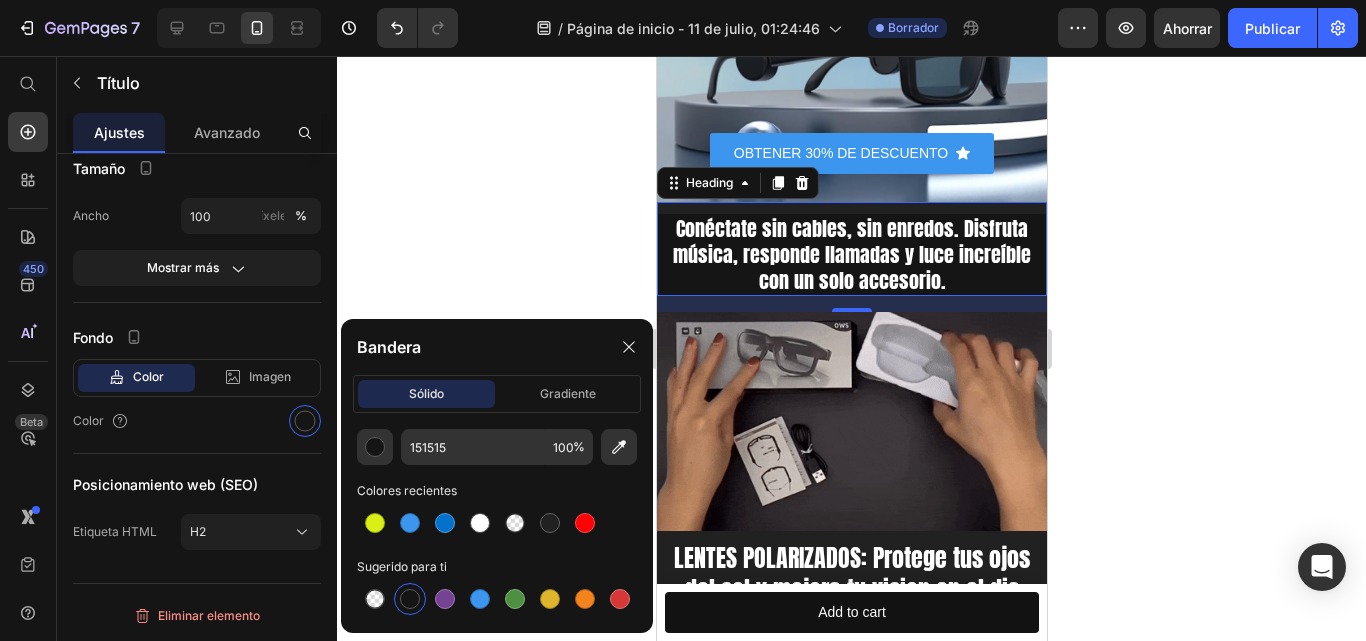 click 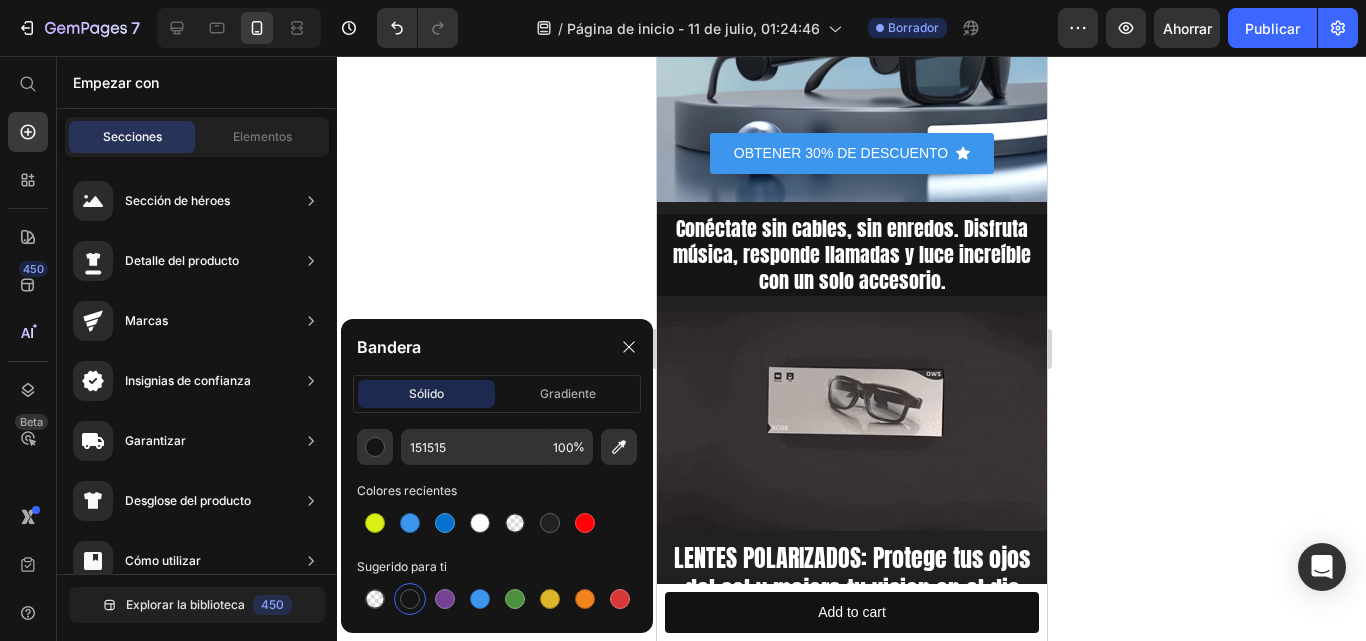 click 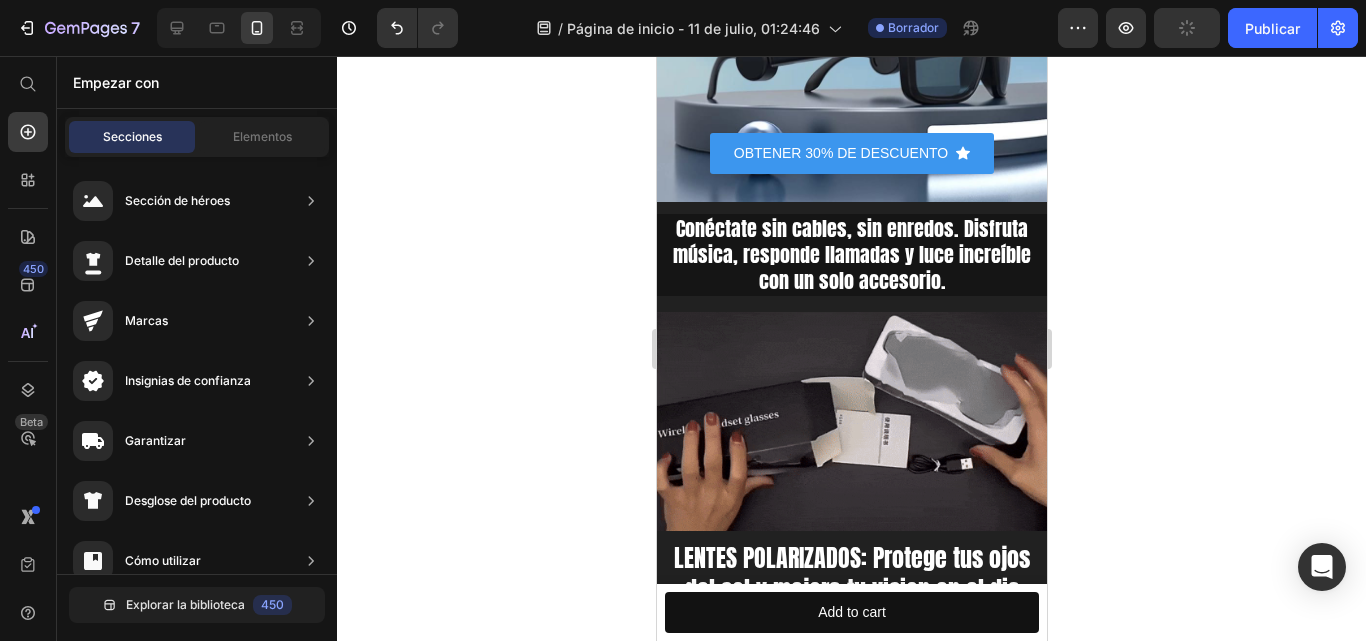 click on "Conéctate sin cables, sin enredos. Disfruta música, responde llamadas y luce increíble con un solo accesorio. Heading Image LENTES POLARIZADOS: Protege tus ojos del sol y mejora tu vision en el dia Heading" at bounding box center (851, 389) 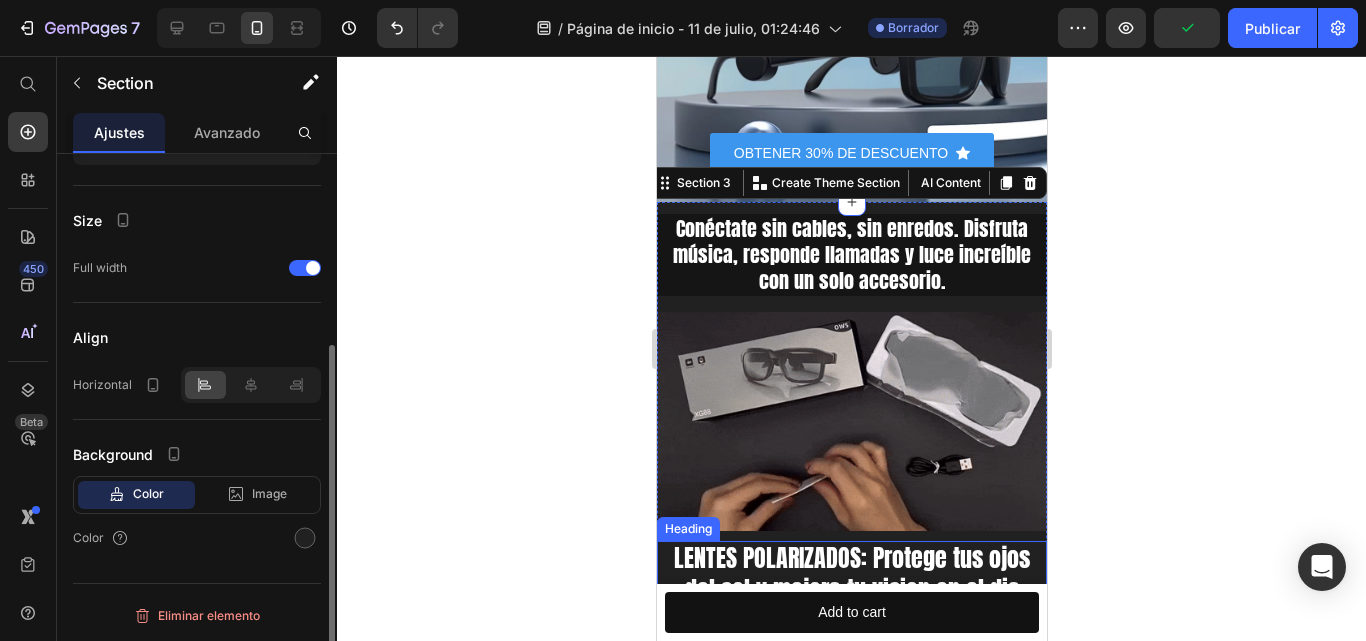 scroll, scrollTop: 0, scrollLeft: 0, axis: both 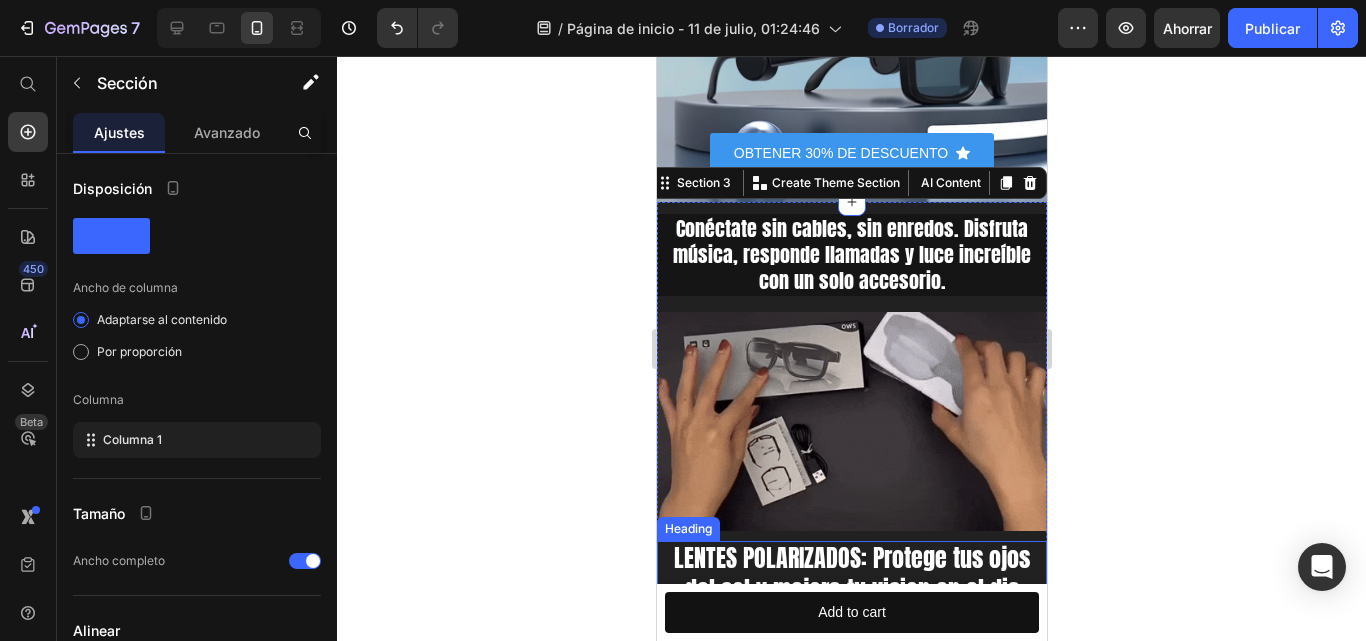 click on "LENTES POLARIZADOS: Protege tus ojos del sol y mejora tu vision en el dia" at bounding box center (851, 574) 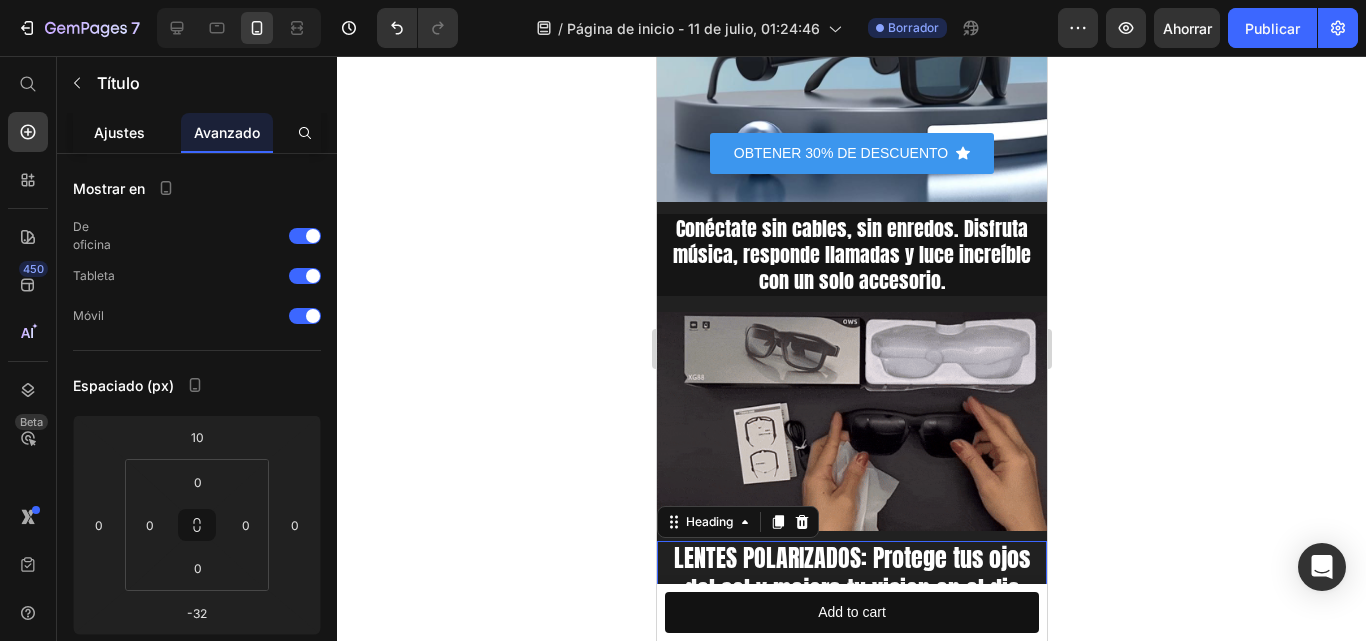 click on "Ajustes" at bounding box center (119, 132) 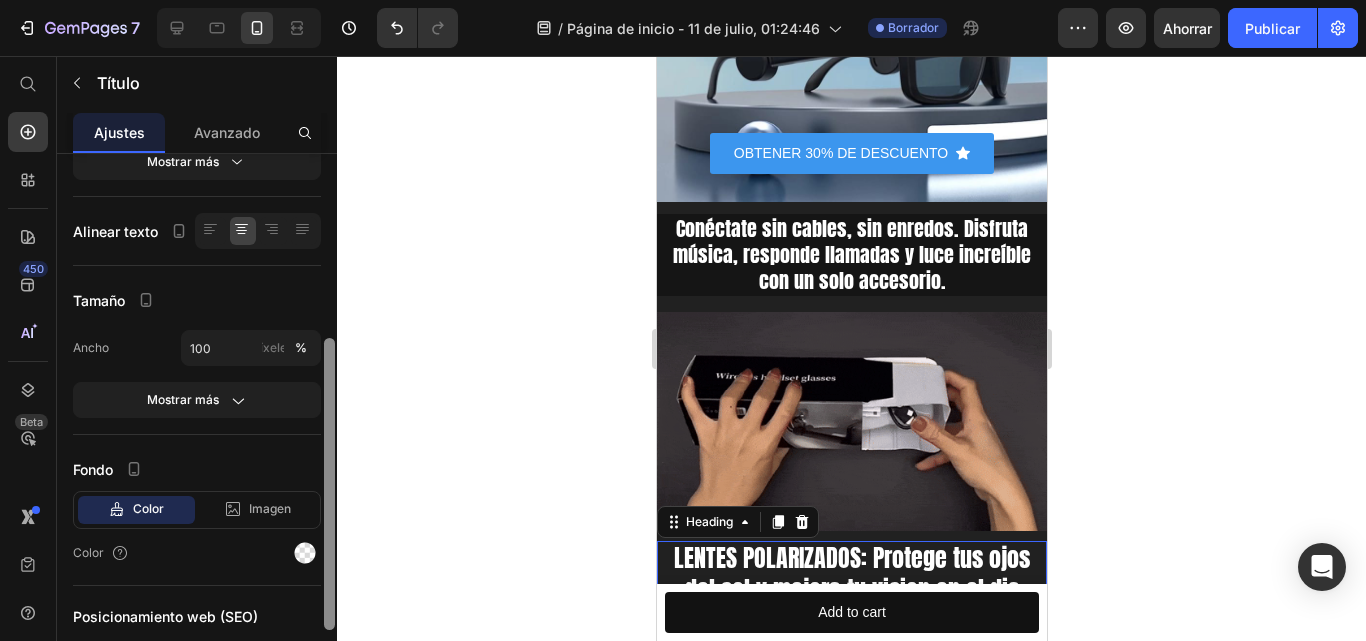 scroll, scrollTop: 338, scrollLeft: 0, axis: vertical 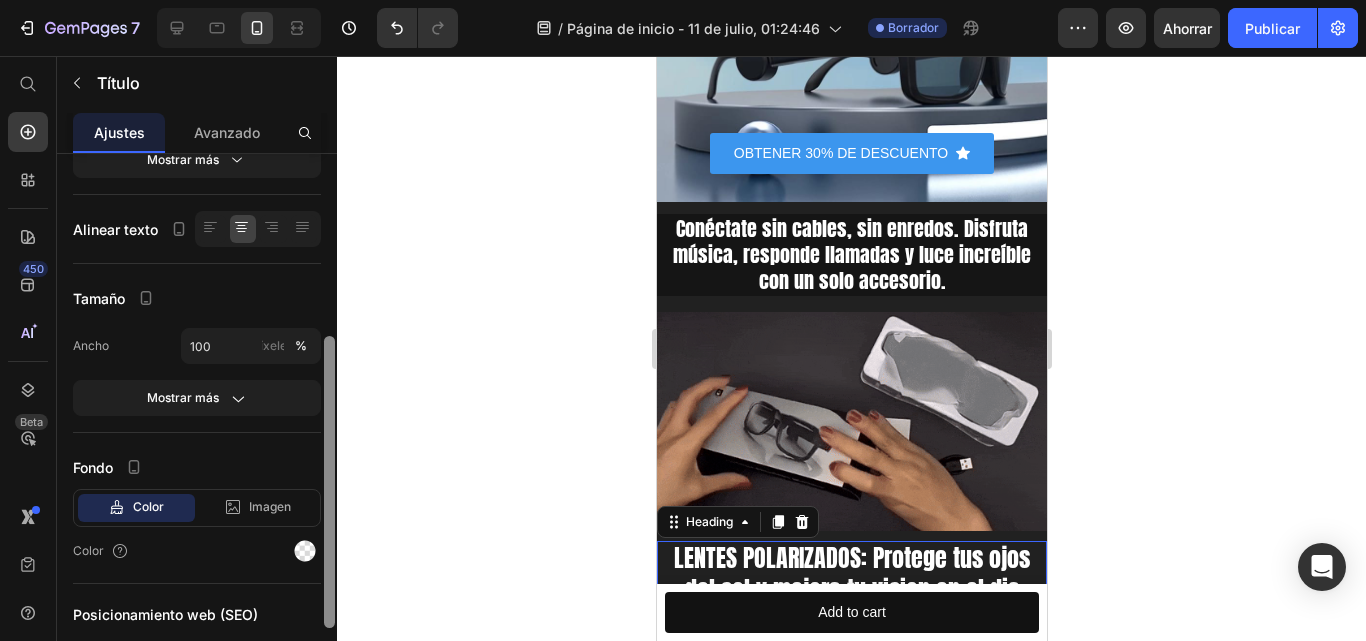 drag, startPoint x: 326, startPoint y: 398, endPoint x: 318, endPoint y: 579, distance: 181.17671 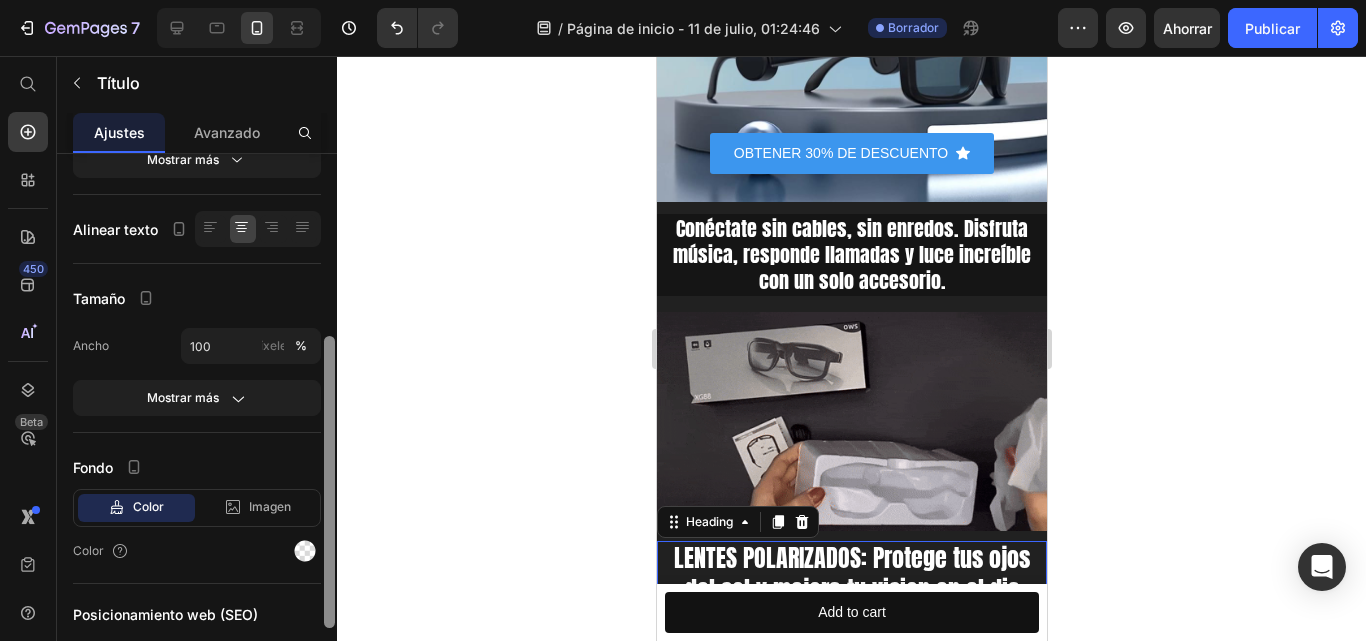 click on "Texto Estilos Título 2* Fuente Antón Tamaño 24 Color Mostrar más Alinear texto Tamaño Ancho 100 píxeles % Mostrar más Fondo Color Imagen Video Color Posicionamiento web (SEO) Etiqueta HTML H2 Eliminar elemento" at bounding box center [197, 426] 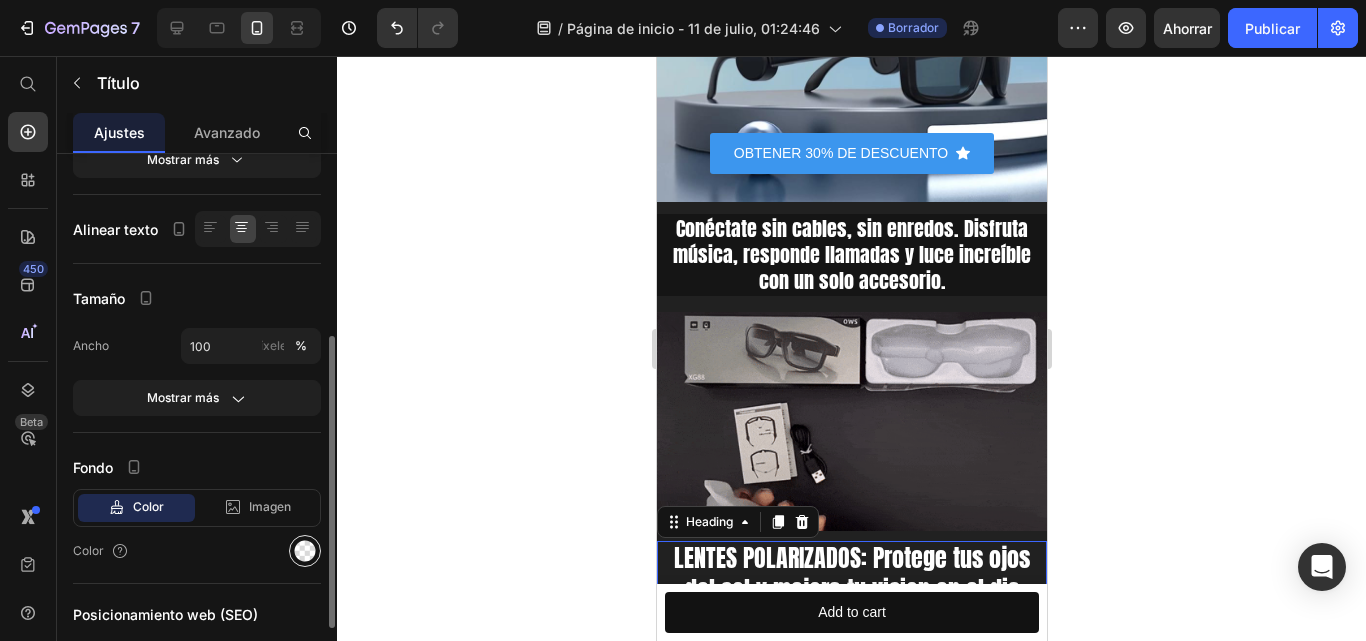click at bounding box center [305, 551] 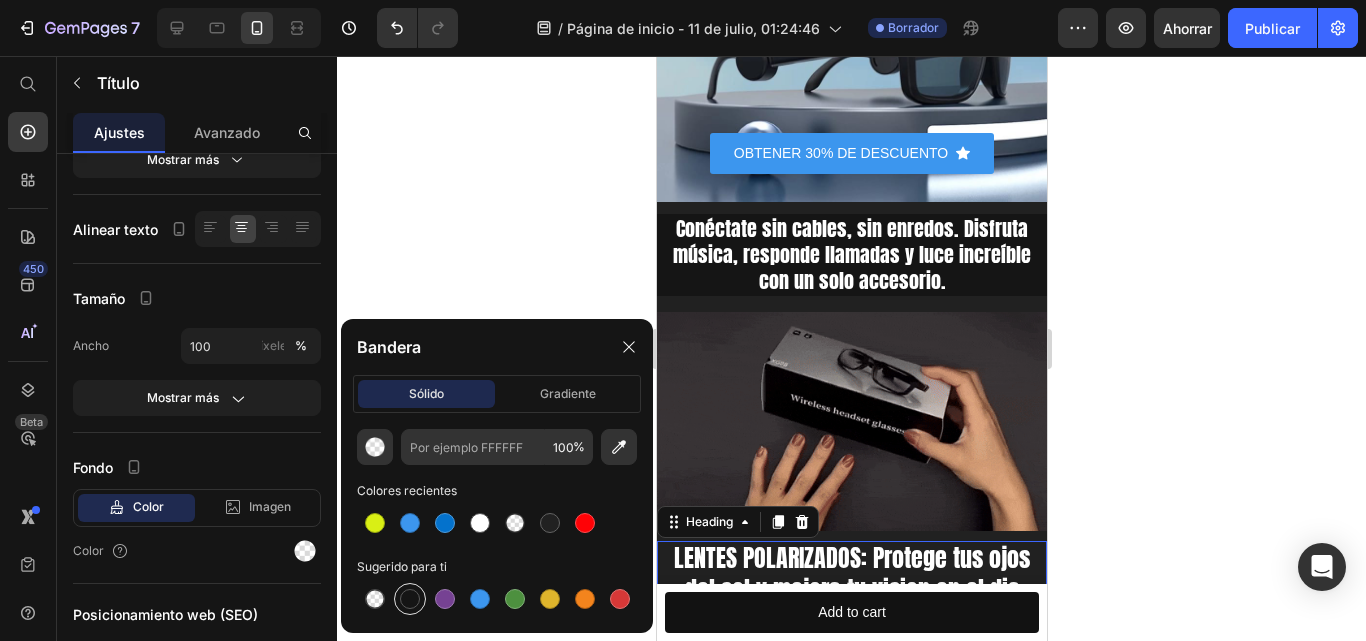 click at bounding box center [410, 599] 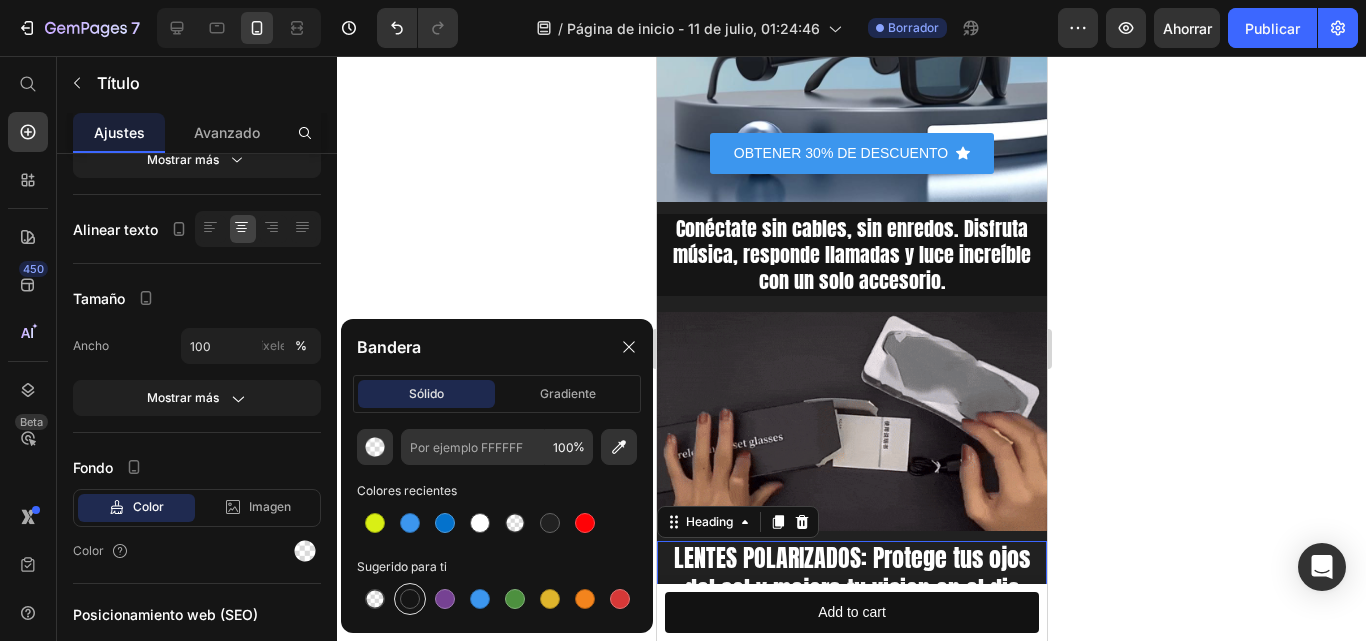 type on "151515" 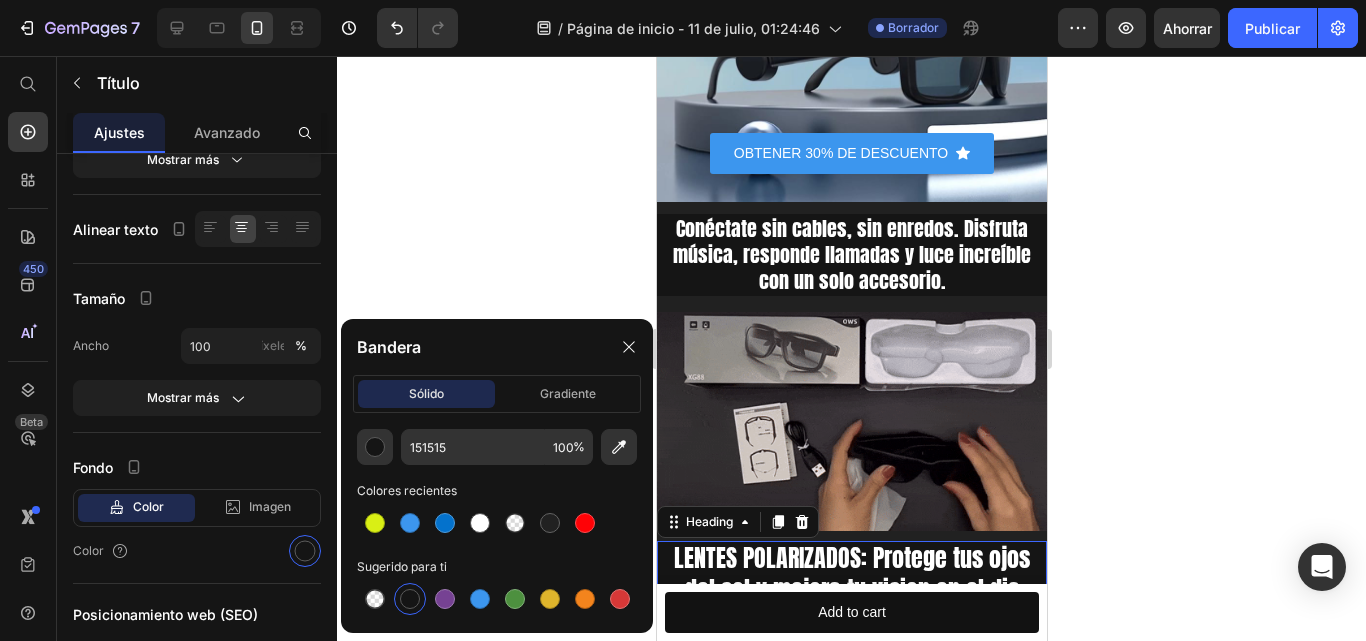 click at bounding box center (410, 599) 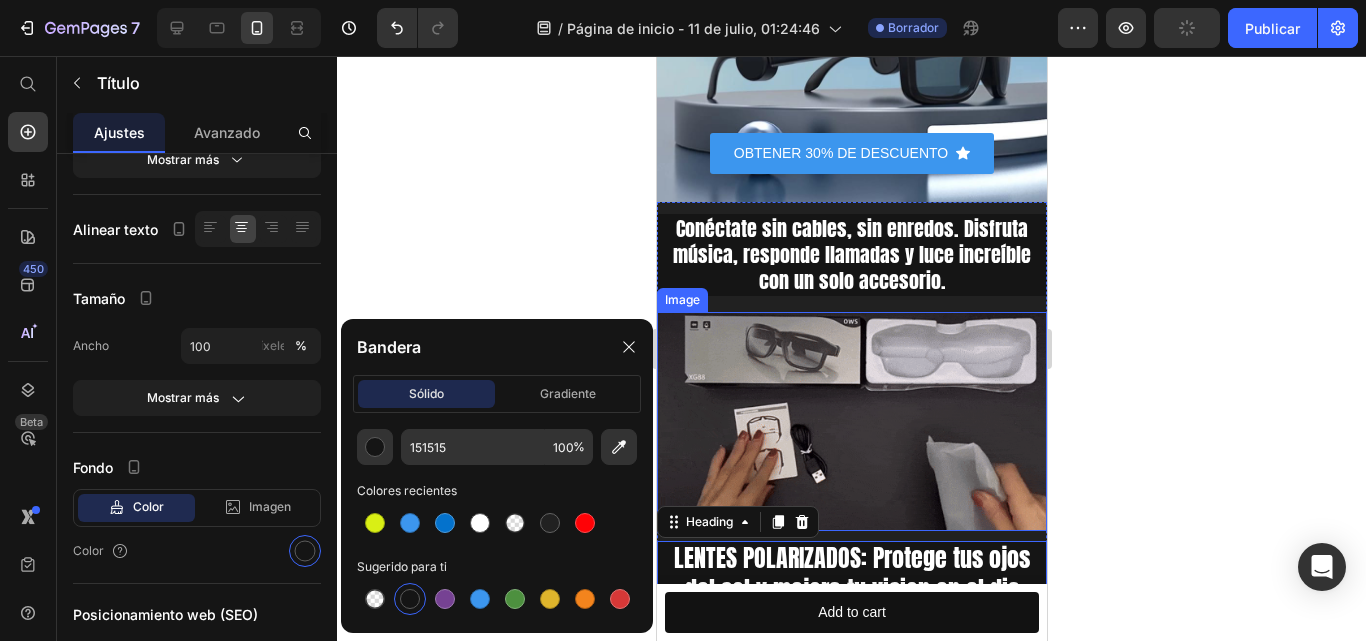click at bounding box center (851, 421) 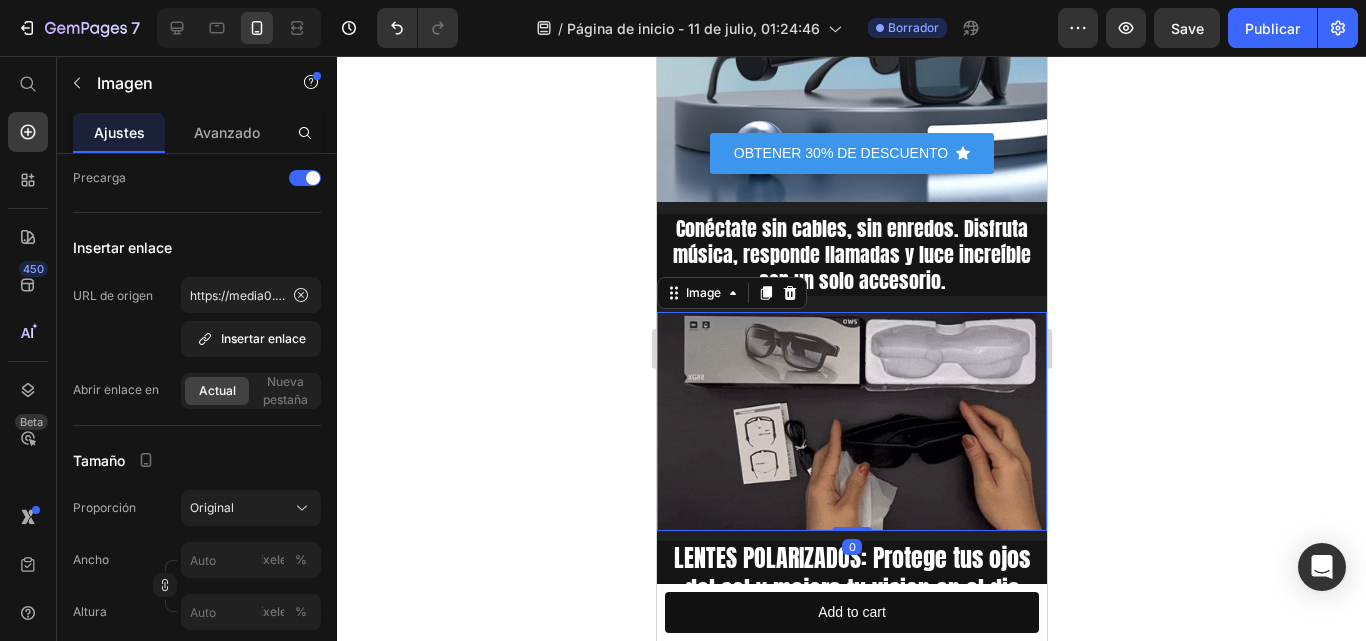 scroll, scrollTop: 0, scrollLeft: 0, axis: both 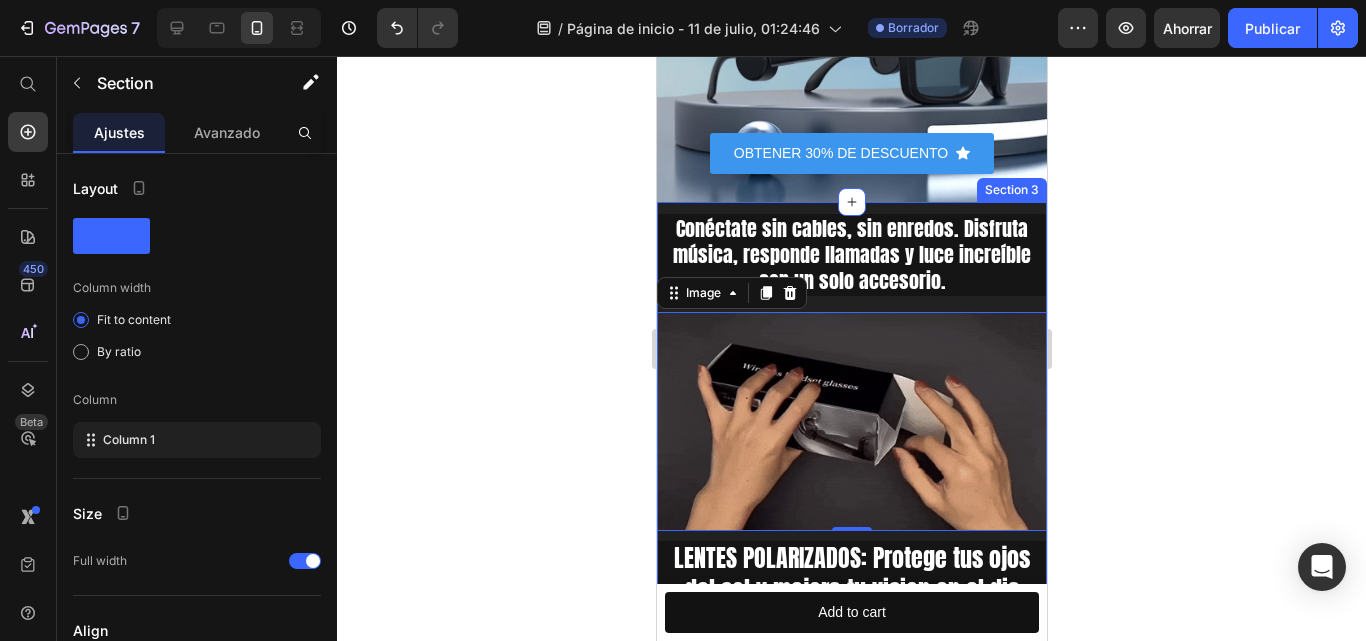 click on "Conéctate sin cables, sin enredos. Disfruta música, responde llamadas y luce increíble con un solo accesorio. Heading Image   0 LENTES POLARIZADOS: Protege tus ojos del sol y mejora tu vision en el dia Heading" at bounding box center [851, 389] 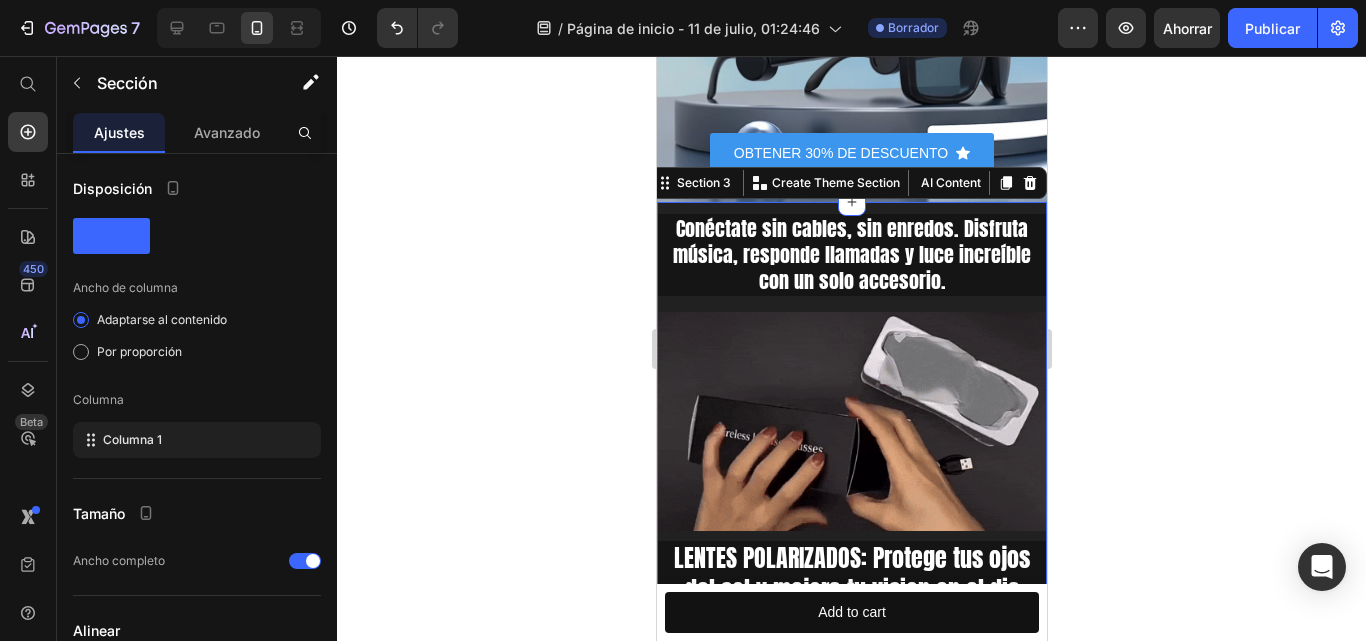 click on "Conéctate sin cables, sin enredos. Disfruta música, responde llamadas y luce increíble con un solo accesorio. Heading Image LENTES POLARIZADOS: Protege tus ojos del sol y mejora tu vision en el dia Heading" at bounding box center (851, 389) 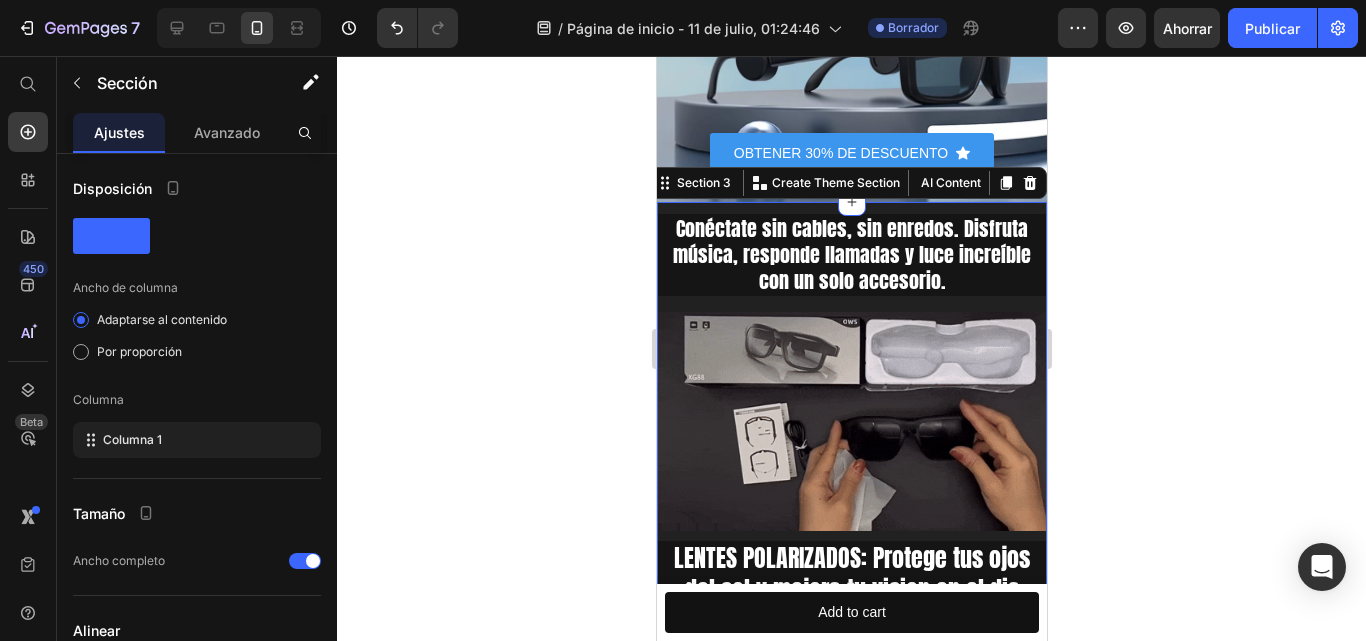 click 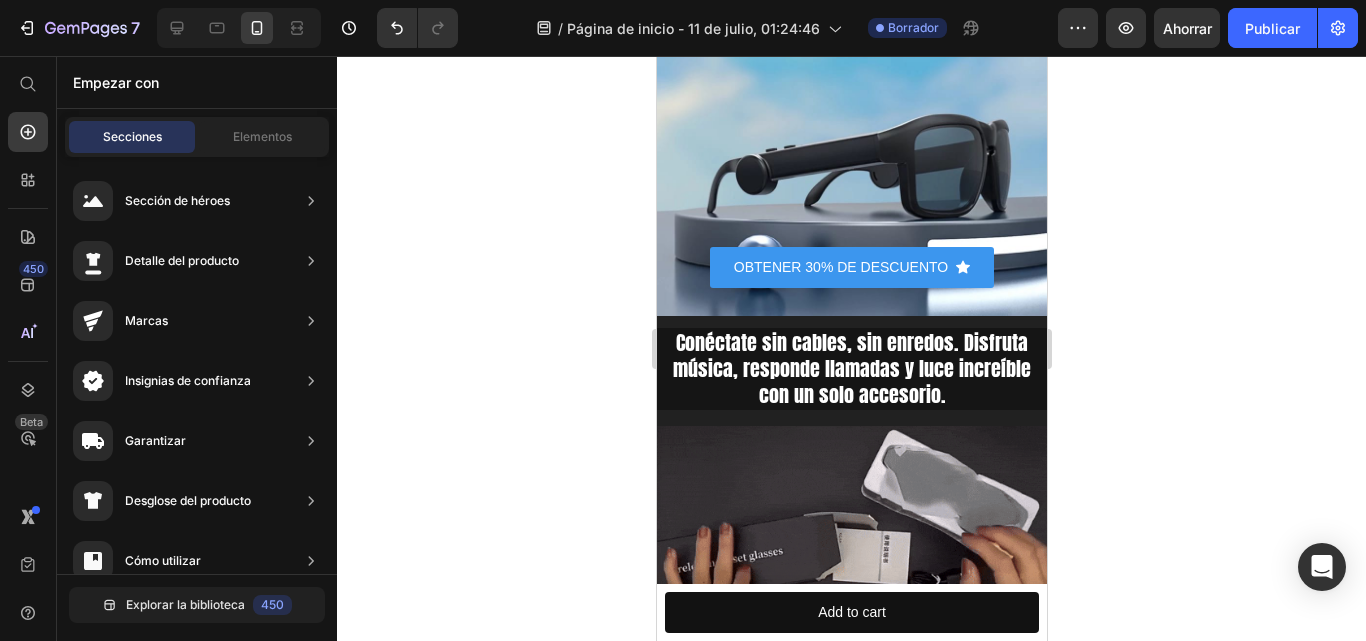scroll, scrollTop: 260, scrollLeft: 0, axis: vertical 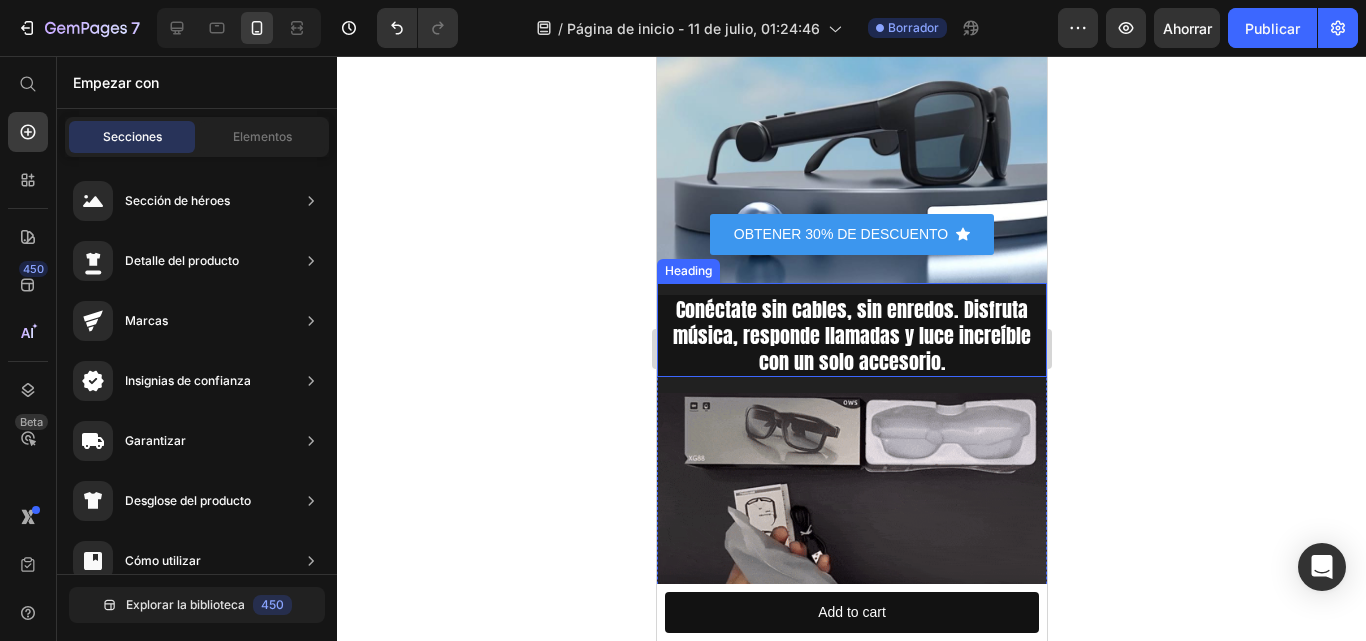 click on "Conéctate sin cables, sin enredos. Disfruta música, responde llamadas y luce increíble con un solo accesorio. Heading" at bounding box center (851, 330) 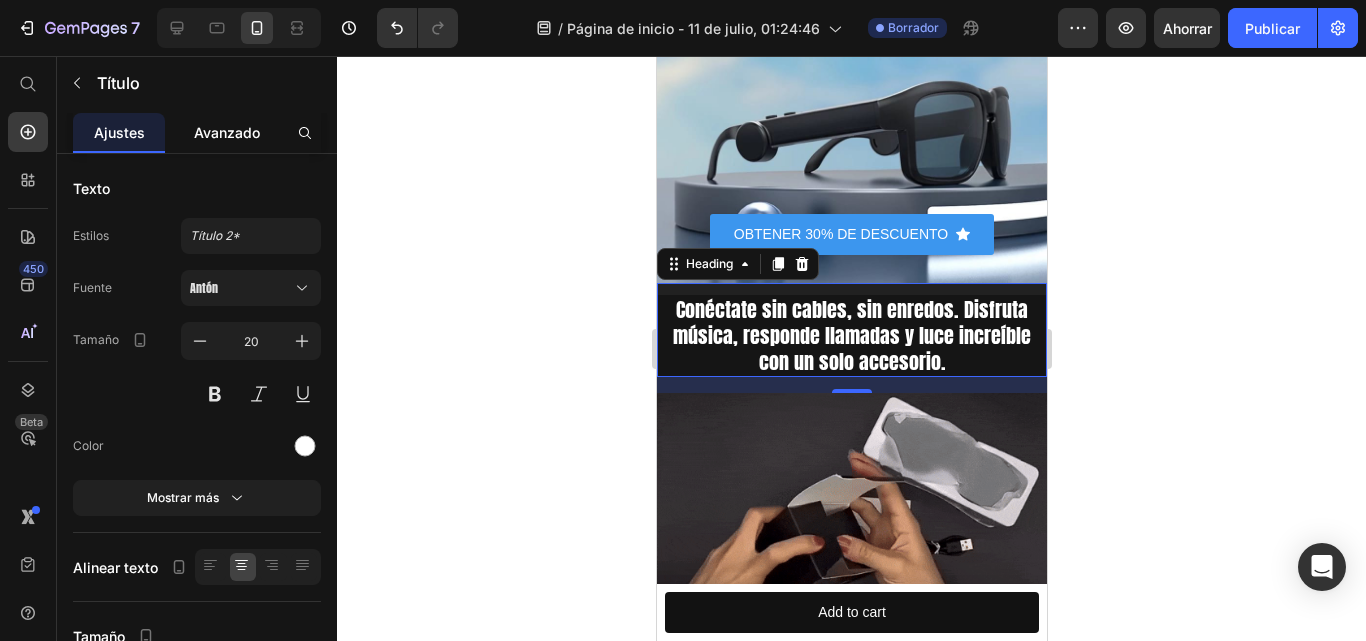 click on "Avanzado" at bounding box center [227, 132] 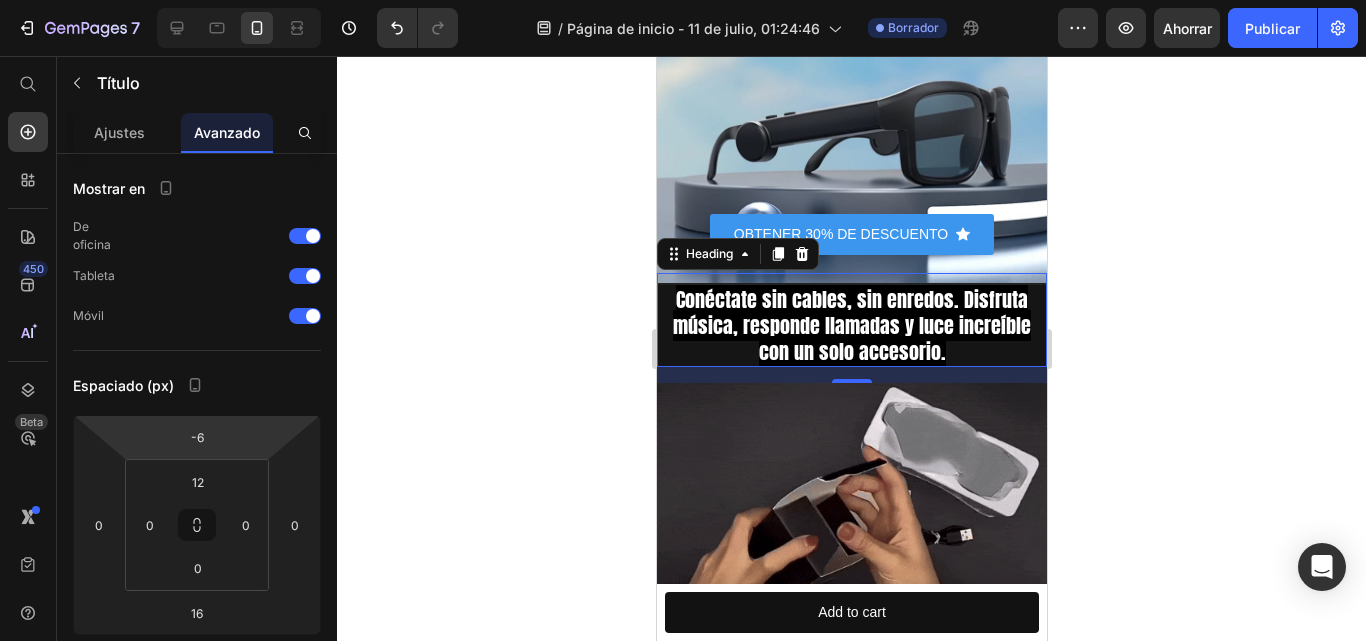 type on "-10" 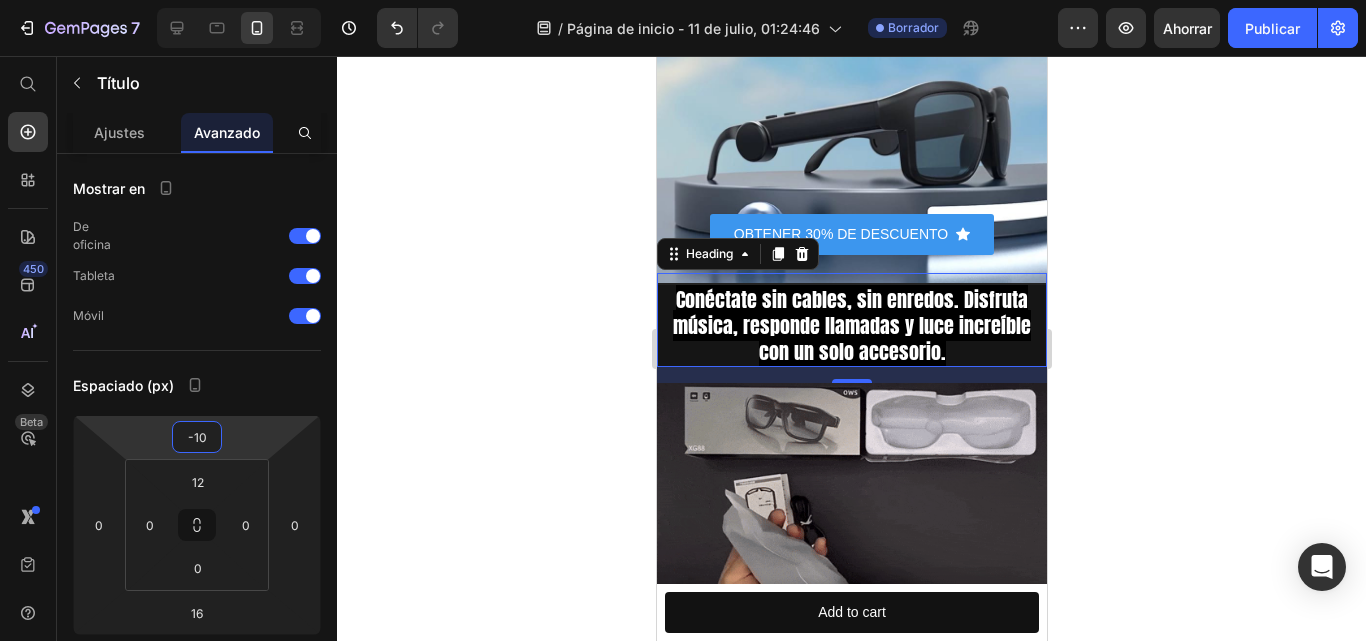 click on "7 / Página de inicio - 11 de julio, 01:24:46 Borrador Avance Ahorrar Publicar 450 Beta Empezar con Secciones Elementos Sección de héroes Detalle del producto Marcas Insignias de confianza Garantizar Desglose del producto Cómo utilizar Testimonios Comparar Manojo Preguntas frecuentes Prueba social Historia de la marca Lista de productos Recopilación Lista de blogs Contacto Sticky Añadir al carrito Pie de página personalizado Explorar la biblioteca 450 Disposición
Fila
Fila
Fila
Fila Texto
Título
Bloque de texto Botón
Botón
Botón" at bounding box center (683, 0) 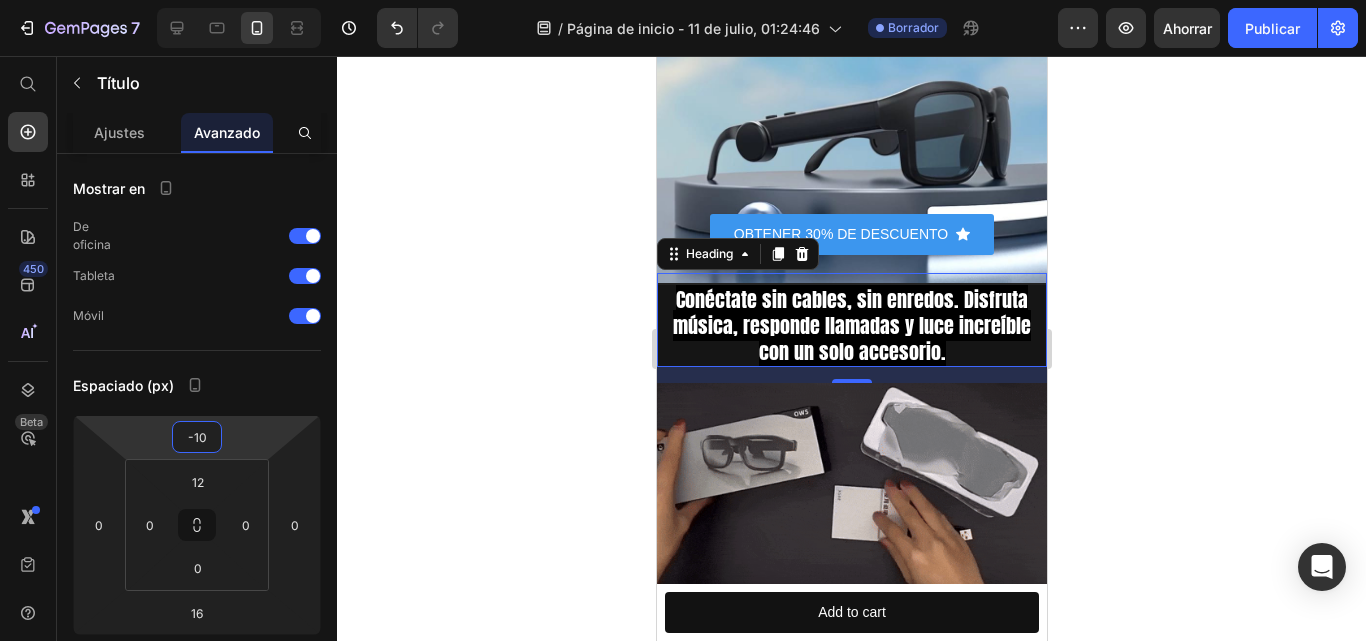 click on "Conéctate sin cables, sin enredos. Disfruta música, responde llamadas y luce increíble con un solo accesorio." at bounding box center [851, 326] 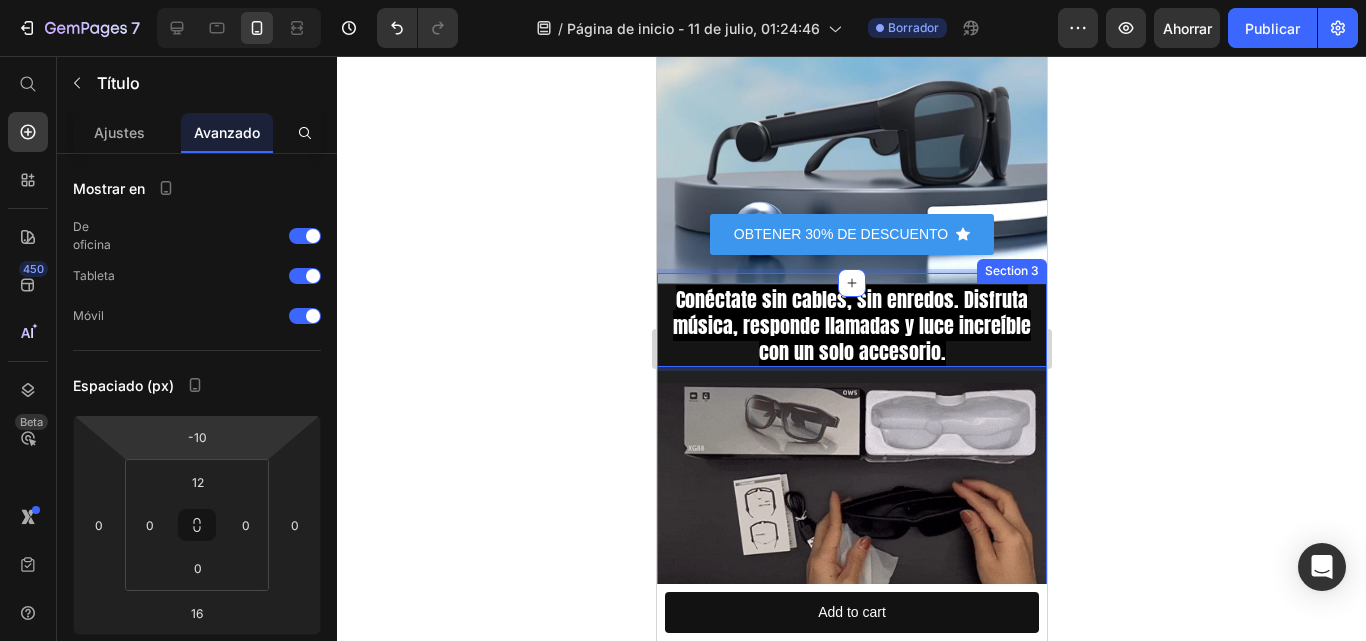 click on "Conéctate sin cables, sin enredos. Disfruta música, responde llamadas y luce increíble con un solo accesorio. Heading   16 Image LENTES POLARIZADOS: Protege tus ojos del sol y mejora tu vision en el dia Heading" at bounding box center (851, 465) 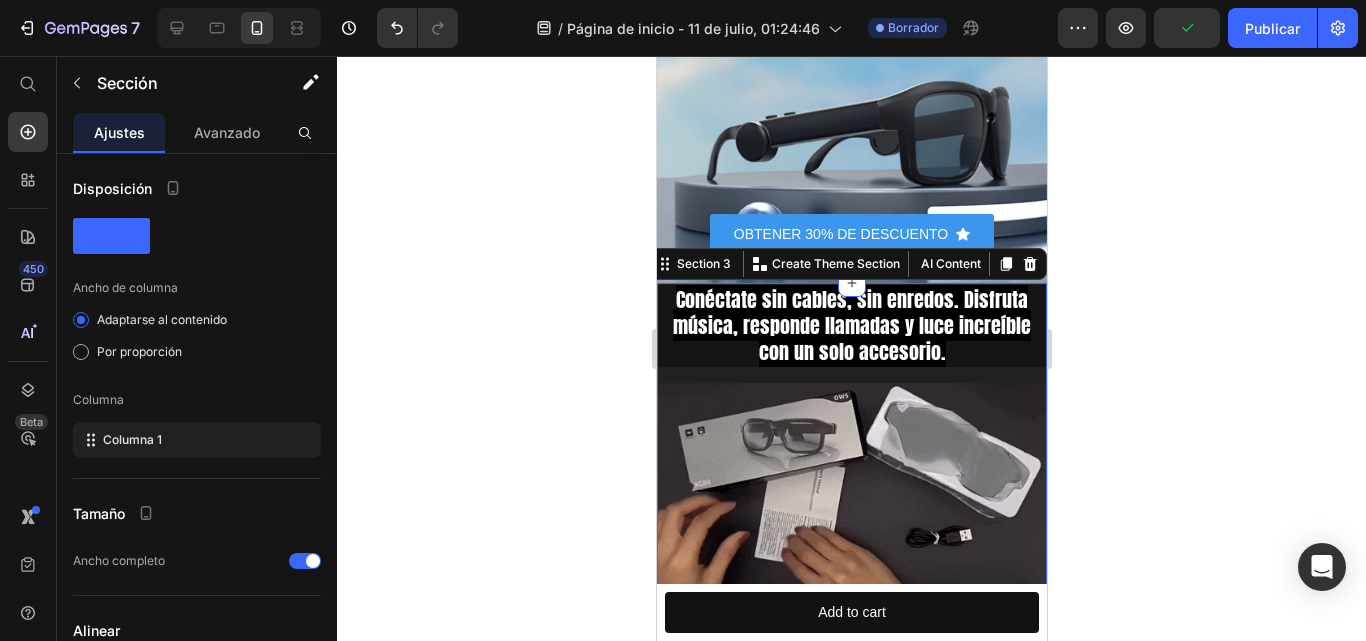 click on "⁠⁠⁠⁠⁠⁠⁠ Conéctate sin cables, sin enredos. Disfruta música, responde llamadas y luce increíble con un solo accesorio. Heading Image LENTES POLARIZADOS: Protege tus ojos del sol y mejora tu vision en el dia Heading" at bounding box center [851, 465] 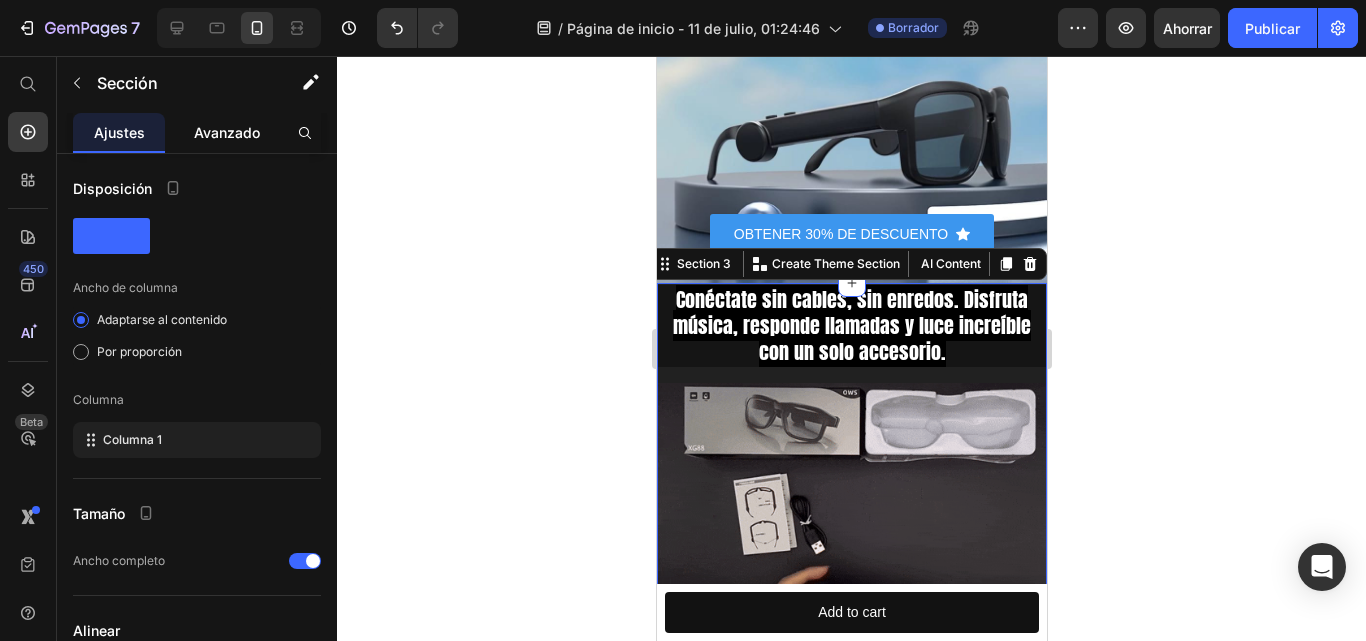 click on "Avanzado" at bounding box center (227, 132) 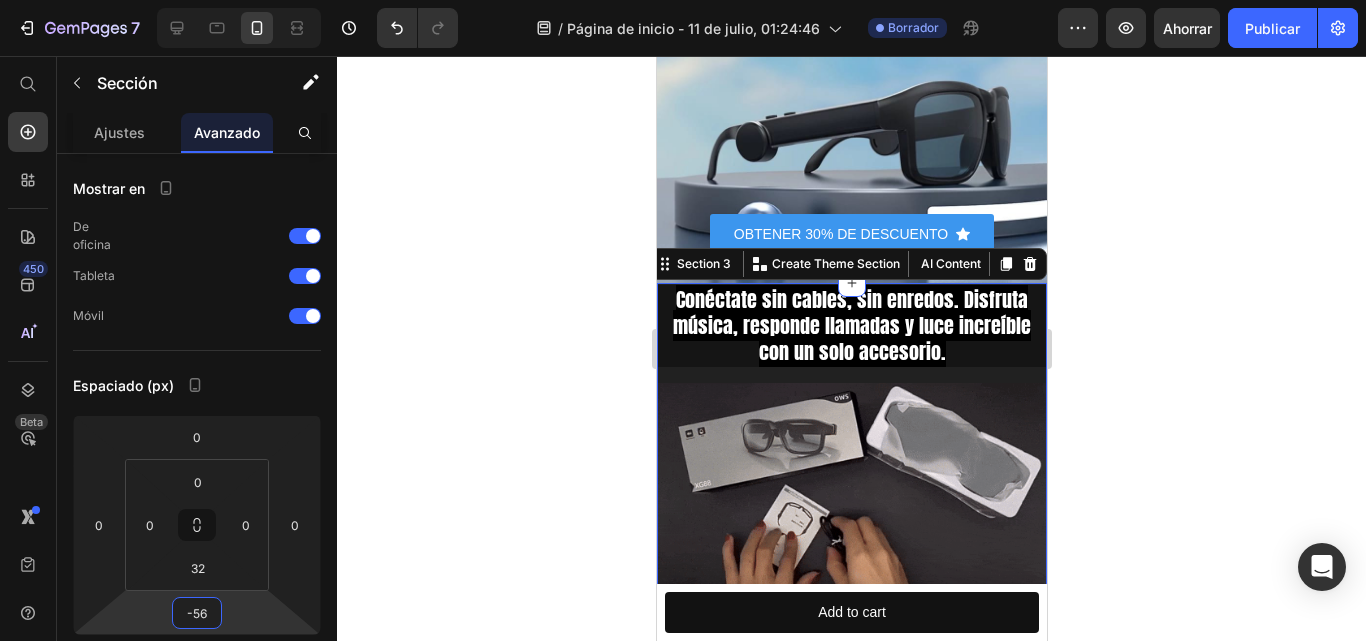 type on "-58" 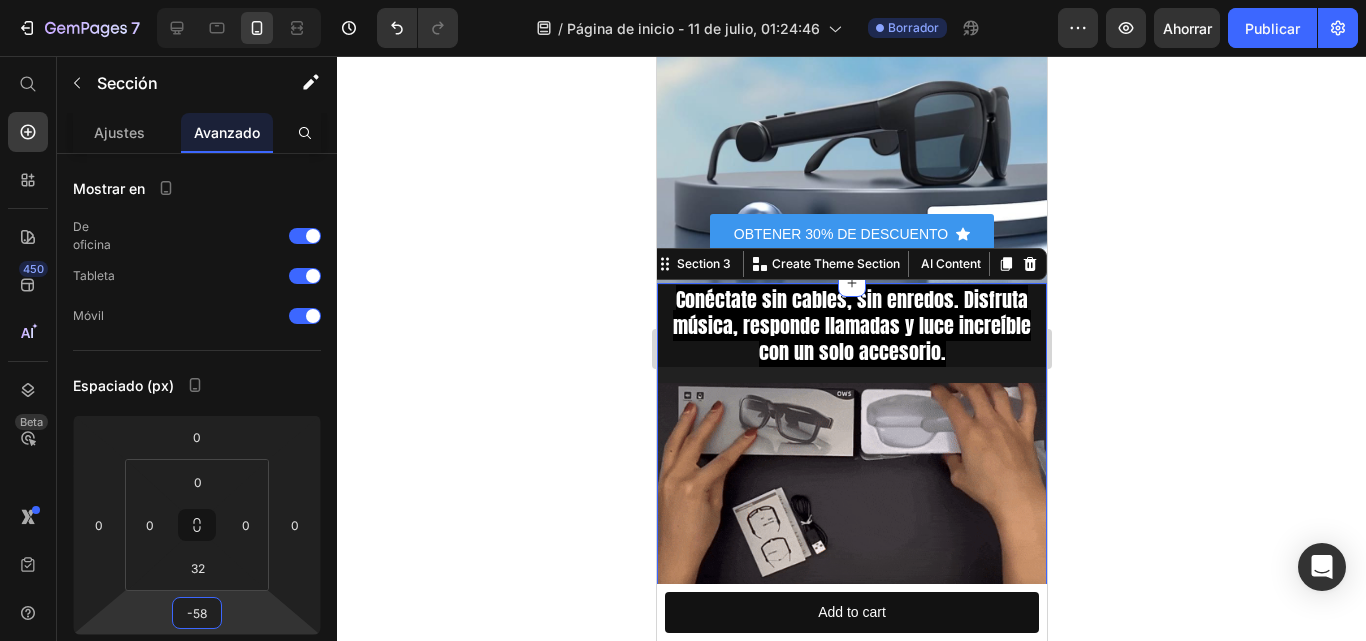 drag, startPoint x: 227, startPoint y: 610, endPoint x: 233, endPoint y: 639, distance: 29.614185 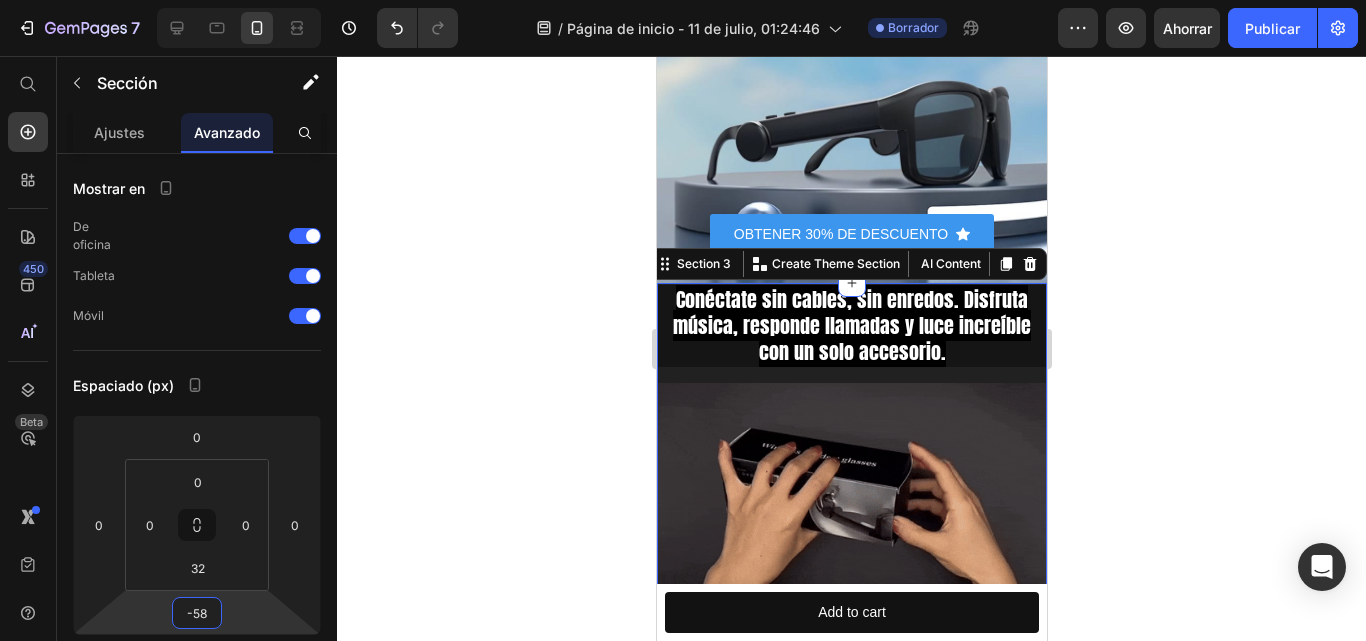 click on "7 / Página de inicio - 11 de julio, 01:24:46 Borrador Avance Ahorrar Publicar 450 Beta Empezar con Secciones Elementos Sección de héroes Detalle del producto Marcas Insignias de confianza Garantizar Desglose del producto Cómo utilizar Testimonios Comparar Manojo Preguntas frecuentes Prueba social Historia de la marca Lista de productos Recopilación Lista de blogs Contacto Sticky Añadir al carrito Pie de página personalizado Explorar la biblioteca 450 Disposición
Fila
Fila
Fila
Fila Texto
Título
Bloque de texto Botón
Botón
Botón" at bounding box center [683, 0] 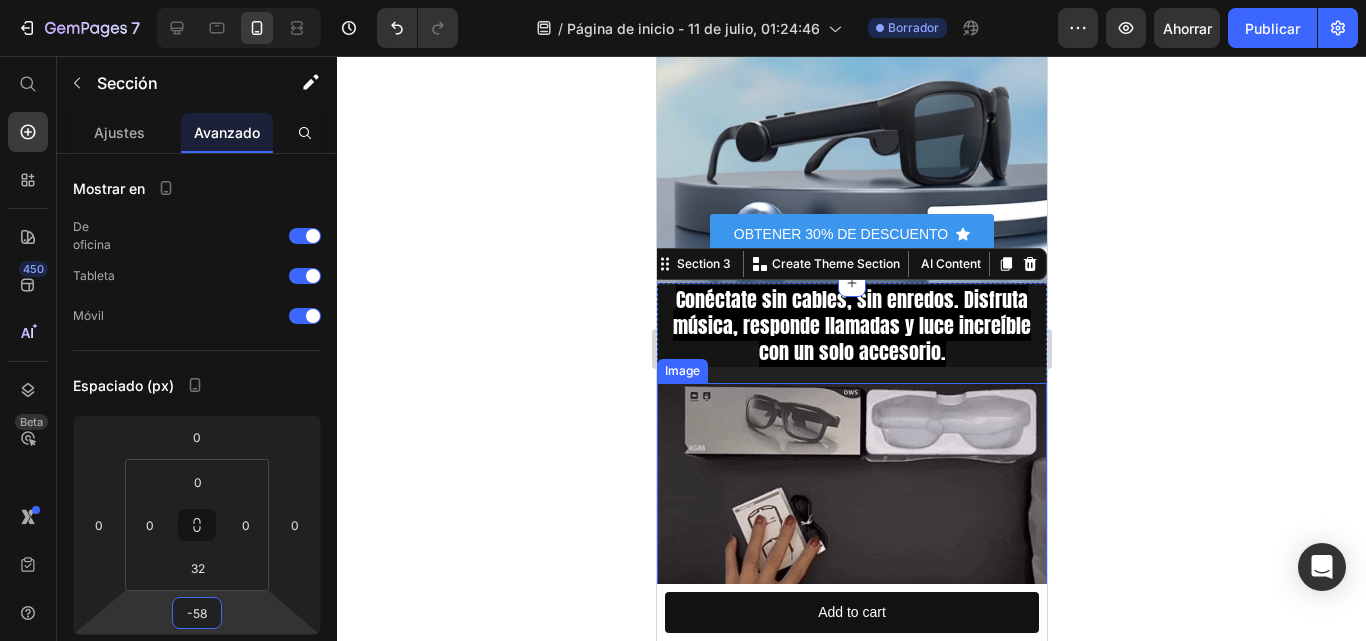 click at bounding box center (851, 492) 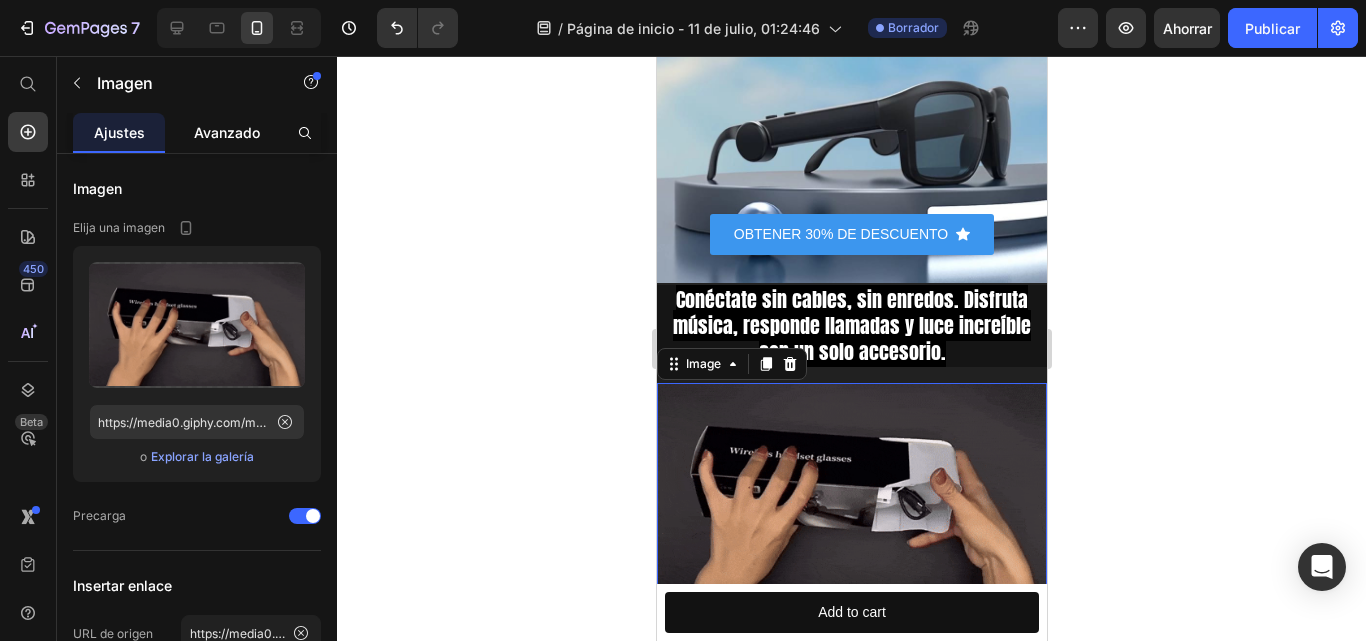 click on "Avanzado" at bounding box center [227, 132] 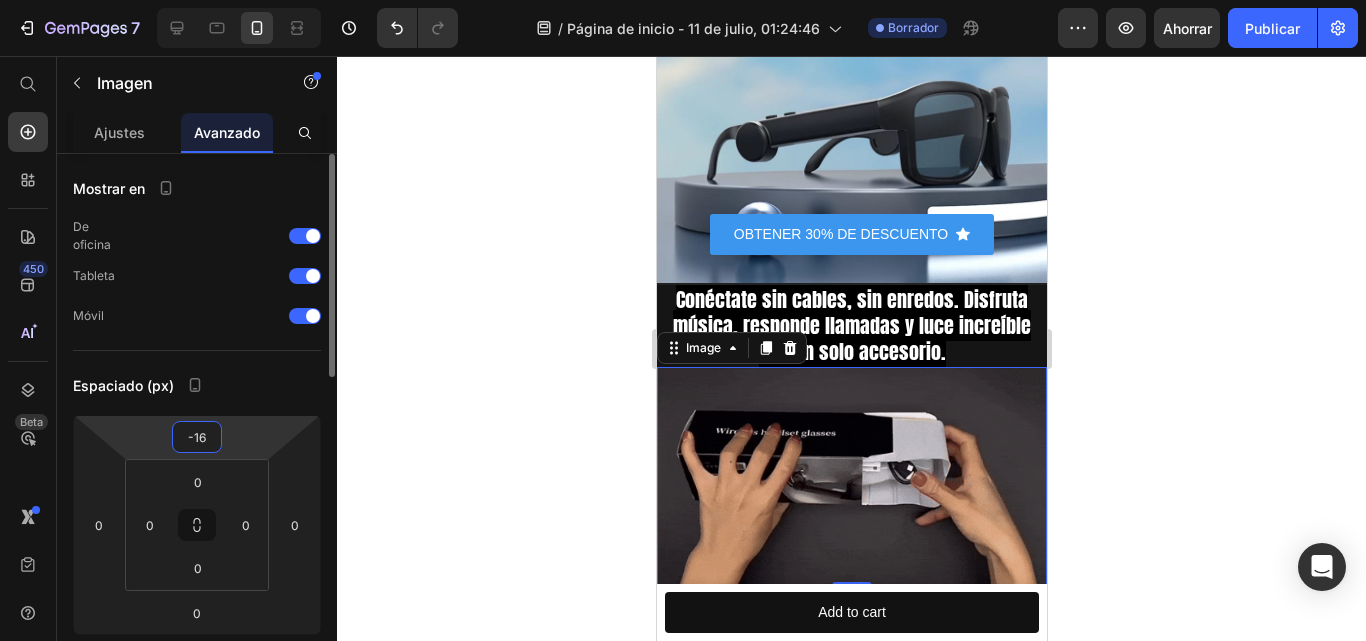 click on "7 / Página de inicio - 11 de julio, 01:24:46 Borrador Avance Ahorrar Publicar 450 Beta Empezar con Secciones Elementos Sección de héroes Detalle del producto Marcas Insignias de confianza Garantizar Desglose del producto Cómo utilizar Testimonios Comparar Manojo Preguntas frecuentes Prueba social Historia de la marca Lista de productos Recopilación Lista de blogs Contacto Sticky Añadir al carrito Pie de página personalizado Explorar la biblioteca 450 Disposición
Fila
Fila
Fila
Fila Texto
Título
Bloque de texto Botón
Botón
Botón" at bounding box center (683, 0) 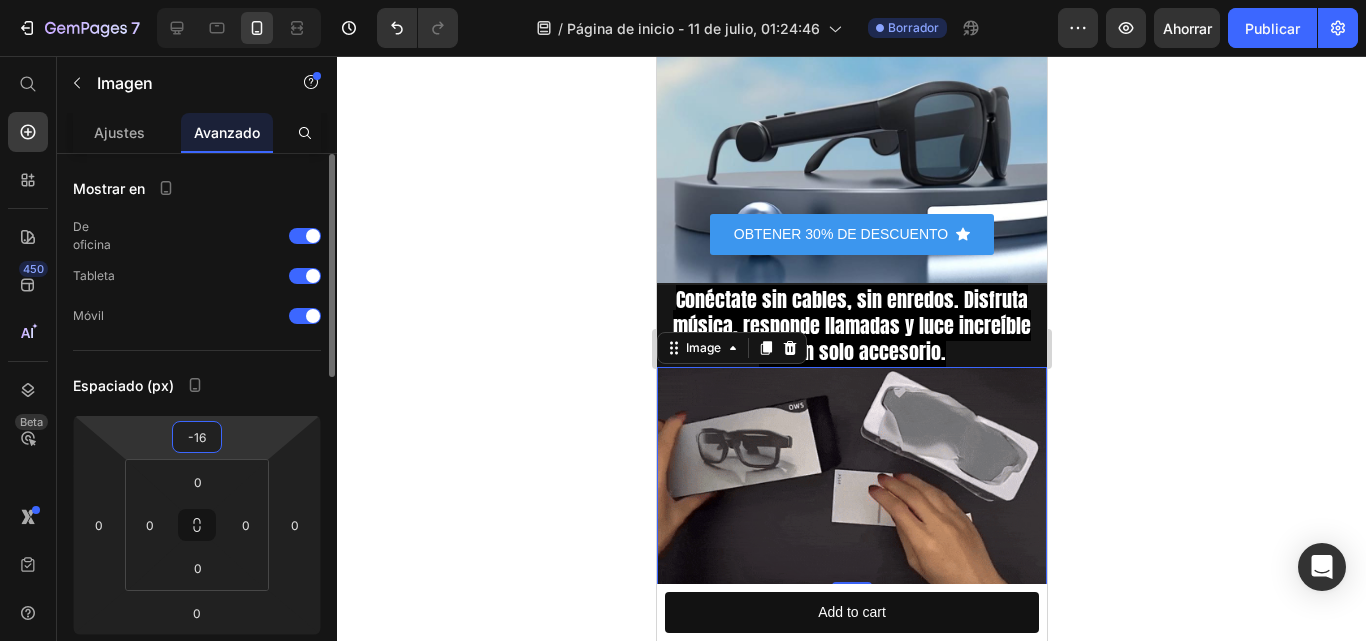 type on "-18" 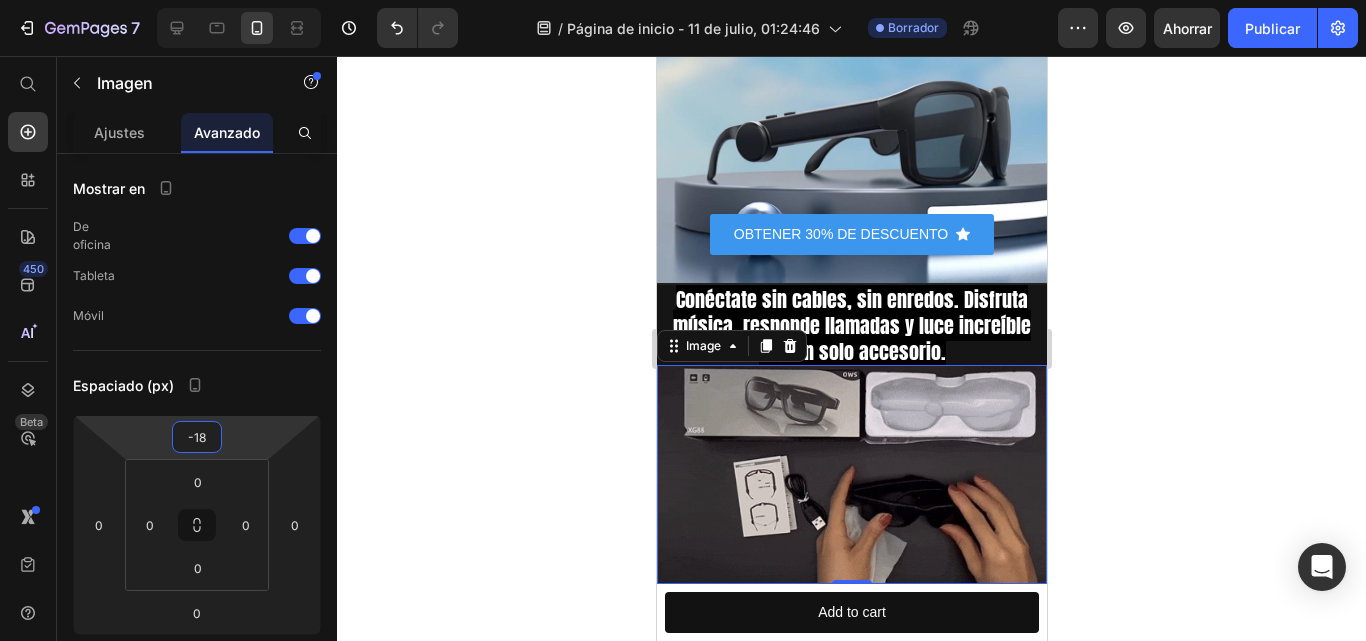click 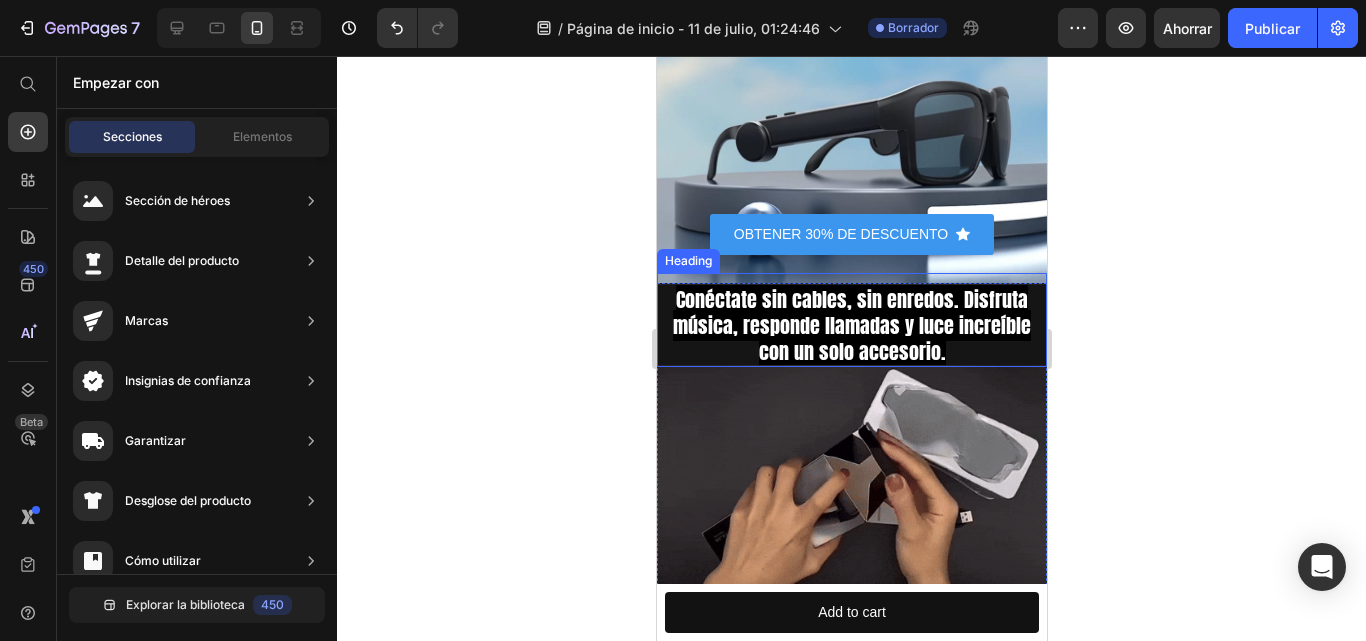 click on "⁠⁠⁠⁠⁠⁠⁠ Conéctate sin cables, sin enredos. Disfruta música, responde llamadas y luce increíble con un solo accesorio." at bounding box center (851, 326) 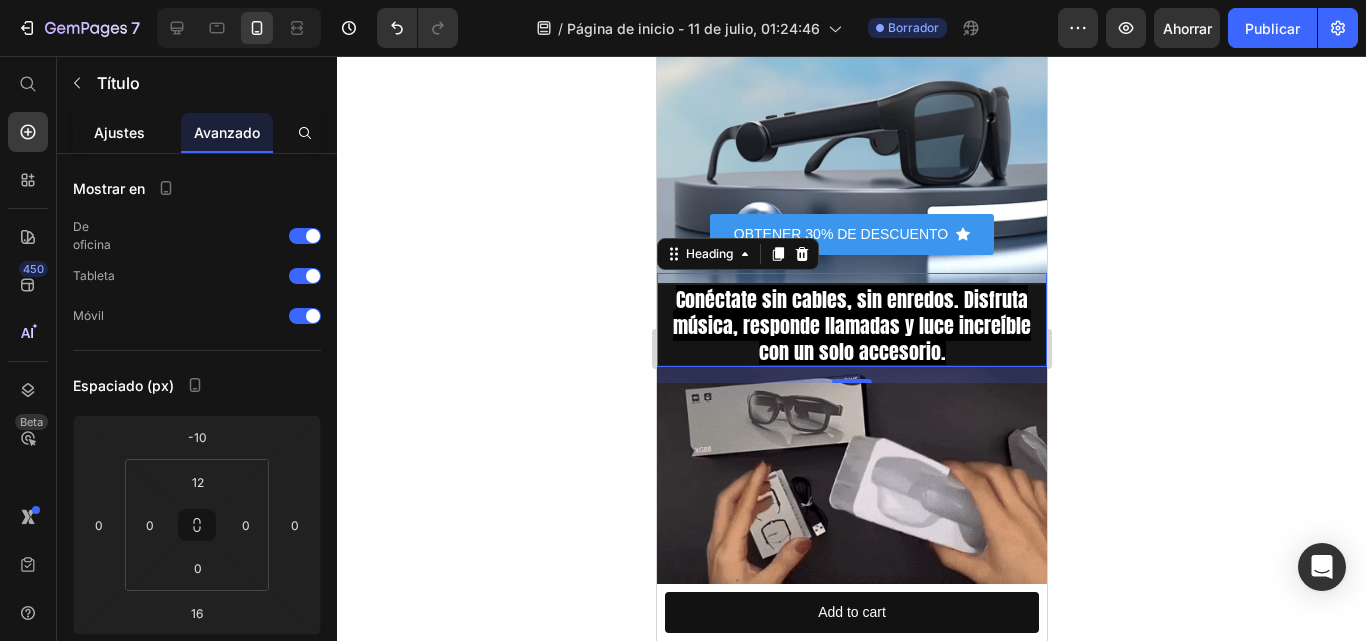 click on "Ajustes" at bounding box center [119, 132] 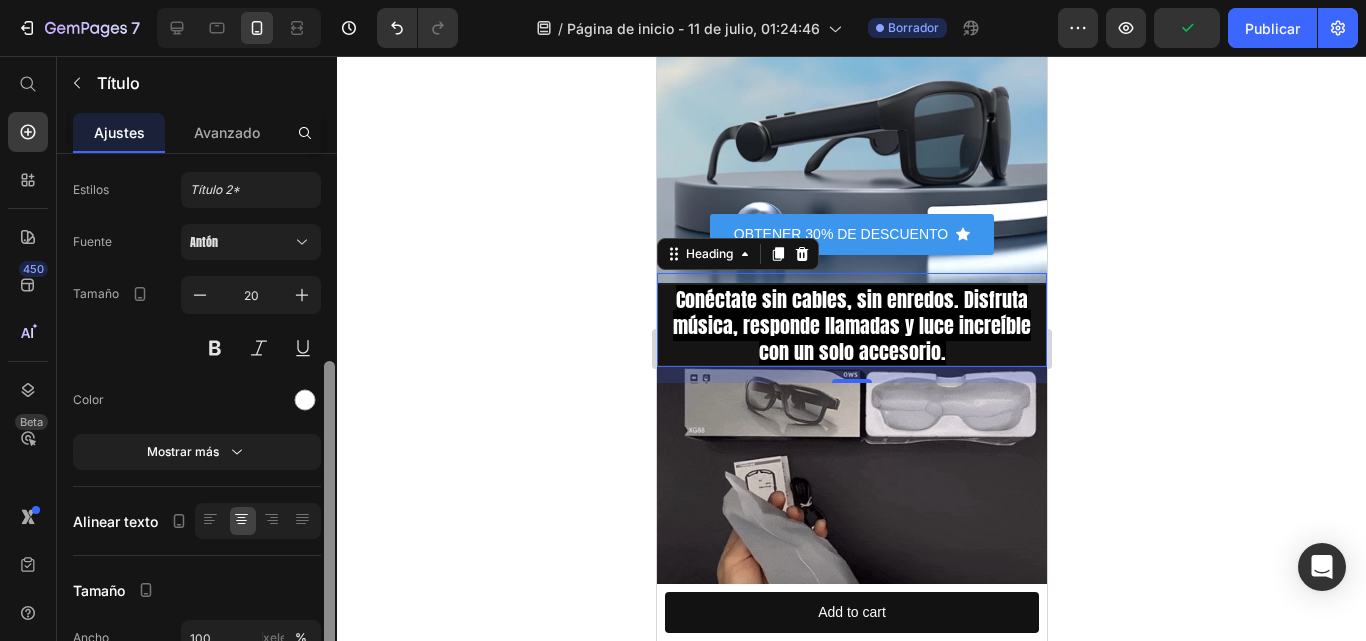 scroll, scrollTop: 169, scrollLeft: 0, axis: vertical 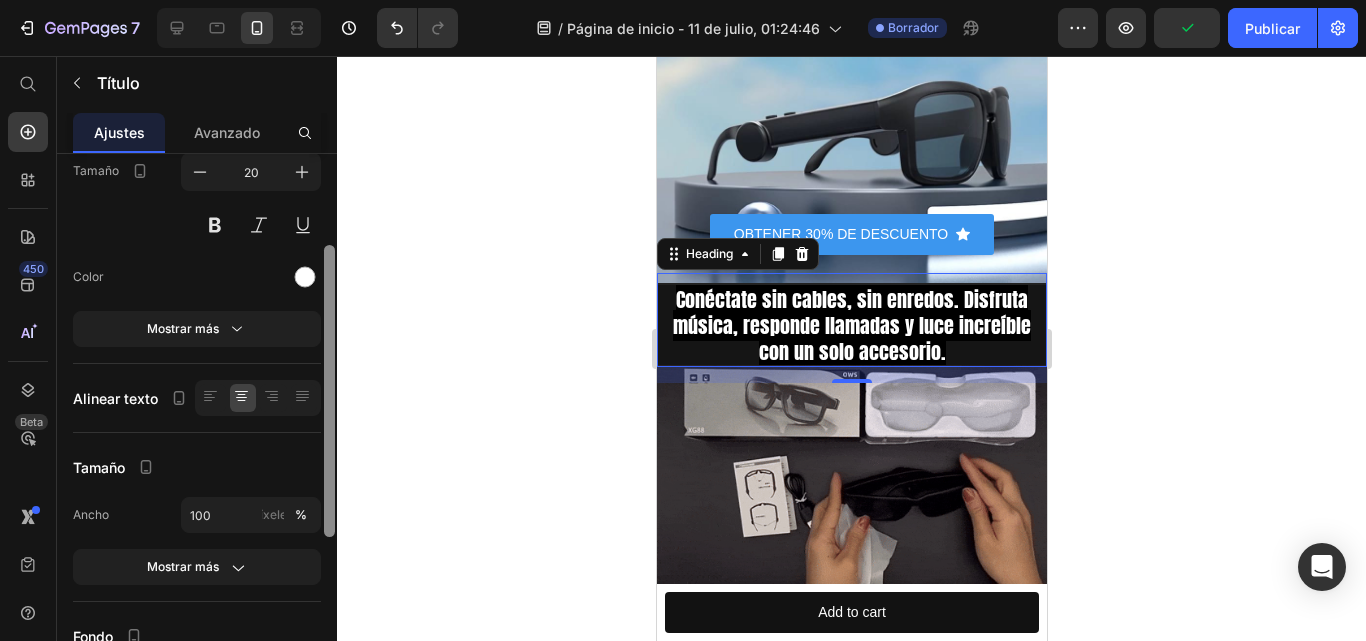 drag, startPoint x: 331, startPoint y: 290, endPoint x: 337, endPoint y: 381, distance: 91.197586 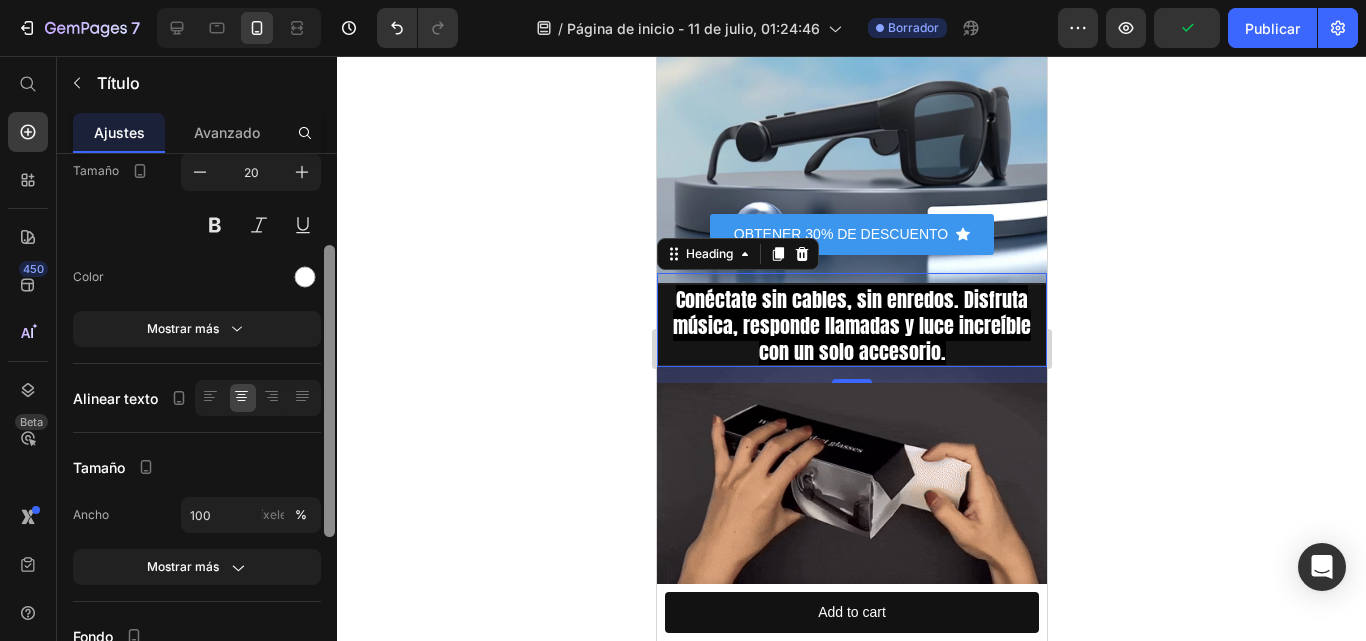 click on "7 / Página de inicio - 11 de julio, 01:24:46 Borrador Avance Publicar 450 Beta Empezar con Secciones Elementos Sección de héroes Detalle del producto Marcas Insignias de confianza Garantizar Desglose del producto Cómo utilizar Testimonios Comparar Manojo Preguntas frecuentes Prueba social Historia de la marca Lista de productos Recopilación Lista de blogs Contacto Sticky Añadir al carrito Pie de página personalizado Explorar la biblioteca 450 Disposición
Fila
Fila
Fila
Fila Texto
Título
Bloque de texto Botón
Botón
Botón
Imagen" 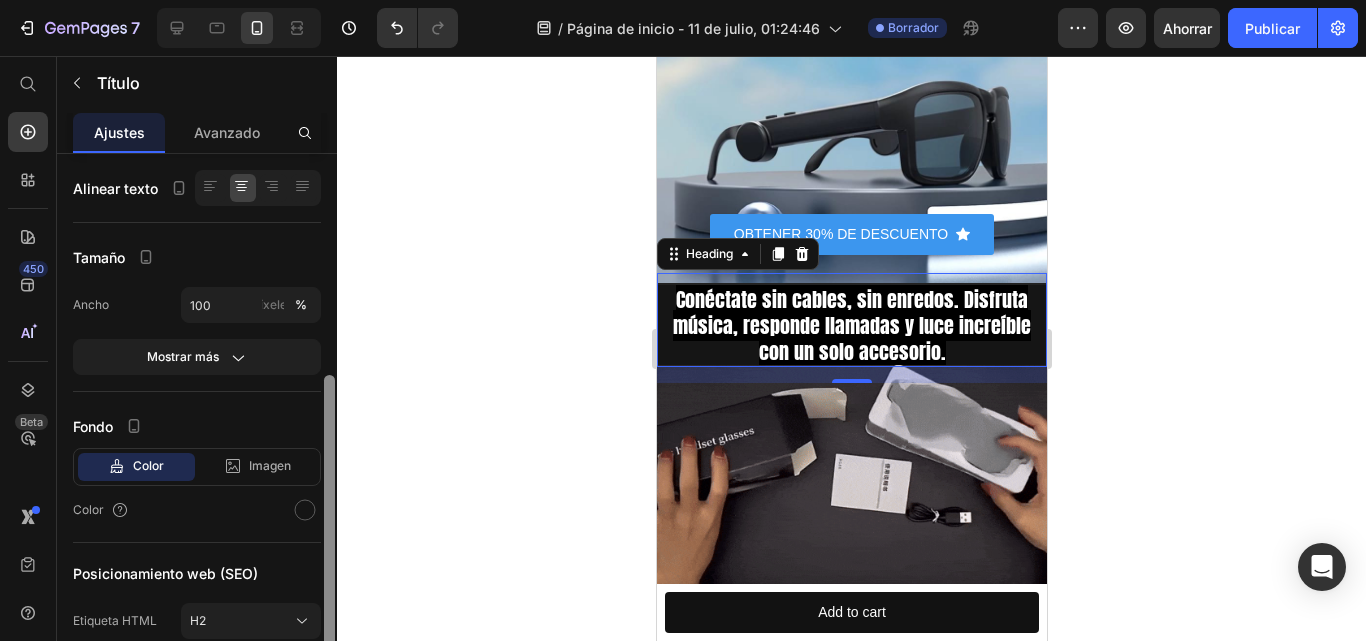 drag, startPoint x: 331, startPoint y: 383, endPoint x: 341, endPoint y: 502, distance: 119.419426 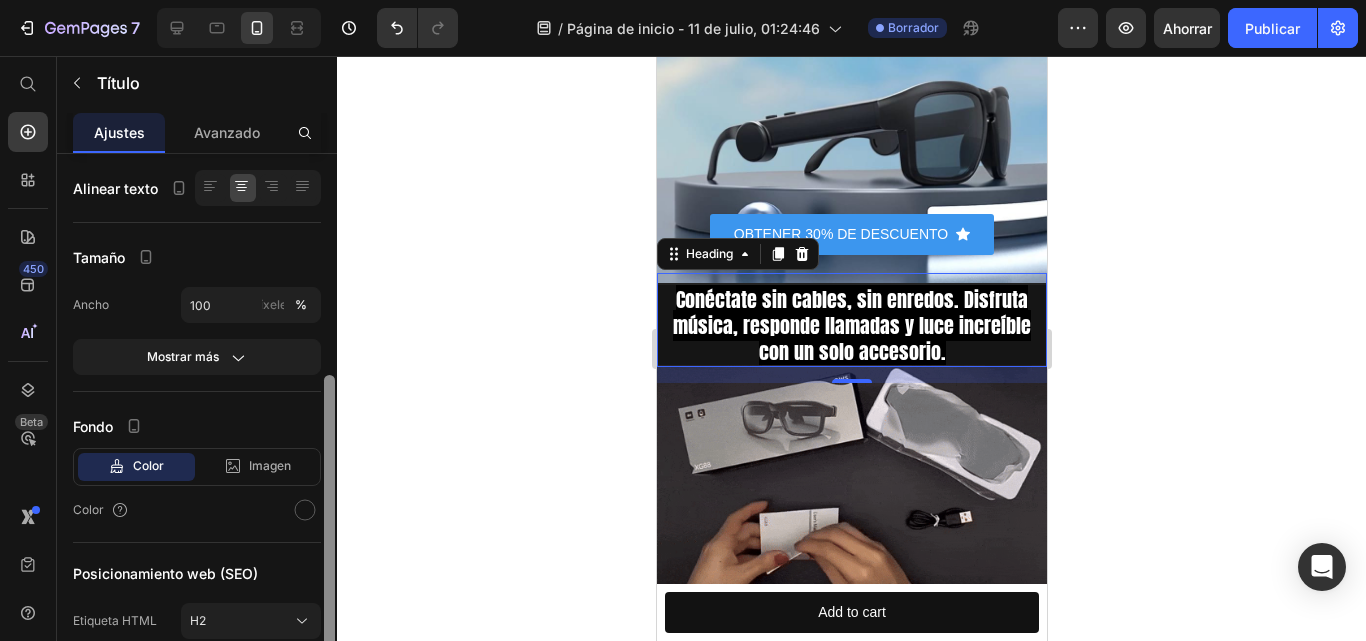 click on "7 / Página de inicio - 11 de julio, 01:24:46 Borrador Avance Ahorrar Publicar 450 Beta Empezar con Secciones Elementos Sección de héroes Detalle del producto Marcas Insignias de confianza Garantizar Desglose del producto Cómo utilizar Testimonios Comparar Manojo Preguntas frecuentes Prueba social Historia de la marca Lista de productos Recopilación Lista de blogs Contacto Sticky Añadir al carrito Pie de página personalizado Explorar la biblioteca 450 Disposición
Fila
Fila
Fila
Fila Texto
Título
Bloque de texto Botón
Botón
Botón" 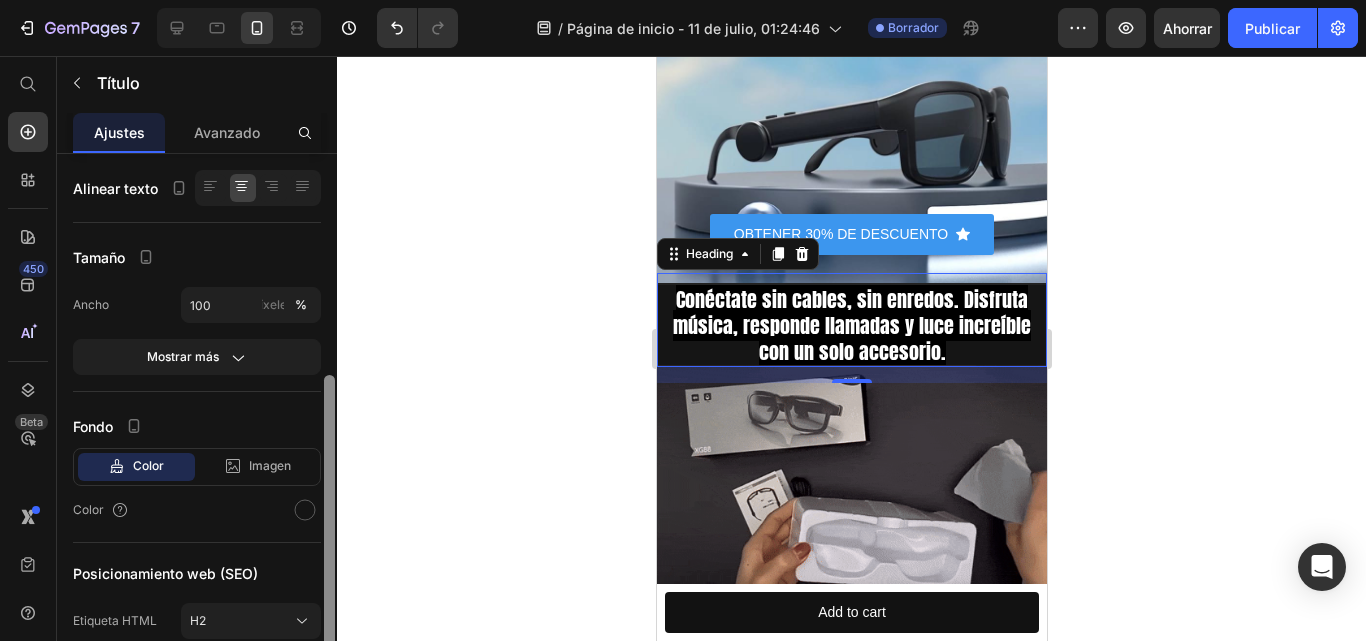 scroll, scrollTop: 390, scrollLeft: 0, axis: vertical 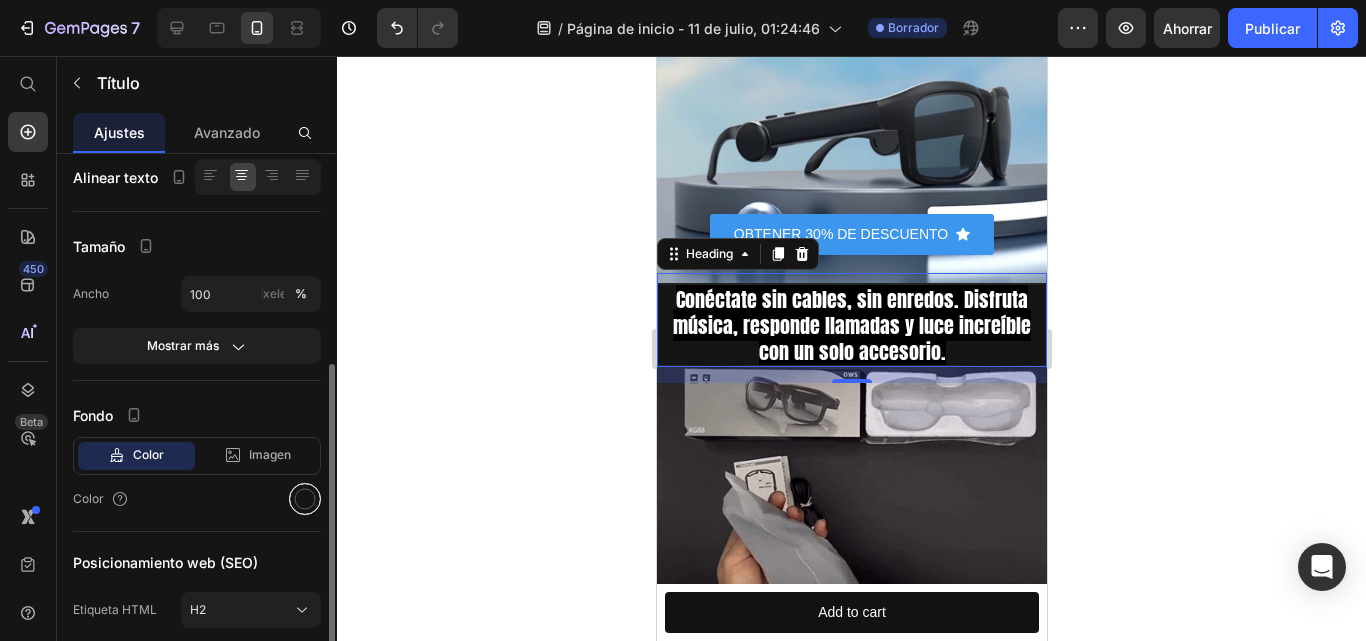 click at bounding box center [305, 499] 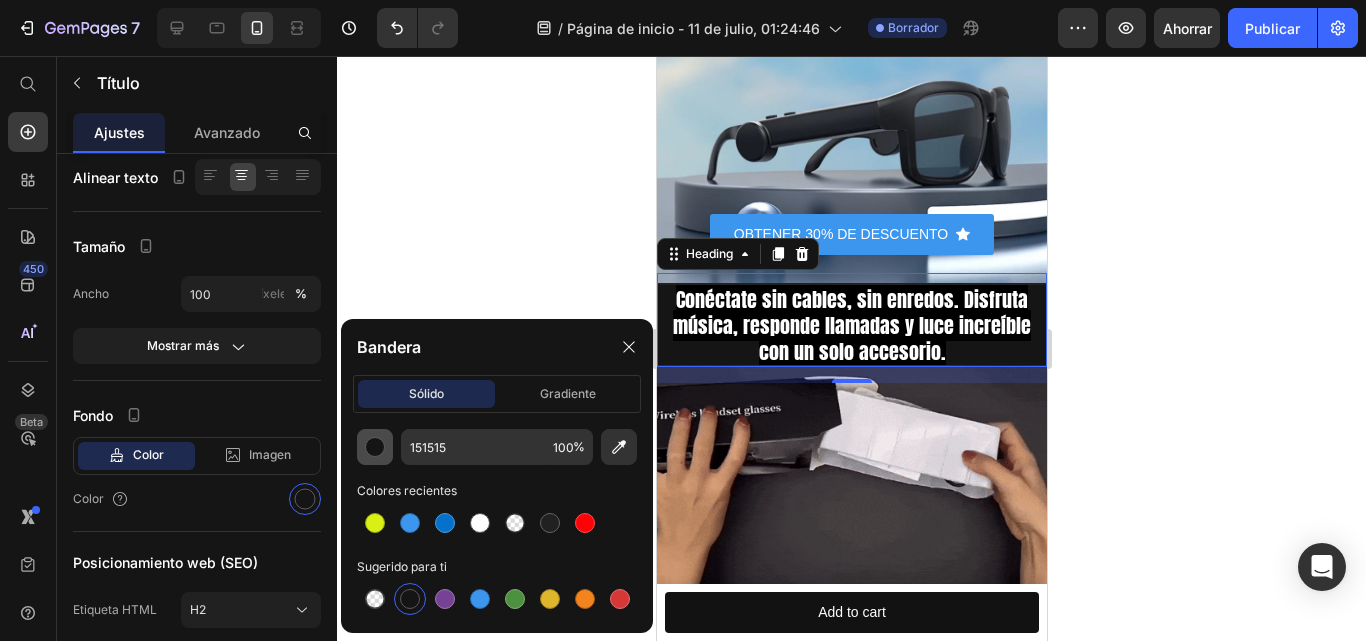 click at bounding box center (375, 447) 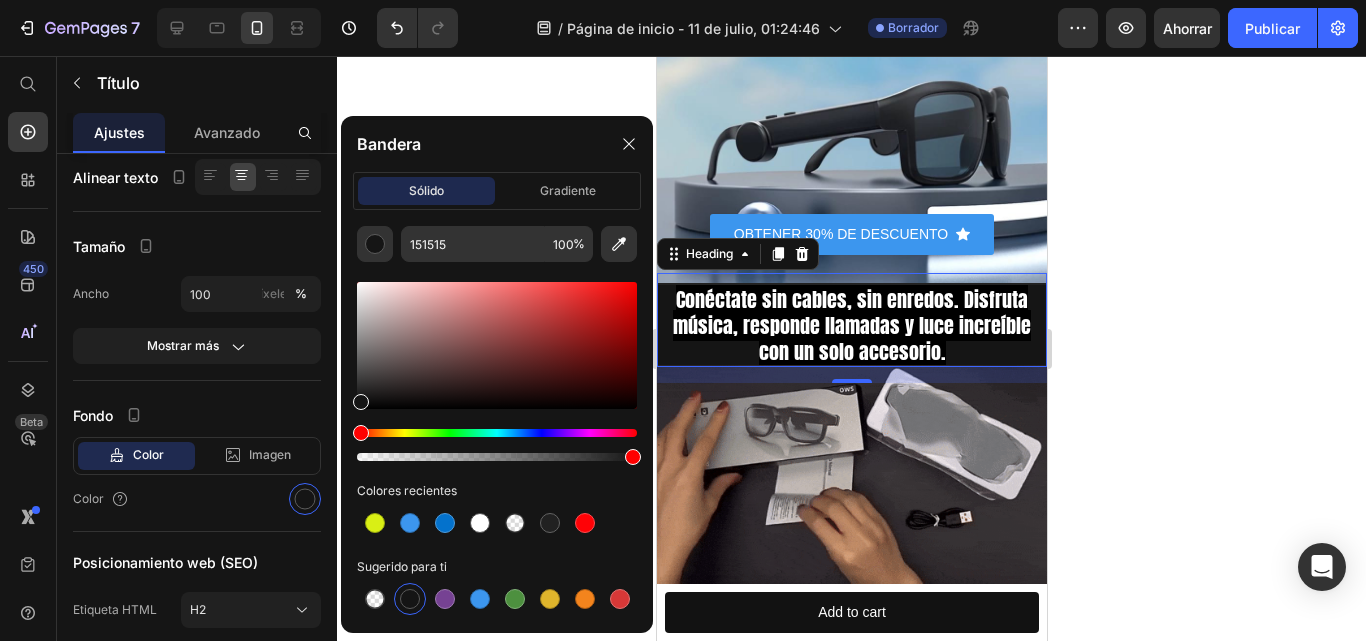 click at bounding box center [410, 599] 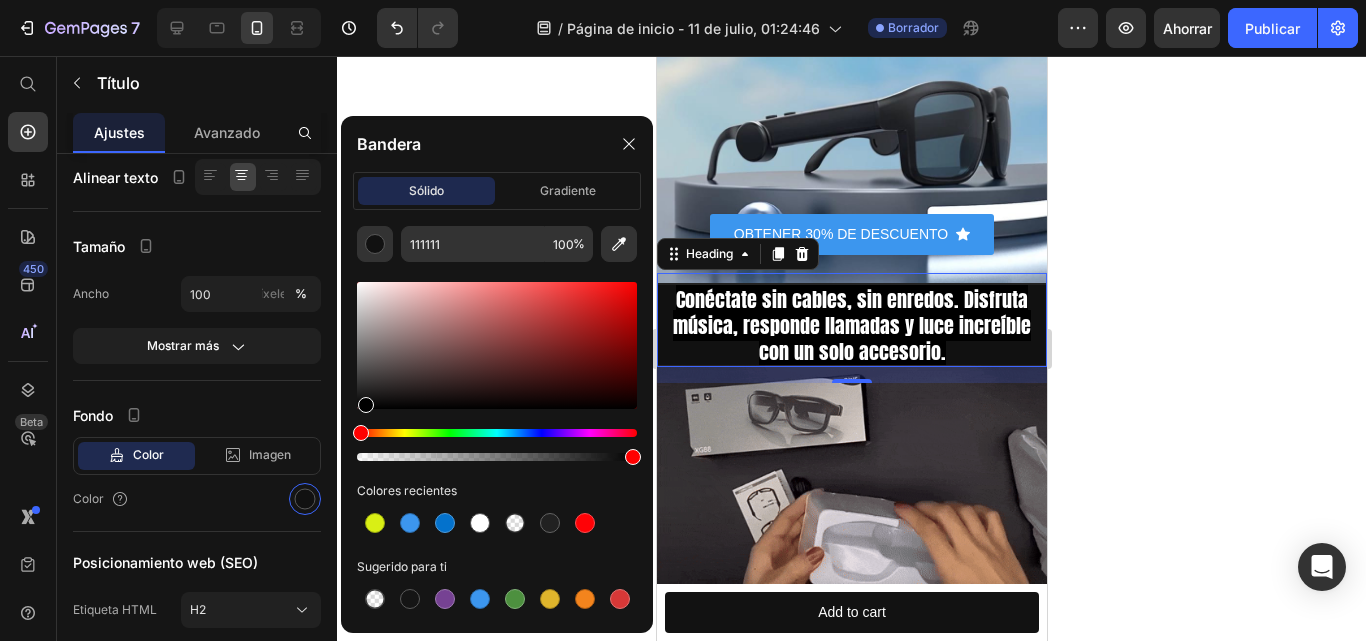 type on "000000" 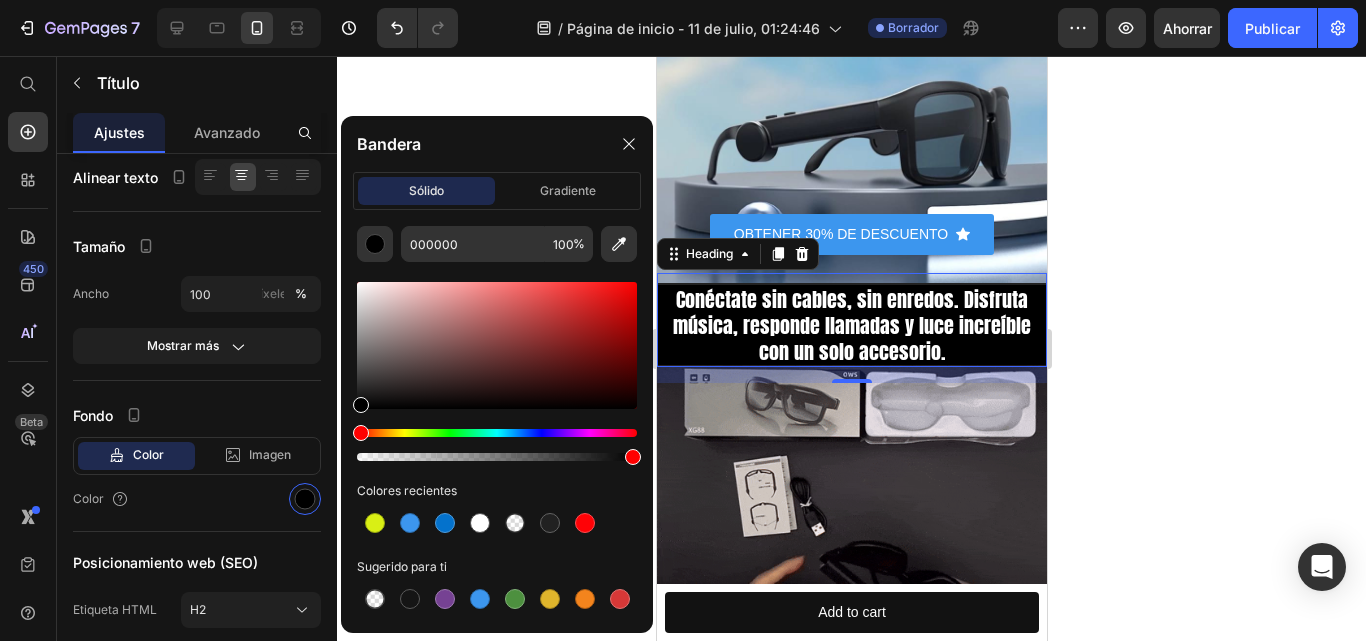 drag, startPoint x: 355, startPoint y: 399, endPoint x: 358, endPoint y: 431, distance: 32.140316 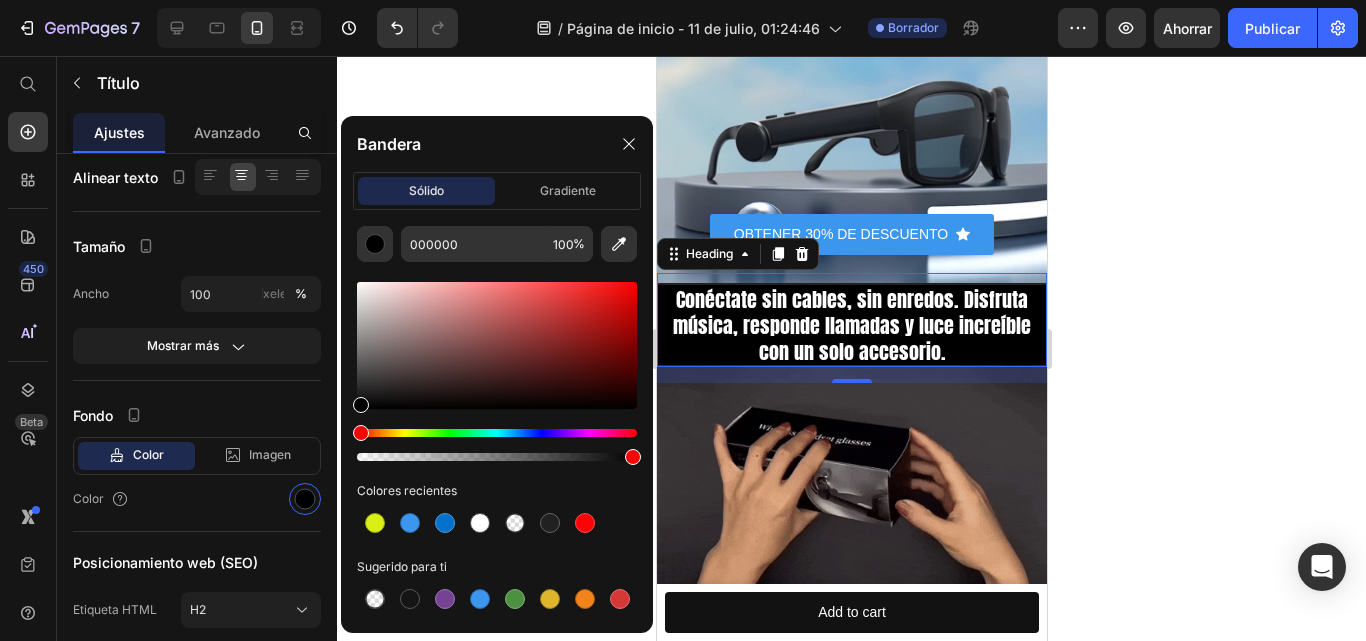 click at bounding box center [497, 371] 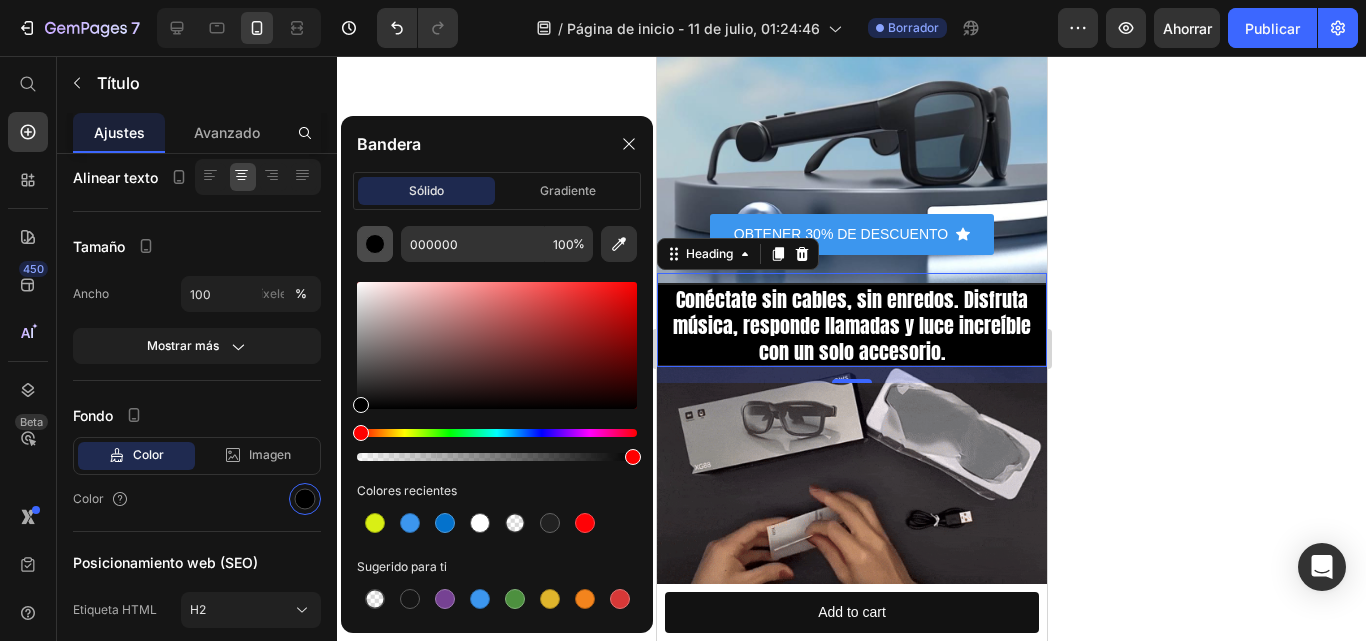 click at bounding box center (375, 244) 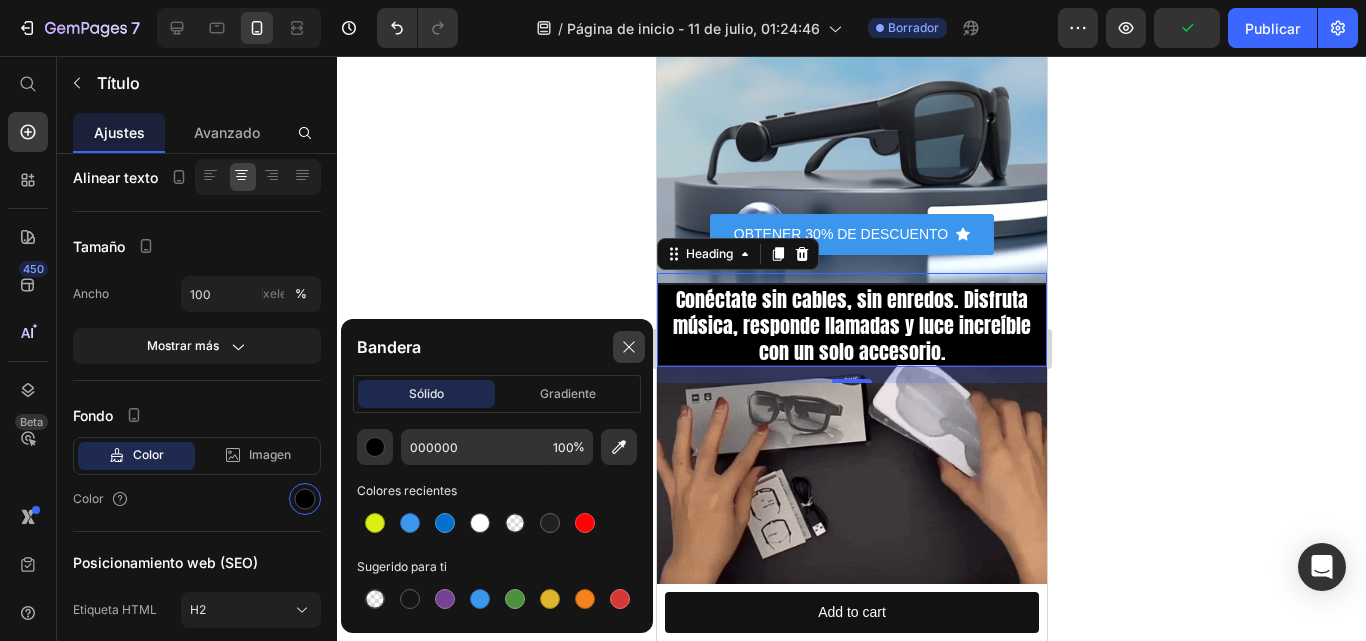 click 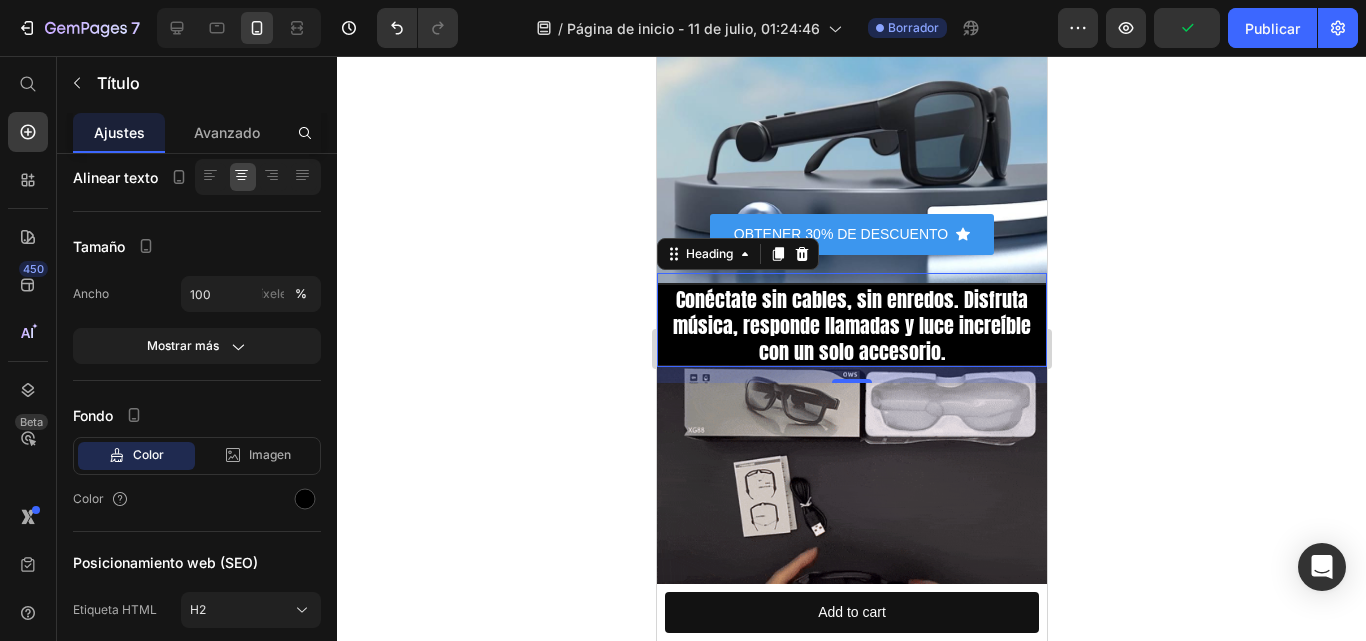 click 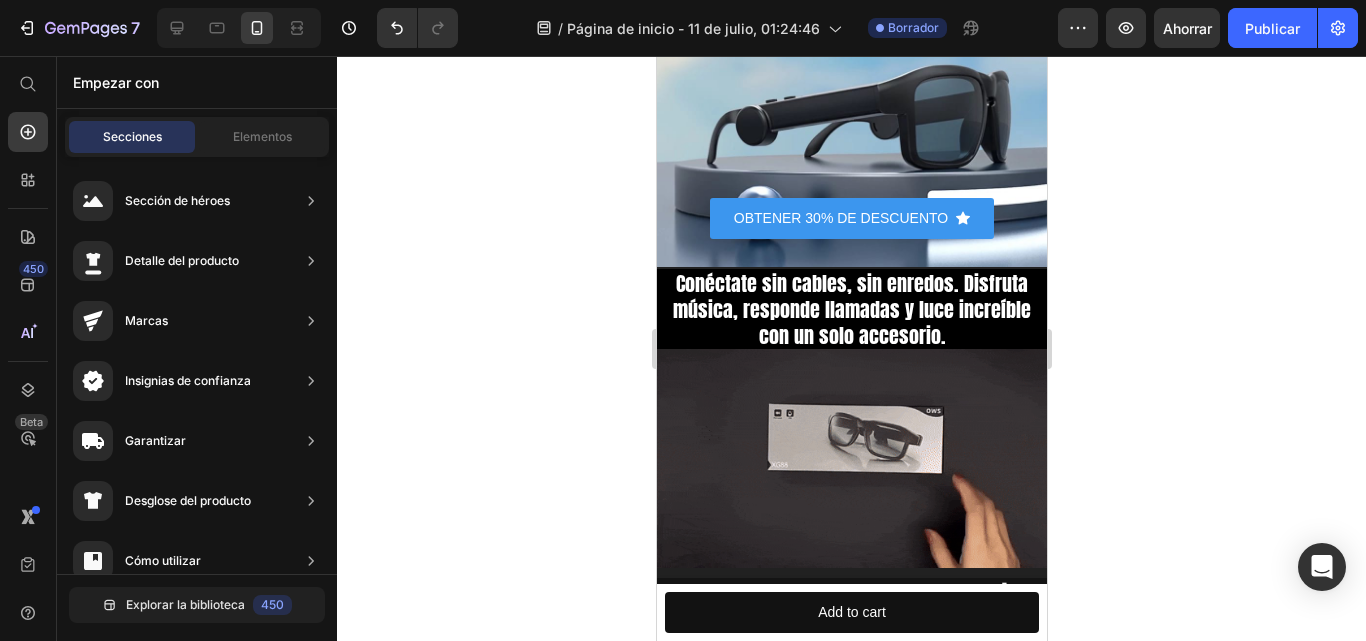 scroll, scrollTop: 308, scrollLeft: 0, axis: vertical 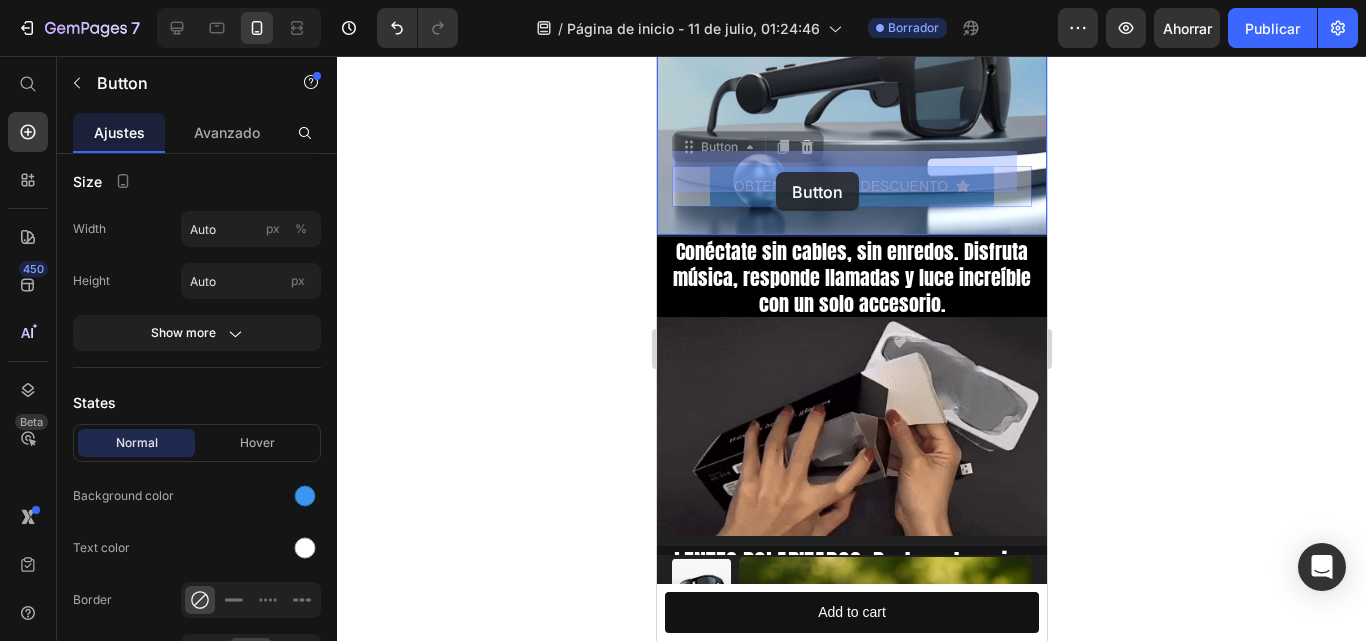 drag, startPoint x: 962, startPoint y: 171, endPoint x: 857, endPoint y: 172, distance: 105.00476 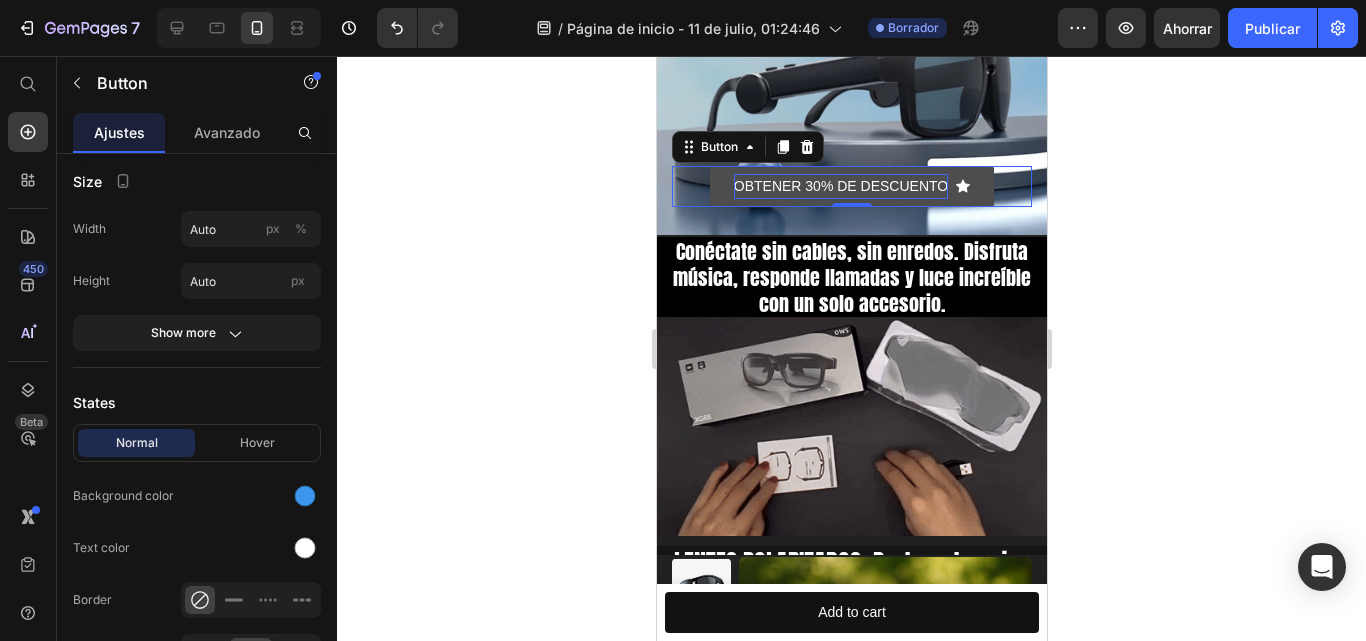 scroll, scrollTop: 0, scrollLeft: 0, axis: both 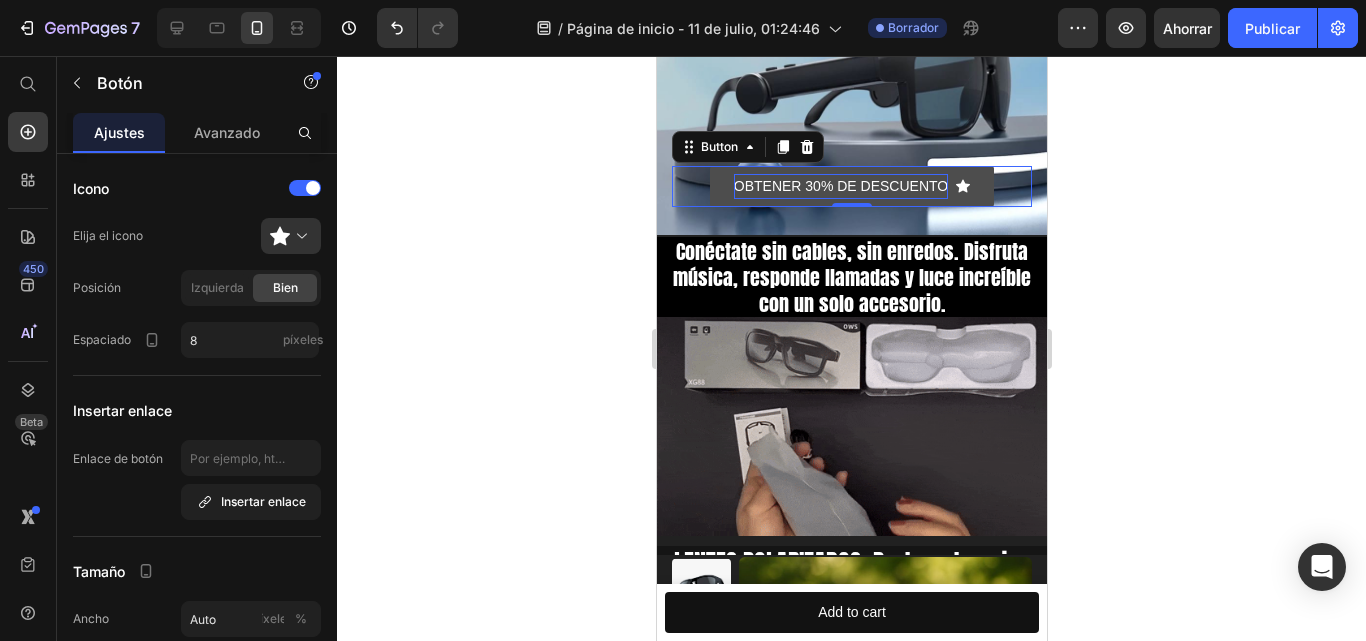 click on "OBTENER 30% DE DESCUENTO" at bounding box center (840, 186) 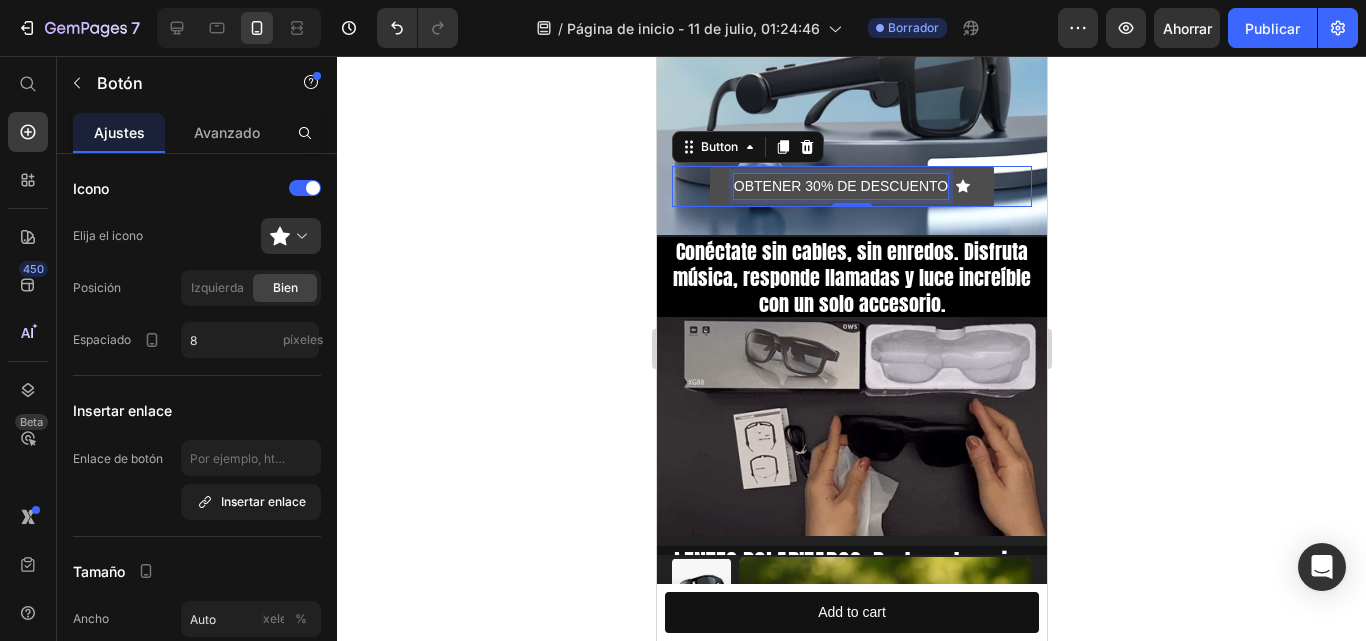 click on "OBTENER 30% DE DESCUENTO" at bounding box center [840, 186] 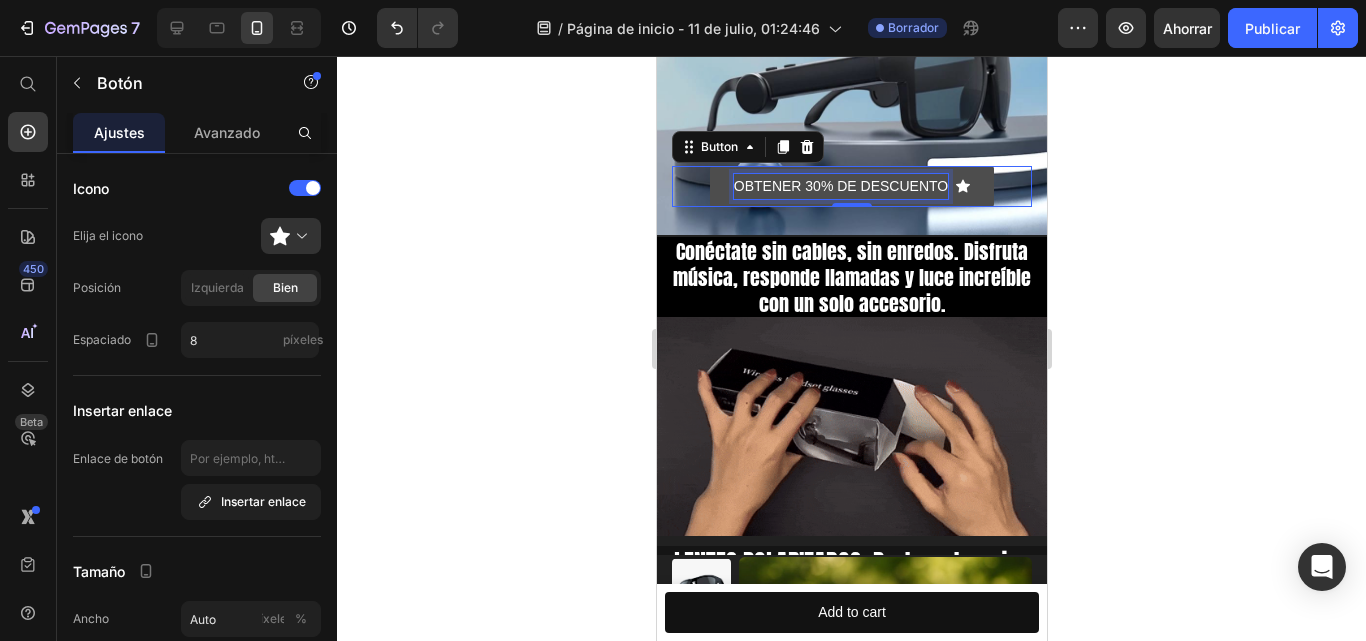 click on "OBTENER 30% DE DESCUENTO" at bounding box center [840, 186] 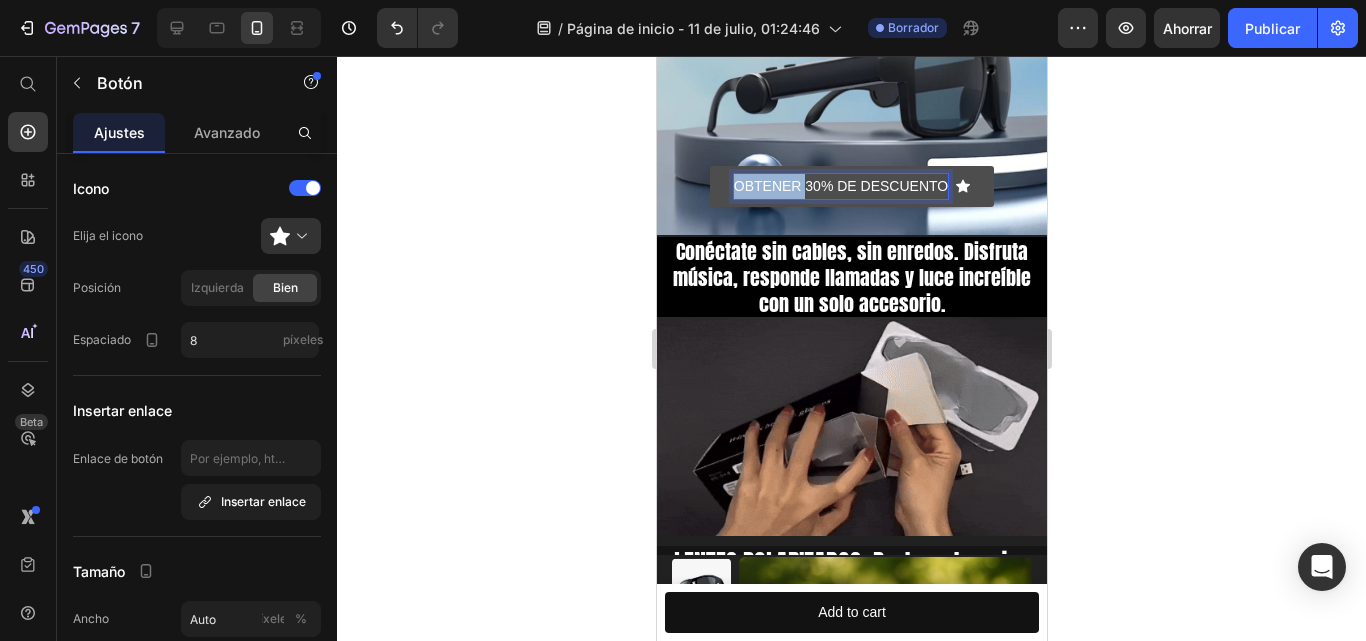 click on "OBTENER 30% DE DESCUENTO" at bounding box center [840, 186] 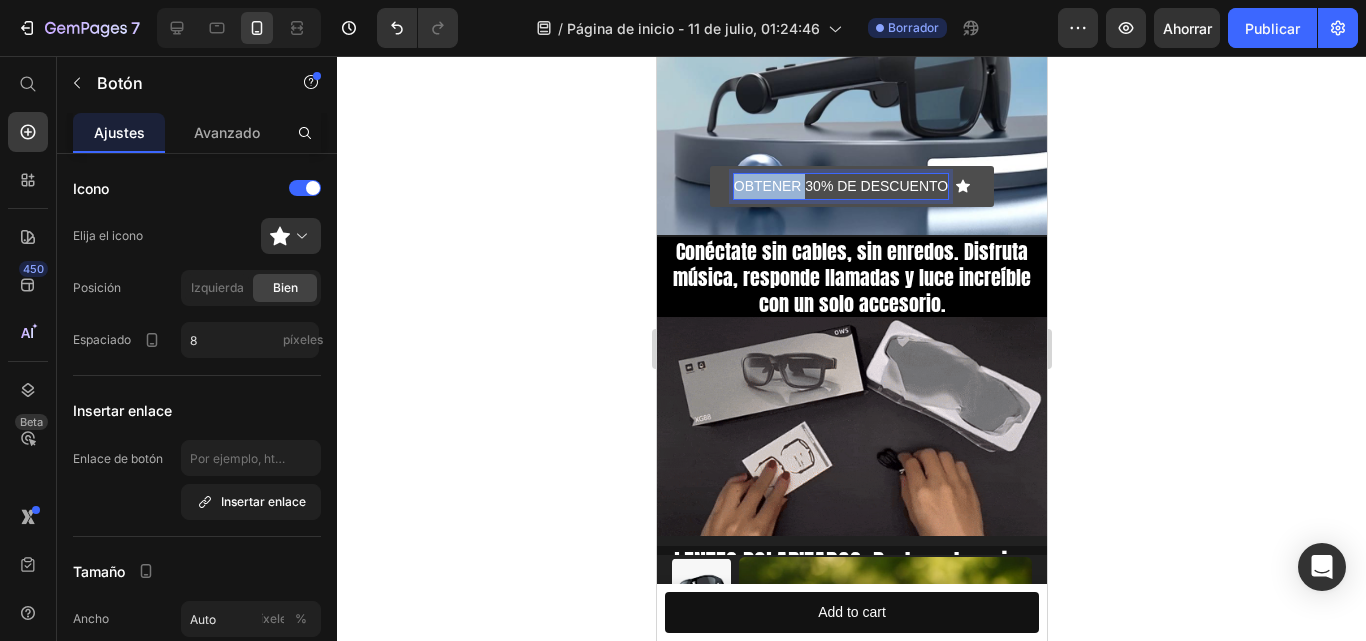 click on "OBTENER 30% DE DESCUENTO" at bounding box center (840, 186) 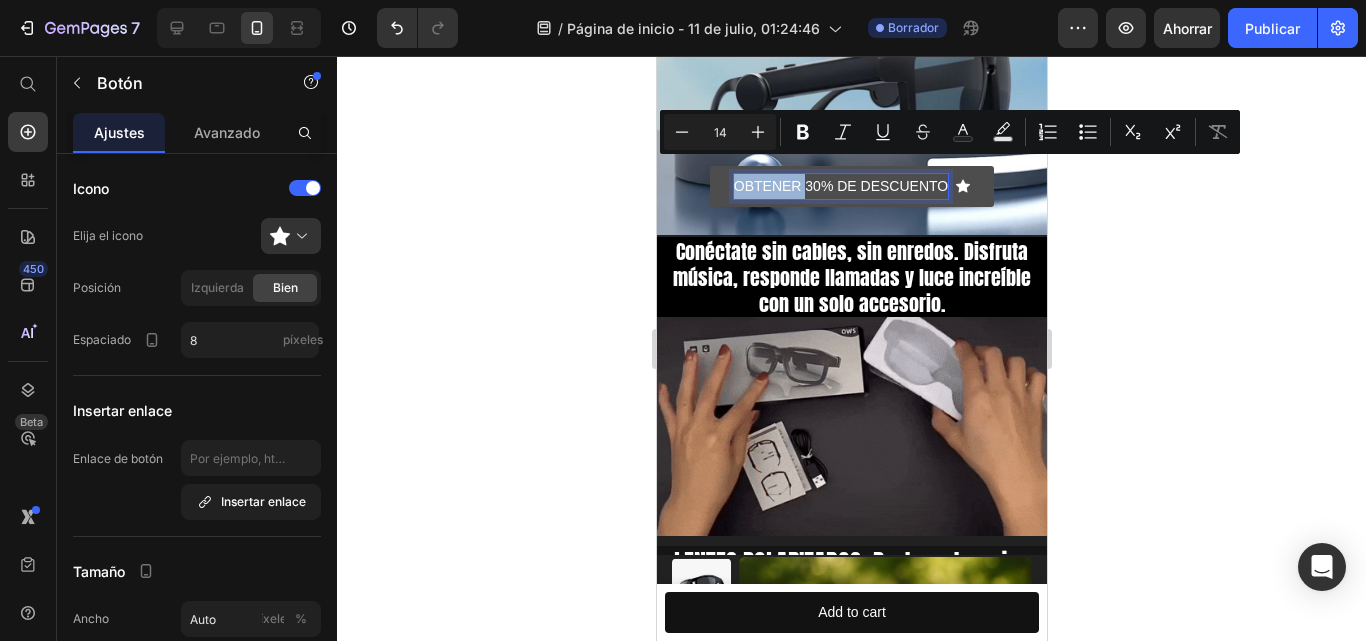 click on "OBTENER 30% DE DESCUENTO" at bounding box center (840, 186) 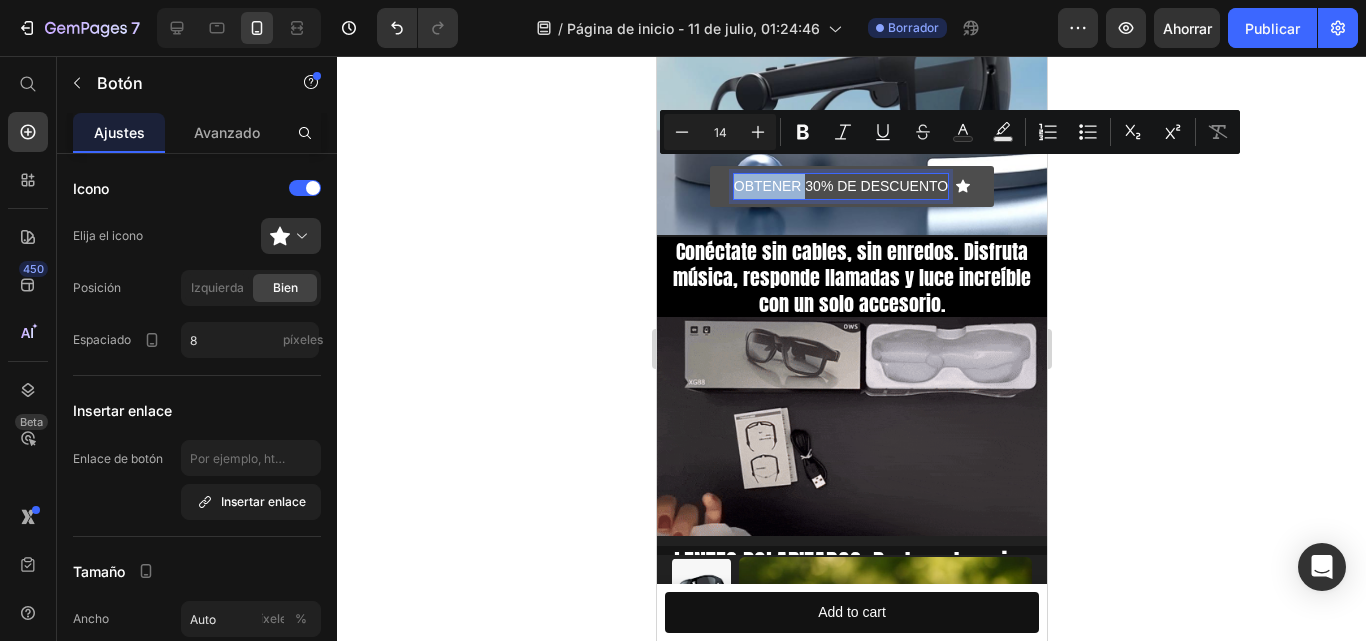 click on "OBTENER 30% DE DESCUENTO" at bounding box center [840, 186] 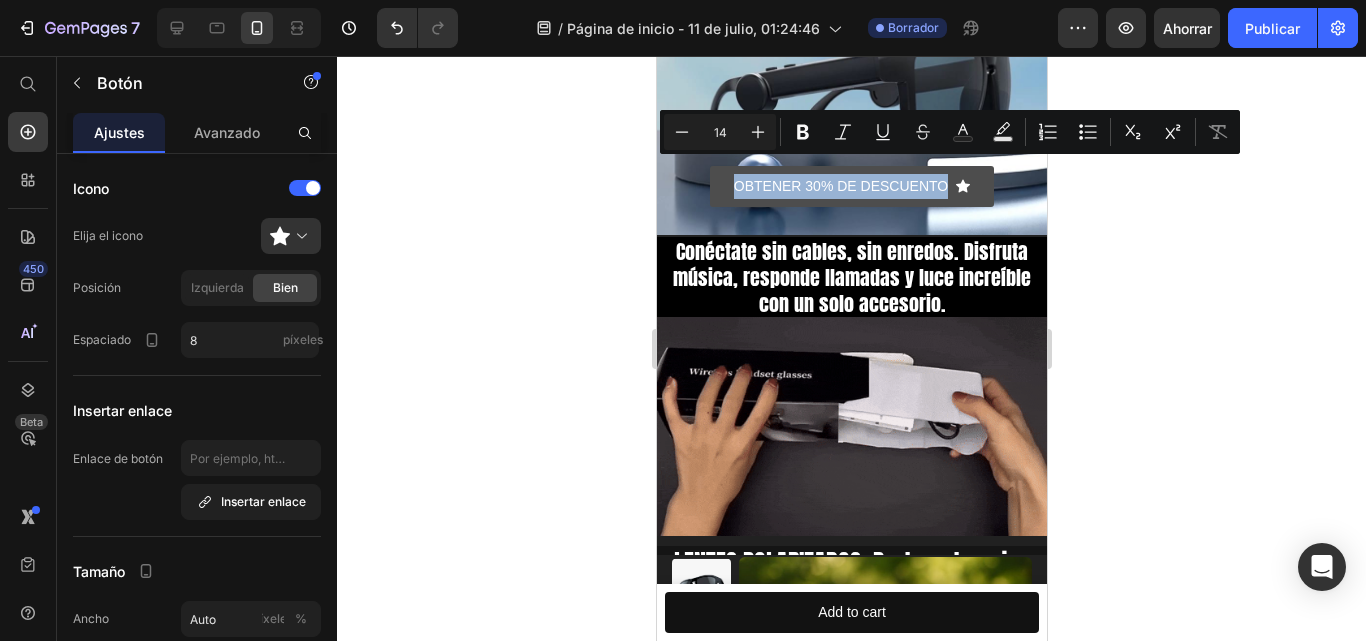 click 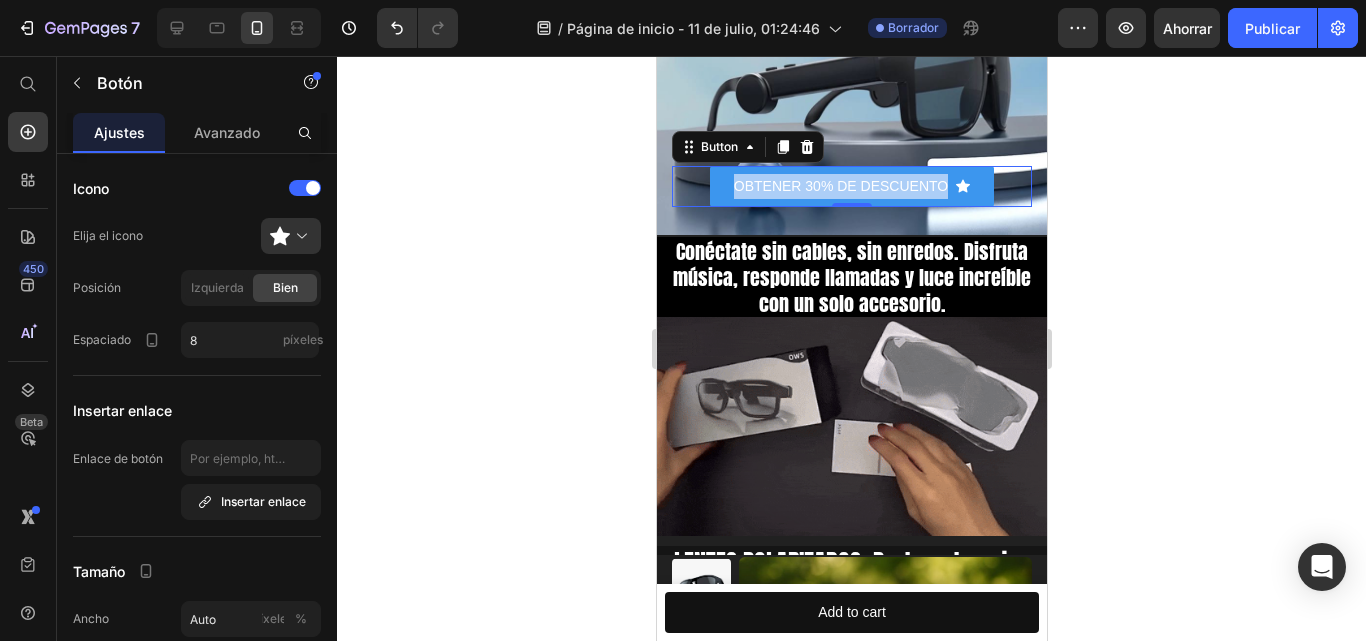 click 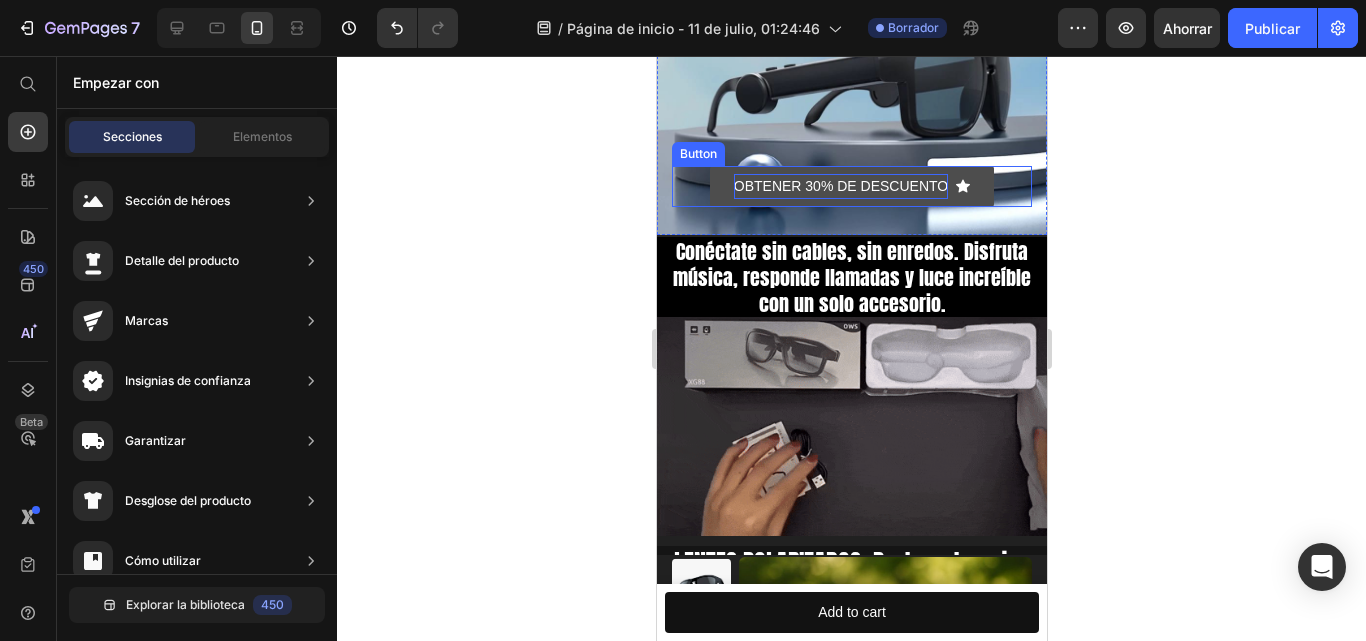 click on "OBTENER 30% DE DESCUENTO" at bounding box center (840, 186) 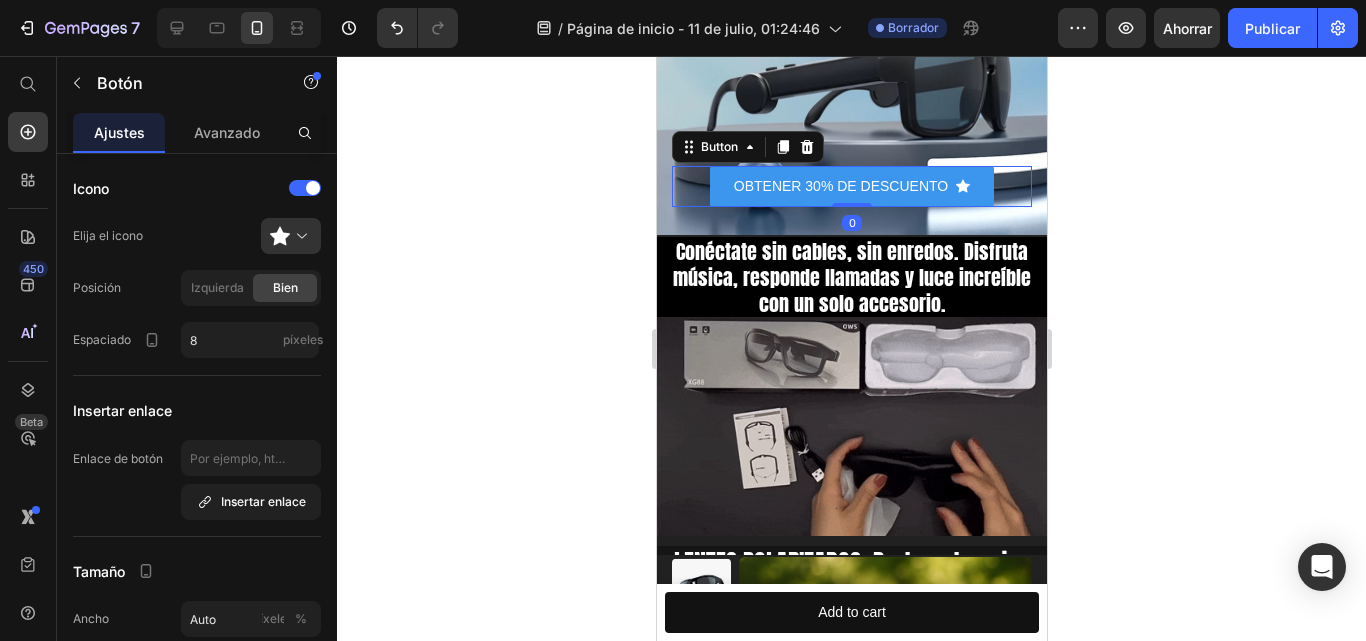 click on "OBTENER 30% DE DESCUENTO Button   0" at bounding box center (851, 186) 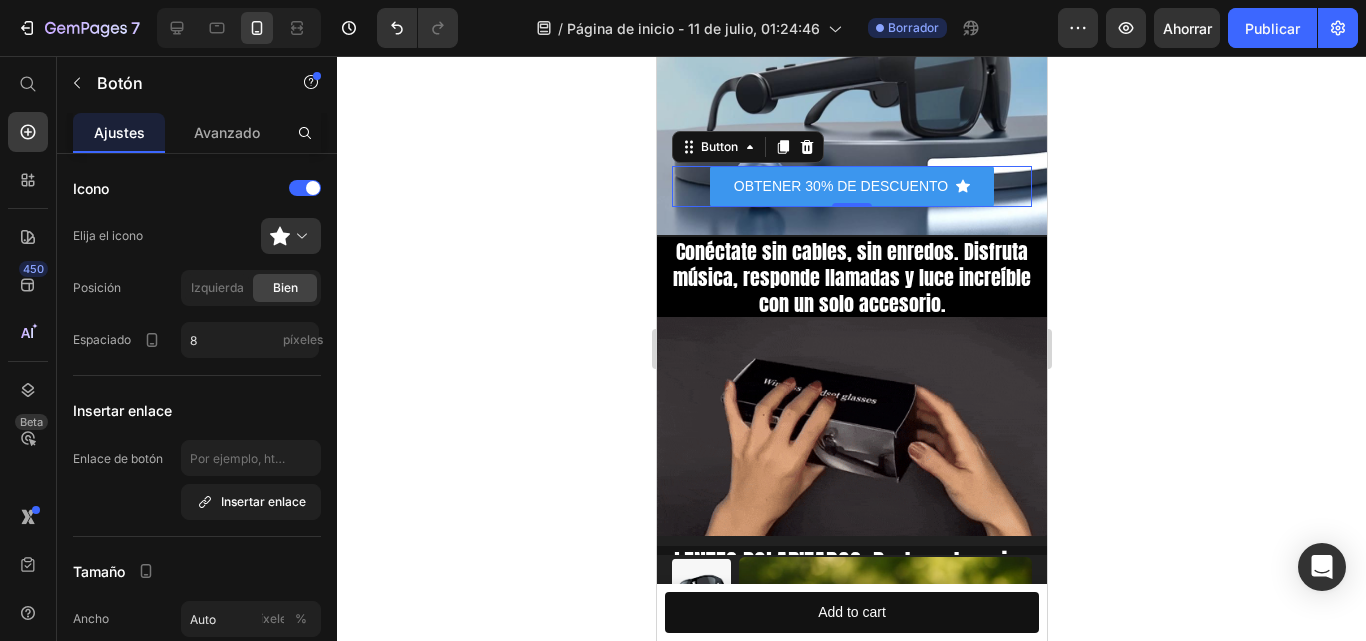 click 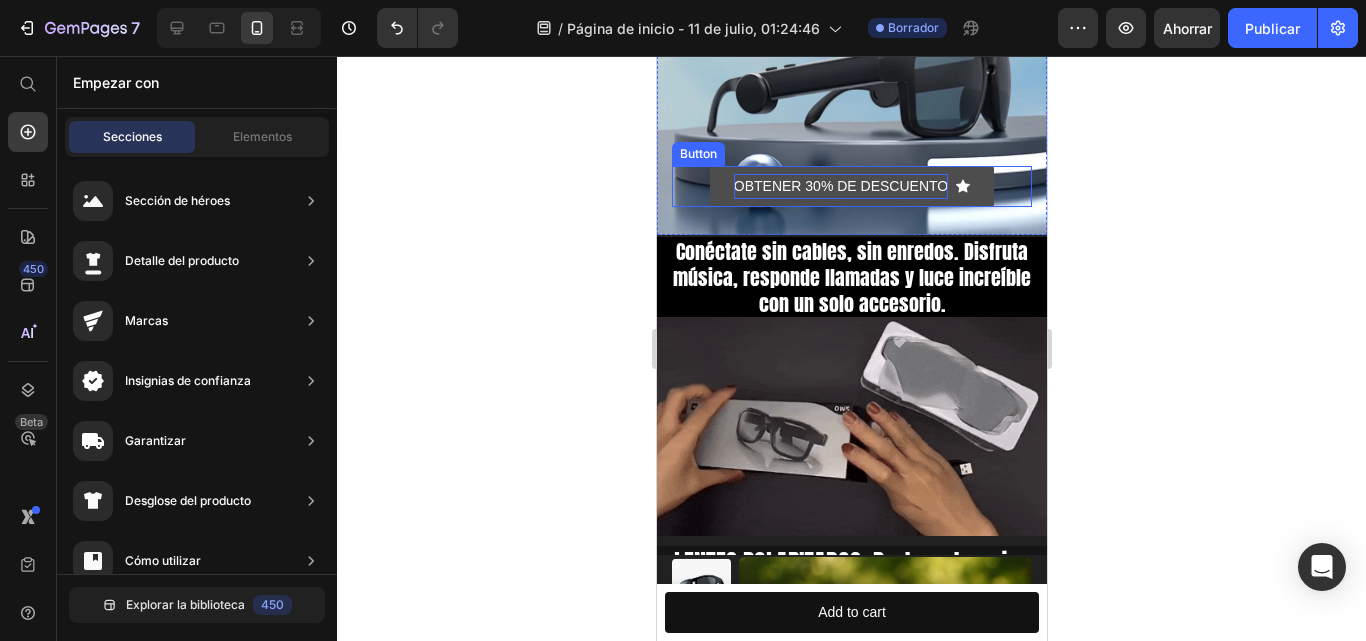 click on "OBTENER 30% DE DESCUENTO" at bounding box center (840, 186) 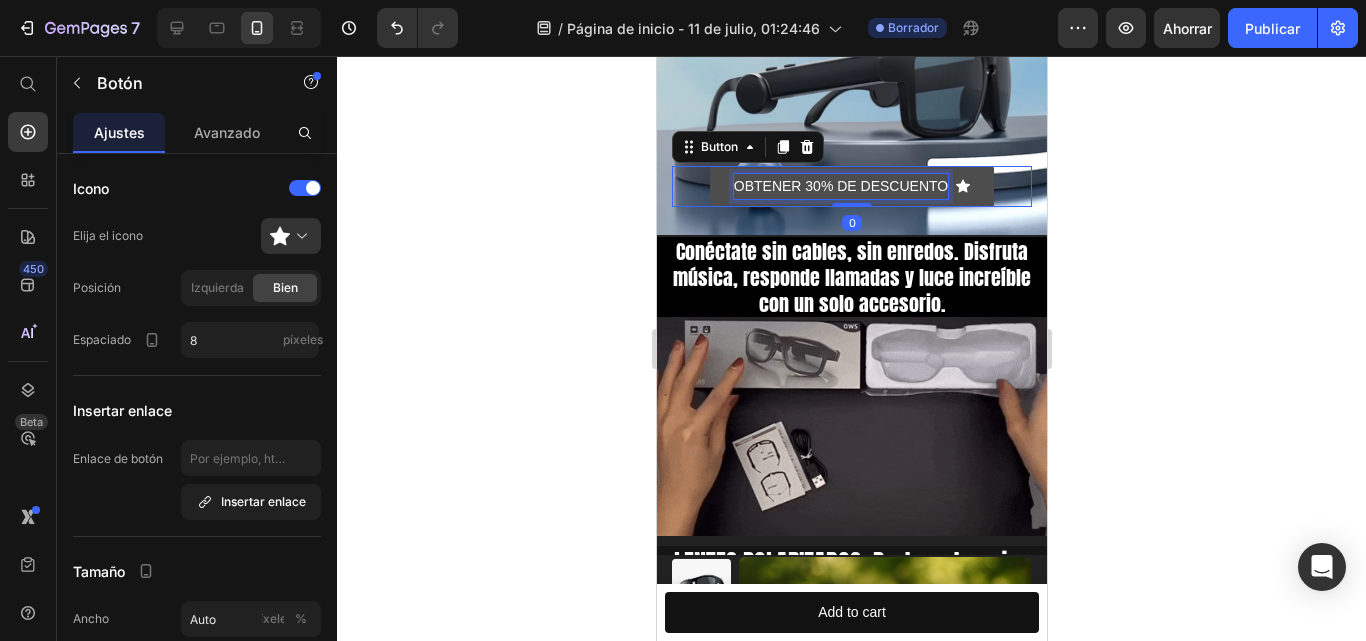 click on "OBTENER 30% DE DESCUENTO" at bounding box center (840, 186) 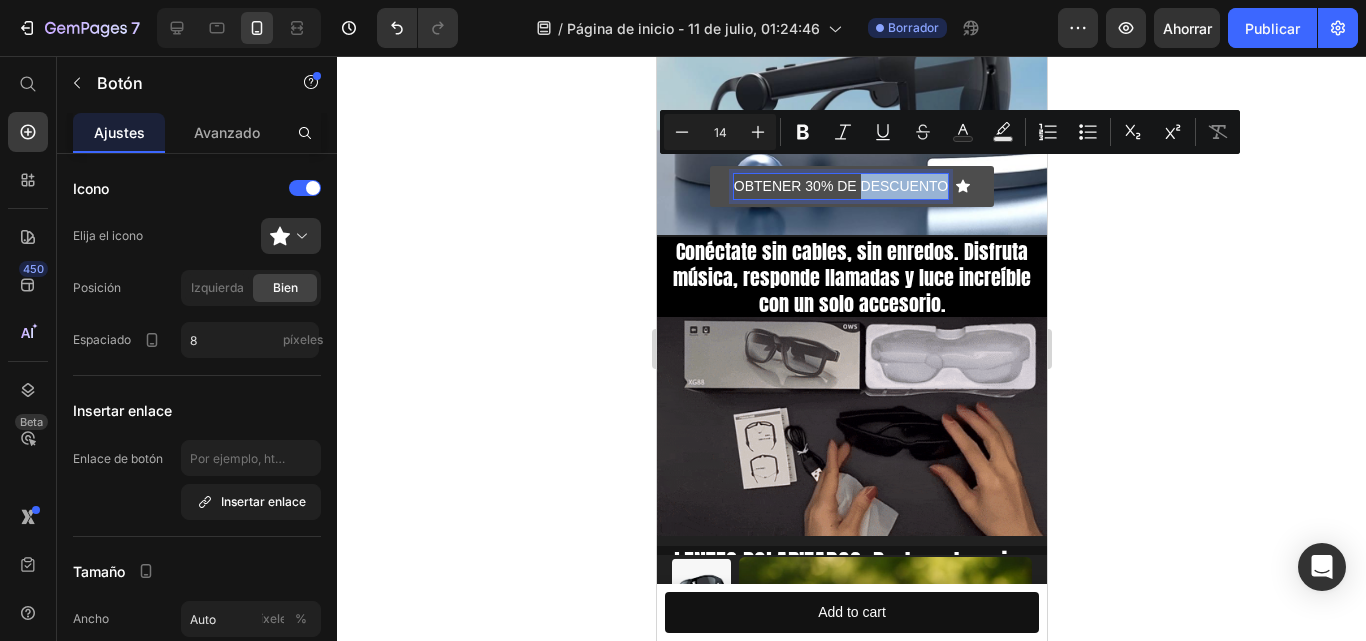 click on "OBTENER 30% DE DESCUENTO" at bounding box center [840, 186] 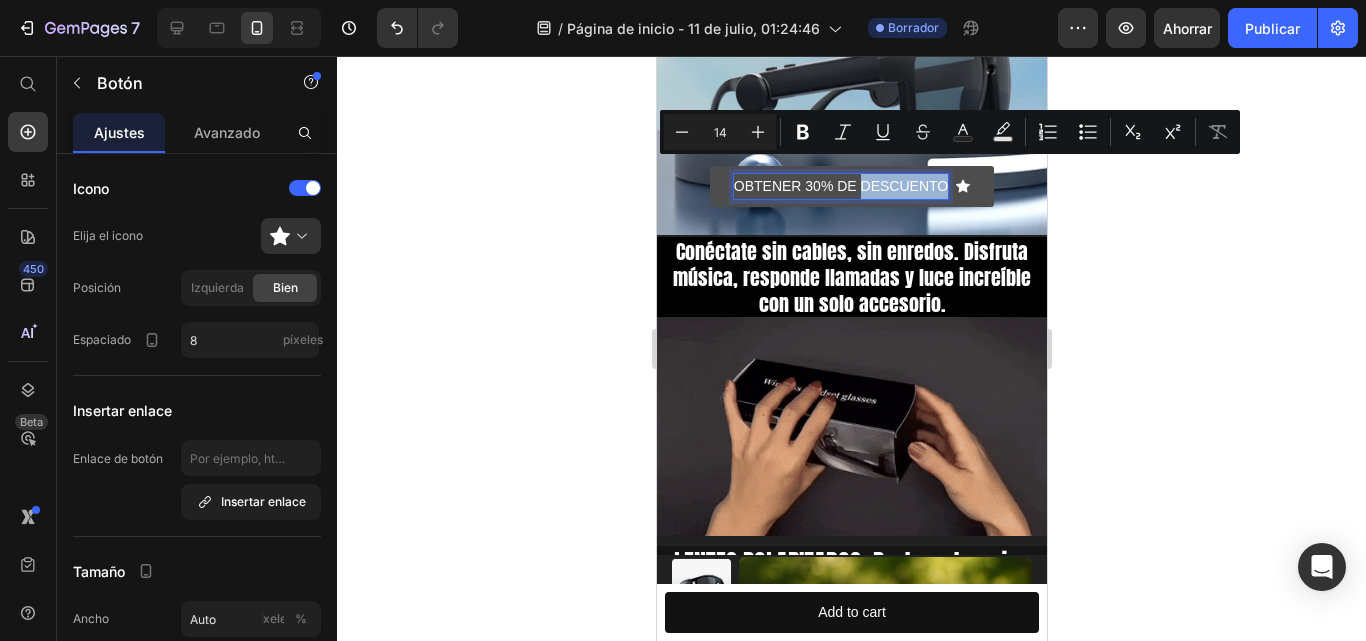 click on "OBTENER 30% DE DESCUENTO" at bounding box center [840, 186] 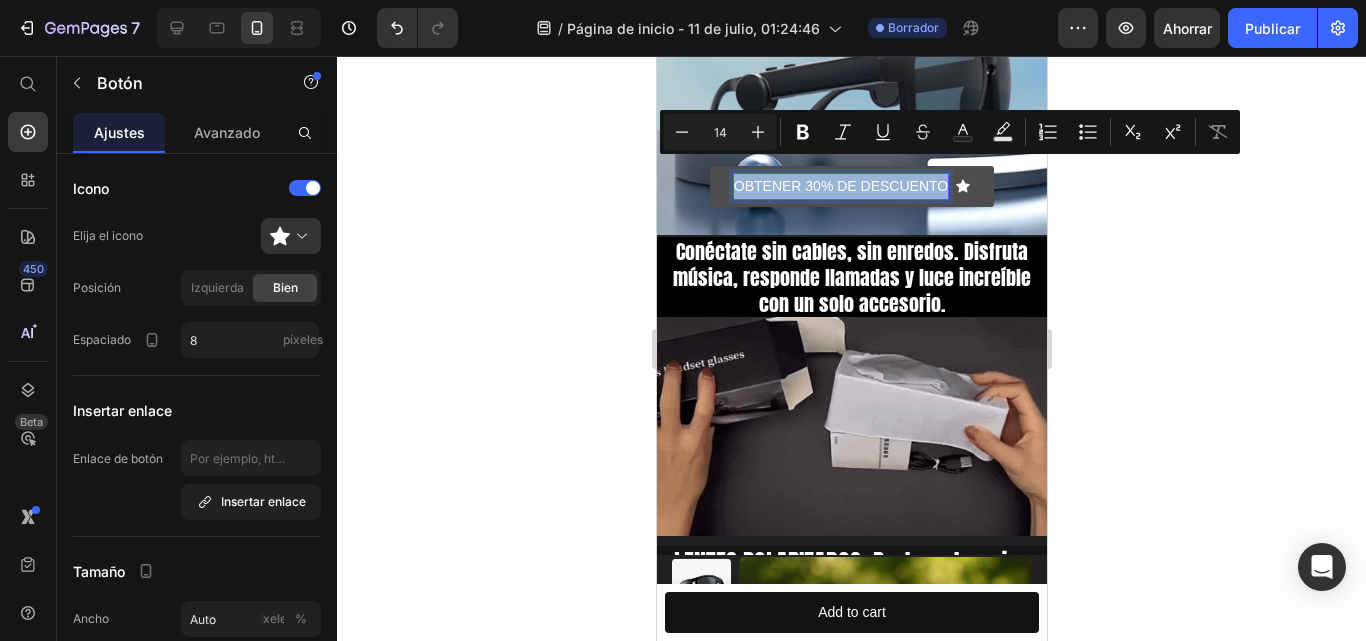 click on "OBTENER 30% DE DESCUENTO" at bounding box center [840, 186] 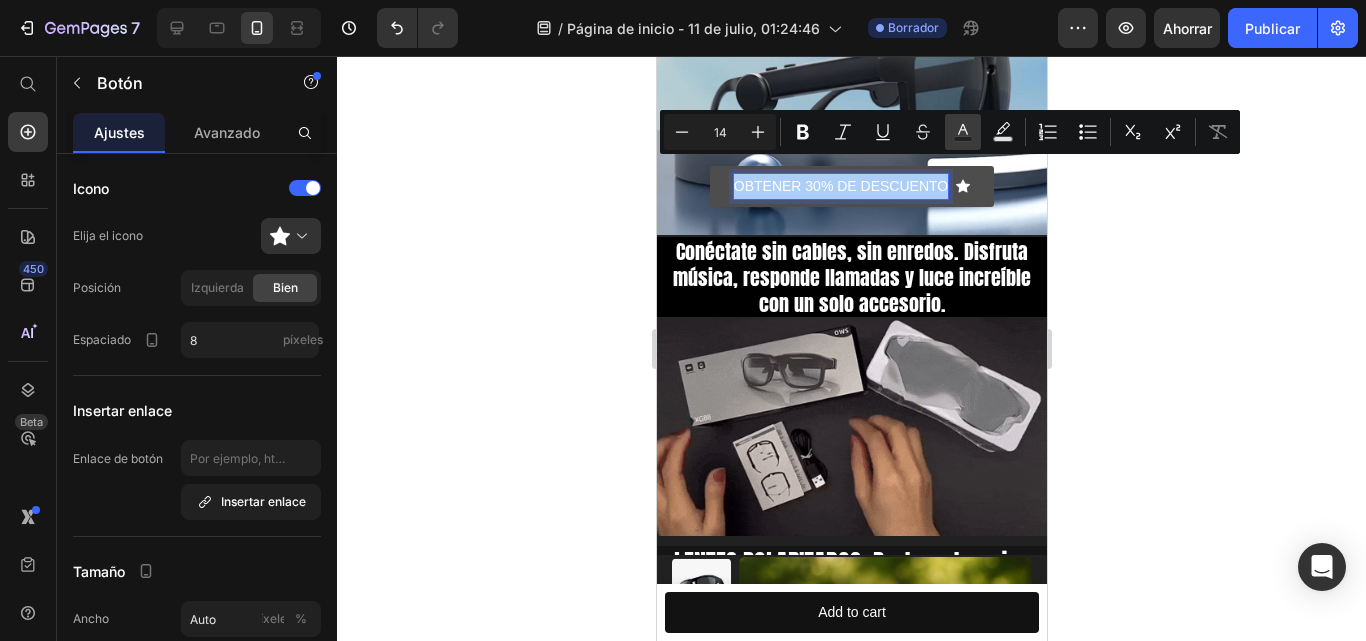 click 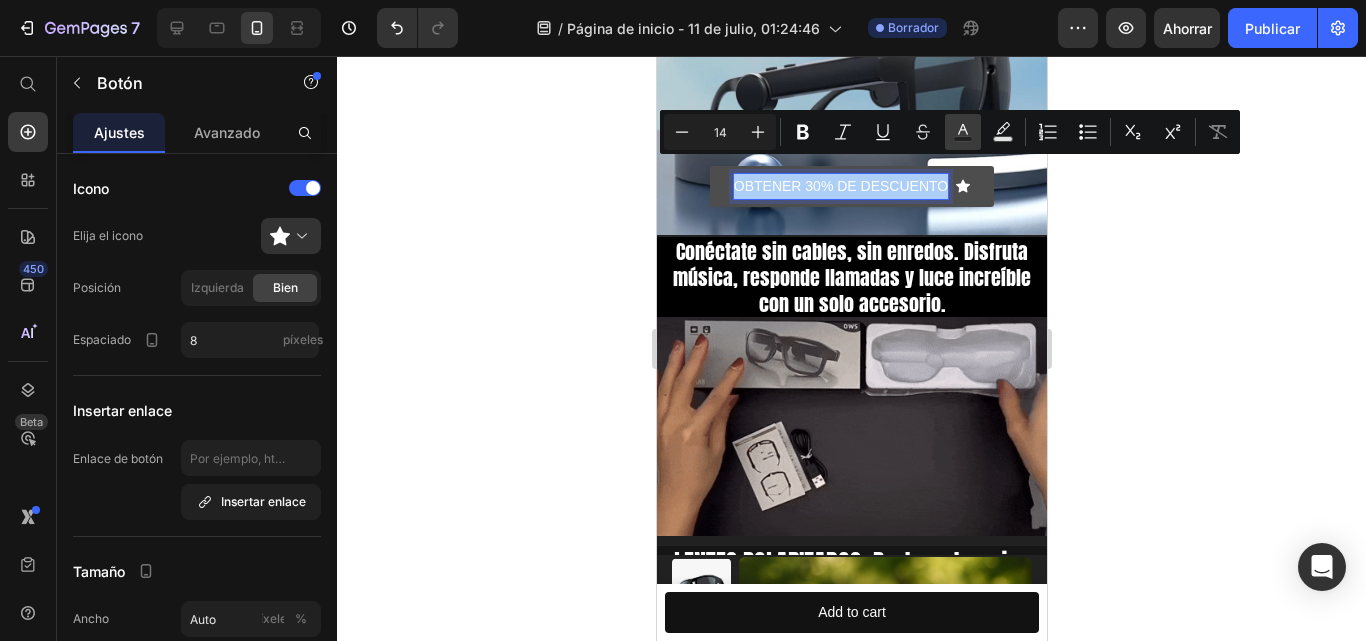 type on "FFFFFF" 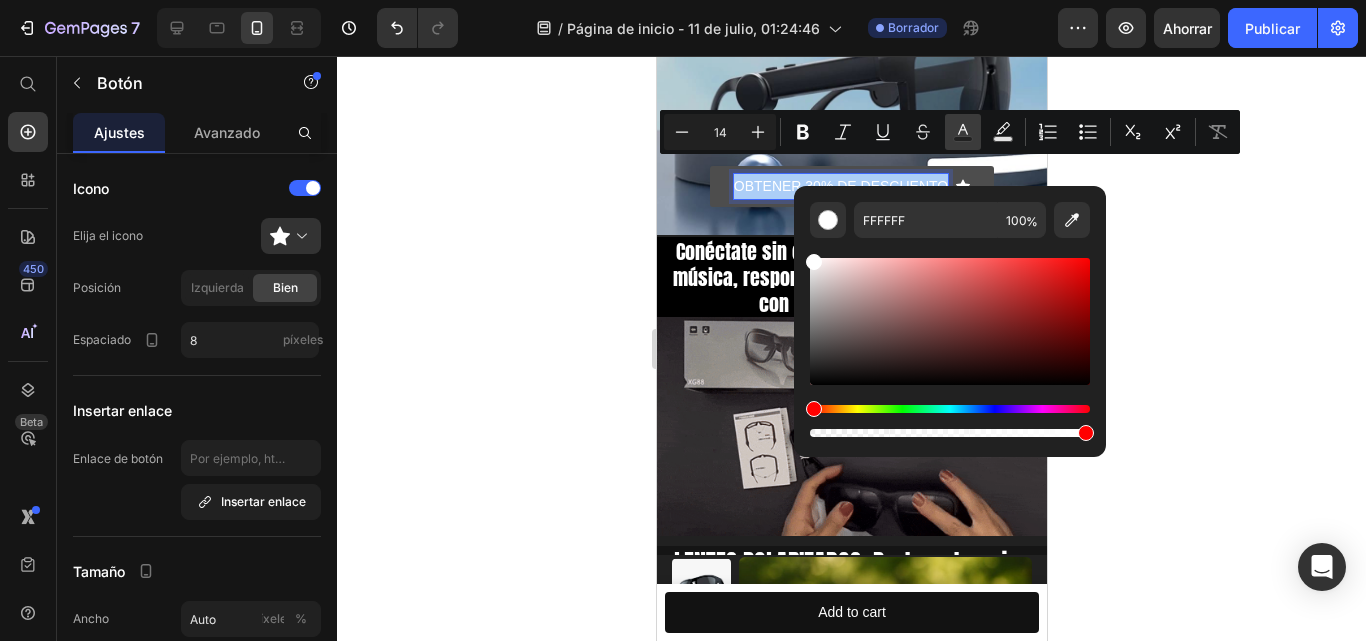 click 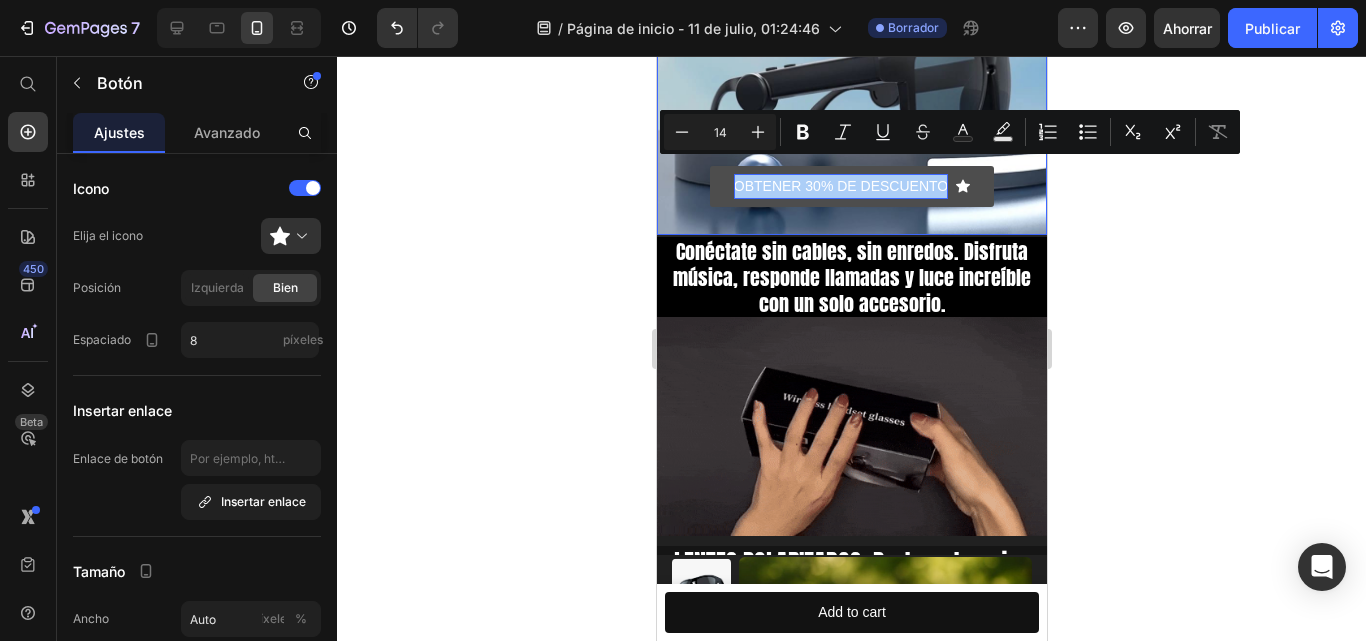 click on "Ajustes Avanzado" at bounding box center (197, 133) 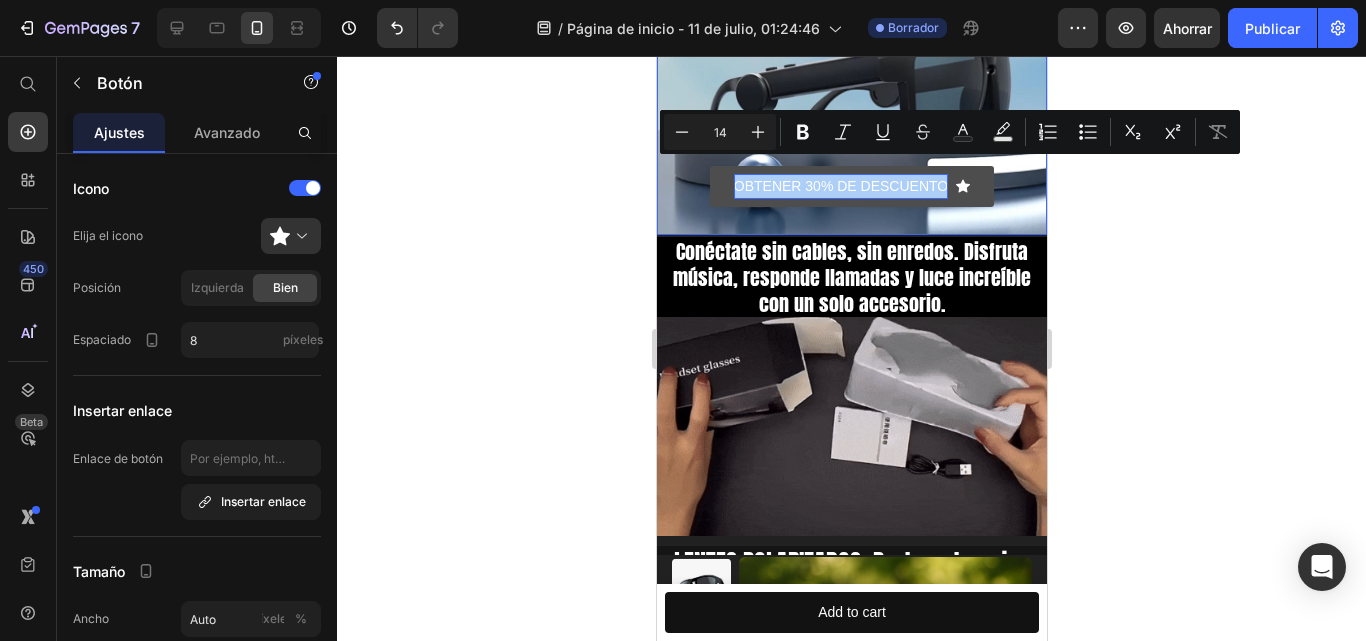 click on "Ajustes Avanzado" at bounding box center (197, 133) 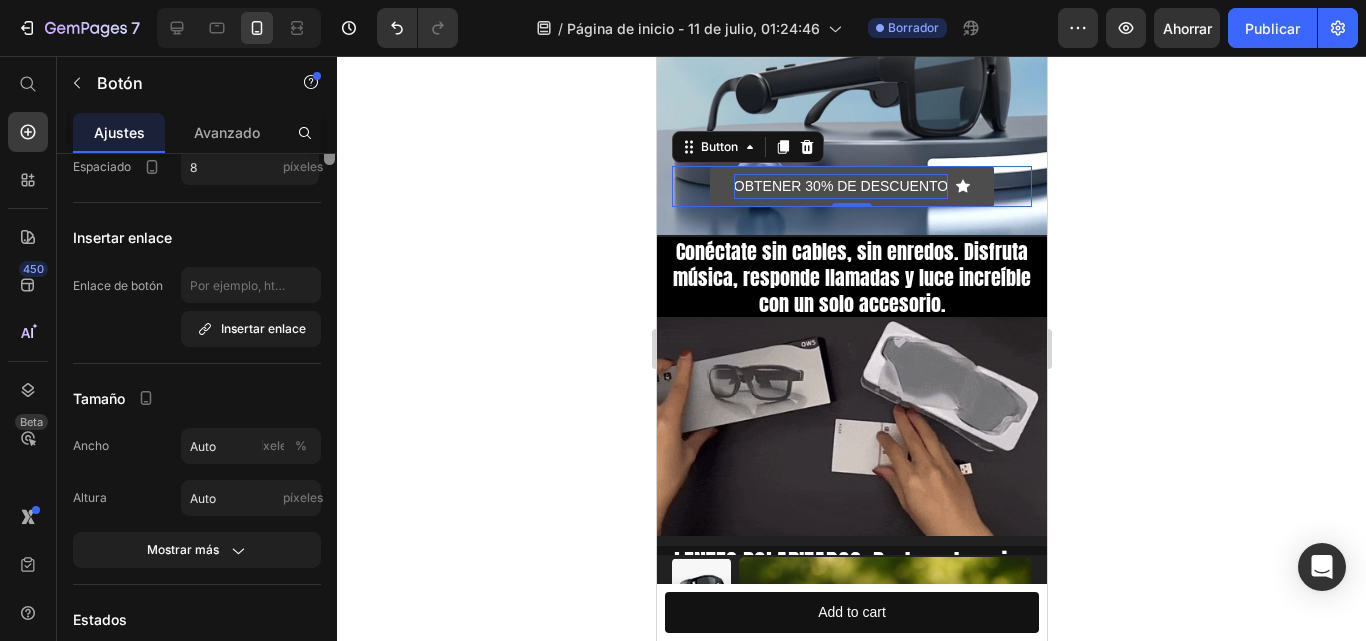 scroll, scrollTop: 0, scrollLeft: 0, axis: both 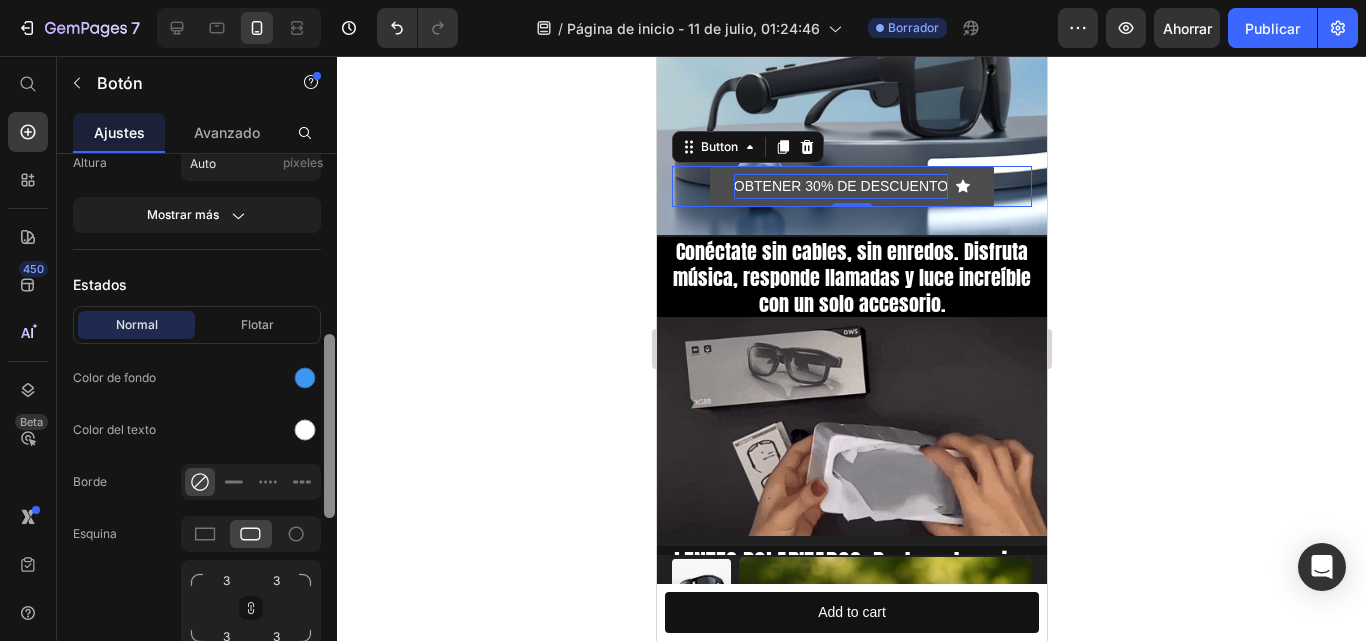 drag, startPoint x: 328, startPoint y: 276, endPoint x: 361, endPoint y: 453, distance: 180.04999 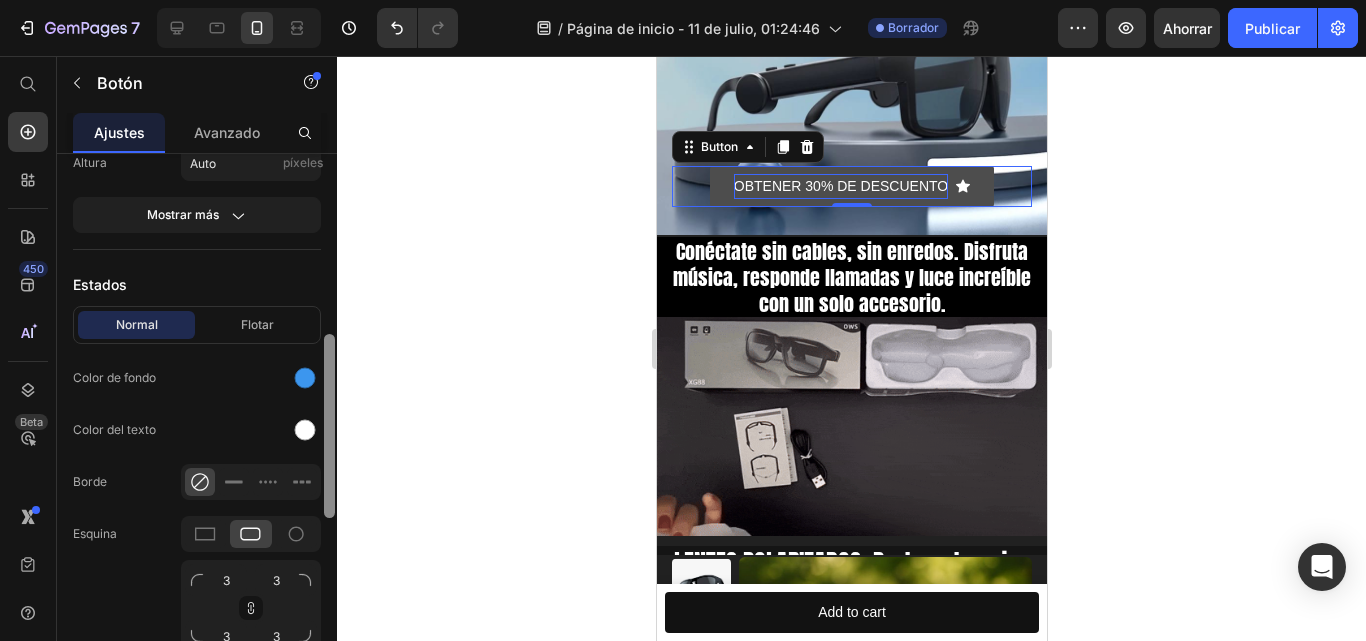 click on "7 / Página de inicio - 11 de julio, 01:24:46 Borrador Avance Ahorrar Publicar 450 Beta Empezar con Secciones Elementos Sección de héroes Detalle del producto Marcas Insignias de confianza Garantizar Desglose del producto Cómo utilizar Testimonios Comparar Manojo Preguntas frecuentes Prueba social Historia de la marca Lista de productos Recopilación Lista de blogs Contacto Sticky Añadir al carrito Pie de página personalizado Explorar la biblioteca 450 Disposición
Fila
Fila
Fila
Fila Texto
Título
Bloque de texto Botón
Botón
Botón" 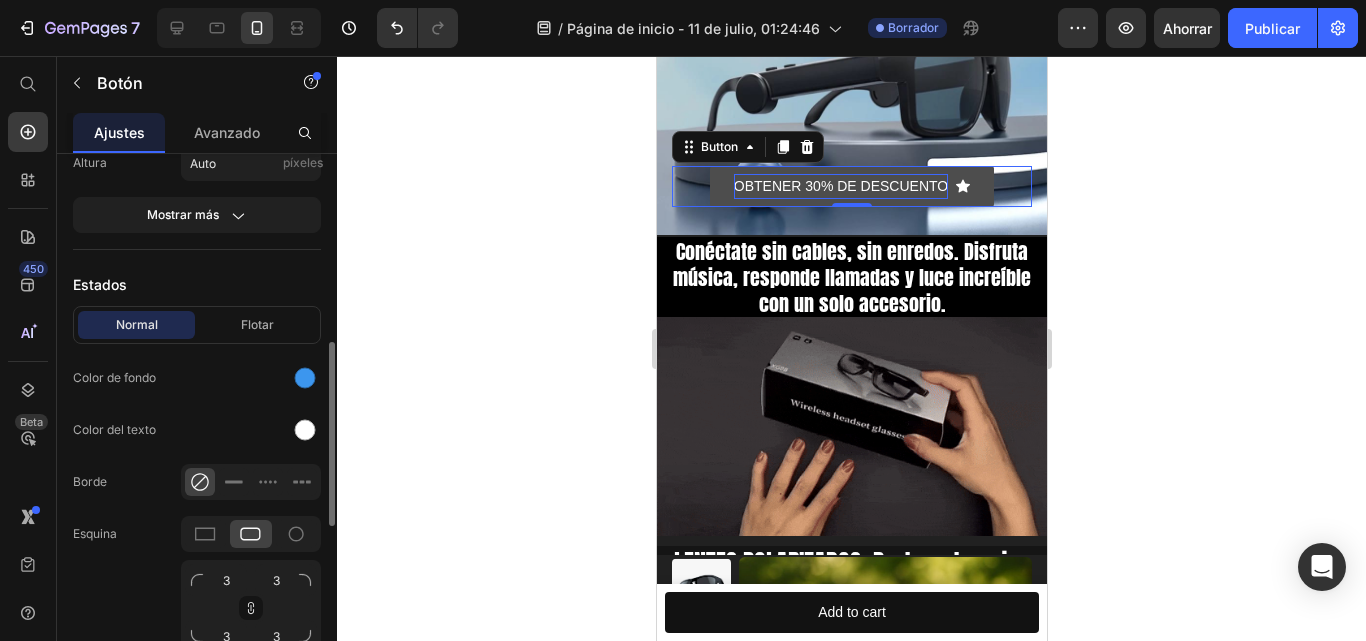 scroll, scrollTop: 520, scrollLeft: 0, axis: vertical 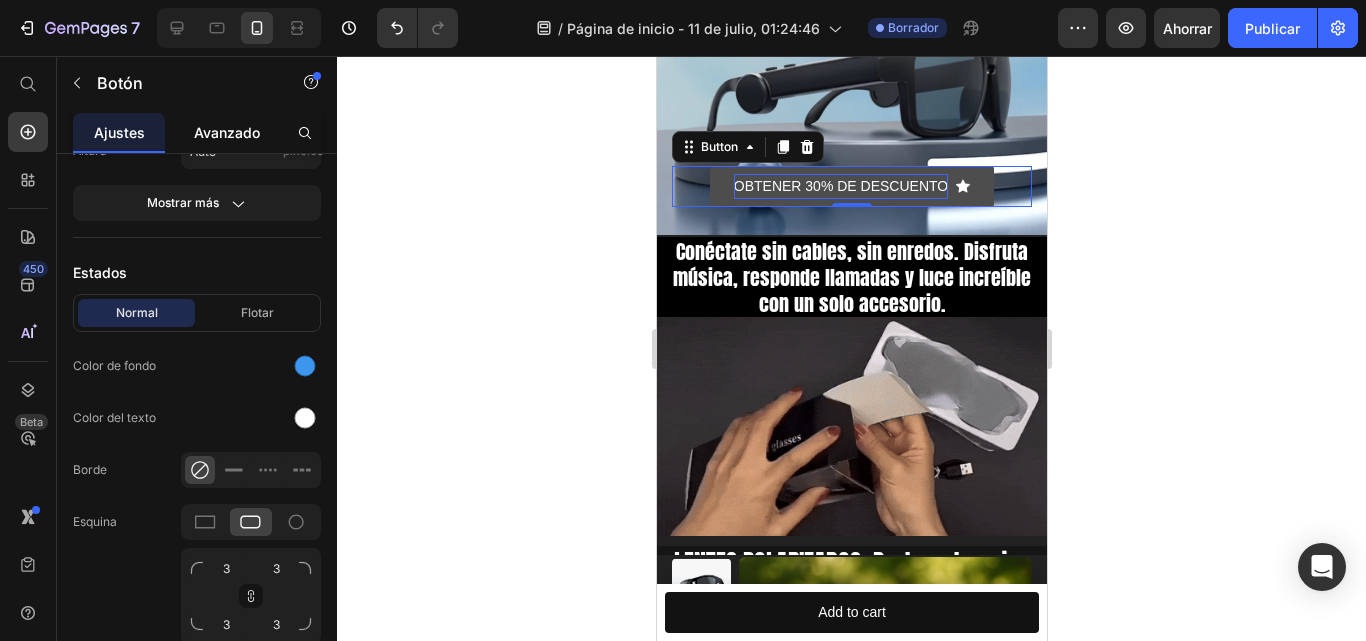 click on "Avanzado" at bounding box center [227, 132] 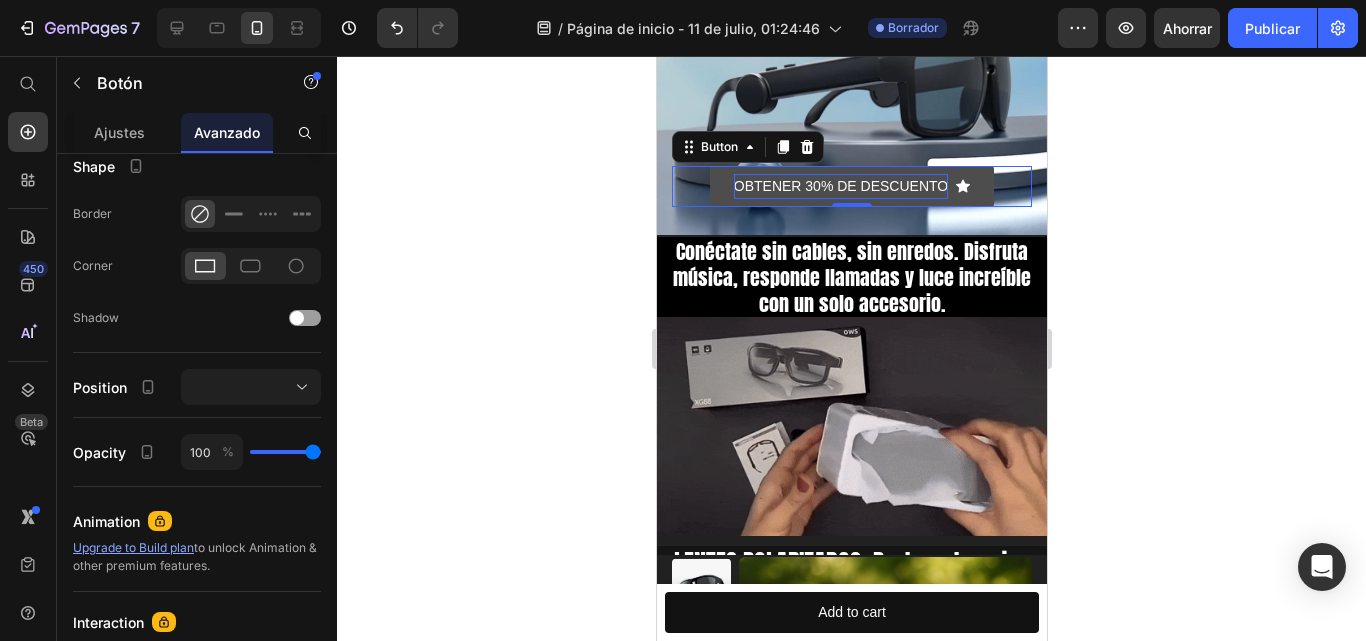 scroll, scrollTop: 0, scrollLeft: 0, axis: both 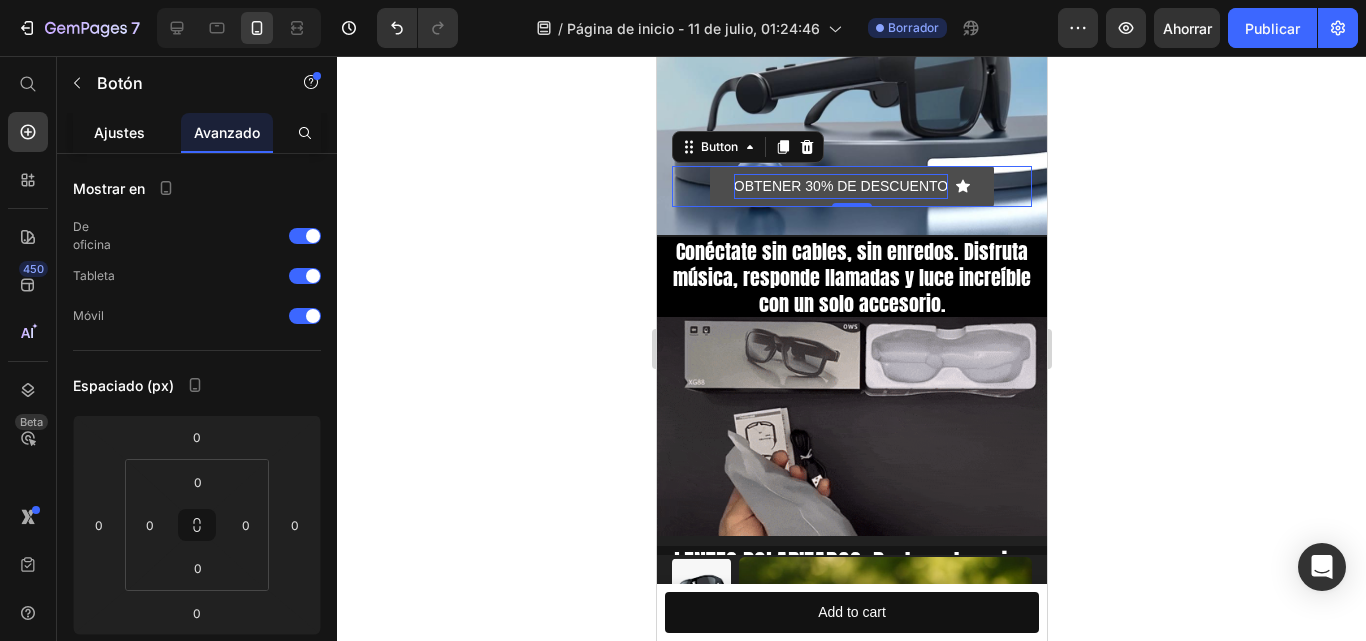 click on "Ajustes" at bounding box center [119, 132] 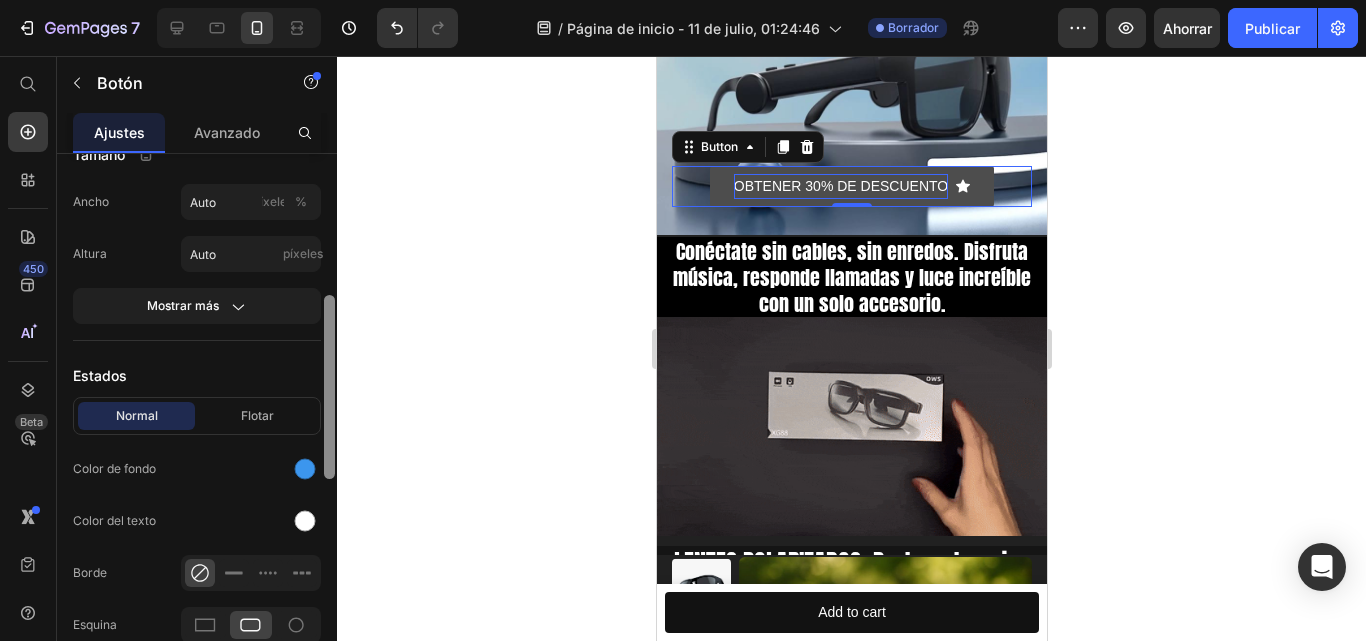 drag, startPoint x: 329, startPoint y: 218, endPoint x: 333, endPoint y: 364, distance: 146.05478 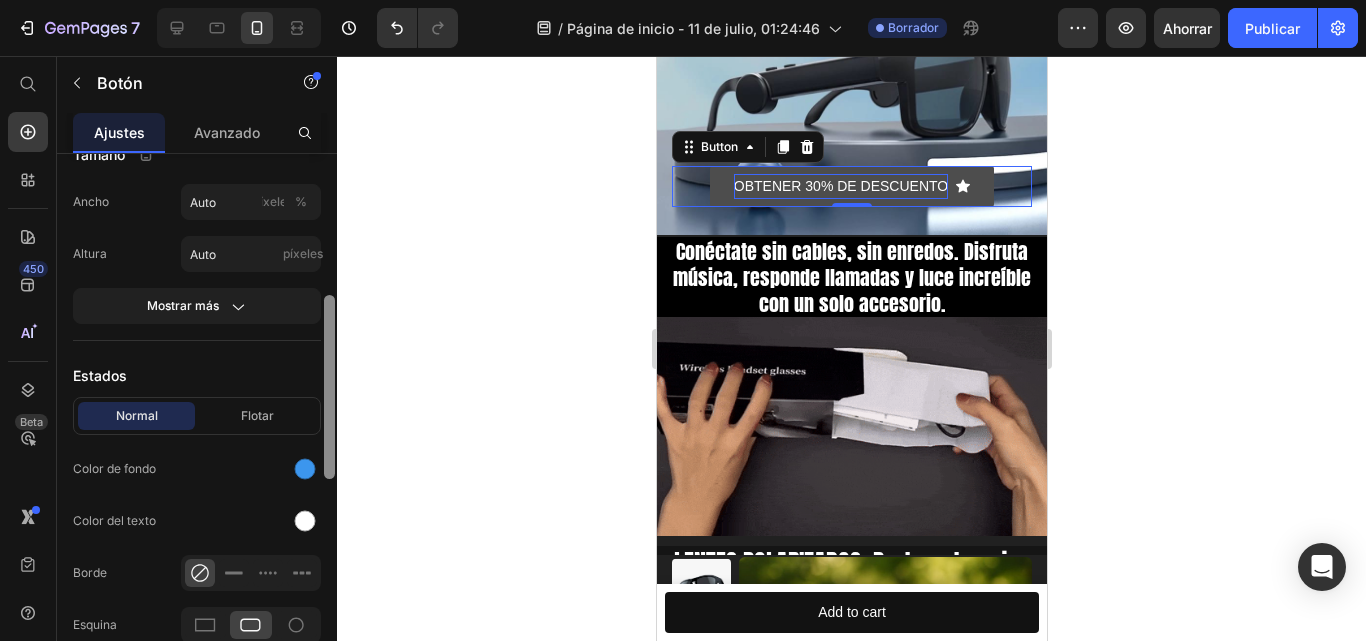 click at bounding box center (329, 387) 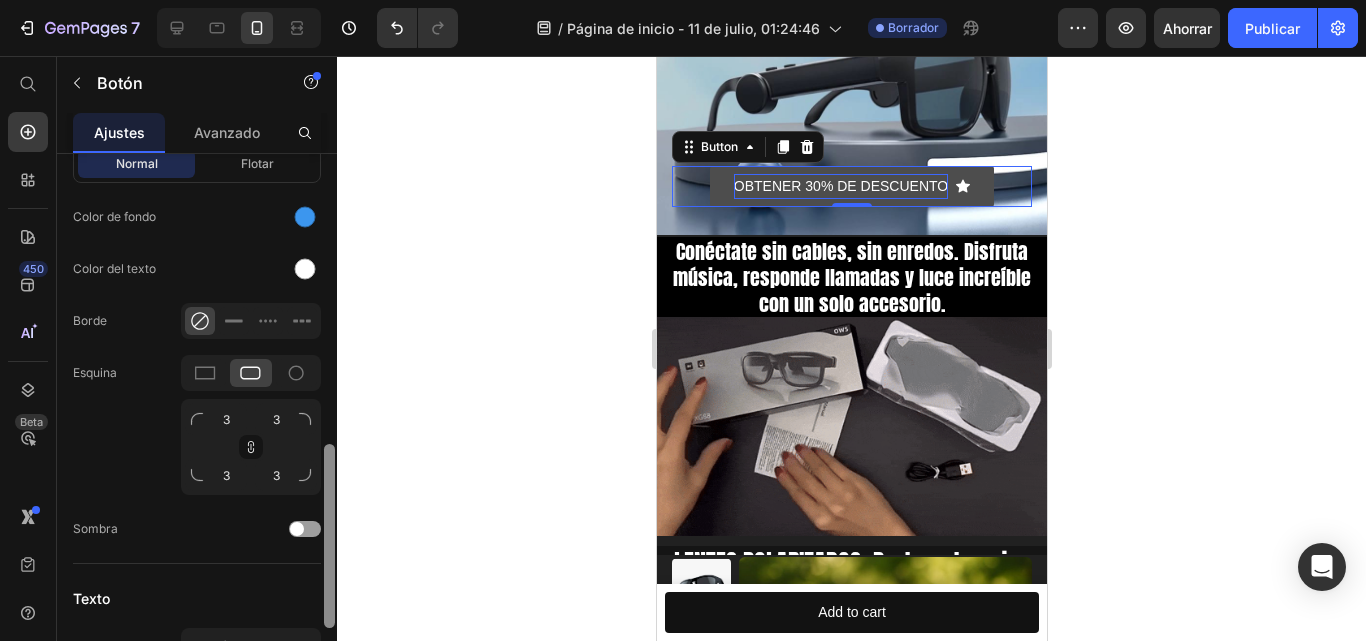 scroll, scrollTop: 719, scrollLeft: 0, axis: vertical 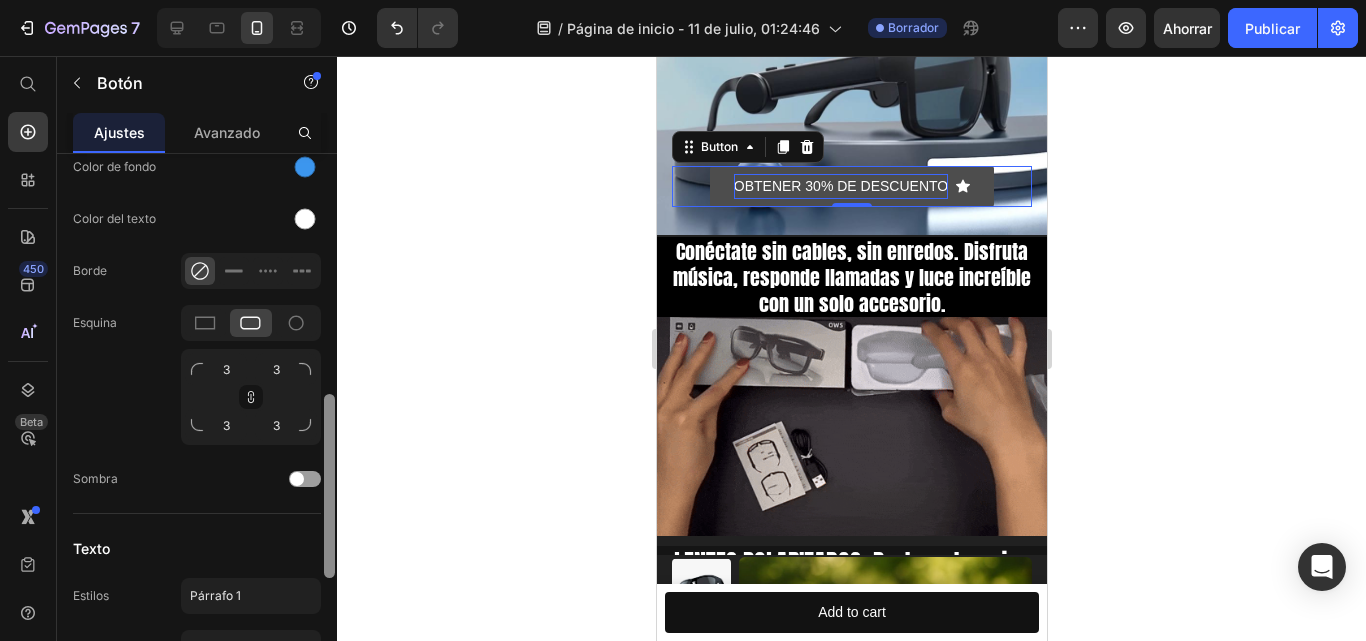 drag, startPoint x: 333, startPoint y: 364, endPoint x: 338, endPoint y: 465, distance: 101.12369 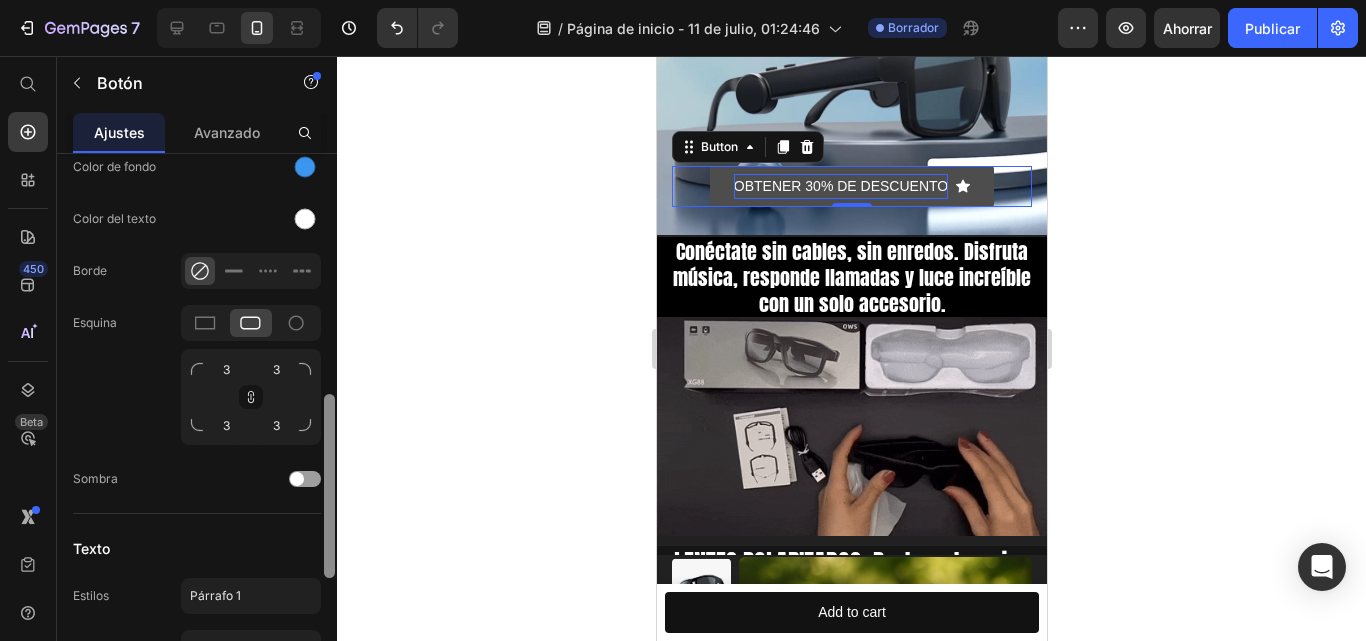 click on "7 / Página de inicio - 11 de julio, 01:24:46 Borrador Avance Ahorrar Publicar 450 Beta Empezar con Secciones Elementos Sección de héroes Detalle del producto Marcas Insignias de confianza Garantizar Desglose del producto Cómo utilizar Testimonios Comparar Manojo Preguntas frecuentes Prueba social Historia de la marca Lista de productos Recopilación Lista de blogs Contacto Sticky Añadir al carrito Pie de página personalizado Explorar la biblioteca 450 Disposición
Fila
Fila
Fila
Fila Texto
Título
Bloque de texto Botón
Botón
Botón" 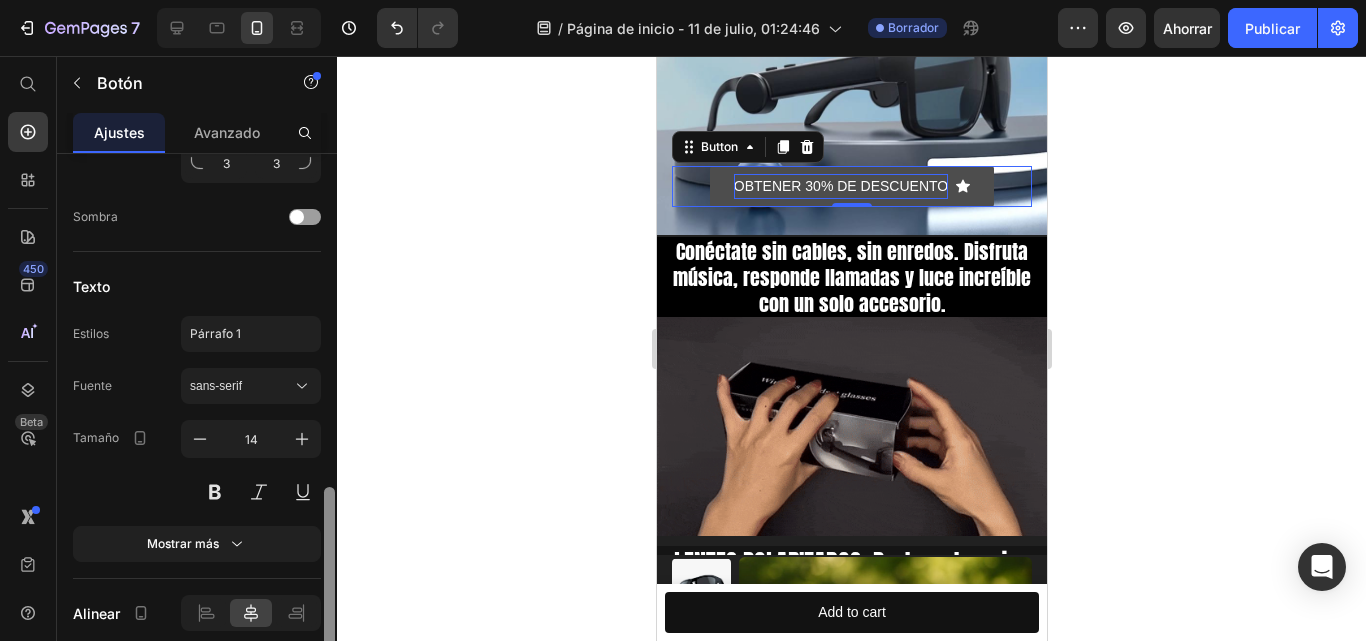 drag, startPoint x: 328, startPoint y: 466, endPoint x: 336, endPoint y: 556, distance: 90.35486 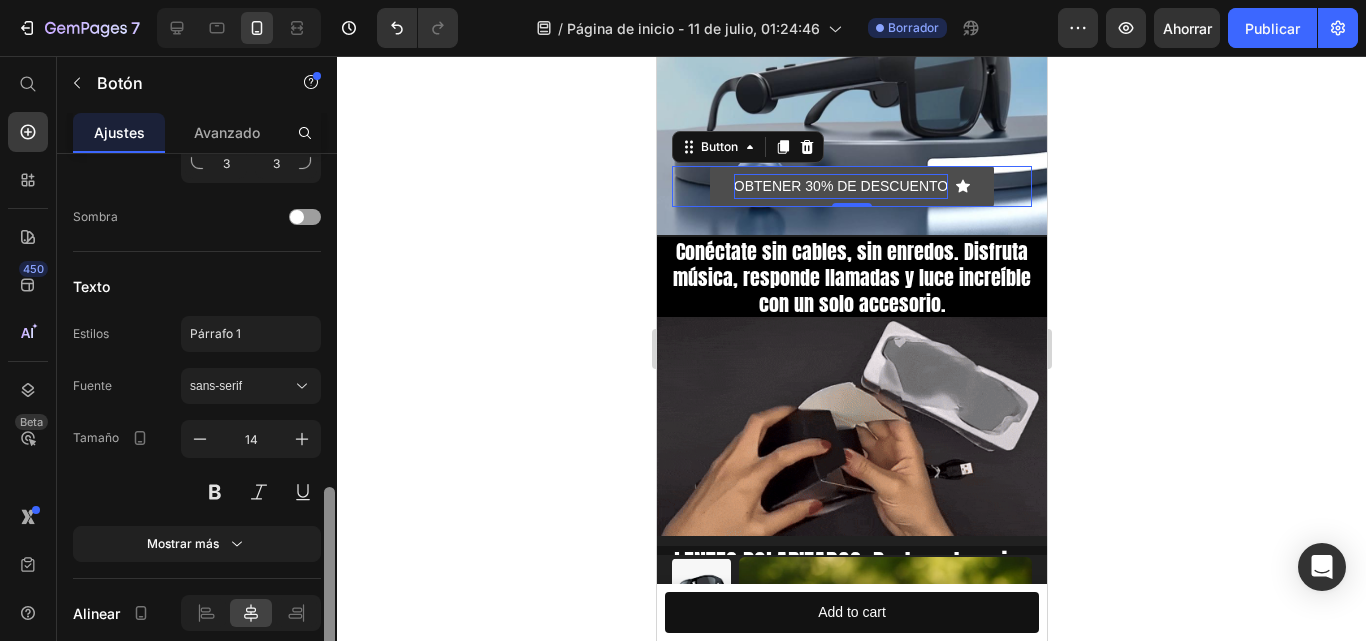click at bounding box center [329, 426] 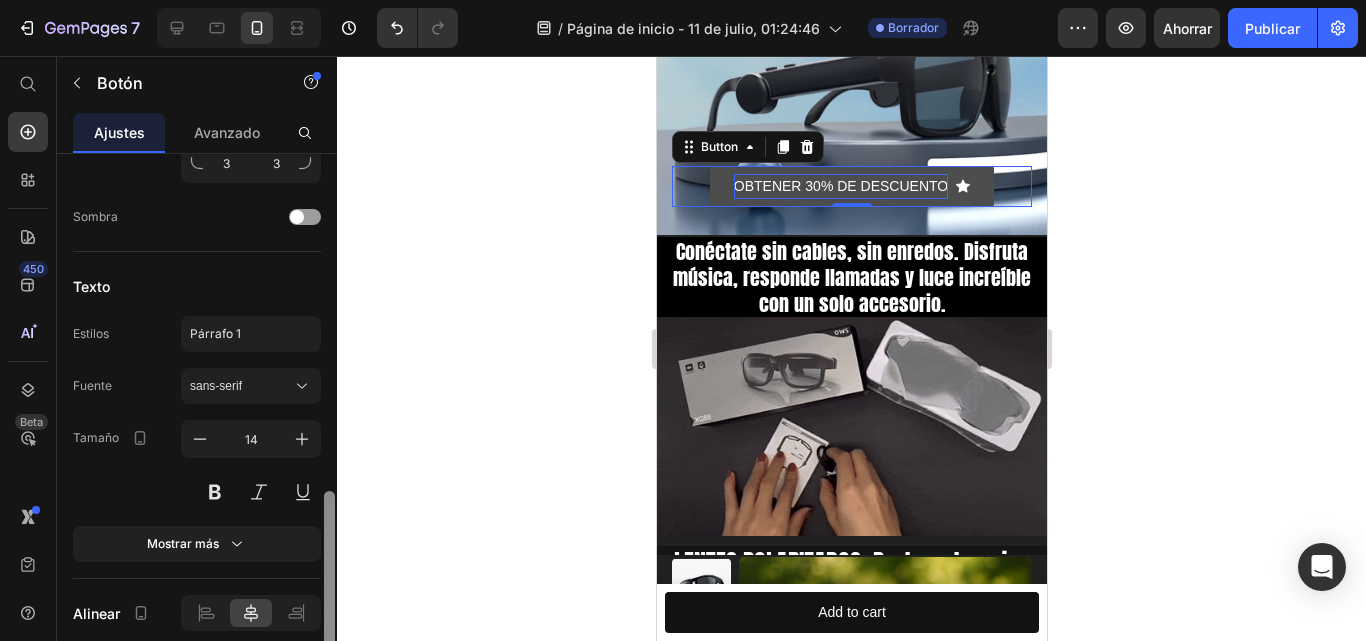 scroll, scrollTop: 984, scrollLeft: 0, axis: vertical 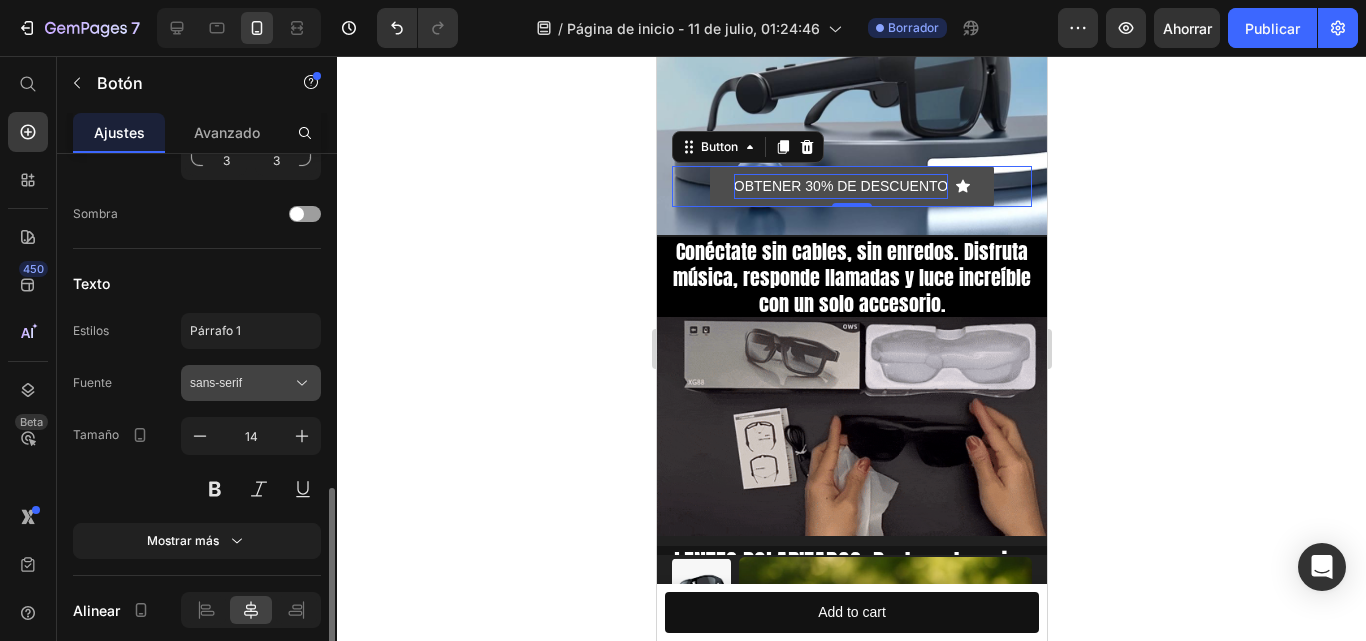 click on "sans-serif" at bounding box center [241, 383] 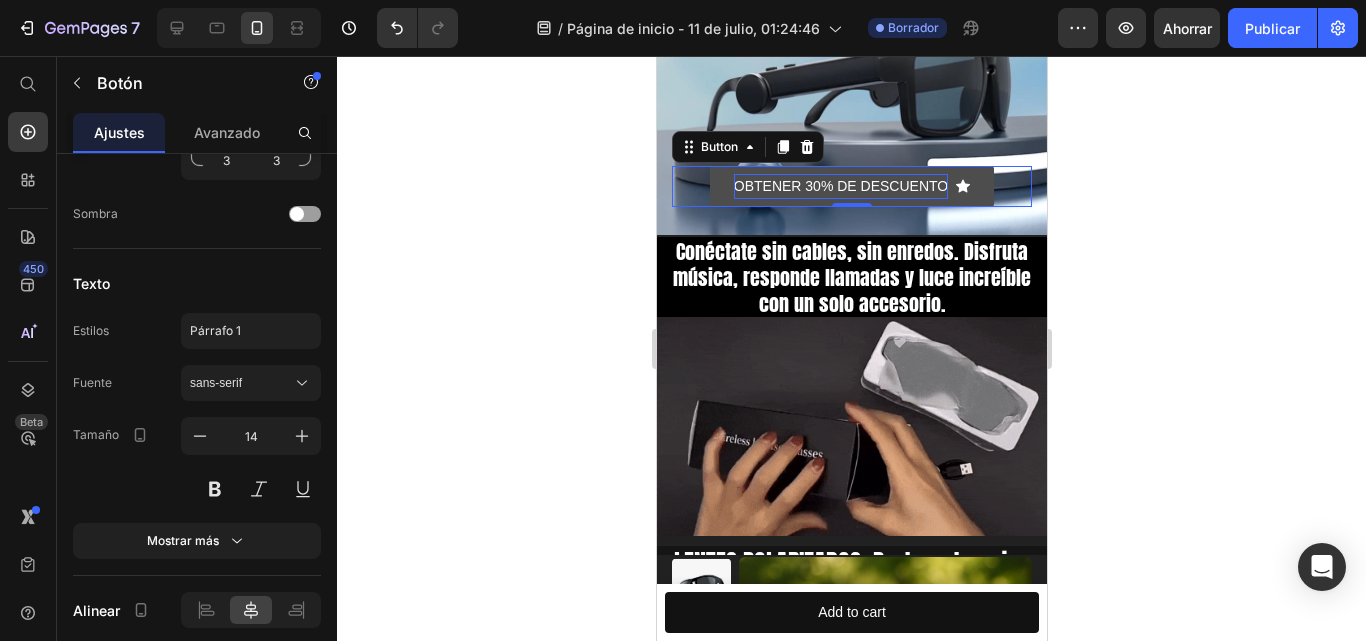 click 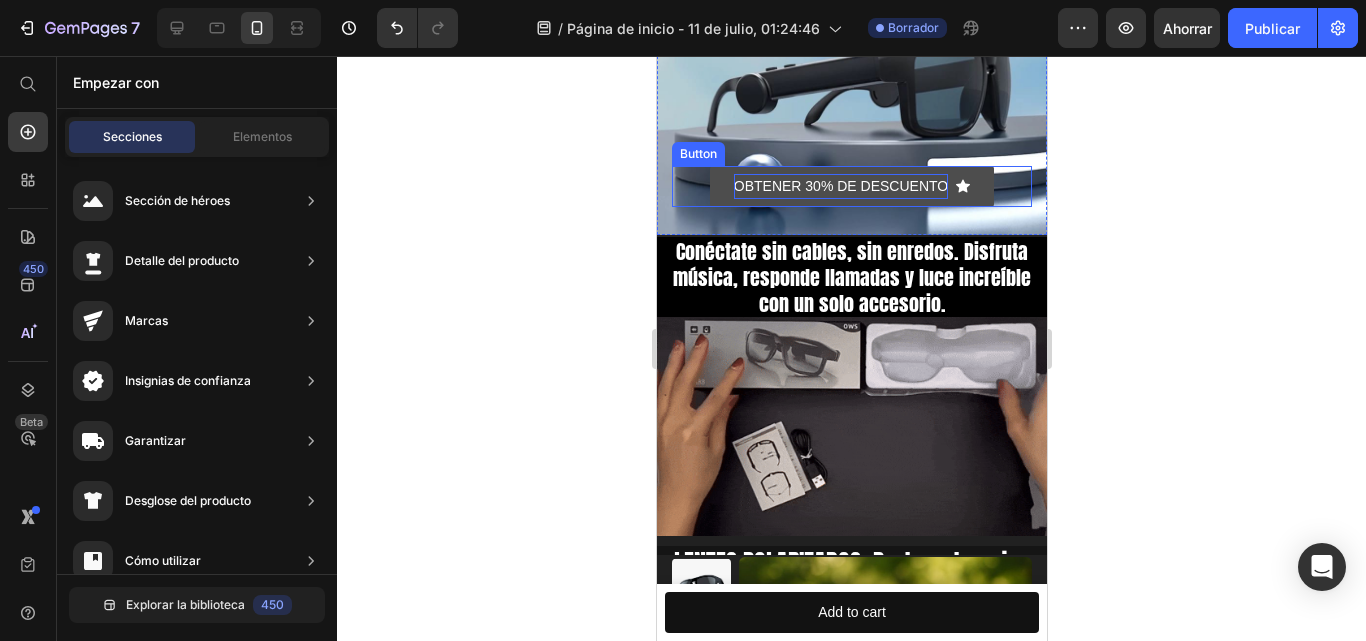 click on "OBTENER 30% DE DESCUENTO" at bounding box center (840, 186) 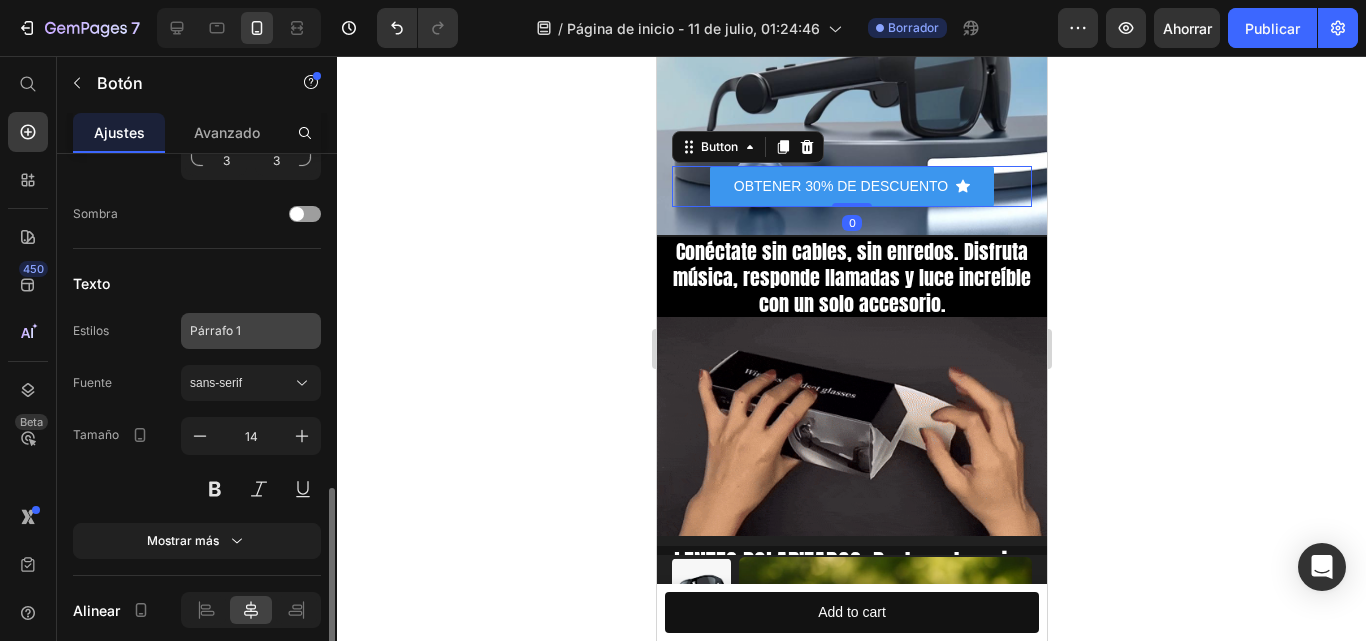 click on "Párrafo 1" at bounding box center (239, 331) 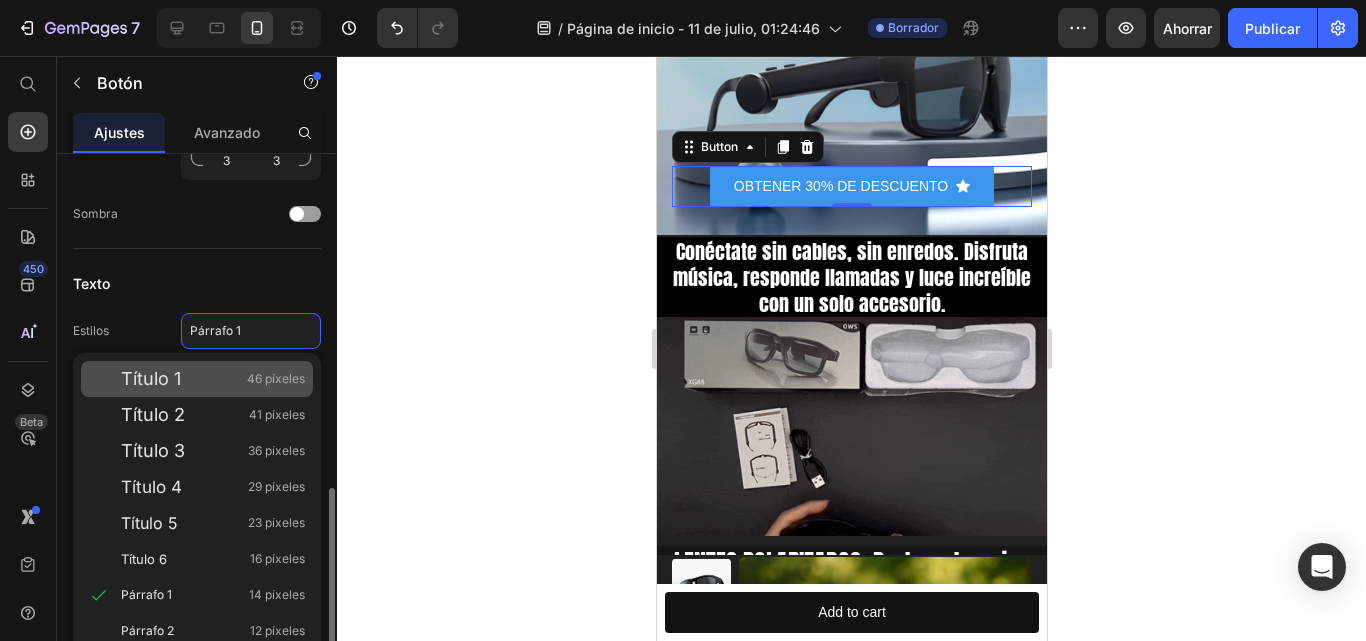 click on "Título 1" at bounding box center [151, 378] 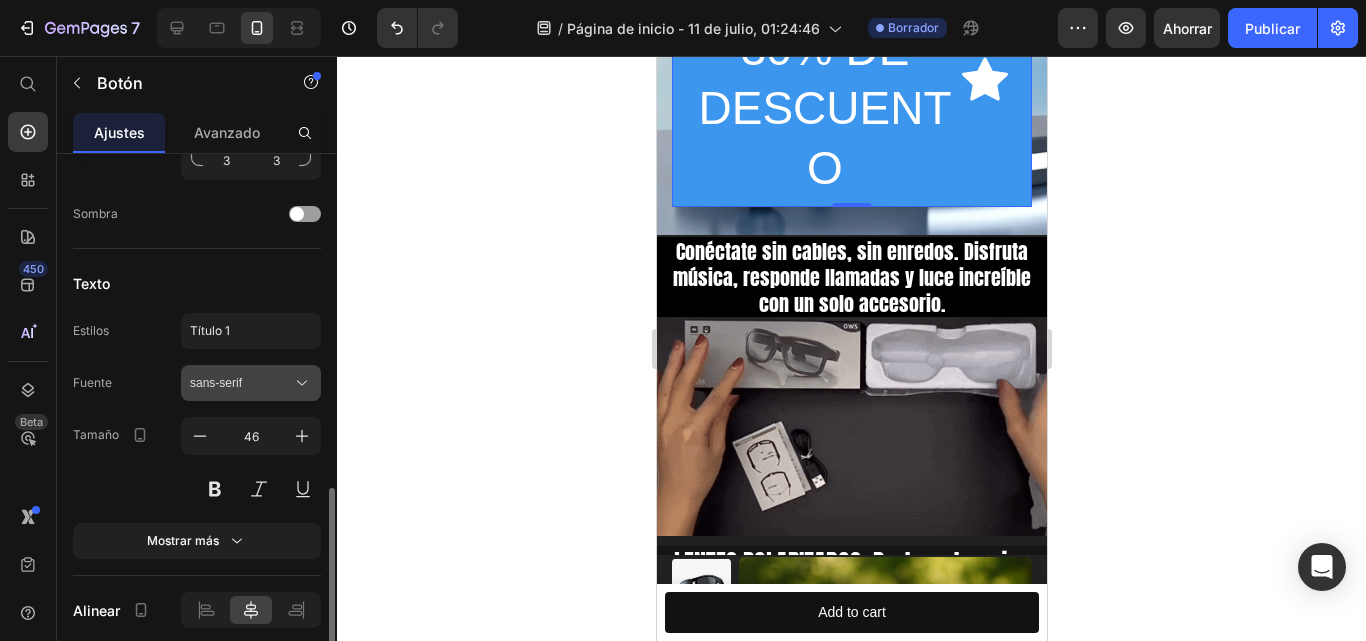 click on "sans-serif" at bounding box center (216, 383) 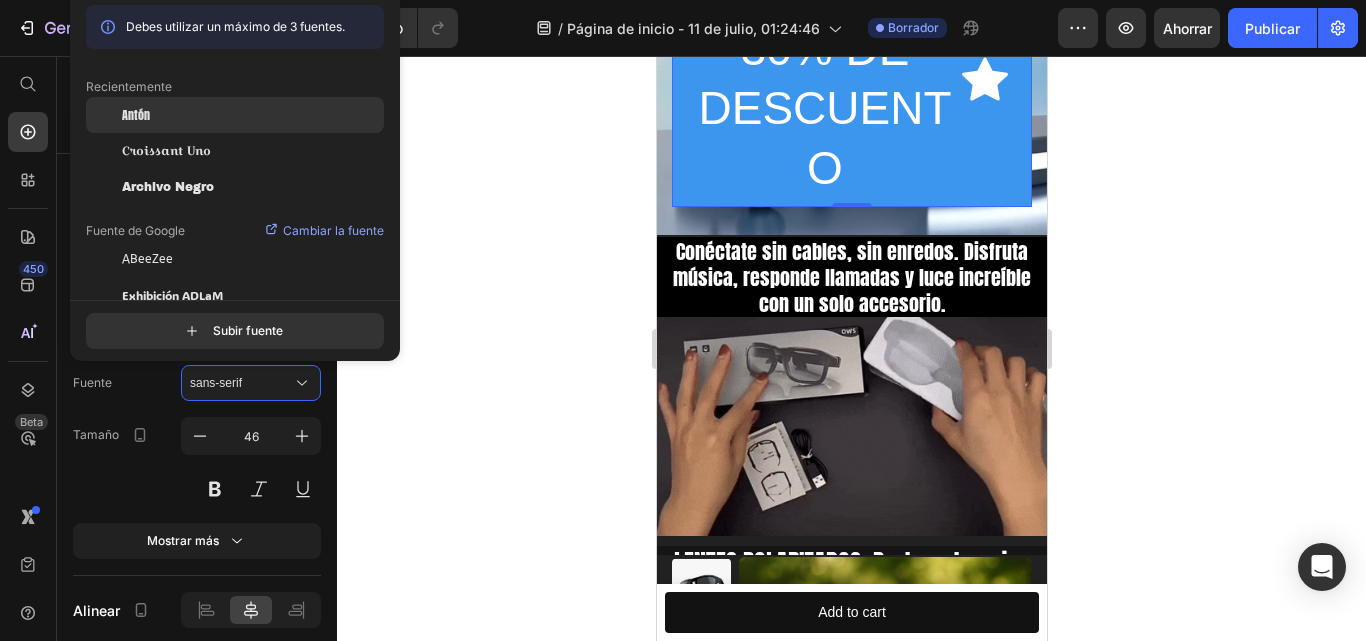 click on "Antón" at bounding box center (136, 115) 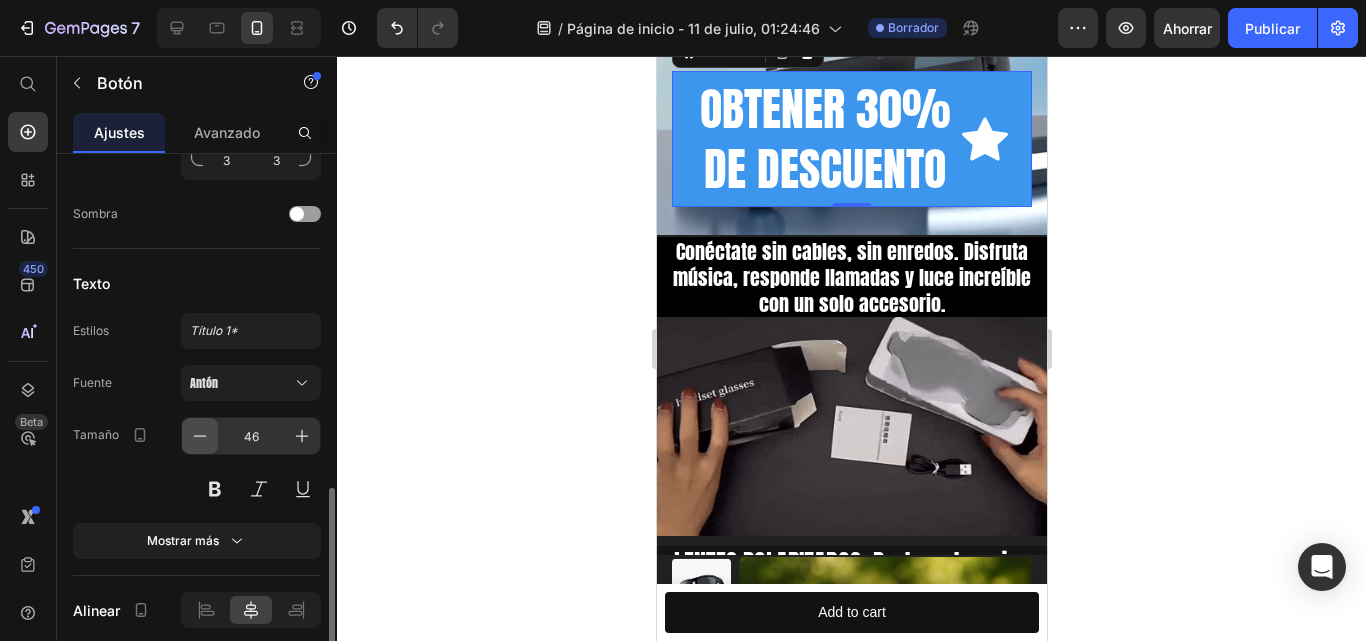 click at bounding box center [200, 436] 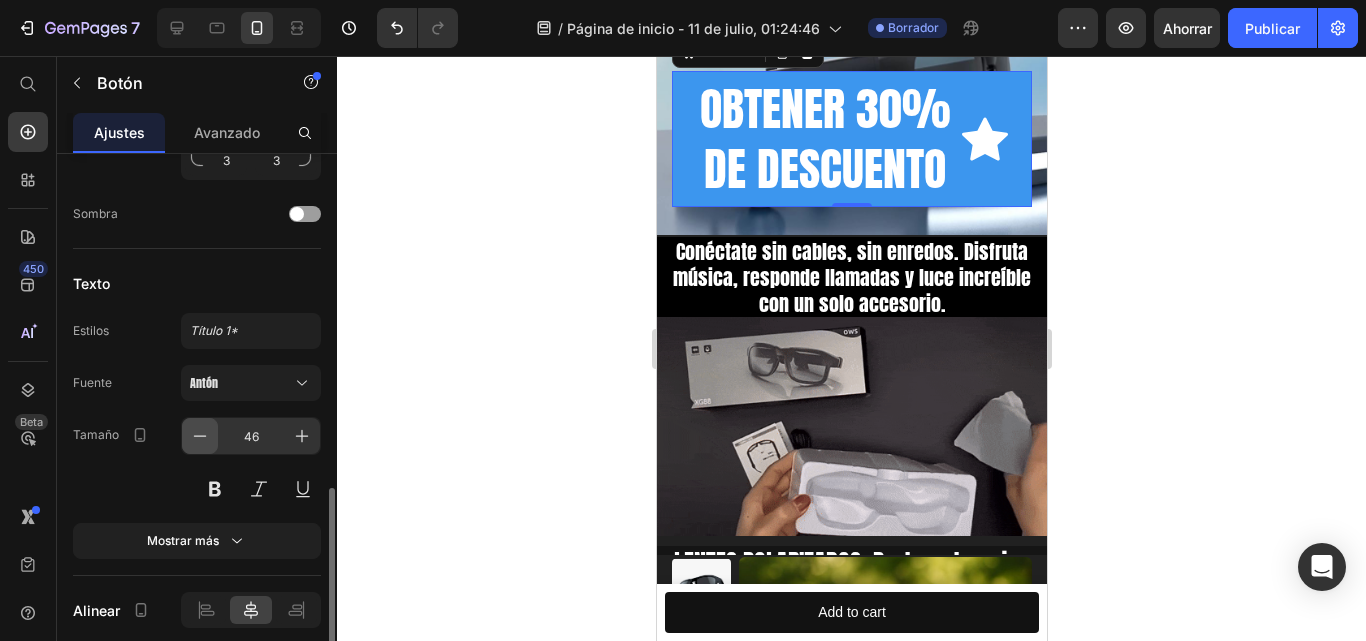 click at bounding box center (200, 436) 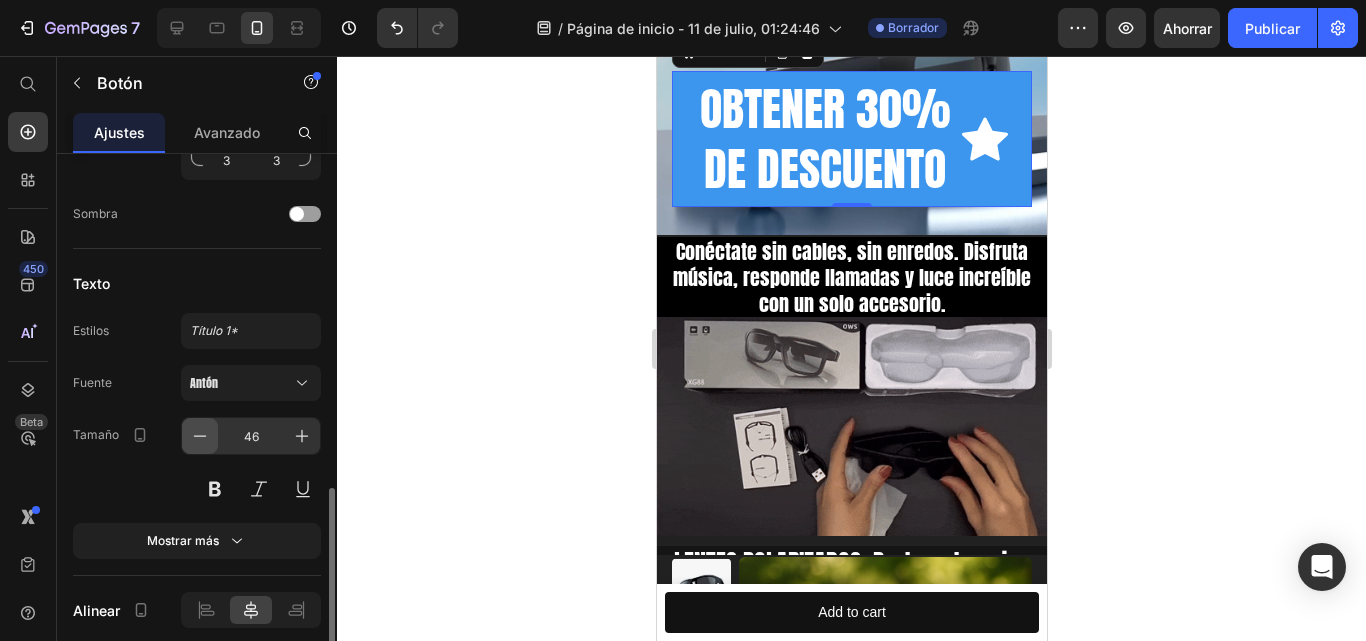 click at bounding box center [200, 436] 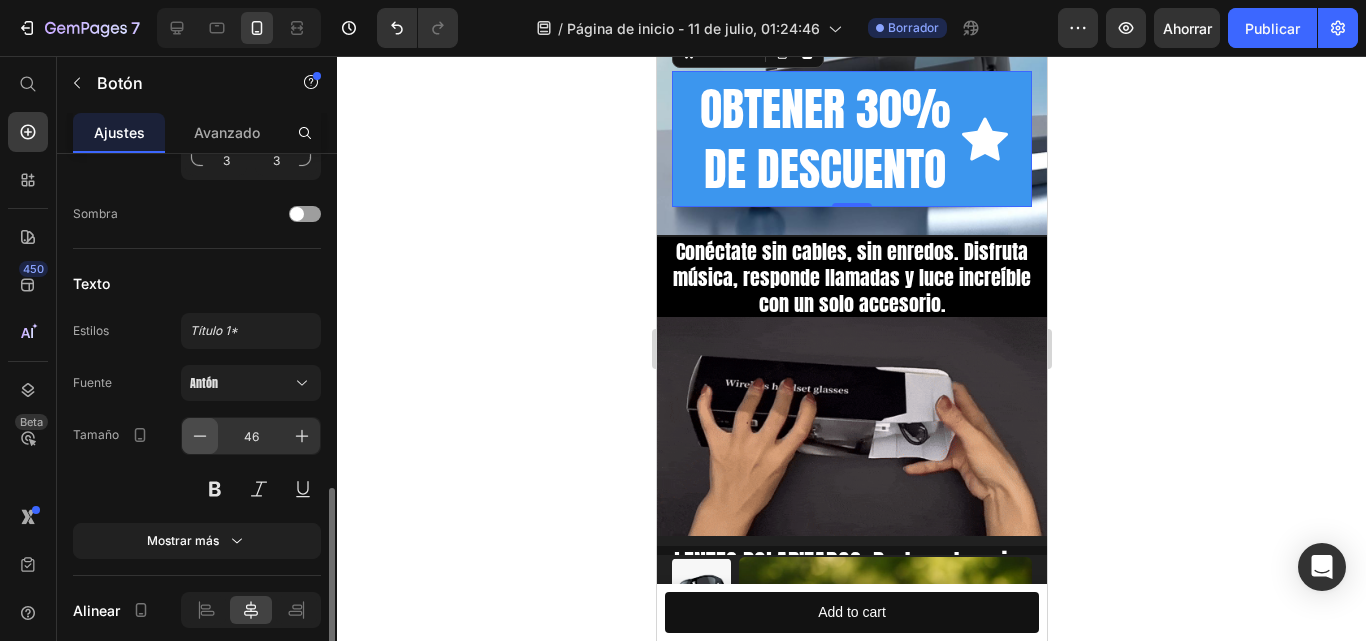 click at bounding box center (200, 436) 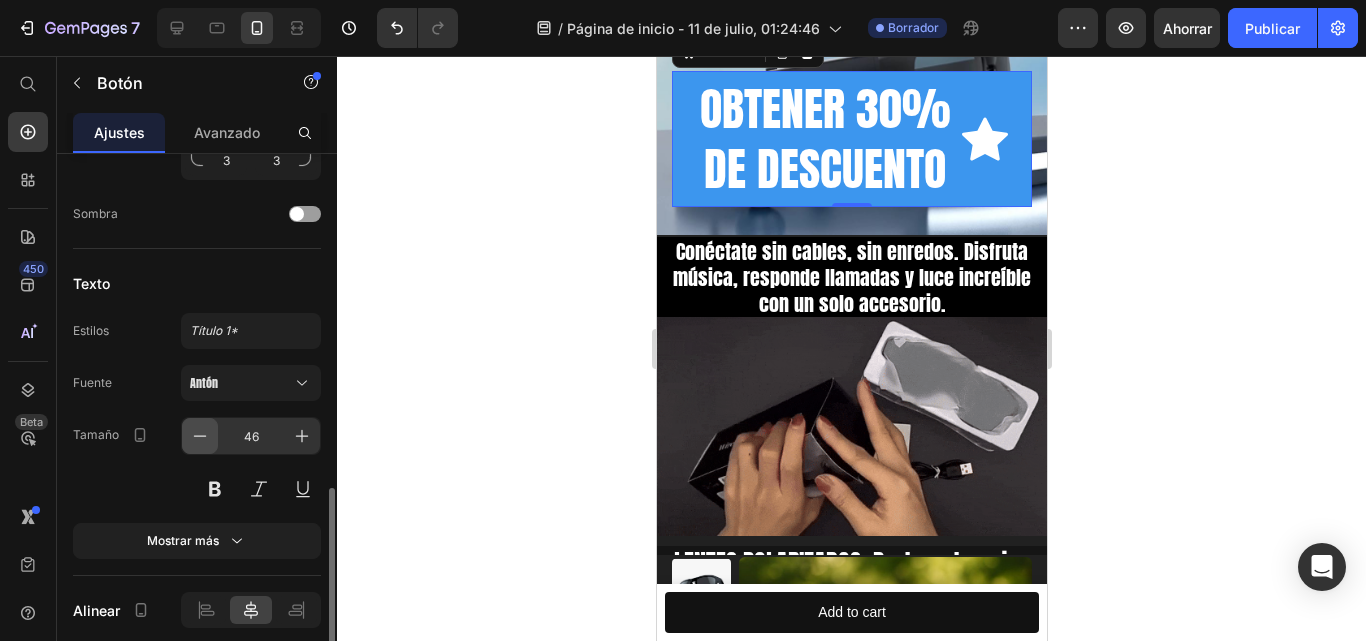 click at bounding box center (200, 436) 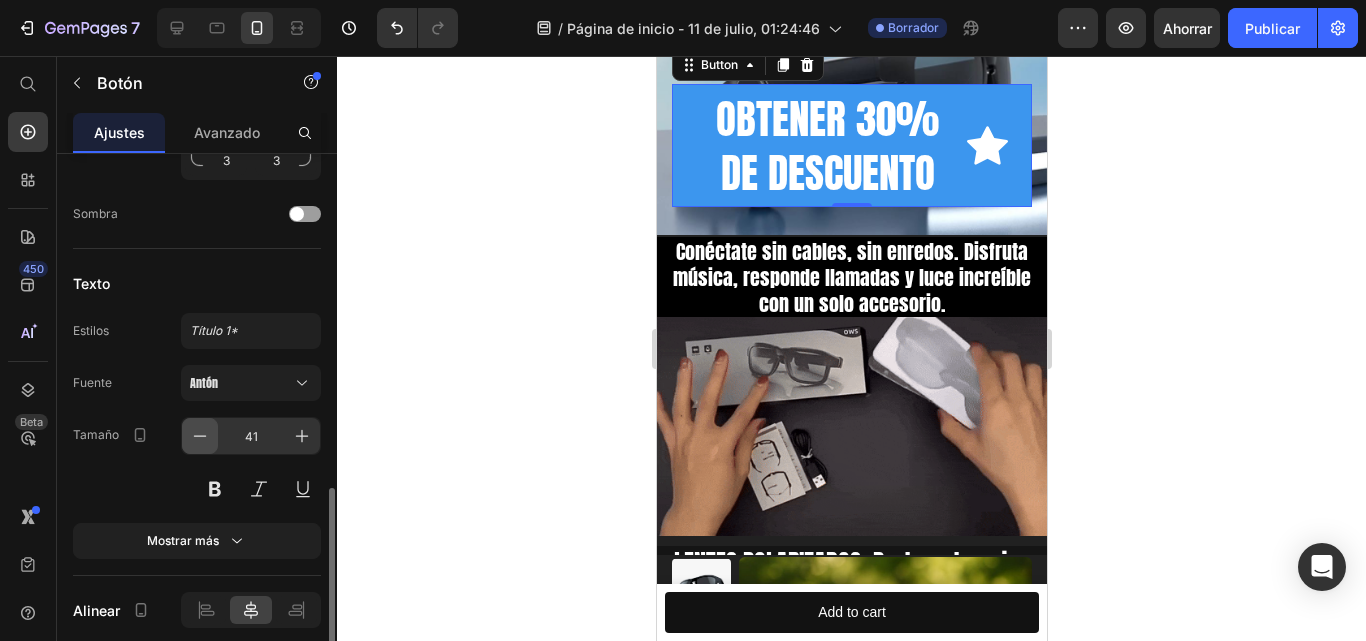 click at bounding box center [200, 436] 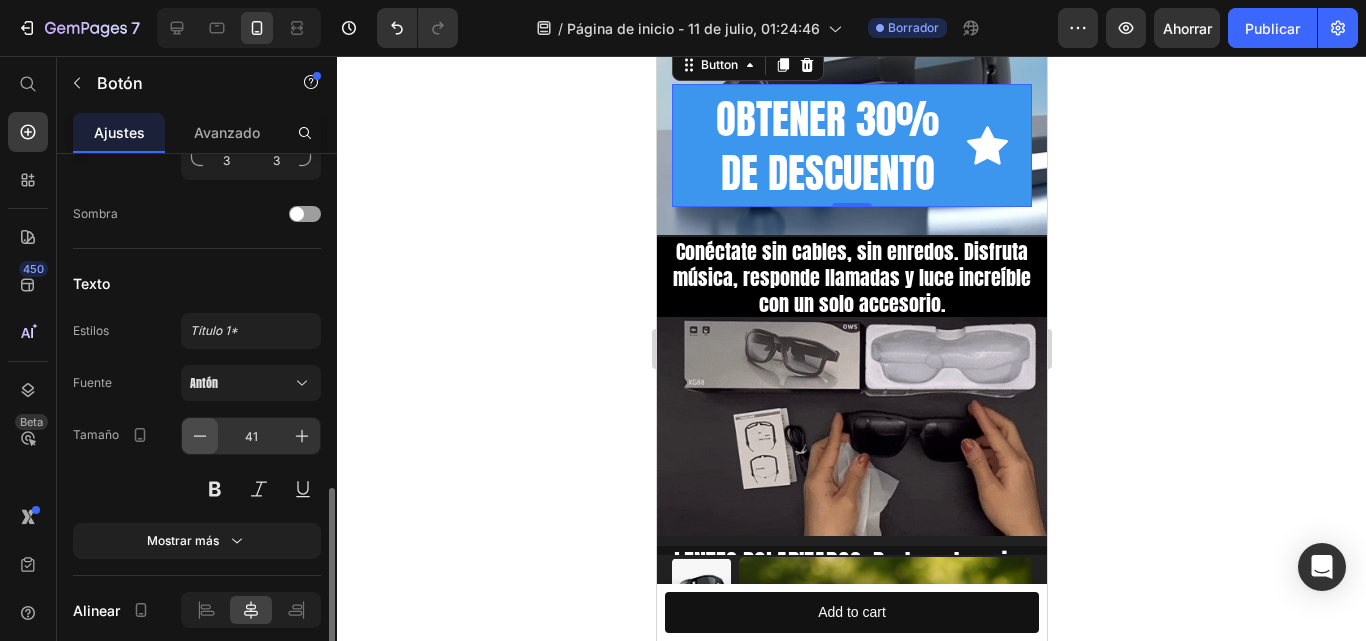 click at bounding box center (200, 436) 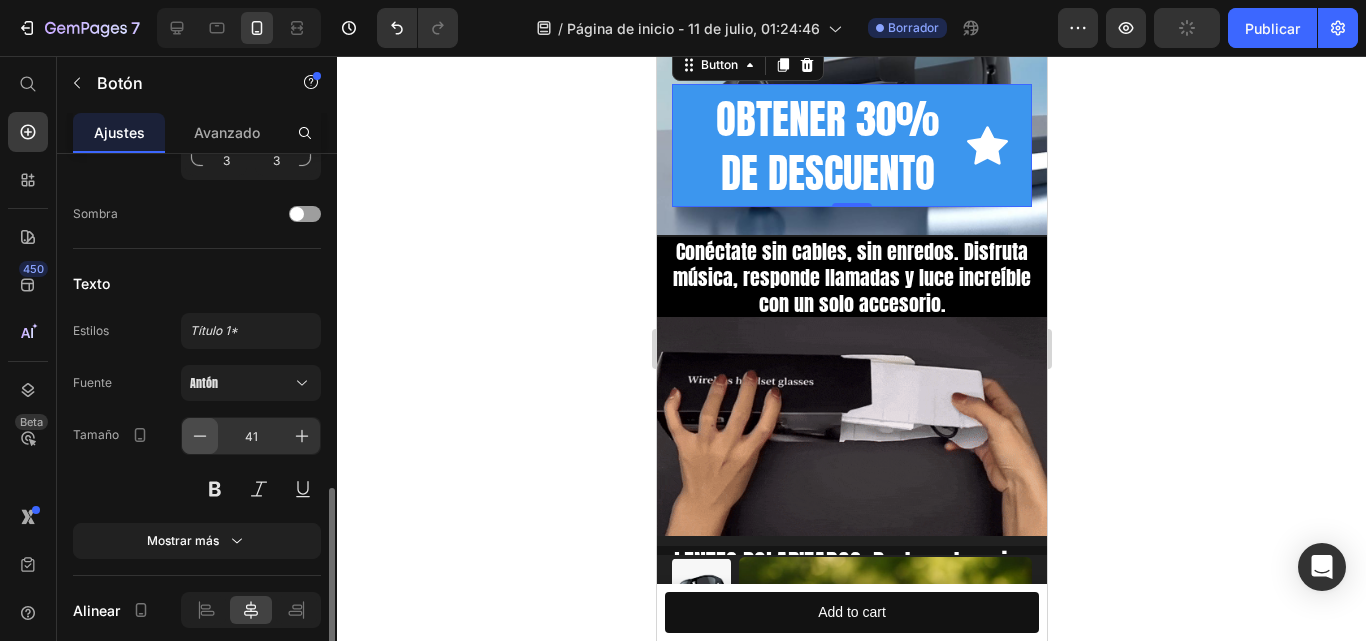click at bounding box center (200, 436) 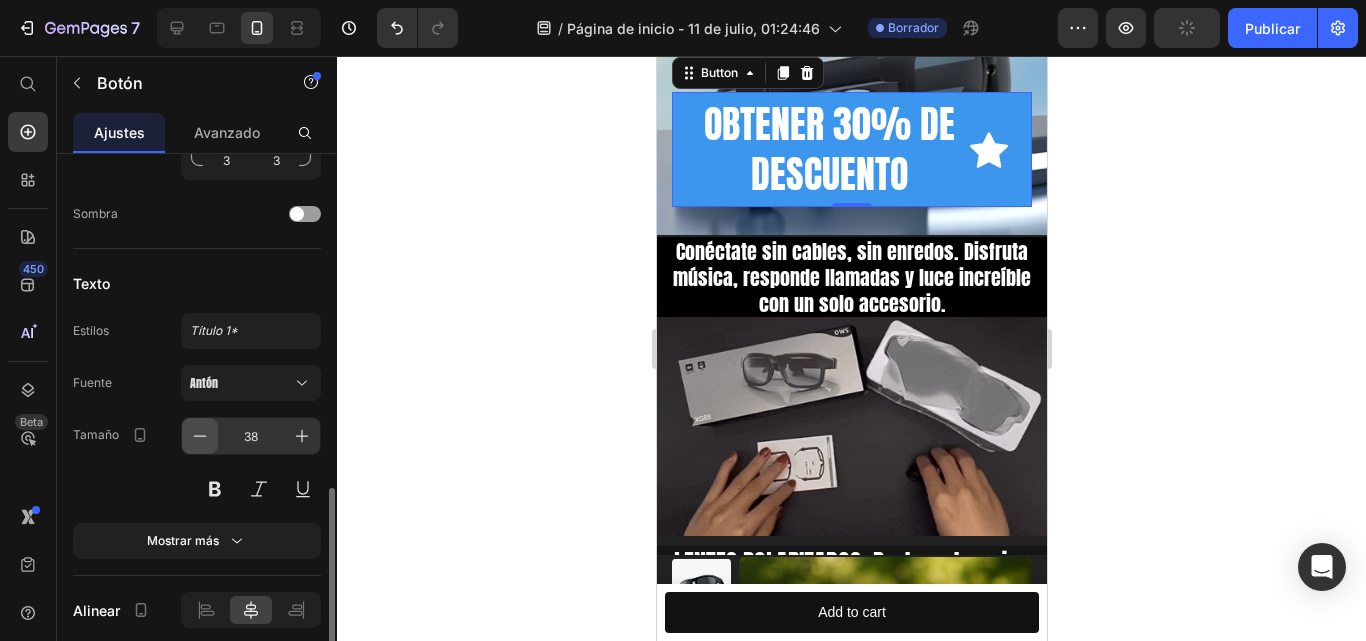 click at bounding box center [200, 436] 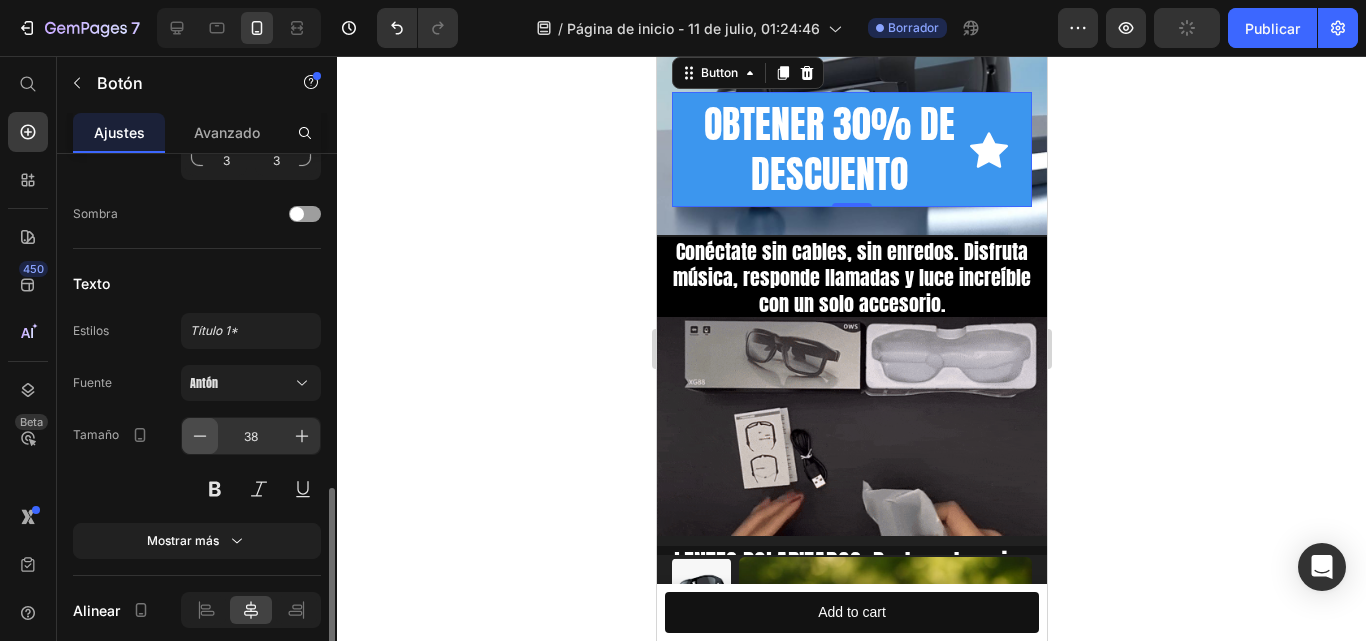 click at bounding box center [200, 436] 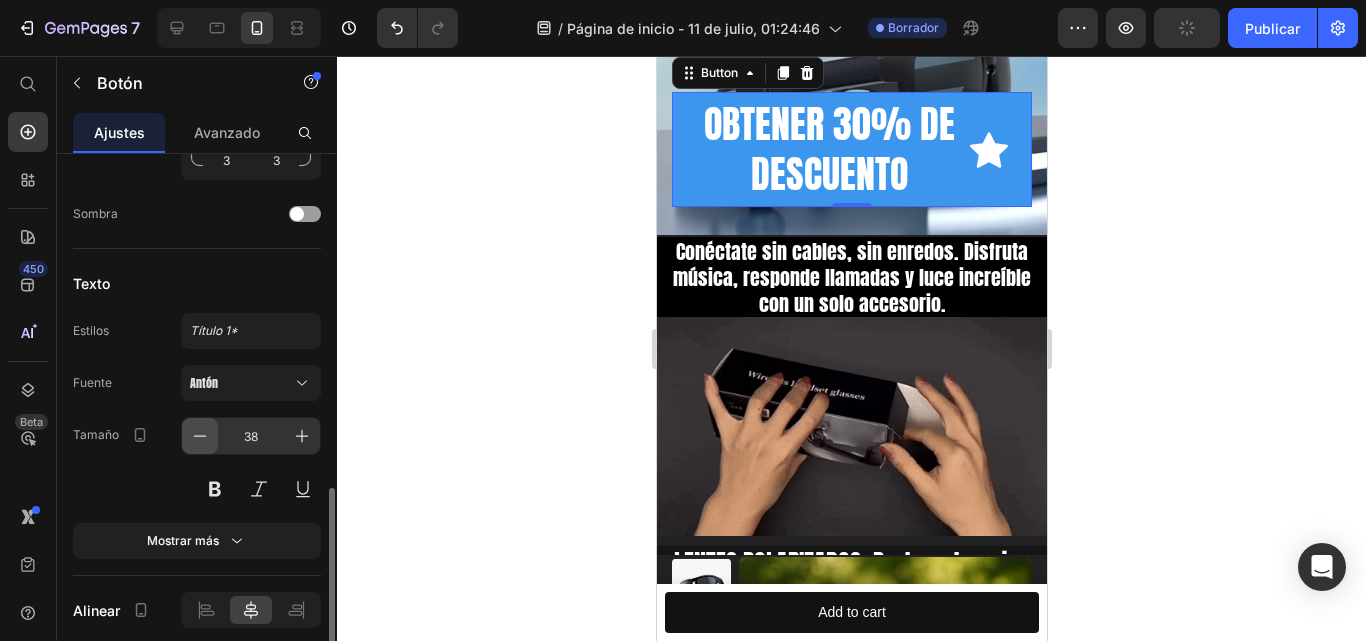 click at bounding box center (200, 436) 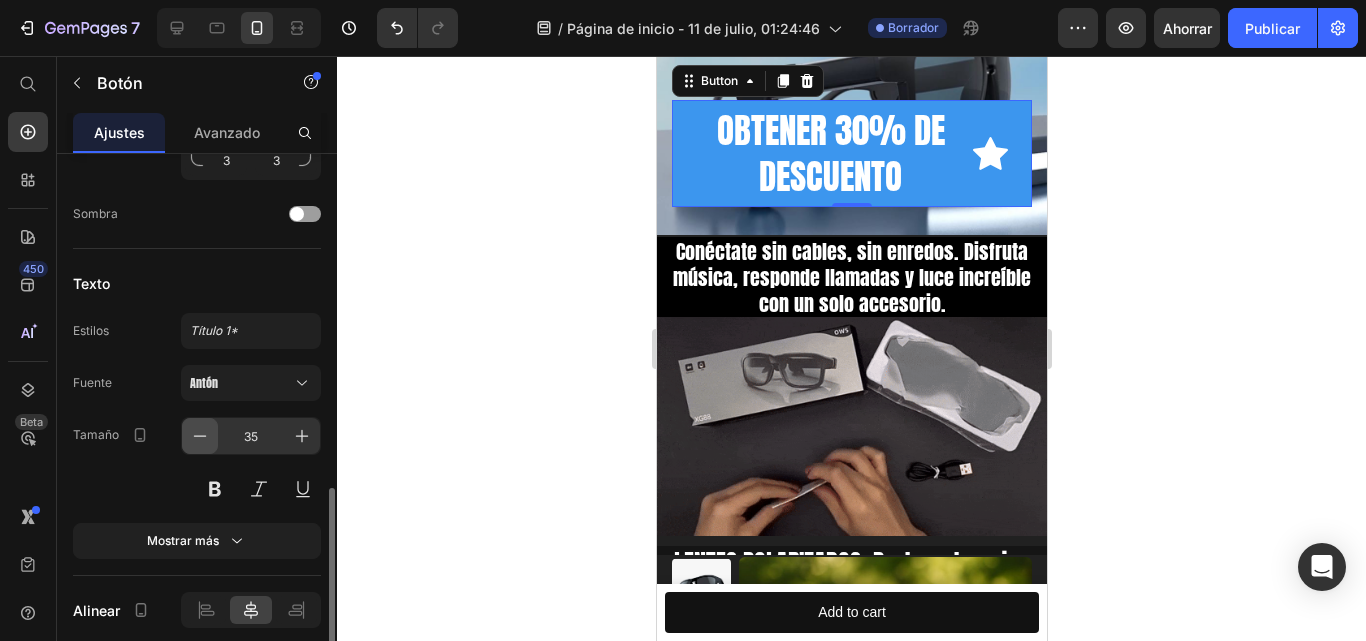 click at bounding box center [200, 436] 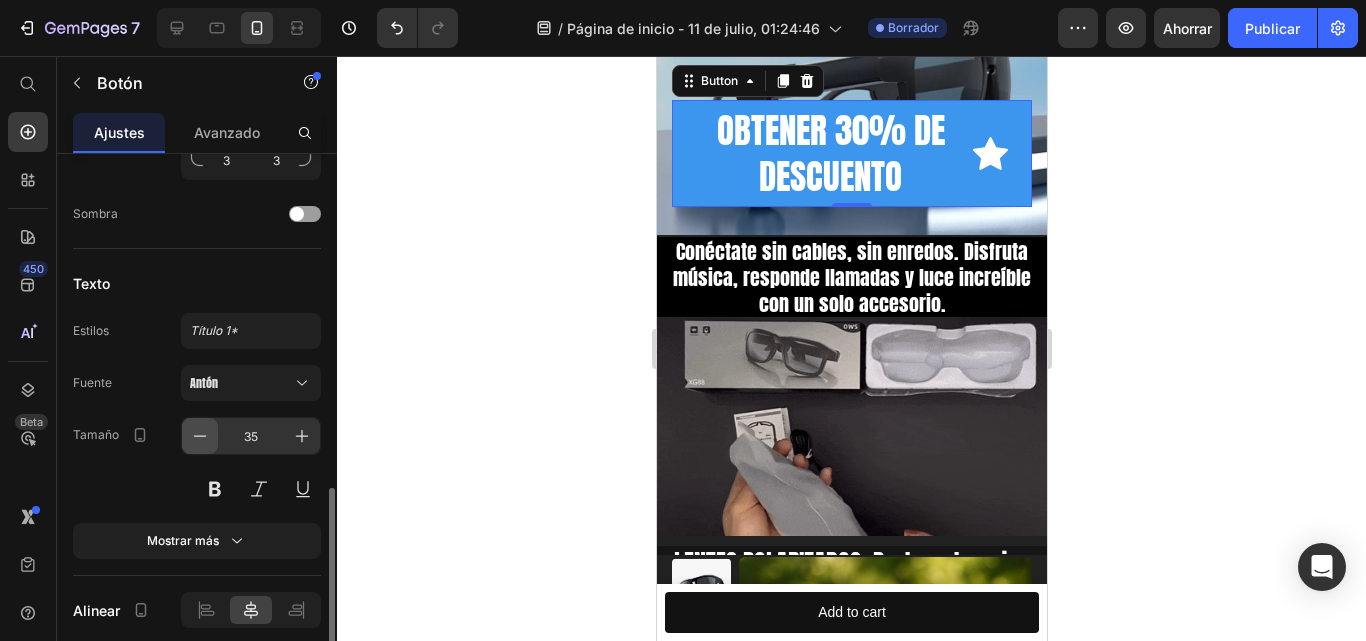 click at bounding box center [200, 436] 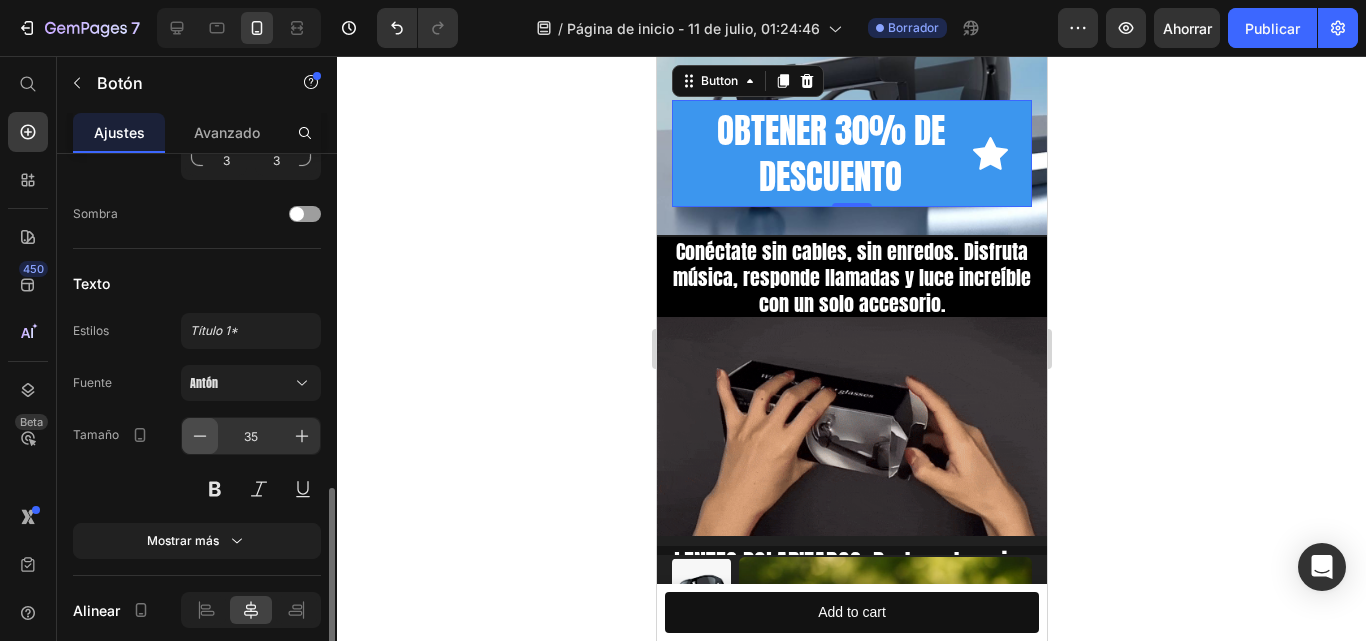 click at bounding box center [200, 436] 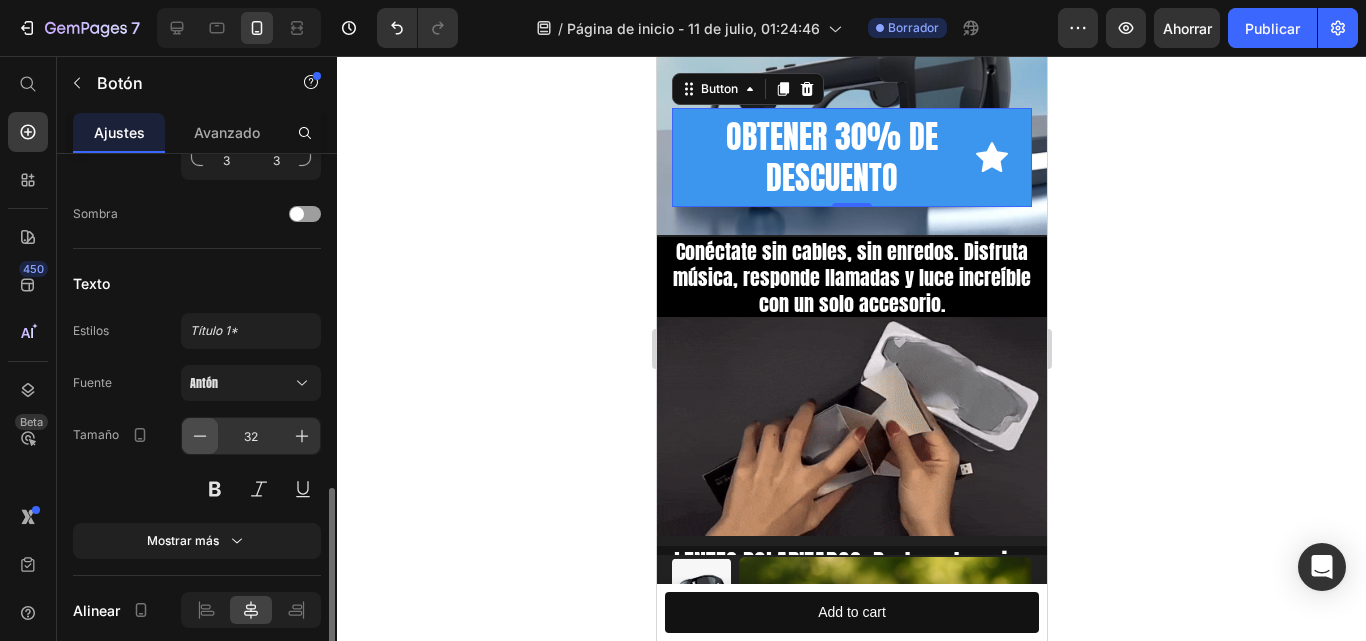 click at bounding box center [200, 436] 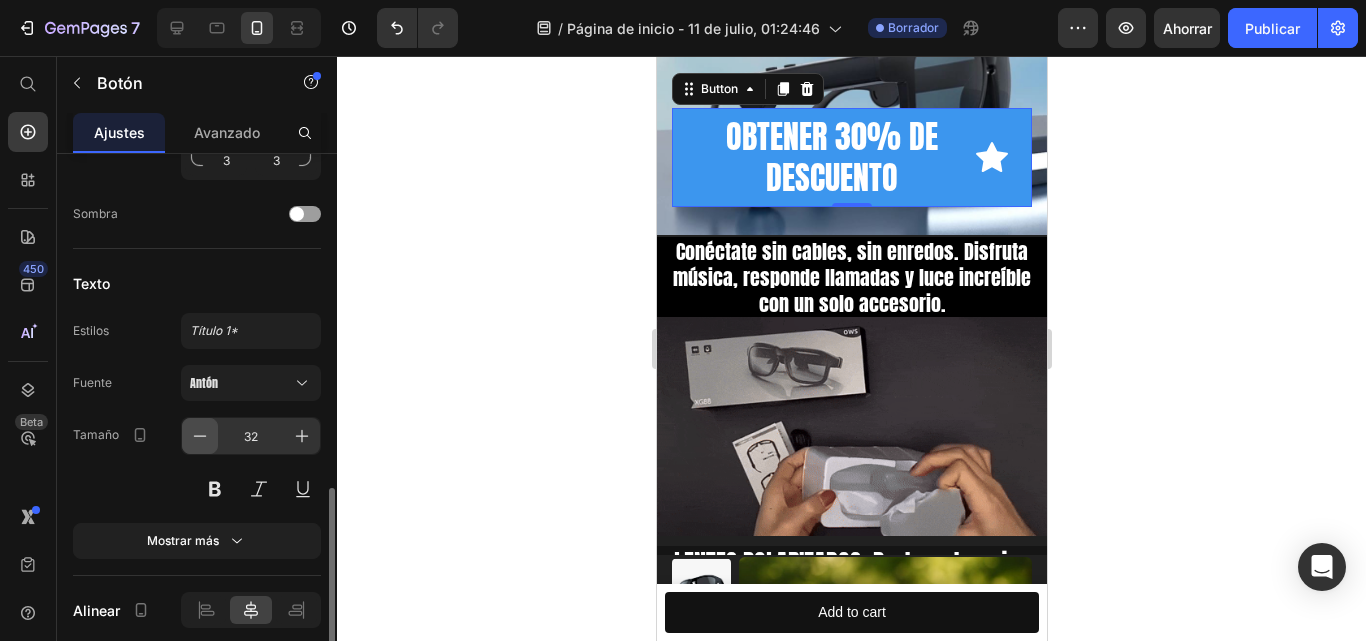 click at bounding box center [200, 436] 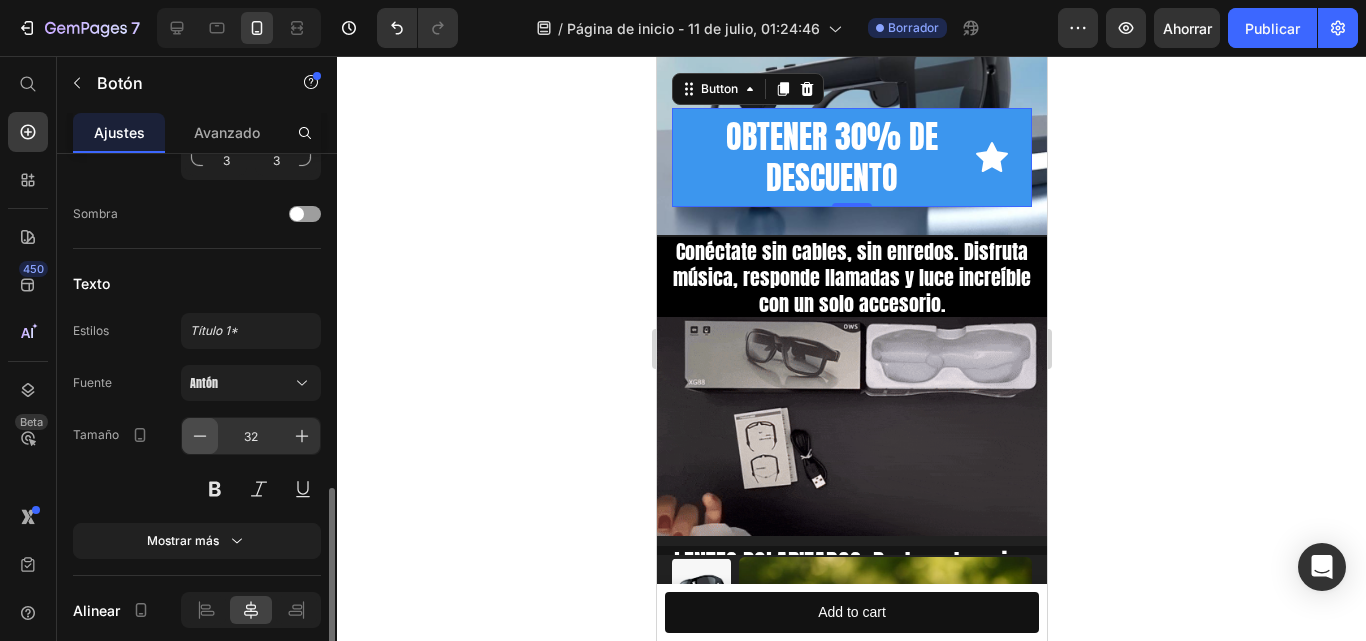 click at bounding box center (200, 436) 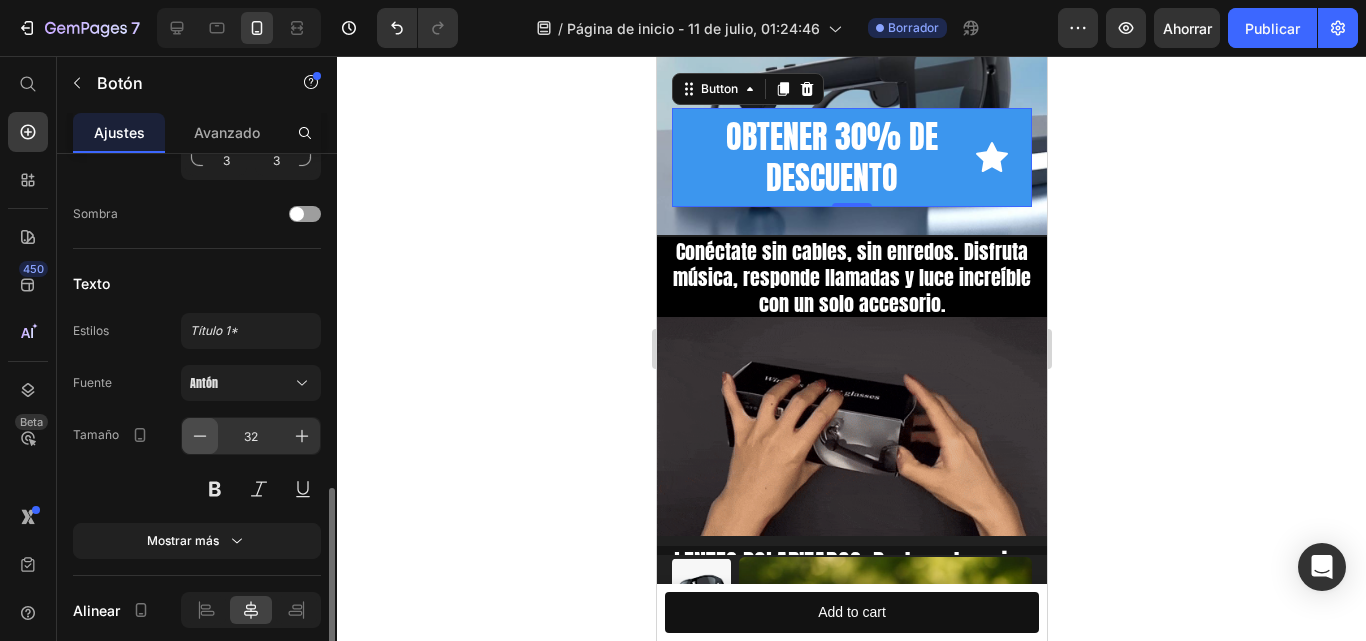 click at bounding box center (200, 436) 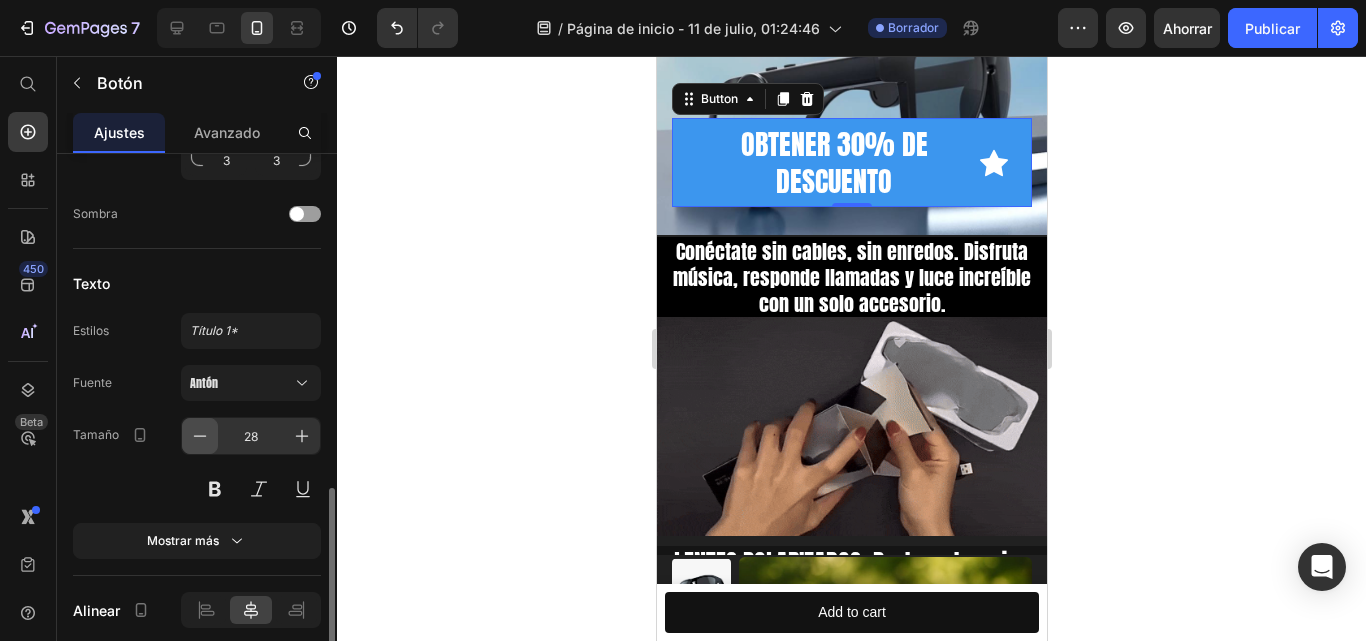click at bounding box center [200, 436] 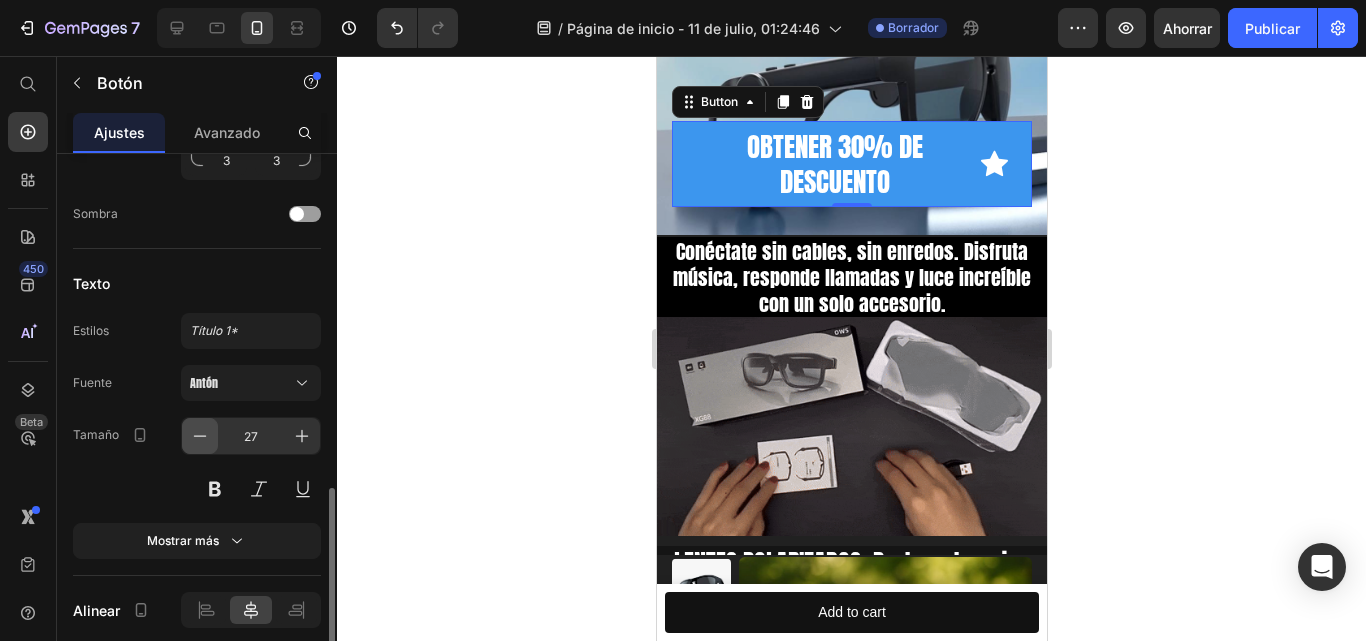 click at bounding box center [200, 436] 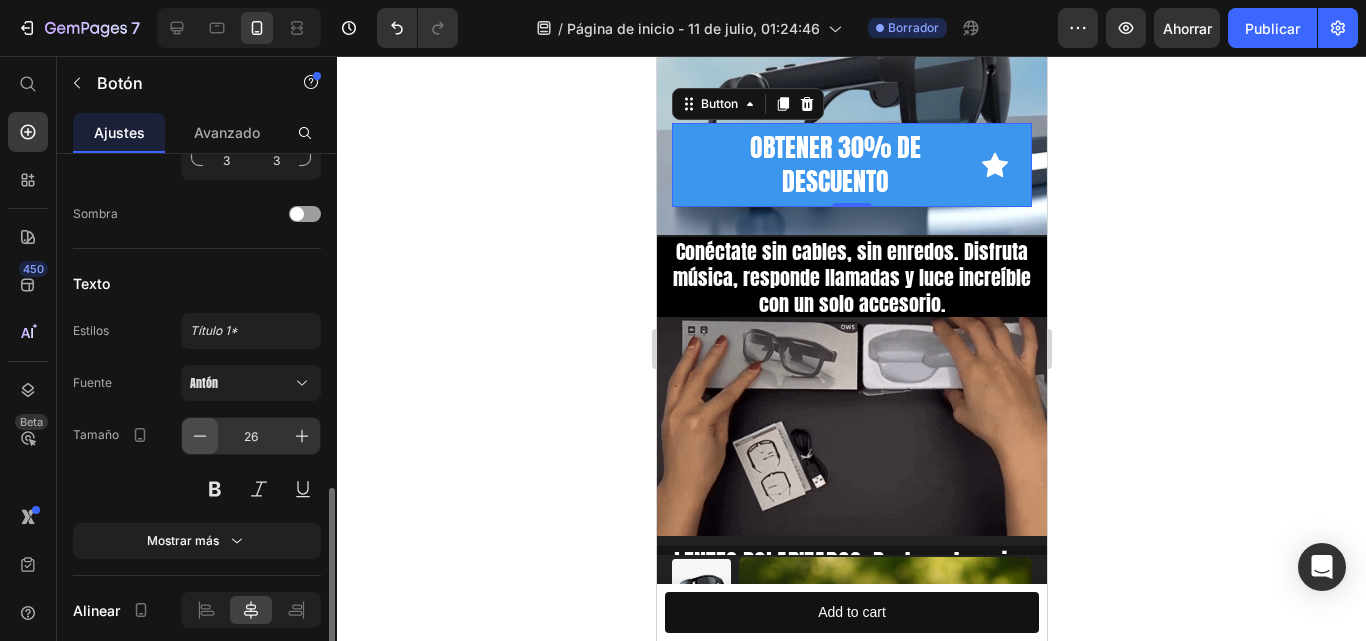 click at bounding box center (200, 436) 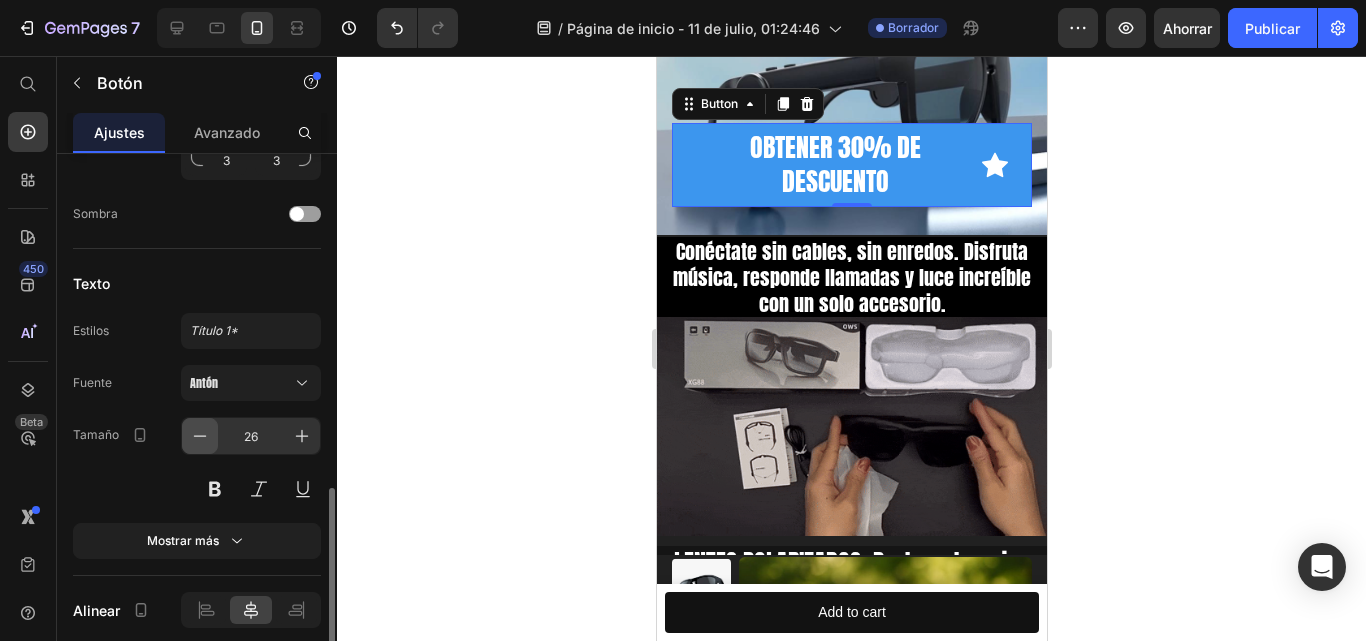 click at bounding box center [200, 436] 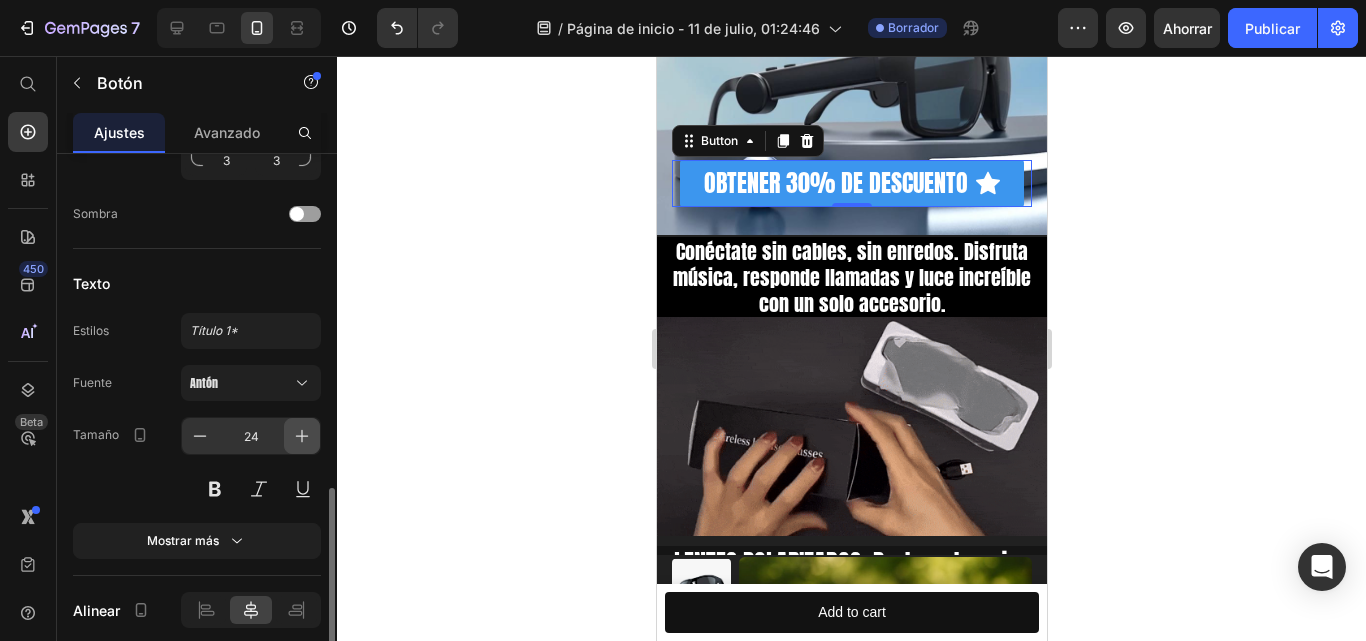 click 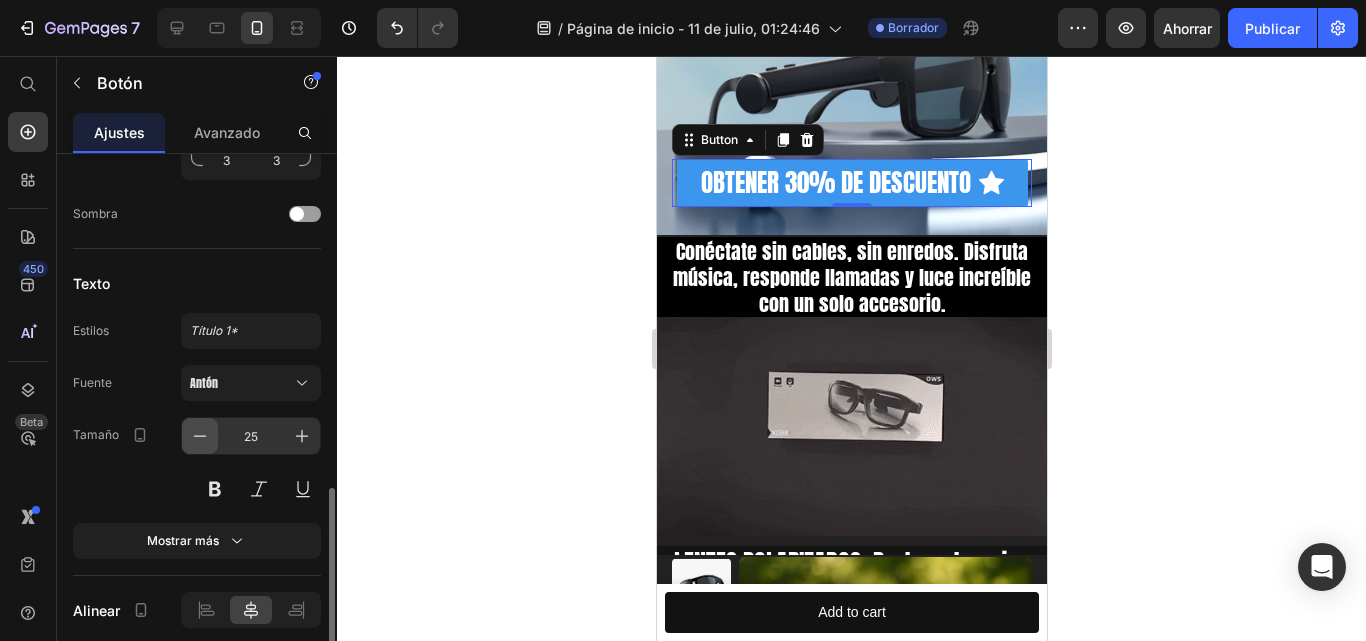click 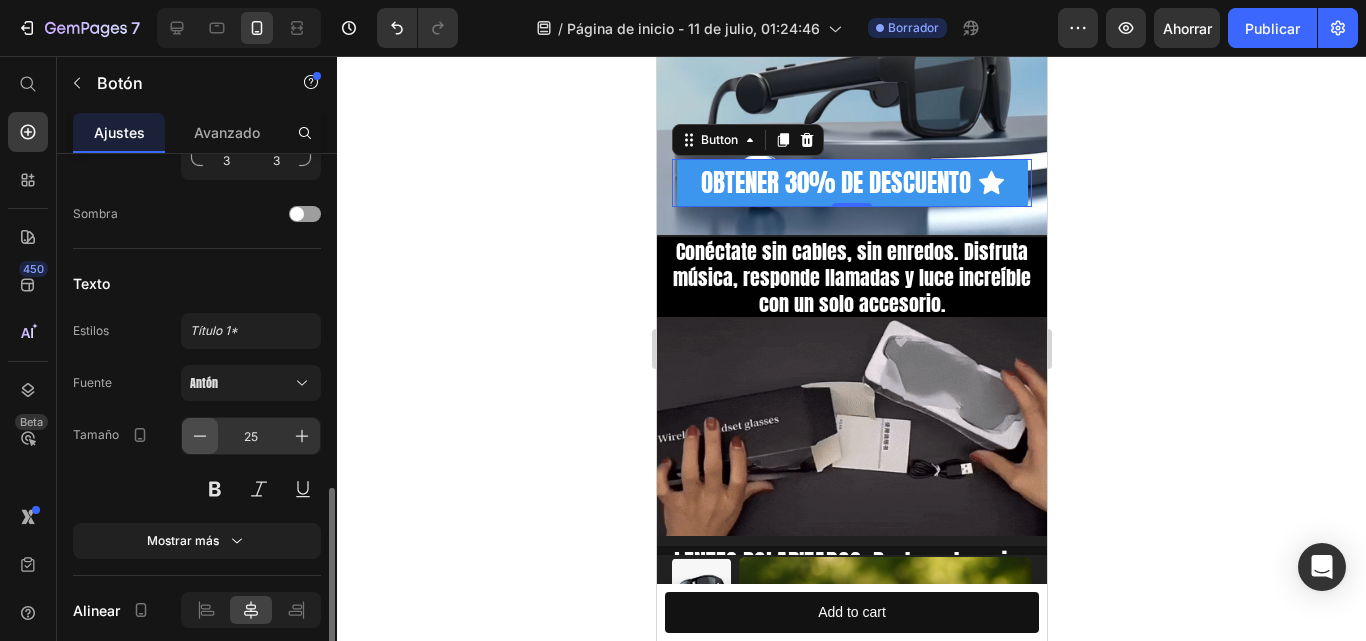 type on "24" 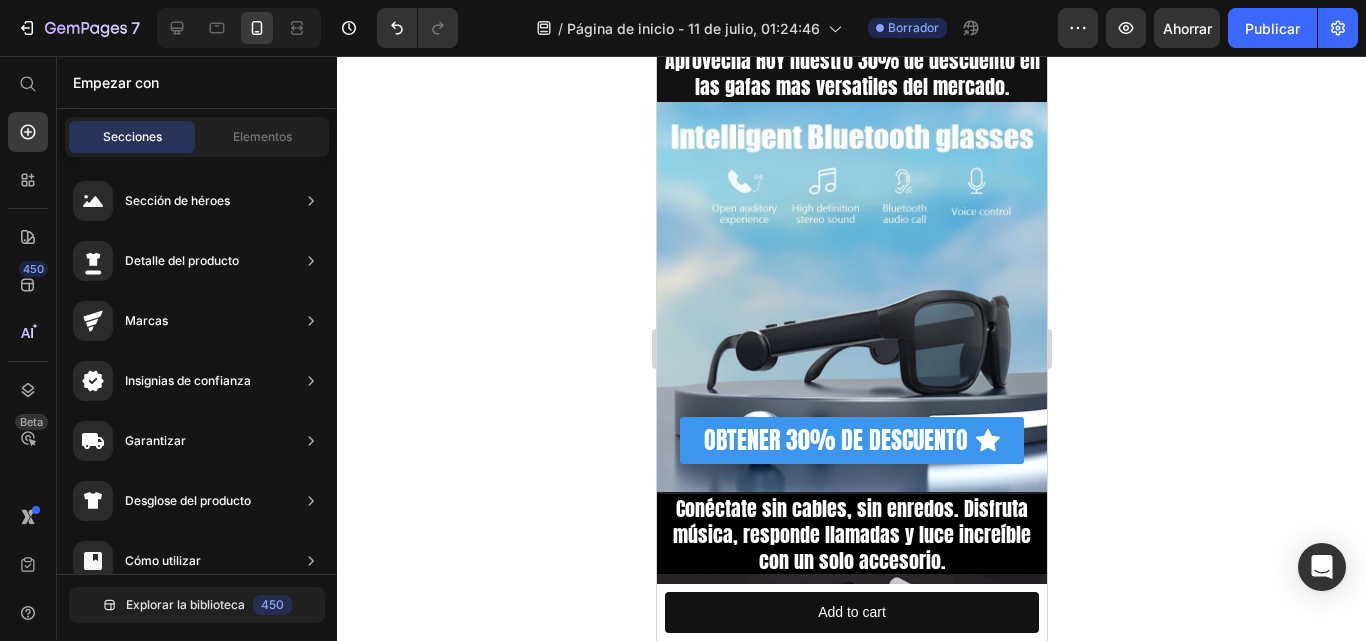 scroll, scrollTop: 99, scrollLeft: 0, axis: vertical 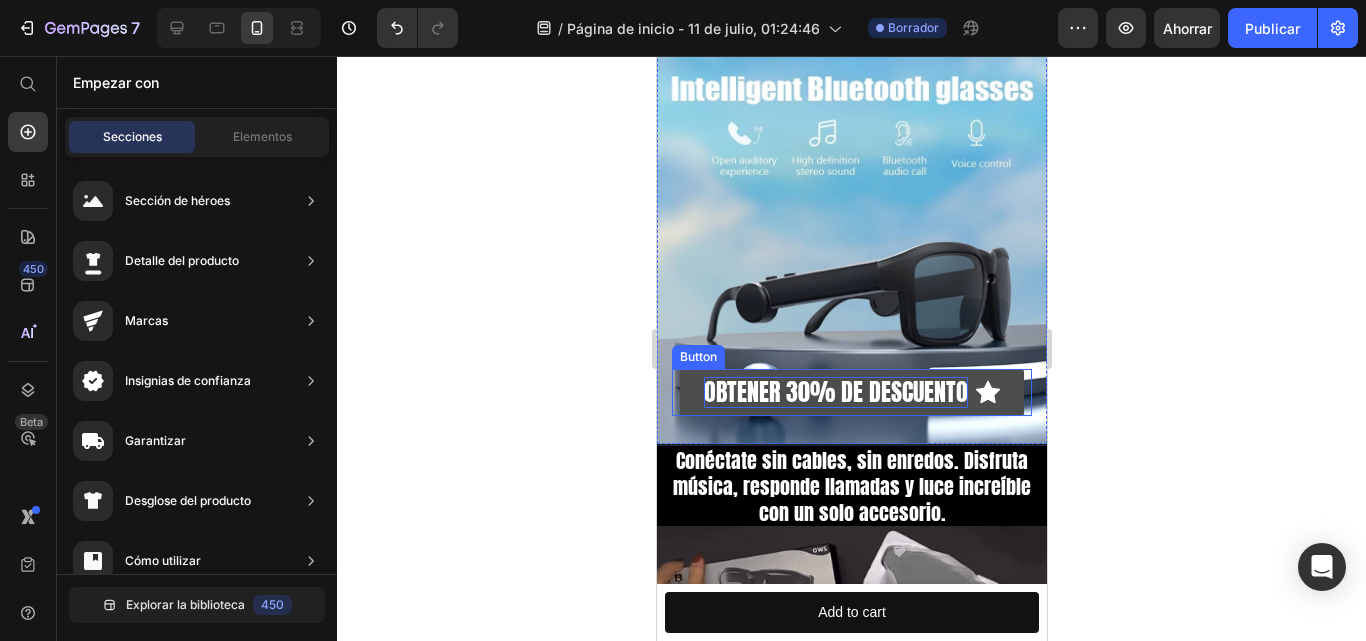 click on "OBTENER 30% DE DESCUENTO" at bounding box center [835, 392] 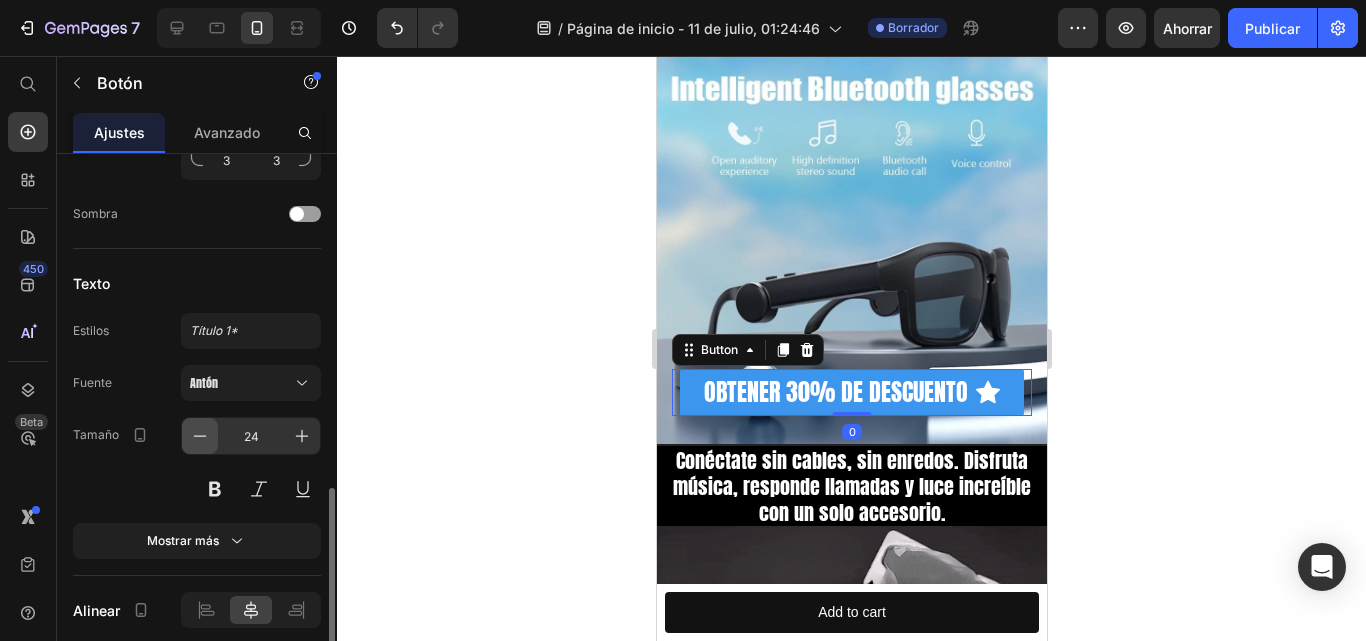 click 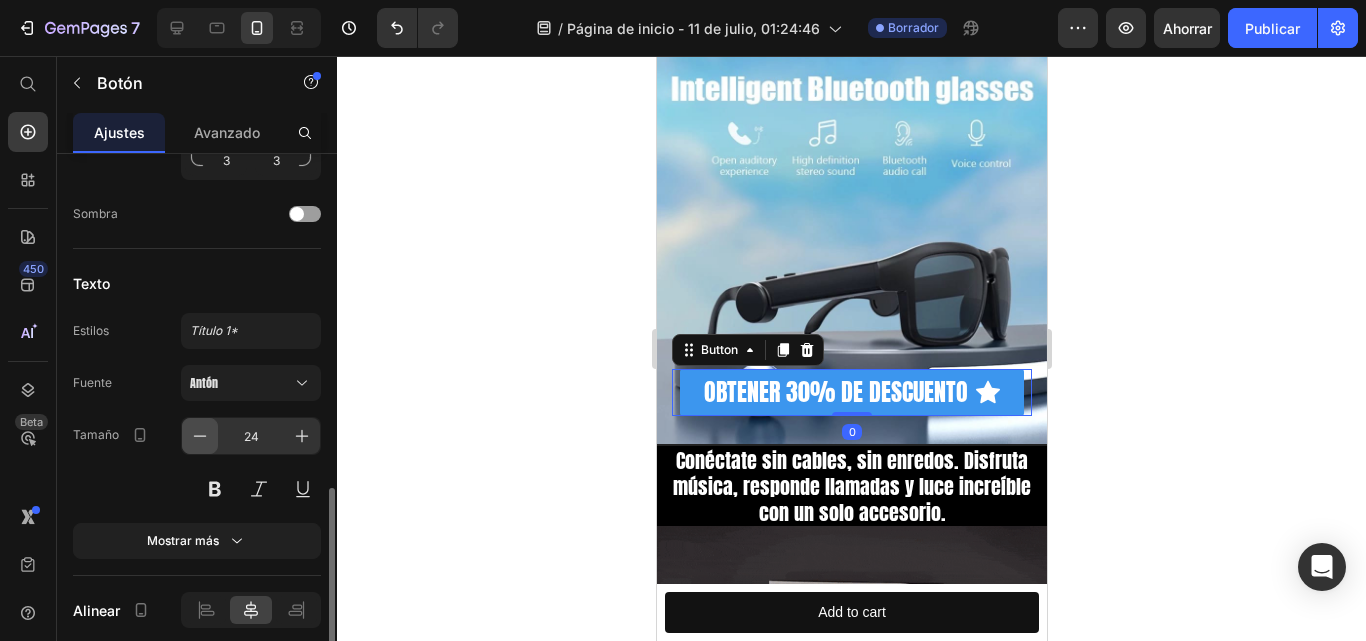 click 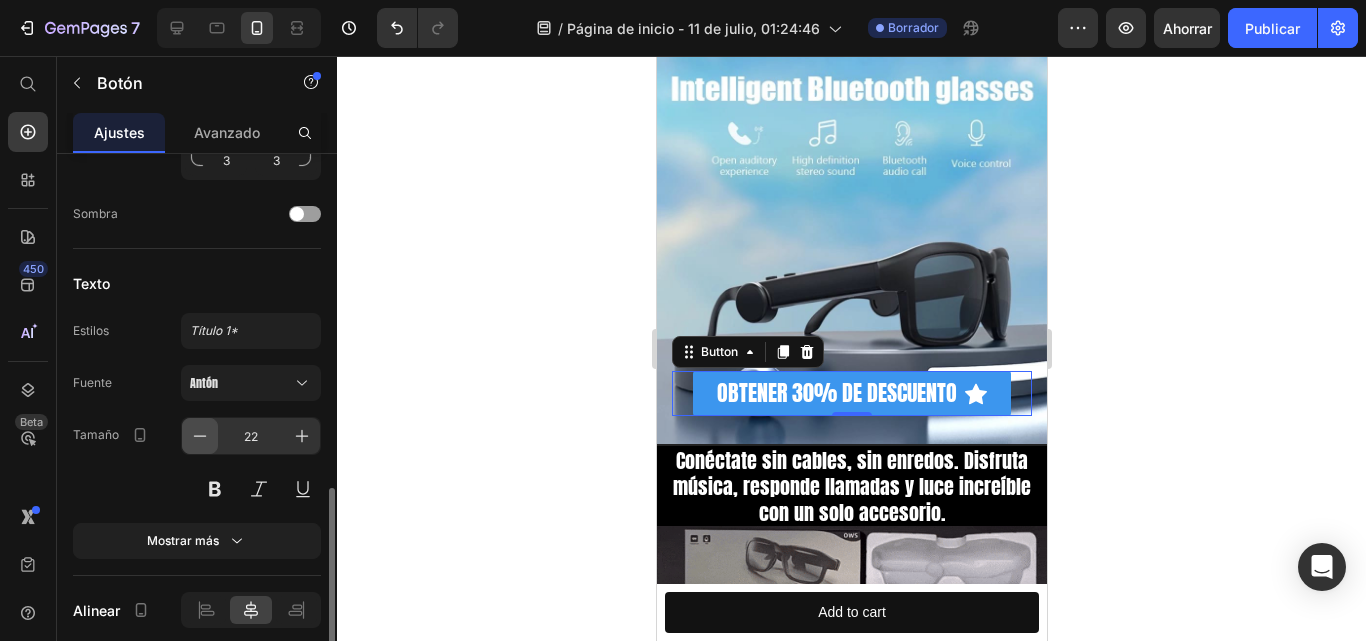 click 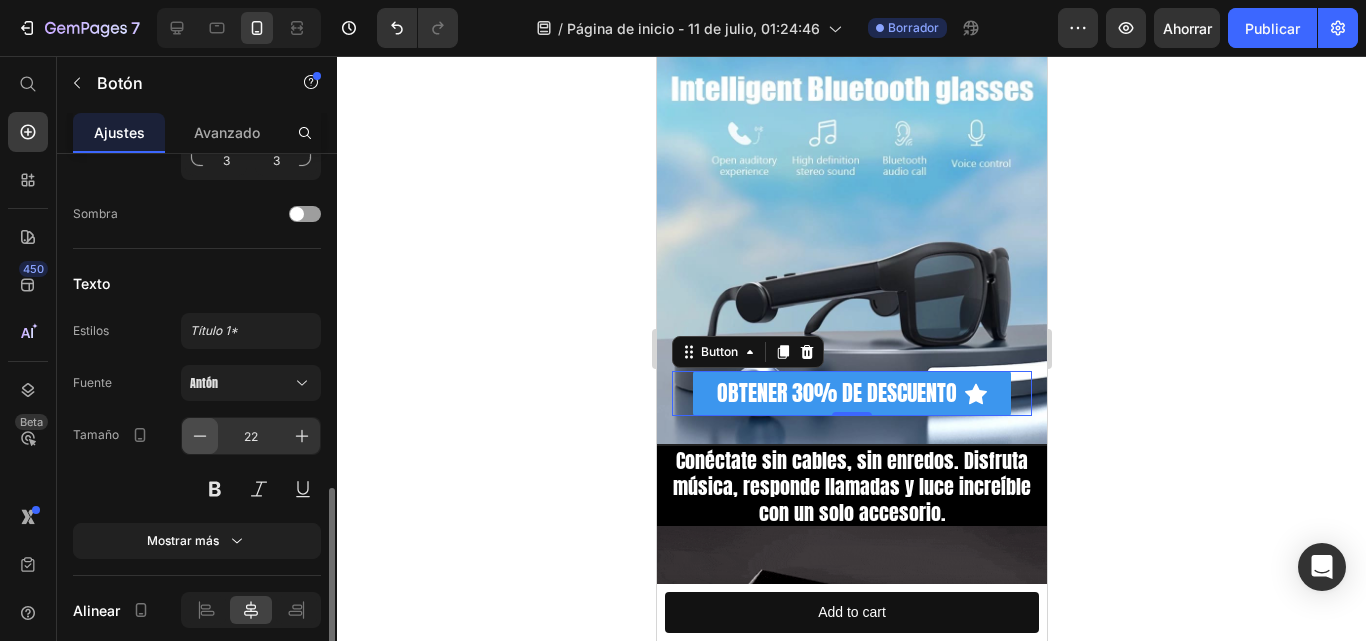 type on "21" 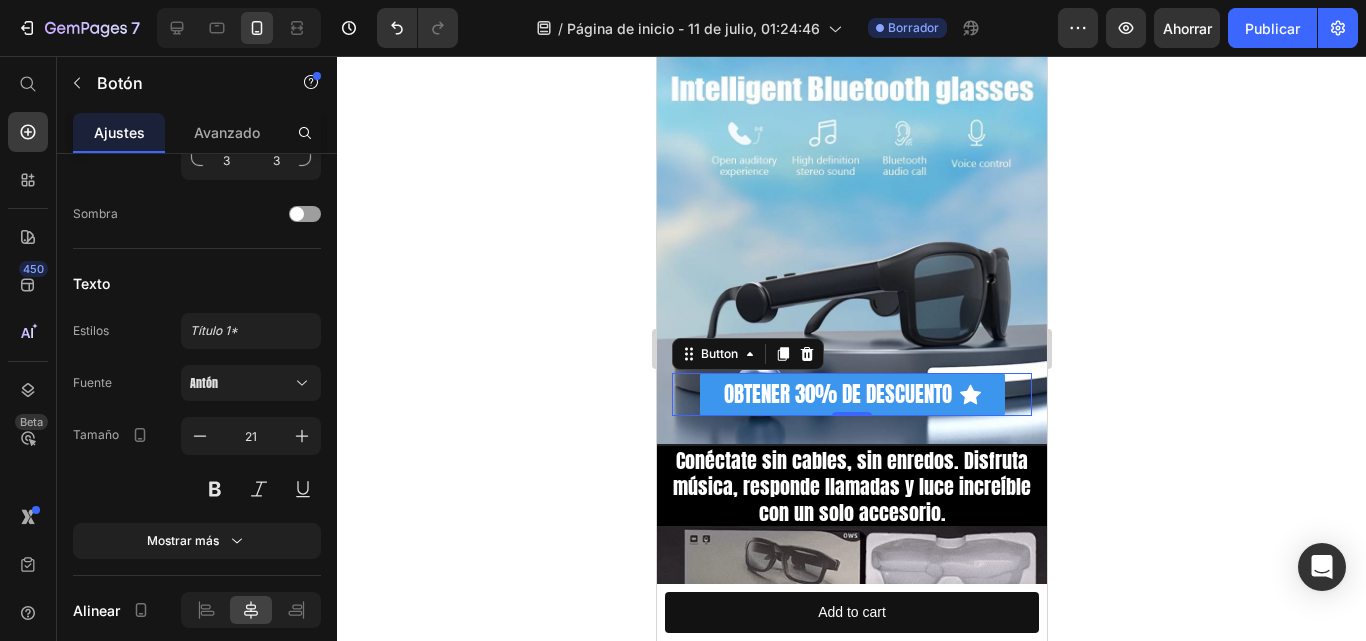 click 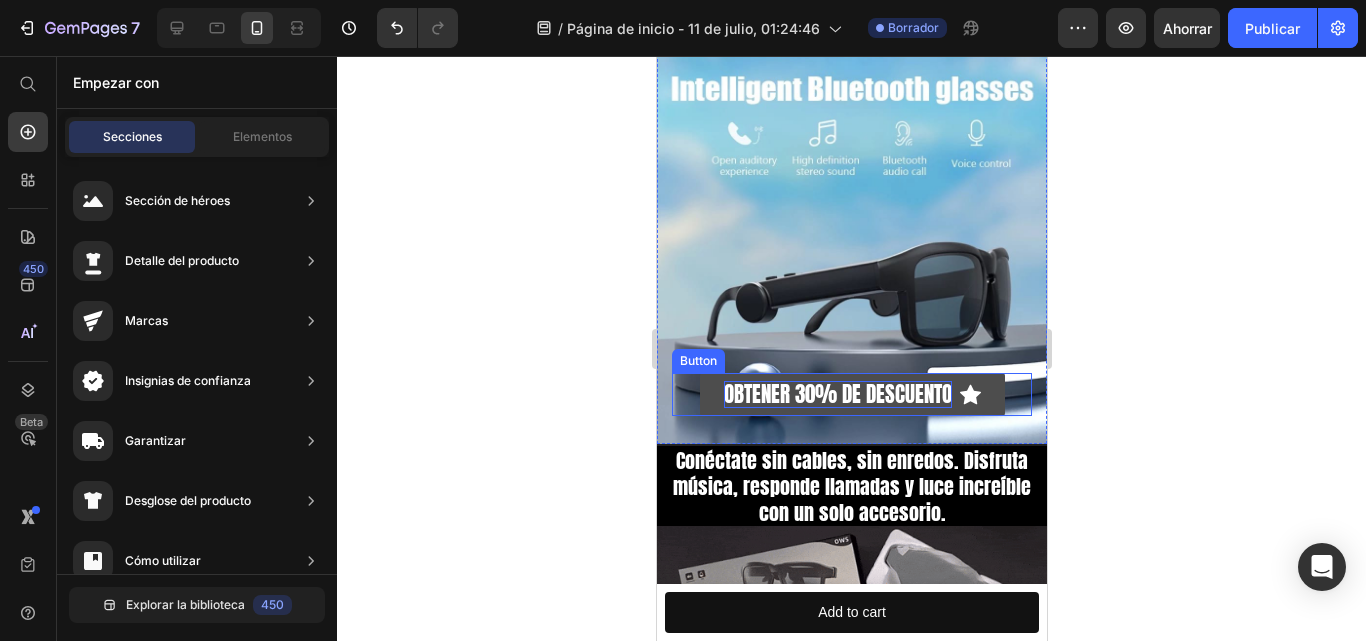 click on "OBTENER 30% DE DESCUENTO" at bounding box center (837, 394) 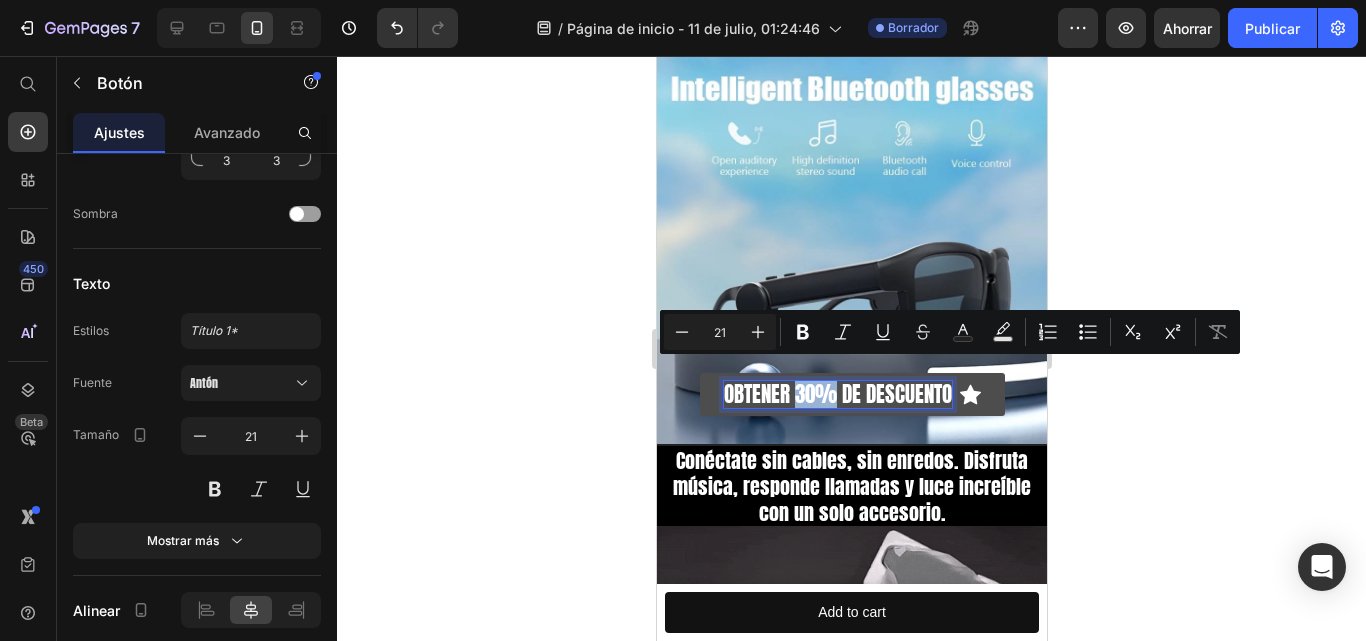 drag, startPoint x: 827, startPoint y: 375, endPoint x: 785, endPoint y: 373, distance: 42.047592 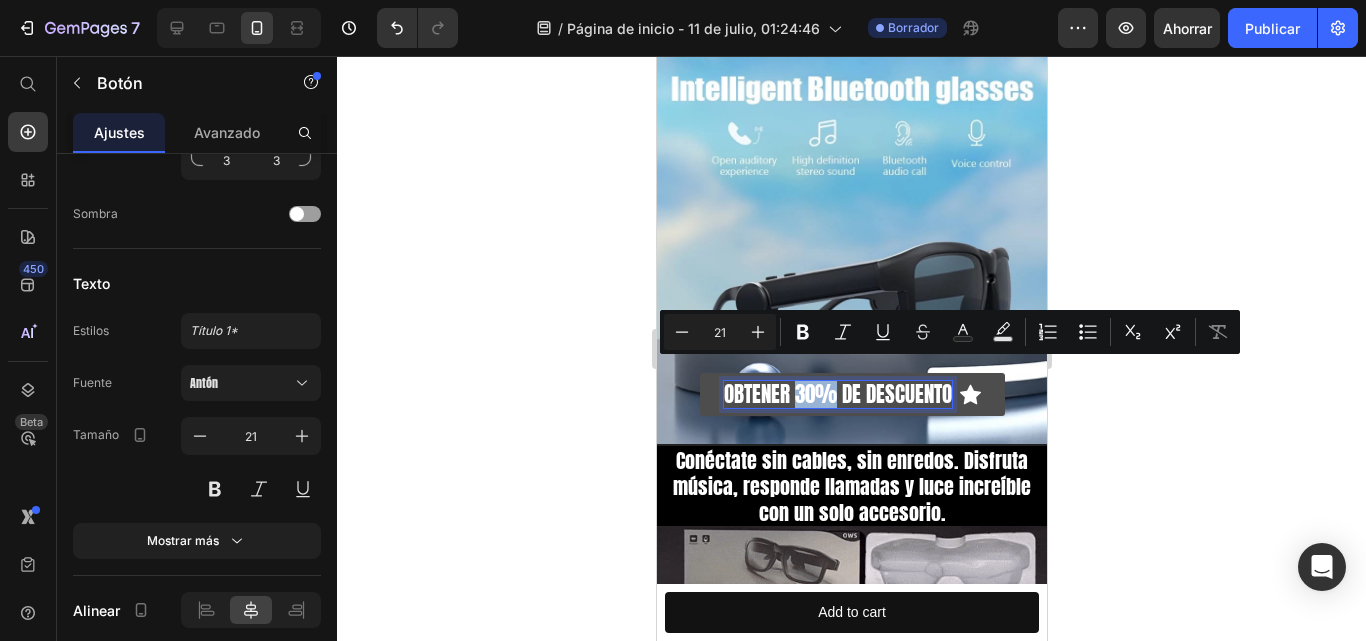 click on "OBTENER 30% DE DESCUENTO" at bounding box center [837, 394] 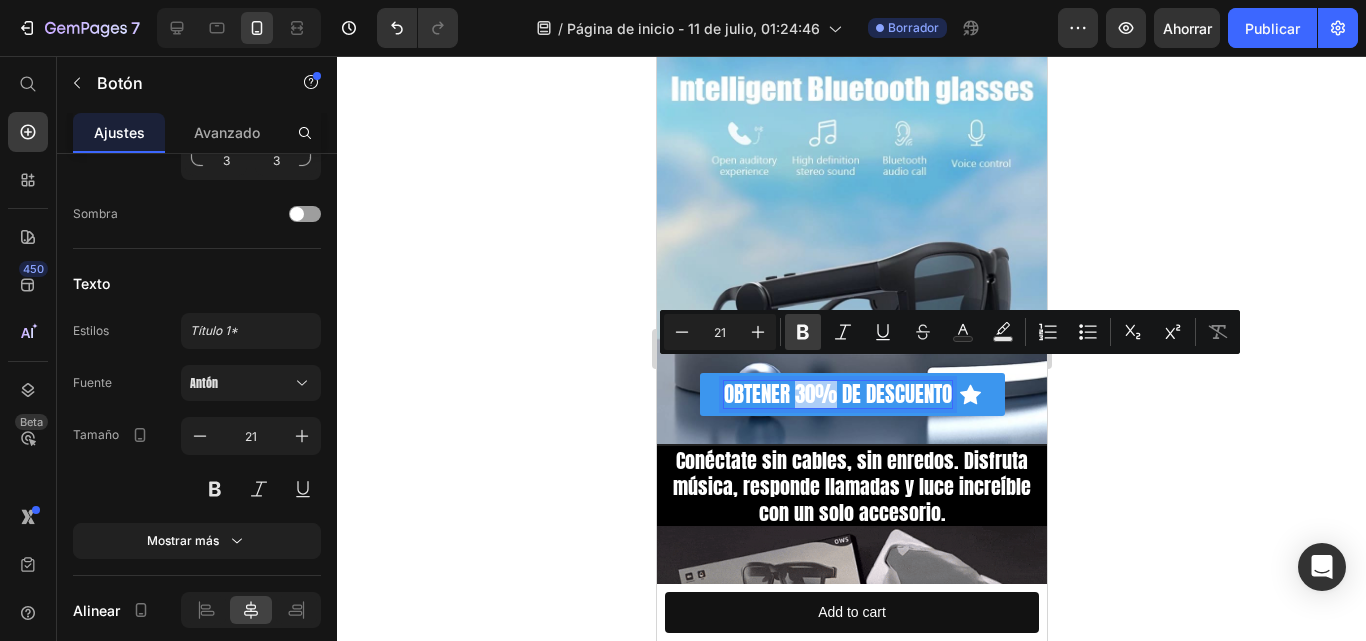 click 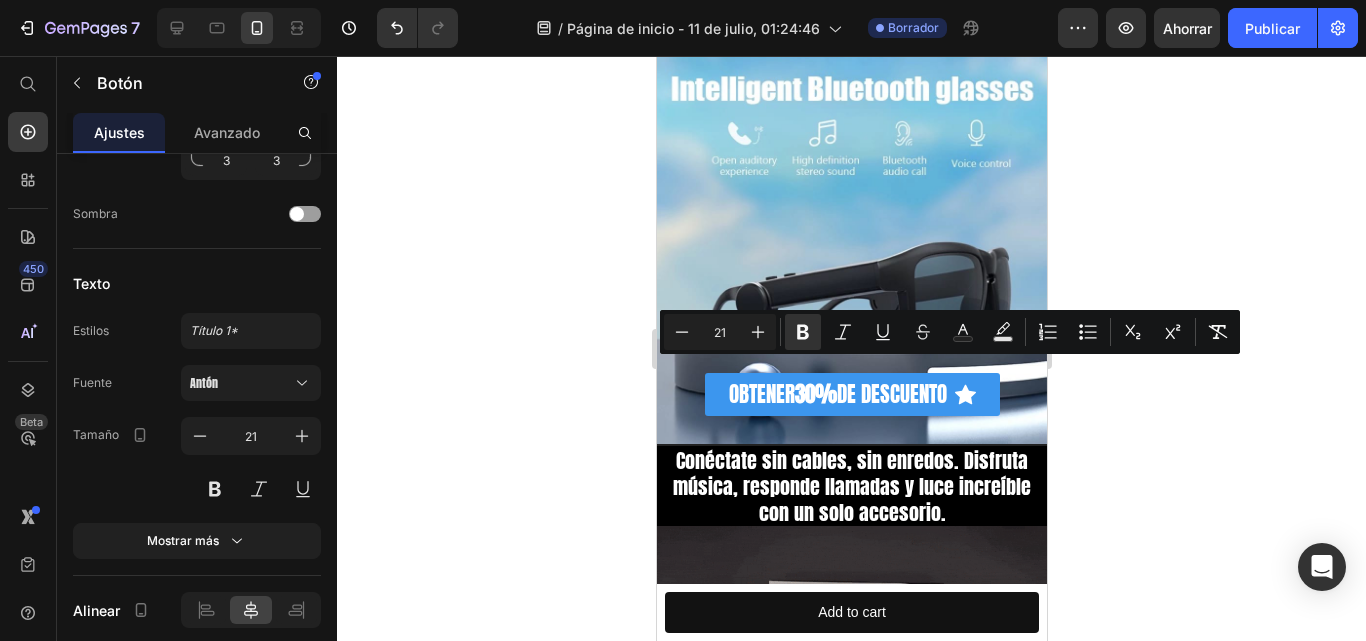 click 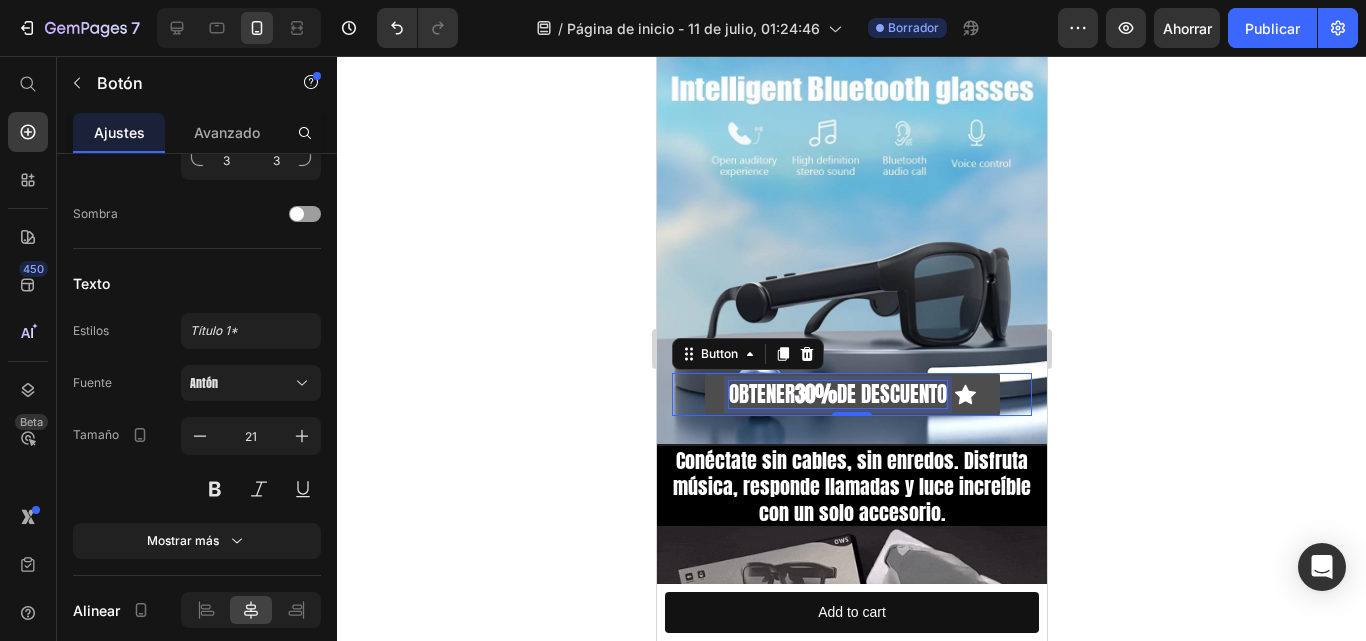 click on "30%" at bounding box center (815, 394) 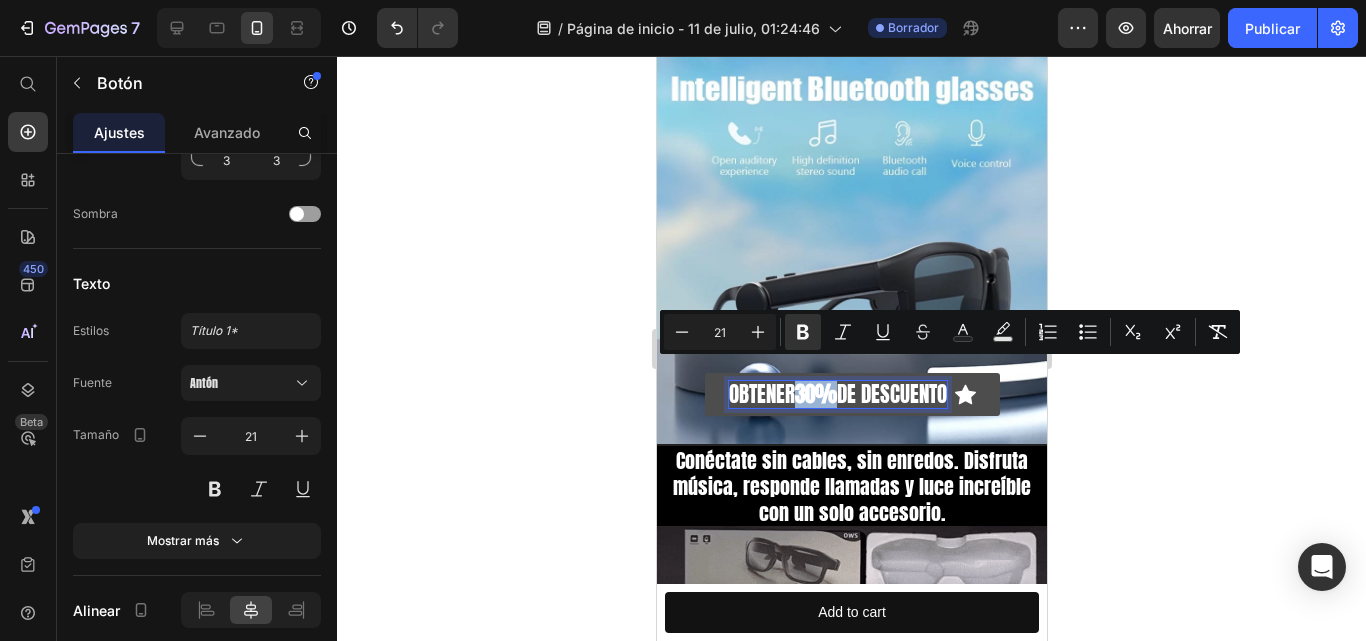 drag, startPoint x: 787, startPoint y: 377, endPoint x: 828, endPoint y: 377, distance: 41 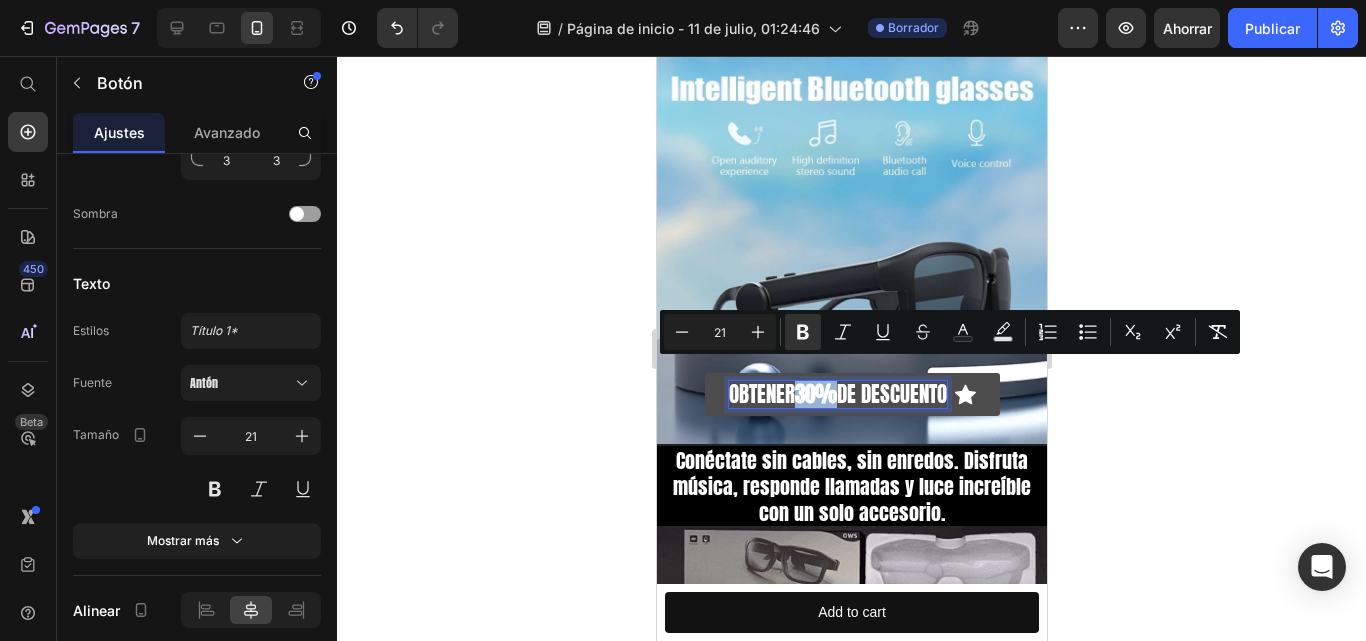 click on "OBTENER  30%  DE DESCUENTO" at bounding box center (837, 394) 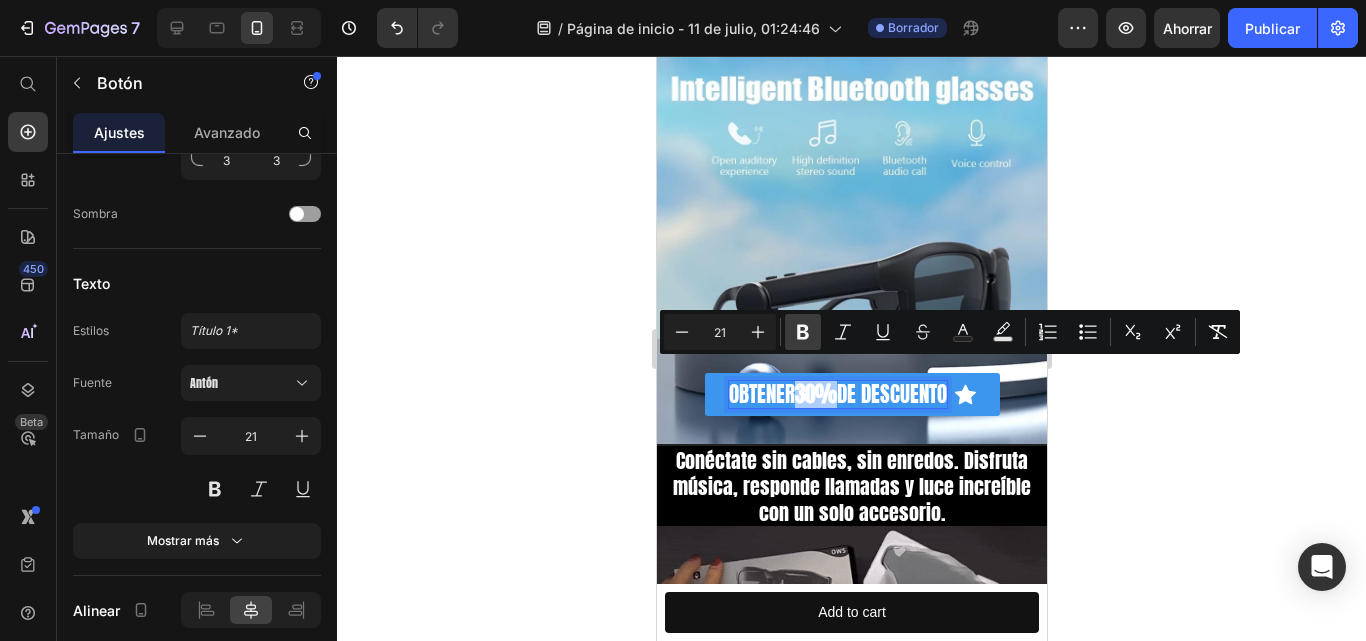 click 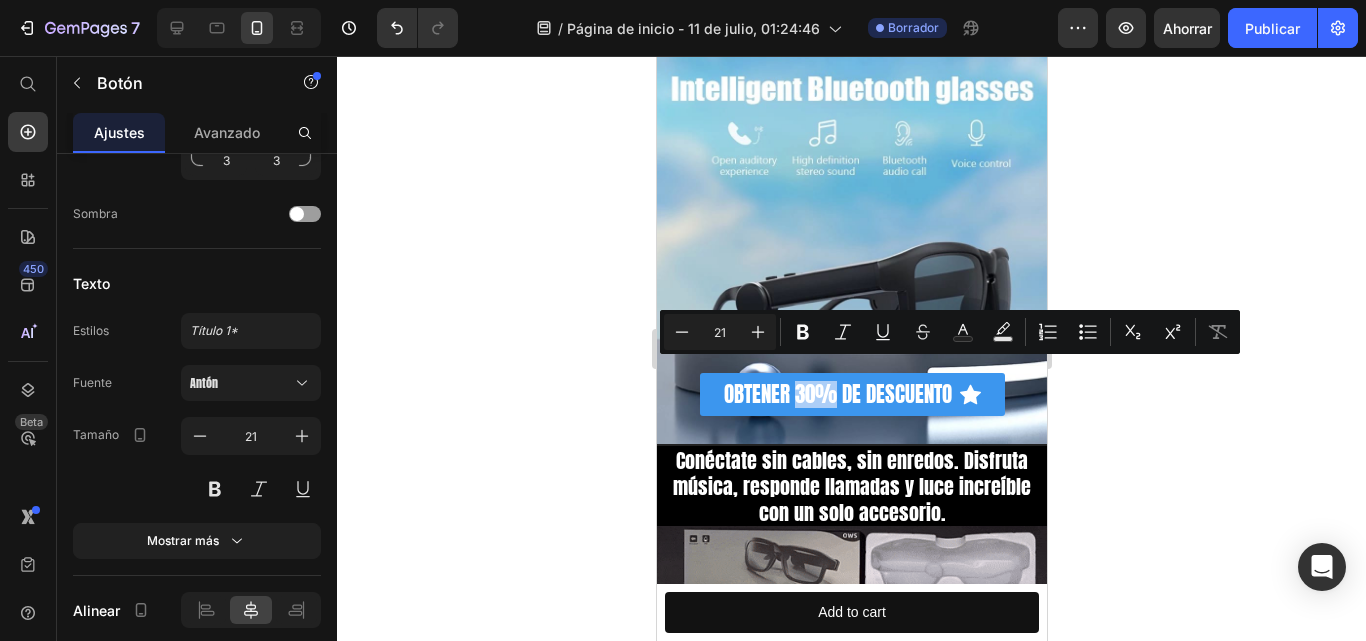 click 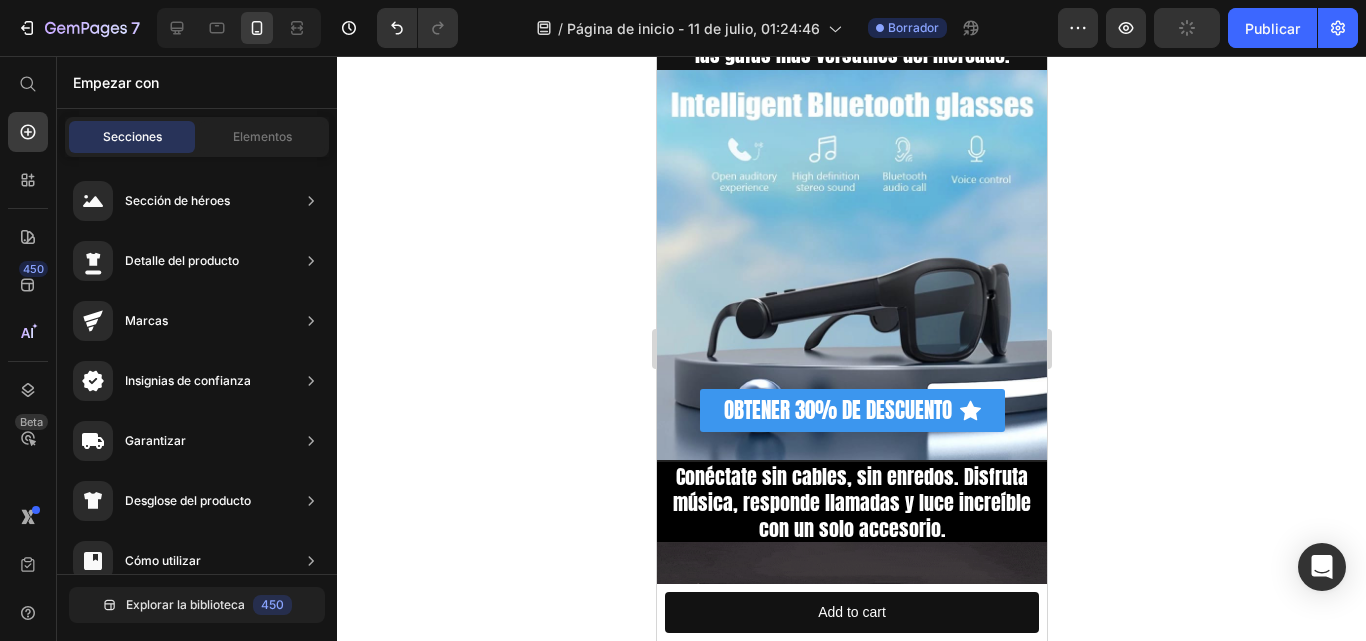 scroll, scrollTop: 260, scrollLeft: 0, axis: vertical 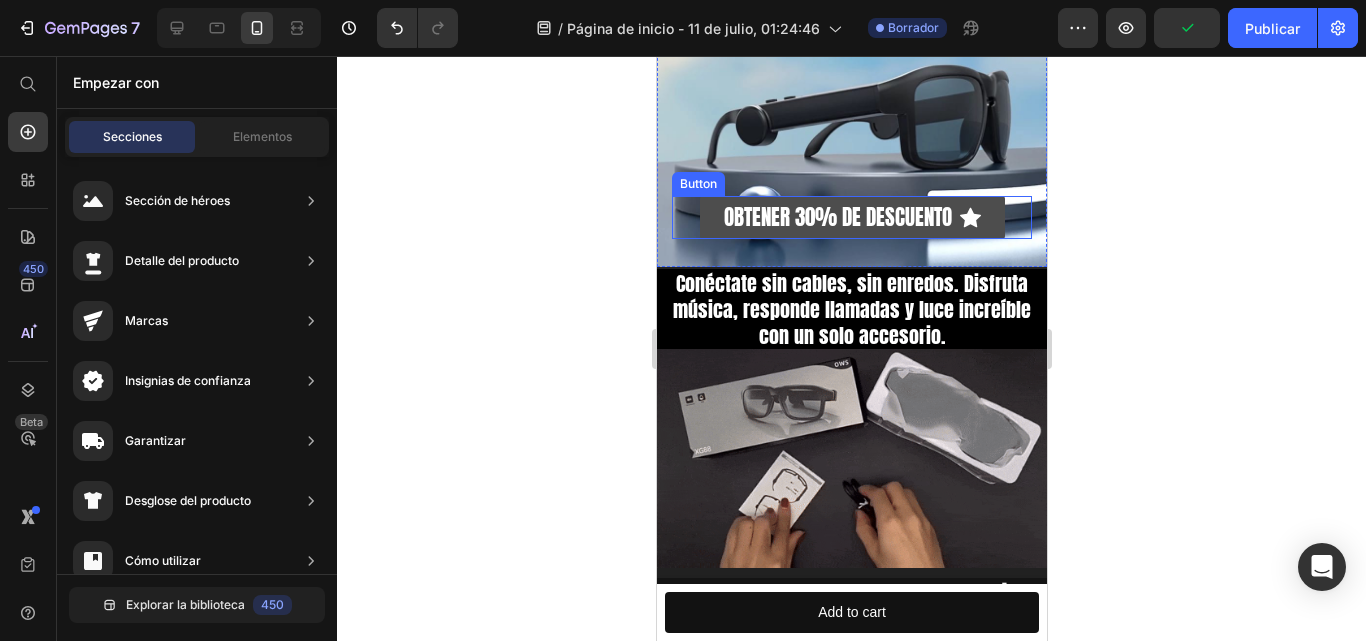 click 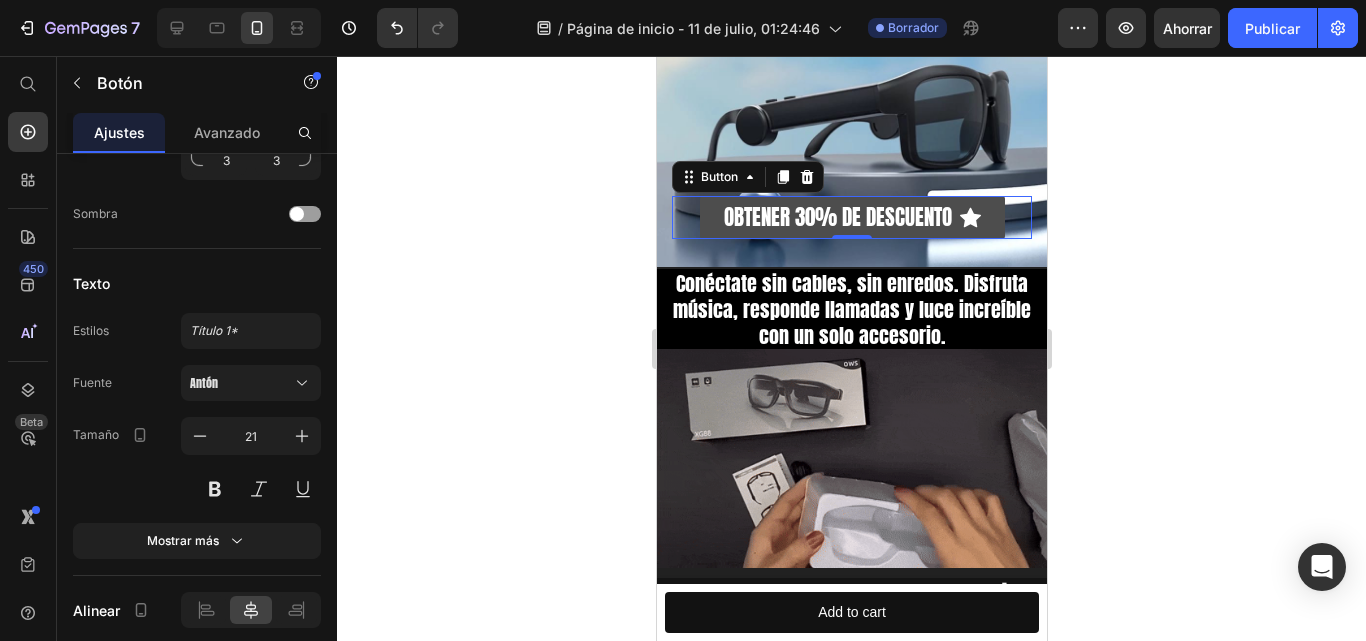 click 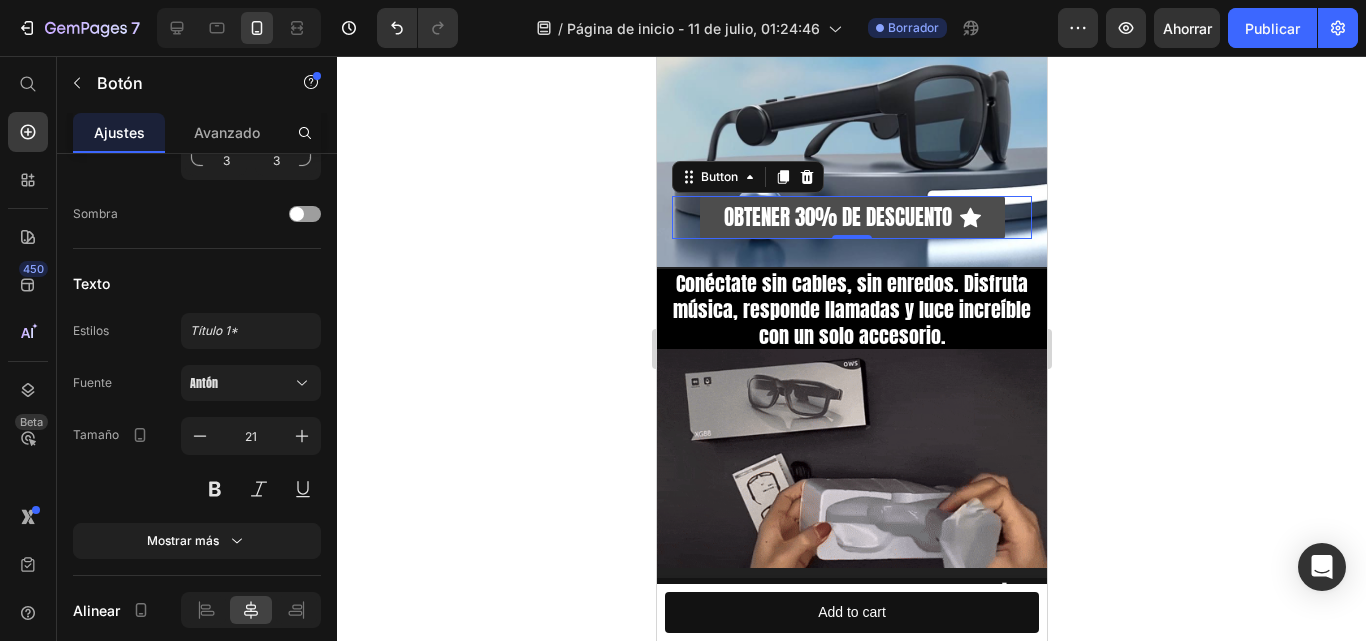 click 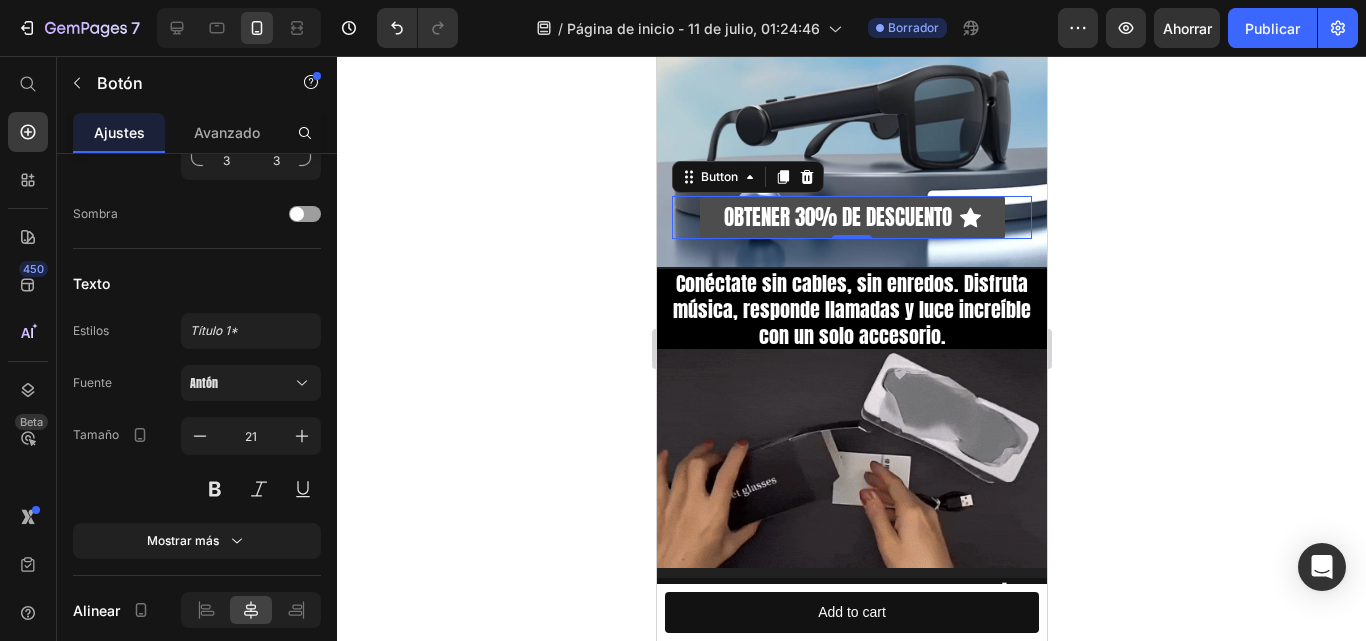 click 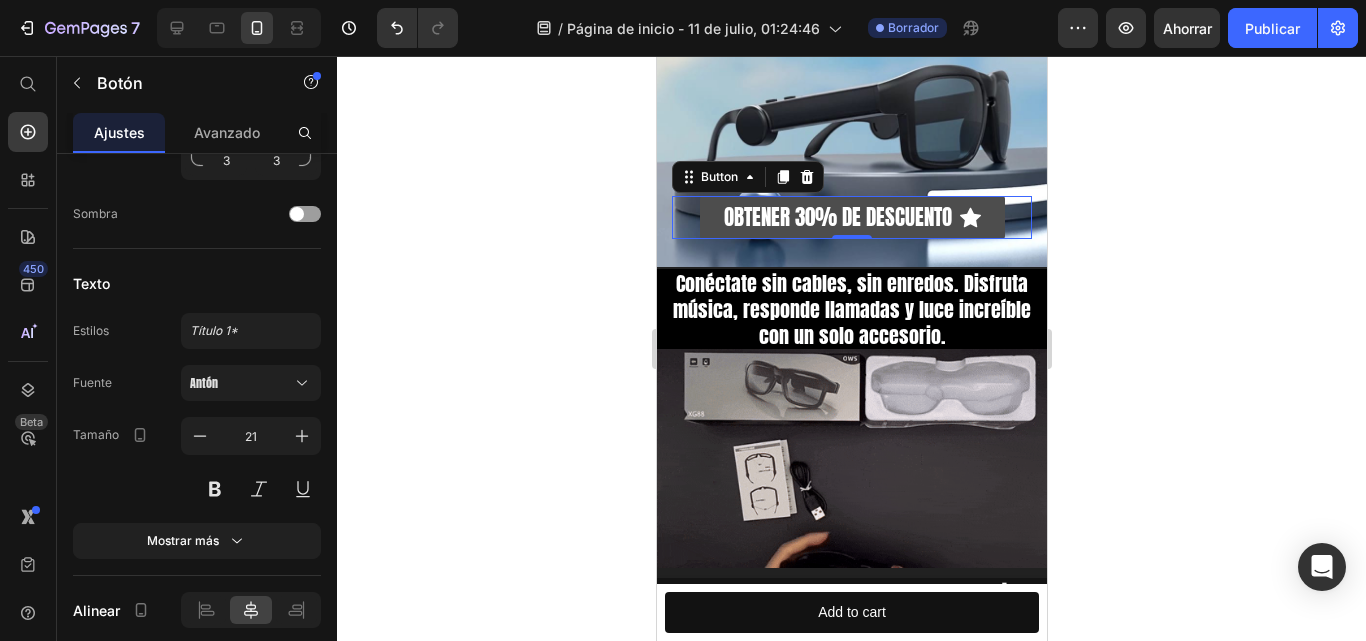 click 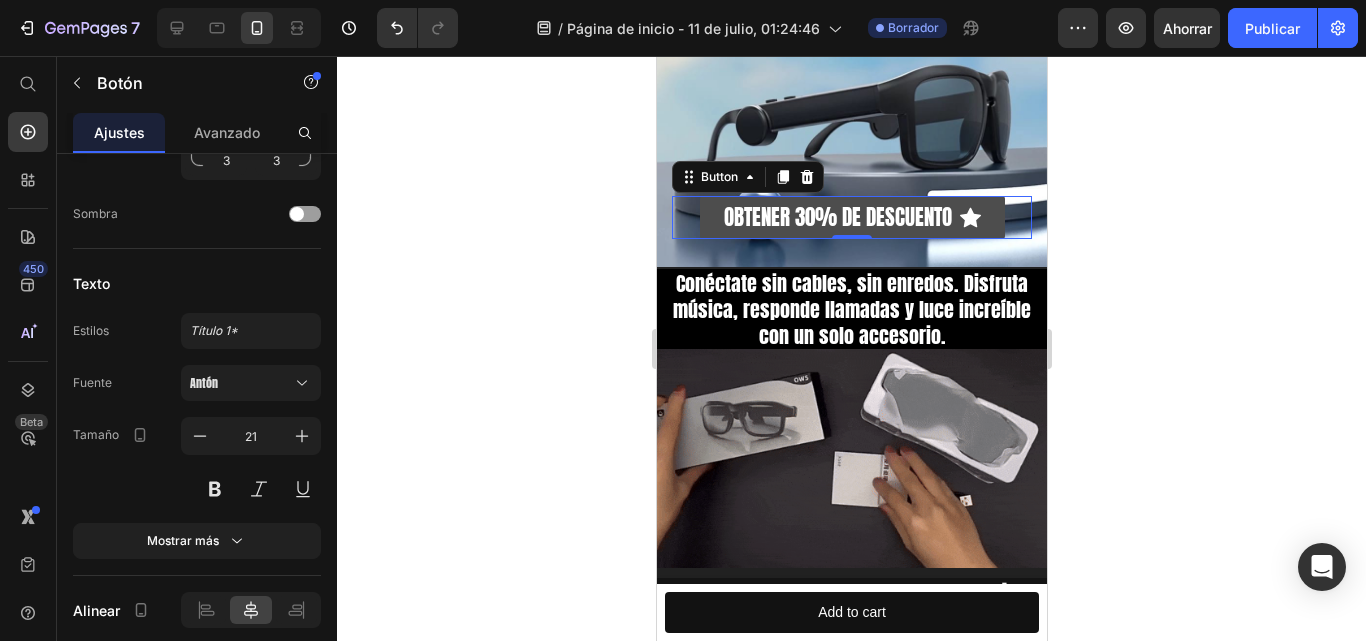 click 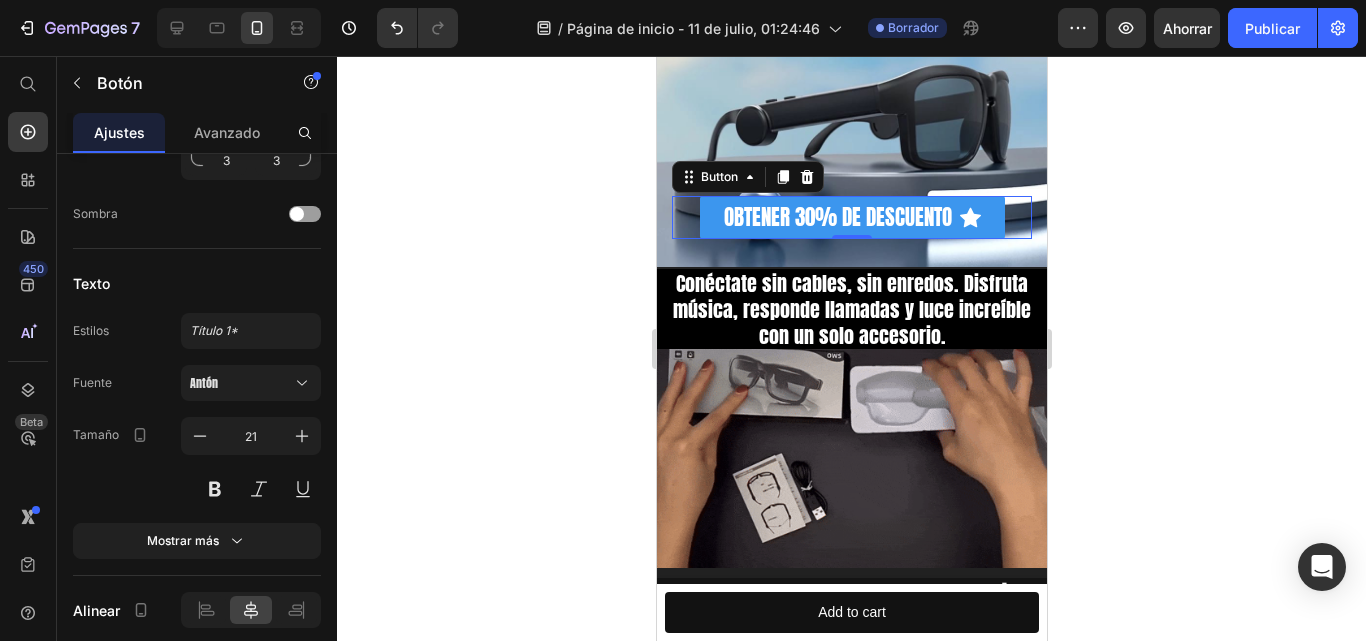 click 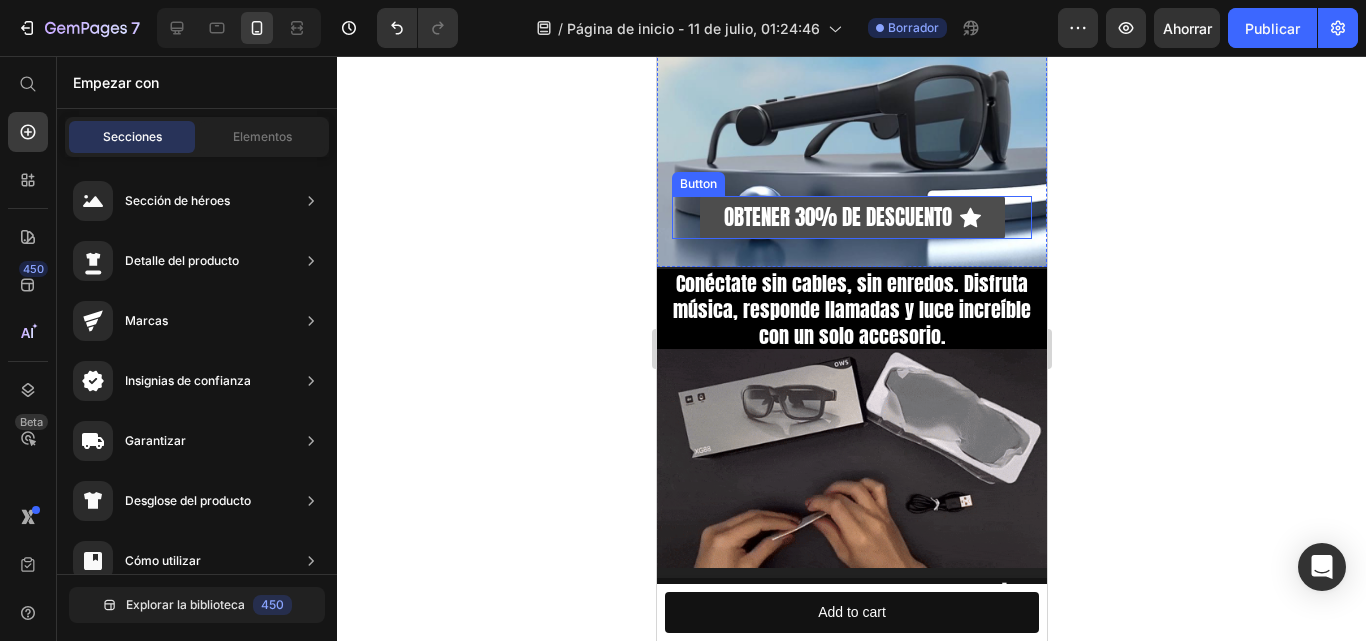 click 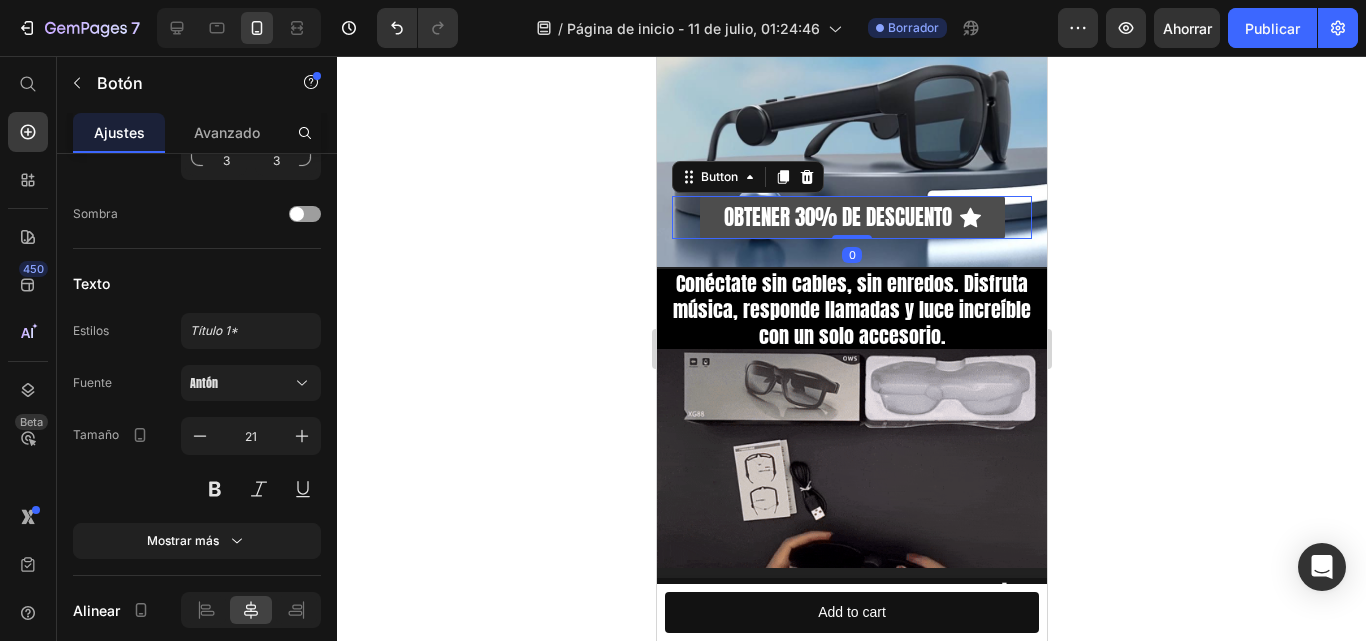 click 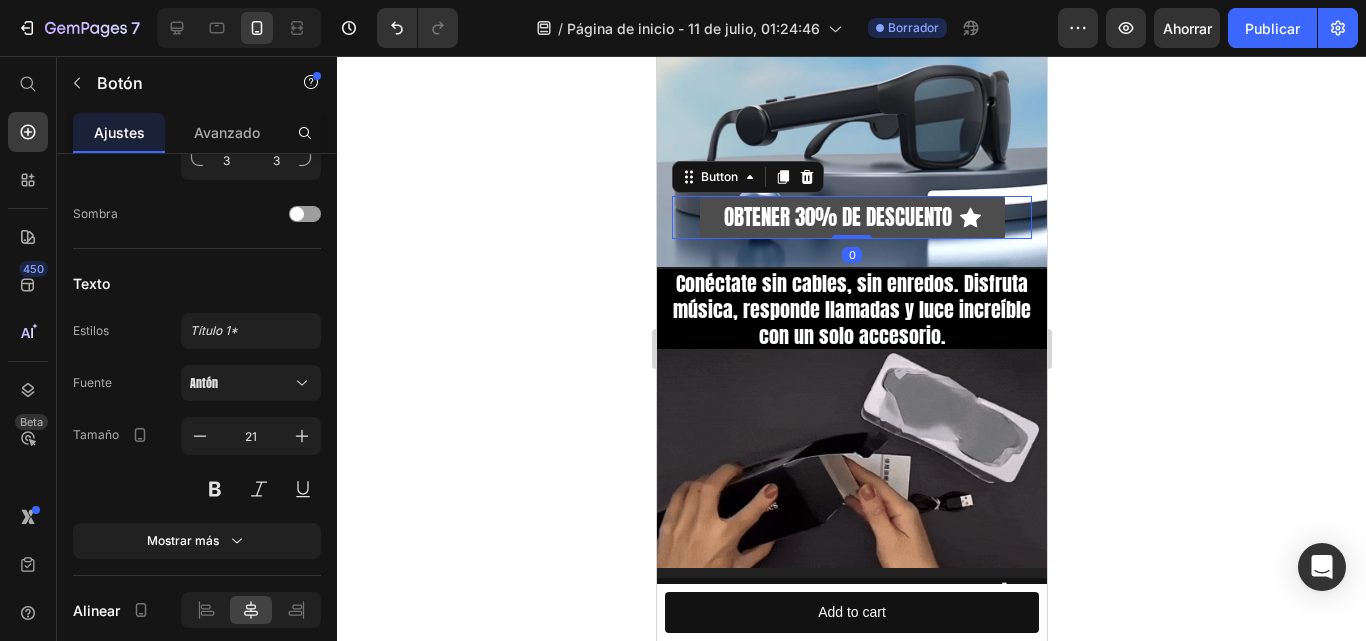 click 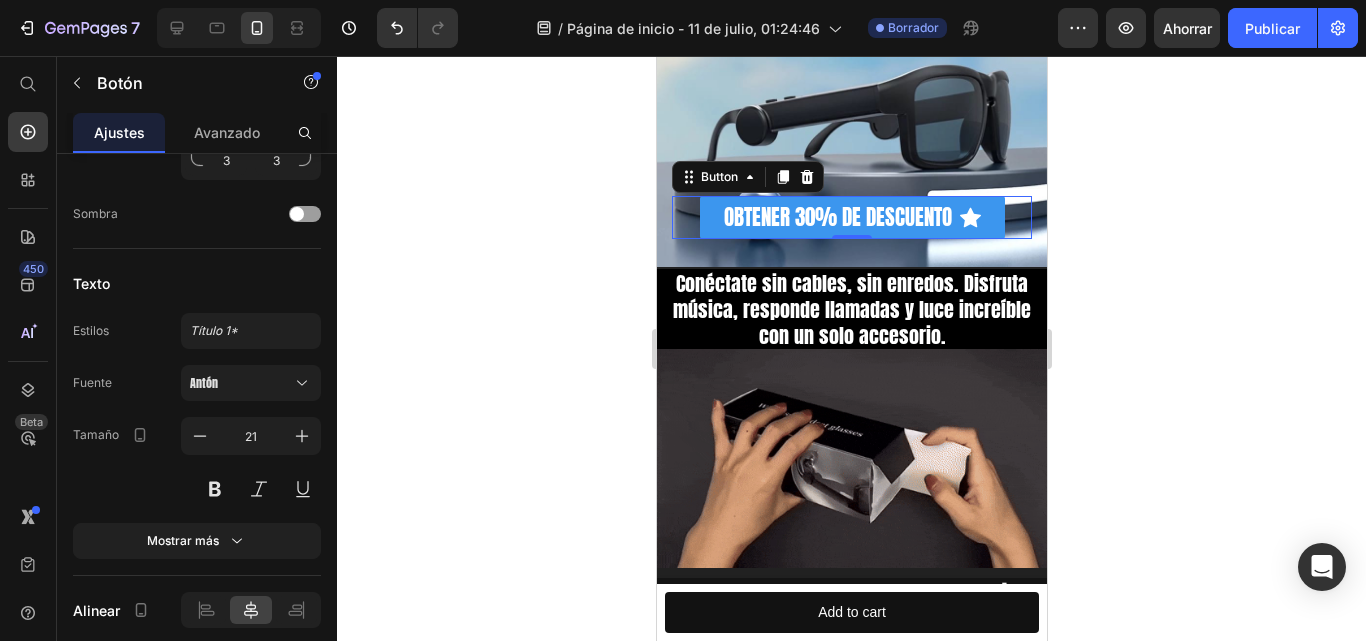click 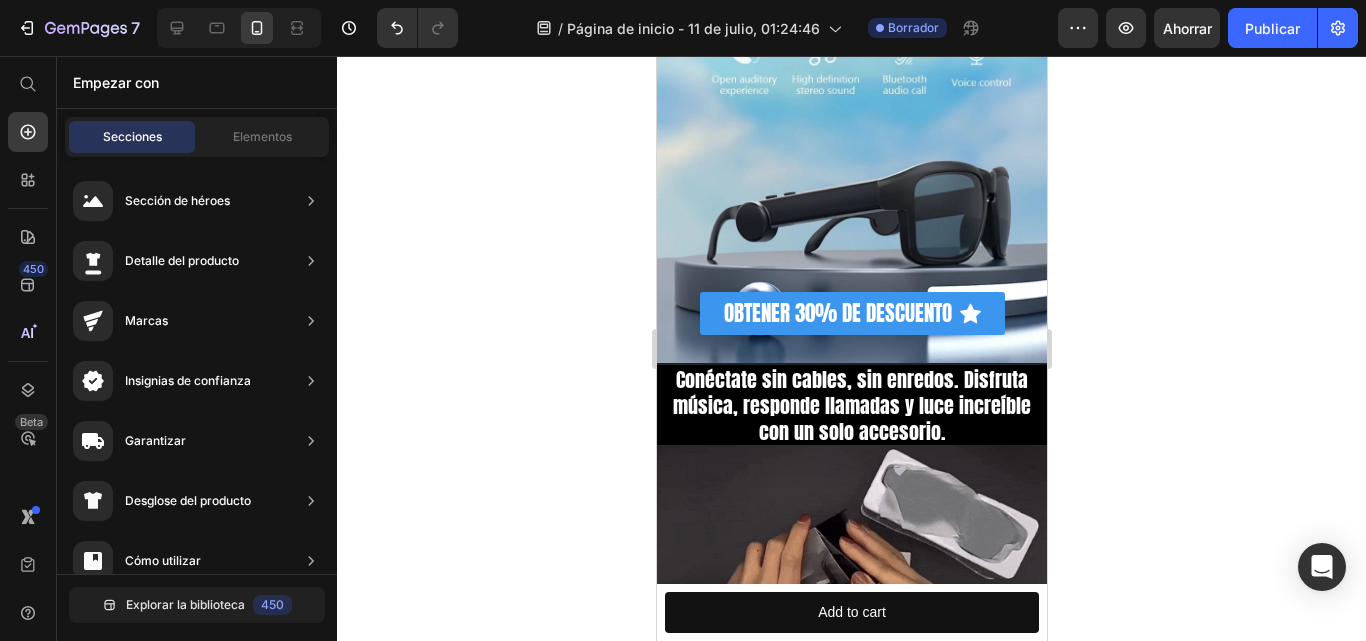 scroll, scrollTop: 196, scrollLeft: 0, axis: vertical 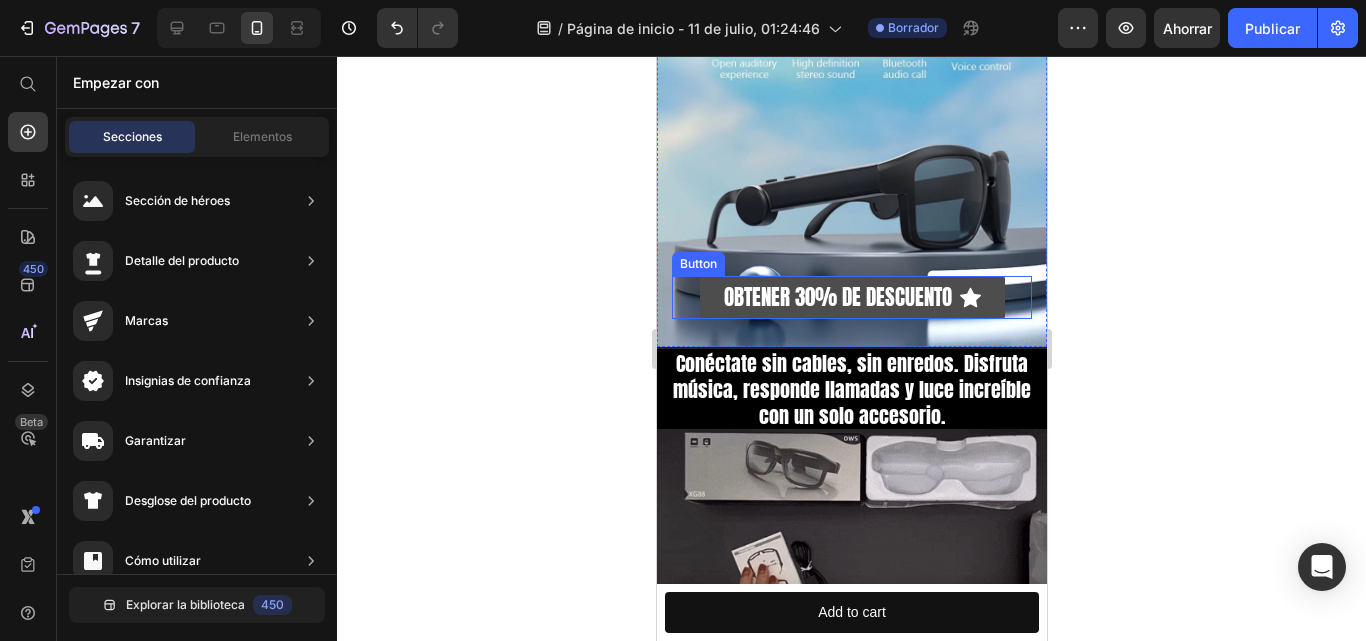 click on "OBTENER 30% DE DESCUENTO" at bounding box center (851, 297) 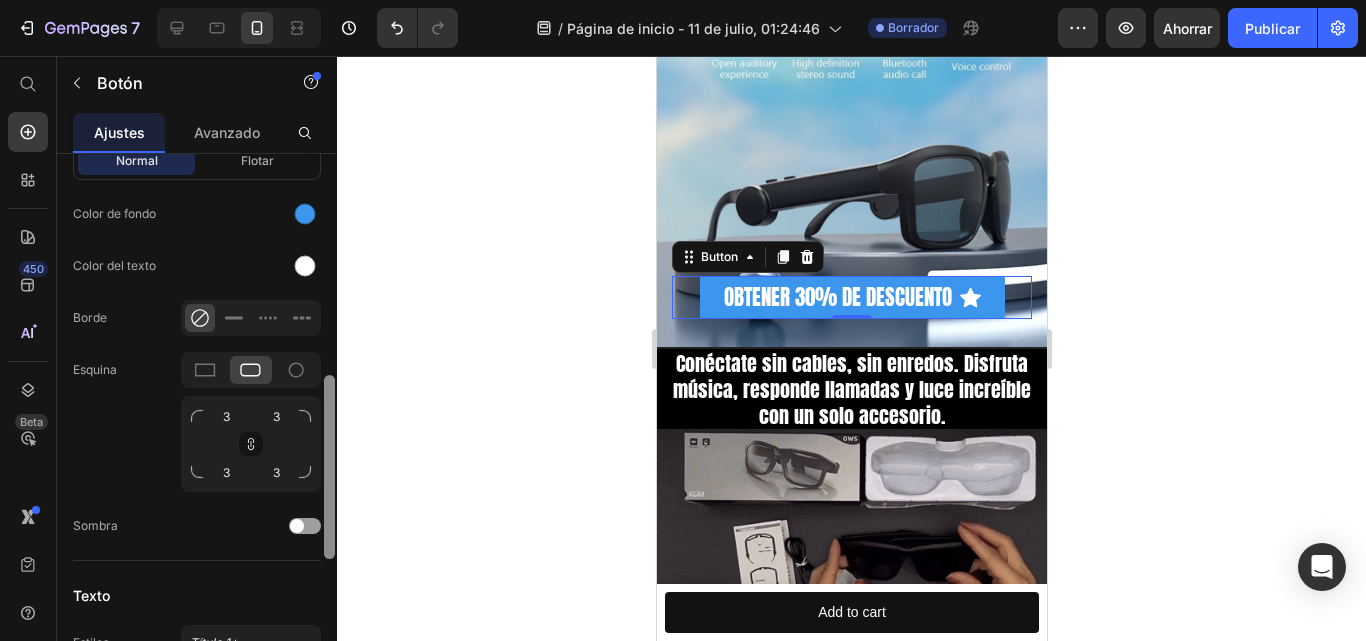 drag, startPoint x: 332, startPoint y: 511, endPoint x: 326, endPoint y: 393, distance: 118.15244 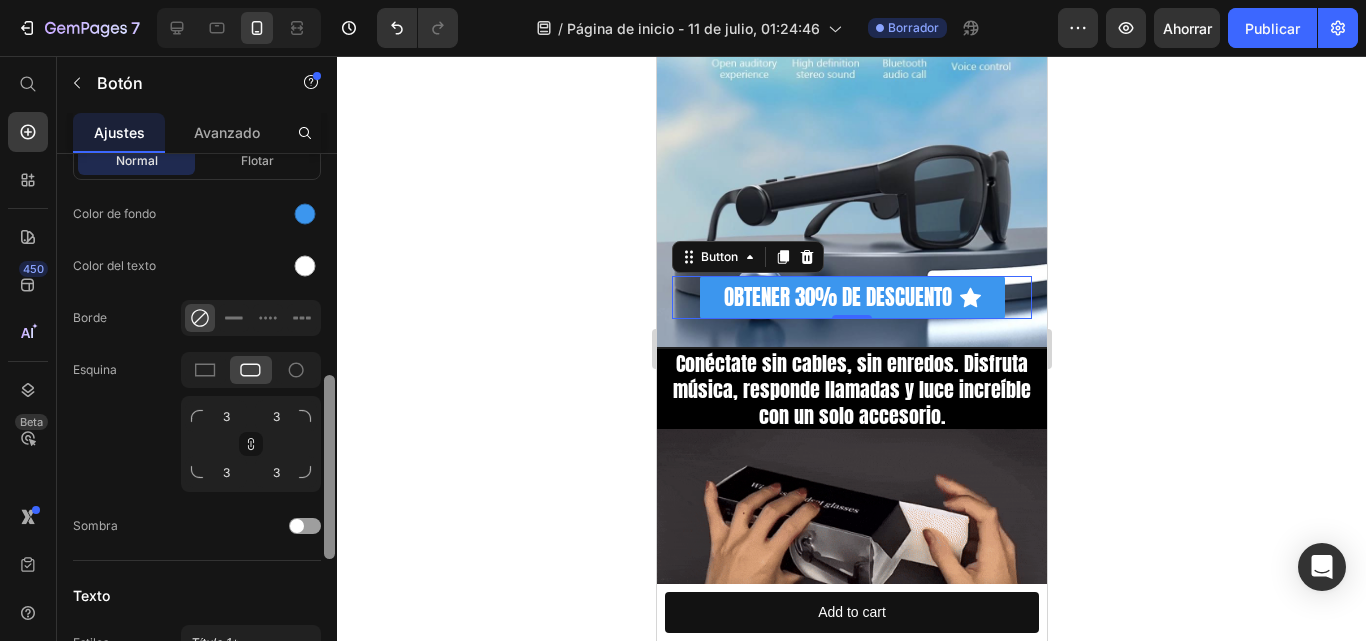click at bounding box center [329, 467] 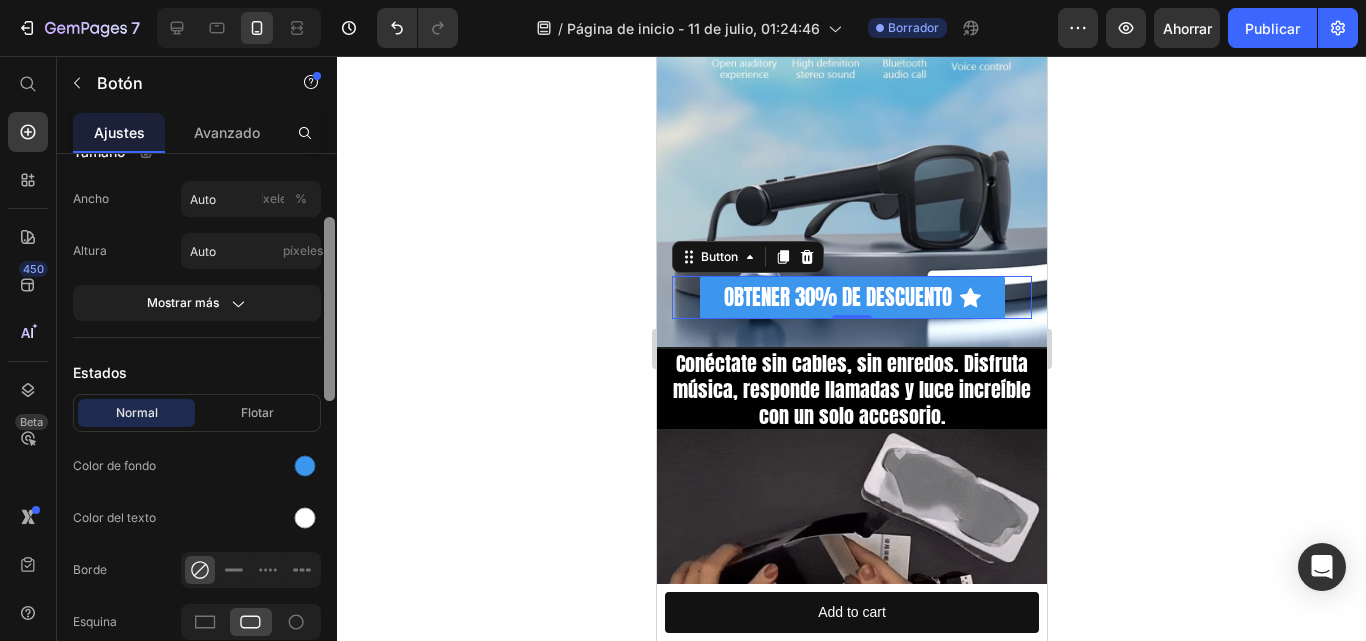 scroll, scrollTop: 358, scrollLeft: 0, axis: vertical 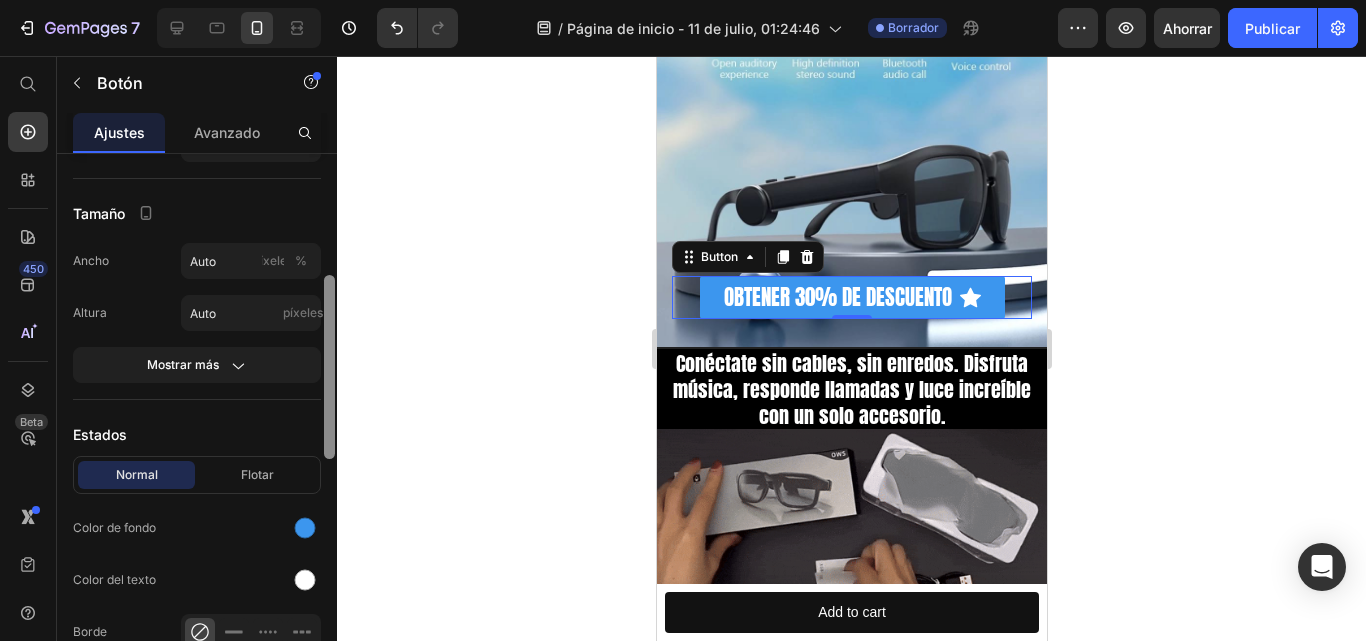 drag, startPoint x: 326, startPoint y: 393, endPoint x: 324, endPoint y: 298, distance: 95.02105 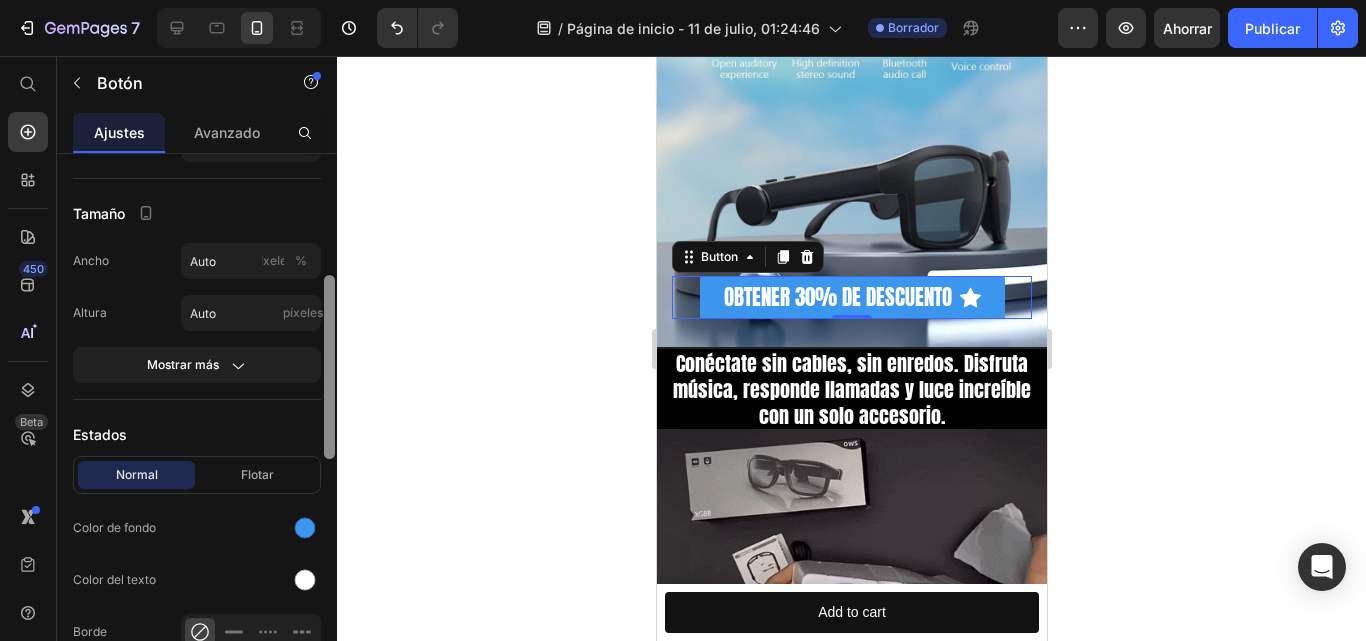 click at bounding box center [329, 367] 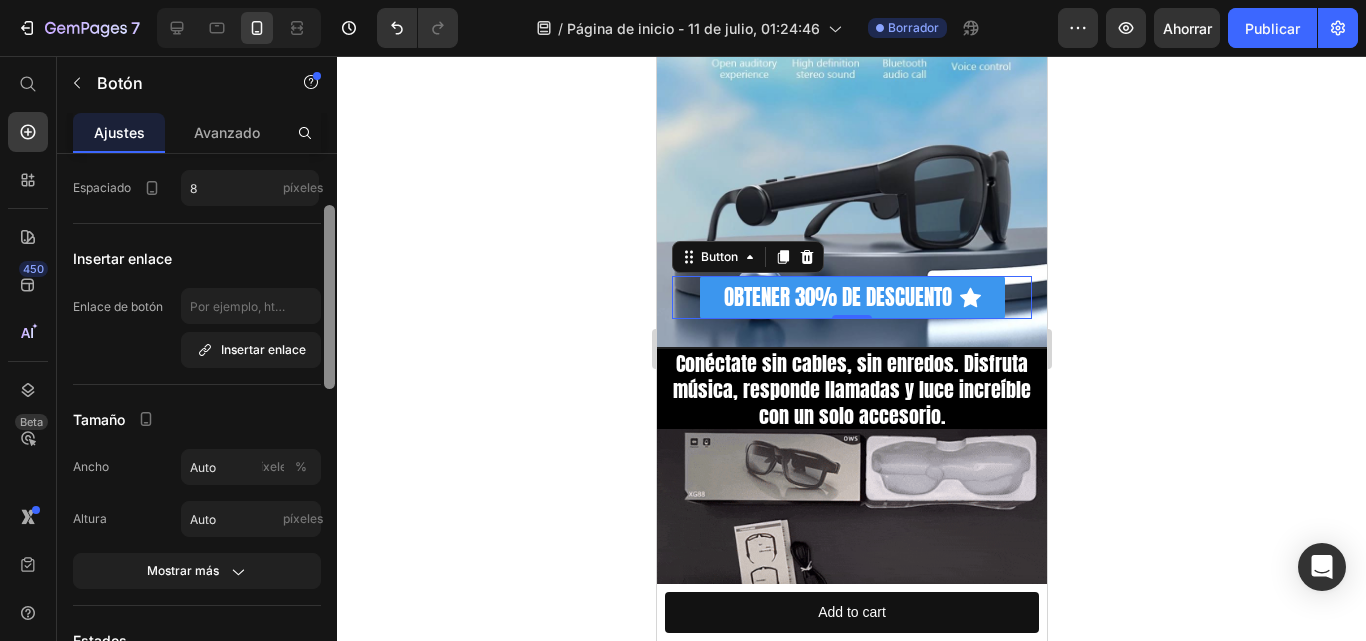 scroll, scrollTop: 141, scrollLeft: 0, axis: vertical 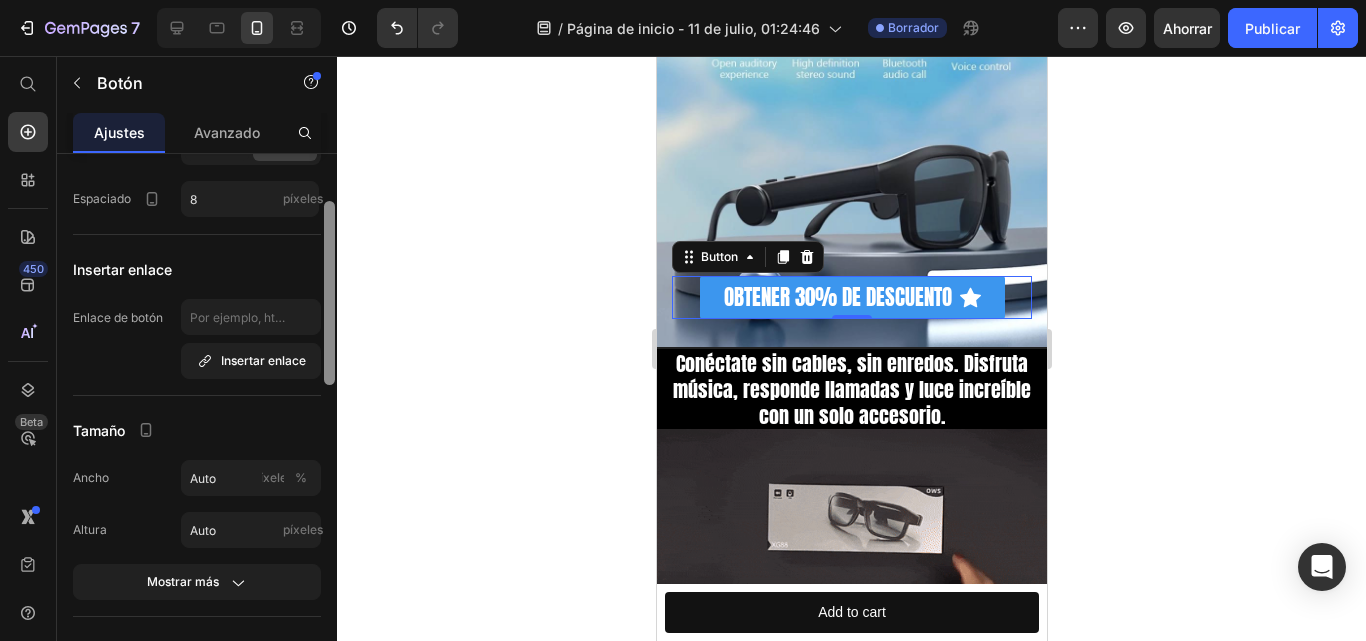drag, startPoint x: 328, startPoint y: 307, endPoint x: 327, endPoint y: 233, distance: 74.00676 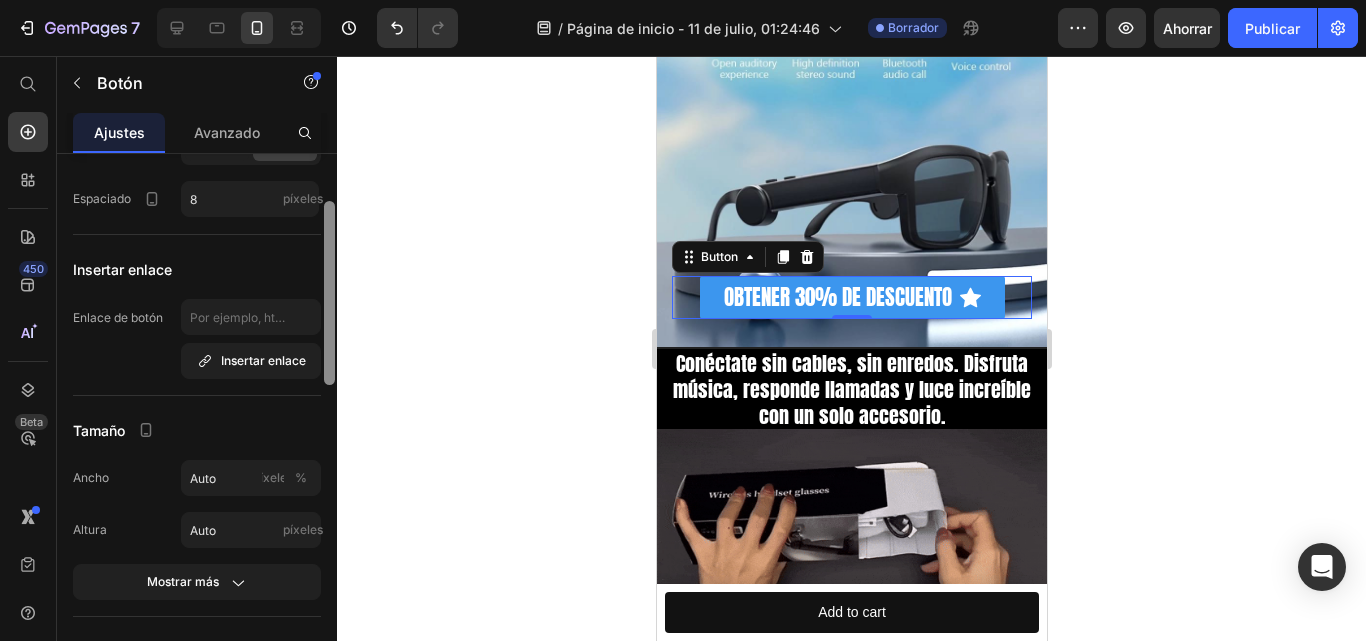 click at bounding box center [329, 293] 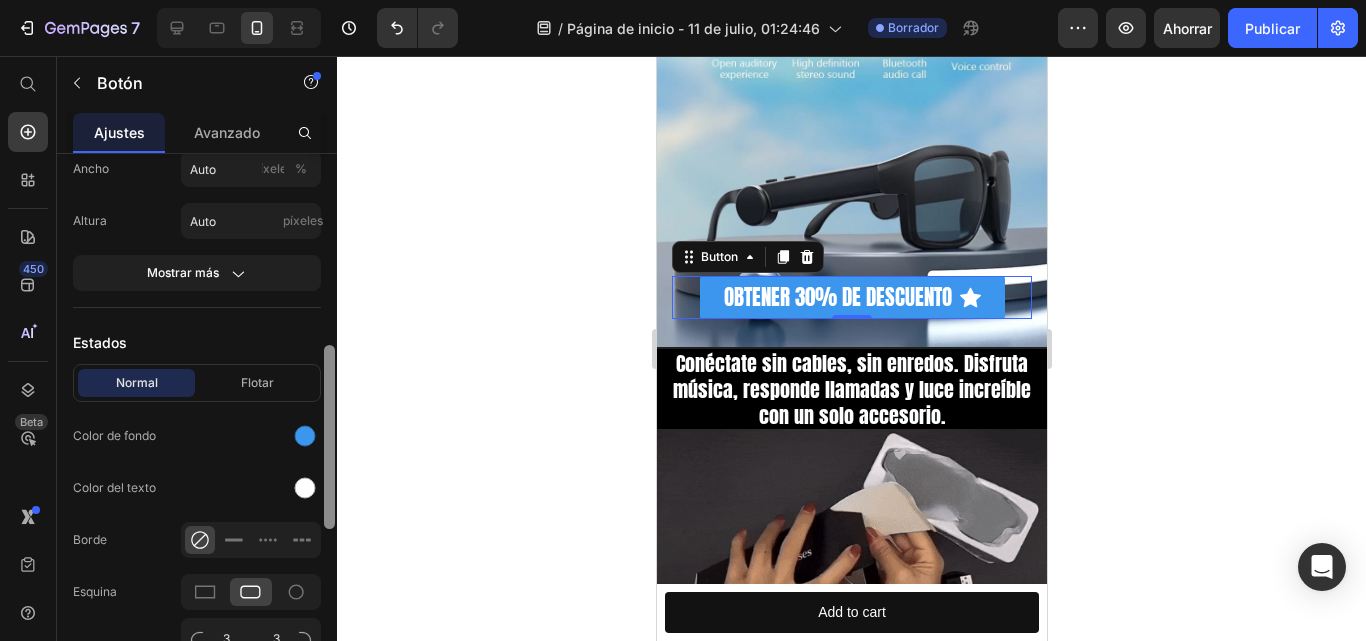 scroll, scrollTop: 479, scrollLeft: 0, axis: vertical 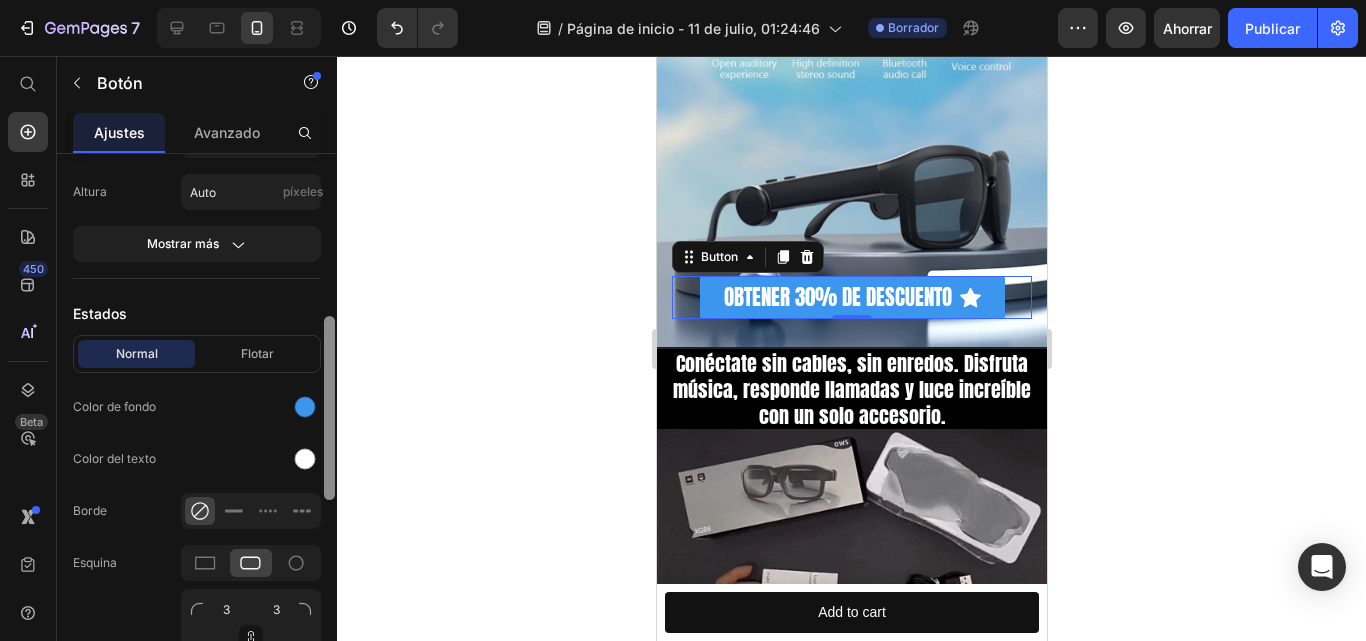 drag, startPoint x: 327, startPoint y: 233, endPoint x: 317, endPoint y: 348, distance: 115.43397 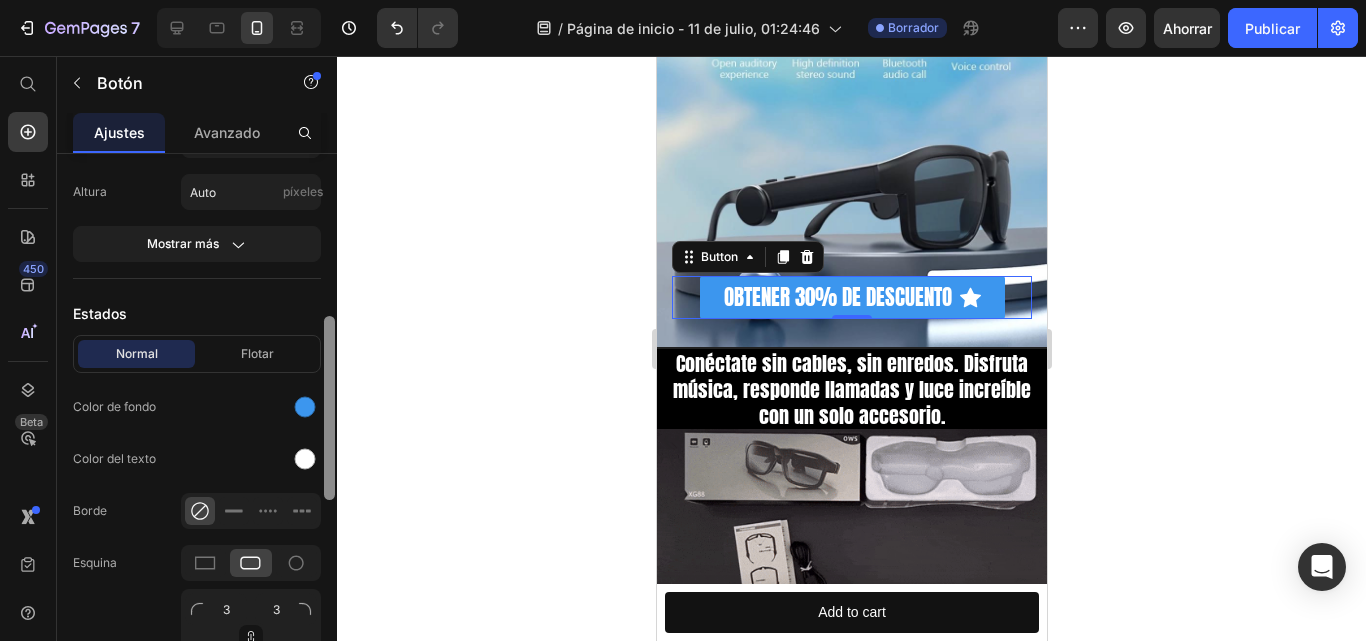 click on "Icono Elija el icono   Posición Izquierda Bien Espaciado 8 píxeles Insertar enlace Enlace de botón Insertar enlace Tamaño Ancho Auto píxeles % Altura Auto píxeles Mostrar más Estados Normal Flotar Color de fondo Color del texto Borde Esquina 3 3 3 3 Sombra Texto Estilos Título 1* Fuente Antón Tamaño 21 Mostrar más Alinear Eliminar elemento" at bounding box center (197, 426) 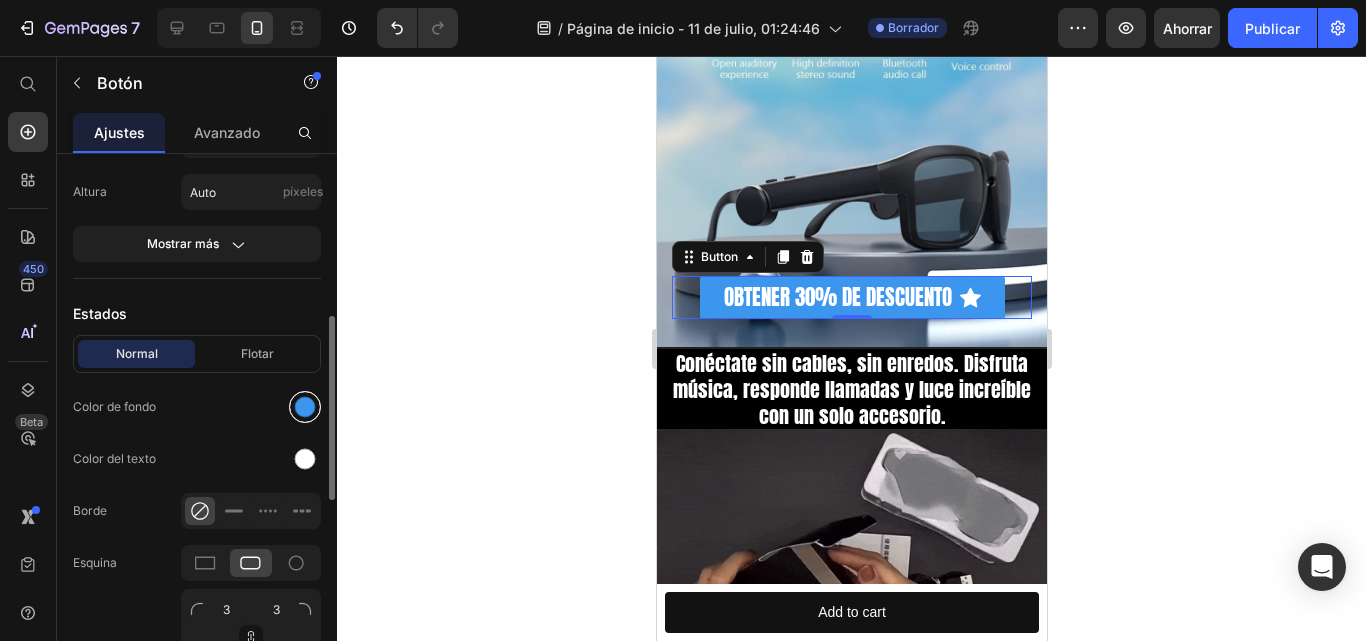 click at bounding box center [305, 407] 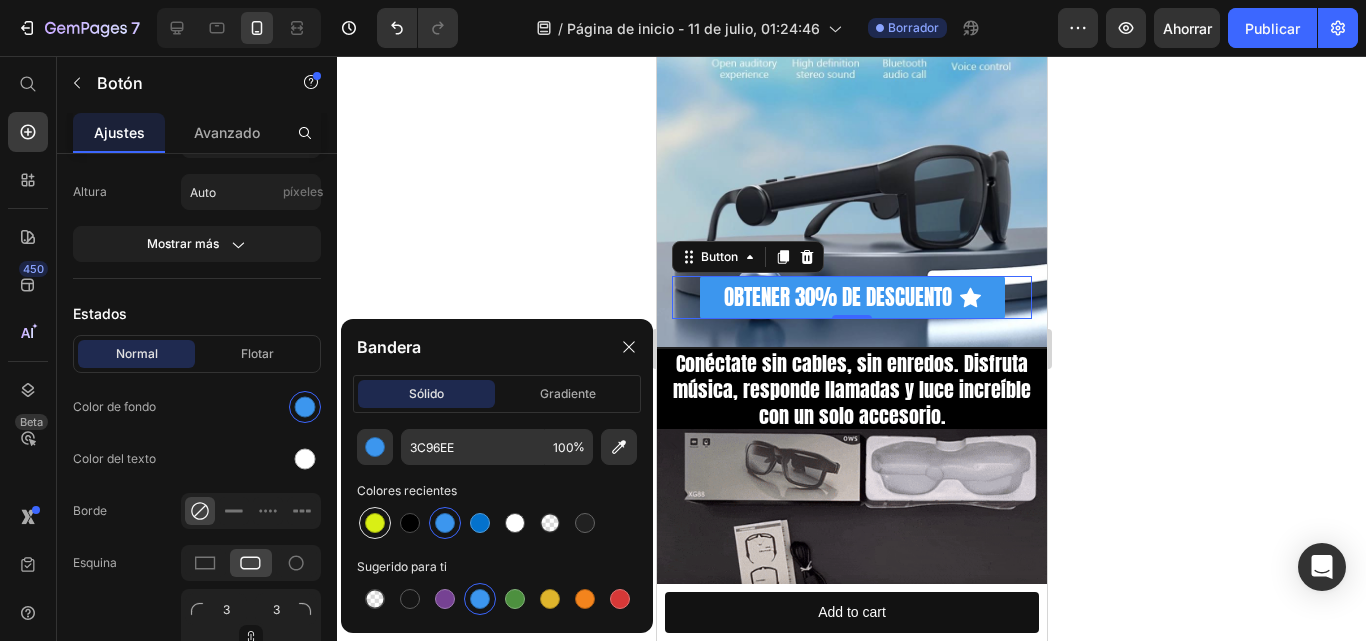 click at bounding box center (375, 523) 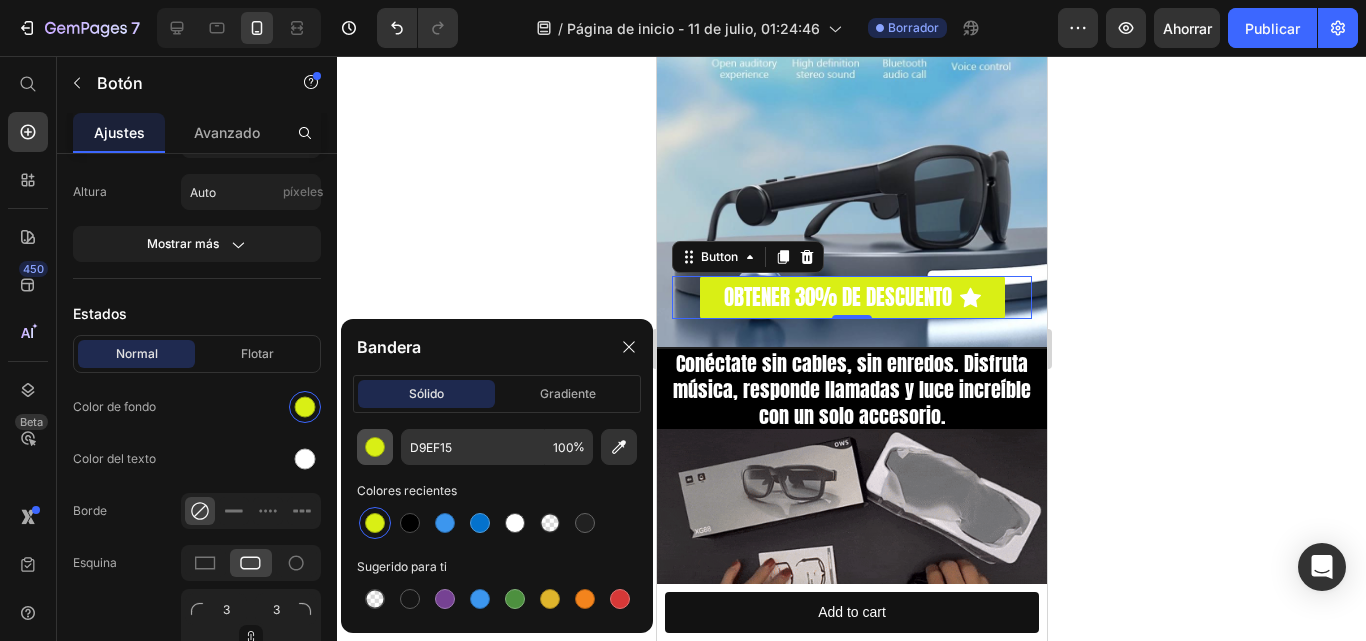 click at bounding box center [375, 447] 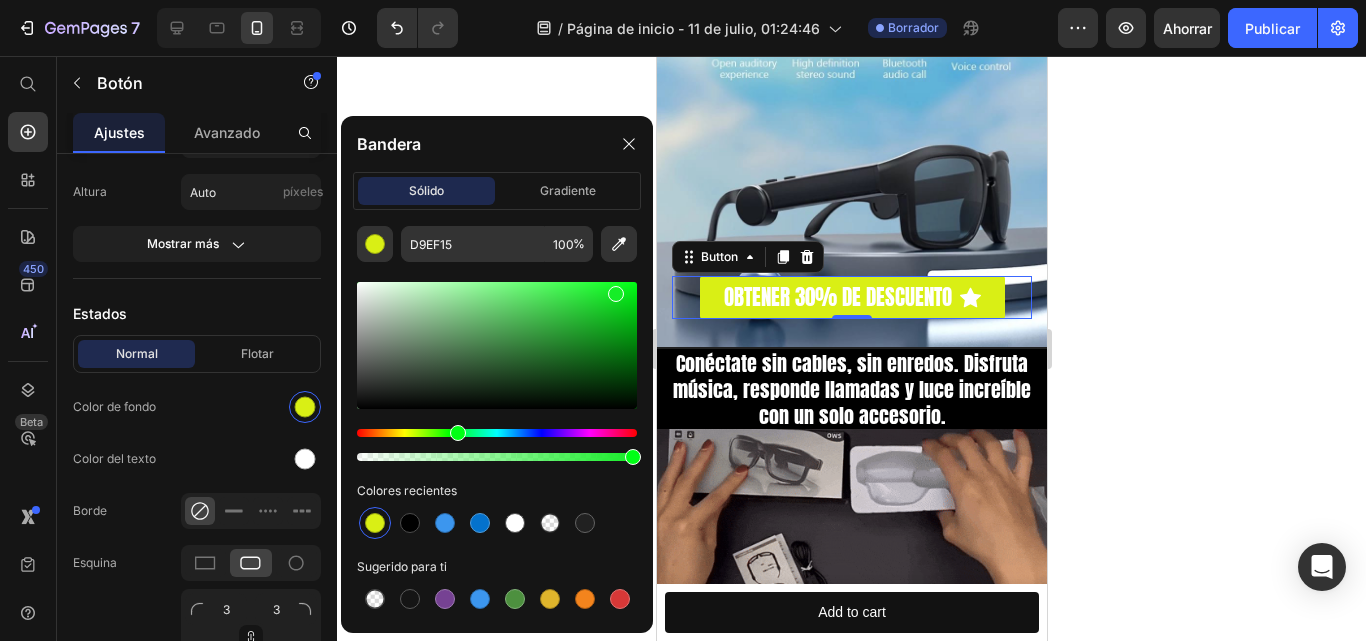 click at bounding box center [497, 433] 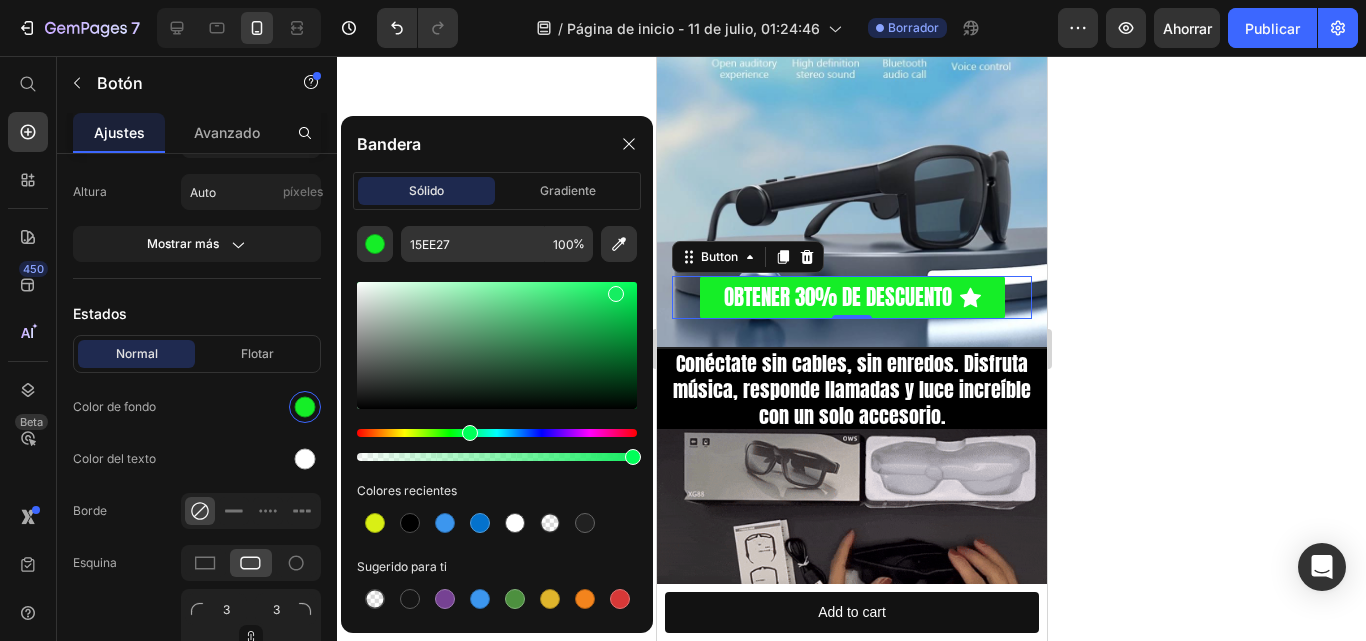 click at bounding box center (497, 433) 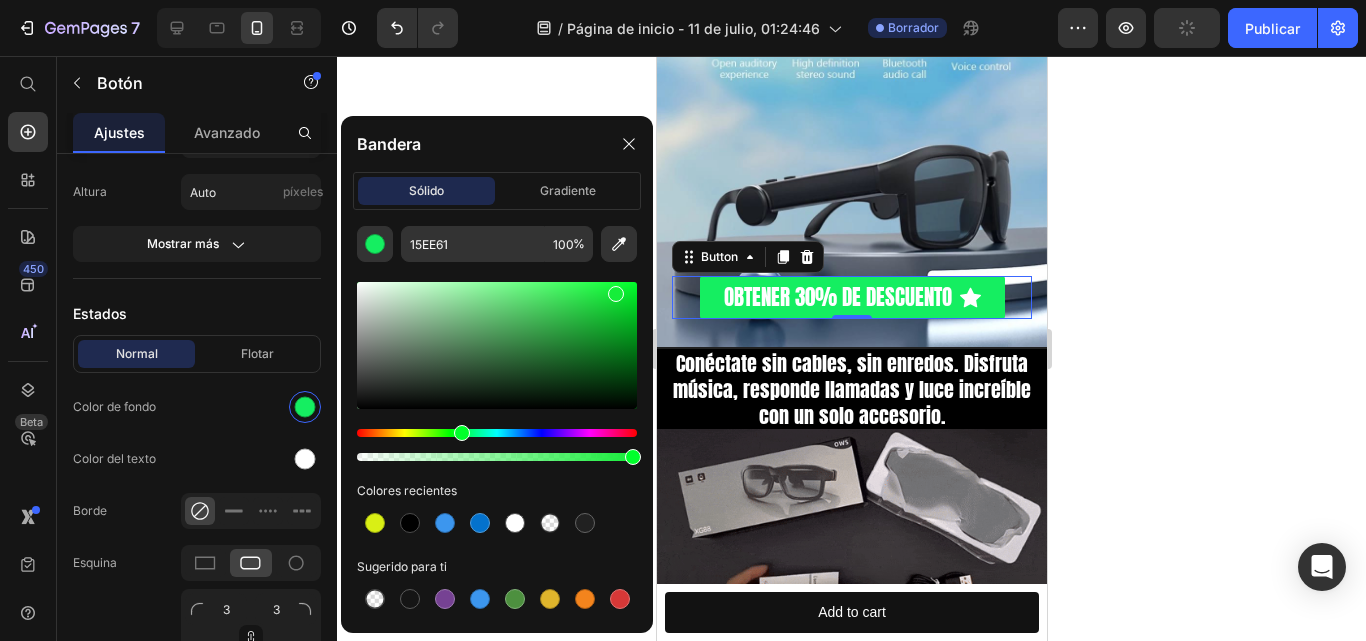 click at bounding box center [497, 433] 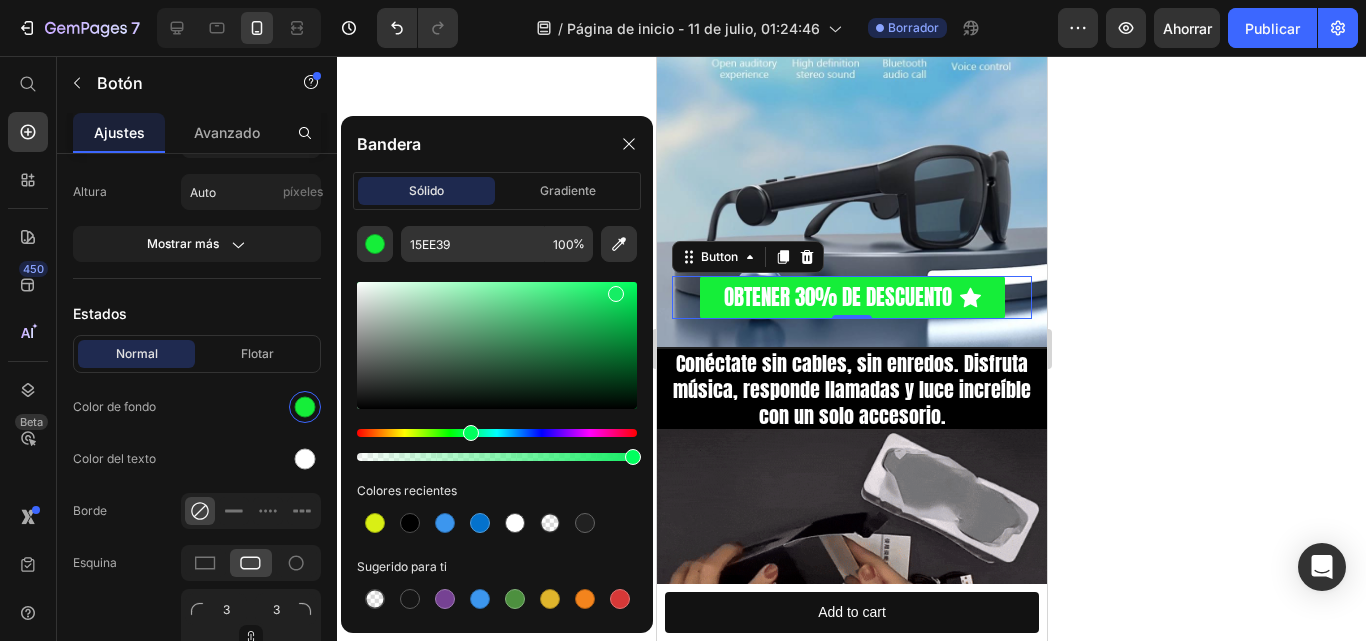 click at bounding box center (471, 433) 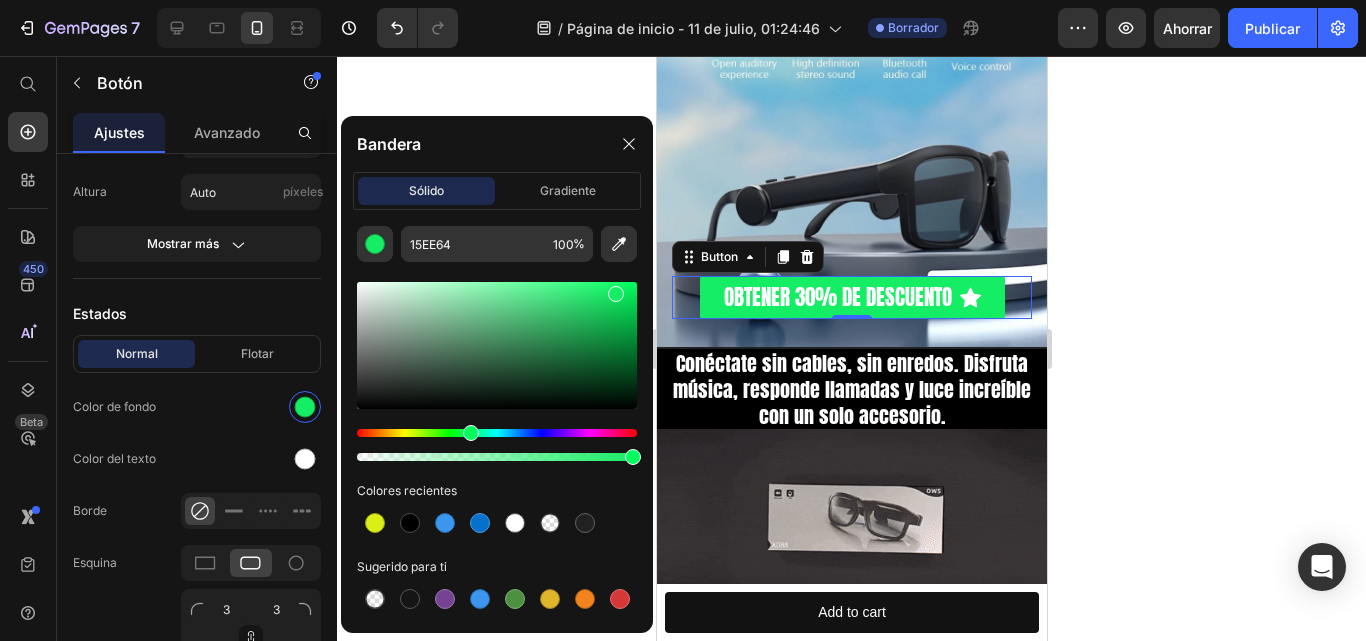 click at bounding box center (471, 433) 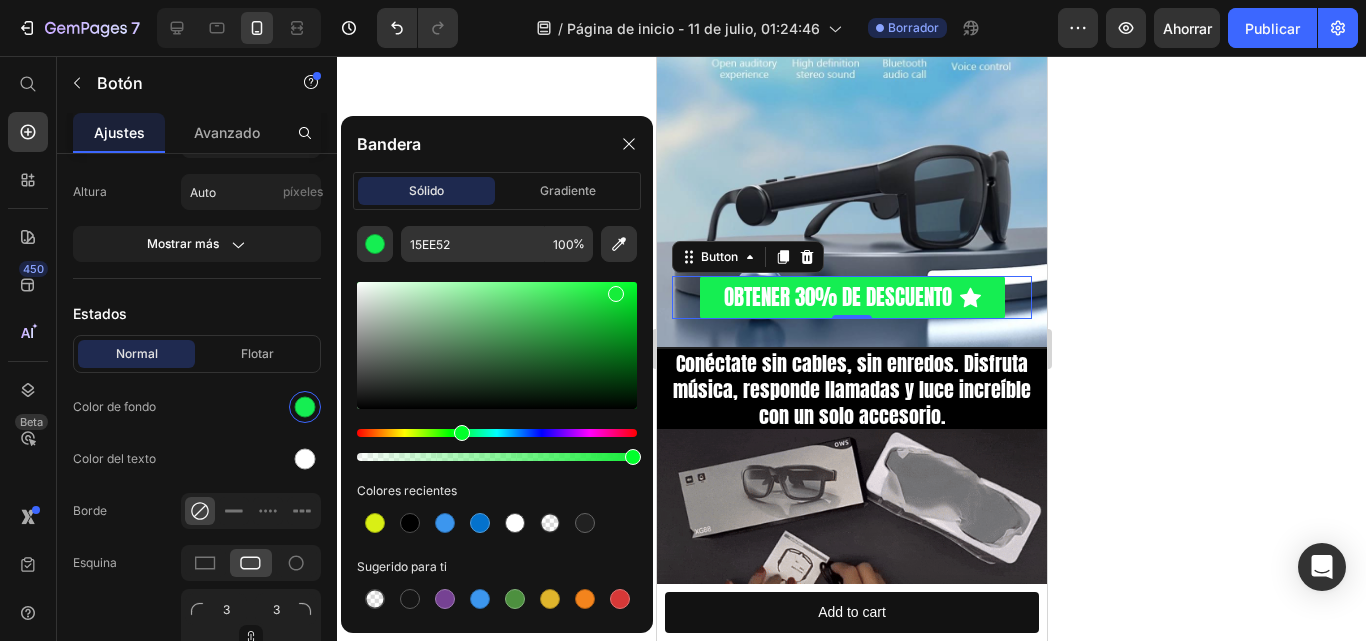 click at bounding box center (462, 433) 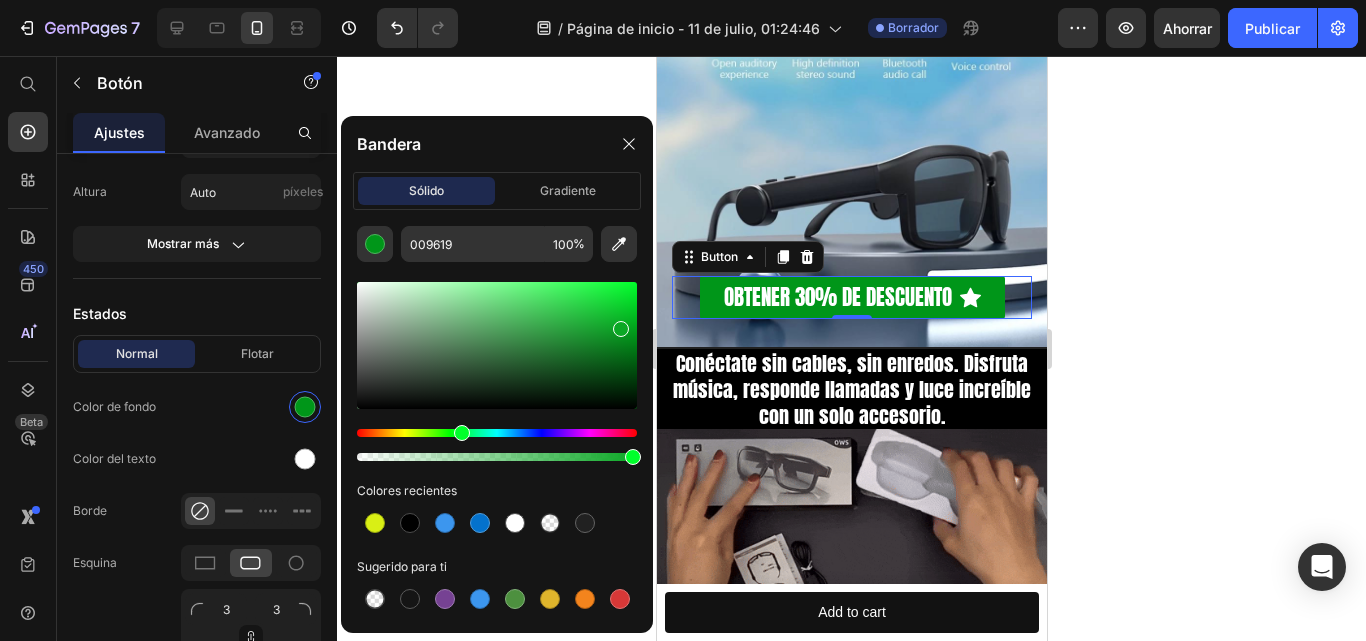 drag, startPoint x: 620, startPoint y: 292, endPoint x: 620, endPoint y: 324, distance: 32 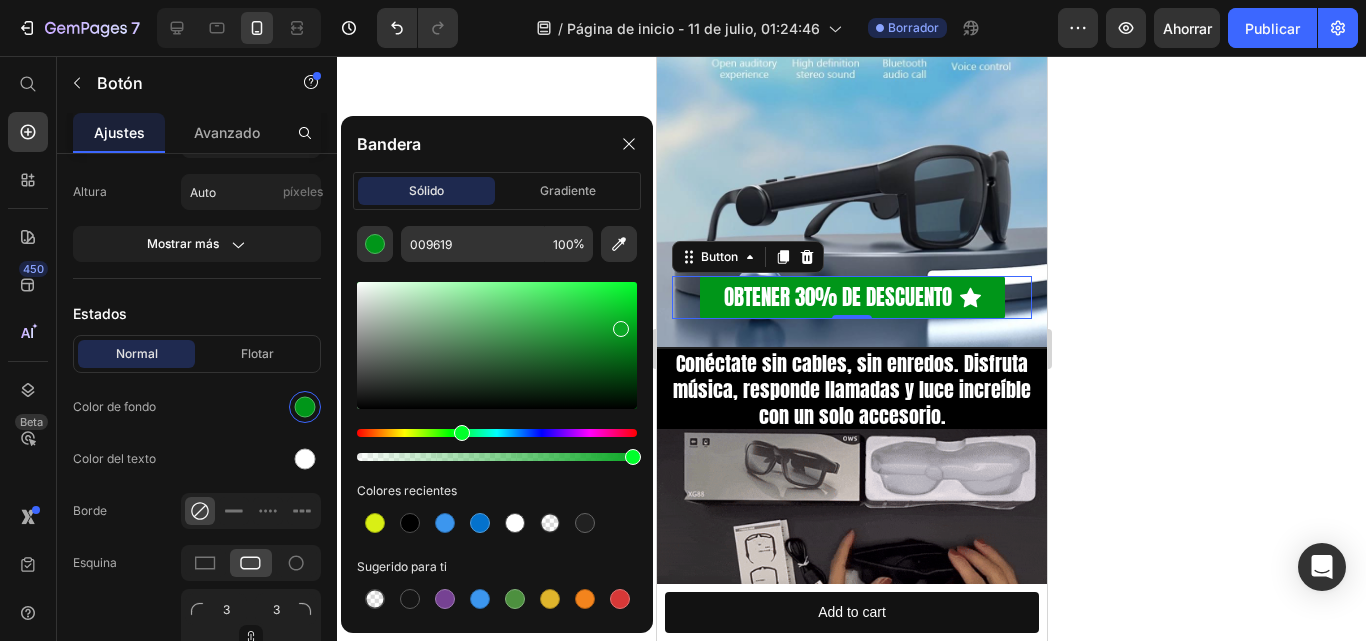 click at bounding box center (621, 329) 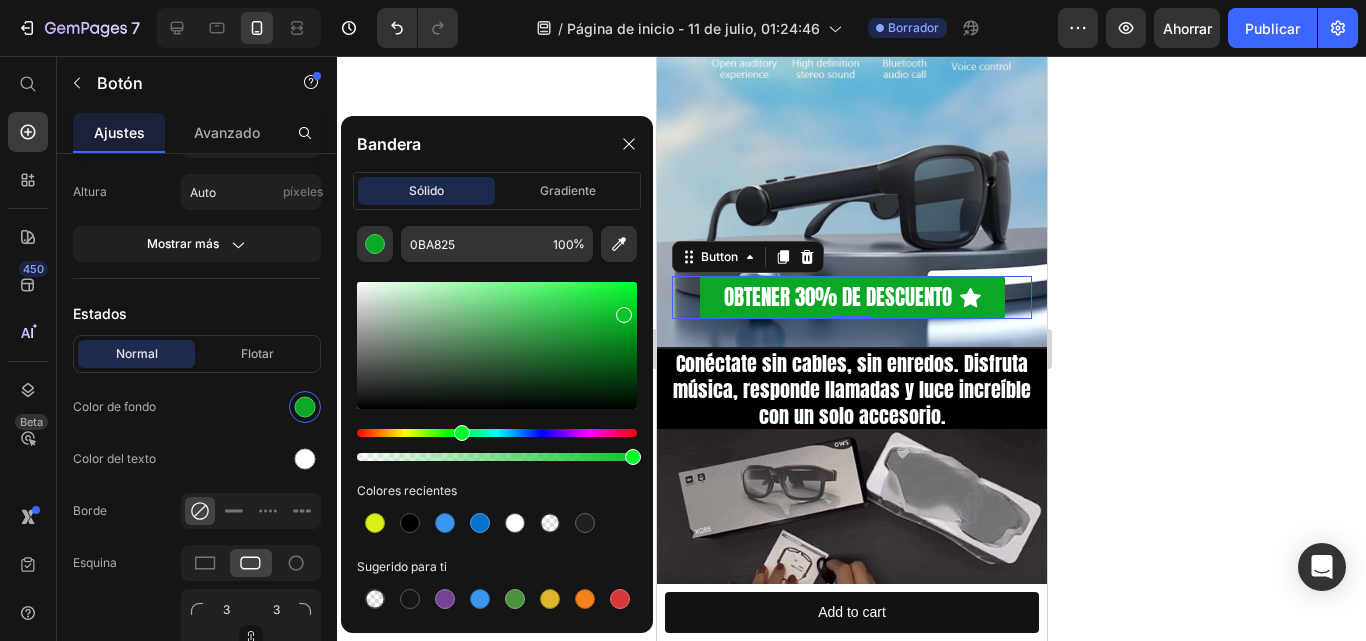 click at bounding box center (497, 345) 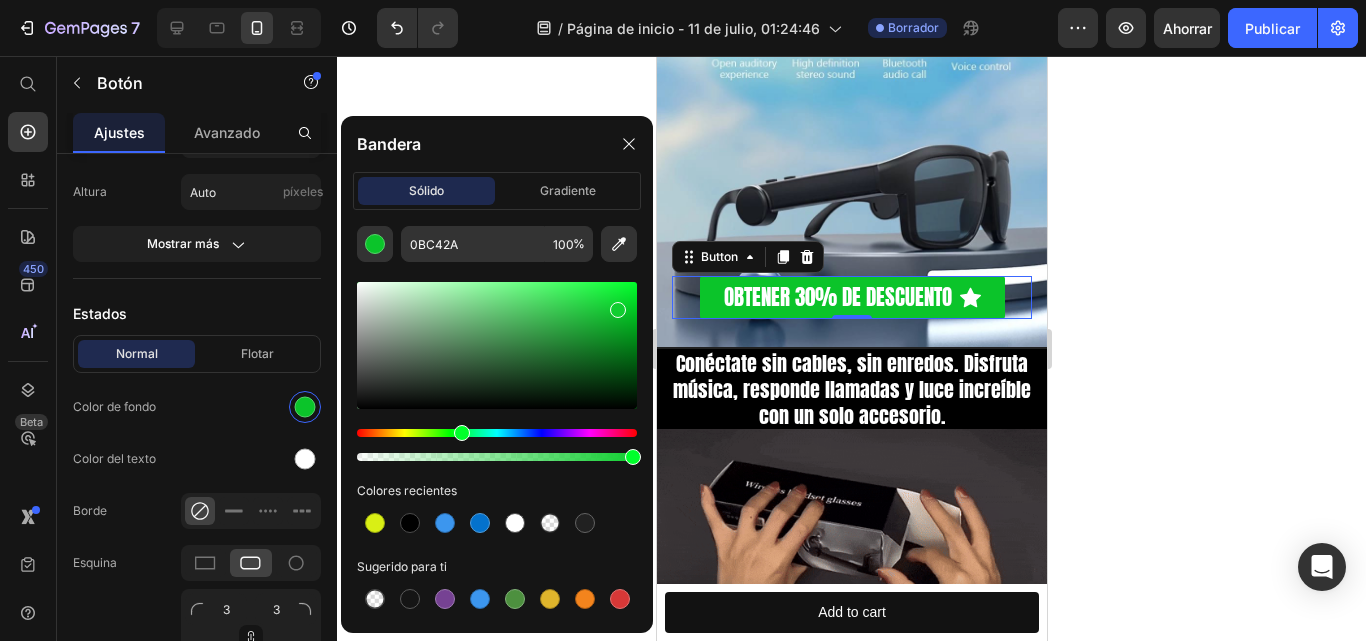 click at bounding box center (497, 345) 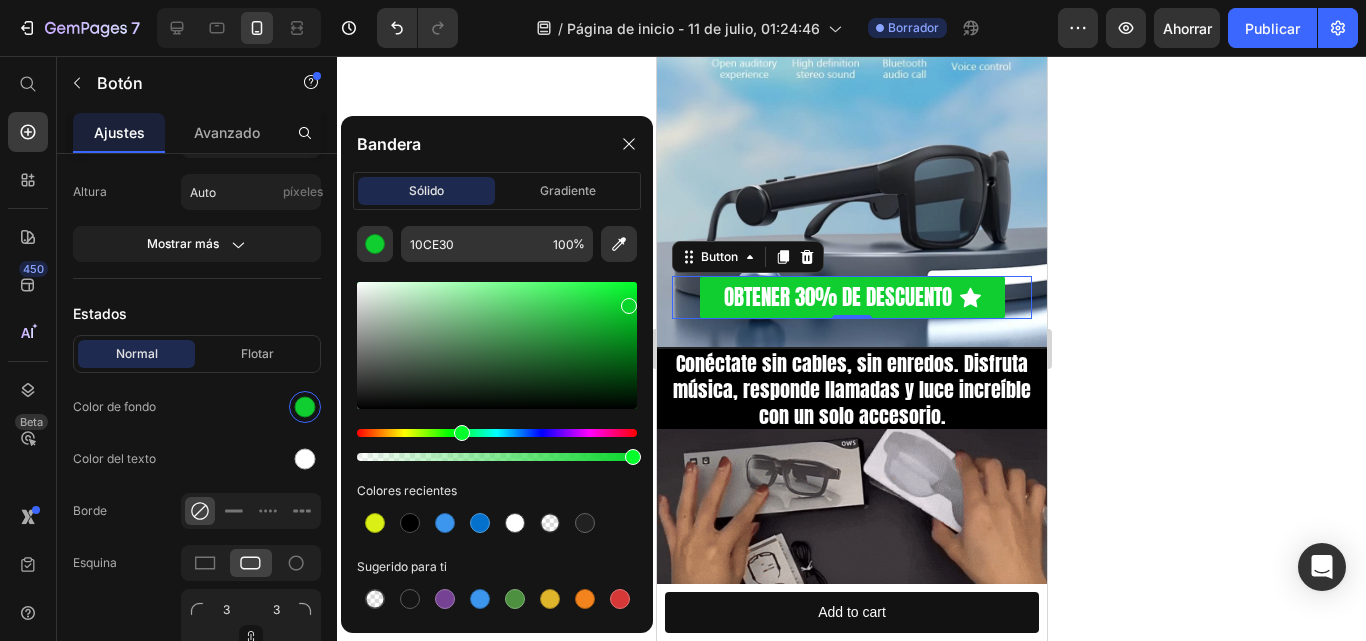click at bounding box center (497, 345) 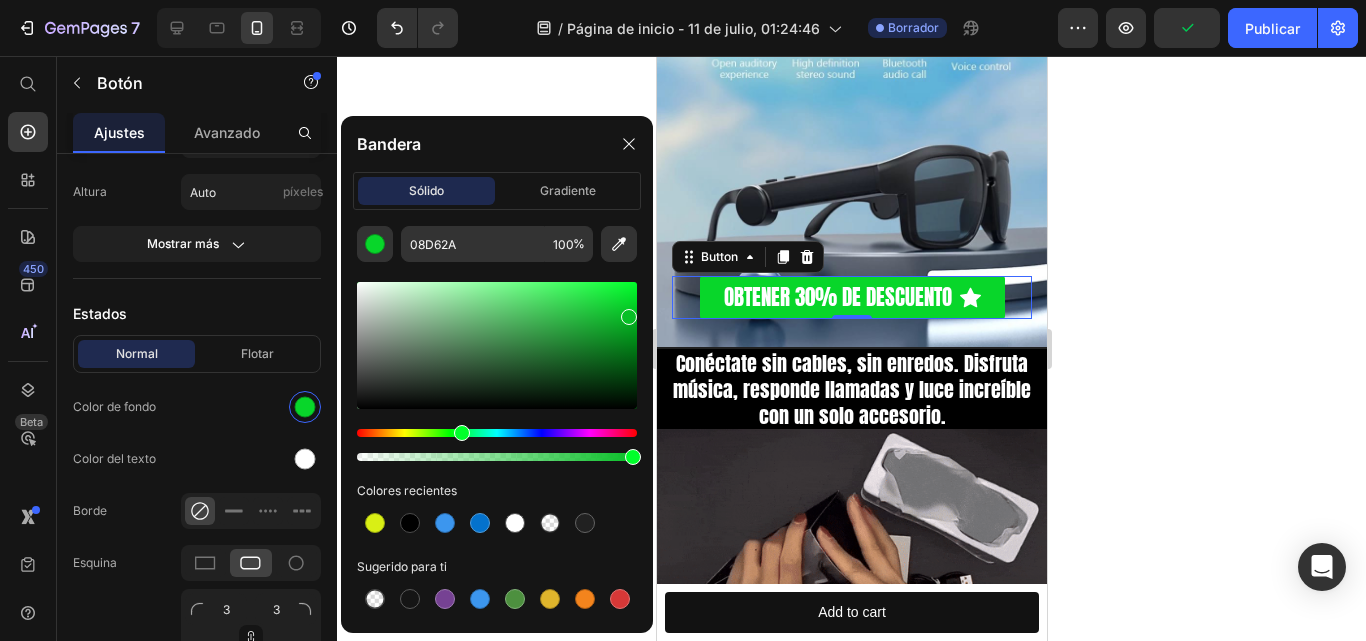 click at bounding box center [629, 317] 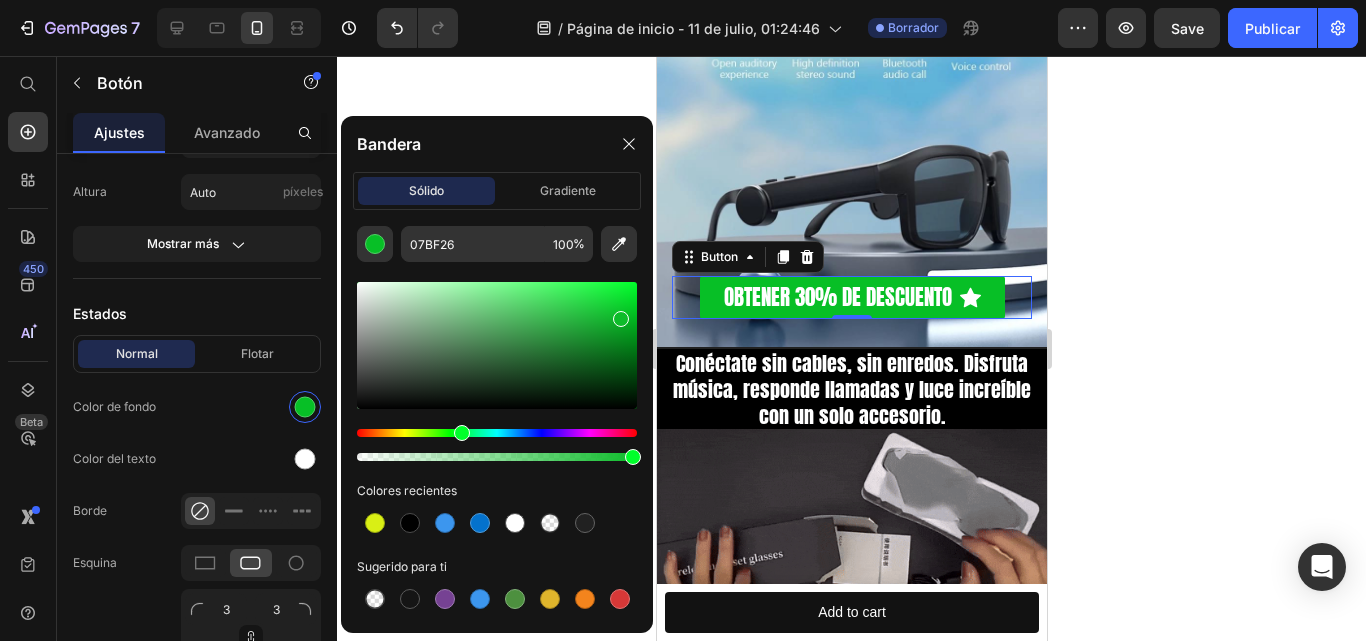 click at bounding box center (497, 345) 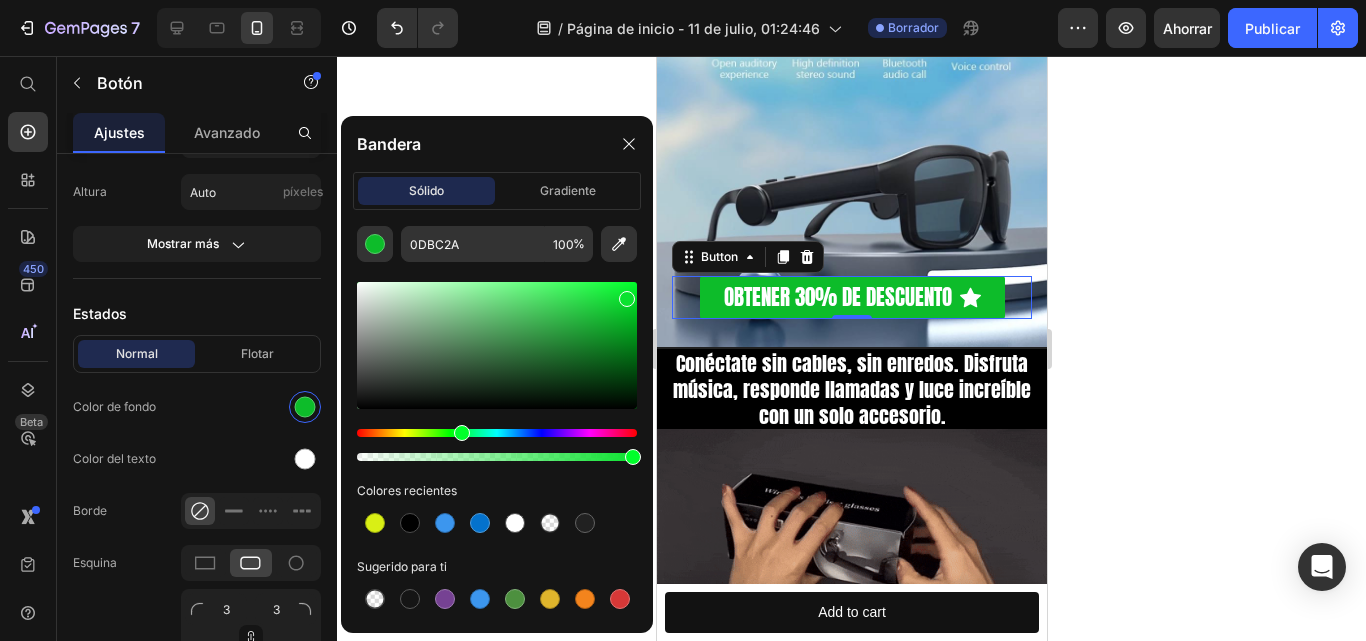 click at bounding box center (497, 345) 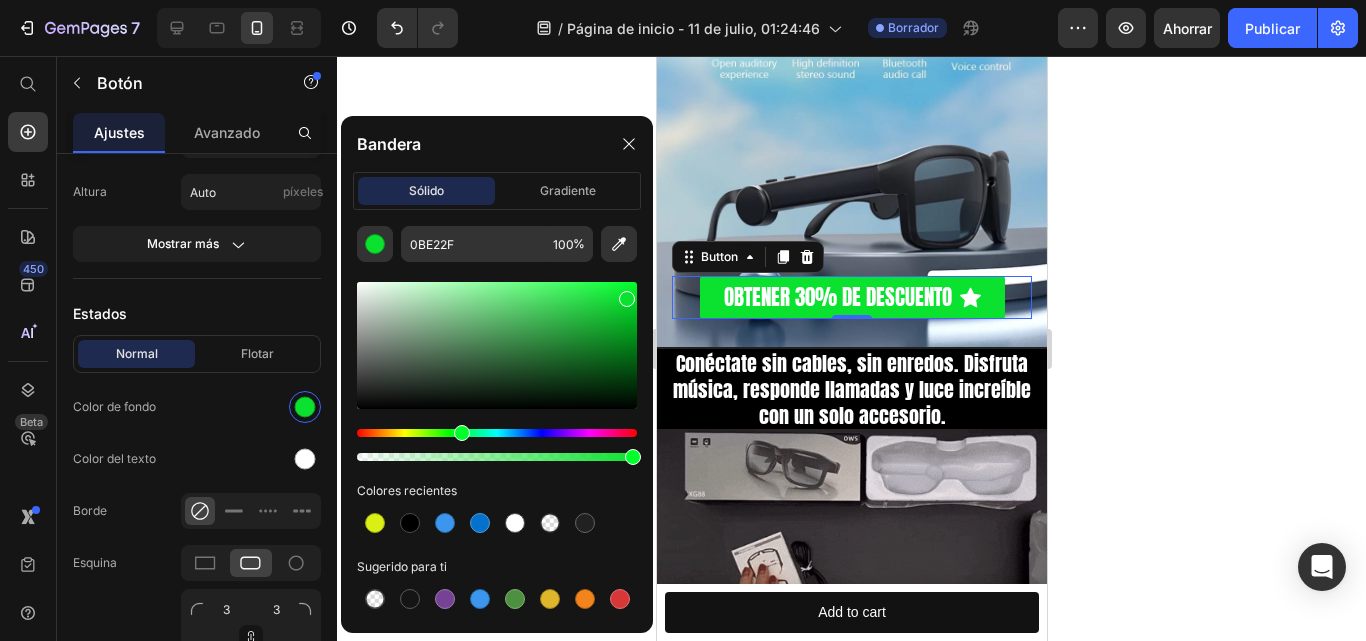 click at bounding box center (462, 433) 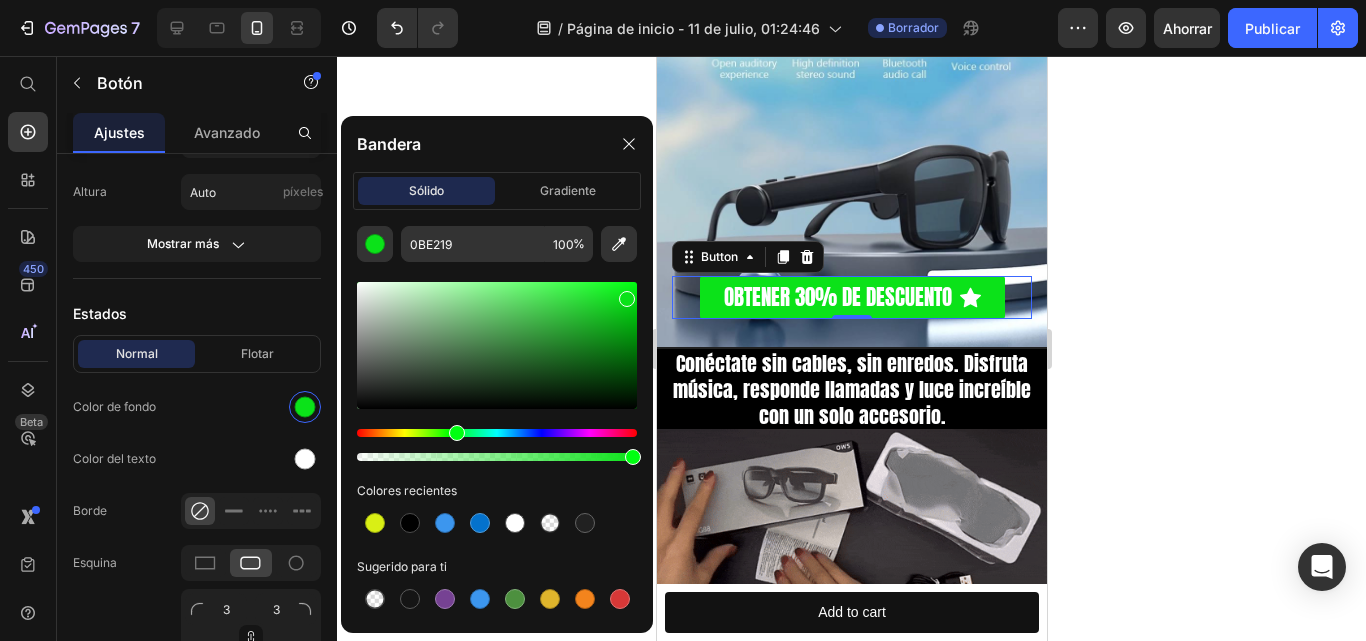 click at bounding box center (627, 299) 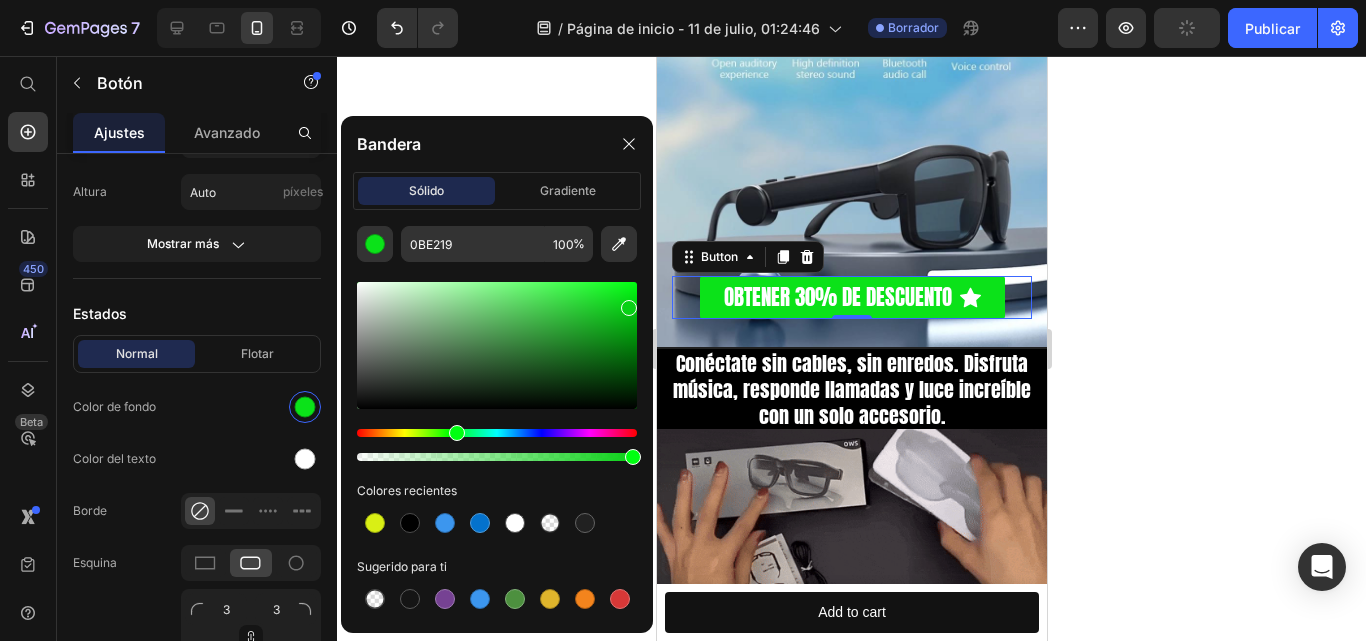 type on "08D115" 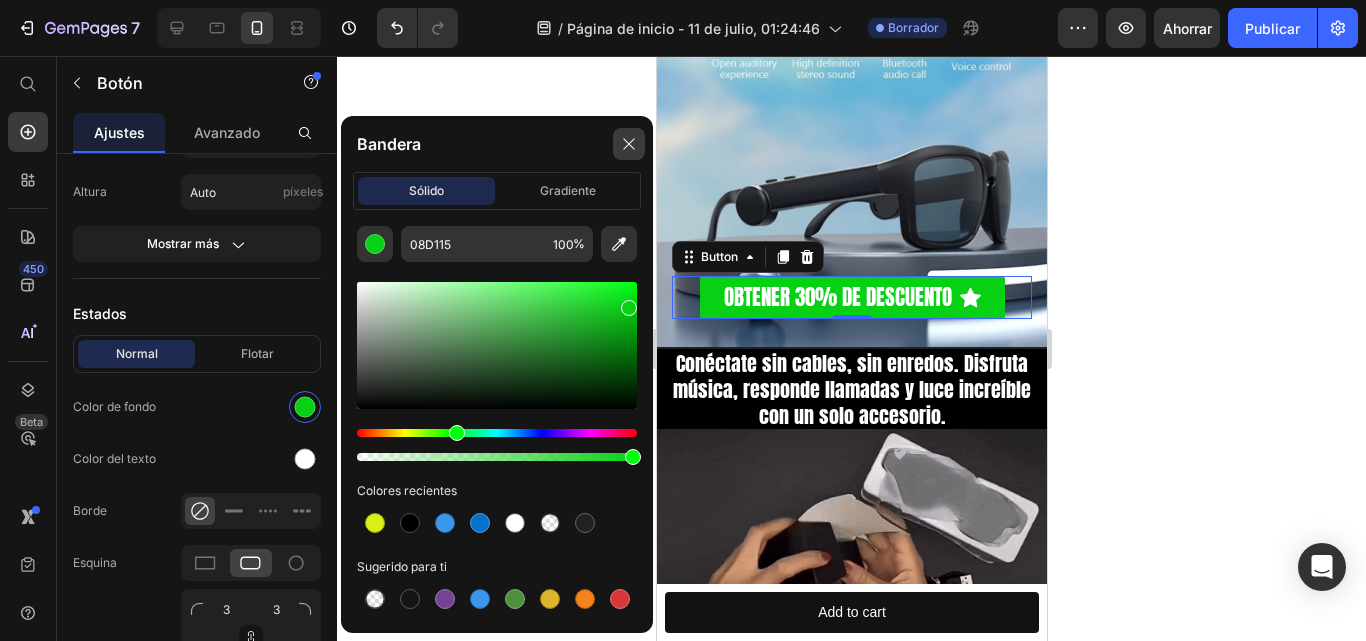 click 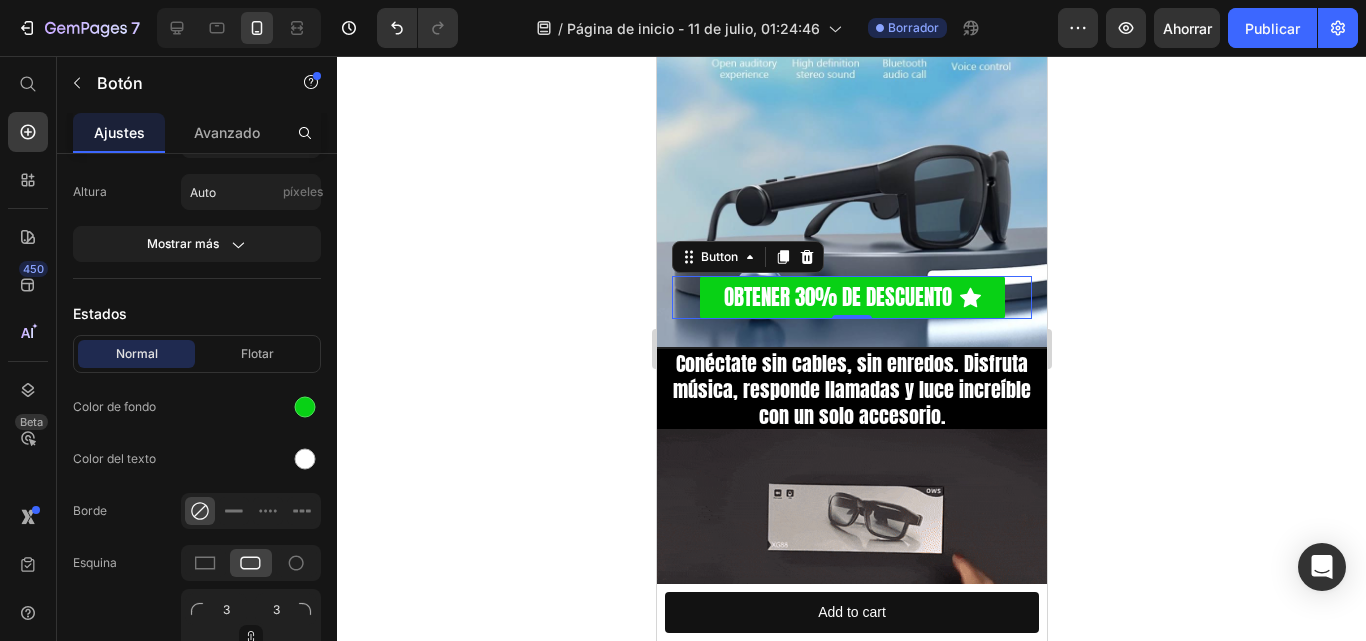click 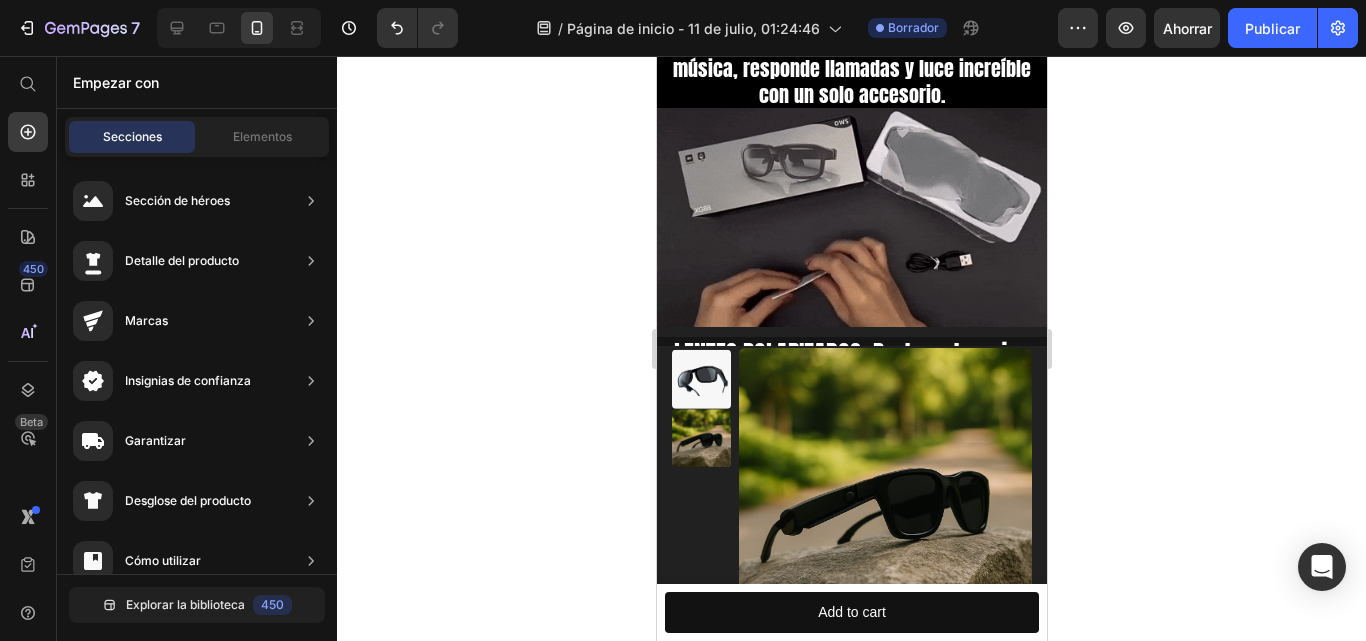 scroll, scrollTop: 533, scrollLeft: 0, axis: vertical 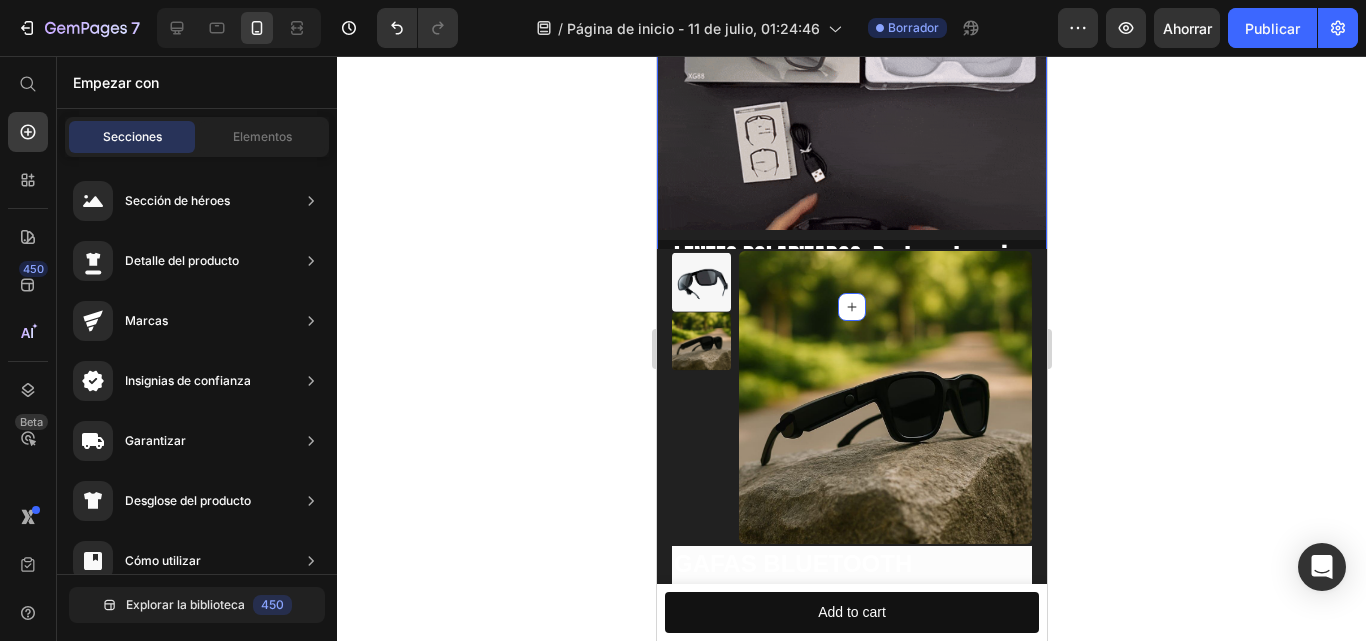 click on "⁠⁠⁠⁠⁠⁠⁠ Conéctate sin cables, sin enredos. Disfruta música, responde llamadas y luce increíble con un solo accesorio. Heading Image LENTES POLARIZADOS: Protege tus ojos del sol y mejora tu vision en el dia Heading" at bounding box center [851, 102] 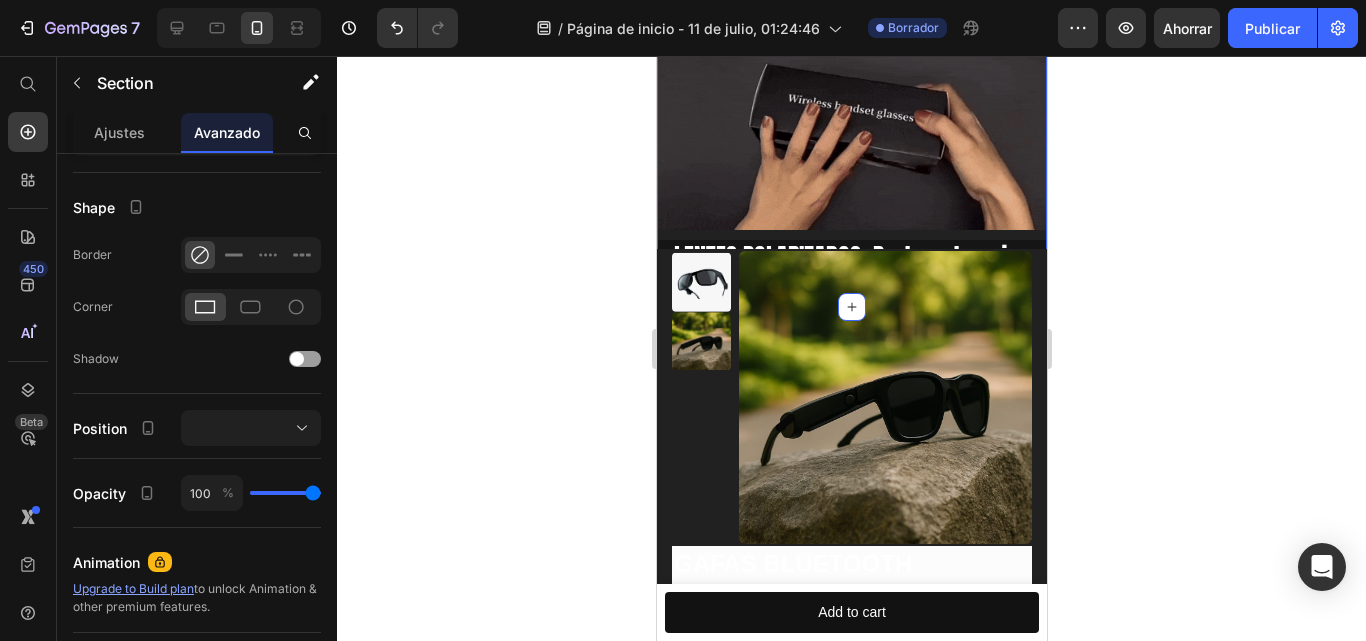 scroll, scrollTop: 0, scrollLeft: 0, axis: both 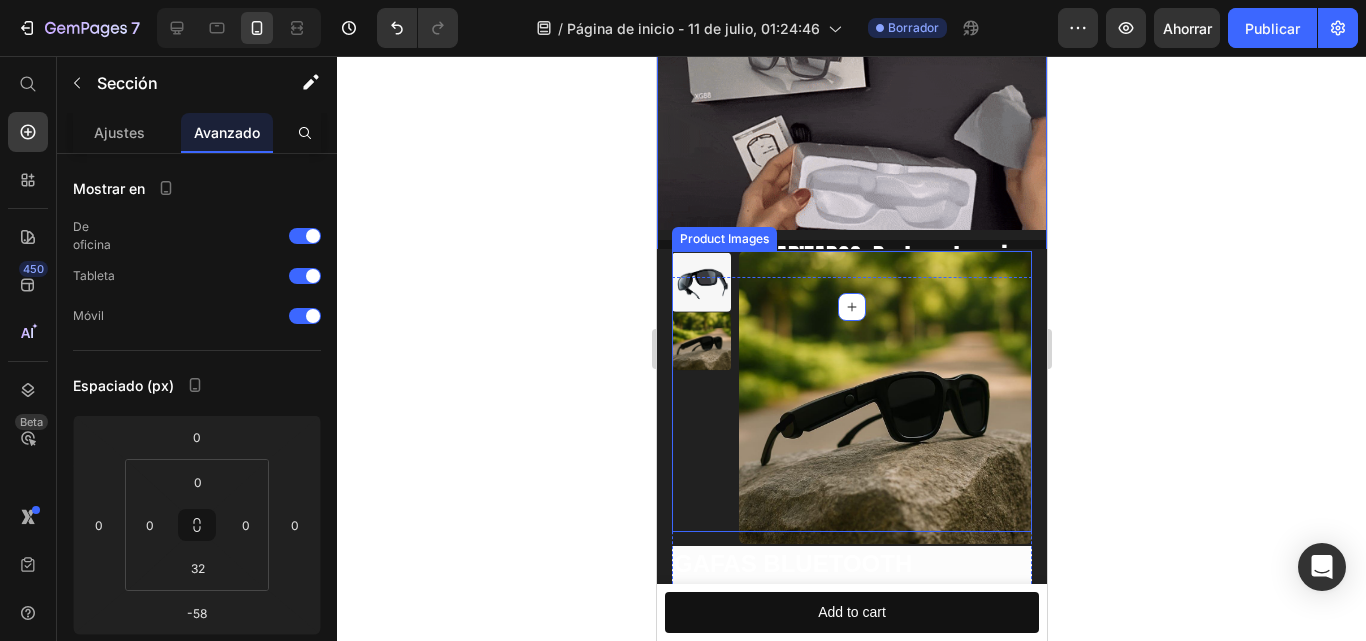 click at bounding box center (884, 397) 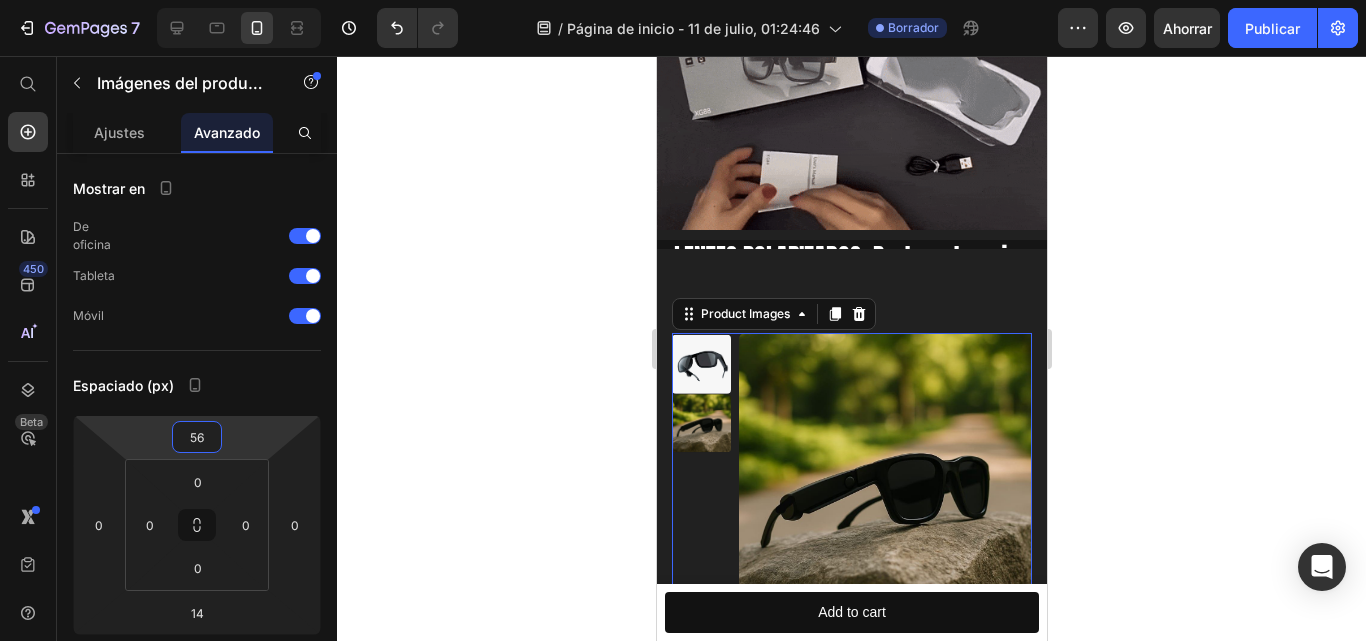 type on "58" 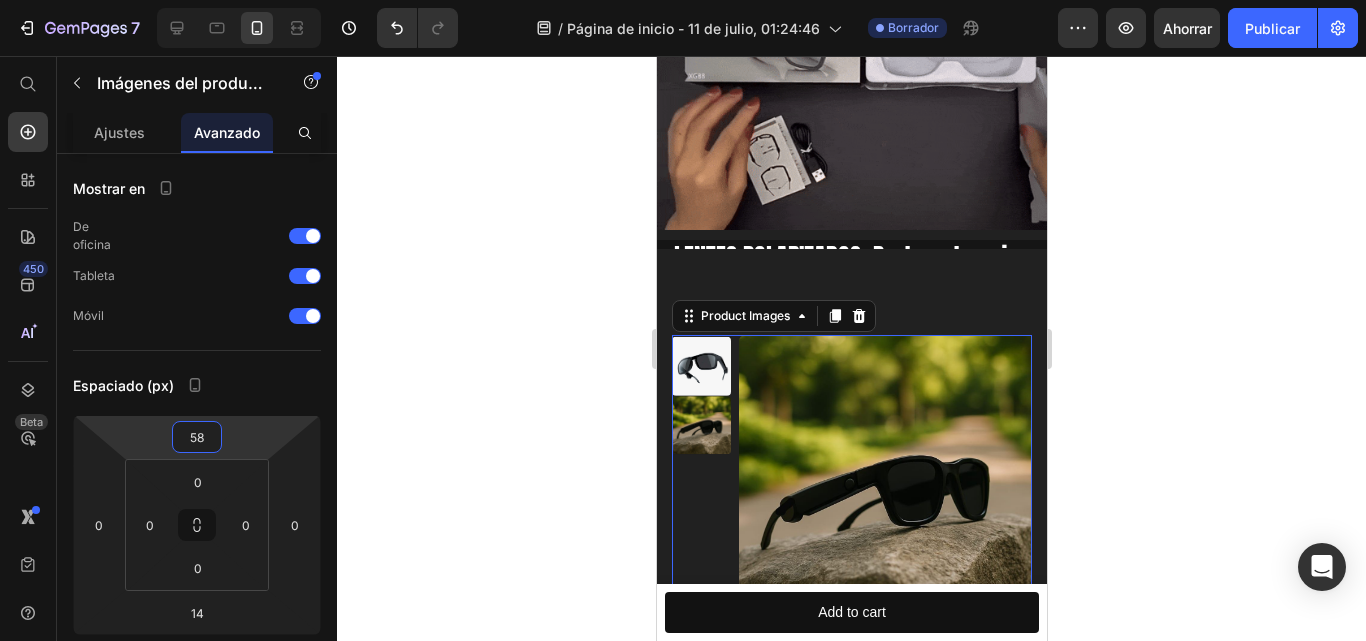 drag, startPoint x: 230, startPoint y: 434, endPoint x: 228, endPoint y: 392, distance: 42.047592 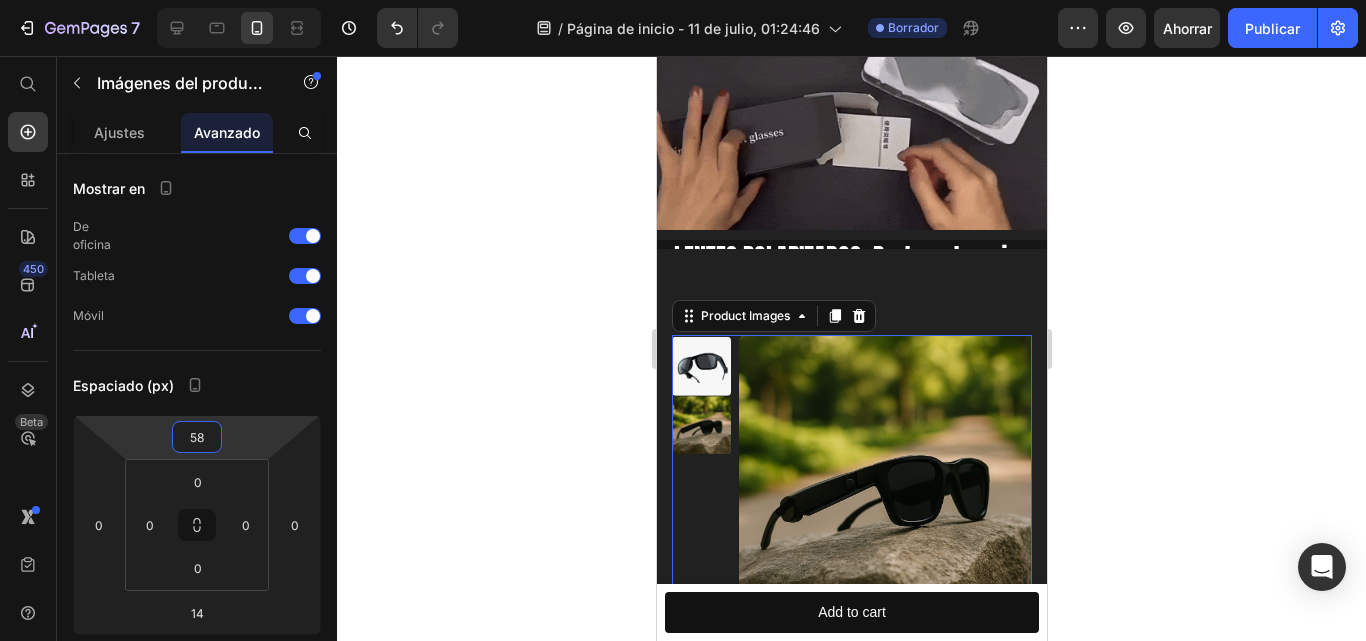 click on "7 / Página de inicio - 11 de julio, 01:24:46 Borrador Avance Ahorrar Publicar 450 Beta Empezar con Secciones Elementos Sección de héroes Detalle del producto Marcas Insignias de confianza Garantizar Desglose del producto Cómo utilizar Testimonios Comparar Manojo Preguntas frecuentes Prueba social Historia de la marca Lista de productos Recopilación Lista de blogs Contacto Sticky Añadir al carrito Pie de página personalizado Explorar la biblioteca 450 Disposición
Fila
Fila
Fila
Fila Texto
Título
Bloque de texto Botón
Botón
Botón" at bounding box center (683, 0) 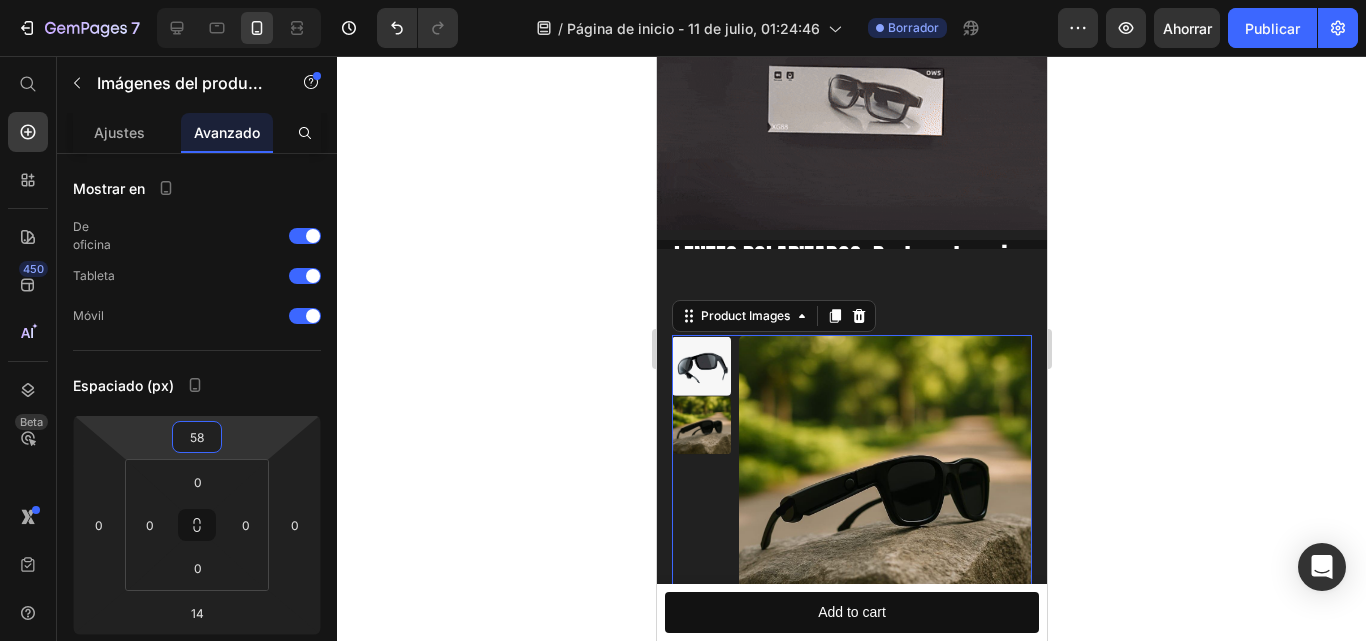 click 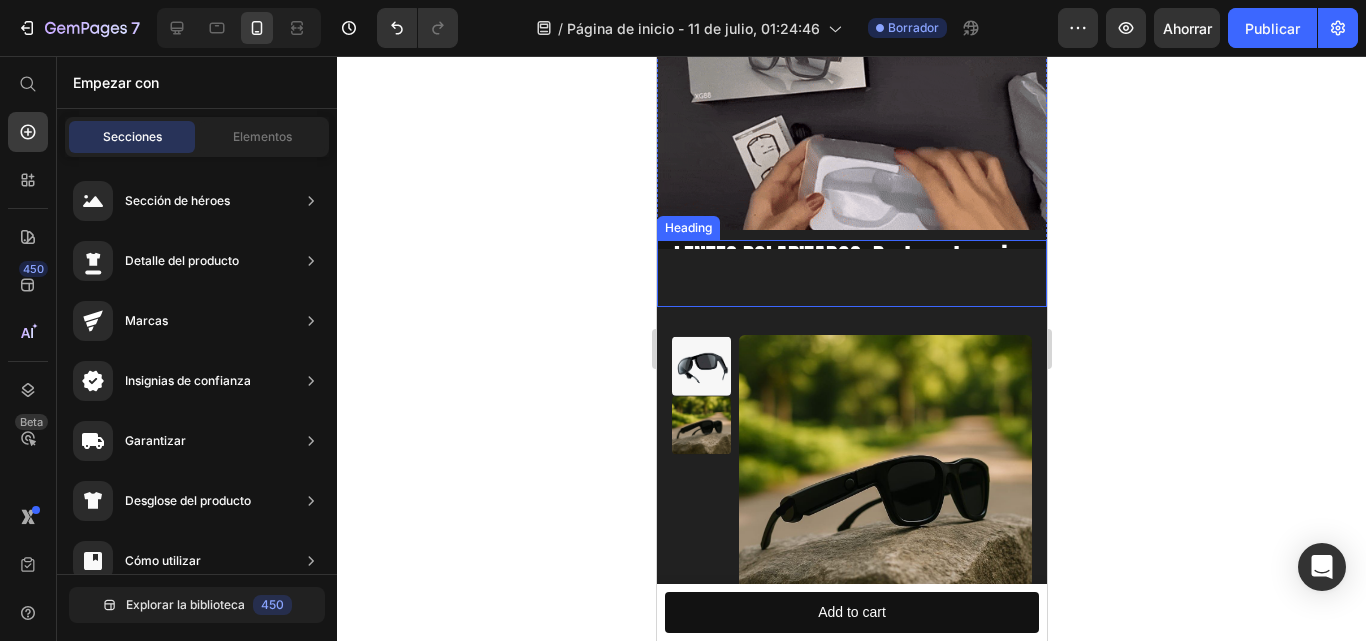 click on "LENTES POLARIZADOS: Protege tus ojos del sol y mejora tu vision en el dia" at bounding box center (851, 273) 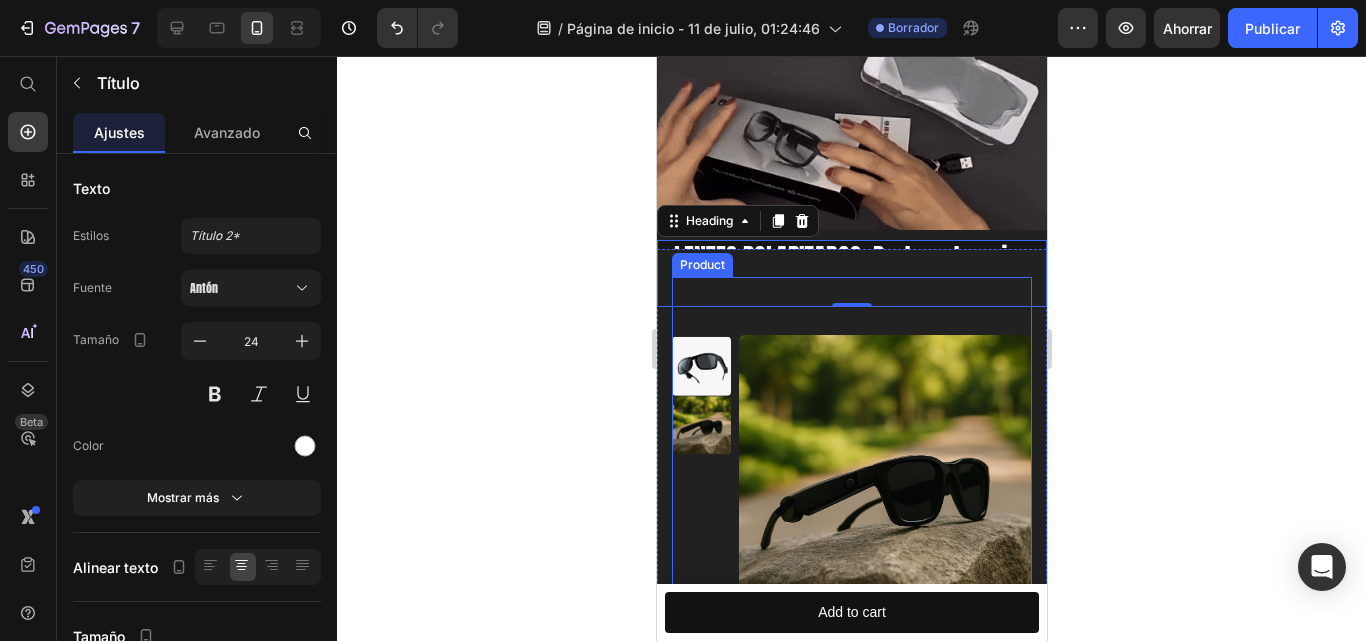 click on "Product Images" at bounding box center (851, 453) 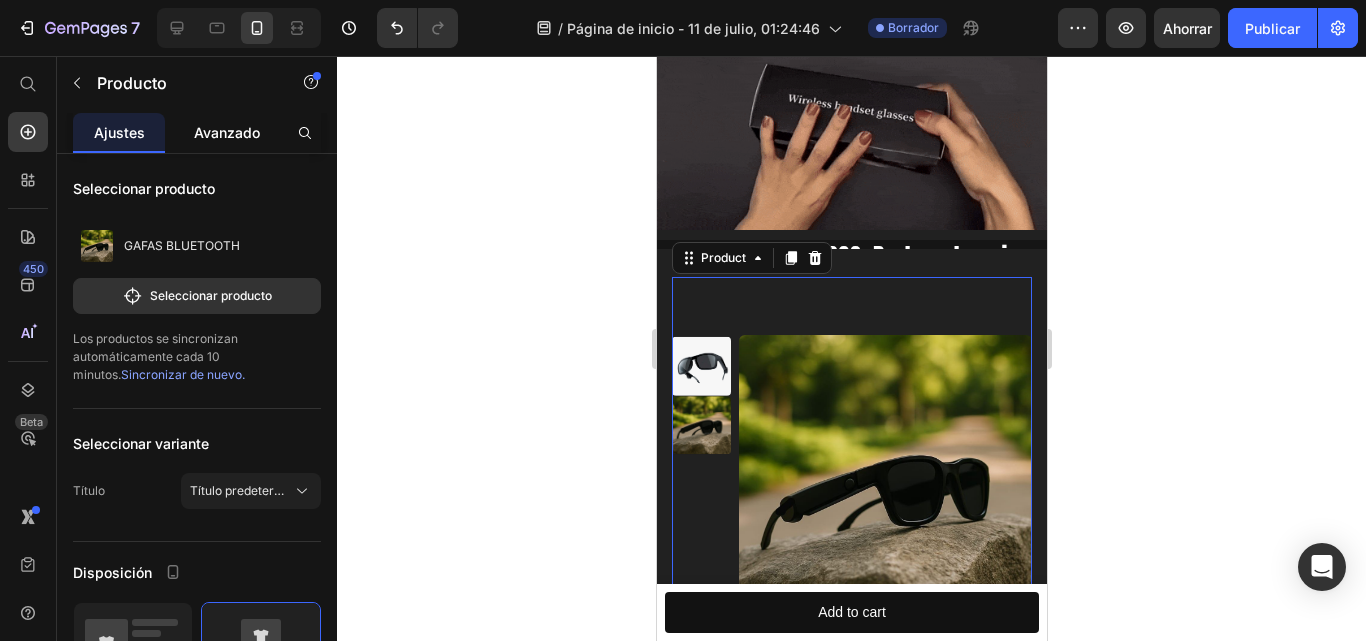 click on "Avanzado" at bounding box center [227, 132] 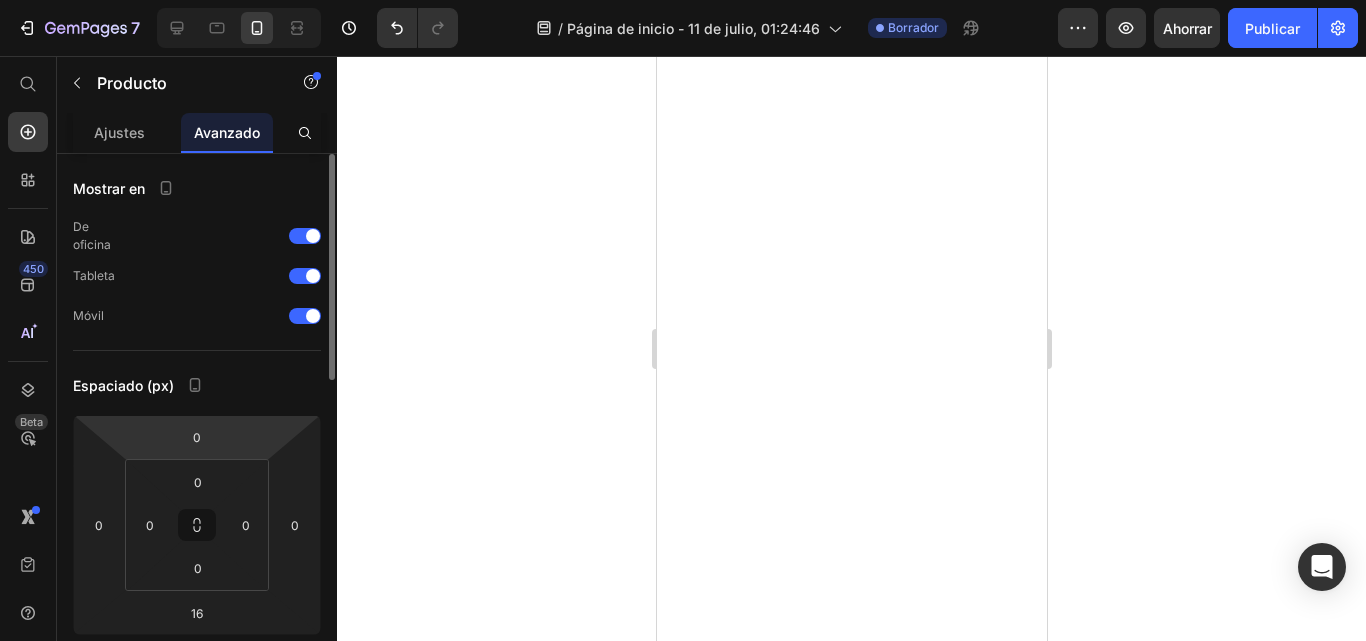 scroll, scrollTop: 0, scrollLeft: 0, axis: both 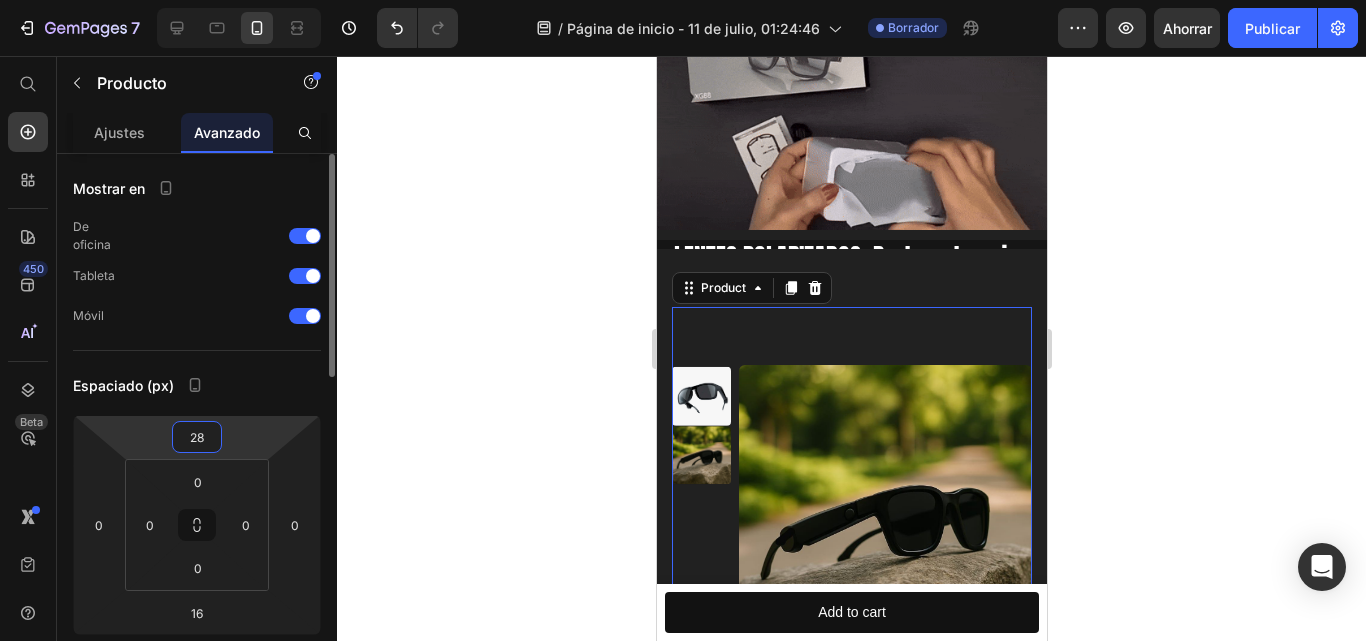 drag, startPoint x: 242, startPoint y: 437, endPoint x: 239, endPoint y: 424, distance: 13.341664 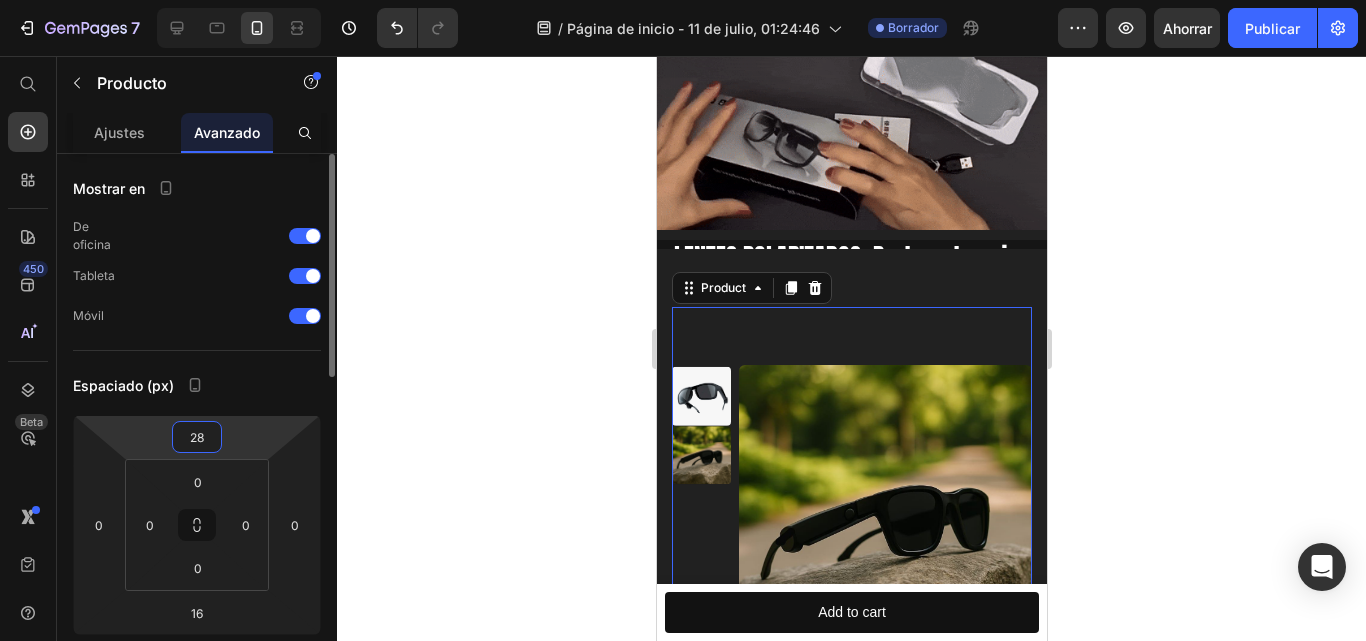 click on "7 / Página de inicio - 11 de julio, 01:24:46 Borrador Avance Ahorrar Publicar 450 Beta Empezar con Secciones Elementos Sección de héroes Detalle del producto Marcas Insignias de confianza Garantizar Desglose del producto Cómo utilizar Testimonios Comparar Manojo Preguntas frecuentes Prueba social Historia de la marca Lista de productos Recopilación Lista de blogs Contacto Sticky Añadir al carrito Pie de página personalizado Explorar la biblioteca 450 Disposición
Fila
Fila
Fila
Fila Texto
Título
Bloque de texto Botón
Botón
Botón" at bounding box center (683, 0) 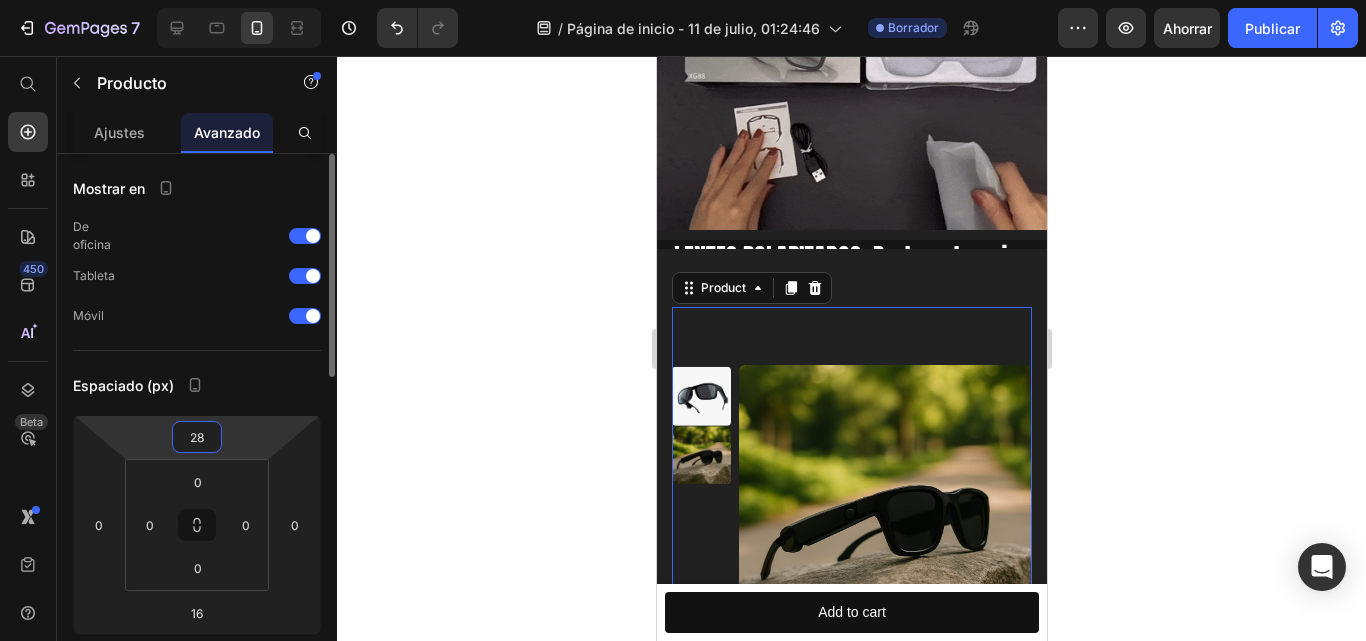 type on "26" 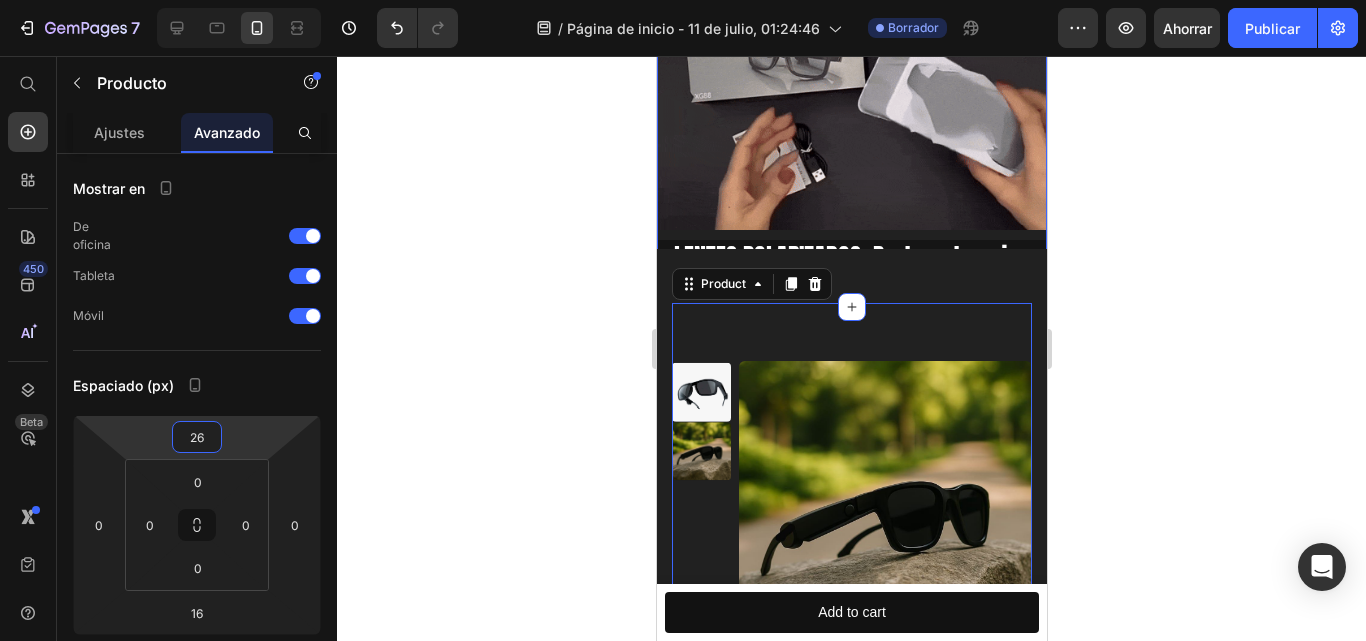 click on "⁠⁠⁠⁠⁠⁠⁠ Conéctate sin cables, sin enredos. Disfruta música, responde llamadas y luce increíble con un solo accesorio. Heading Image LENTES POLARIZADOS: Protege tus ojos del sol y mejora tu vision en el dia Heading" at bounding box center [851, 102] 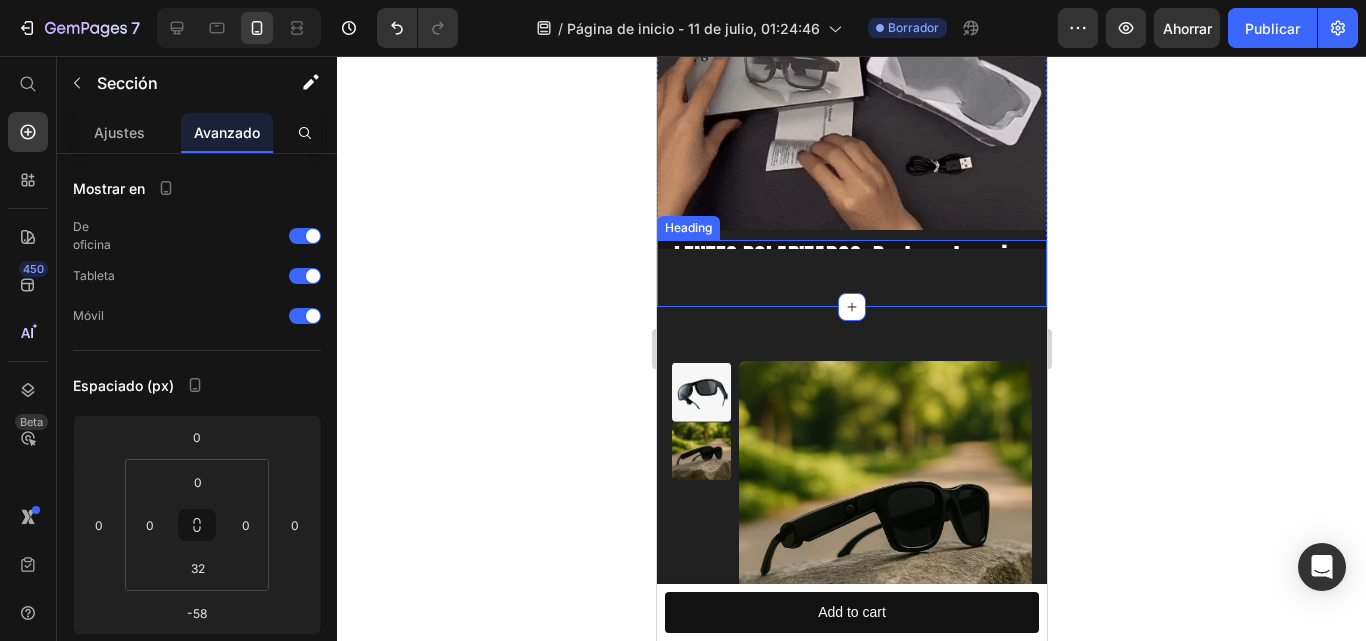click on "LENTES POLARIZADOS: Protege tus ojos del sol y mejora tu vision en el dia" at bounding box center [851, 273] 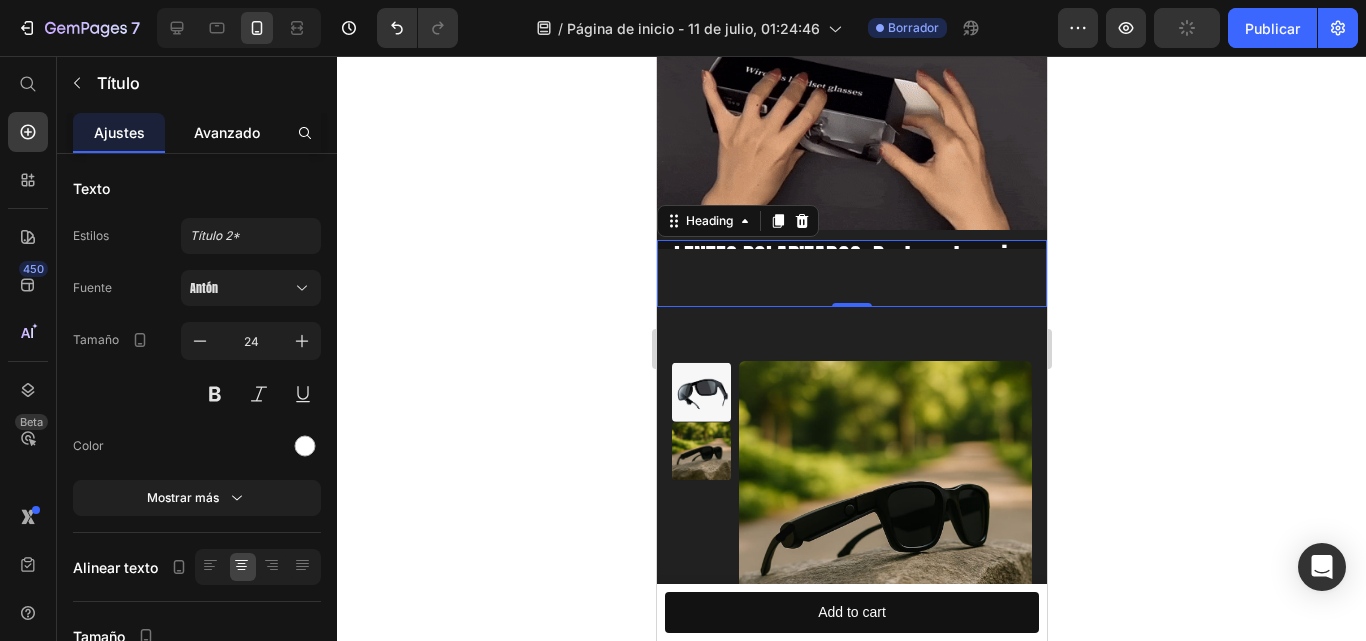 click on "Avanzado" at bounding box center [227, 132] 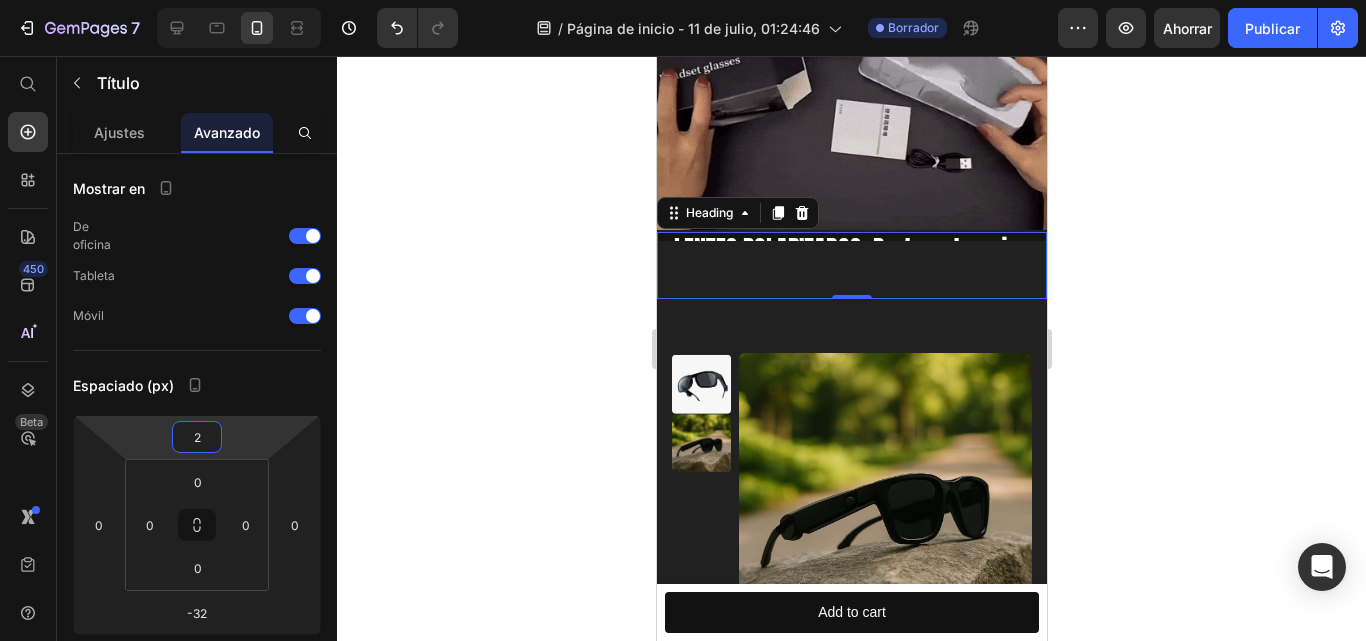 type on "0" 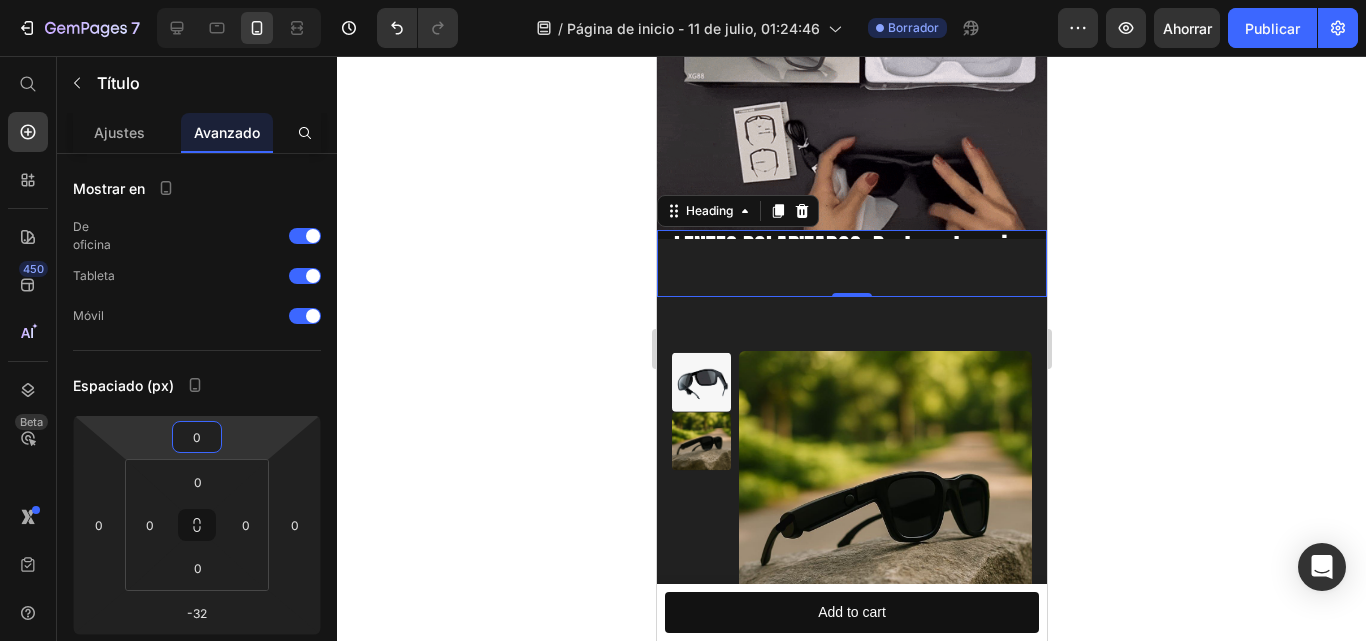 click on "7 / Página de inicio - 11 de julio, 01:24:46 Borrador Avance Ahorrar Publicar 450 Beta Empezar con Secciones Elementos Sección de héroes Detalle del producto Marcas Insignias de confianza Garantizar Desglose del producto Cómo utilizar Testimonios Comparar Manojo Preguntas frecuentes Prueba social Historia de la marca Lista de productos Recopilación Lista de blogs Contacto Sticky Añadir al carrito Pie de página personalizado Explorar la biblioteca 450 Disposición
Fila
Fila
Fila
Fila Texto
Título
Bloque de texto Botón
Botón
Botón" at bounding box center [683, 0] 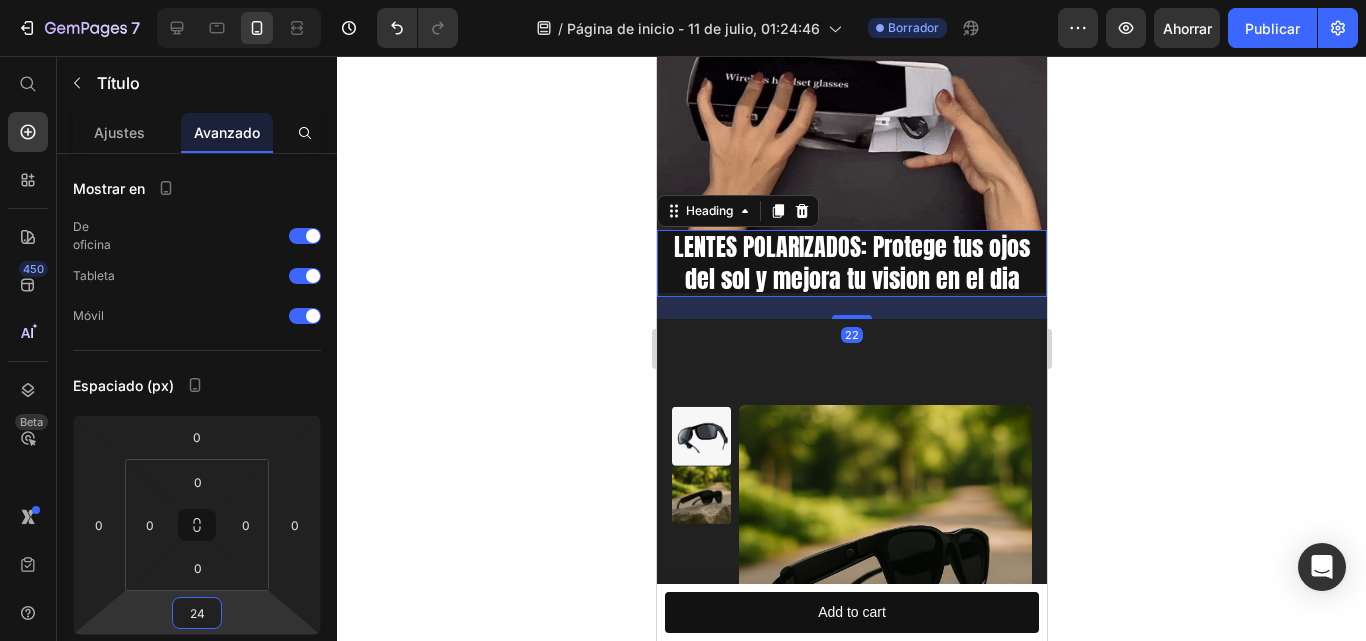 type on "26" 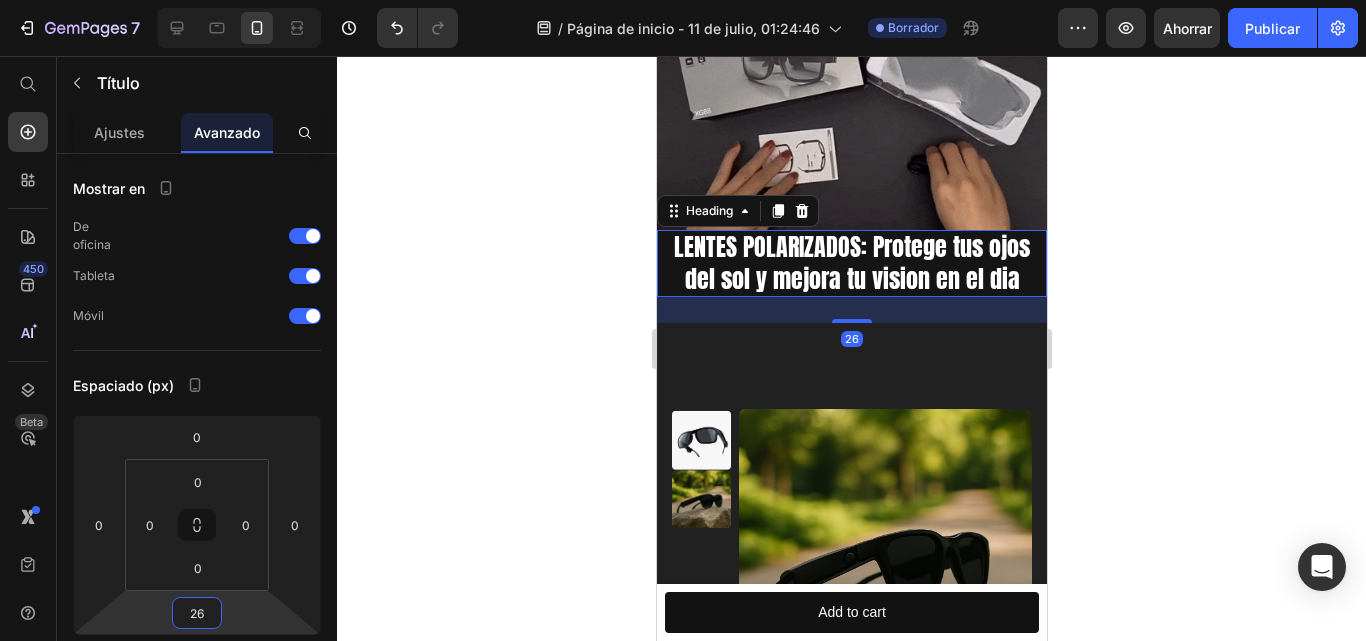 drag, startPoint x: 220, startPoint y: 568, endPoint x: 221, endPoint y: 591, distance: 23.021729 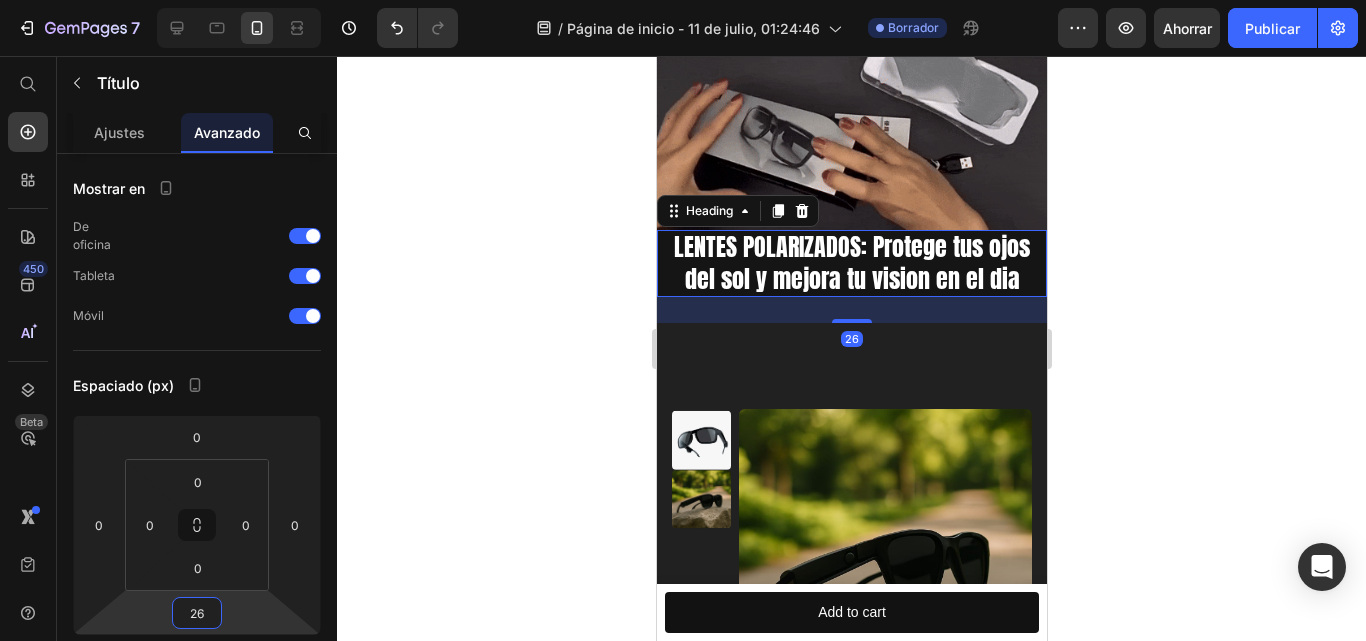 click on "7 / Página de inicio - 11 de julio, 01:24:46 Borrador Avance Ahorrar Publicar 450 Beta Empezar con Secciones Elementos Sección de héroes Detalle del producto Marcas Insignias de confianza Garantizar Desglose del producto Cómo utilizar Testimonios Comparar Manojo Preguntas frecuentes Prueba social Historia de la marca Lista de productos Recopilación Lista de blogs Contacto Sticky Añadir al carrito Pie de página personalizado Explorar la biblioteca 450 Disposición
Fila
Fila
Fila
Fila Texto
Título
Bloque de texto Botón
Botón
Botón" at bounding box center [683, 0] 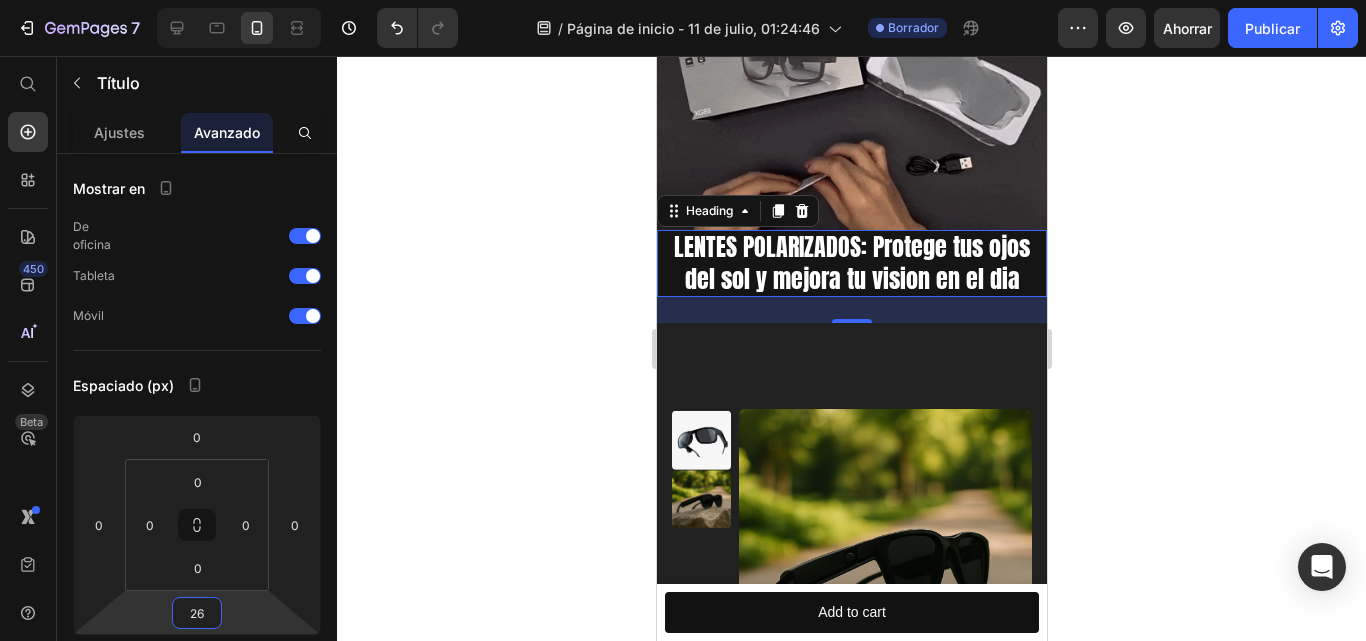 click 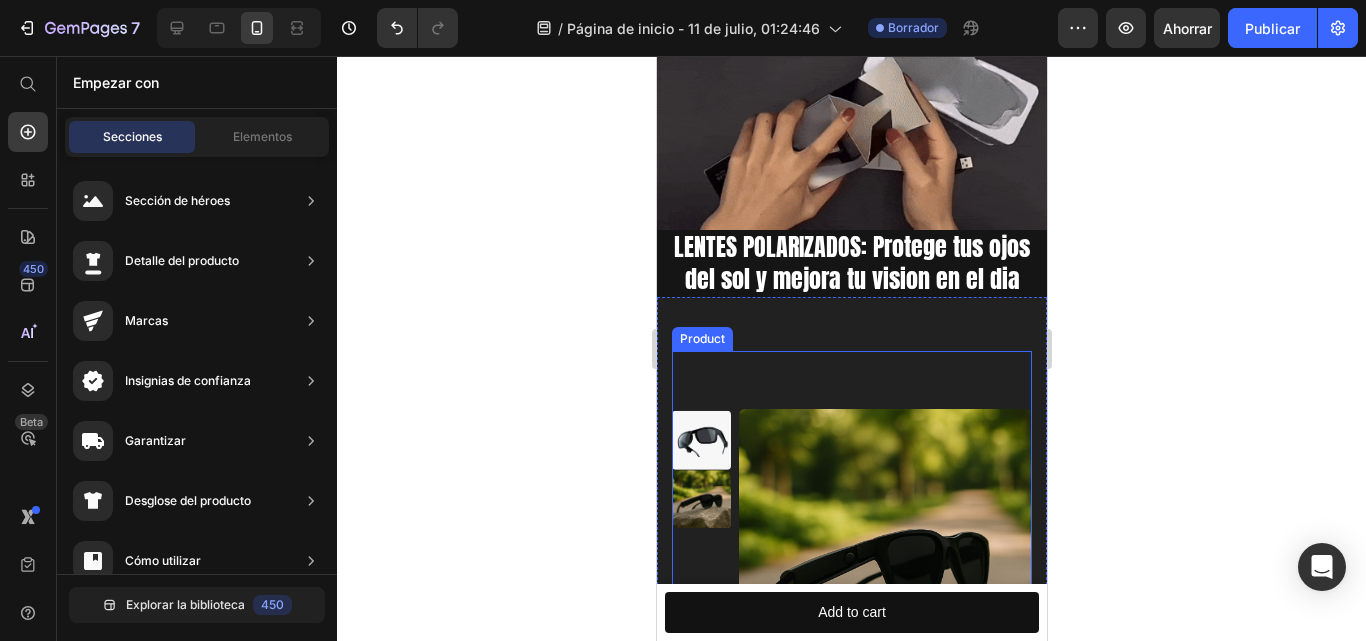 click on "Product Images" at bounding box center [851, 527] 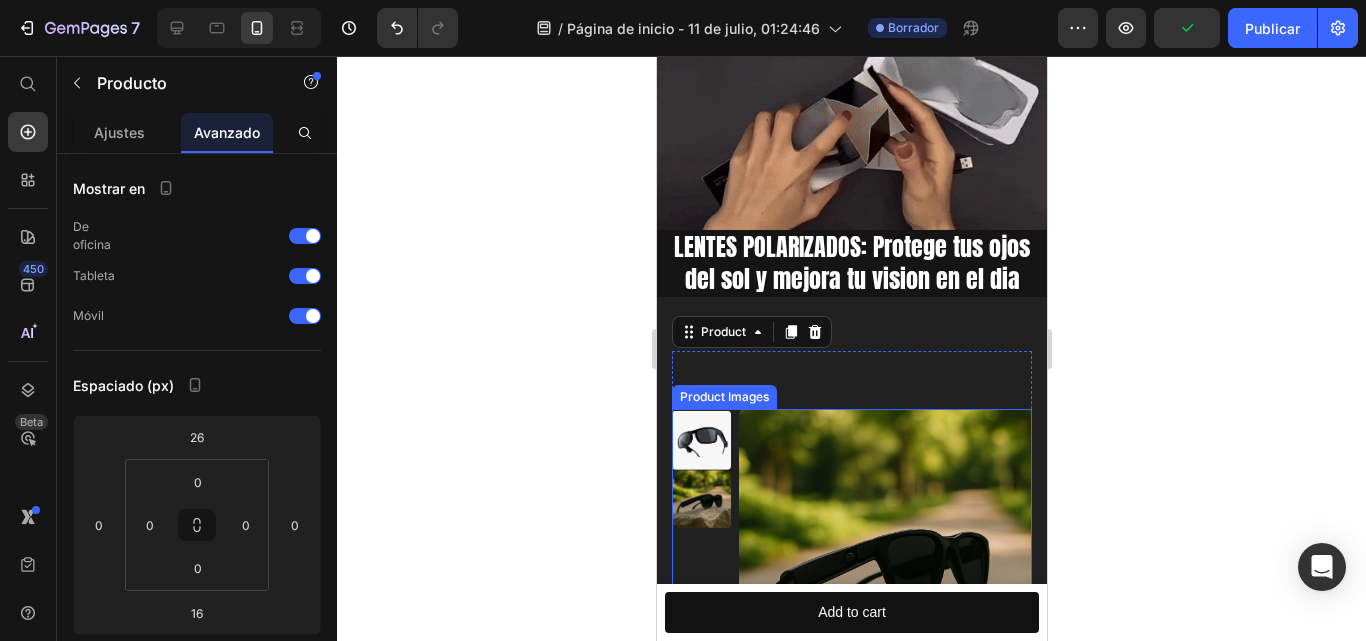click at bounding box center (884, 555) 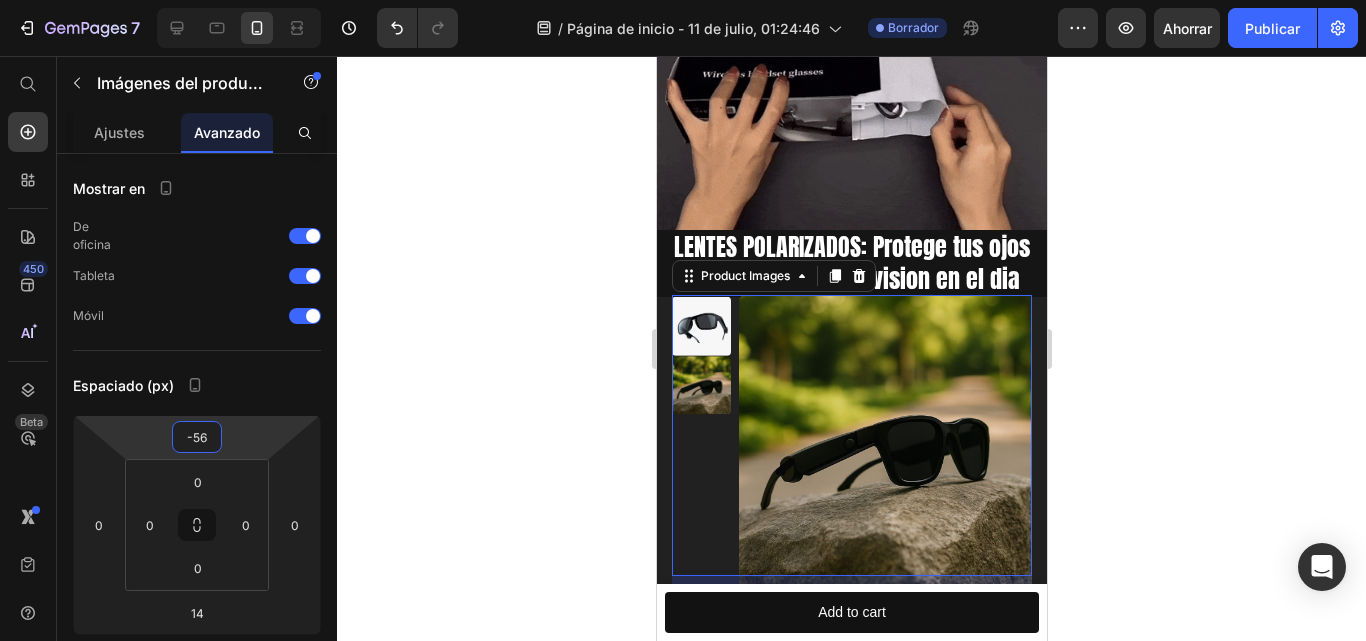 type on "-54" 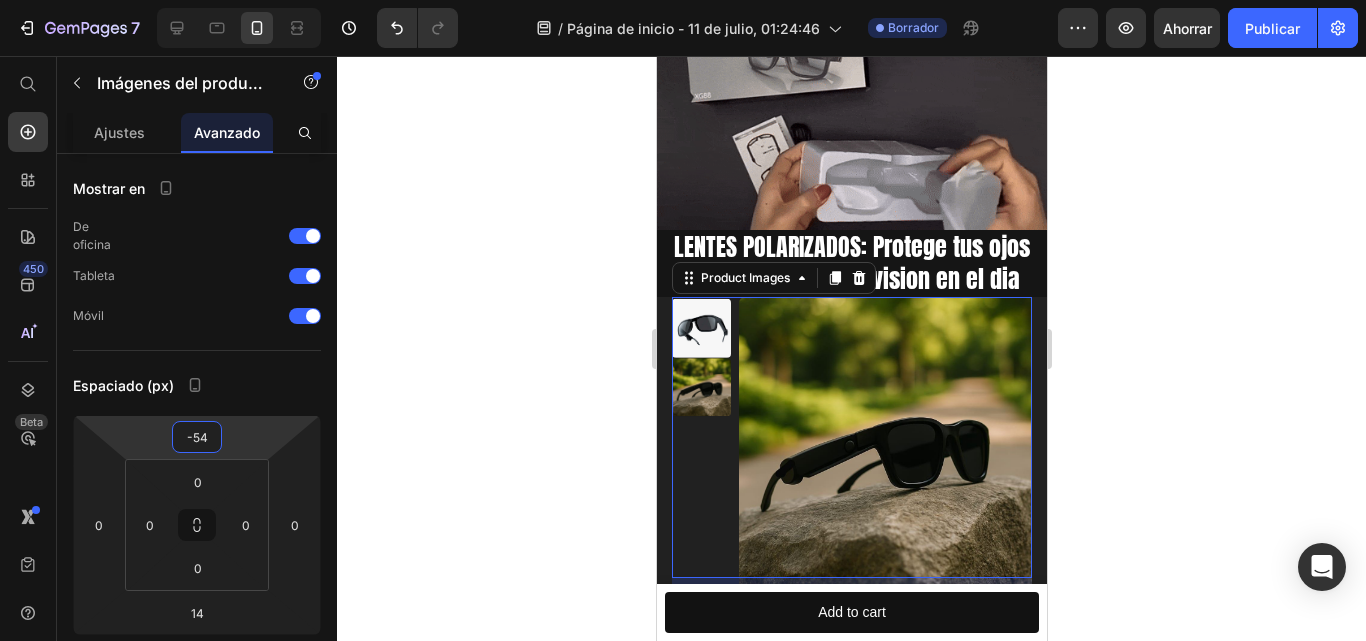 drag, startPoint x: 245, startPoint y: 429, endPoint x: 240, endPoint y: 485, distance: 56.22277 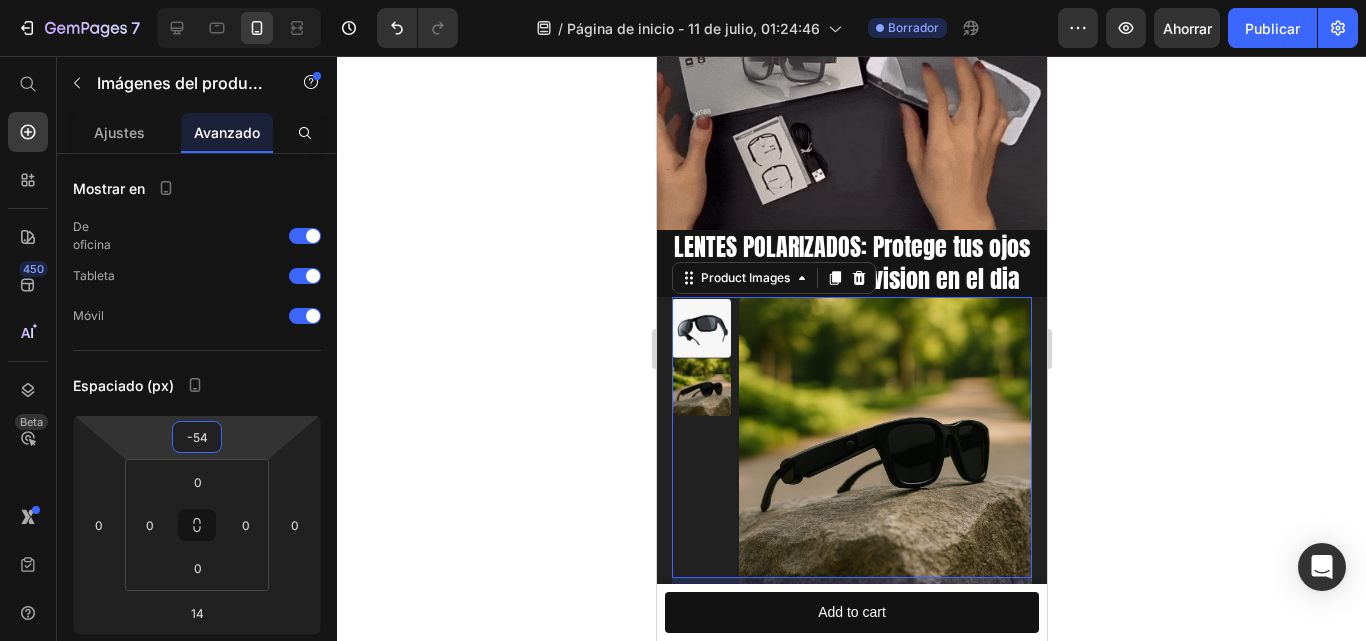 click on "7 / Página de inicio - 11 de julio, 01:24:46 Borrador Avance Ahorrar Publicar 450 Beta Empezar con Secciones Elementos Sección de héroes Detalle del producto Marcas Insignias de confianza Garantizar Desglose del producto Cómo utilizar Testimonios Comparar Manojo Preguntas frecuentes Prueba social Historia de la marca Lista de productos Recopilación Lista de blogs Contacto Sticky Añadir al carrito Pie de página personalizado Explorar la biblioteca 450 Disposición
Fila
Fila
Fila
Fila Texto
Título
Bloque de texto Botón
Botón
Botón" at bounding box center (683, 0) 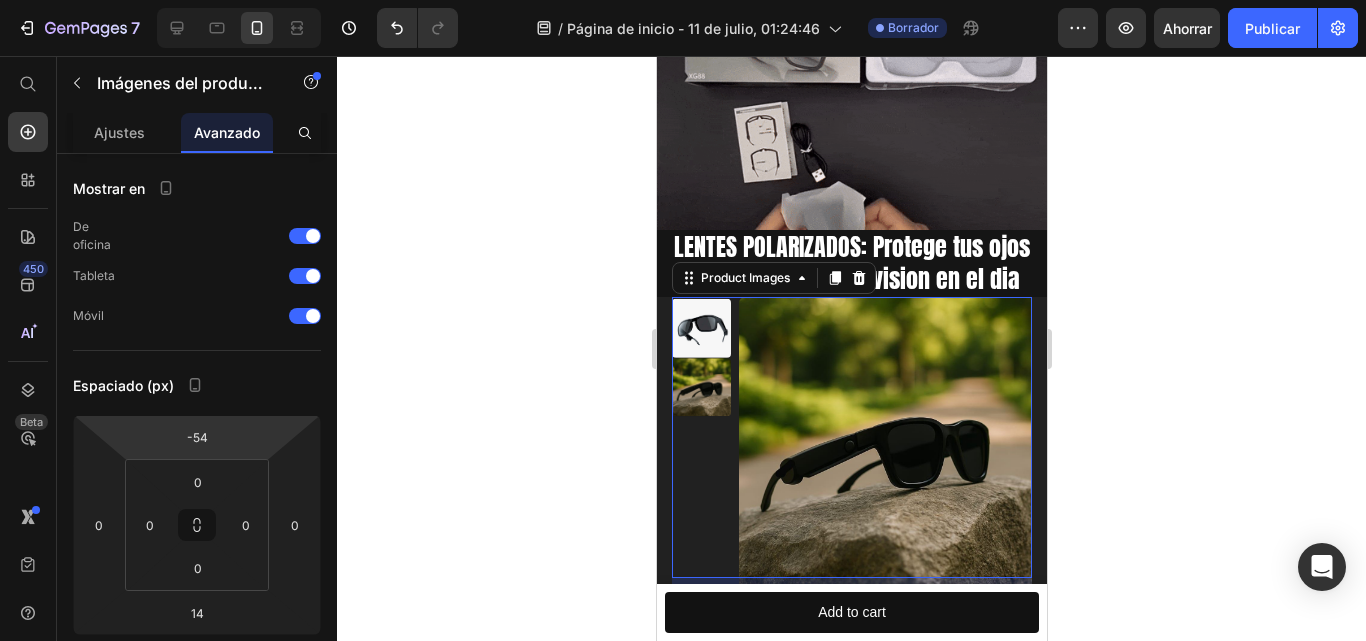 click 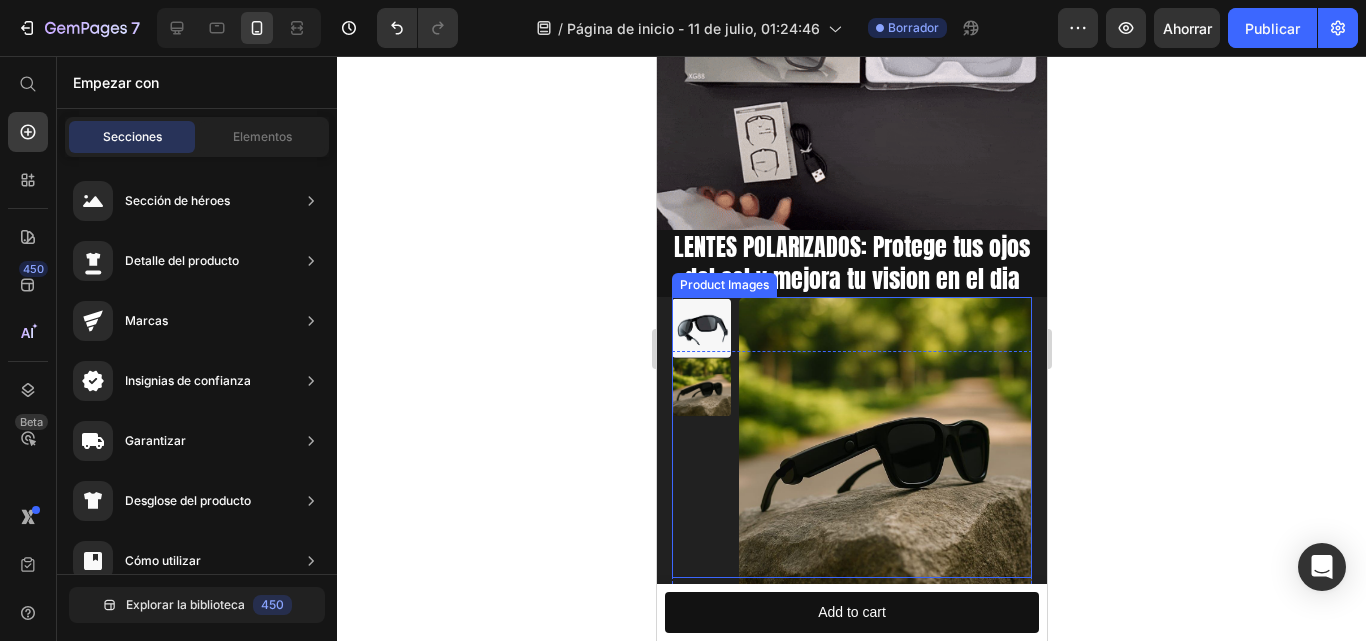 click at bounding box center (700, 437) 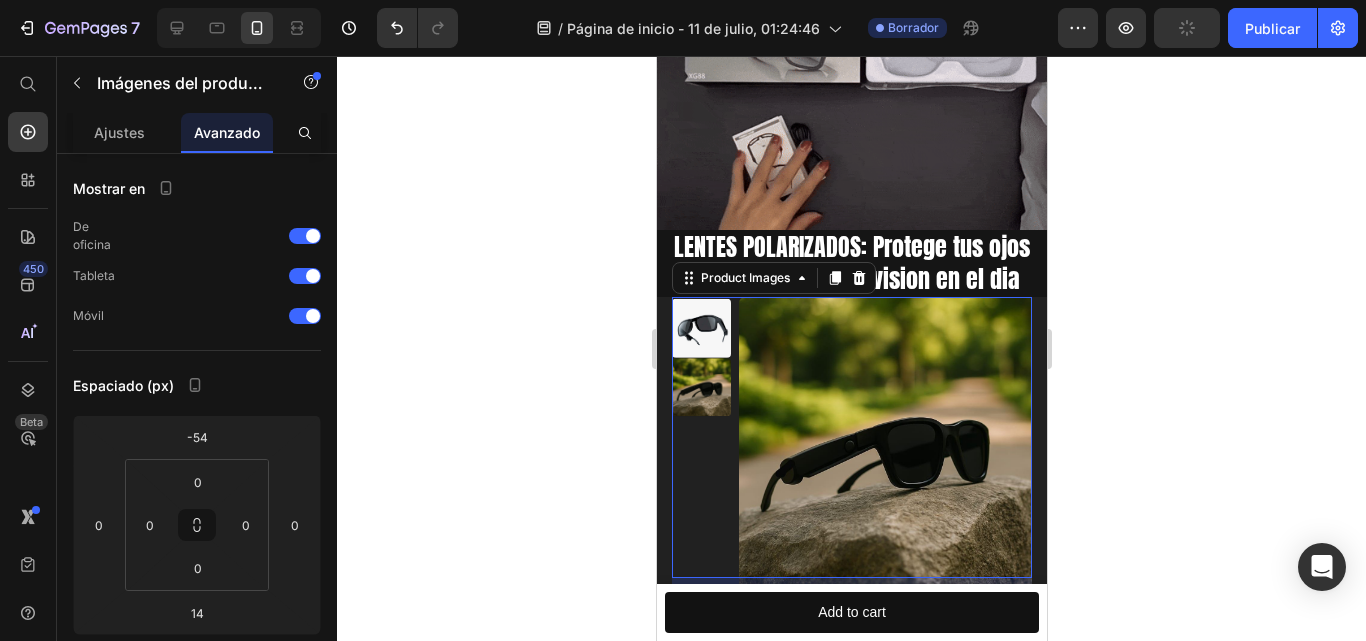 click on "Product Images   14 GAFAS BLUETOOTH Product Title Icon Icon Icon Icon Icon Icon List 2,500+ Verified Reviews! Text Block Row $98.900,00 Product Price $139.900,00 Product Price 29% off Product Badge Row Lorem ipsum dolor sit amet, consectetur  Text Block This product has only default variant Product Variants & Swatches 1 Product Quantity Row Add to cart Add to Cart Row
Material
Comfort guarantee
Shipping Accordion Row Product Section 4" at bounding box center (851, 685) 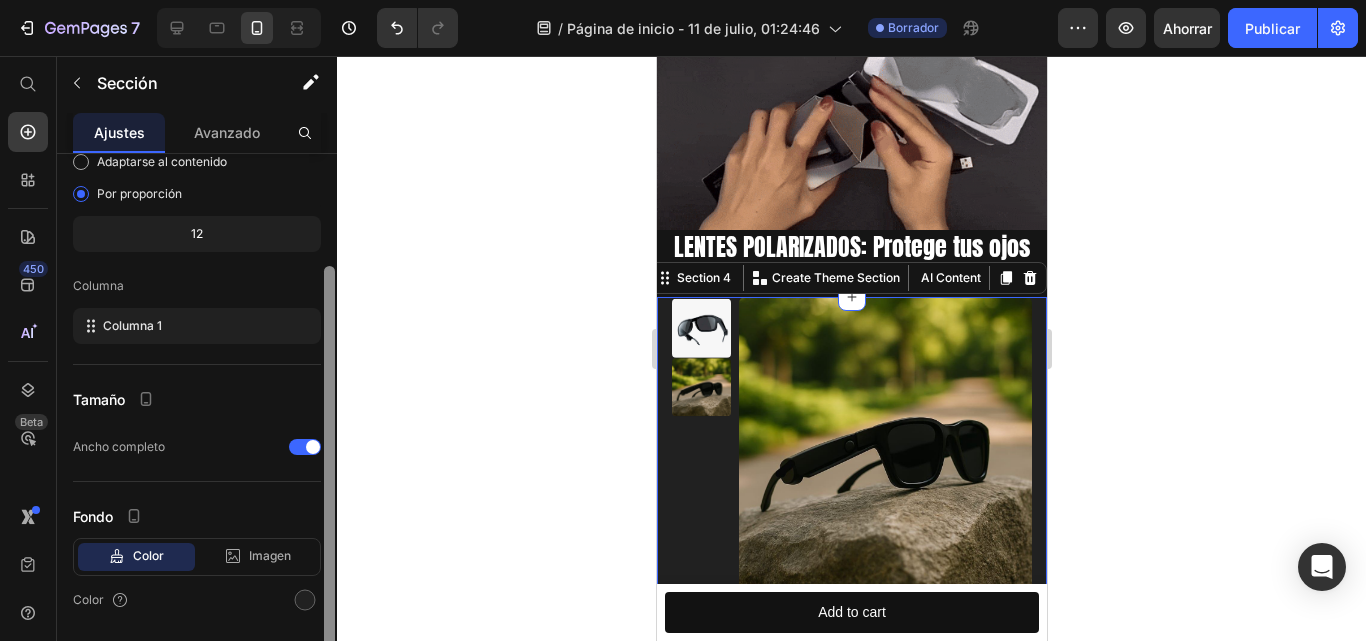 drag, startPoint x: 328, startPoint y: 242, endPoint x: 330, endPoint y: 356, distance: 114.01754 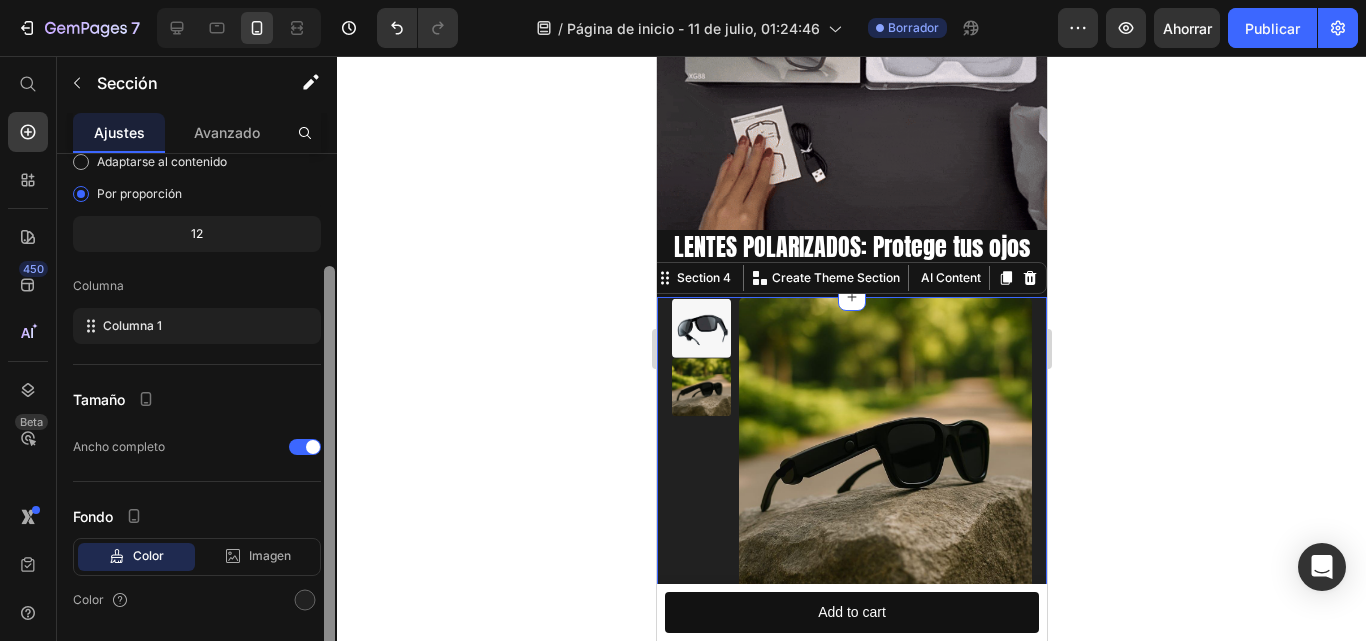 click at bounding box center [329, 459] 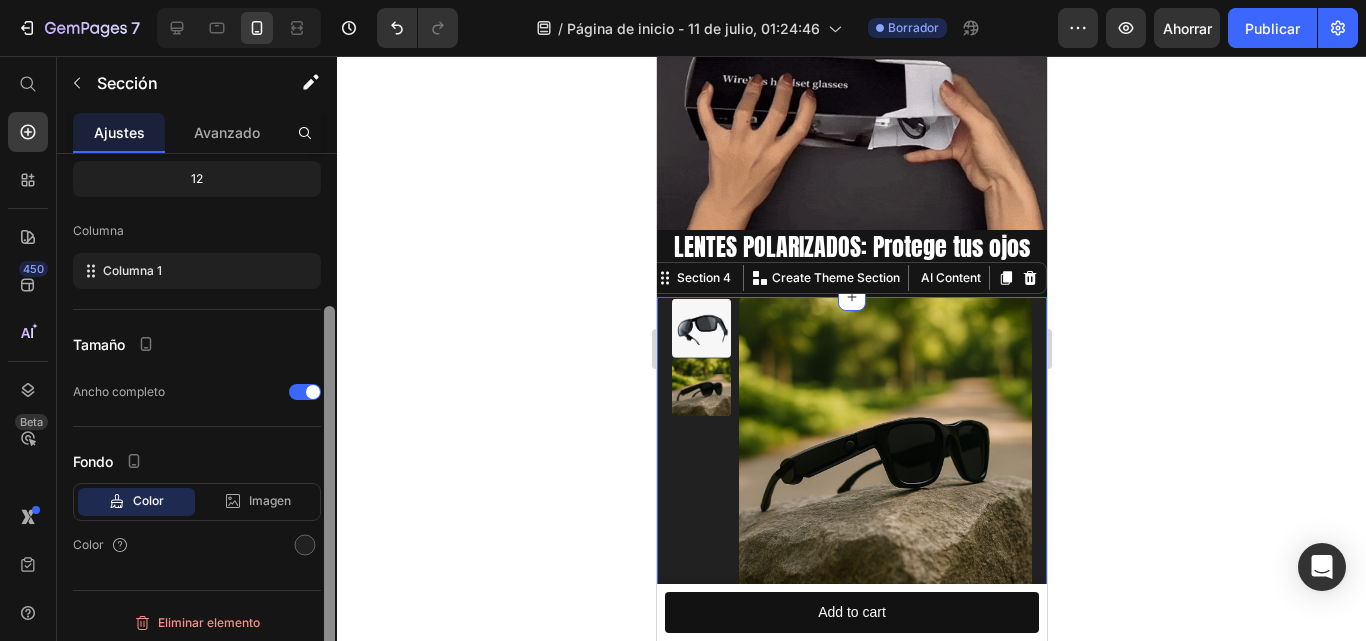drag, startPoint x: 330, startPoint y: 356, endPoint x: 331, endPoint y: 400, distance: 44.011364 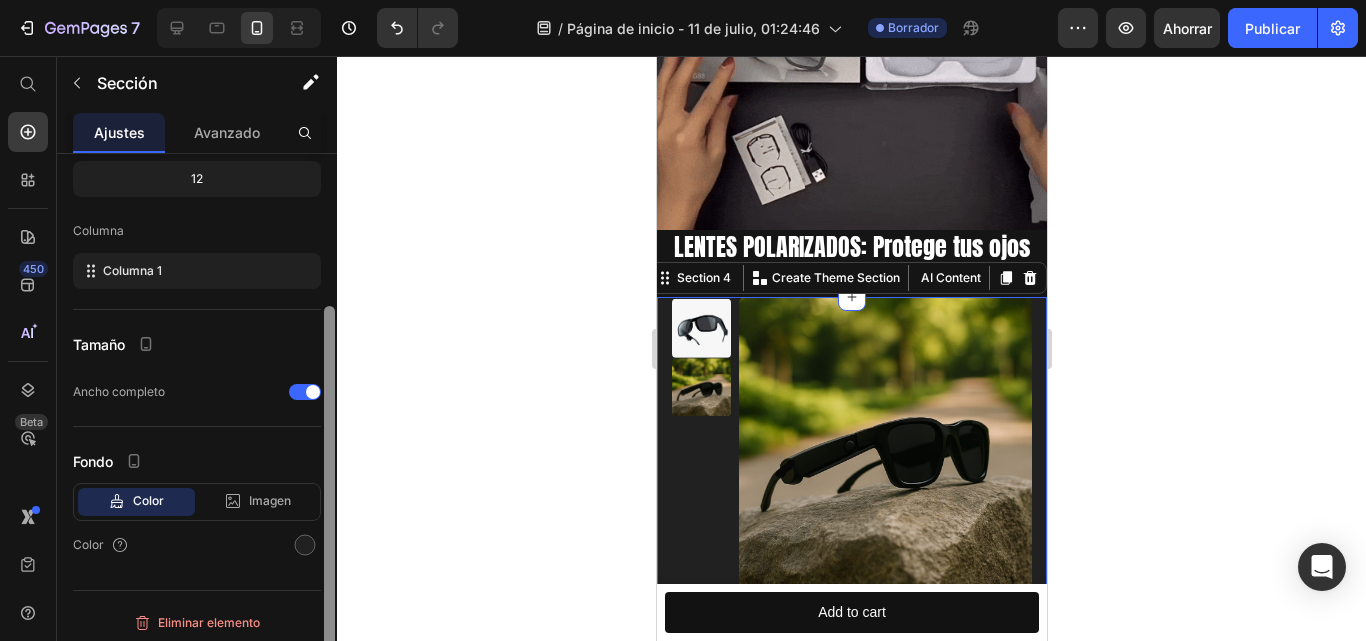 click at bounding box center [329, 499] 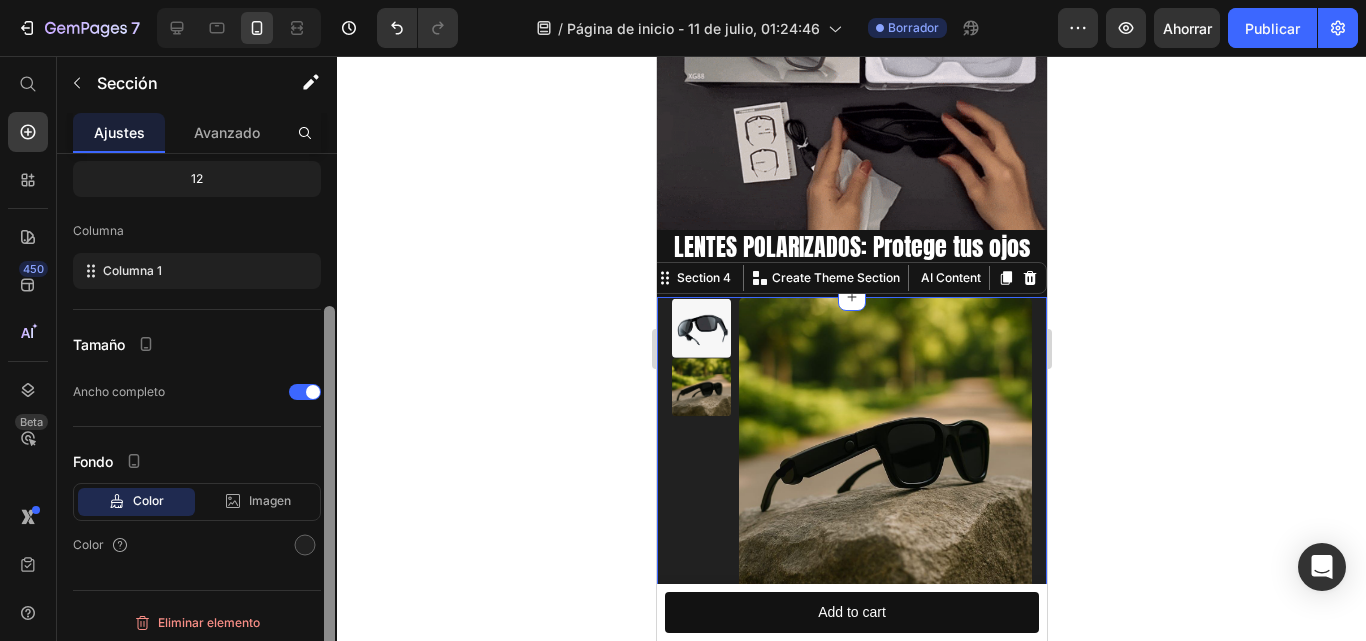 scroll, scrollTop: 220, scrollLeft: 0, axis: vertical 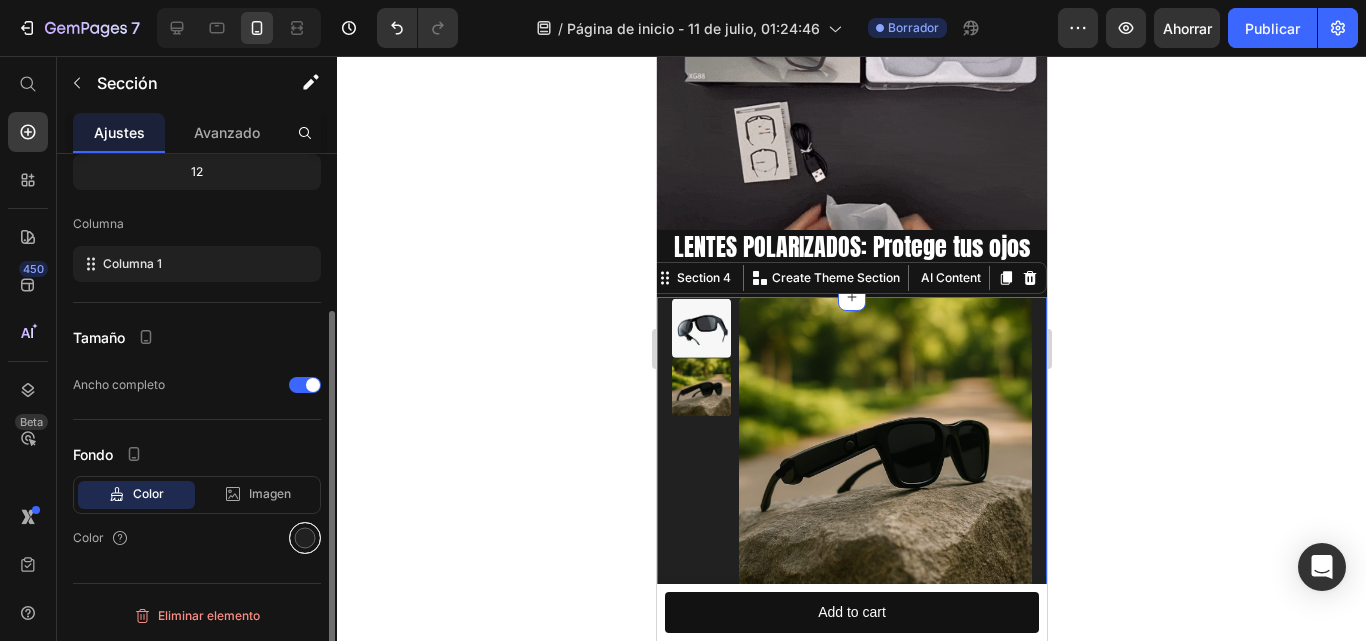 click at bounding box center [305, 538] 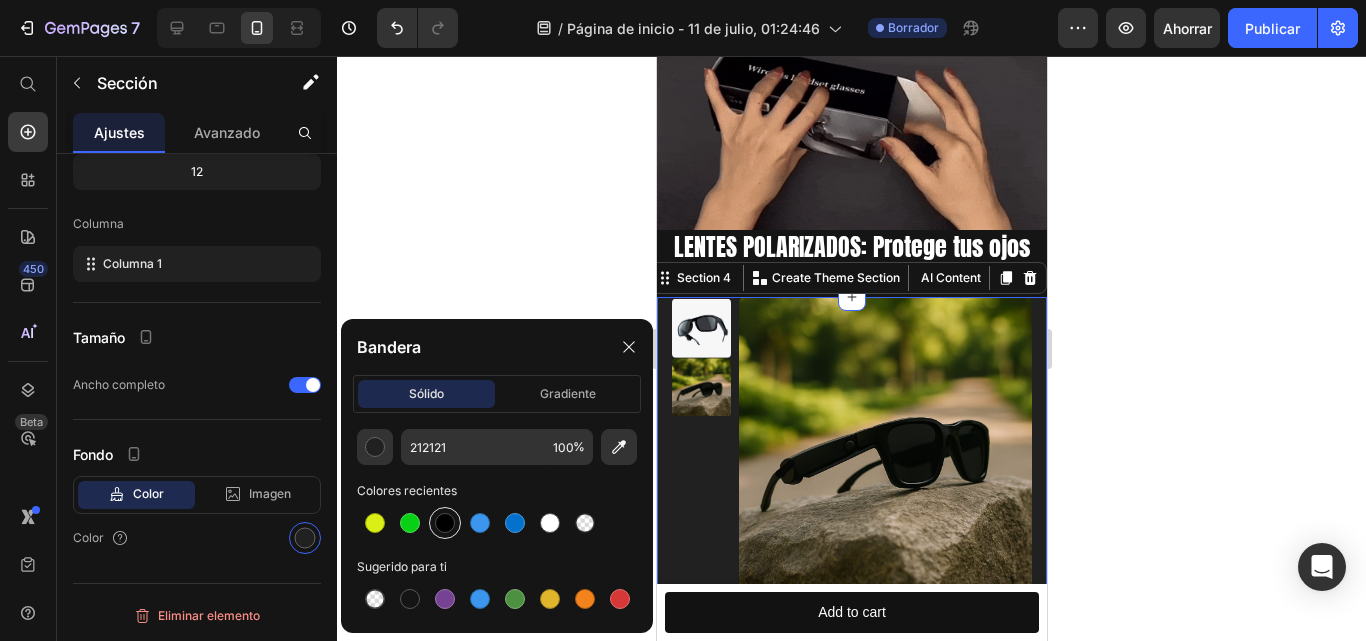 click at bounding box center (445, 523) 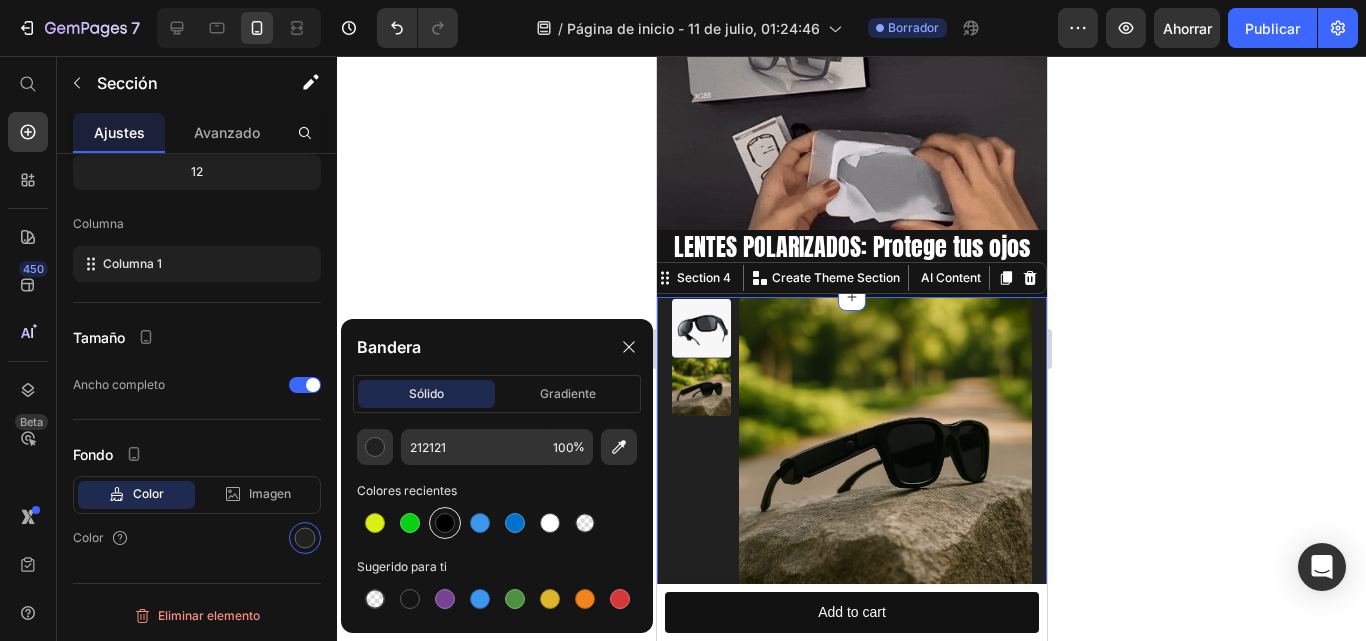 type on "000000" 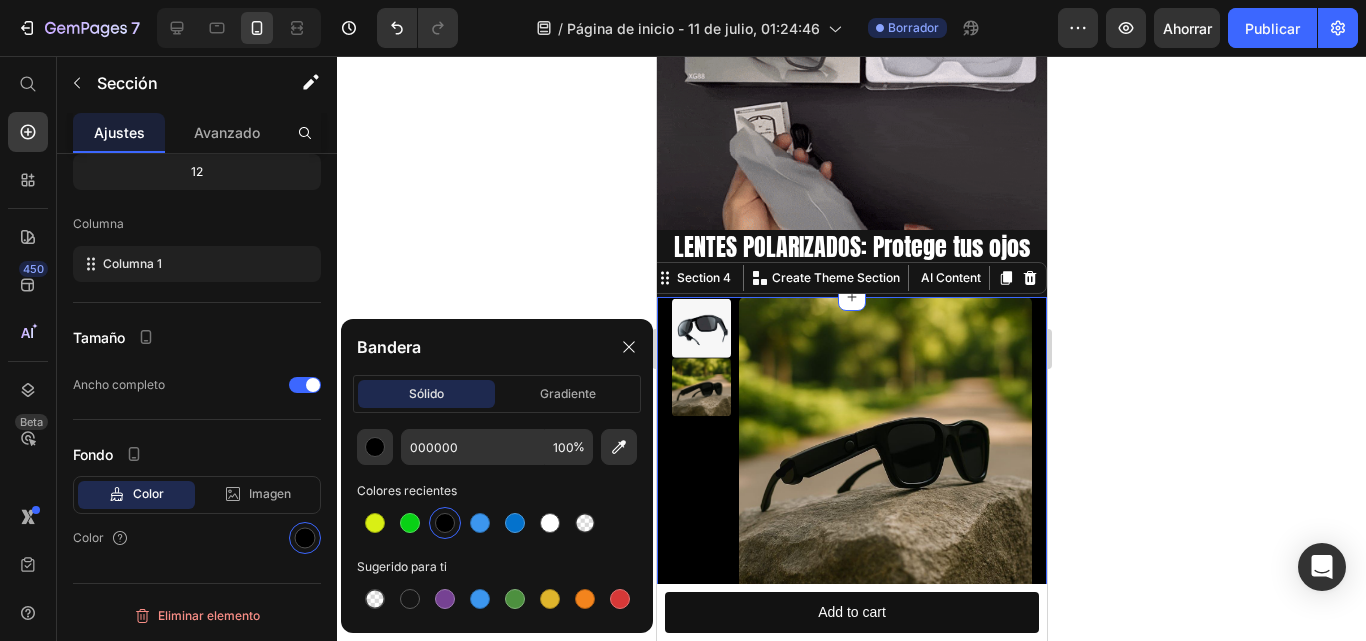 click 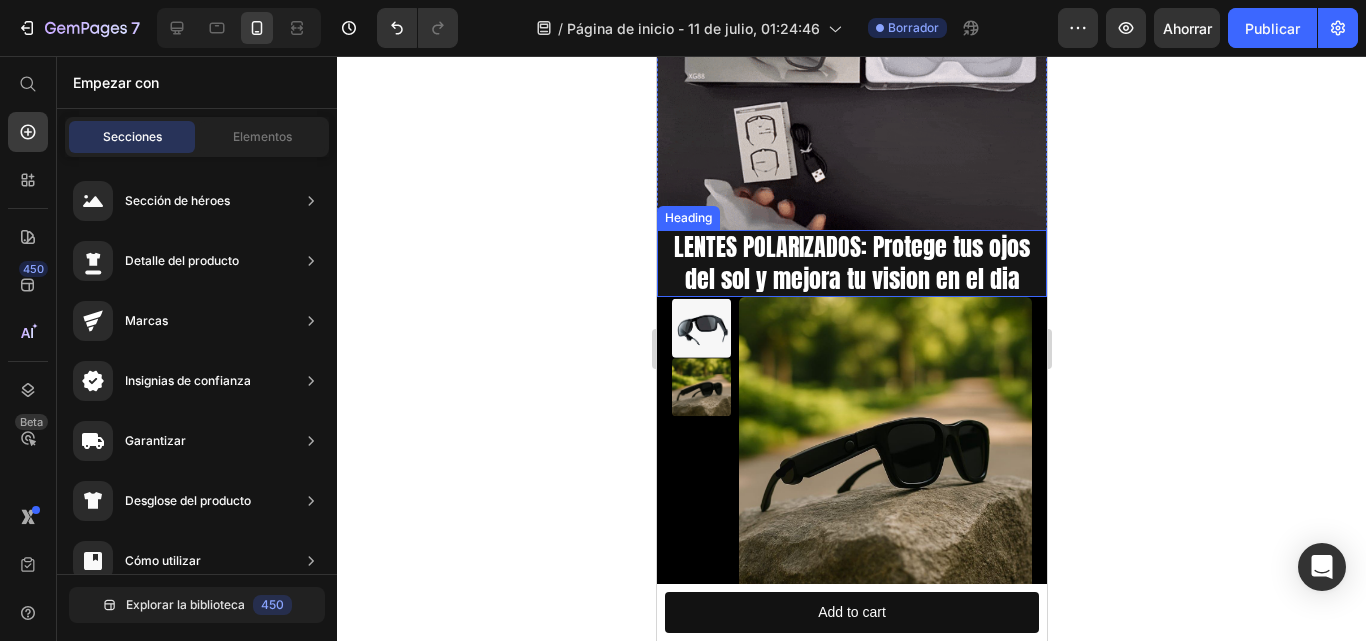 click on "LENTES POLARIZADOS: Protege tus ojos del sol y mejora tu vision en el dia" at bounding box center [851, 263] 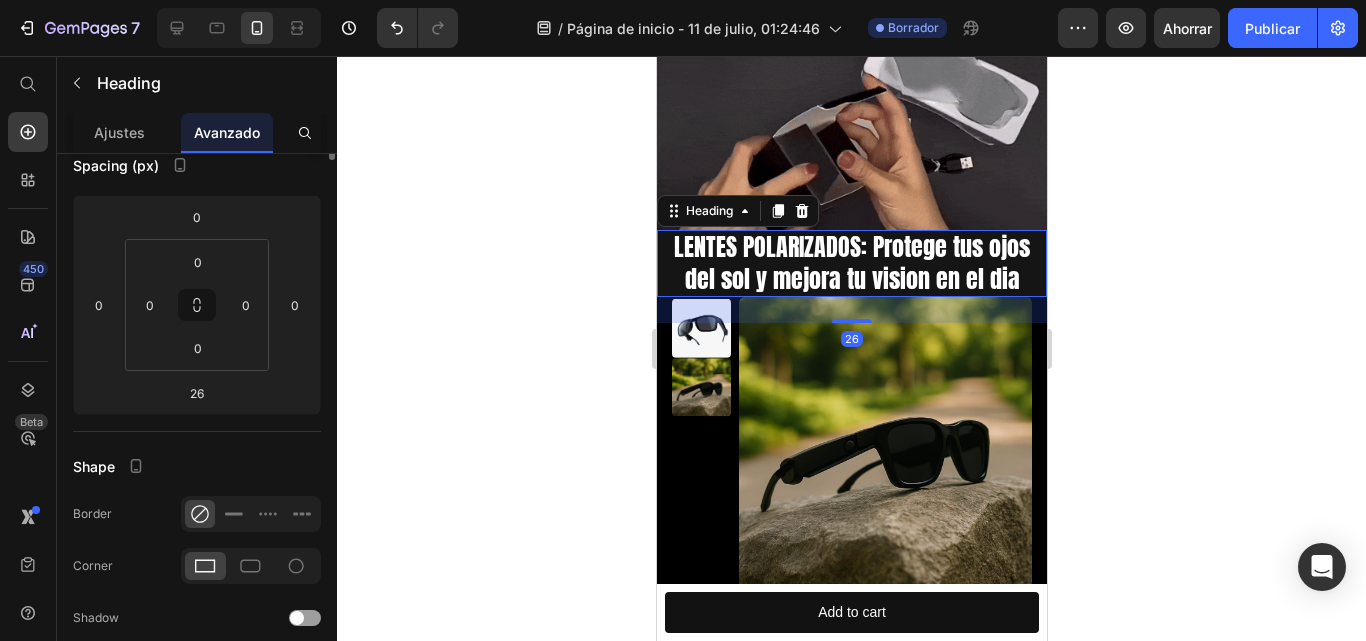 scroll, scrollTop: 0, scrollLeft: 0, axis: both 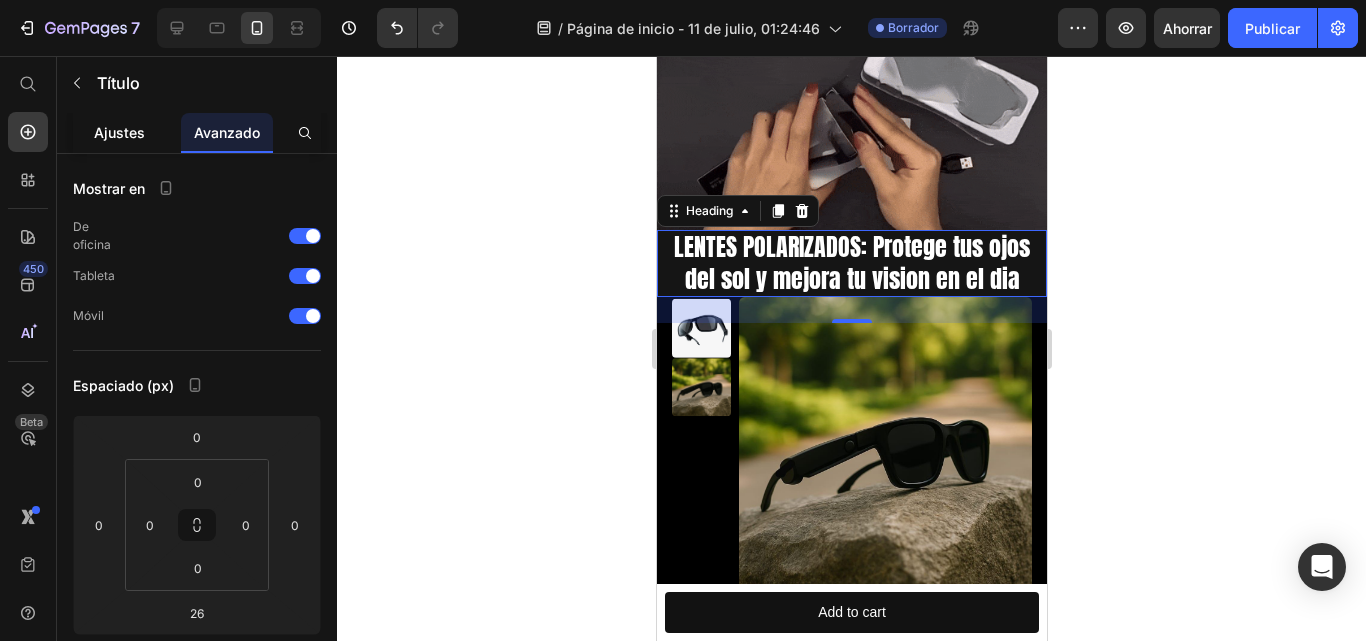 click on "Ajustes" at bounding box center [119, 132] 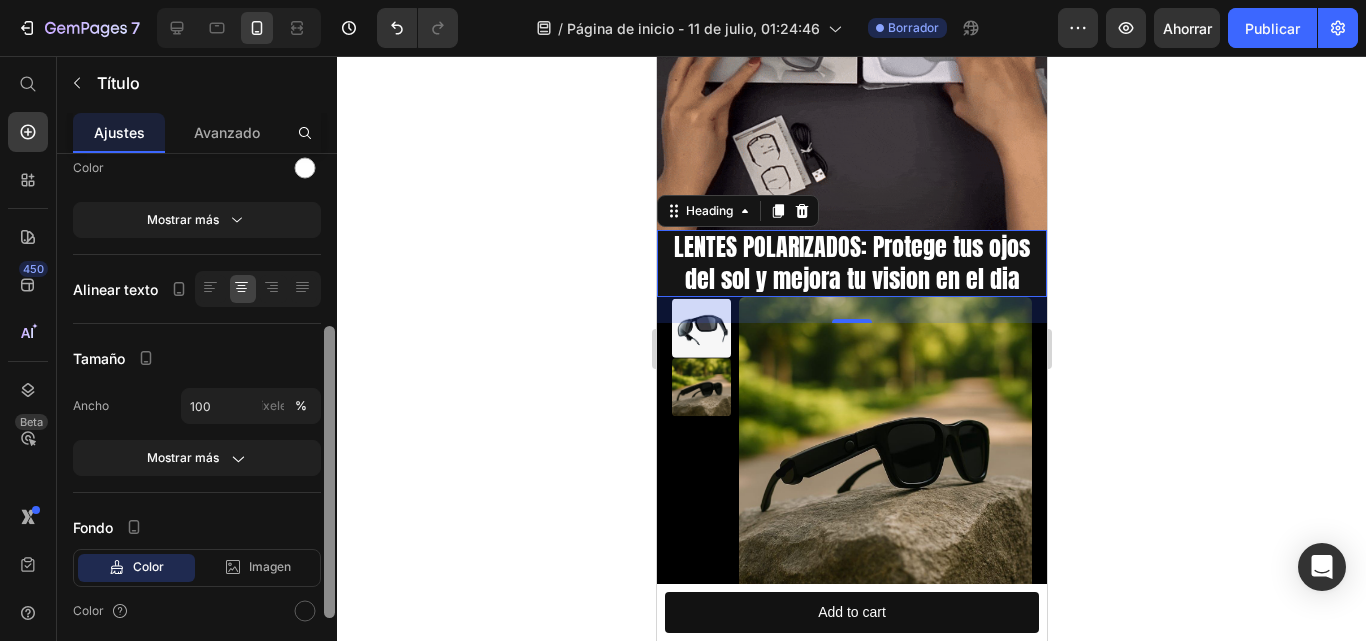 scroll, scrollTop: 308, scrollLeft: 0, axis: vertical 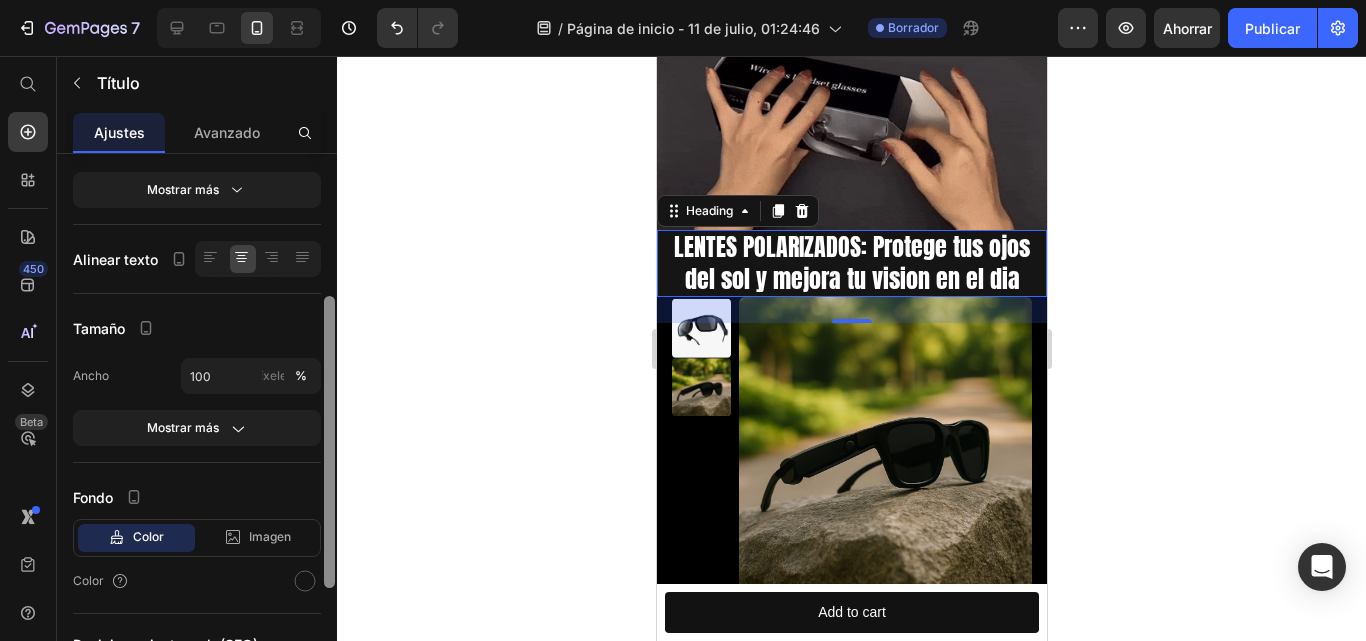 drag, startPoint x: 331, startPoint y: 221, endPoint x: 337, endPoint y: 386, distance: 165.10905 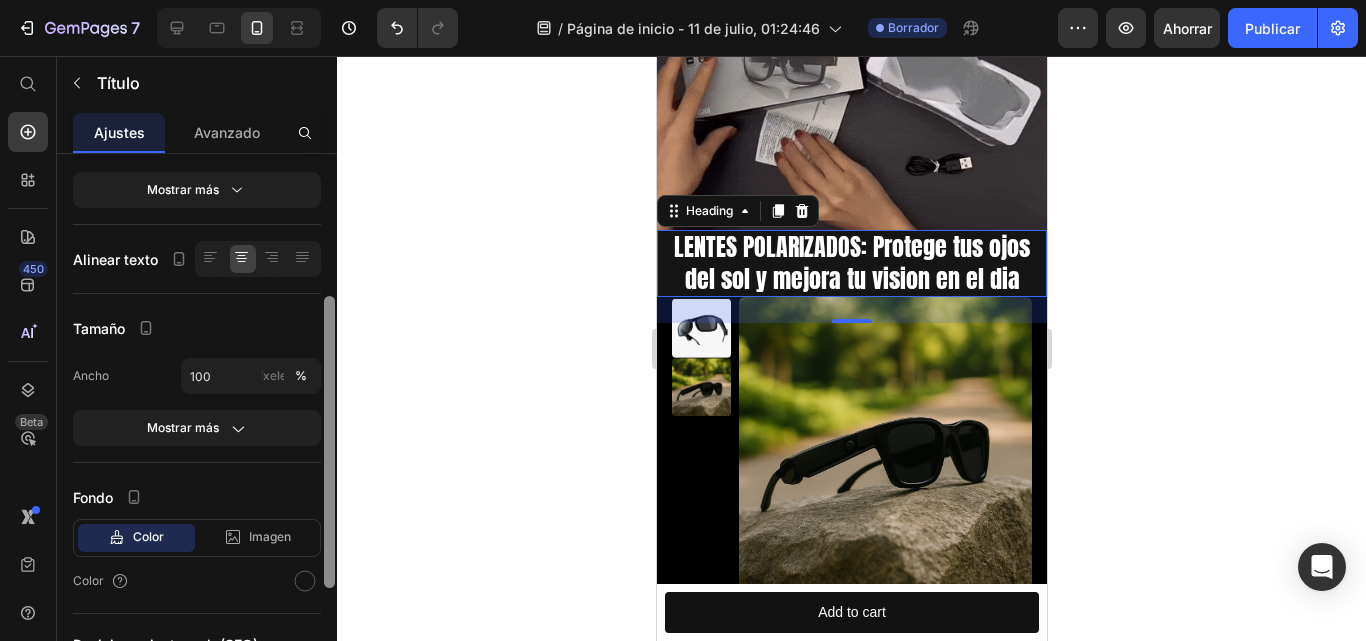 click on "7 / Página de inicio - 11 de julio, 01:24:46 Borrador Avance Ahorrar Publicar 450 Beta Empezar con Secciones Elementos Sección de héroes Detalle del producto Marcas Insignias de confianza Garantizar Desglose del producto Cómo utilizar Testimonios Comparar Manojo Preguntas frecuentes Prueba social Historia de la marca Lista de productos Recopilación Lista de blogs Contacto Sticky Añadir al carrito Pie de página personalizado Explorar la biblioteca 450 Disposición
Fila
Fila
Fila
Fila Texto
Título
Bloque de texto Botón
Botón
Botón" 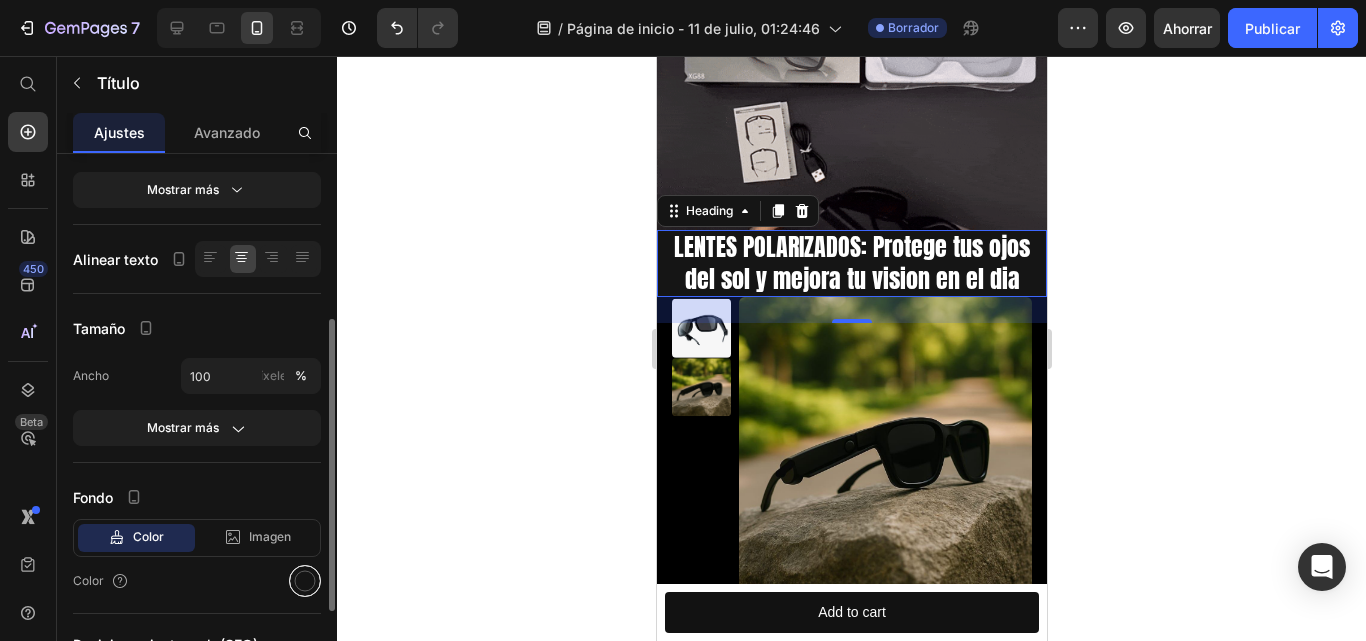 click at bounding box center (305, 581) 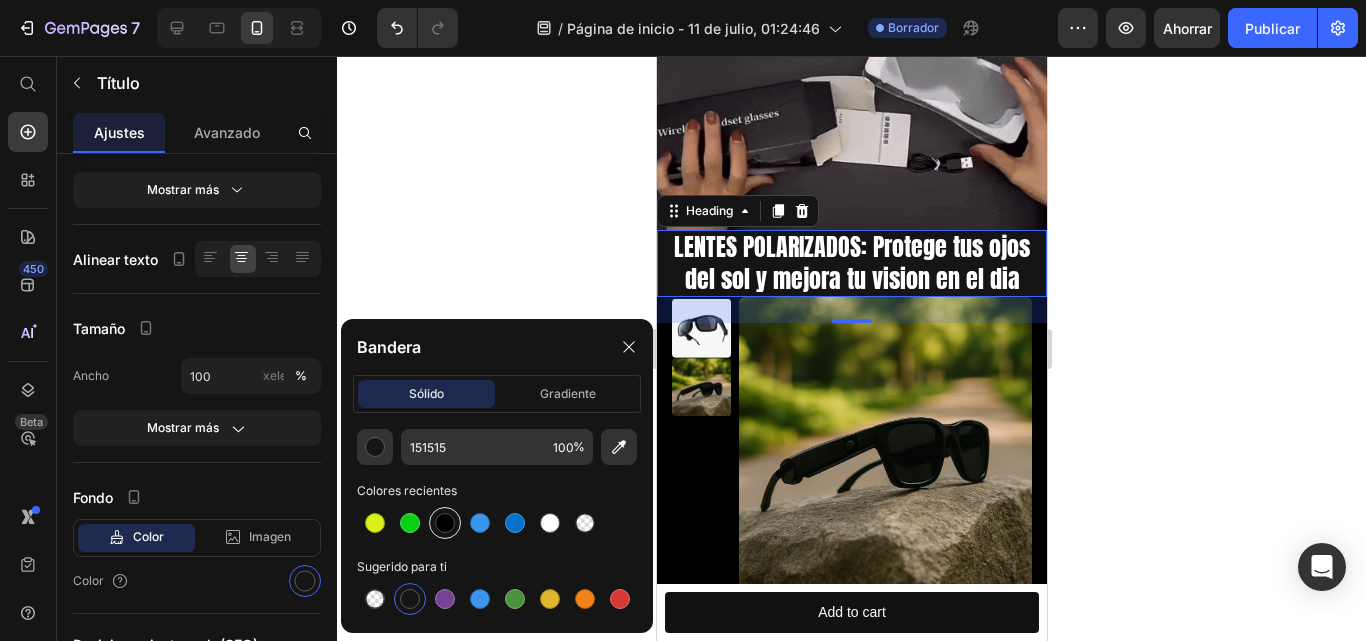 click at bounding box center (445, 523) 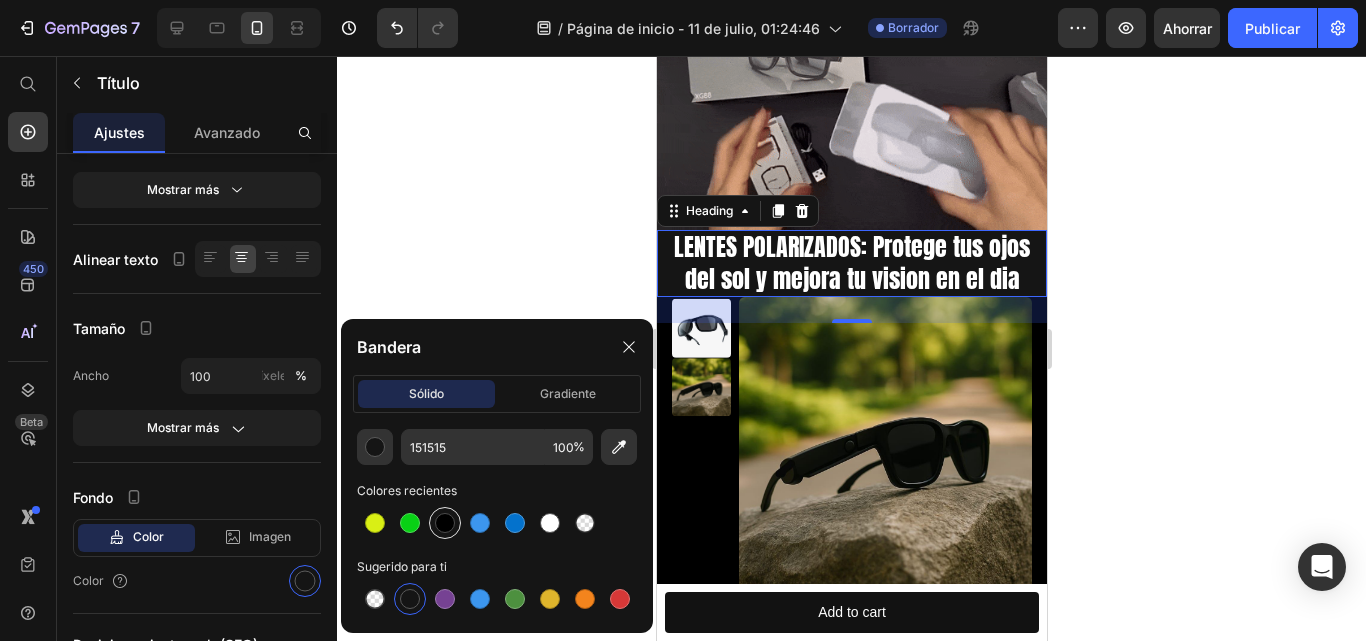 type on "000000" 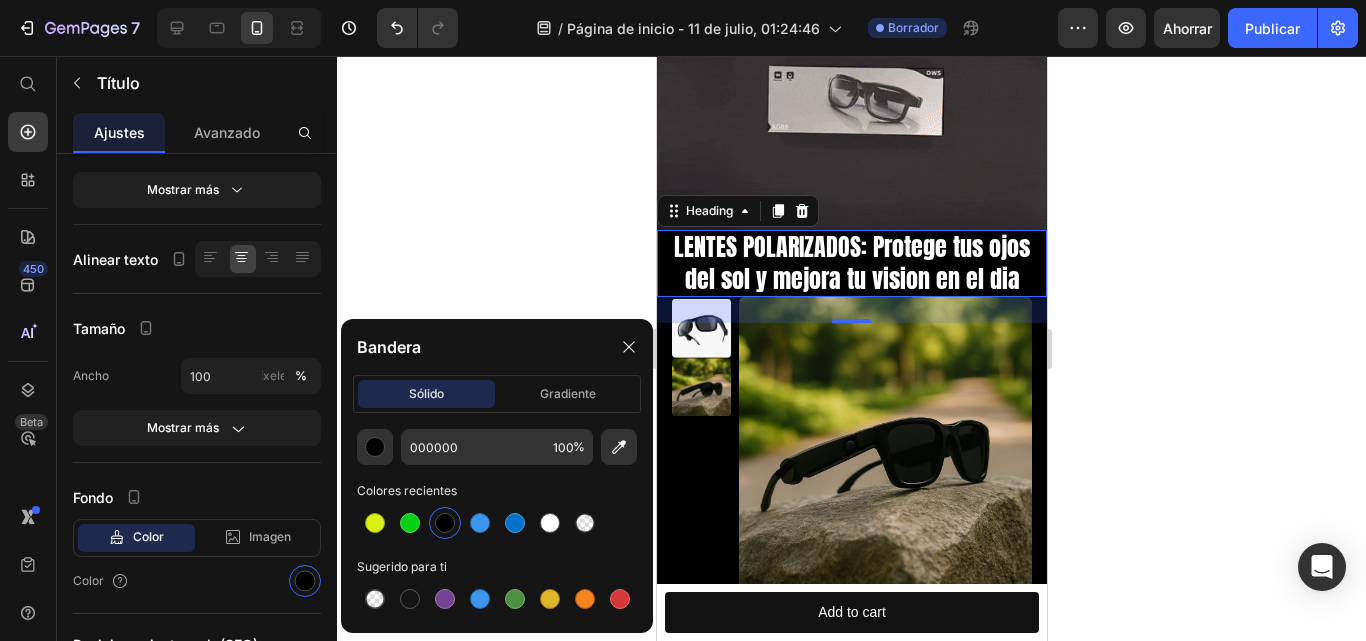 click 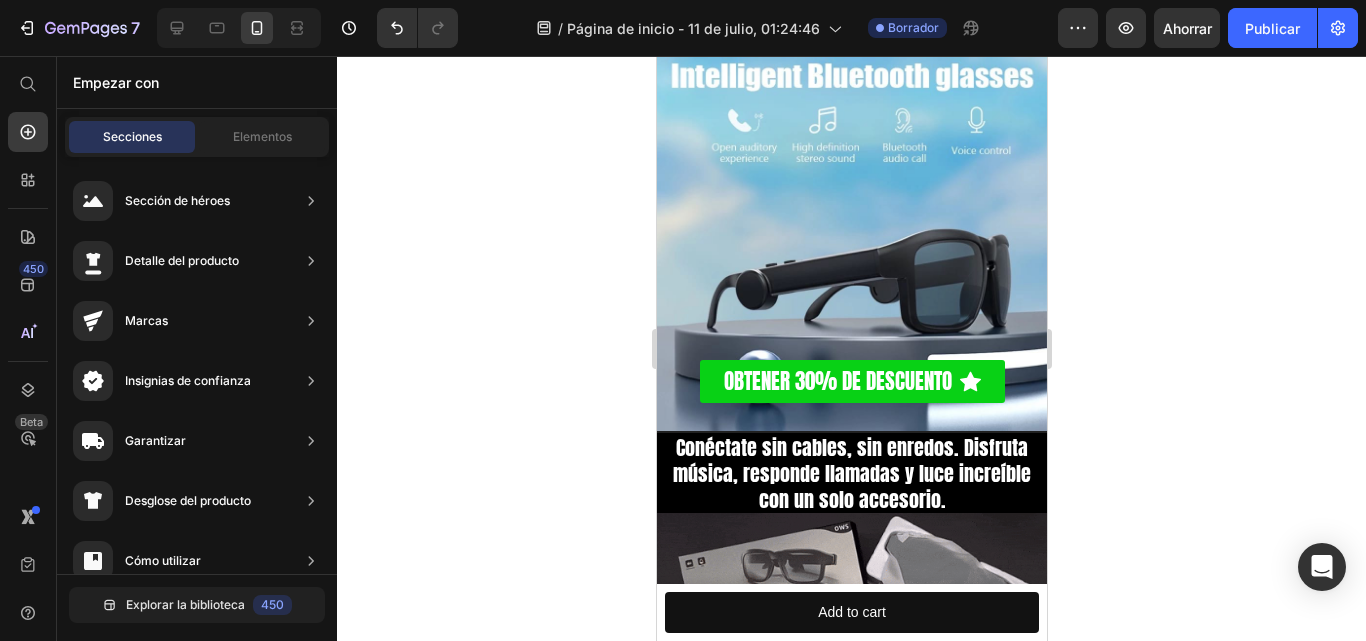 scroll, scrollTop: 0, scrollLeft: 0, axis: both 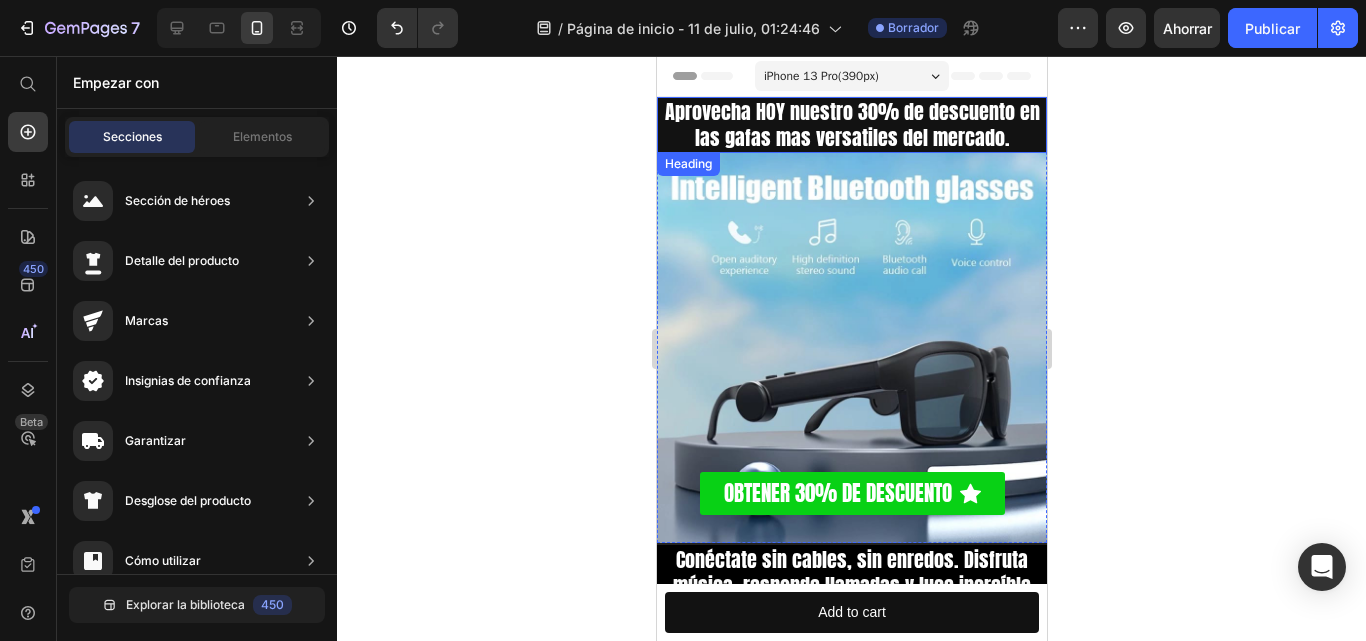 click on "⁠⁠⁠⁠⁠⁠⁠ Aprovecha HOY nuestro 30% de descuento en las gafas mas versatiles del mercado." at bounding box center [851, 125] 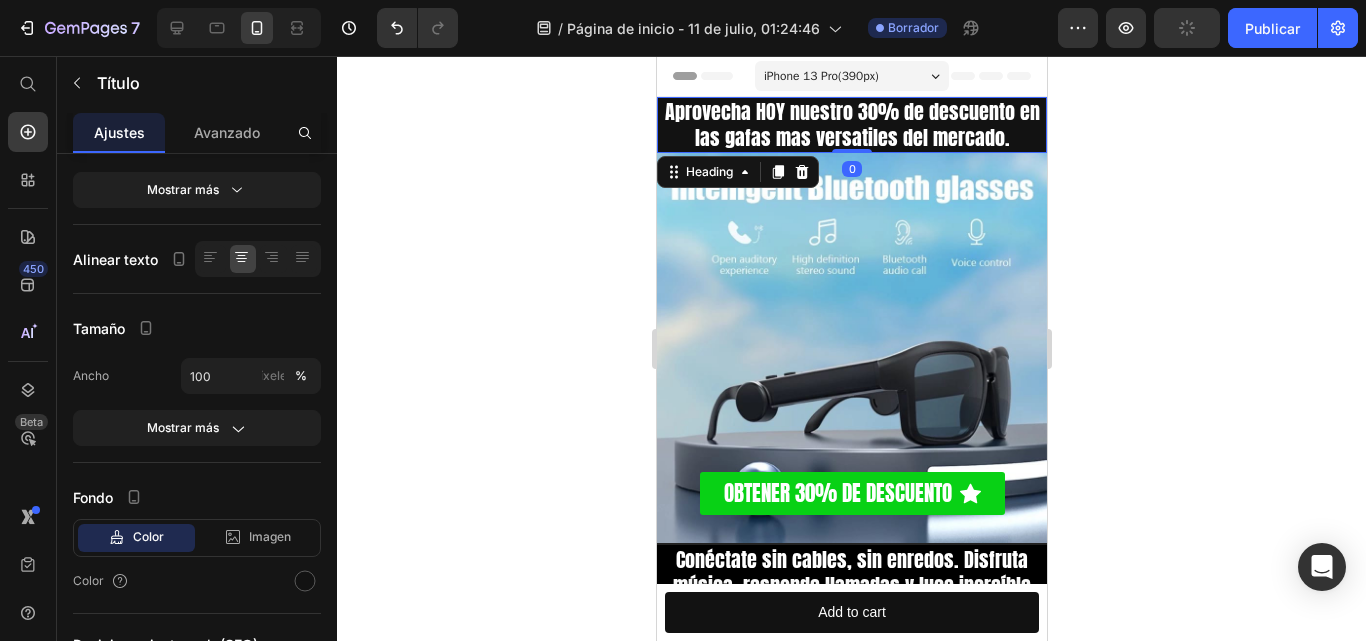 click at bounding box center [305, 581] 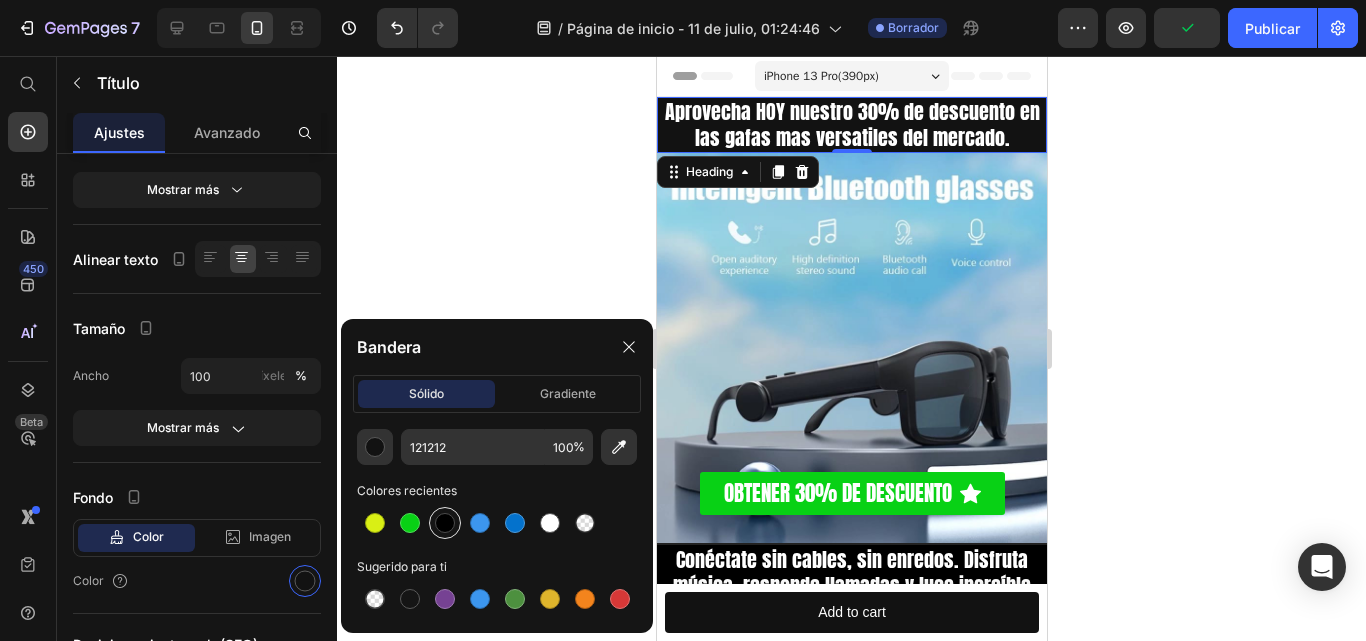click at bounding box center (445, 523) 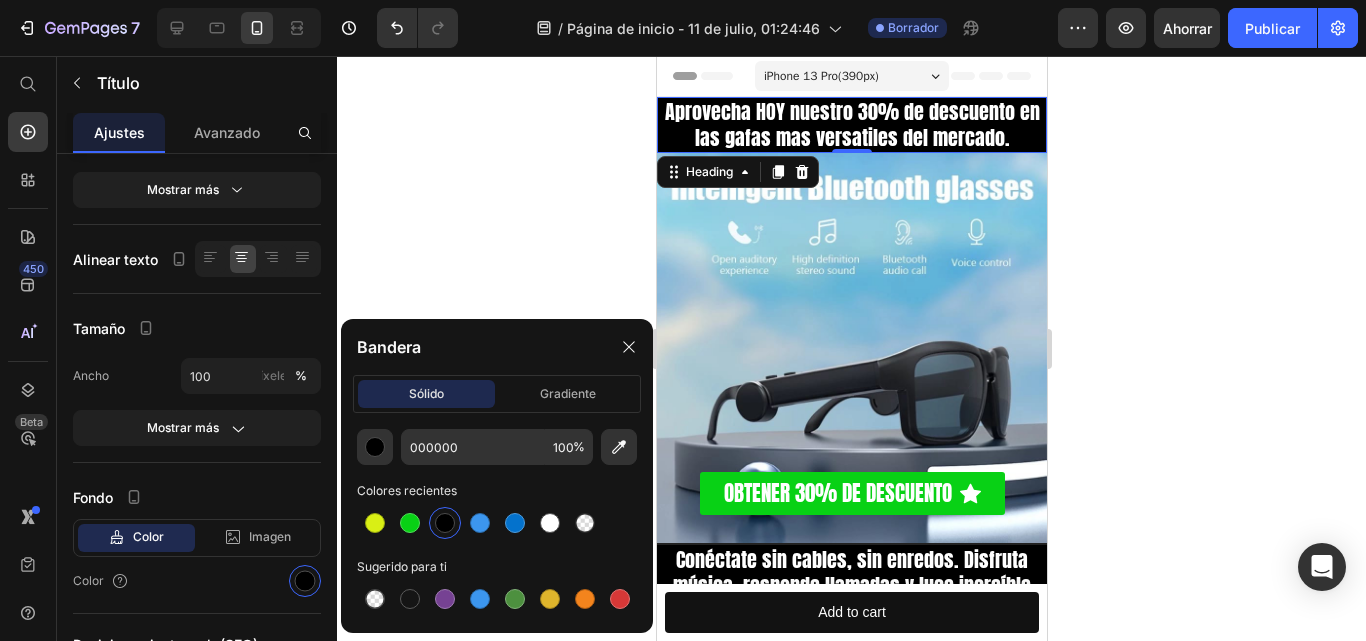 click 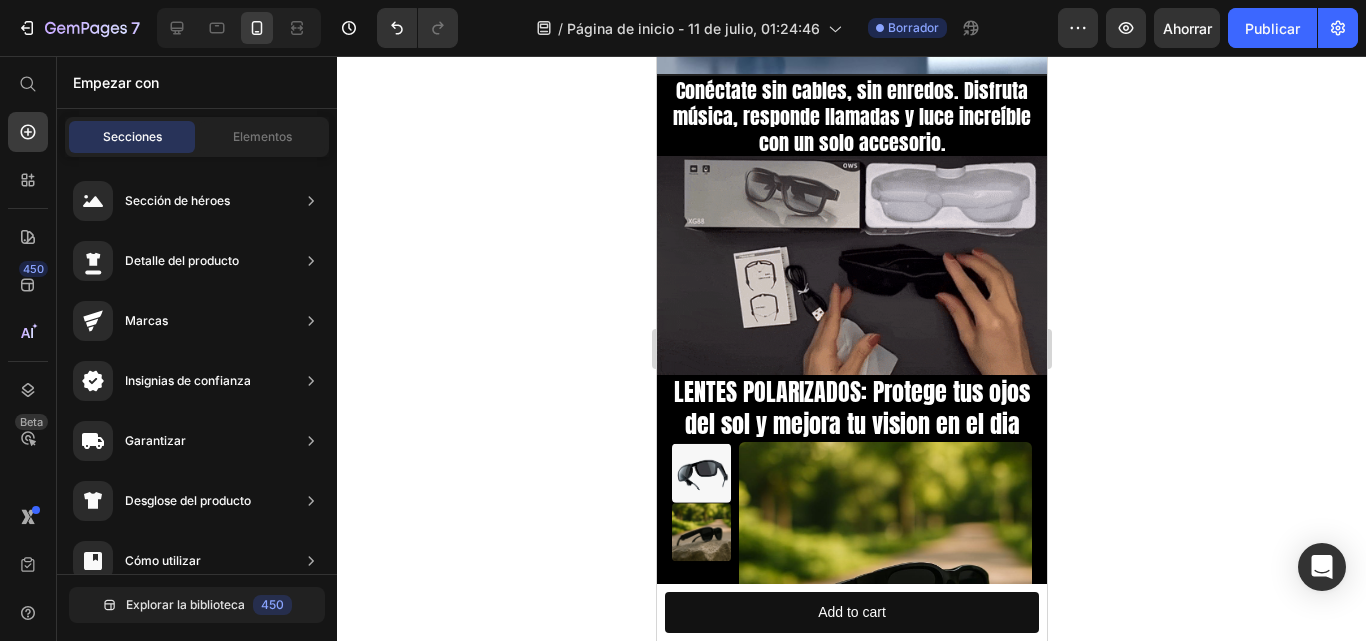 scroll, scrollTop: 420, scrollLeft: 0, axis: vertical 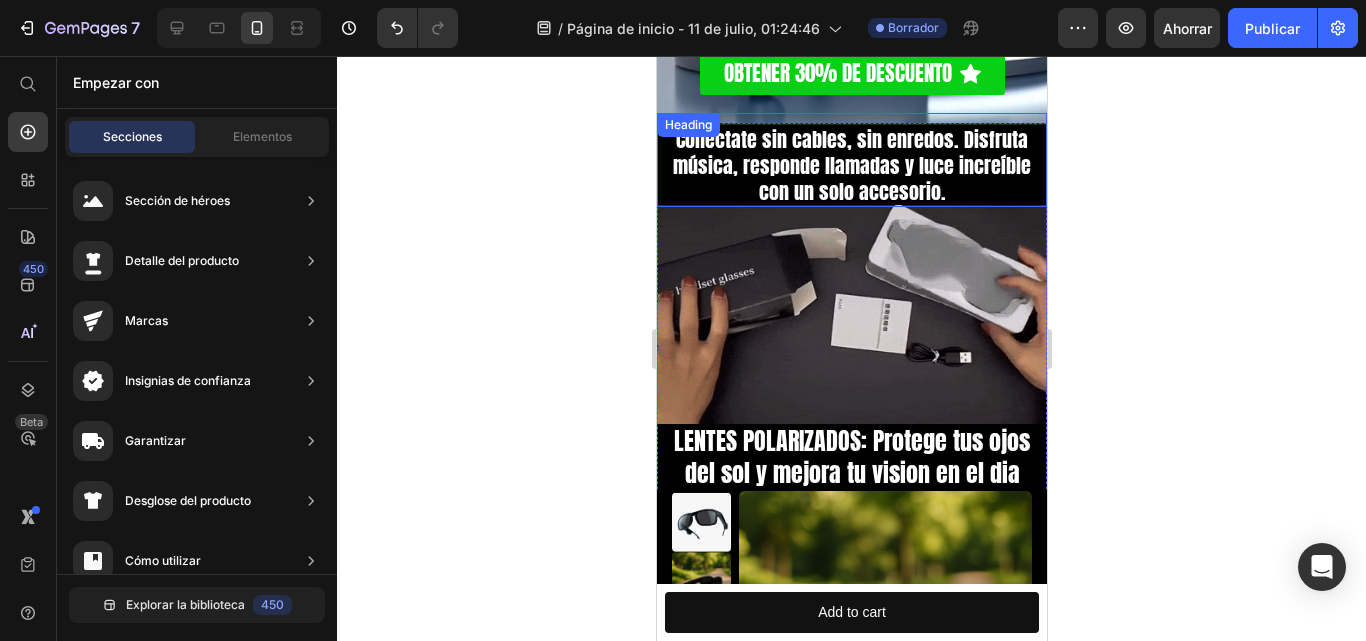 click on "⁠⁠⁠⁠⁠⁠⁠ Conéctate sin cables, sin enredos. Disfruta música, responde llamadas y luce increíble con un solo accesorio." at bounding box center [851, 166] 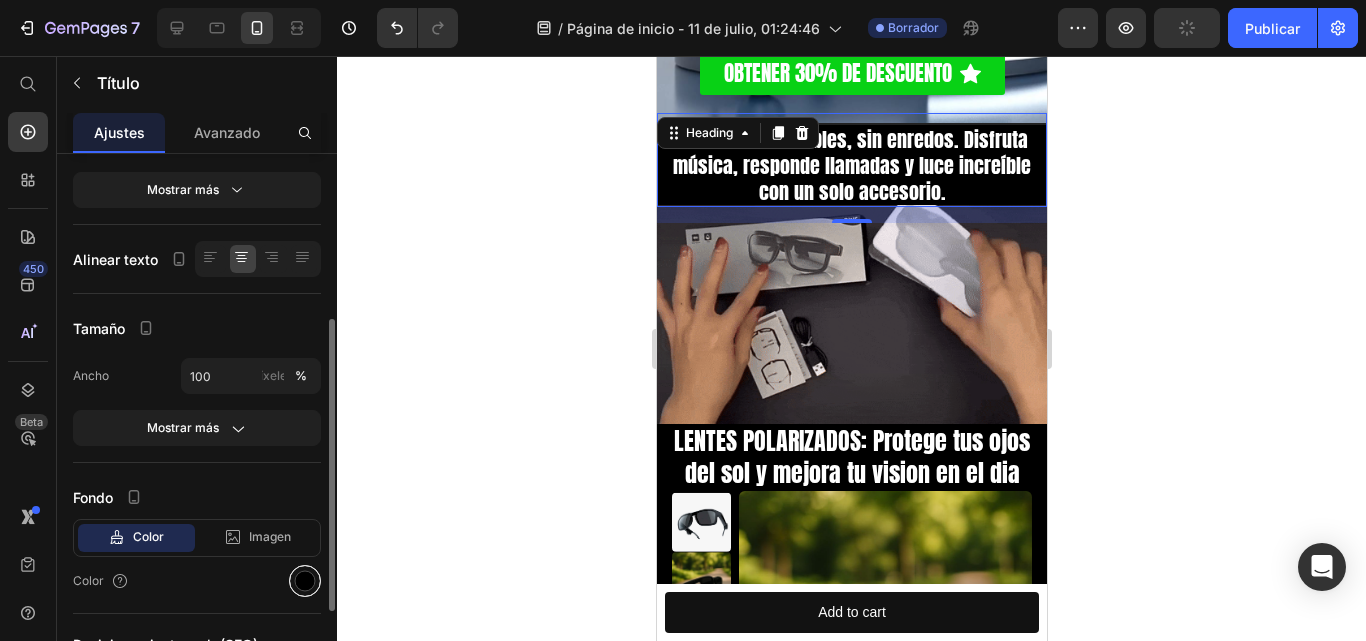 click at bounding box center [305, 581] 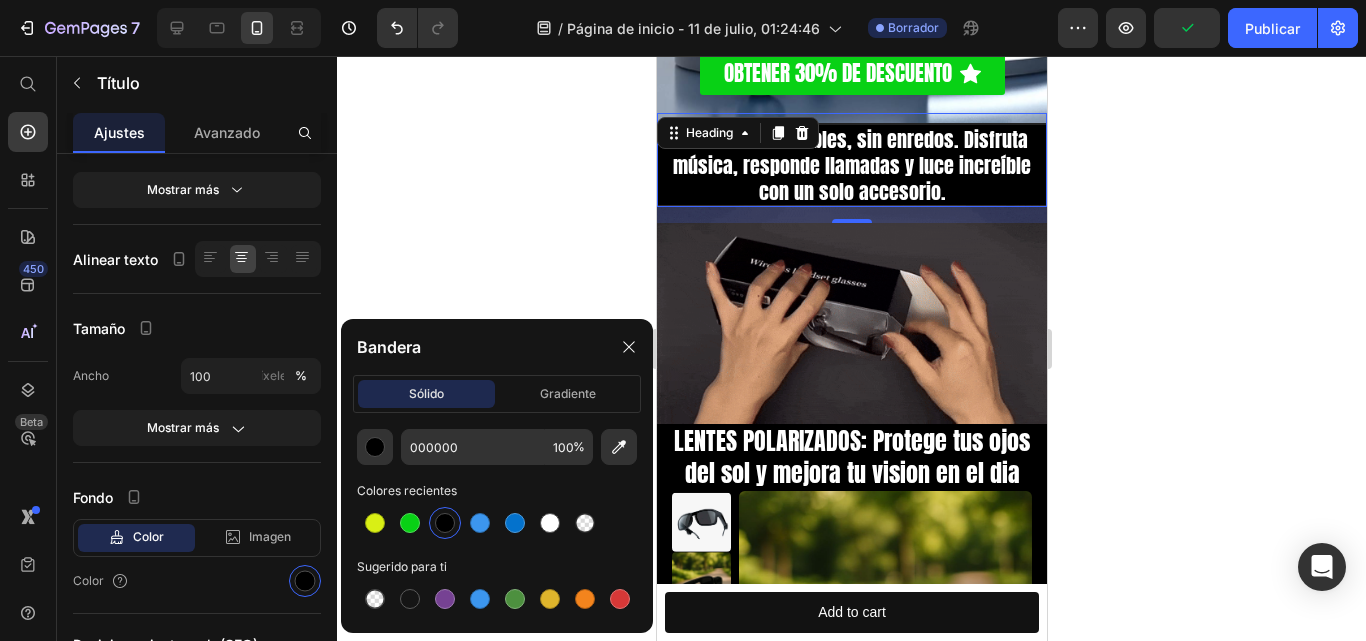 click at bounding box center [445, 523] 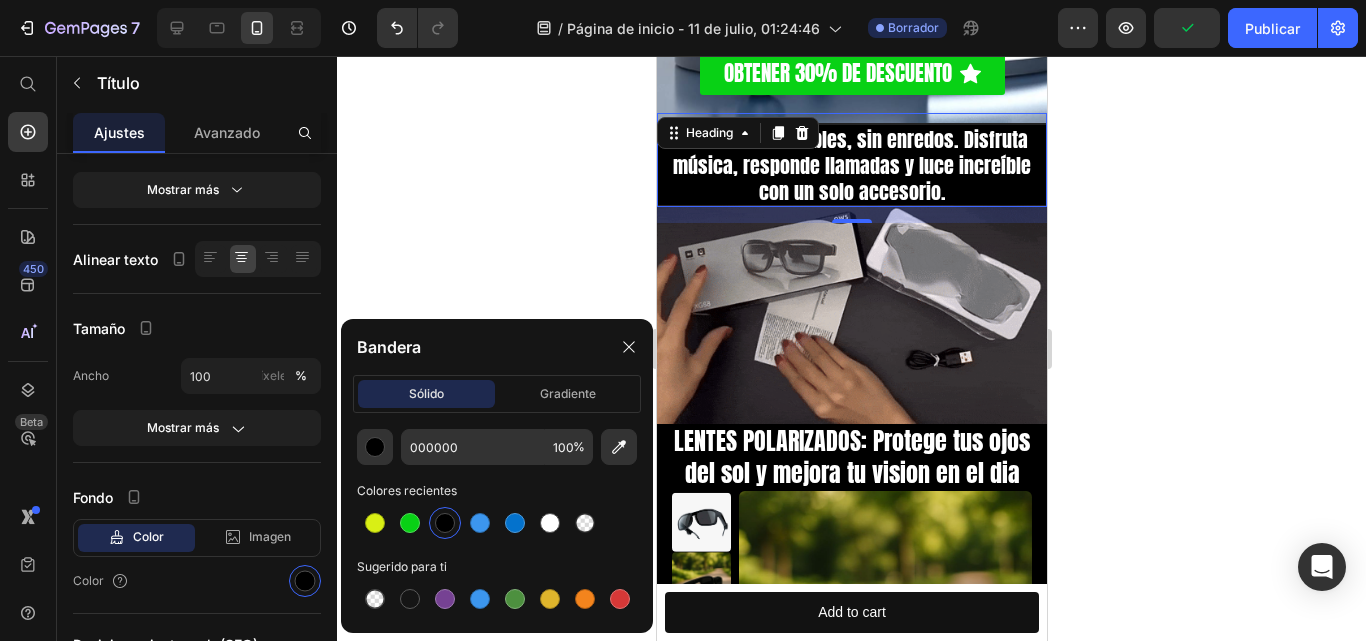 click 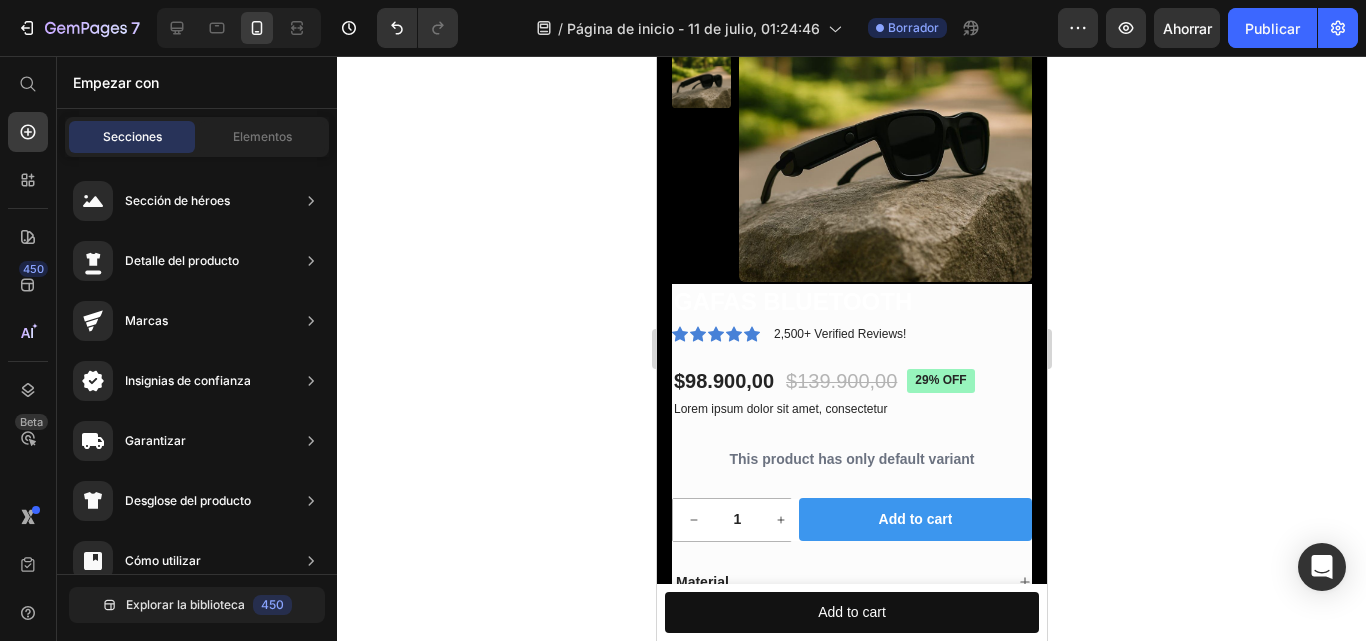 scroll, scrollTop: 938, scrollLeft: 0, axis: vertical 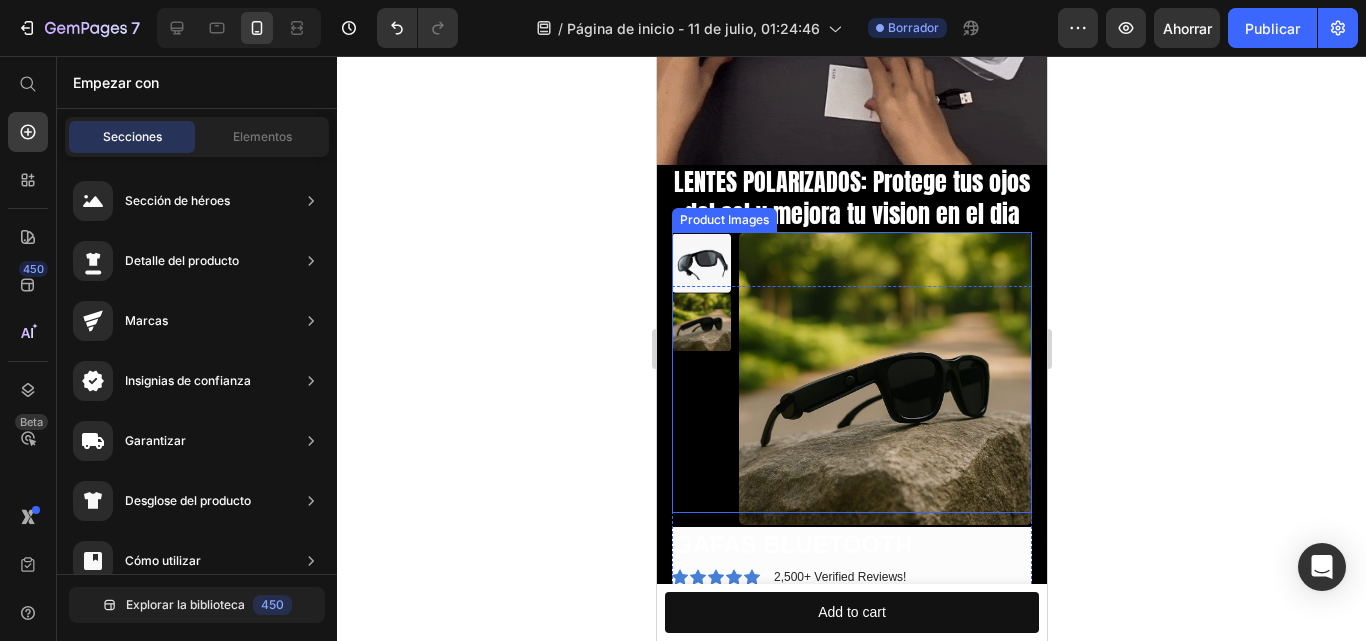 click on "Product Images" at bounding box center [723, 220] 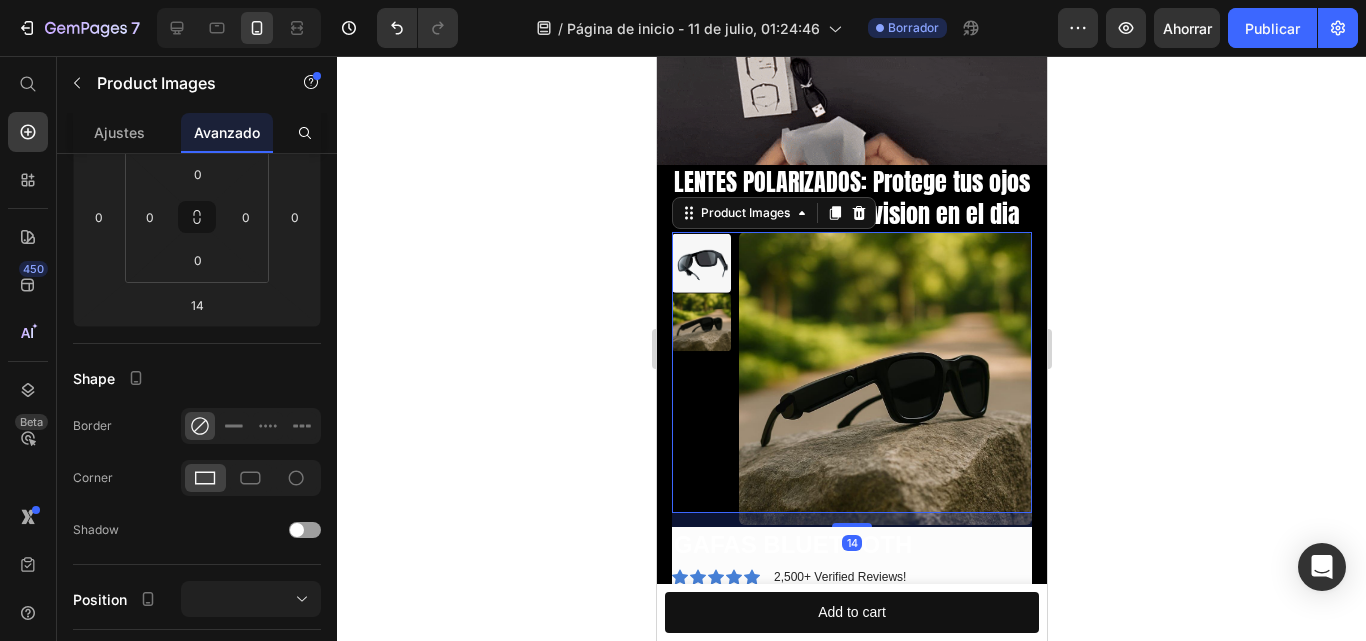 scroll, scrollTop: 0, scrollLeft: 0, axis: both 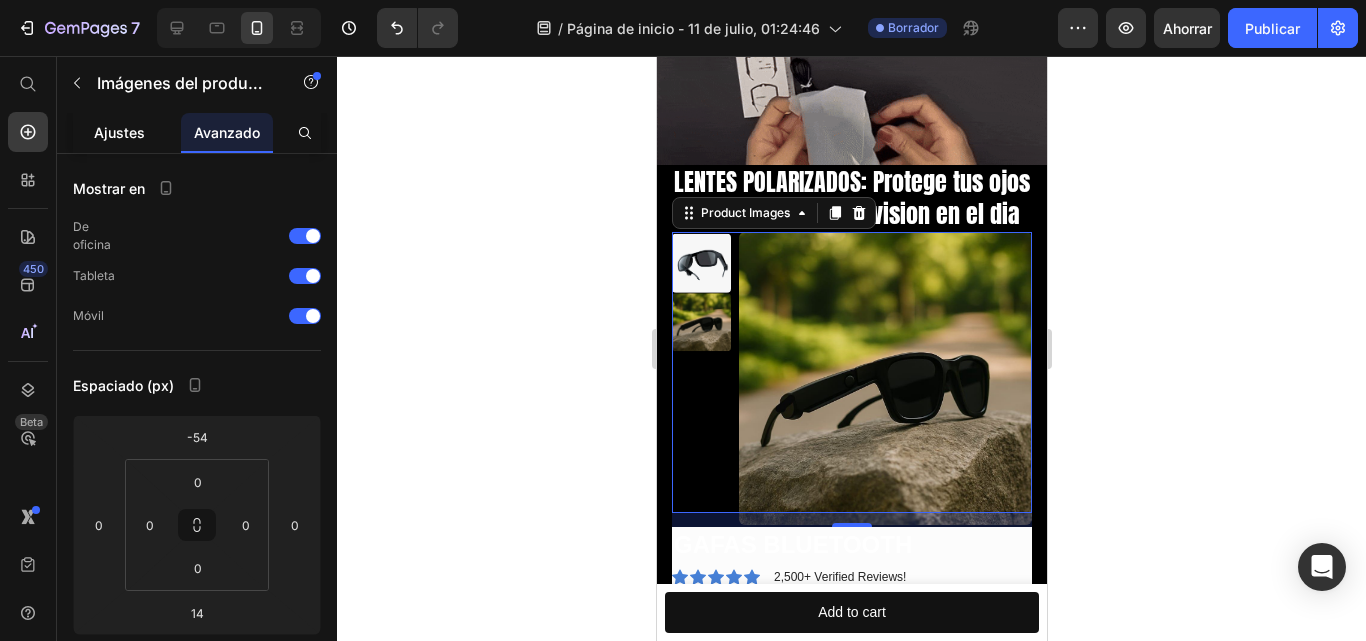 click on "Ajustes" at bounding box center [119, 132] 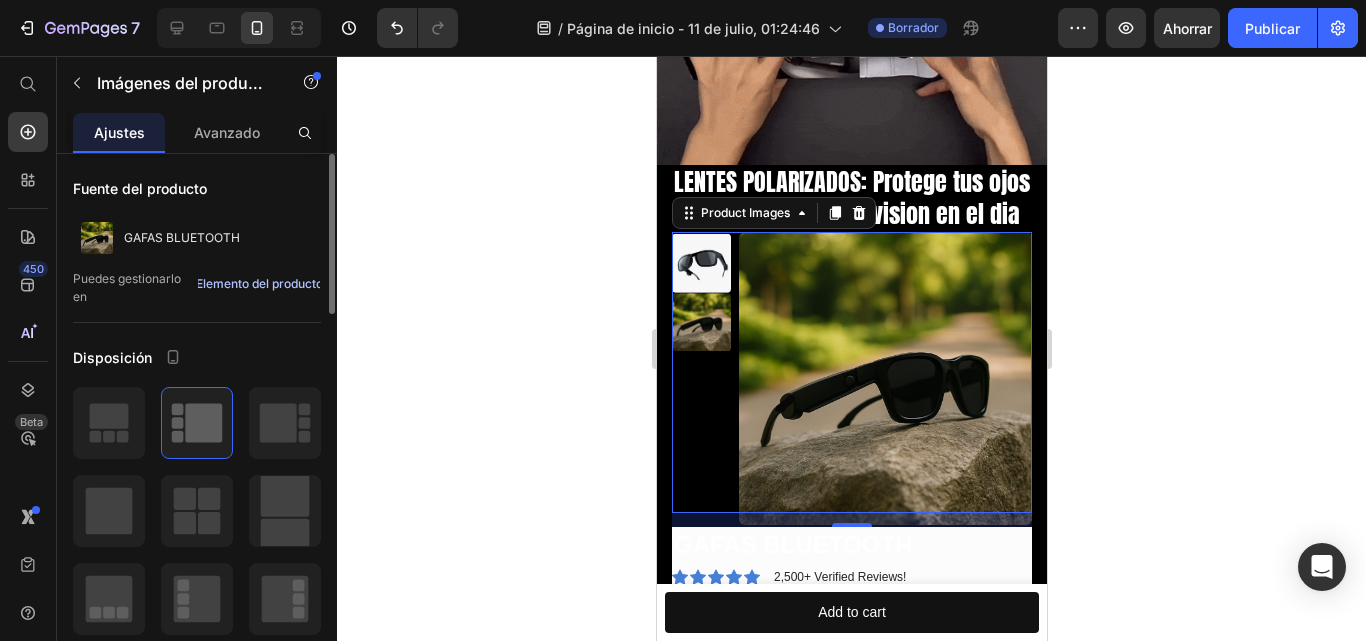 click on "Elemento del producto" at bounding box center [259, 283] 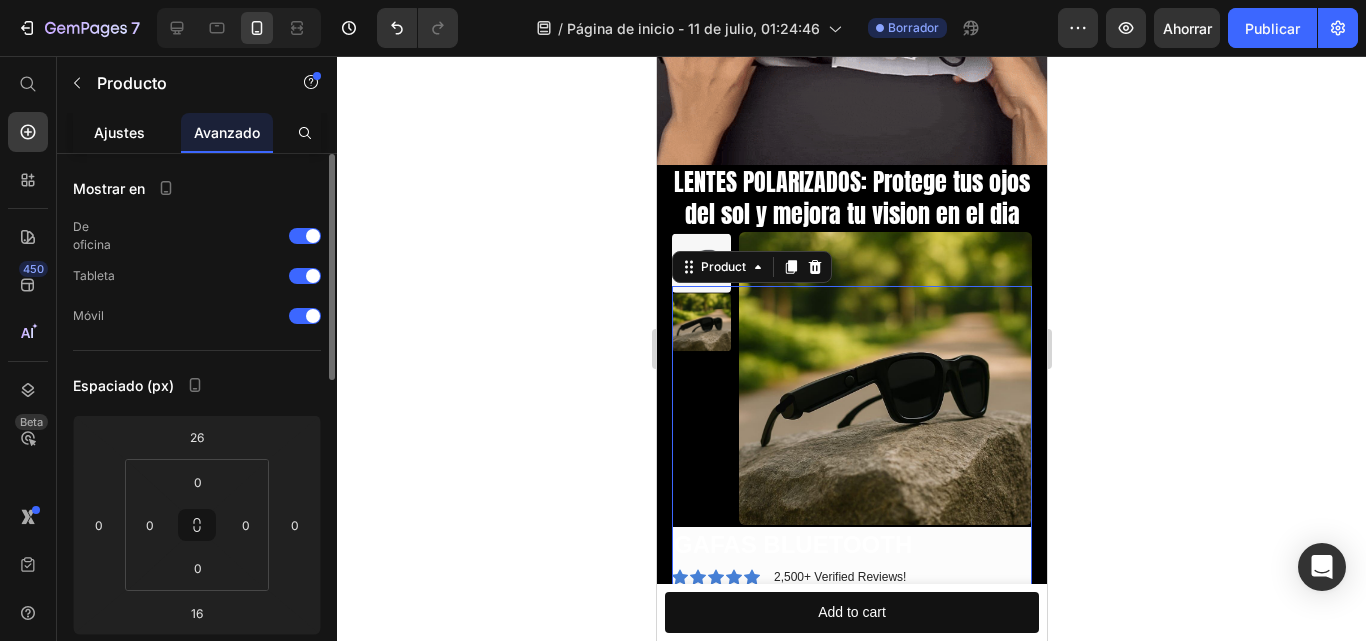 click on "Ajustes" at bounding box center (119, 132) 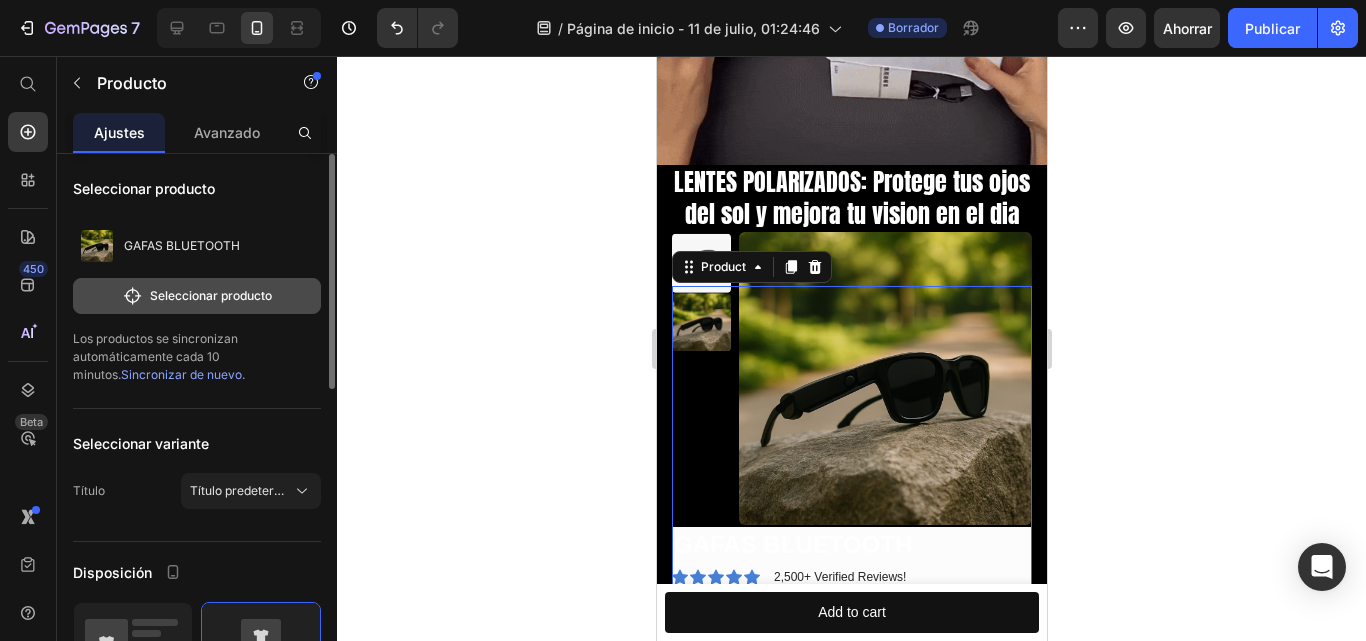 click on "Seleccionar producto" at bounding box center (211, 295) 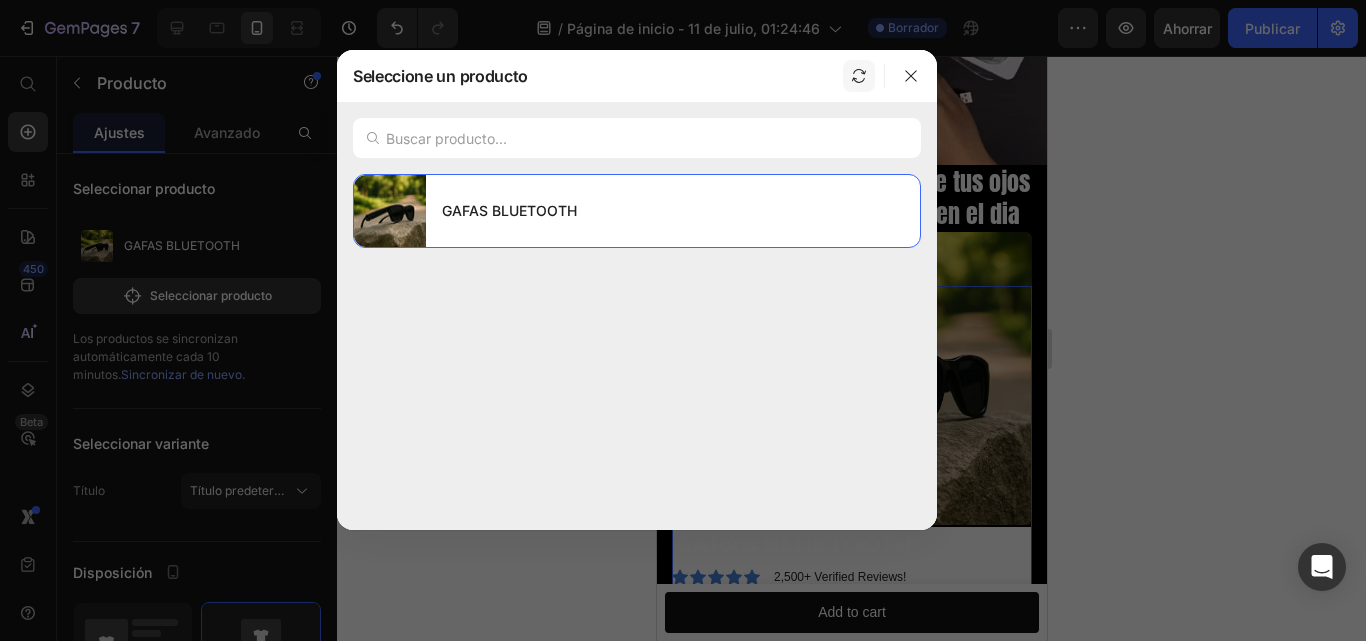 click 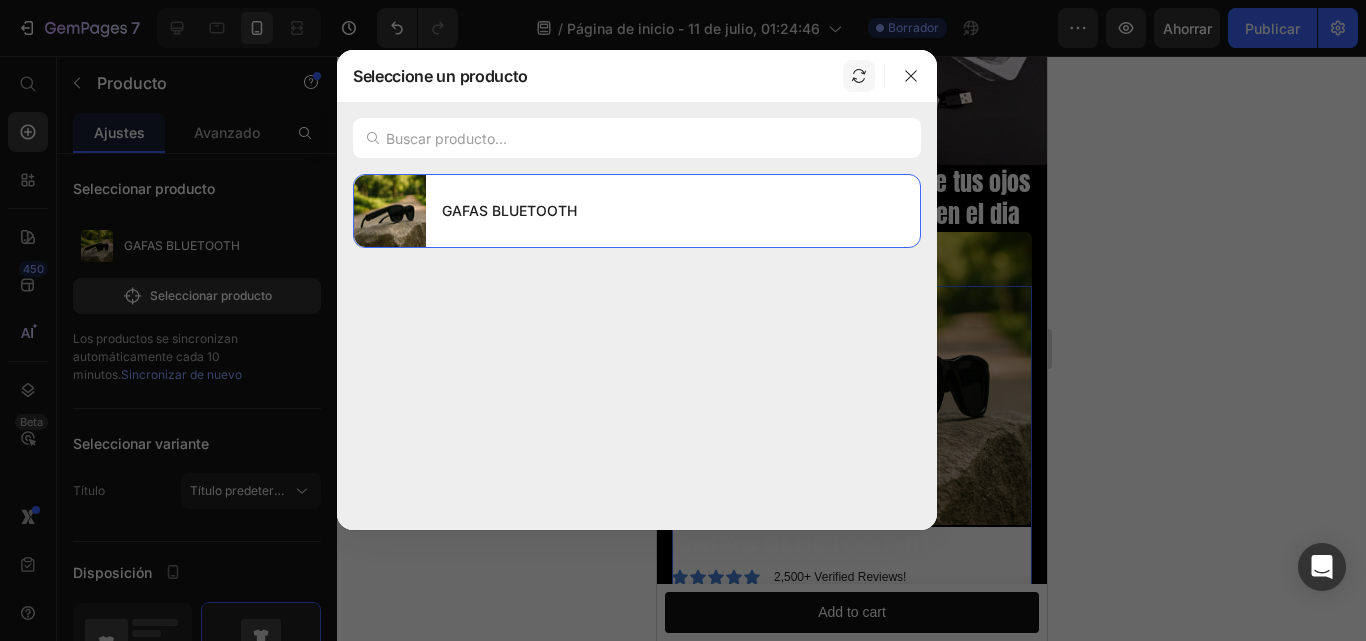 click 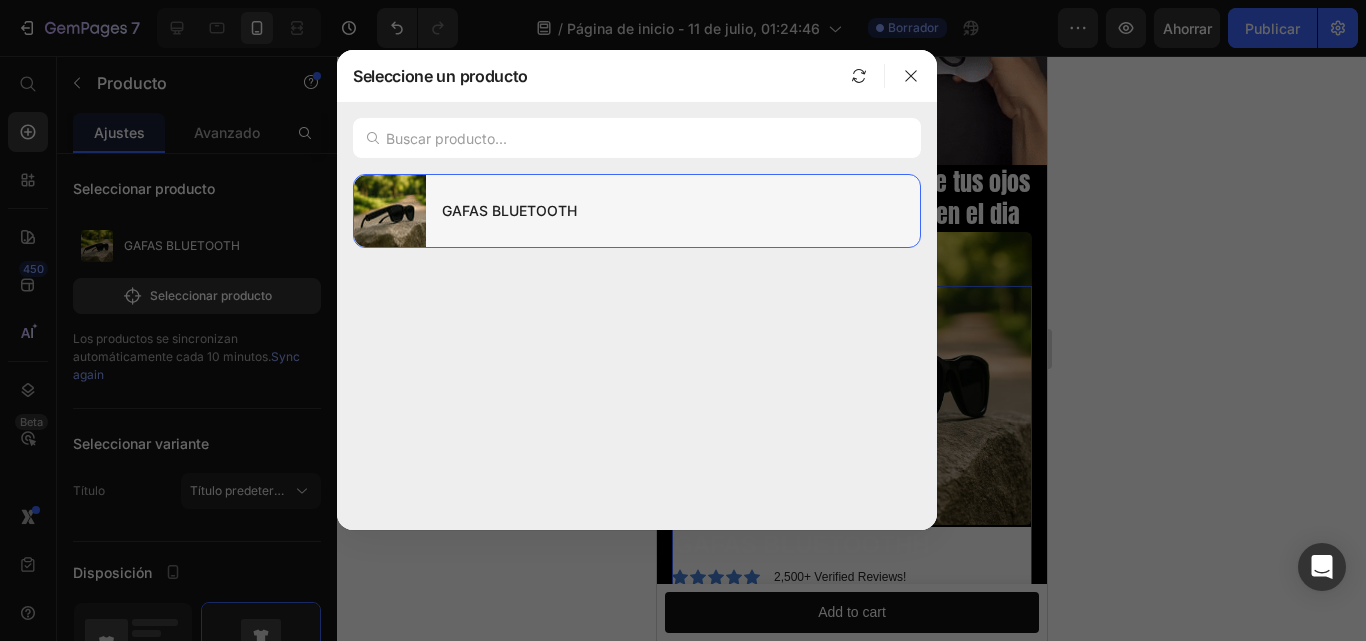 click on "GAFAS BLUETOOTH" at bounding box center (509, 210) 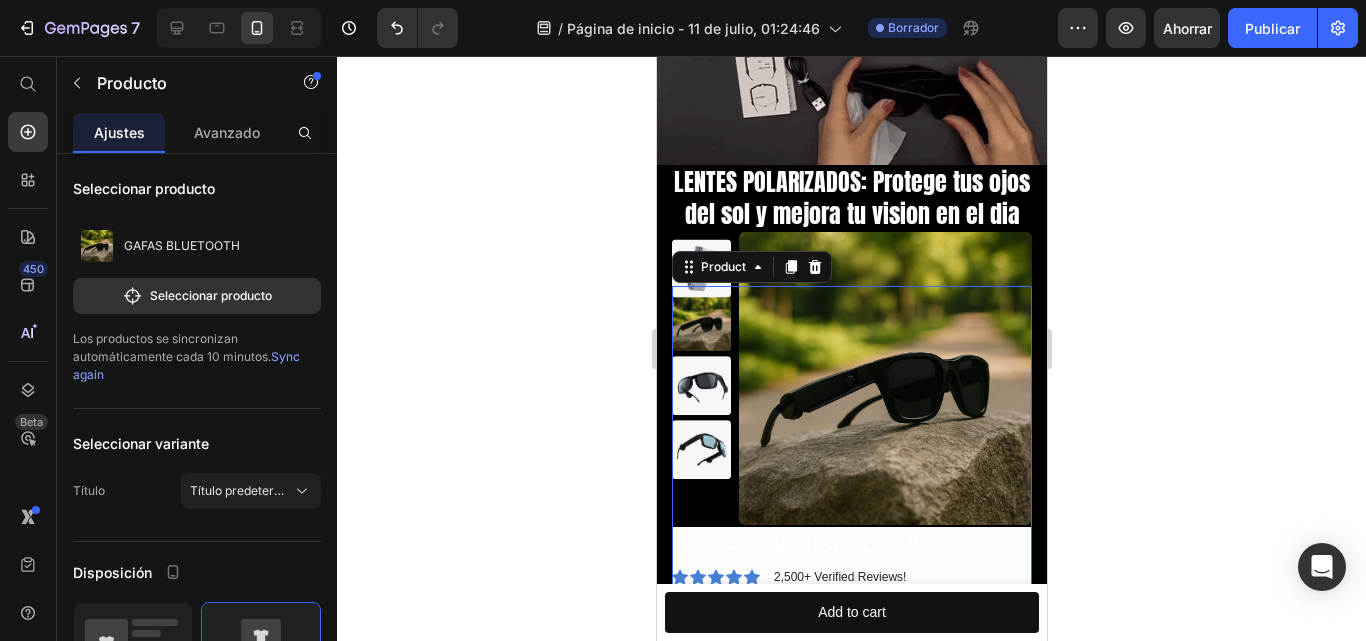 click 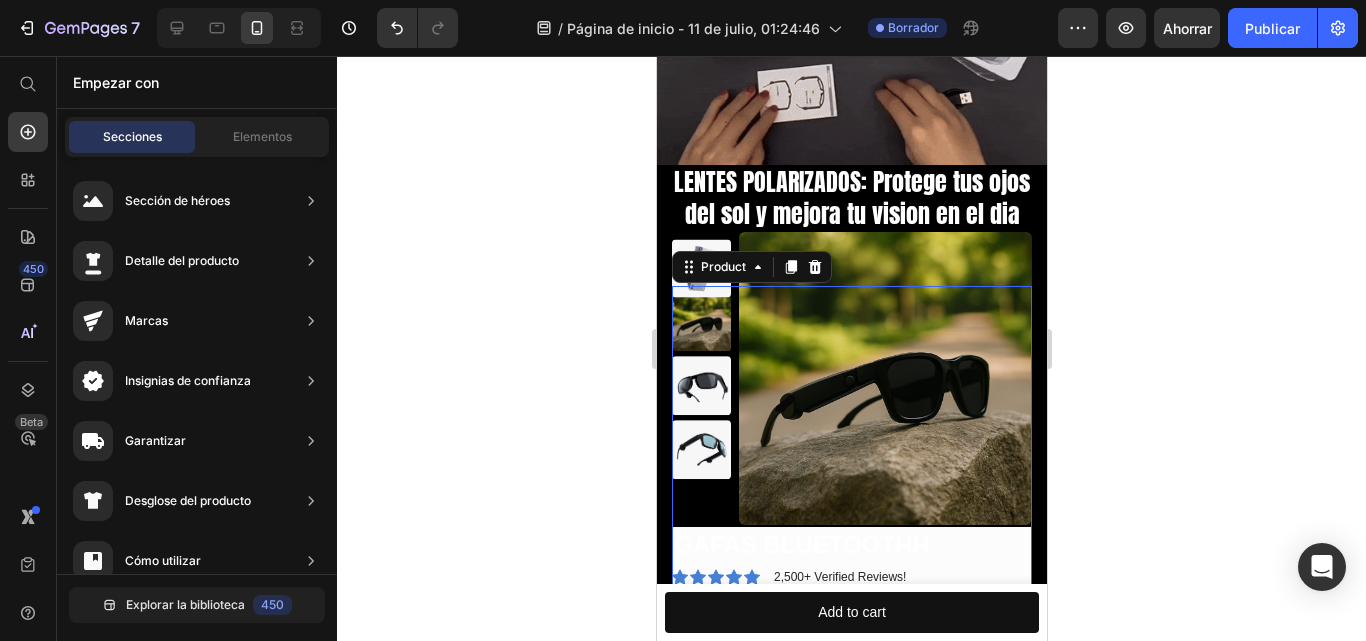 click 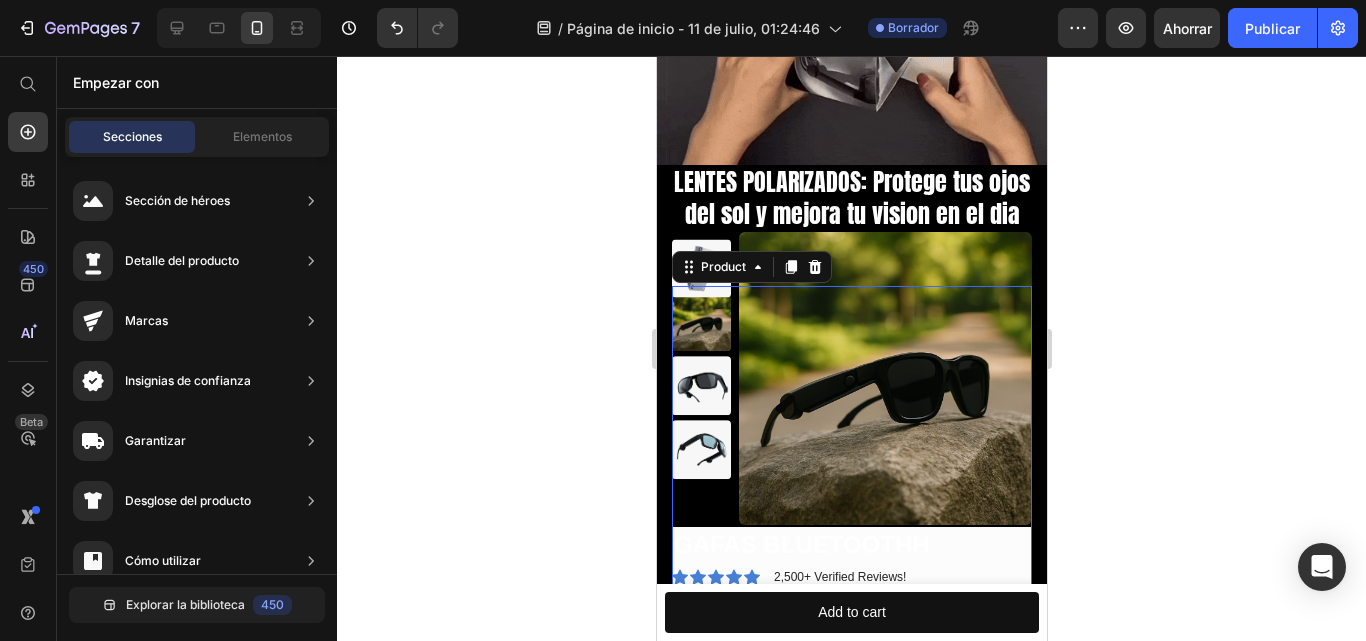click at bounding box center (884, 378) 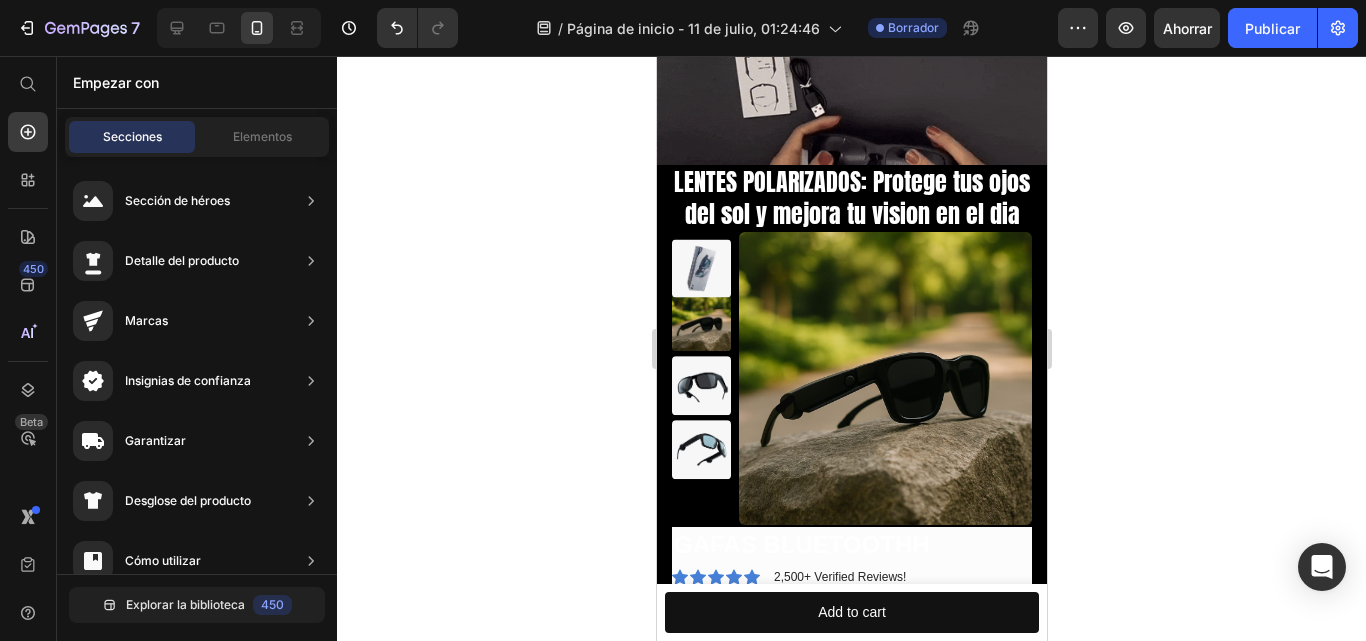 scroll, scrollTop: 1138, scrollLeft: 0, axis: vertical 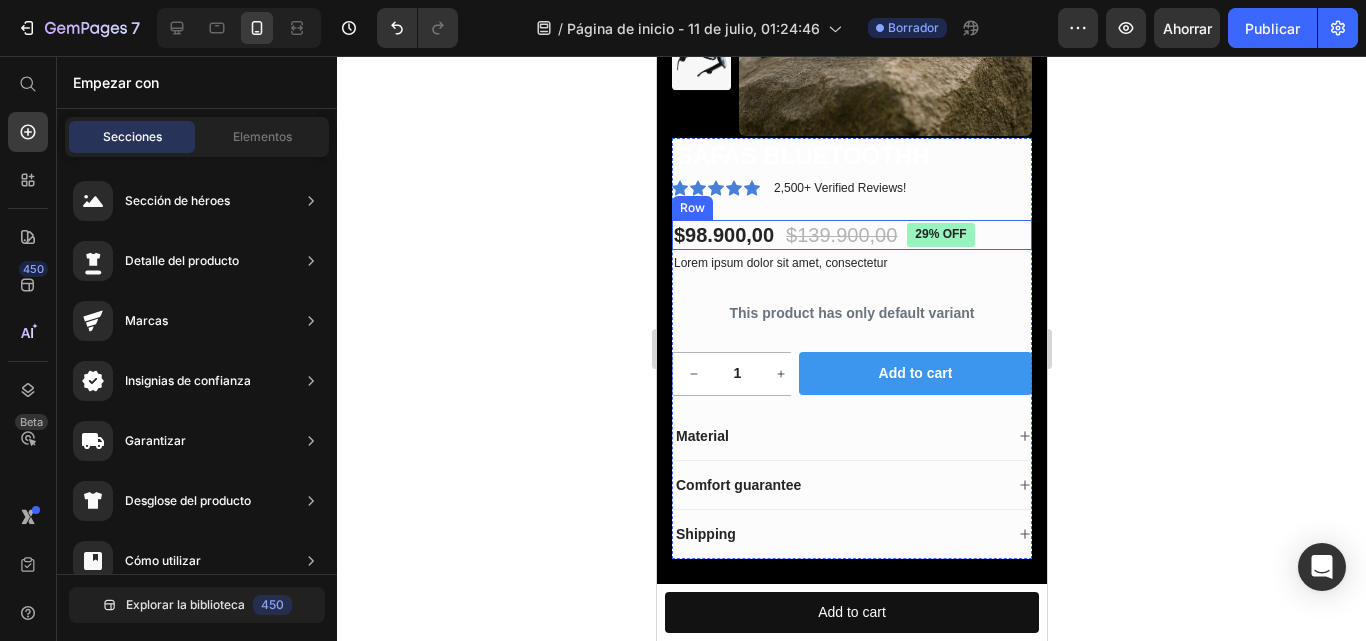 click on "$98.900,00 Product Price $139.900,00 Product Price 29% off Product Badge Row" at bounding box center [851, 235] 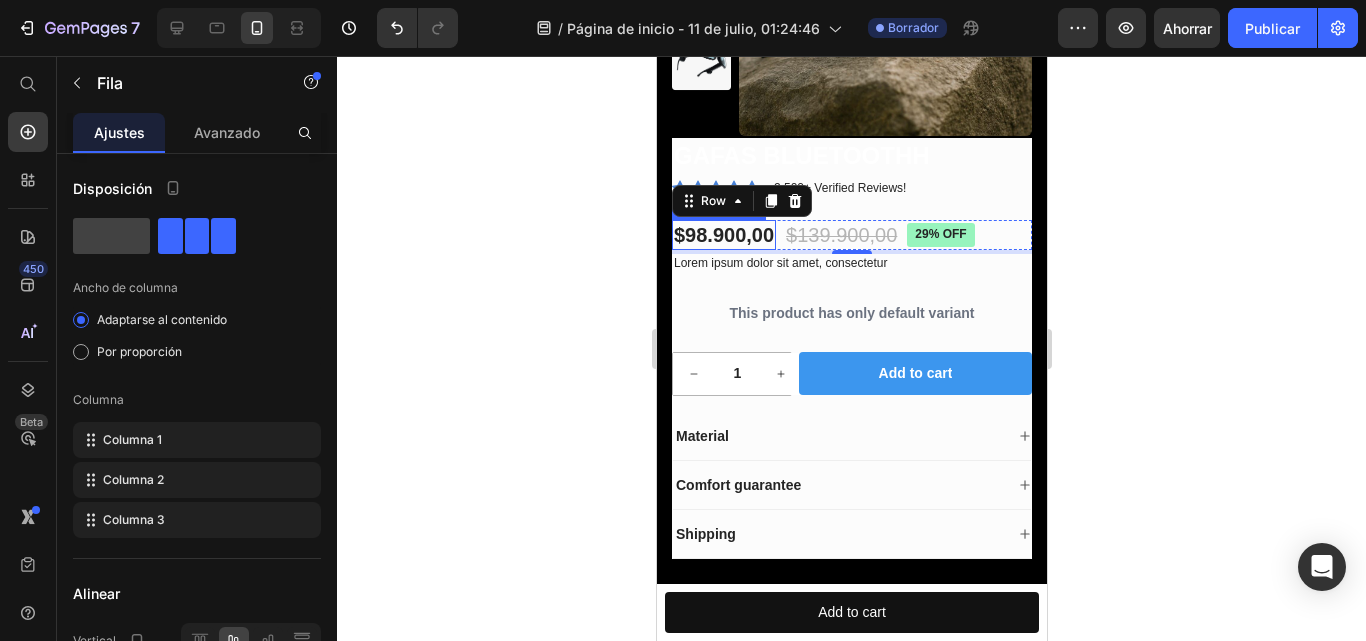 click on "$98.900,00" at bounding box center [723, 235] 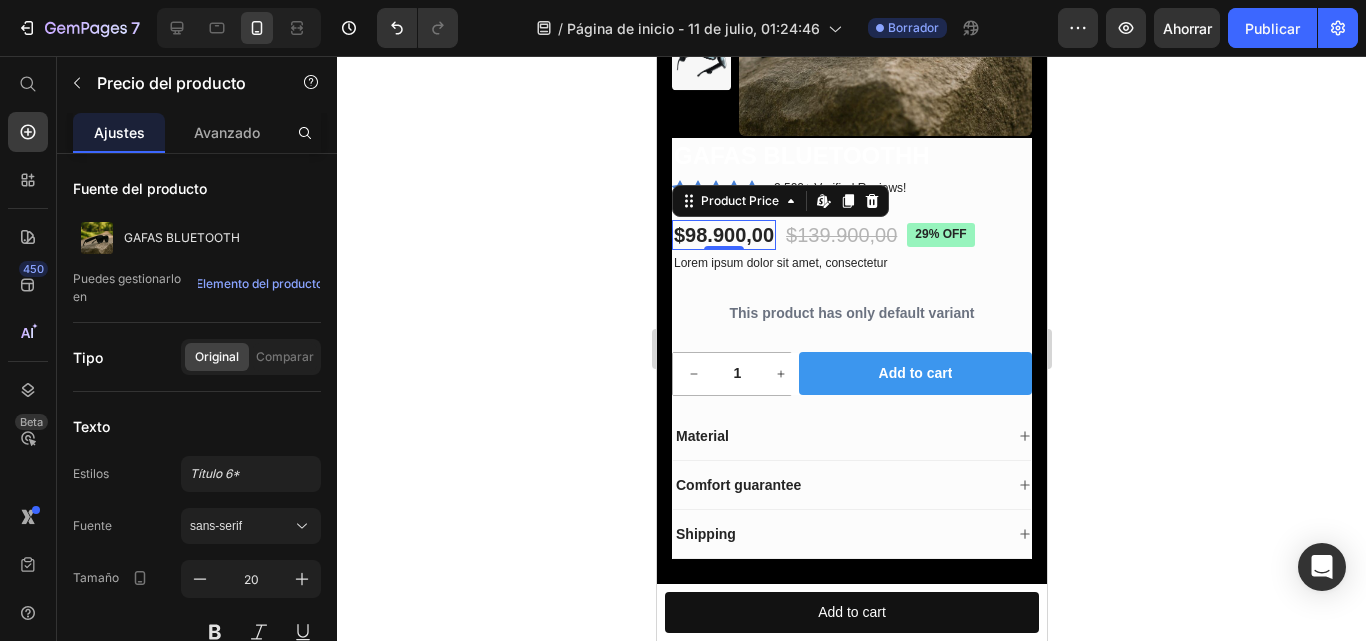click on "$98.900,00" at bounding box center (723, 235) 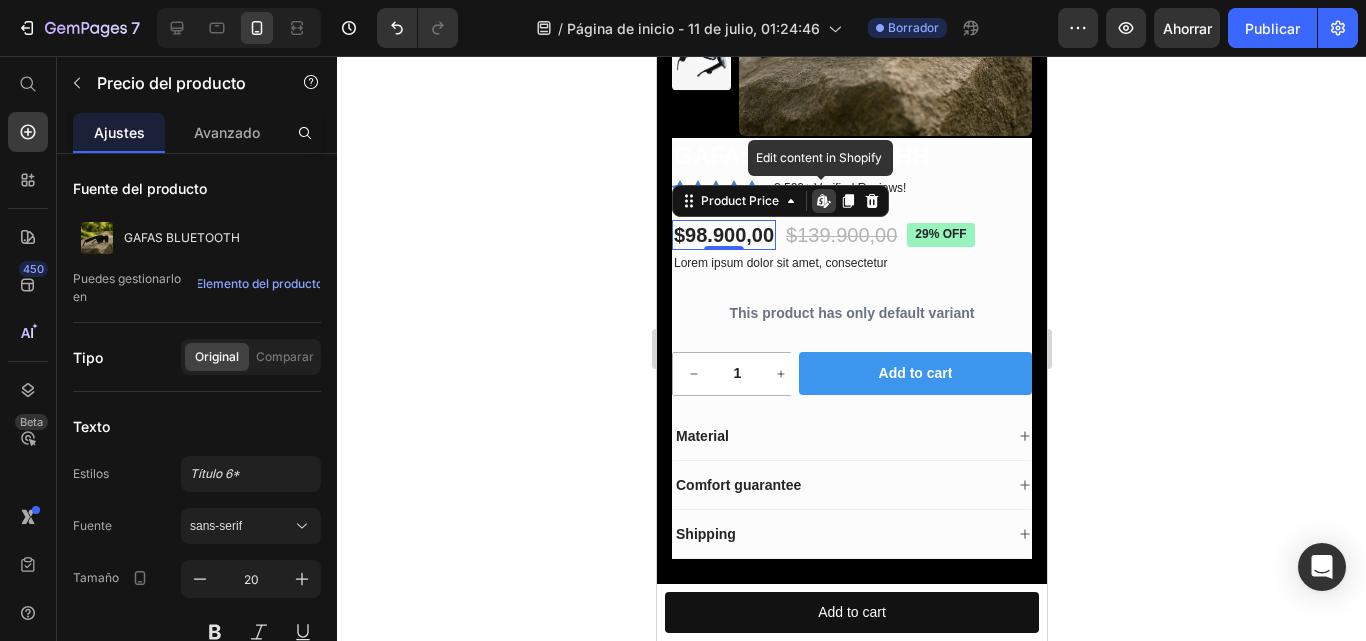 click on "$98.900,00" at bounding box center (723, 235) 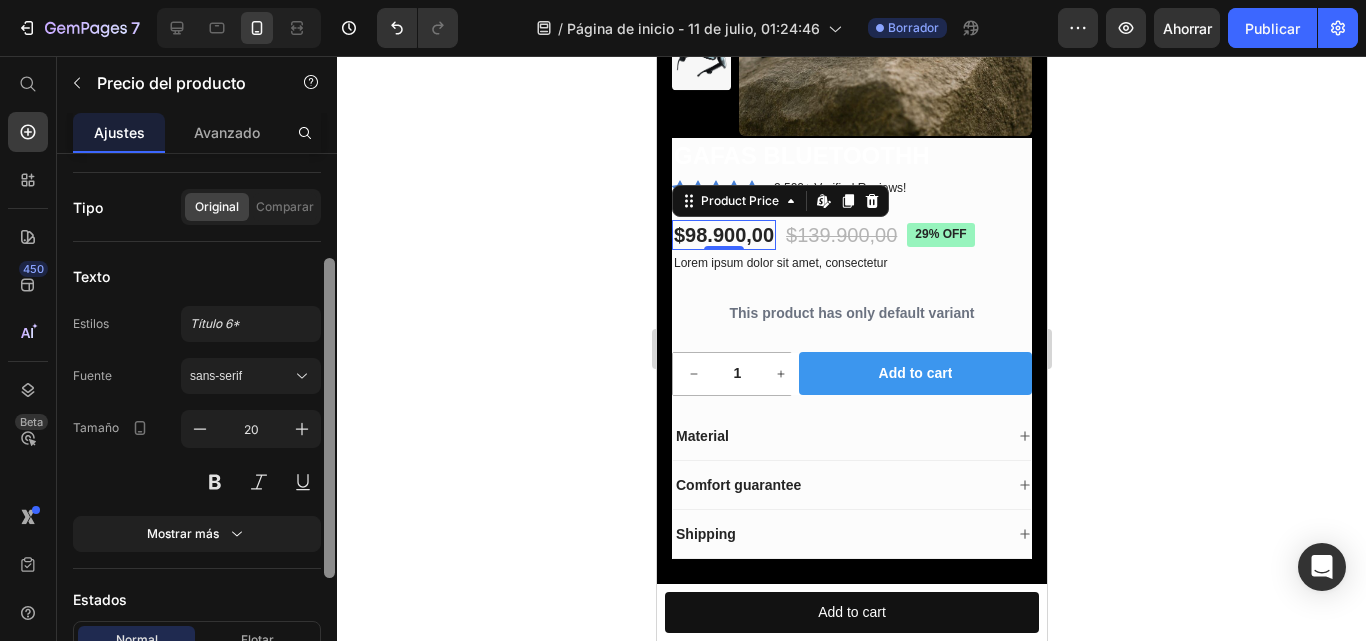 scroll, scrollTop: 160, scrollLeft: 0, axis: vertical 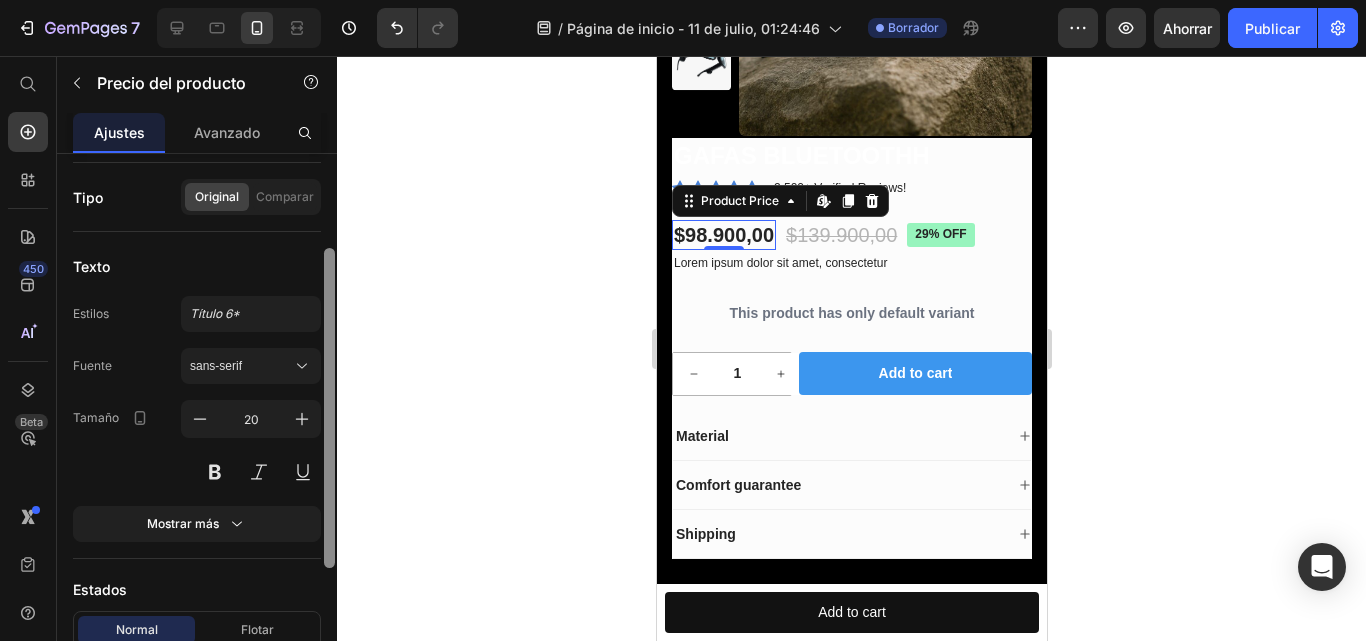 drag, startPoint x: 334, startPoint y: 186, endPoint x: 330, endPoint y: 281, distance: 95.084175 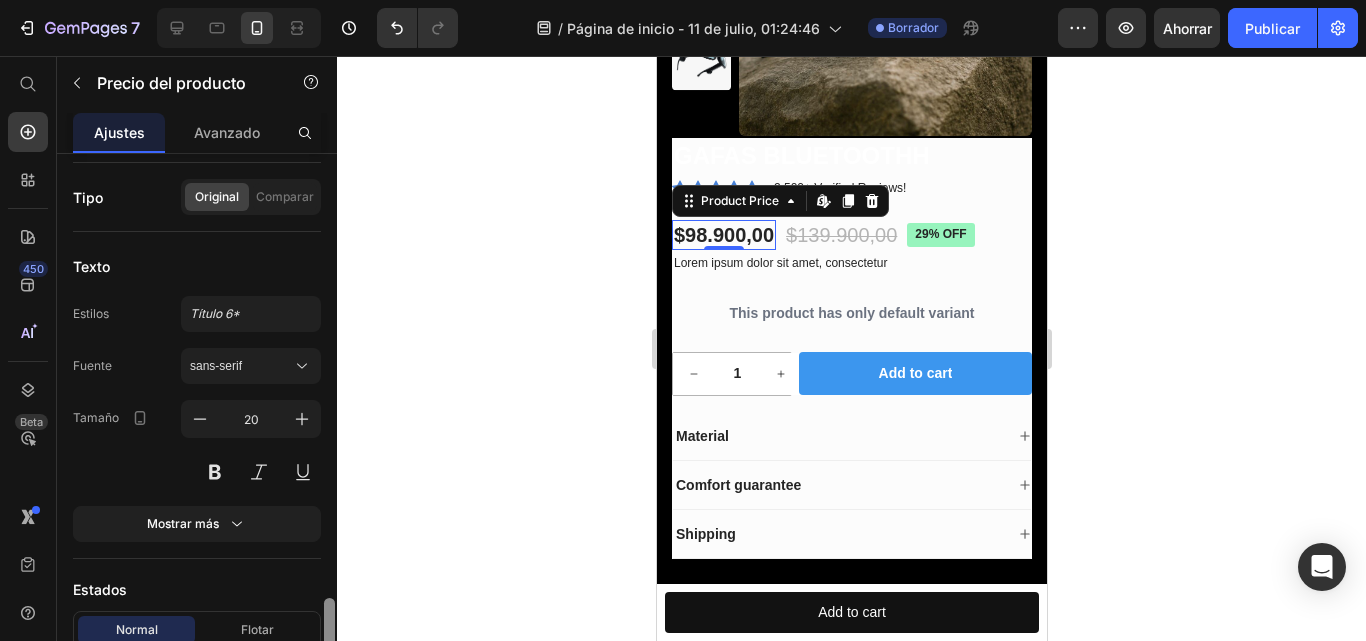 scroll, scrollTop: 380, scrollLeft: 0, axis: vertical 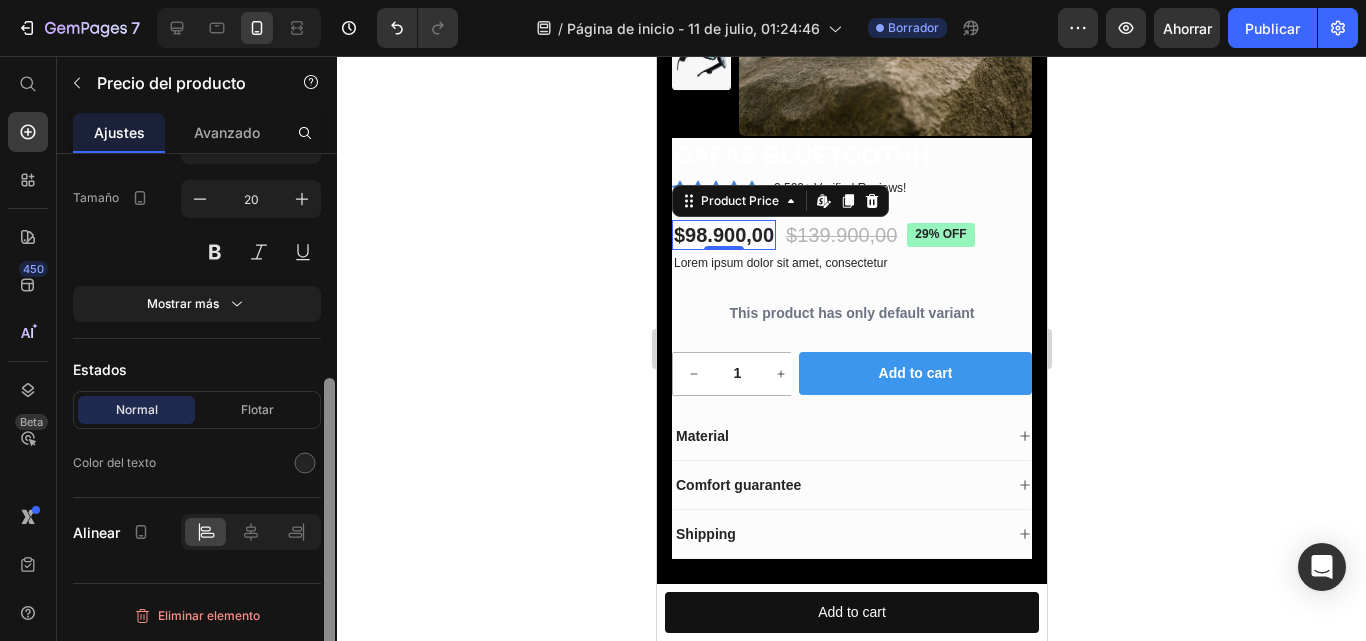 drag, startPoint x: 330, startPoint y: 281, endPoint x: 324, endPoint y: 421, distance: 140.12851 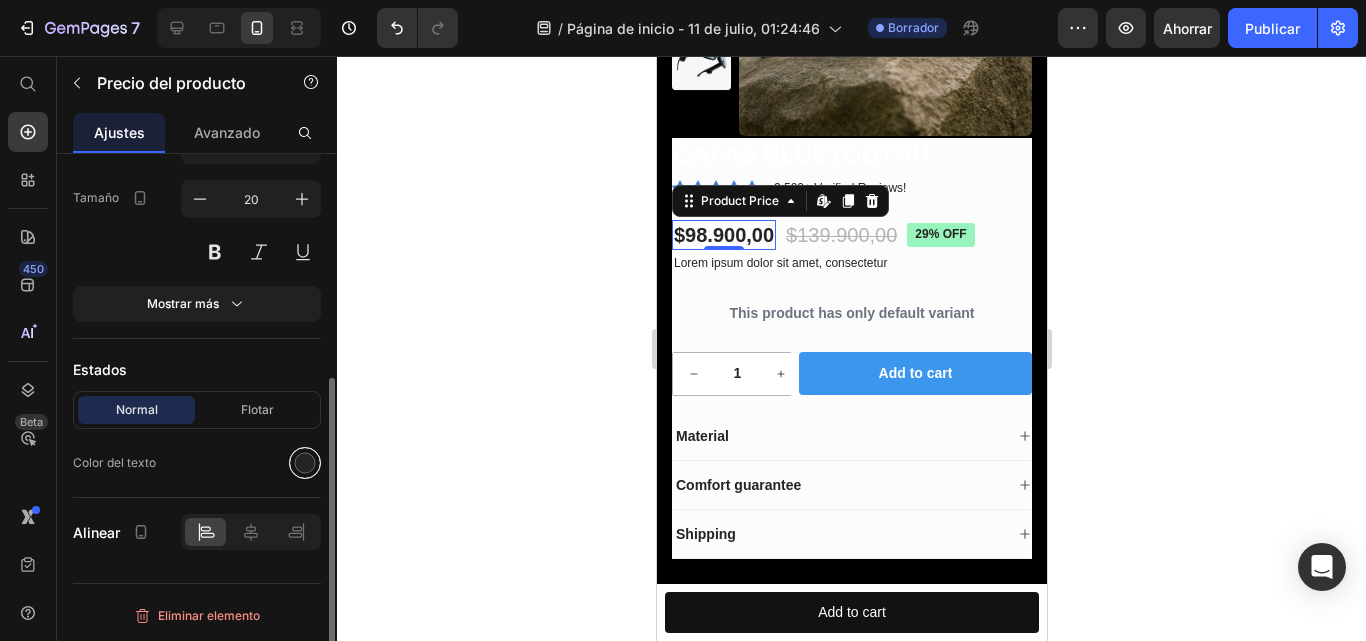 click at bounding box center (305, 463) 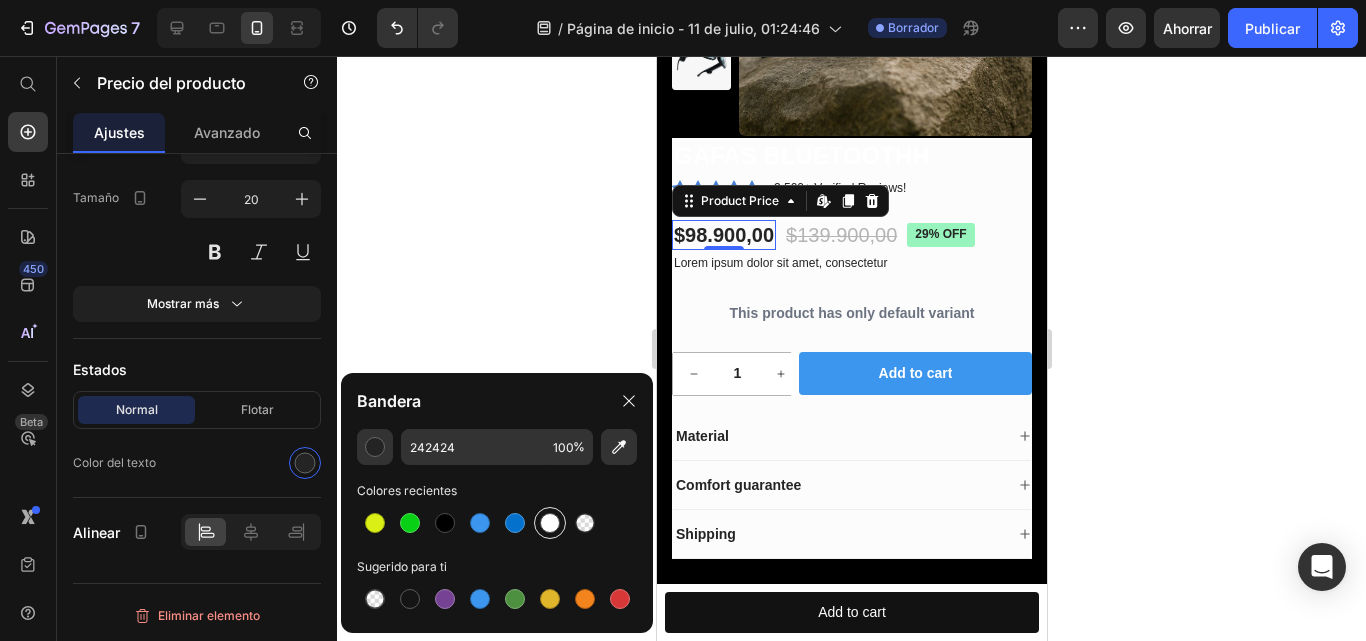 click at bounding box center [550, 523] 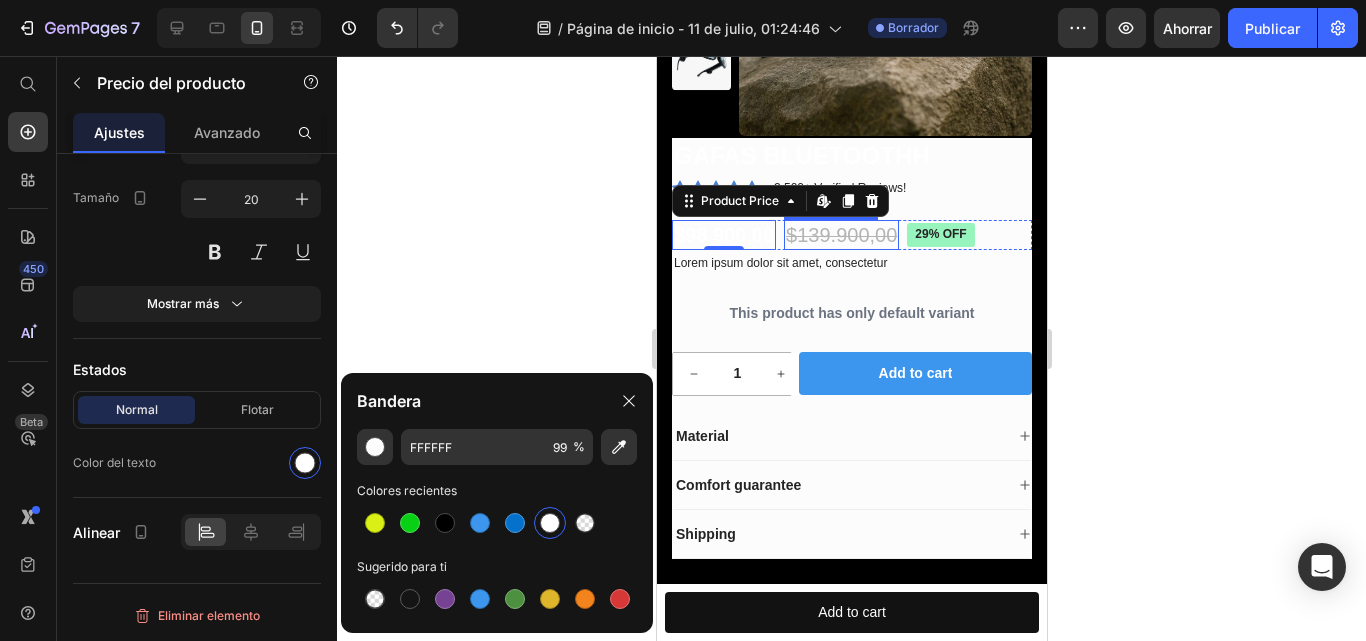 click on "$139.900,00" at bounding box center (840, 235) 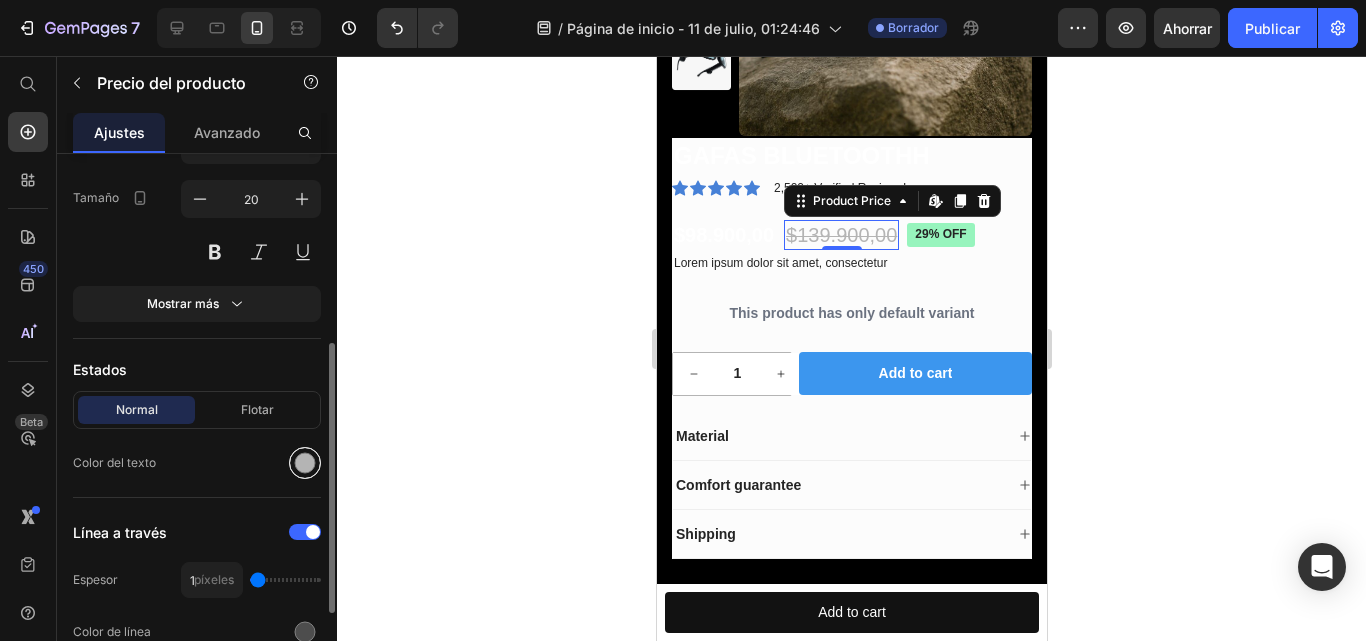 click at bounding box center [305, 463] 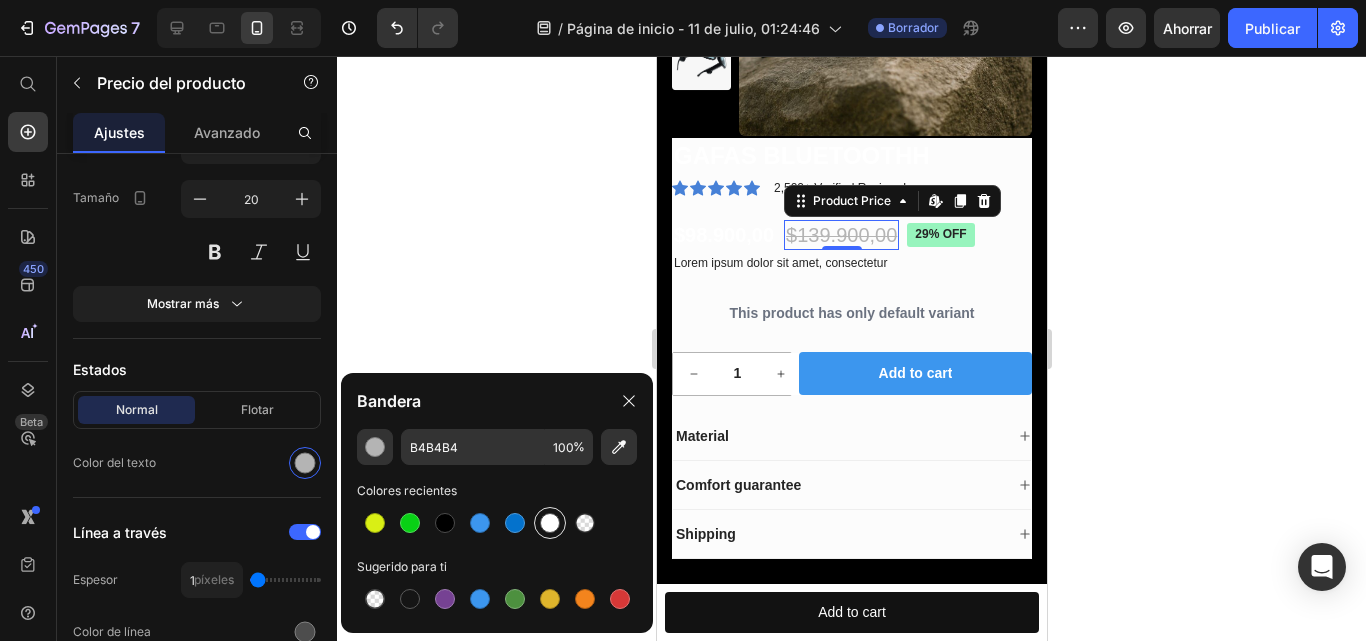 click at bounding box center [550, 523] 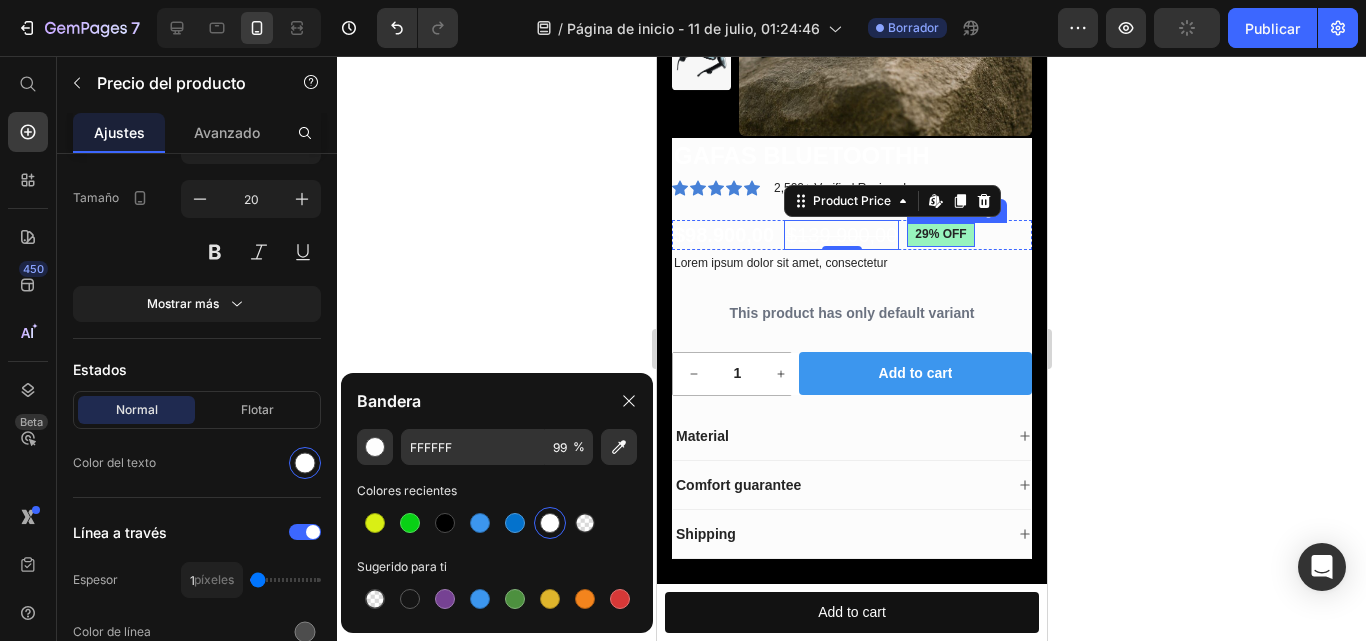 click on "29% off" at bounding box center [939, 235] 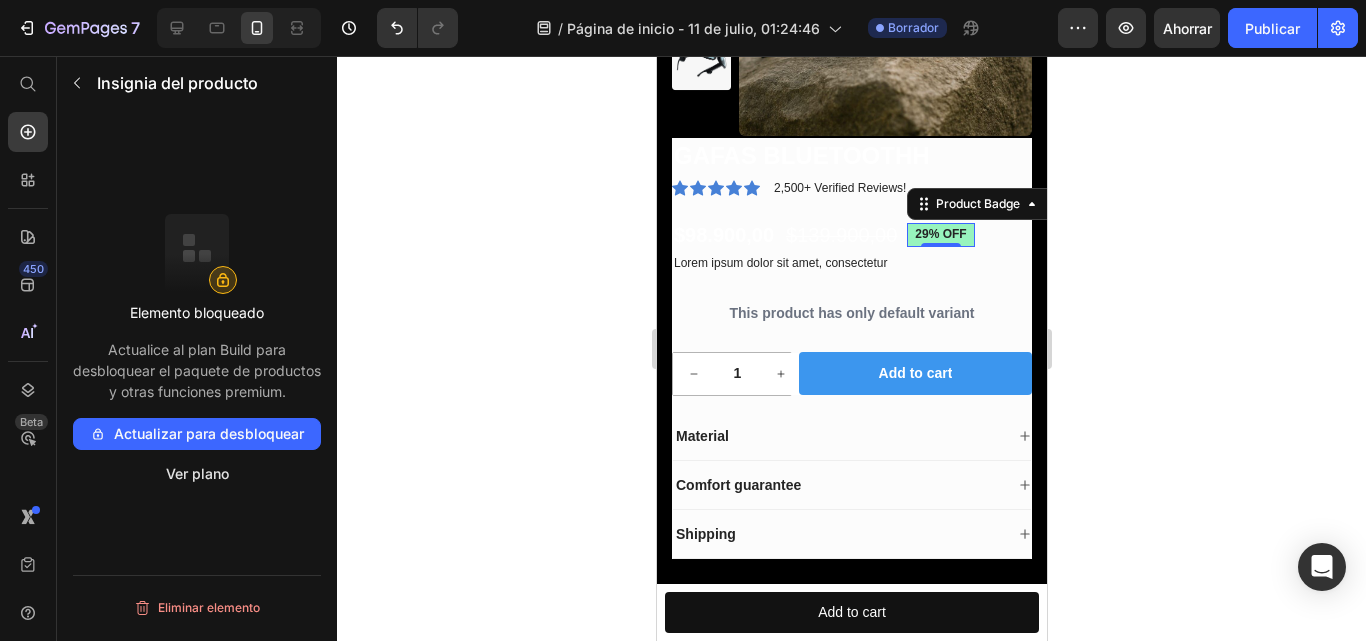 click on "29% off" at bounding box center (939, 235) 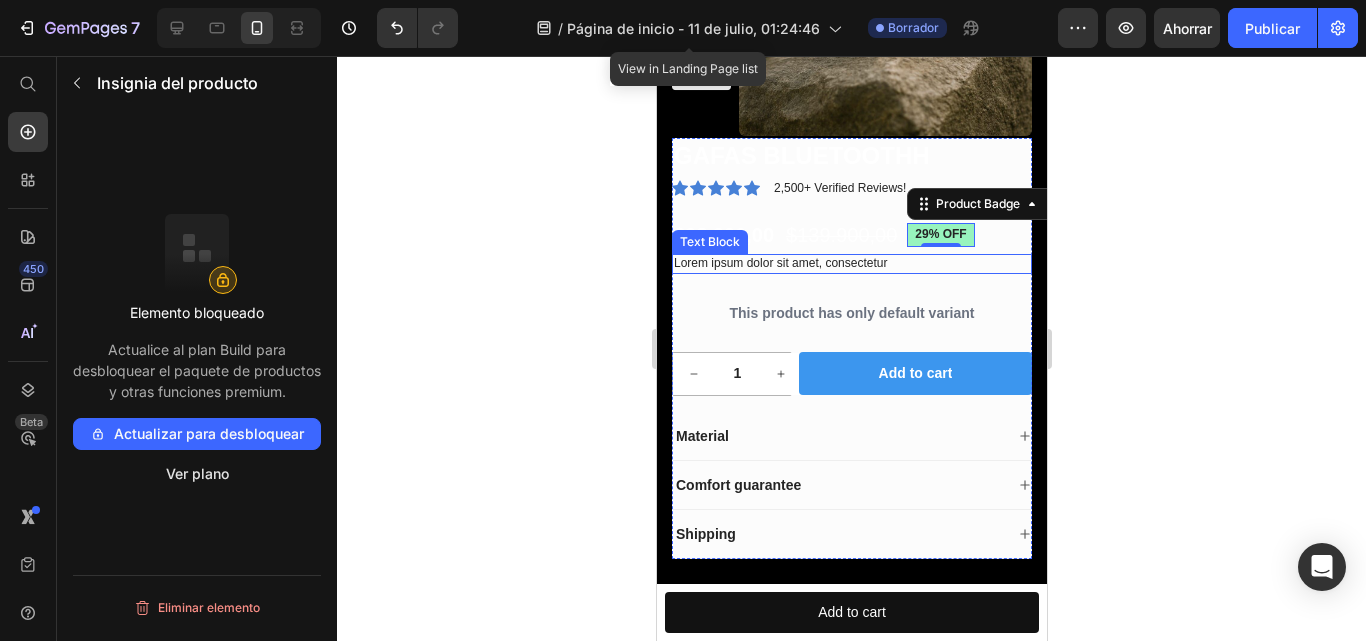 click on "29% off" at bounding box center [939, 235] 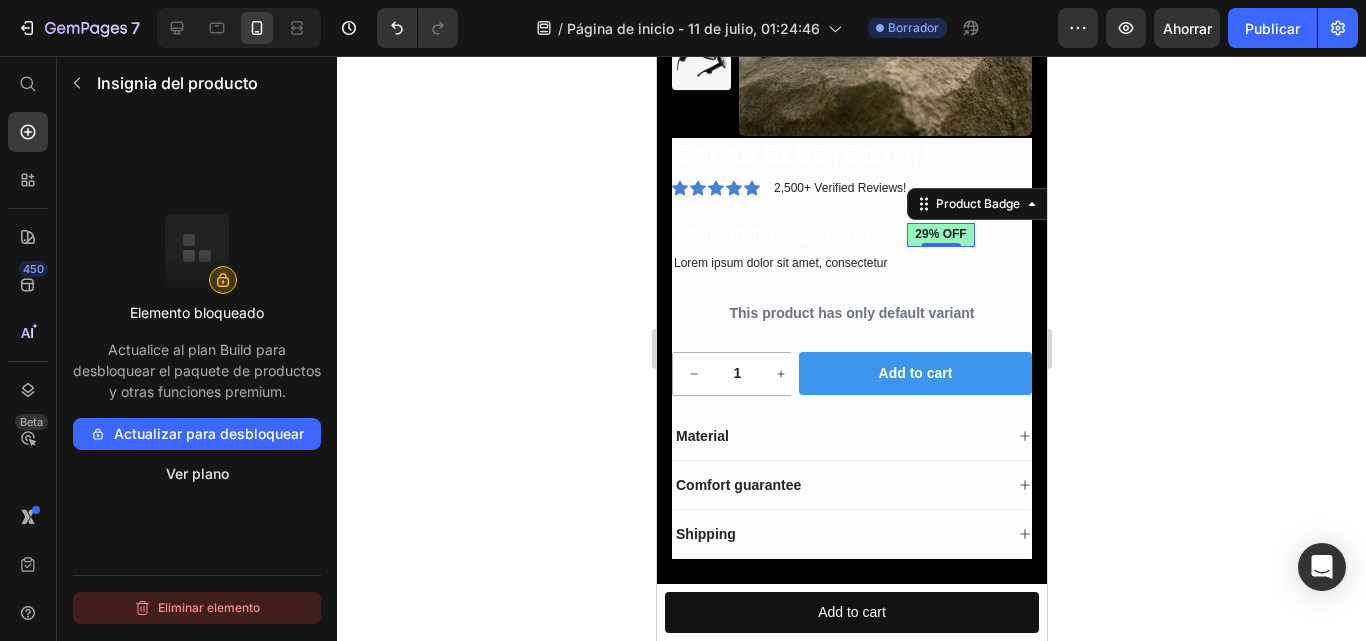 click on "Eliminar elemento" at bounding box center (209, 607) 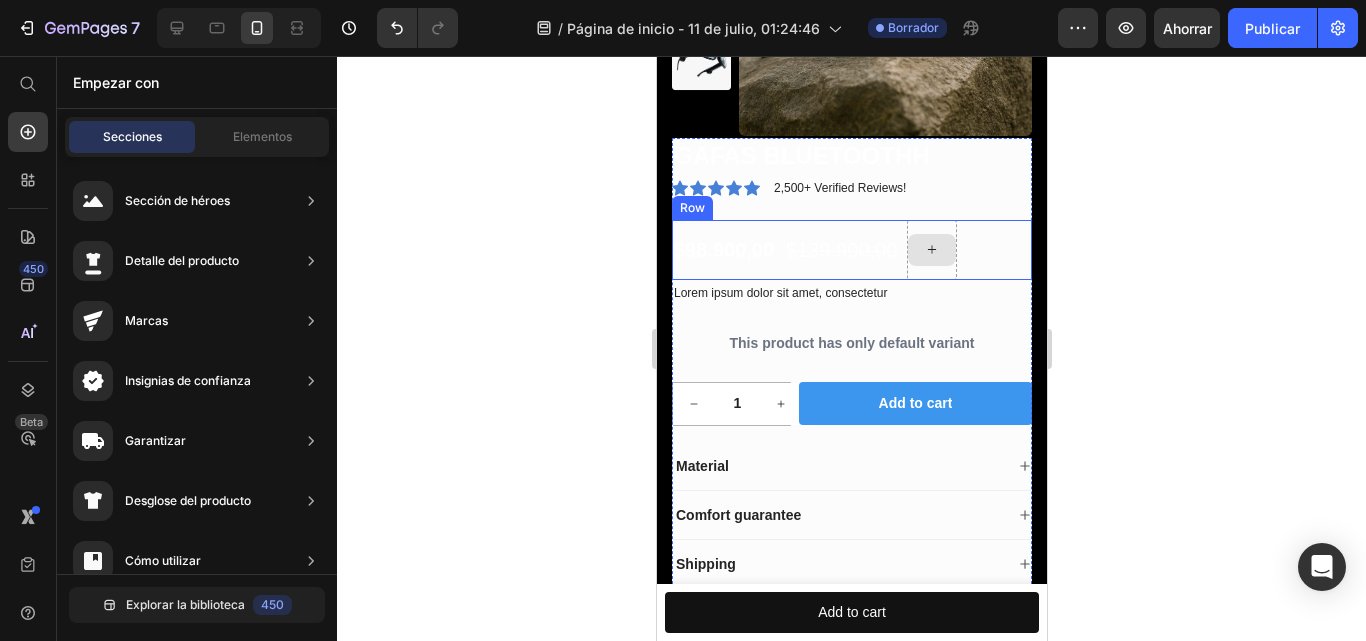 click on "This product has only default variant" at bounding box center (851, 343) 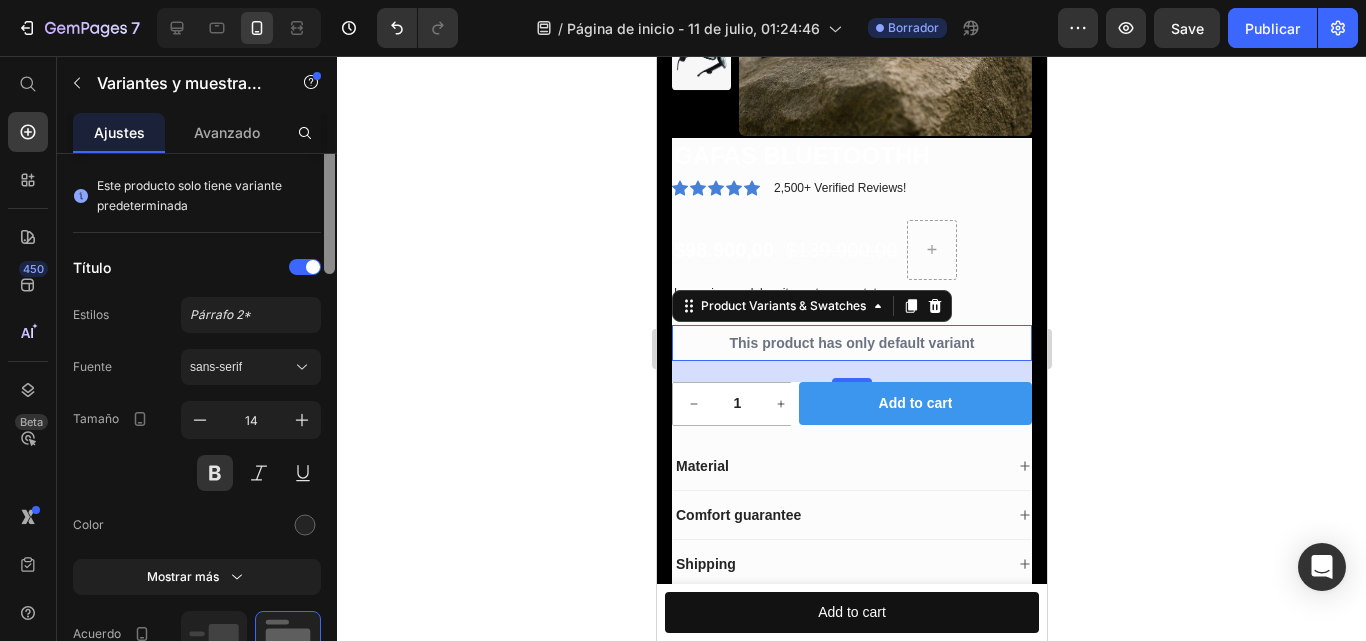 scroll, scrollTop: 257, scrollLeft: 0, axis: vertical 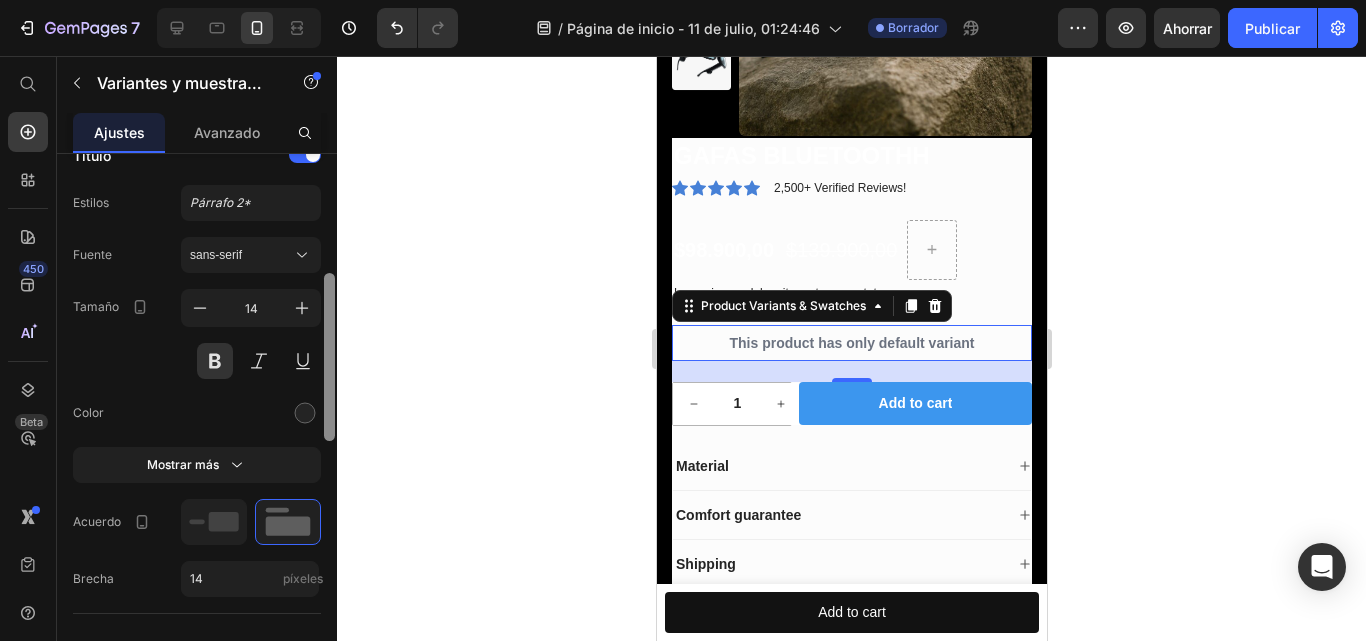 drag, startPoint x: 328, startPoint y: 296, endPoint x: 332, endPoint y: 452, distance: 156.05127 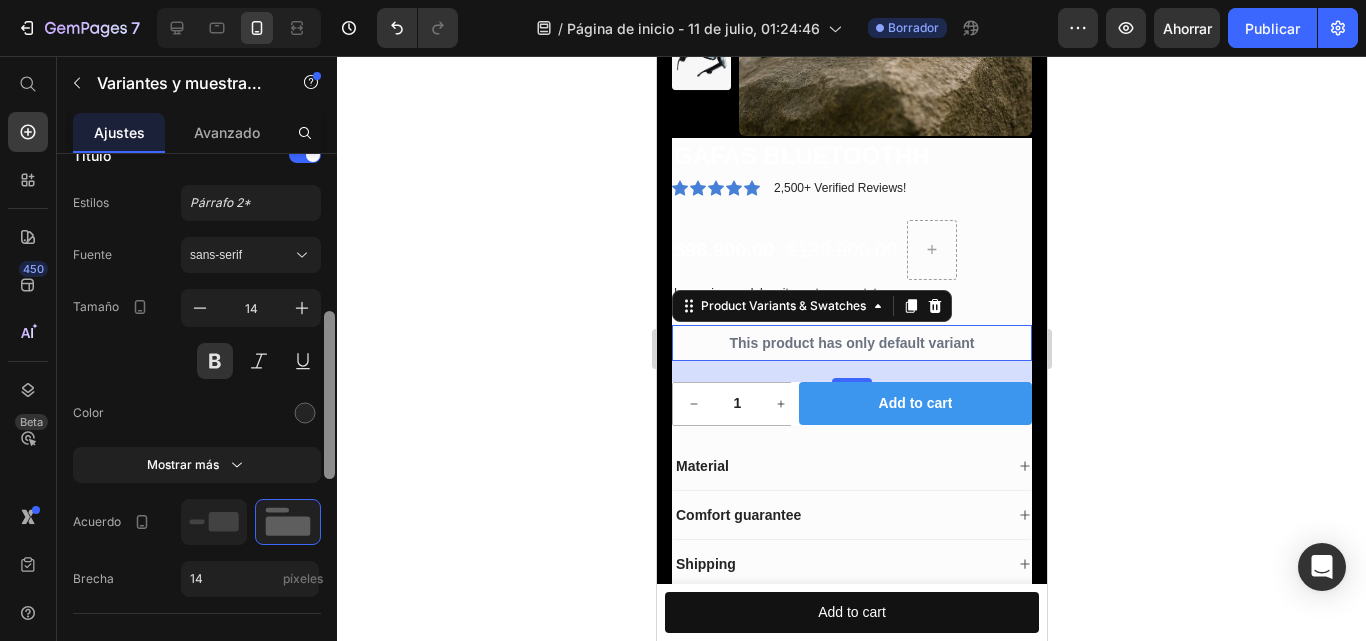 scroll, scrollTop: 496, scrollLeft: 0, axis: vertical 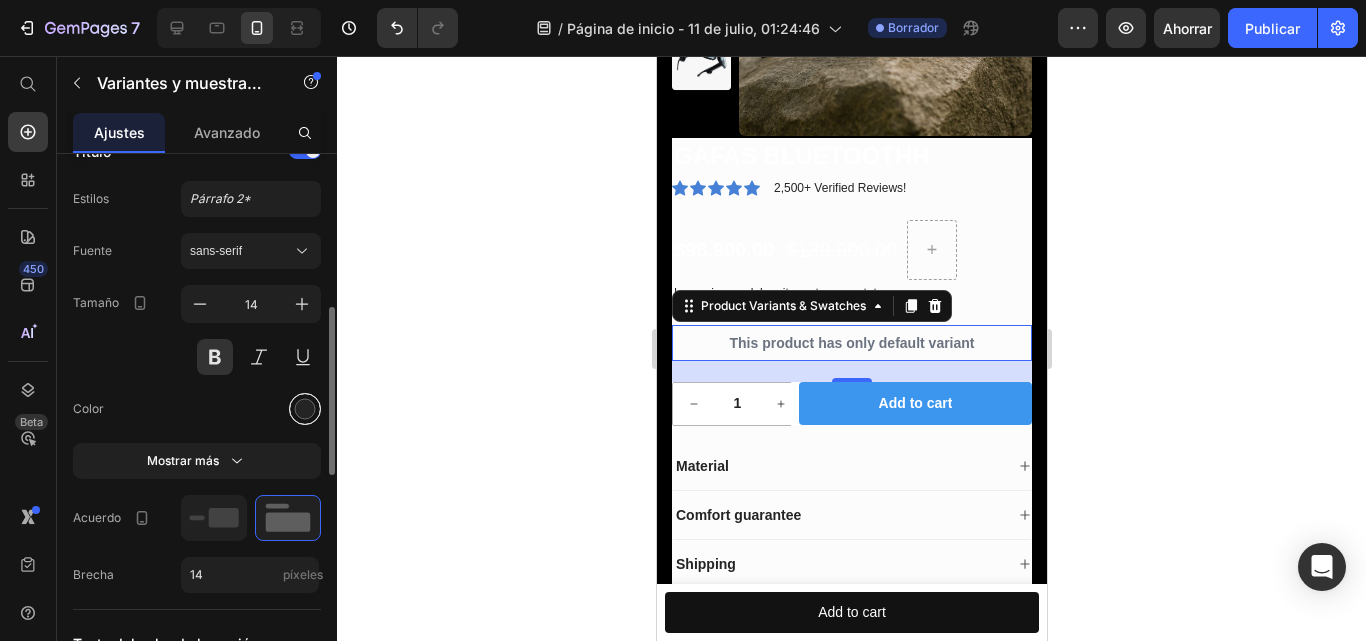 click at bounding box center (305, 409) 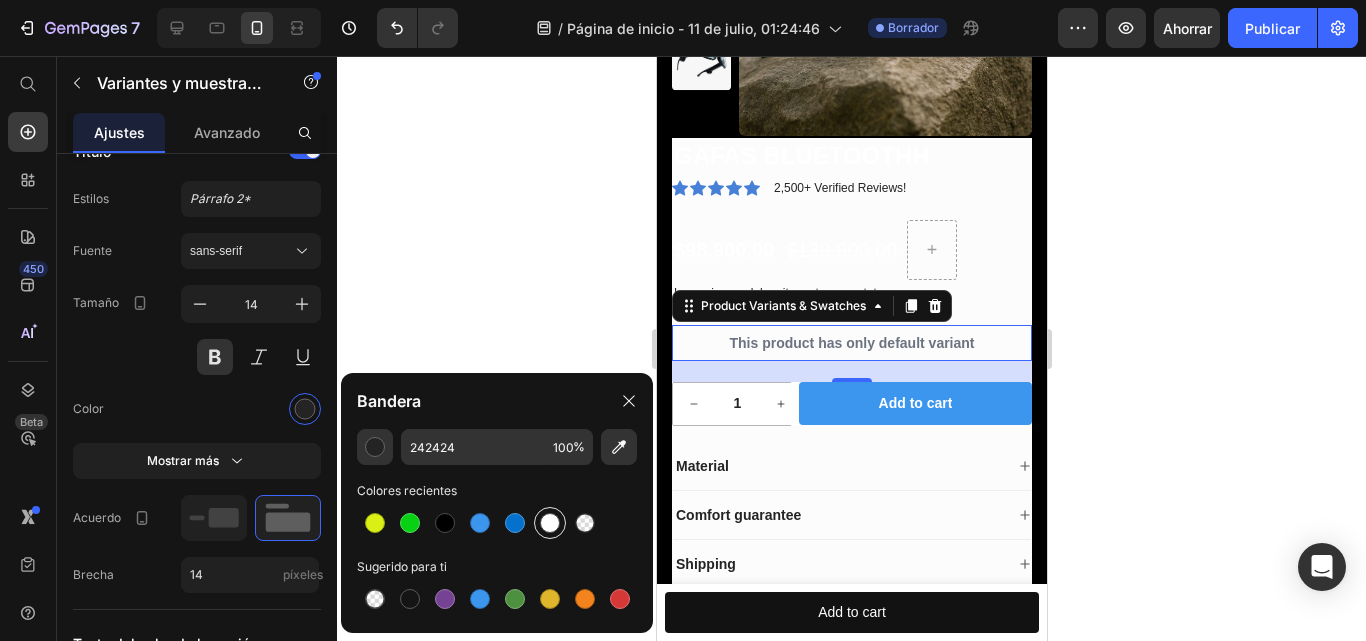 click at bounding box center (550, 523) 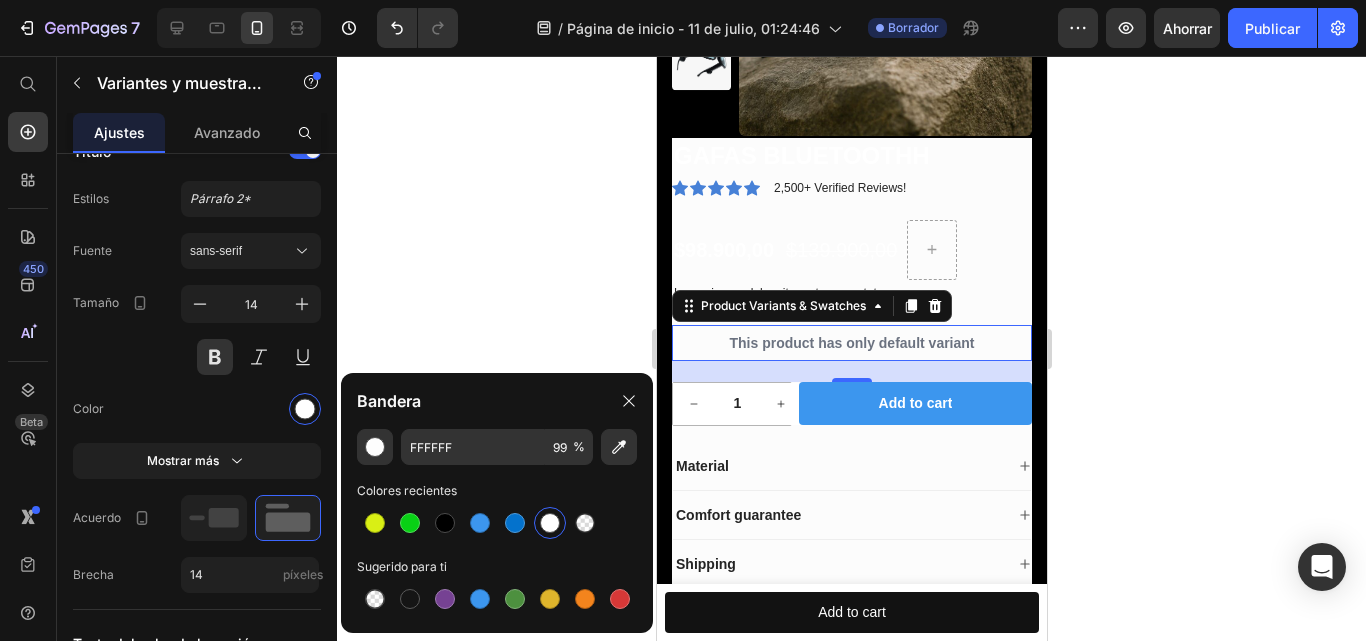 click at bounding box center (550, 523) 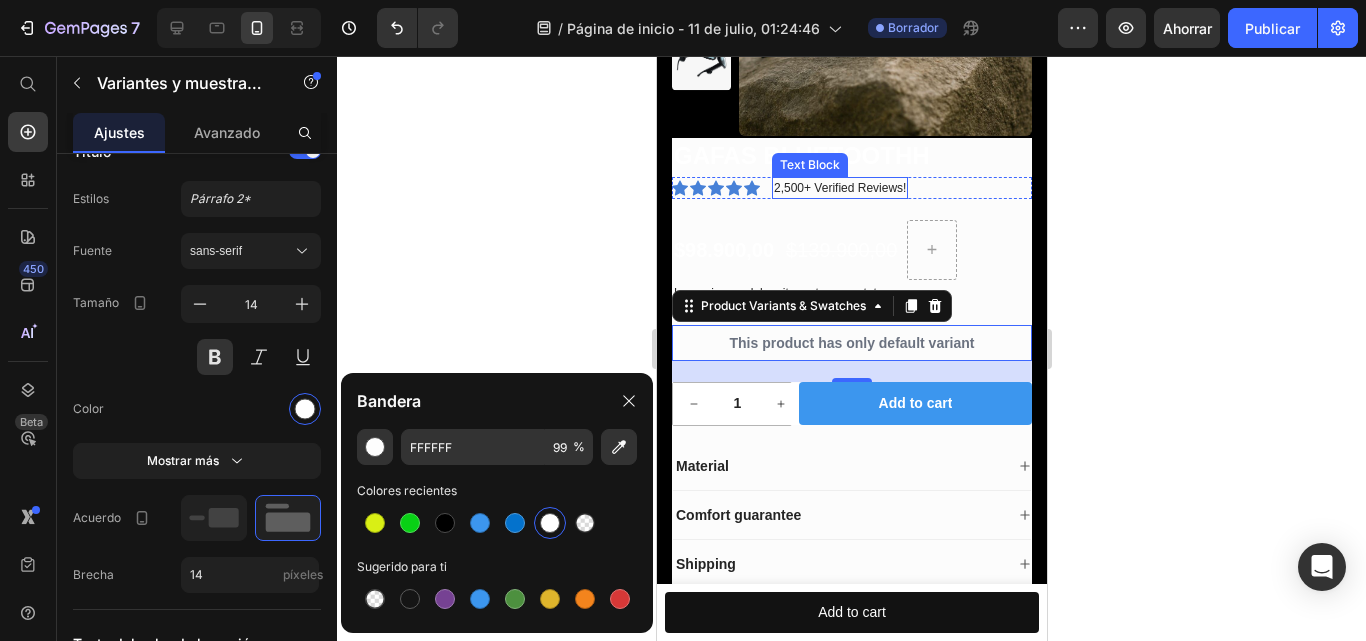 click on "2,500+ Verified Reviews!" at bounding box center (839, 188) 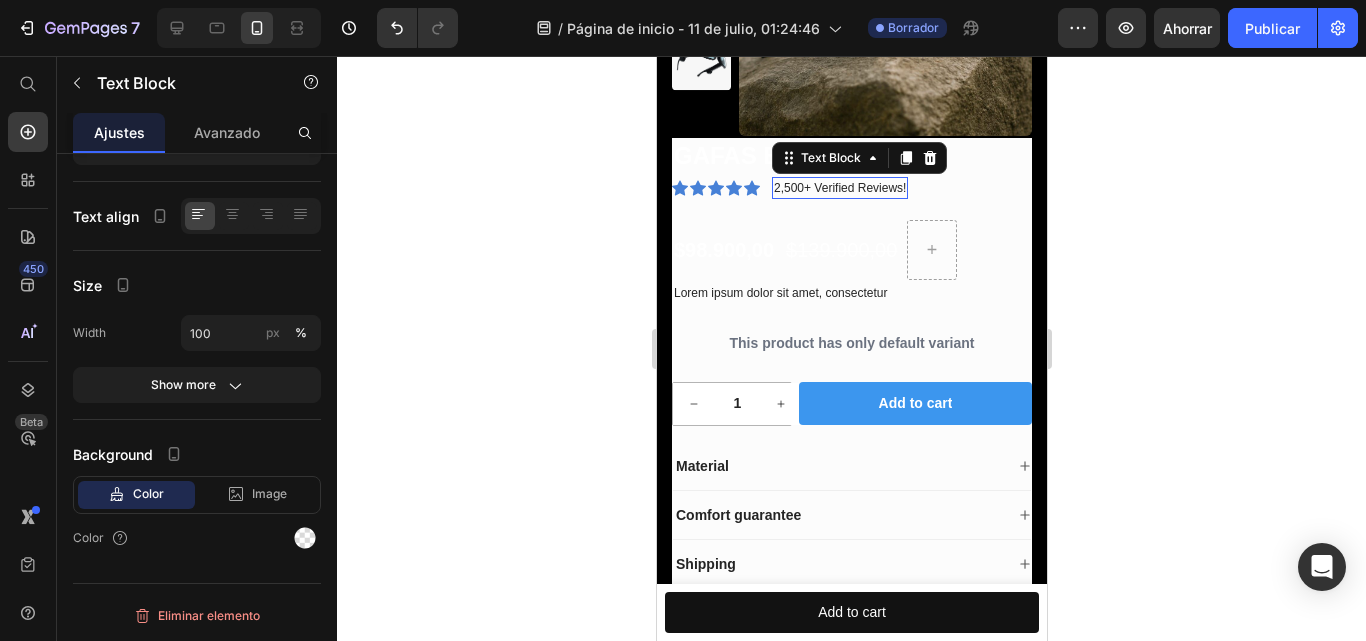 scroll, scrollTop: 0, scrollLeft: 0, axis: both 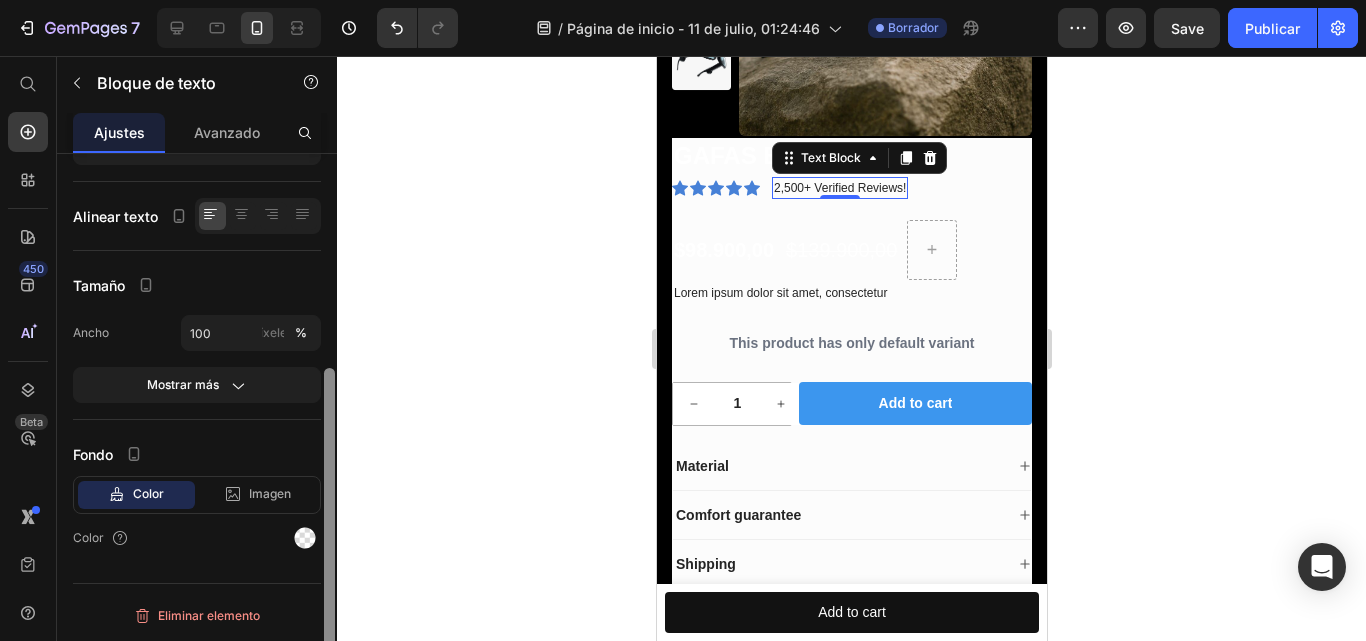 drag, startPoint x: 330, startPoint y: 357, endPoint x: 330, endPoint y: 577, distance: 220 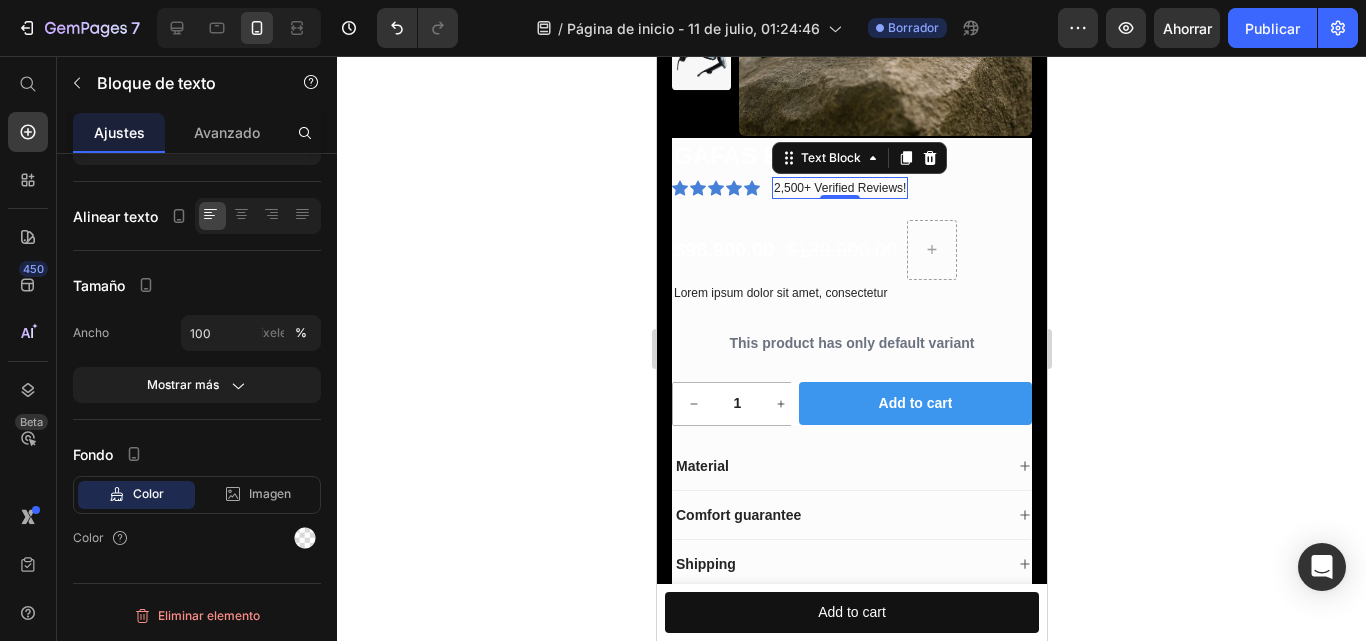 click on "2,500+ Verified Reviews!" at bounding box center (839, 188) 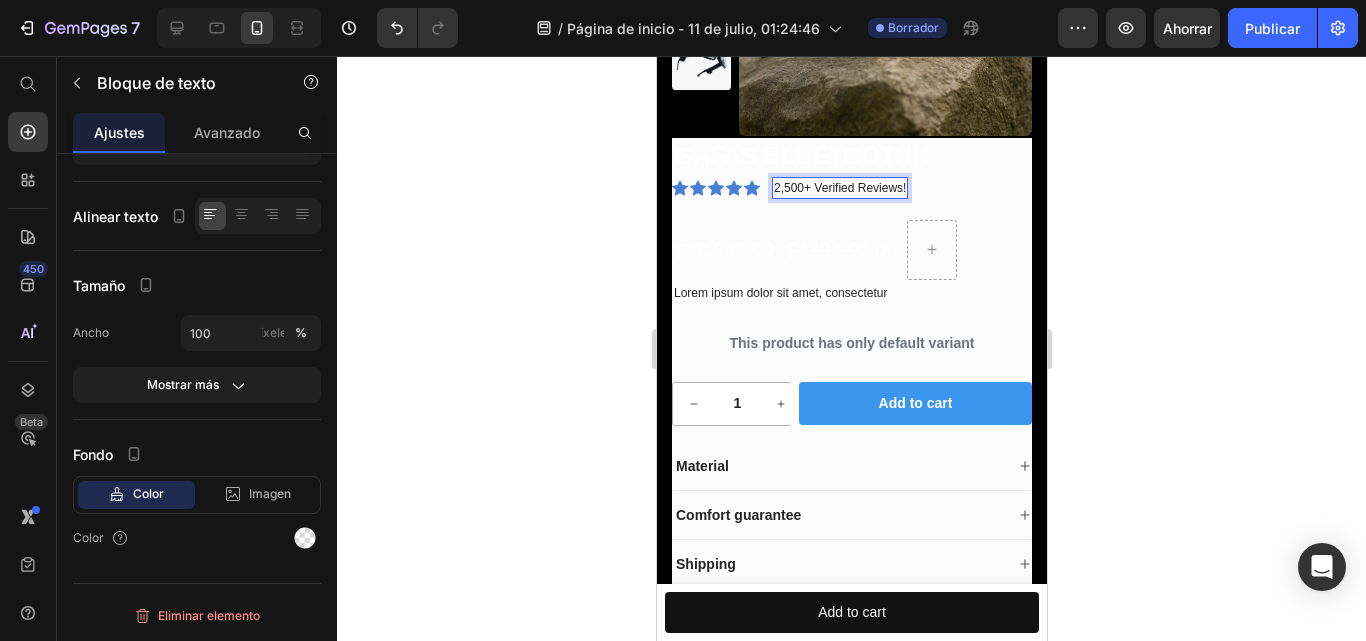 click on "2,500+ Verified Reviews!" at bounding box center (839, 188) 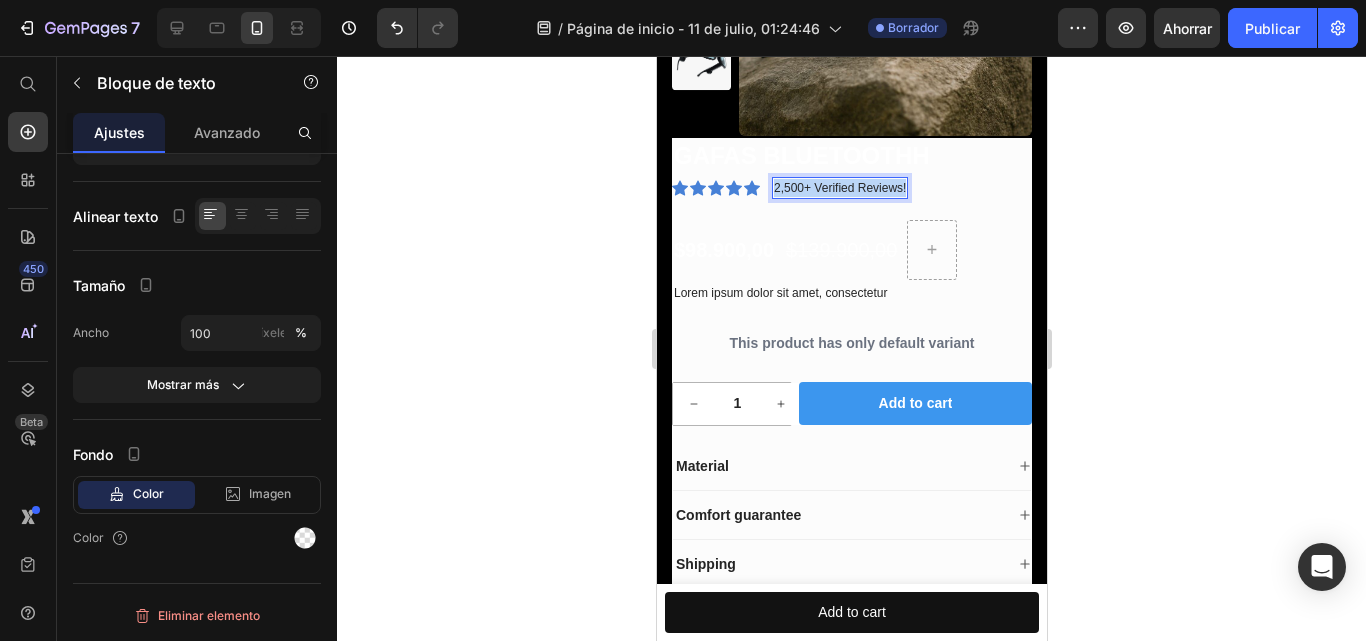 click on "2,500+ Verified Reviews!" at bounding box center [839, 188] 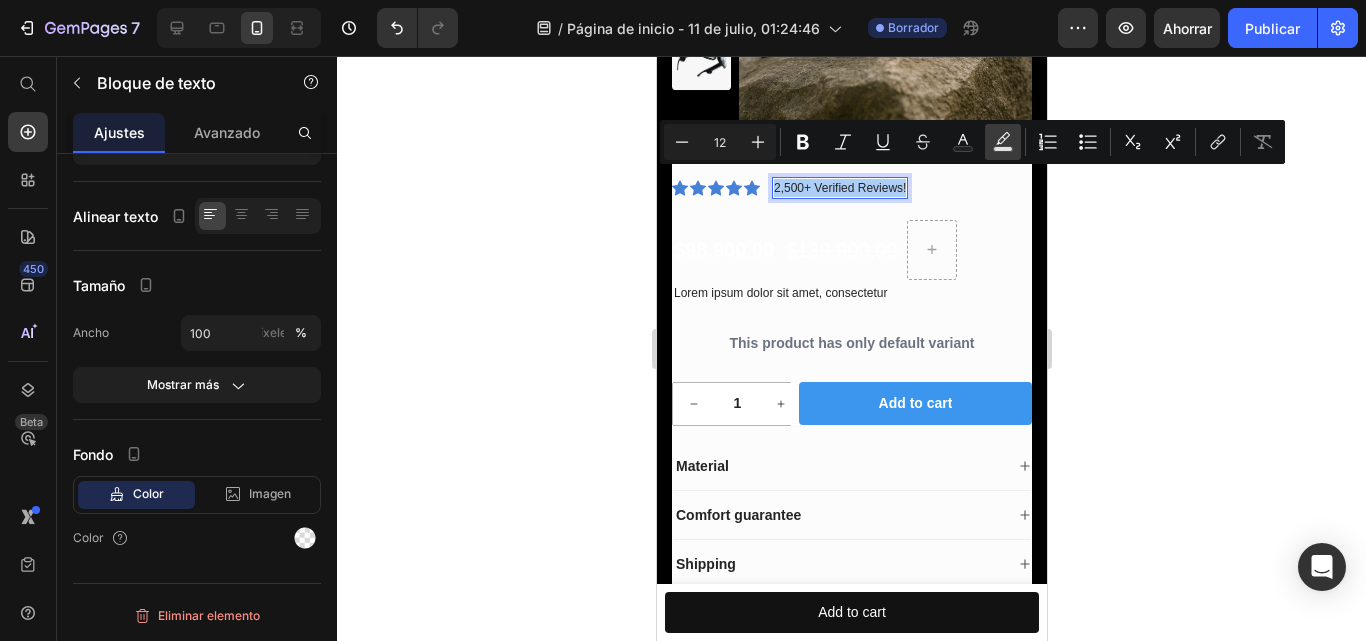 click 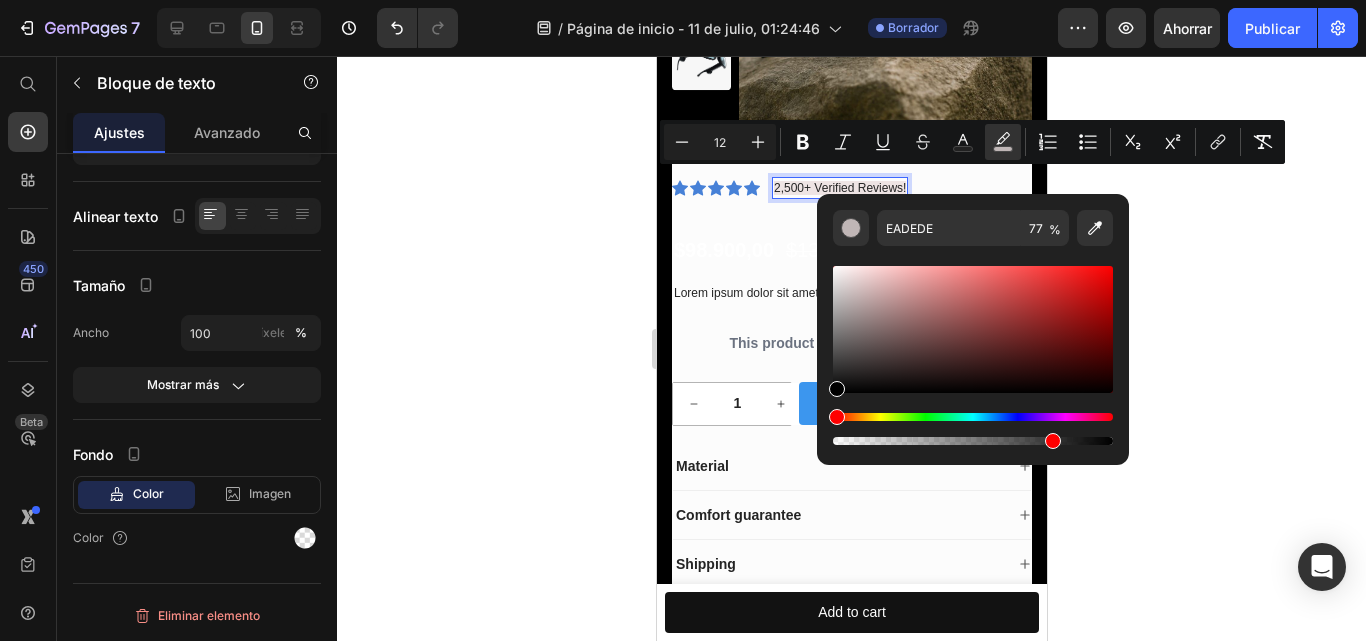 drag, startPoint x: 842, startPoint y: 390, endPoint x: 826, endPoint y: 418, distance: 32.24903 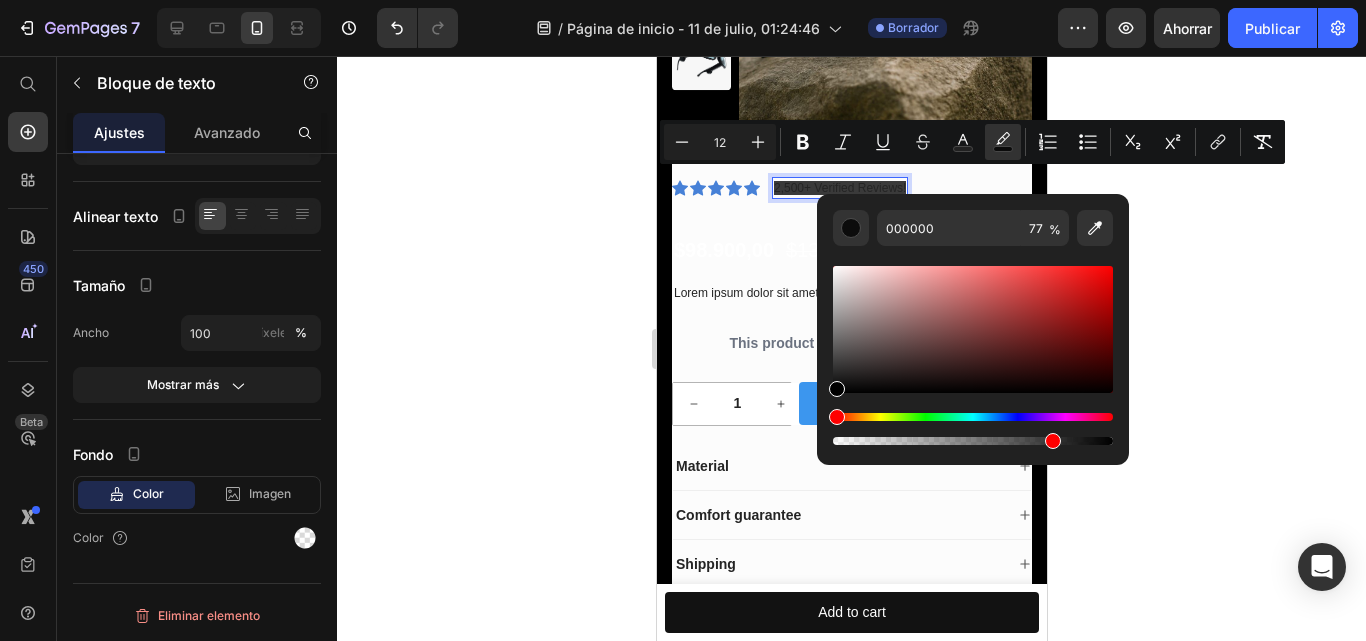 click 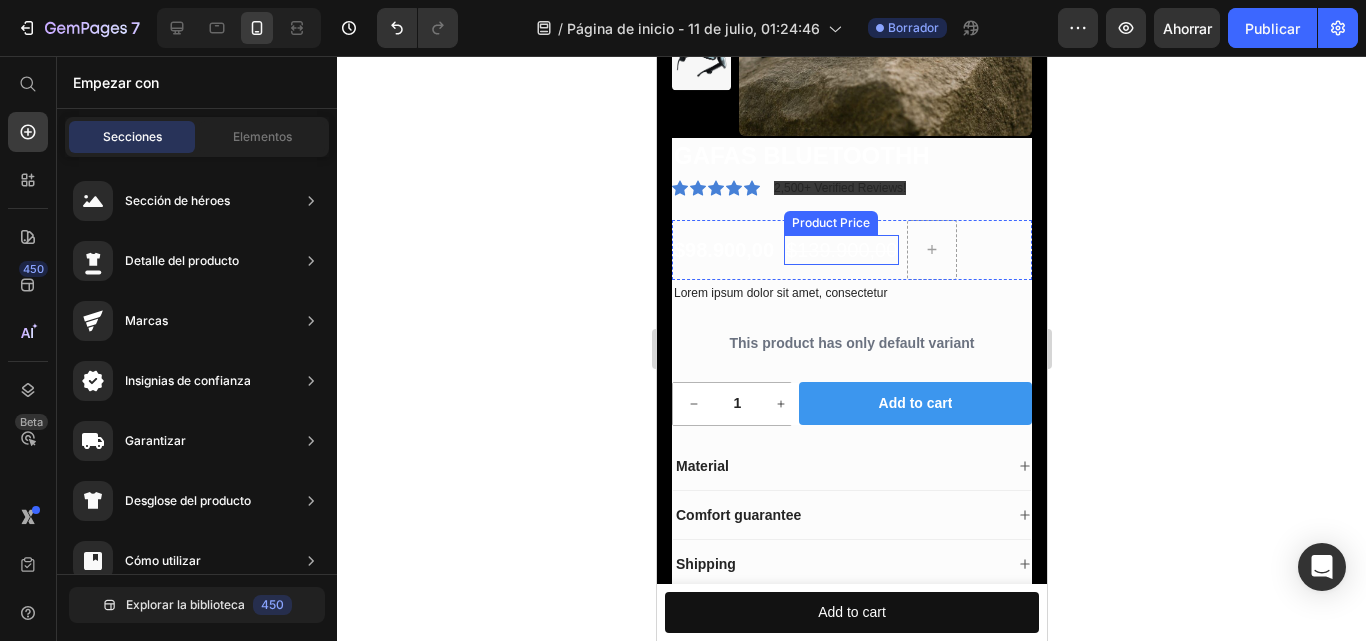 click on "$139.900,00" at bounding box center (840, 250) 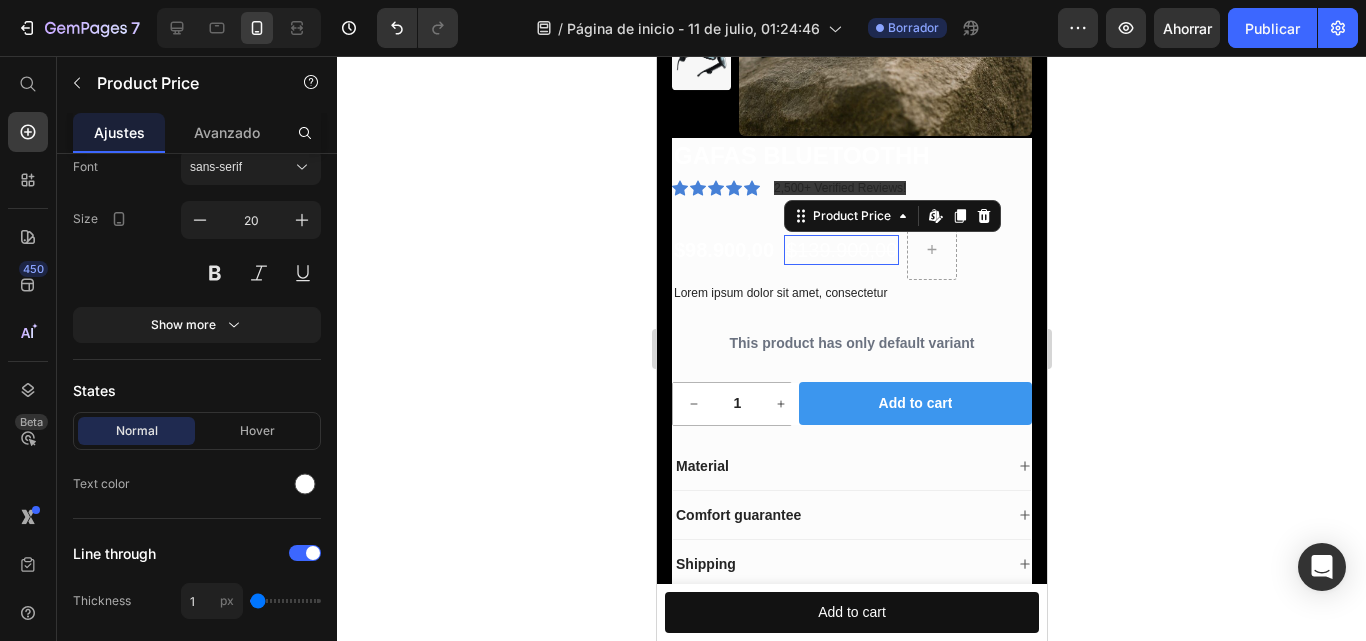 scroll, scrollTop: 0, scrollLeft: 0, axis: both 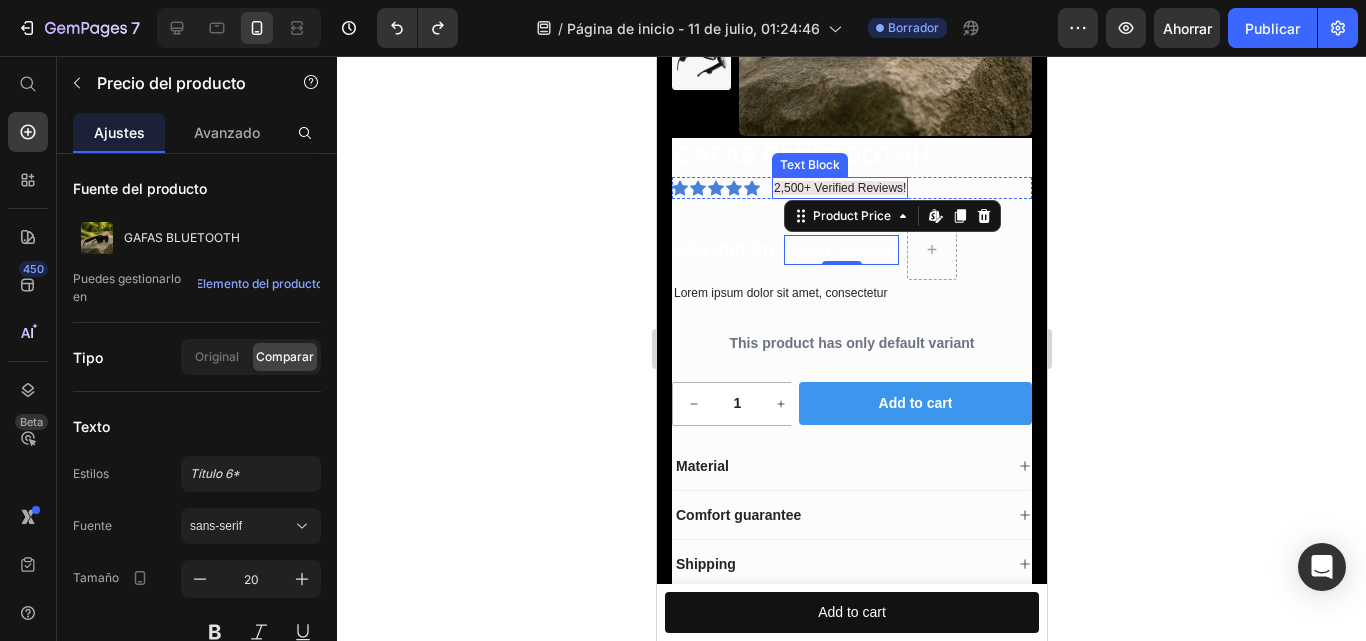 click on "2,500+ Verified Reviews!" at bounding box center (839, 188) 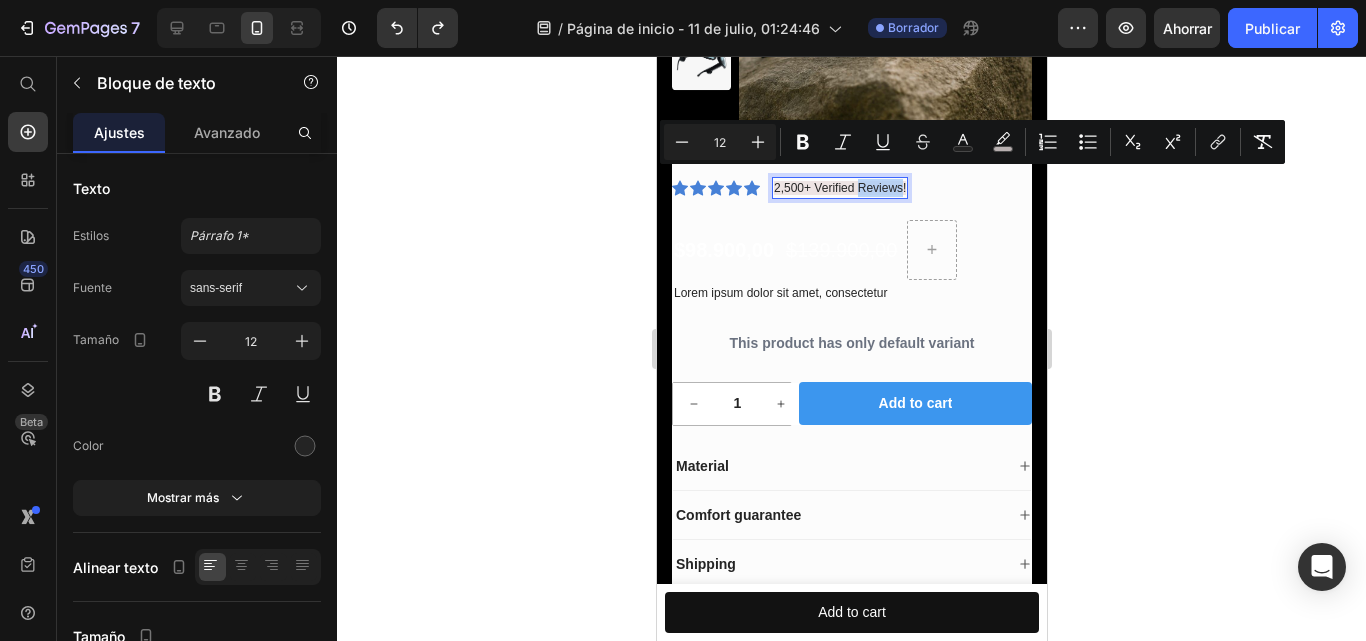 click on "2,500+ Verified Reviews!" at bounding box center (839, 188) 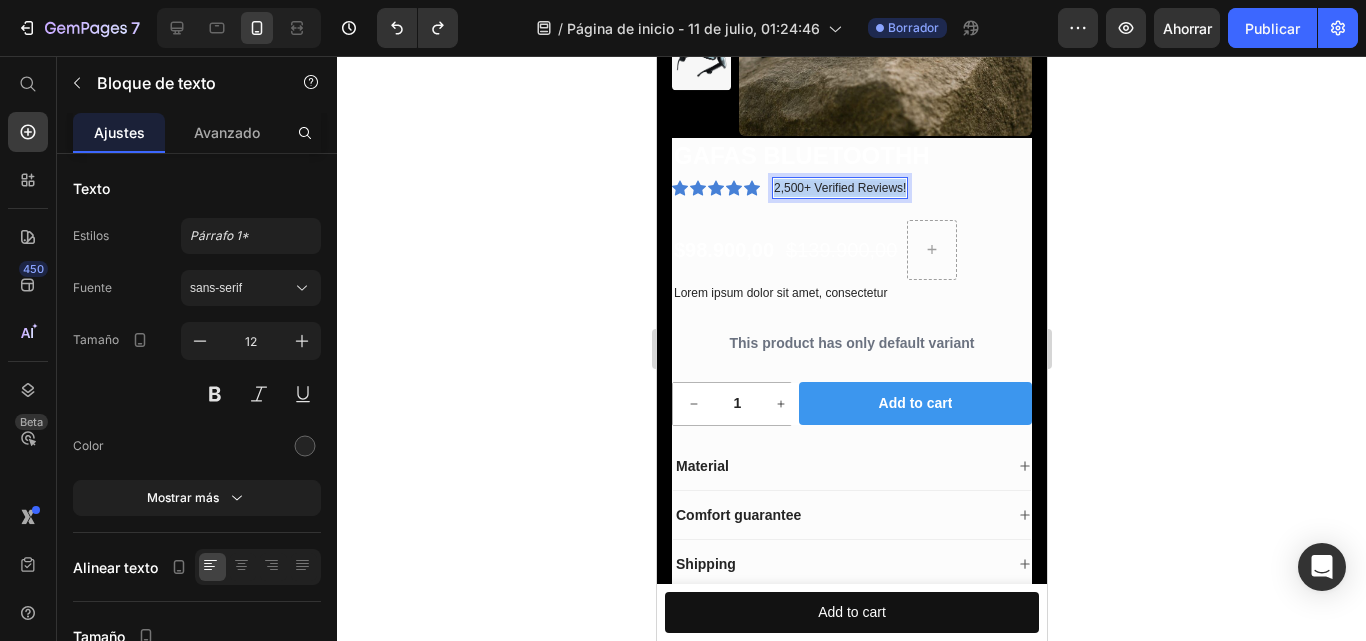 click on "2,500+ Verified Reviews!" at bounding box center [839, 188] 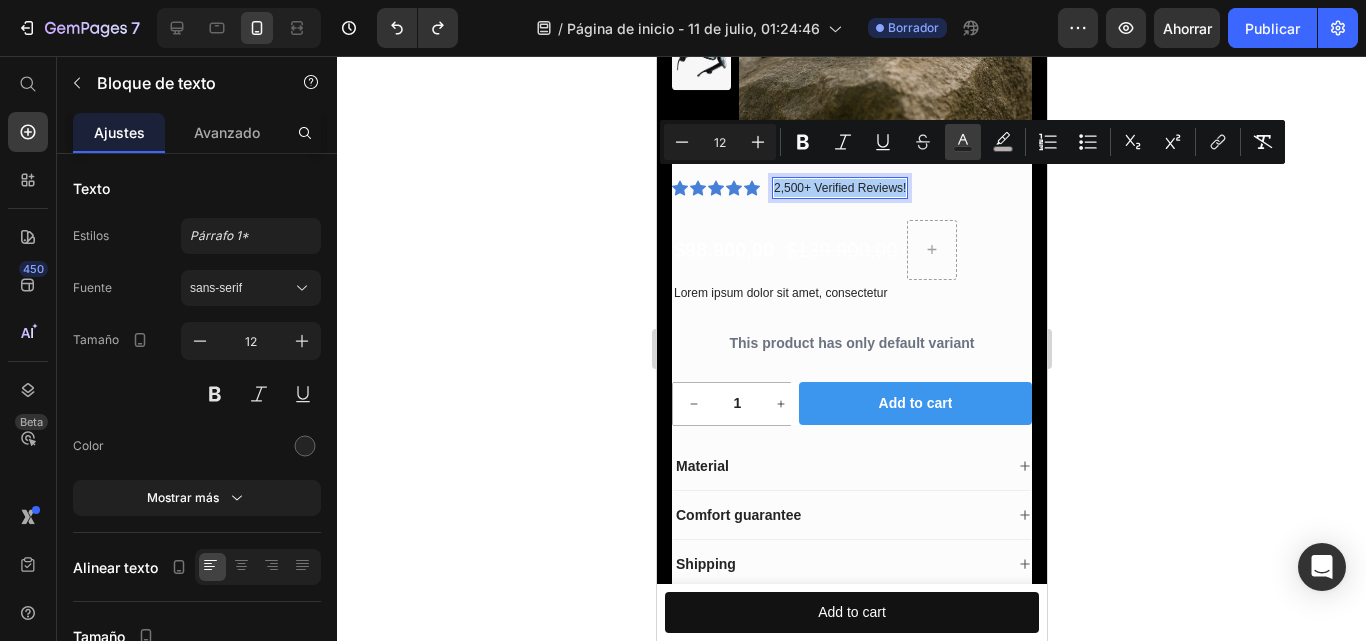 click 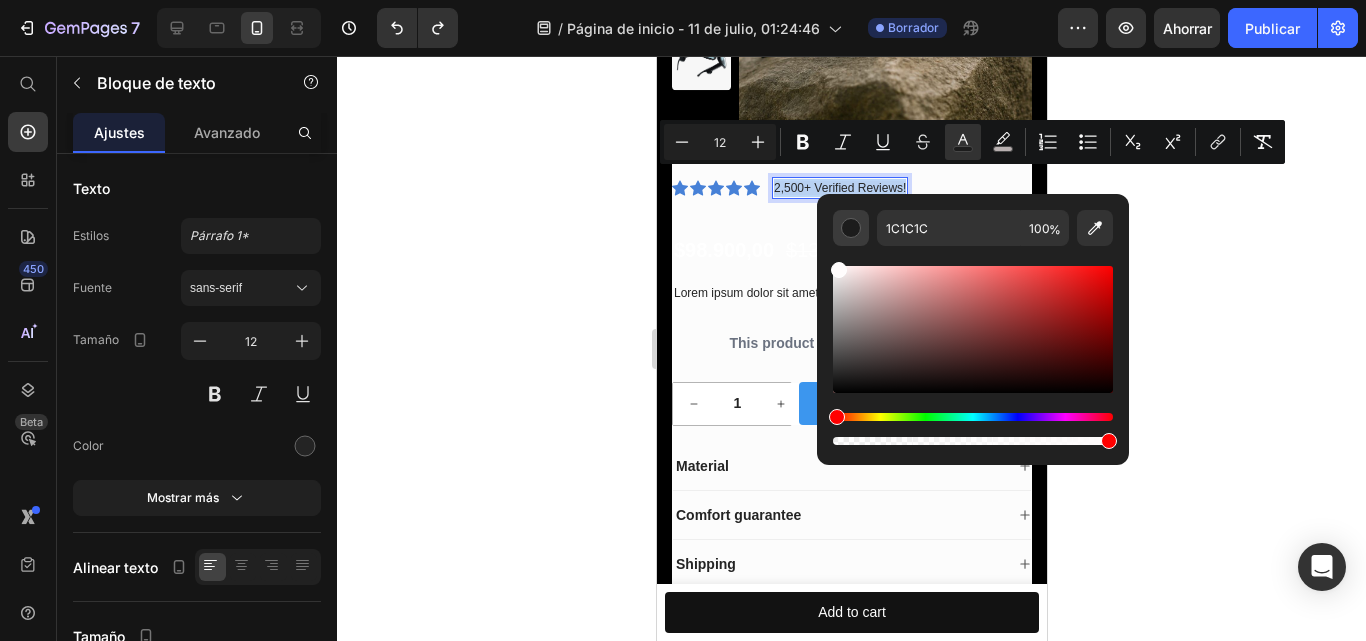 drag, startPoint x: 834, startPoint y: 379, endPoint x: 838, endPoint y: 239, distance: 140.05713 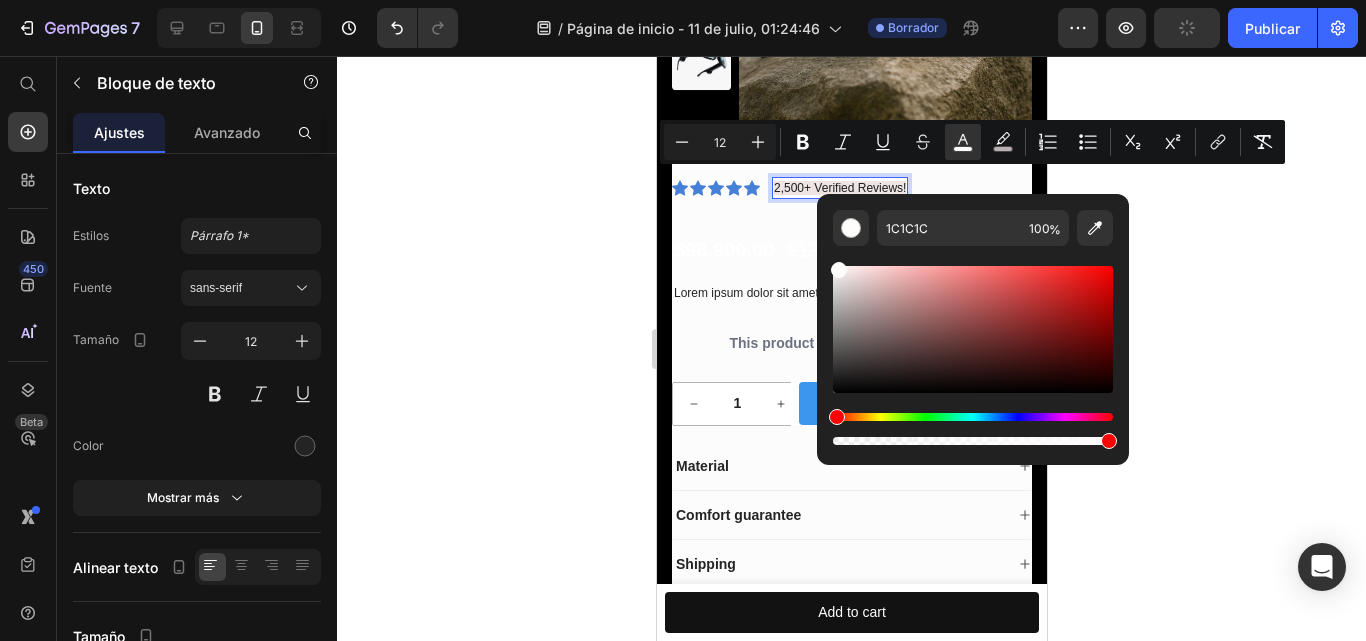 type on "FFFCFC" 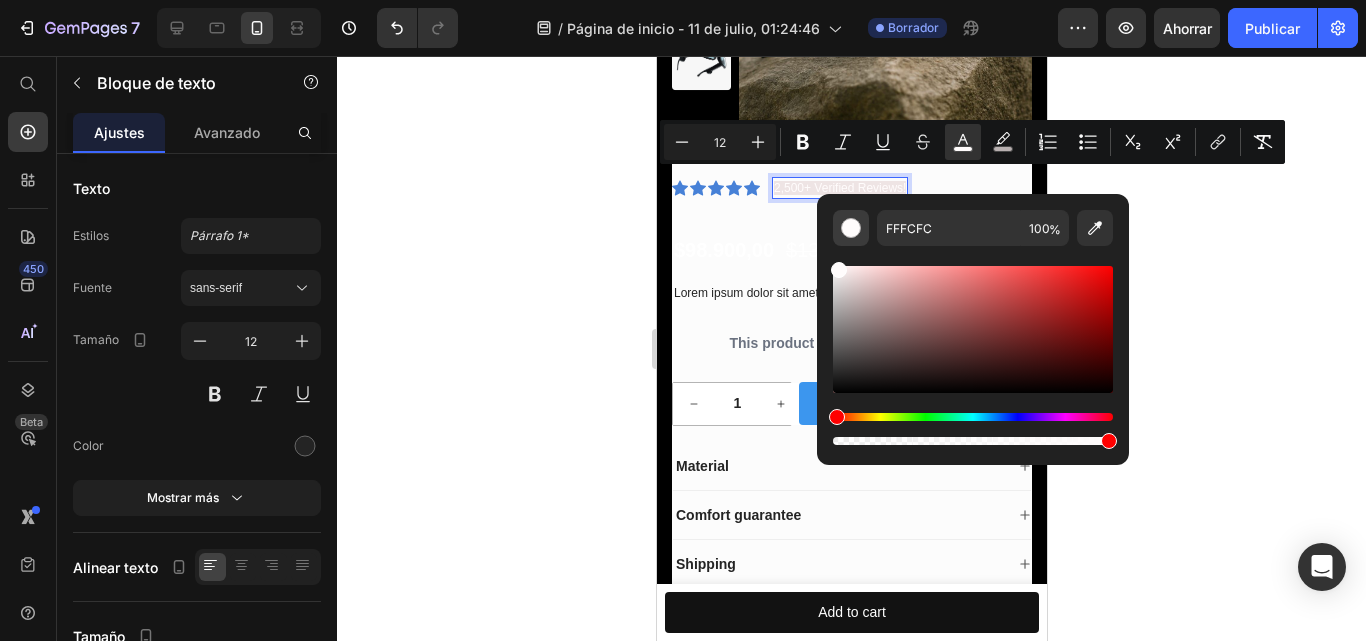drag, startPoint x: 837, startPoint y: 270, endPoint x: 838, endPoint y: 245, distance: 25.019993 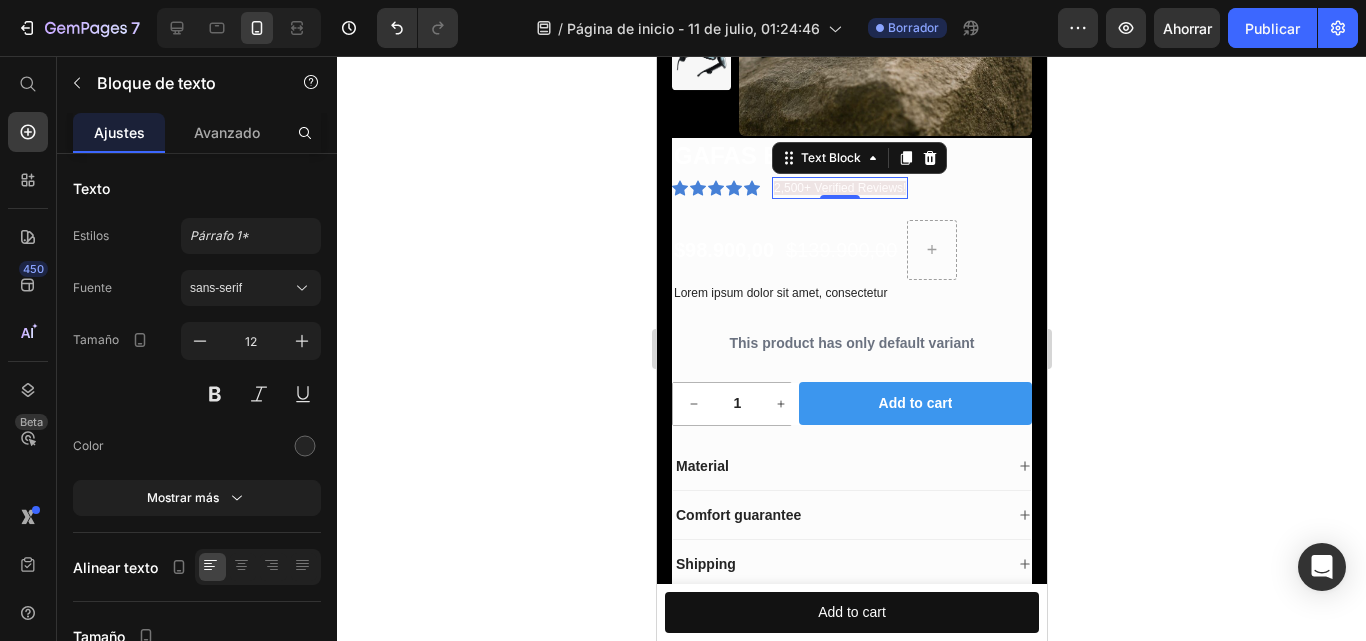 click 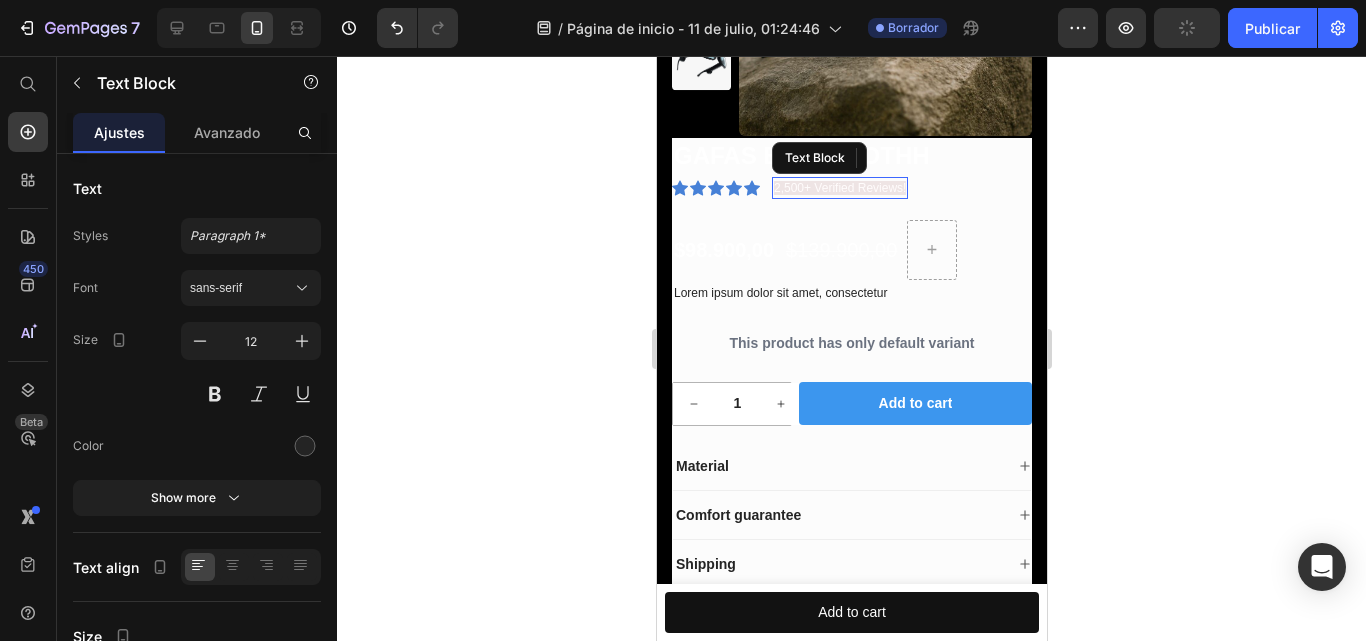 click on "2,500+ Verified Reviews!" at bounding box center [839, 188] 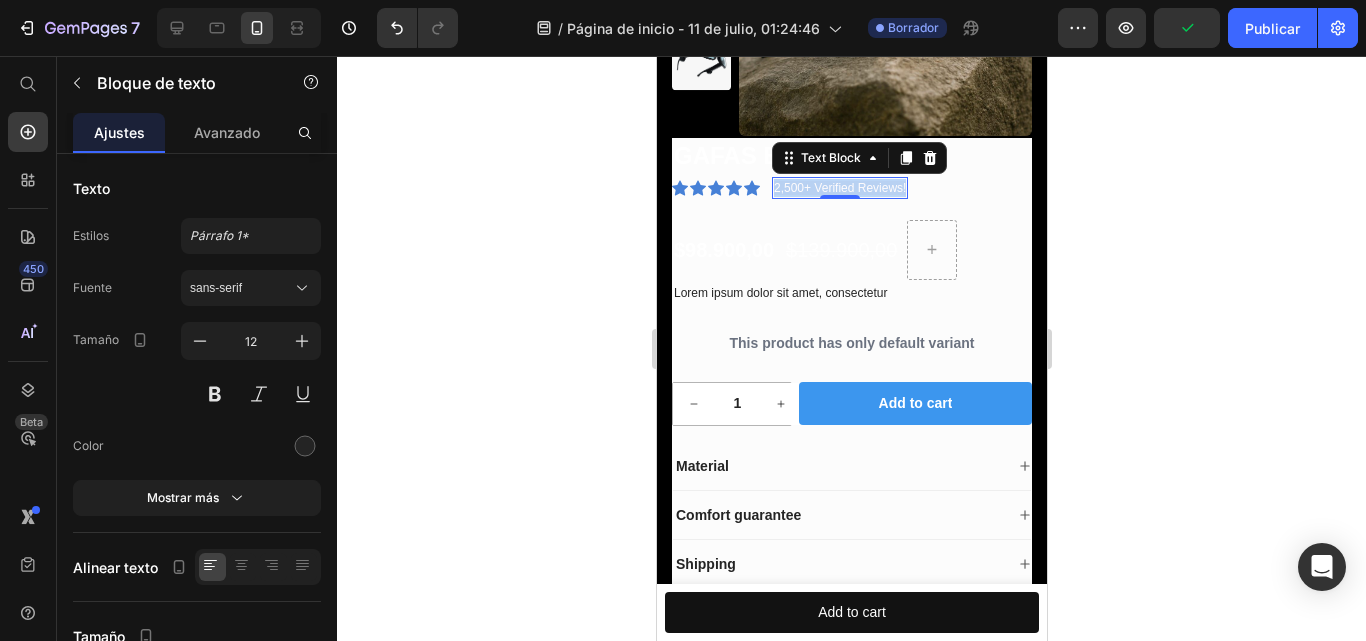 click on "2,500+ Verified Reviews!" at bounding box center [839, 188] 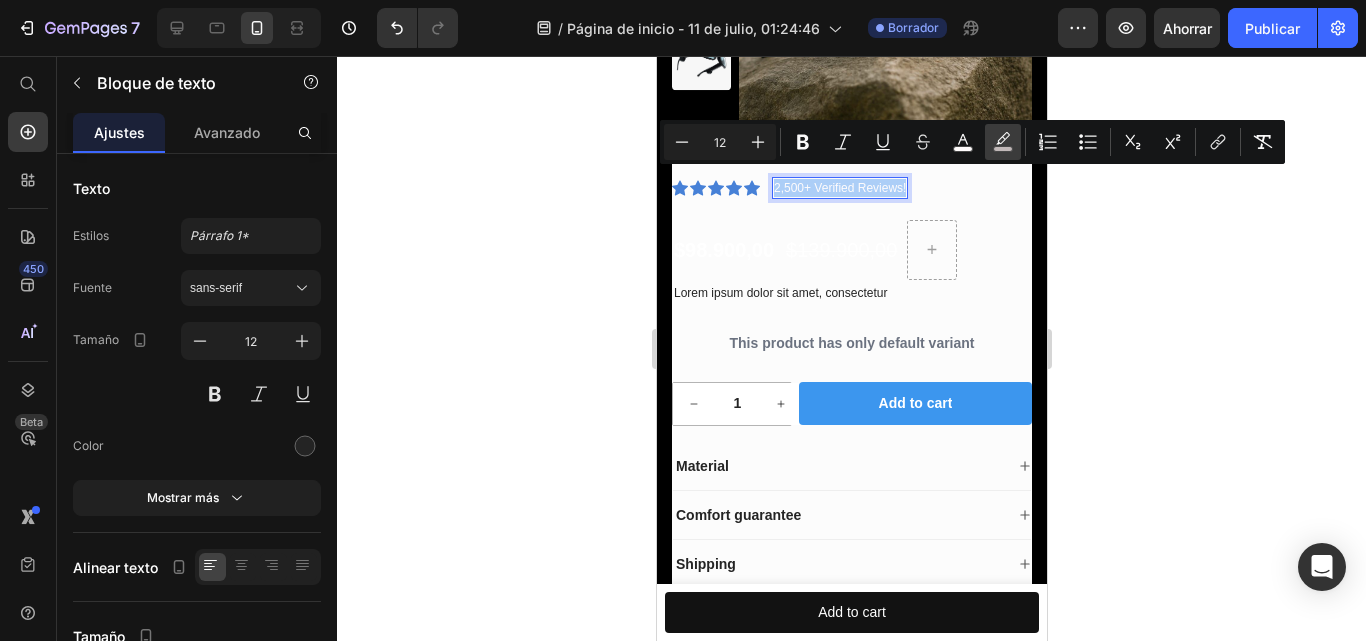 click on "color" at bounding box center (1003, 142) 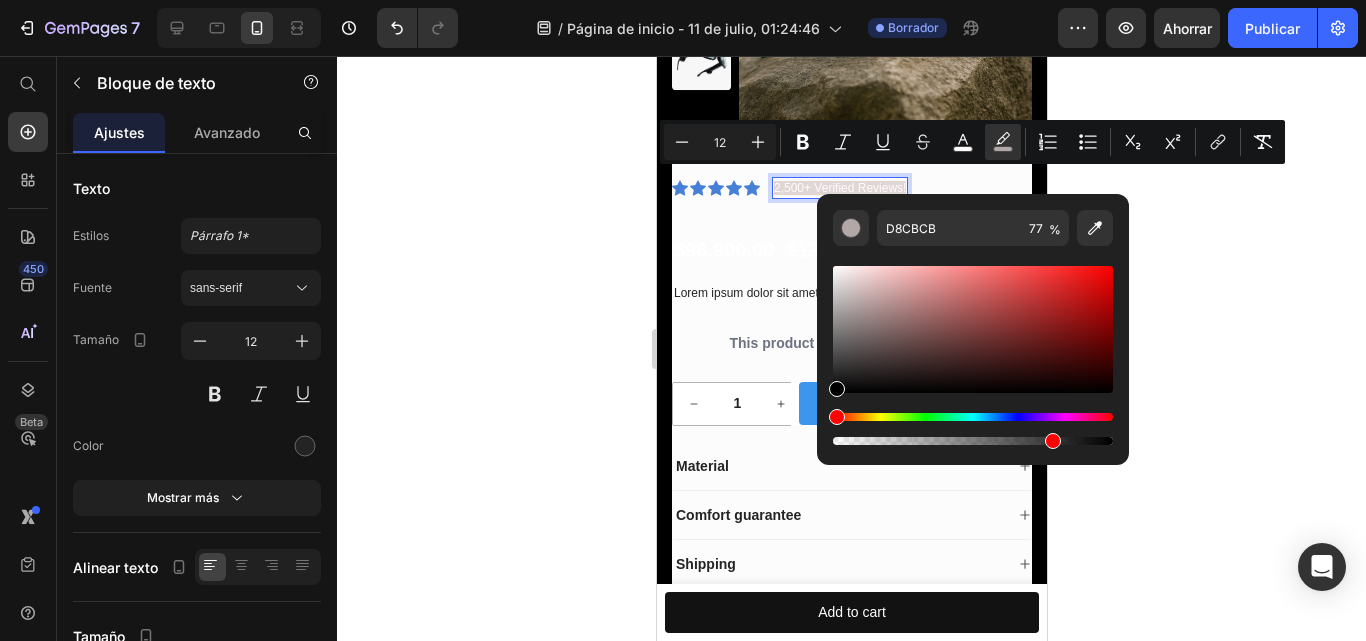 drag, startPoint x: 852, startPoint y: 285, endPoint x: 830, endPoint y: 407, distance: 123.967735 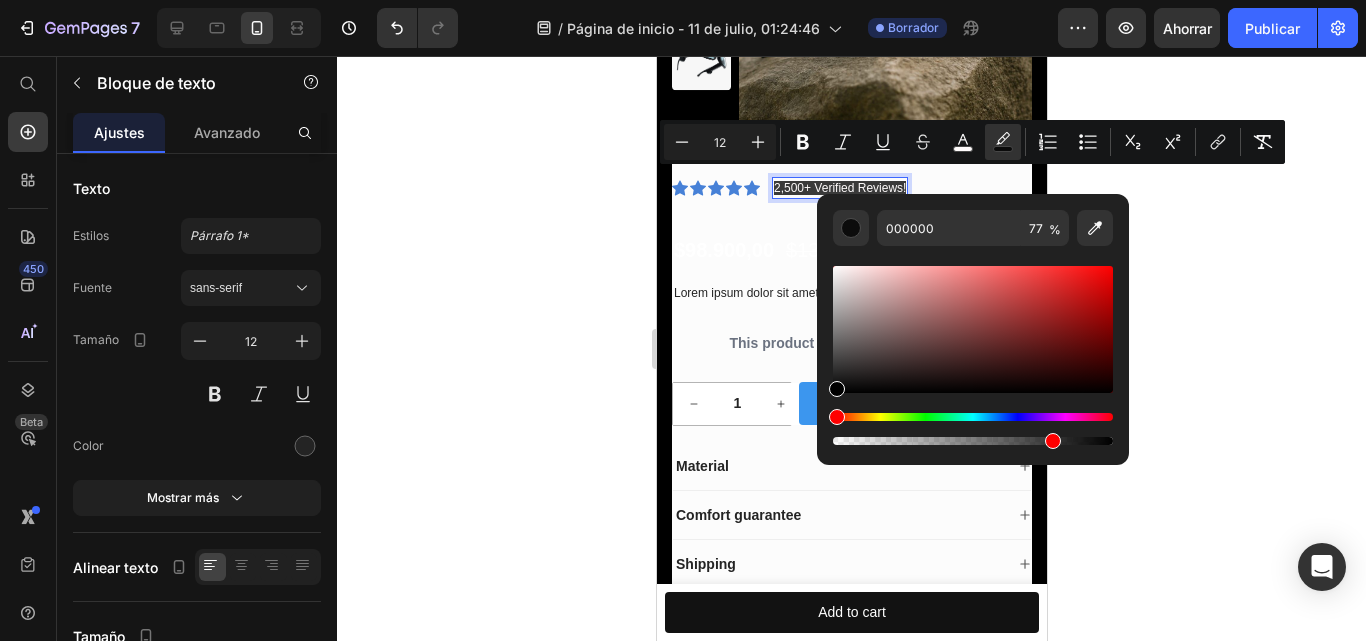 click 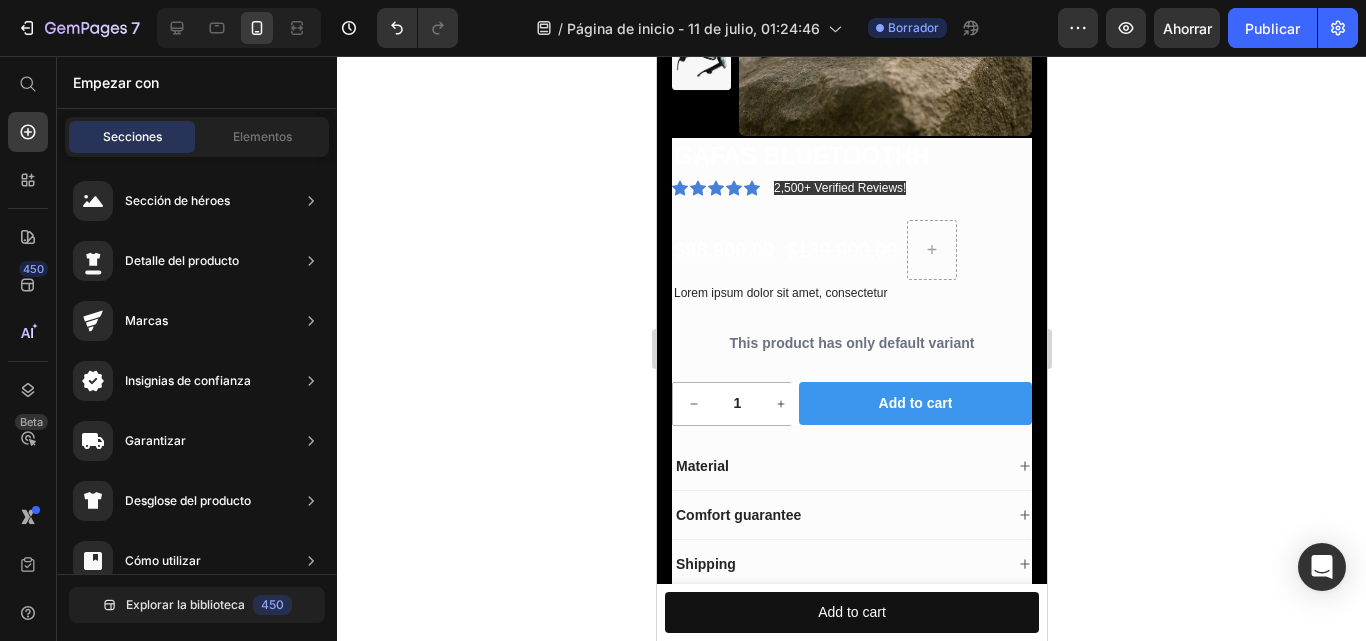 click 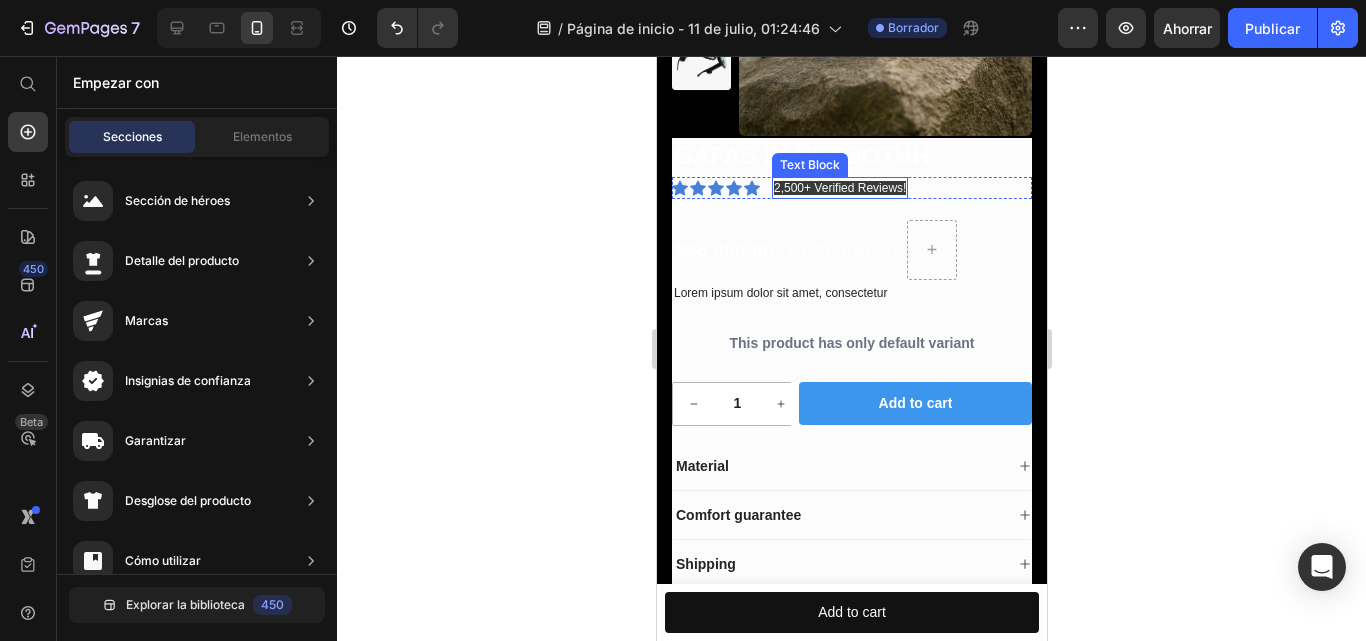 click on "2,500+ Verified Reviews!" at bounding box center [839, 188] 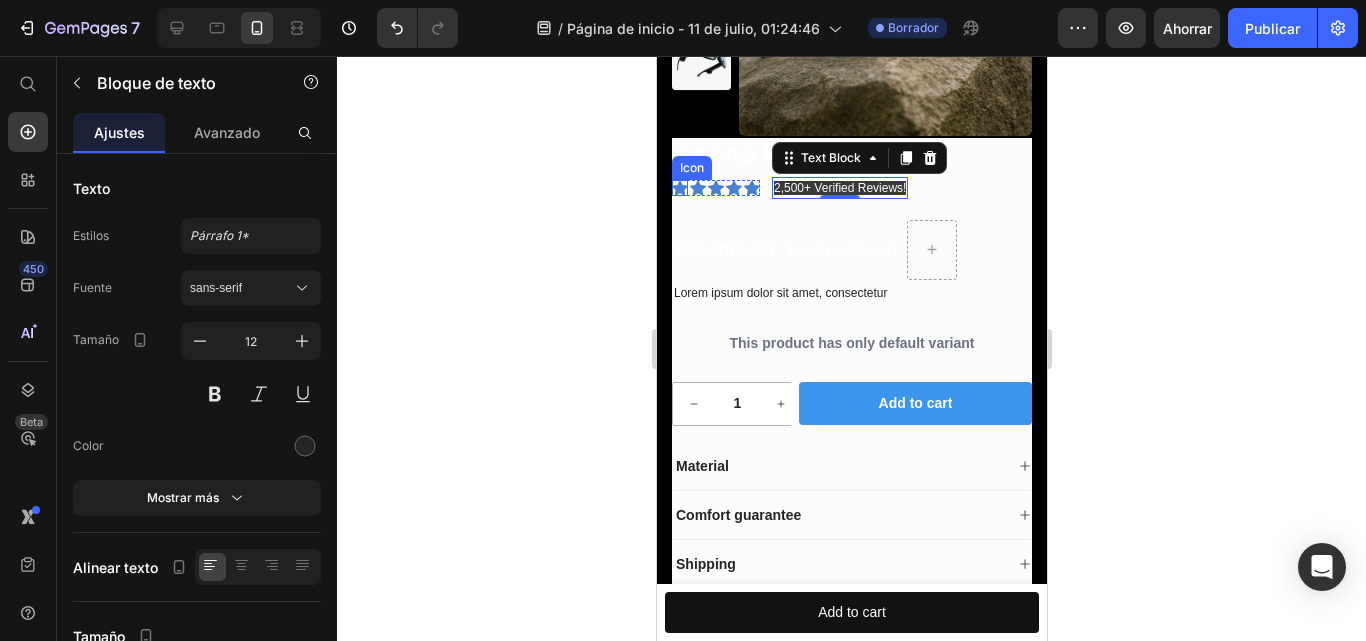 click 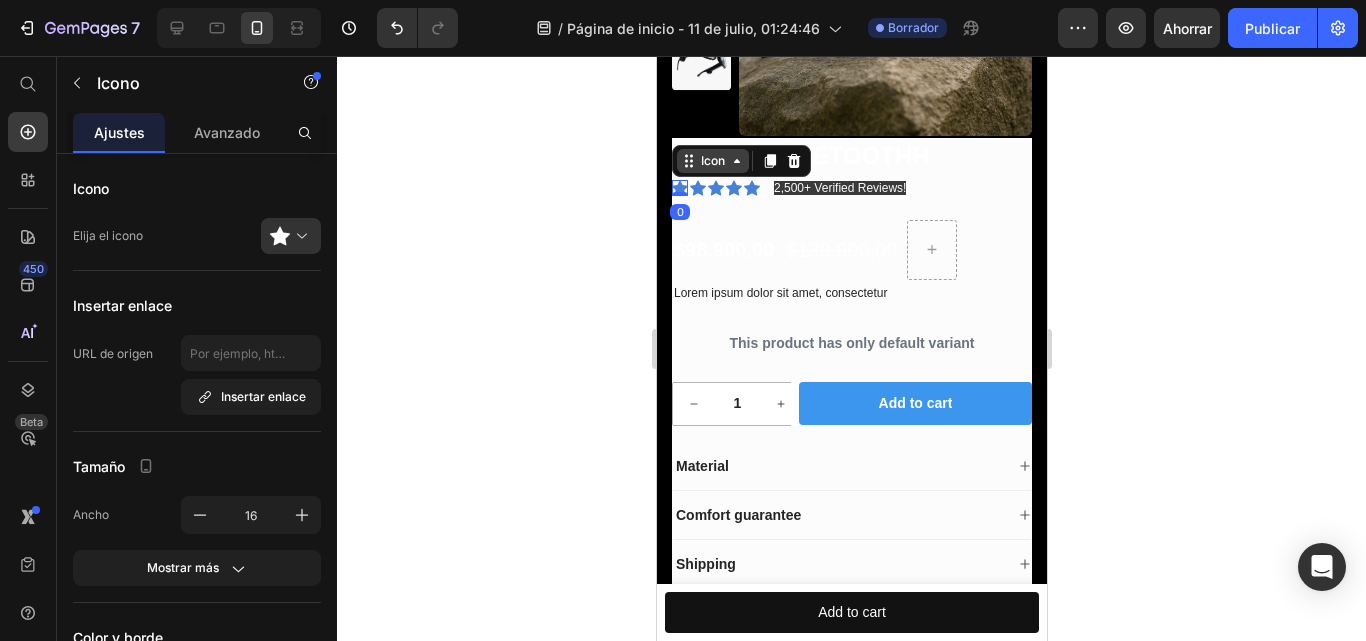 click 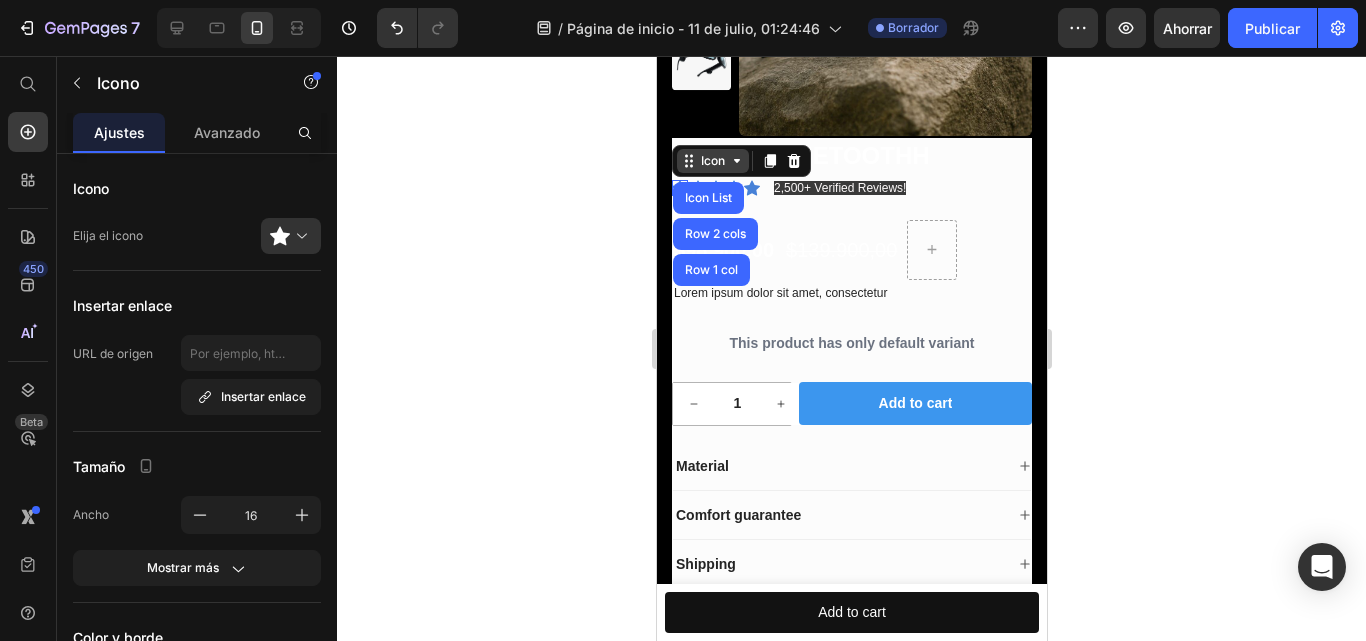 click 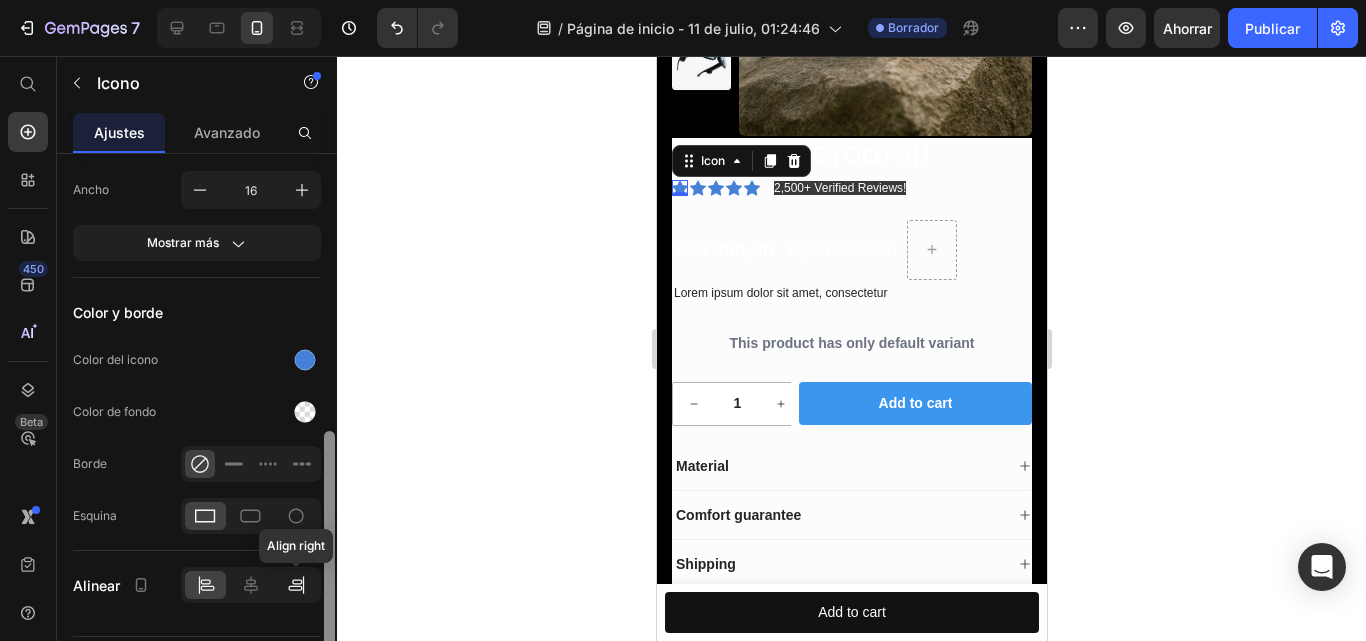 scroll, scrollTop: 378, scrollLeft: 0, axis: vertical 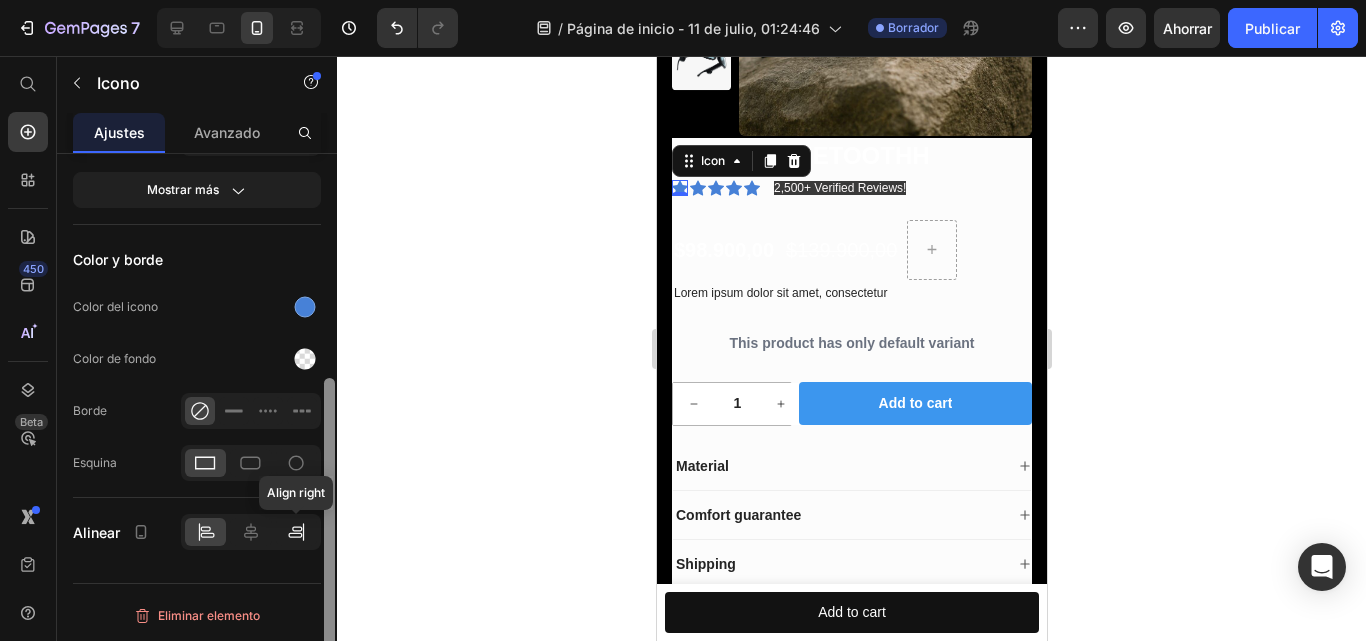 drag, startPoint x: 328, startPoint y: 292, endPoint x: 314, endPoint y: 537, distance: 245.39967 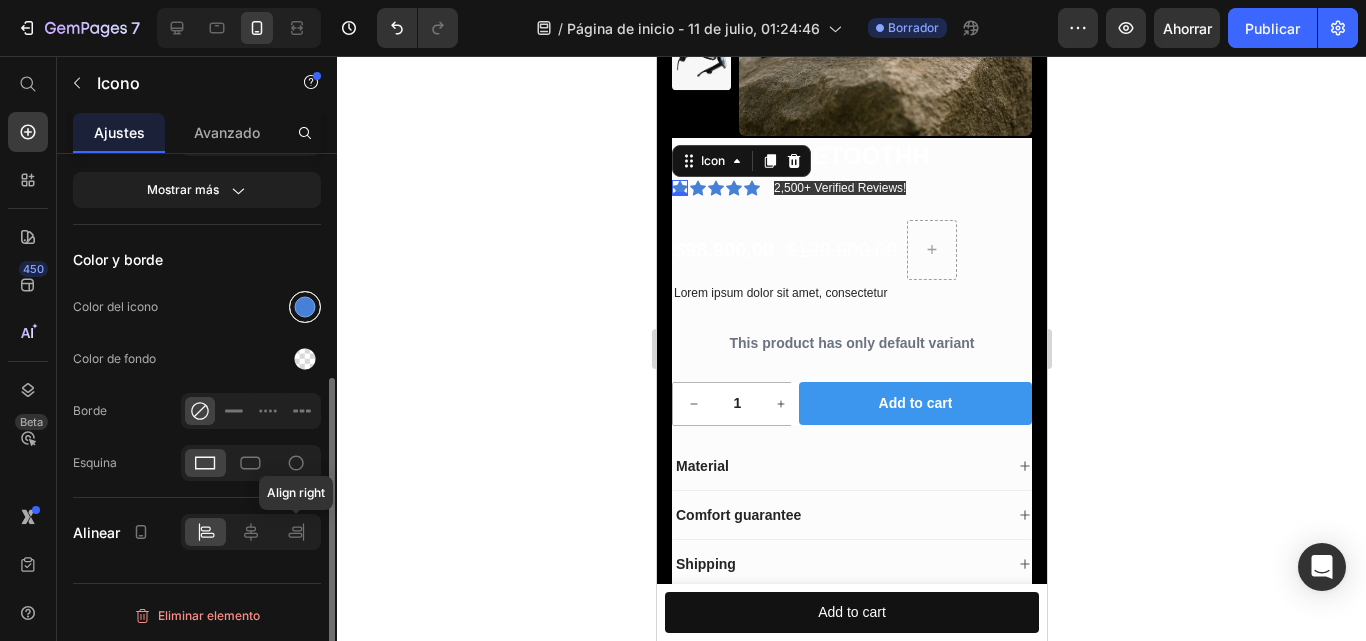 click at bounding box center (305, 307) 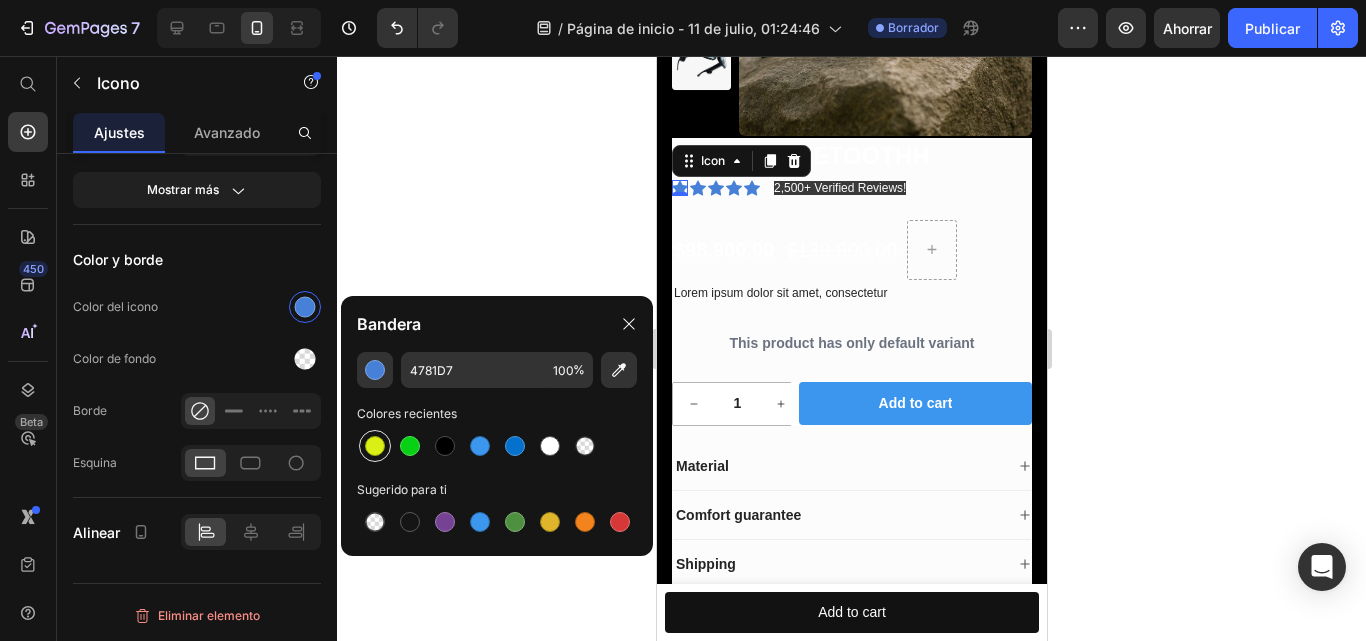 click at bounding box center [375, 446] 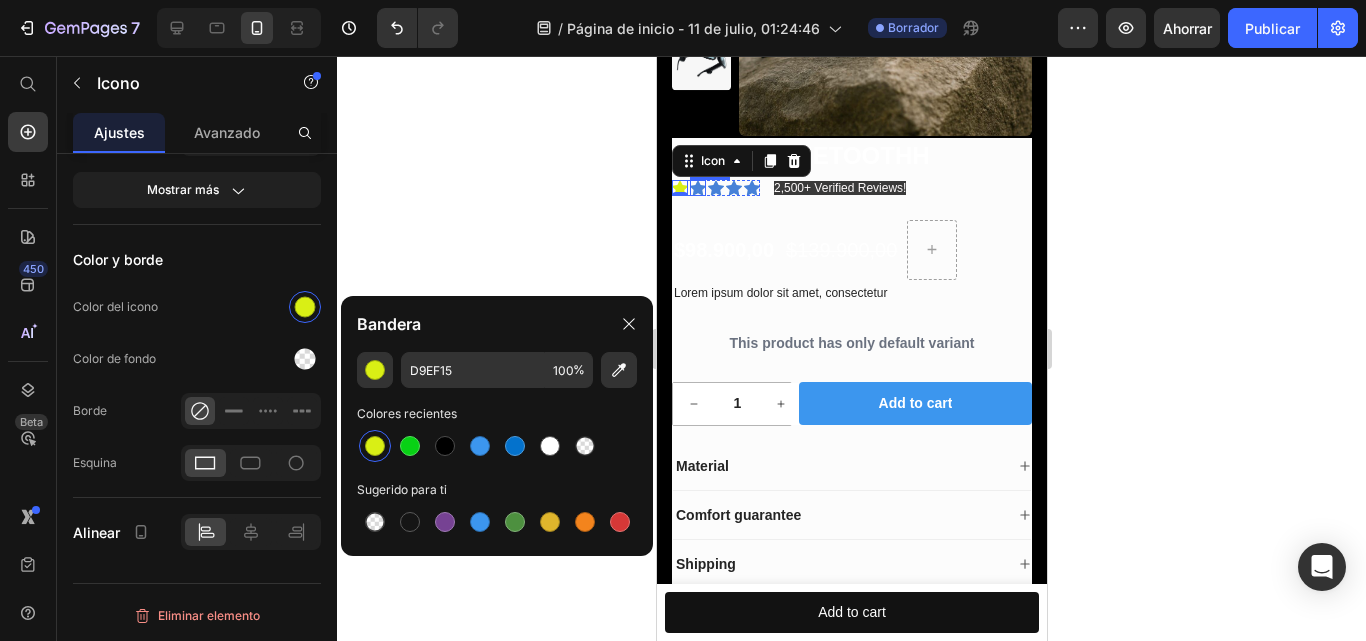 click 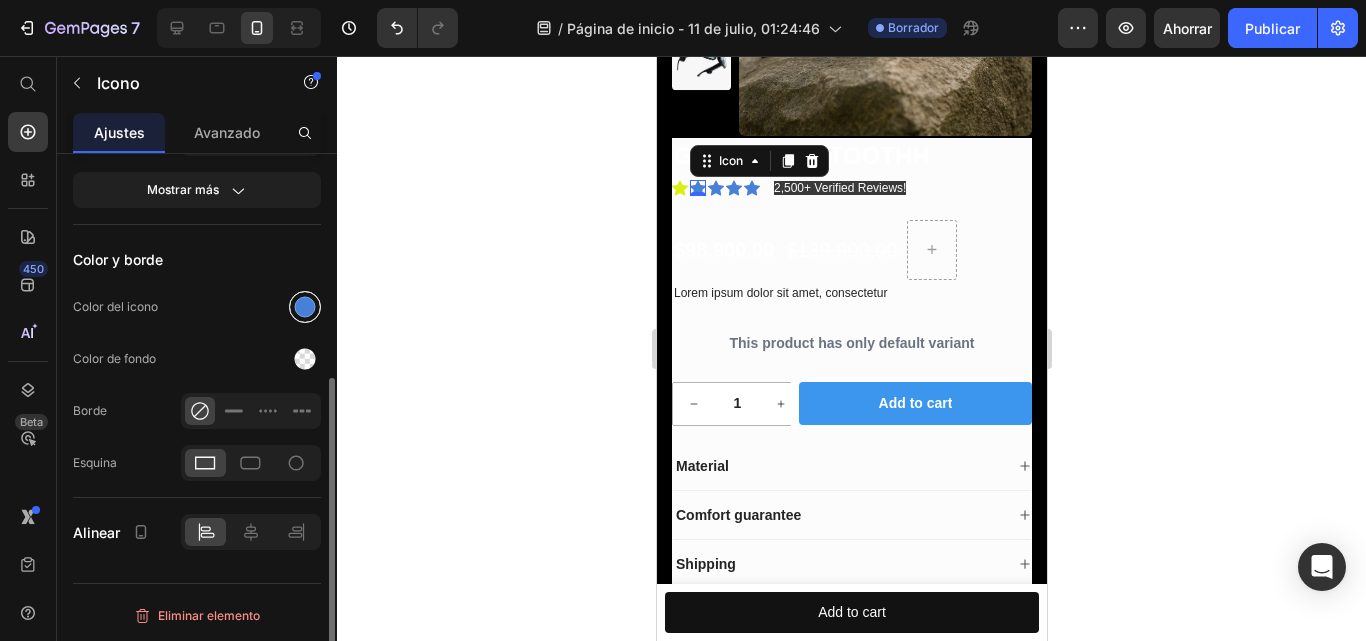 click at bounding box center [305, 307] 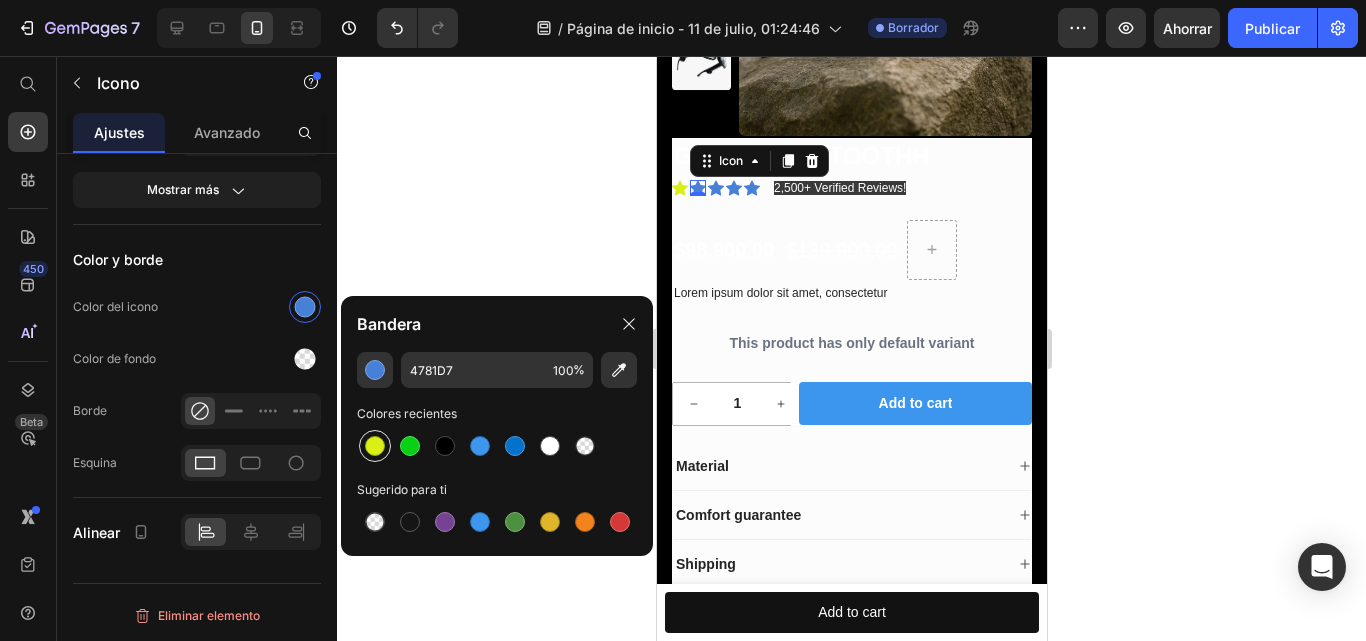click at bounding box center (375, 446) 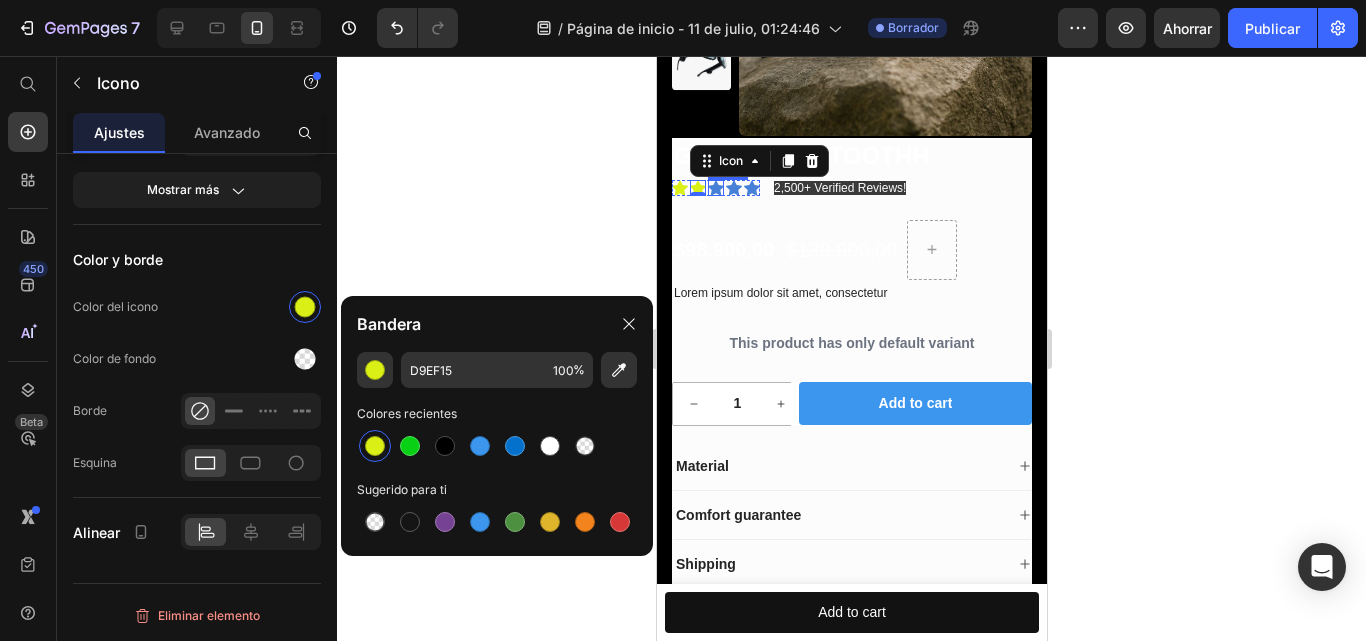 click 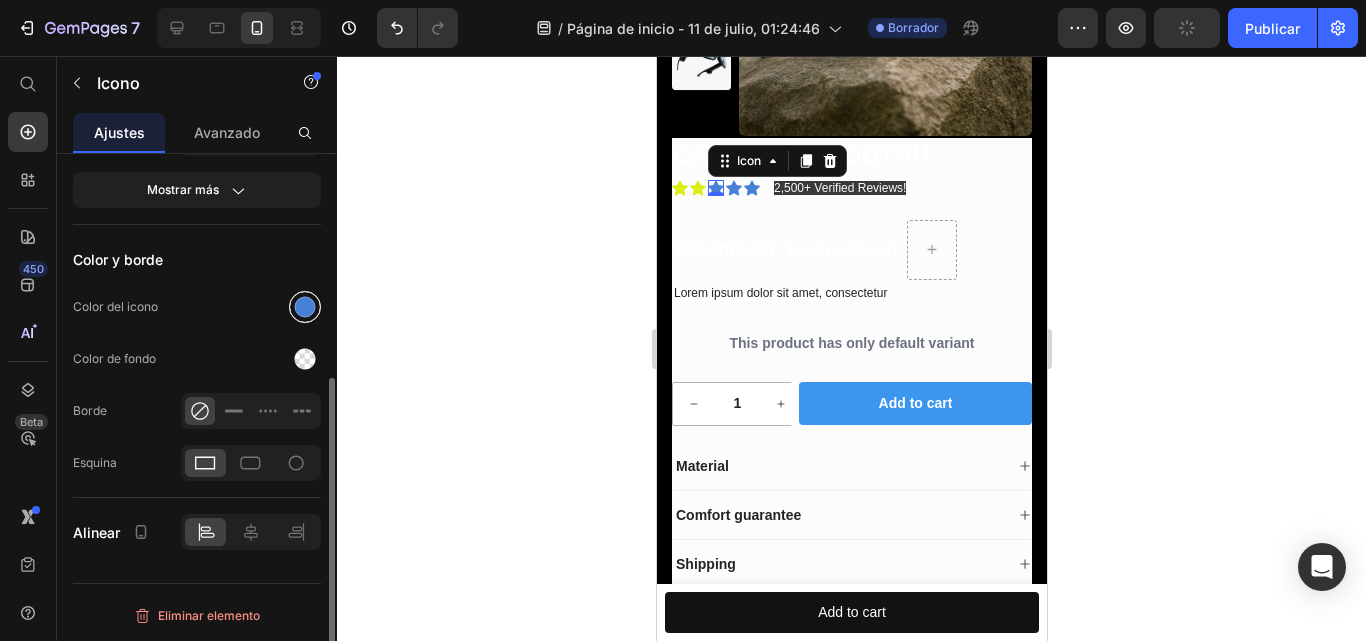 click at bounding box center [305, 307] 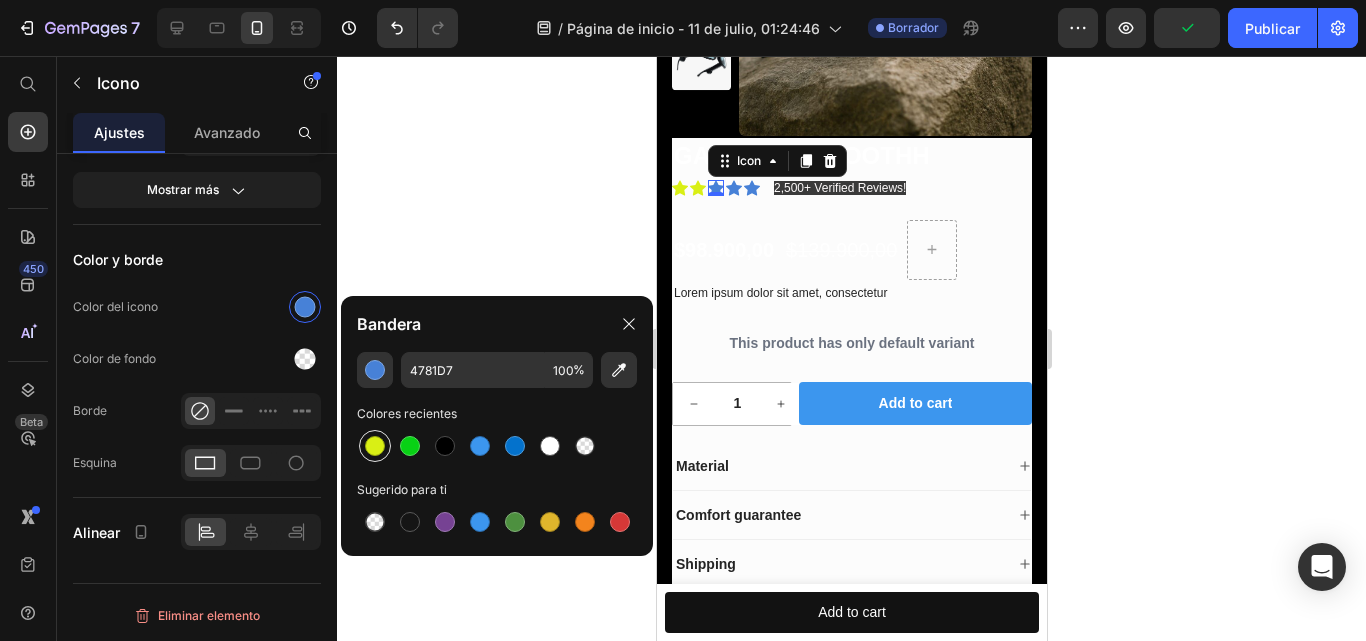 click at bounding box center (375, 446) 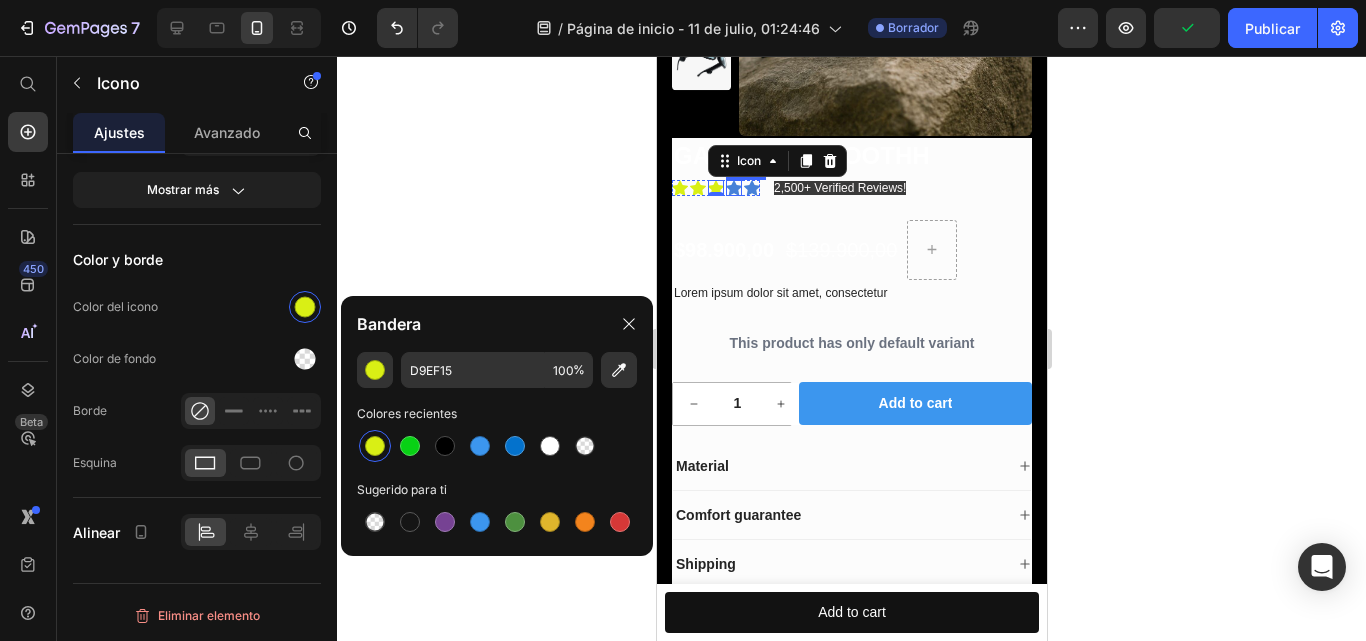 click 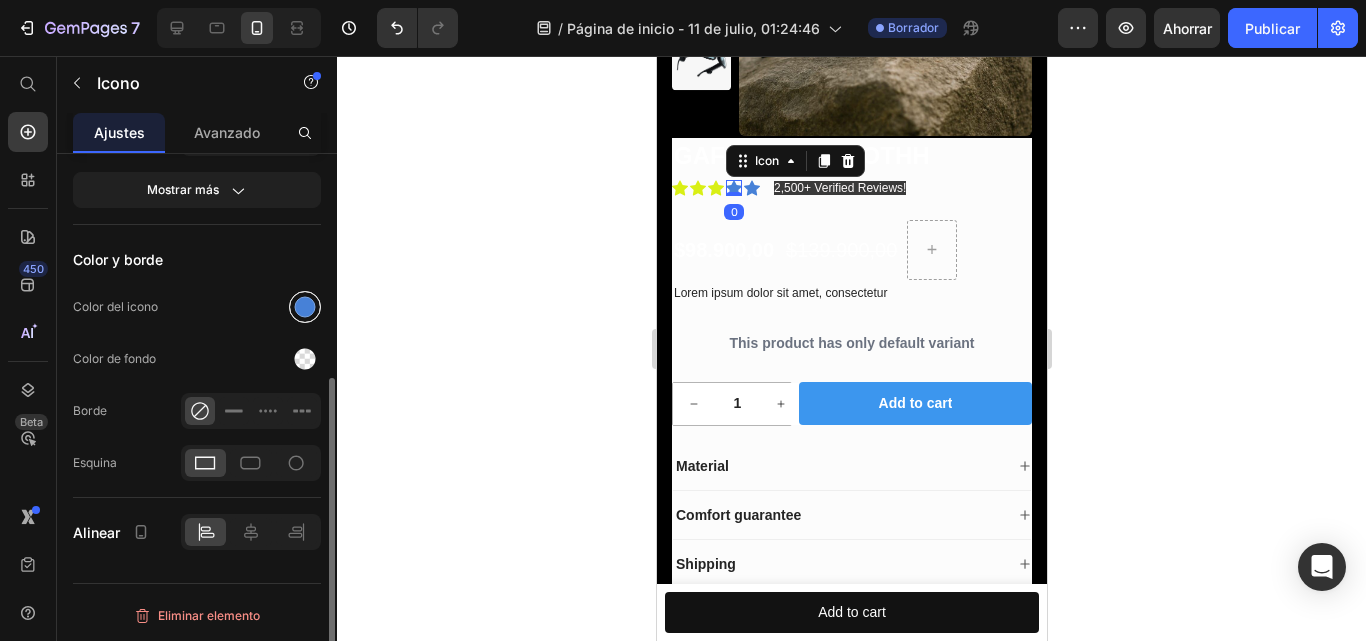 click at bounding box center (305, 307) 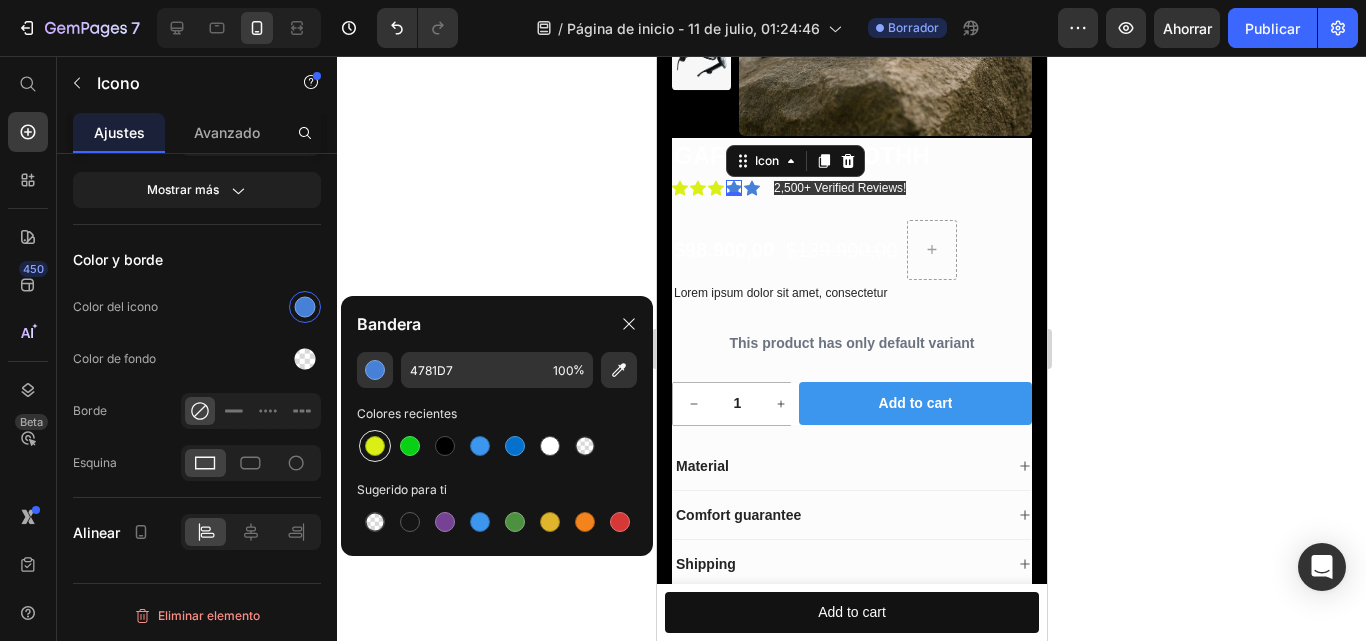 click at bounding box center (375, 446) 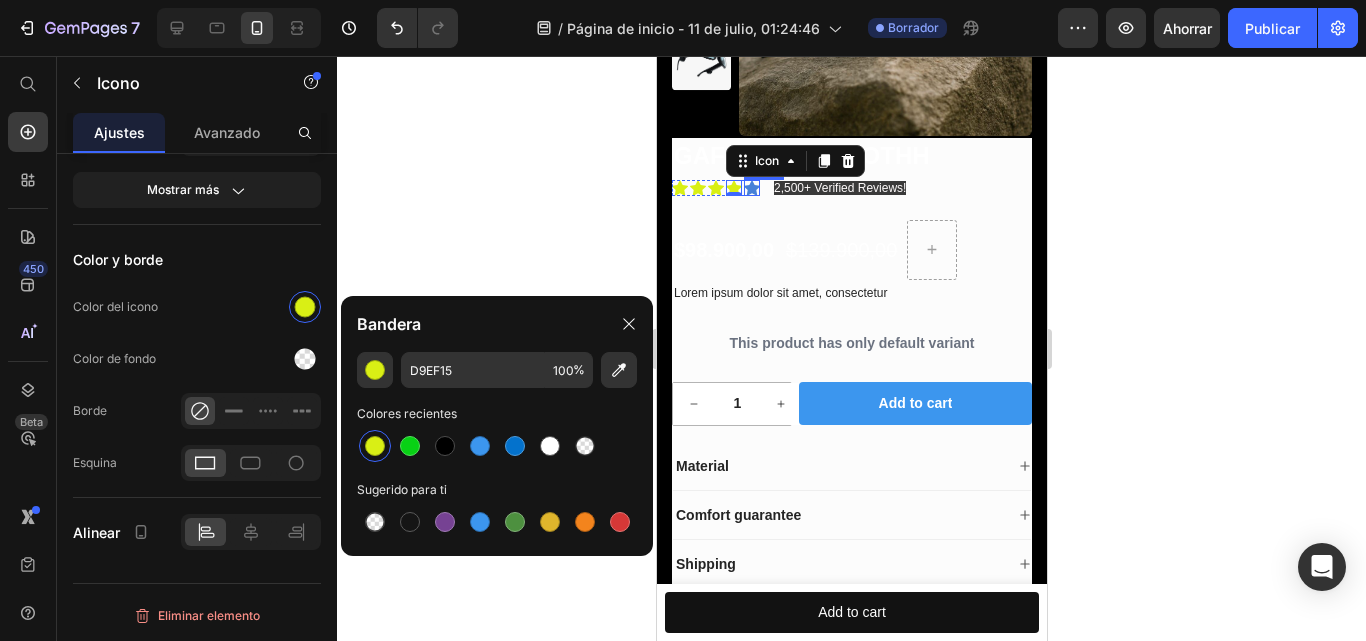 click 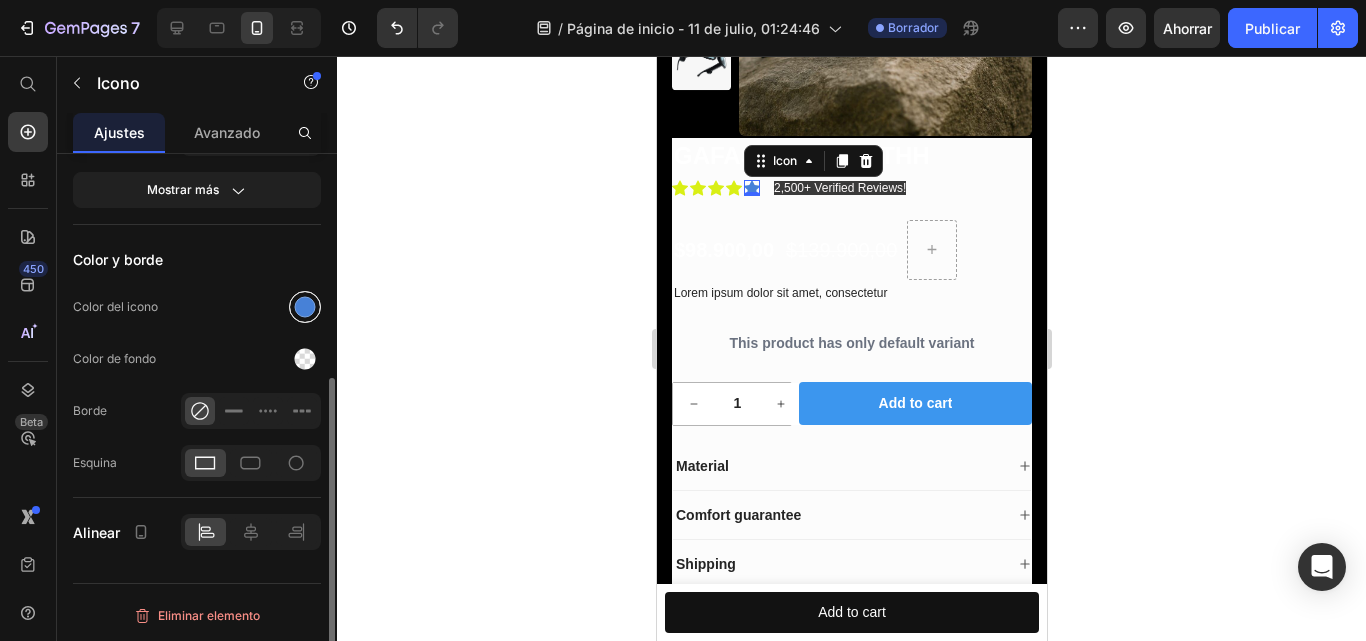click at bounding box center (305, 307) 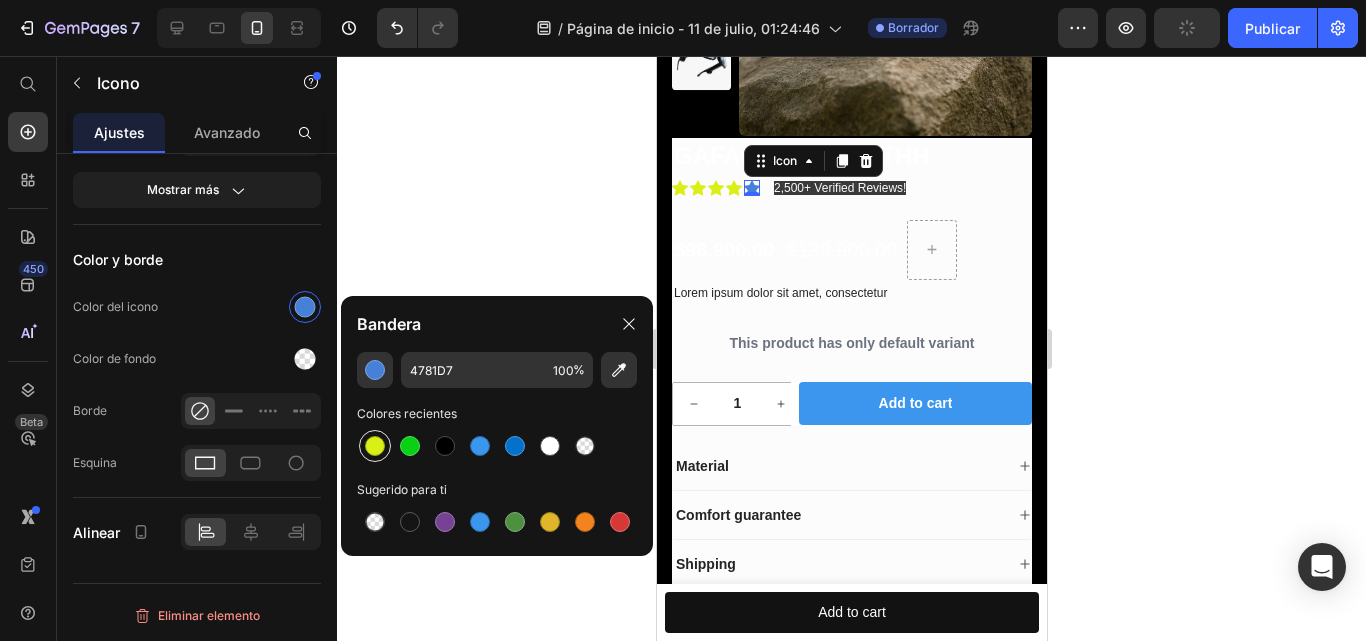 click at bounding box center (375, 446) 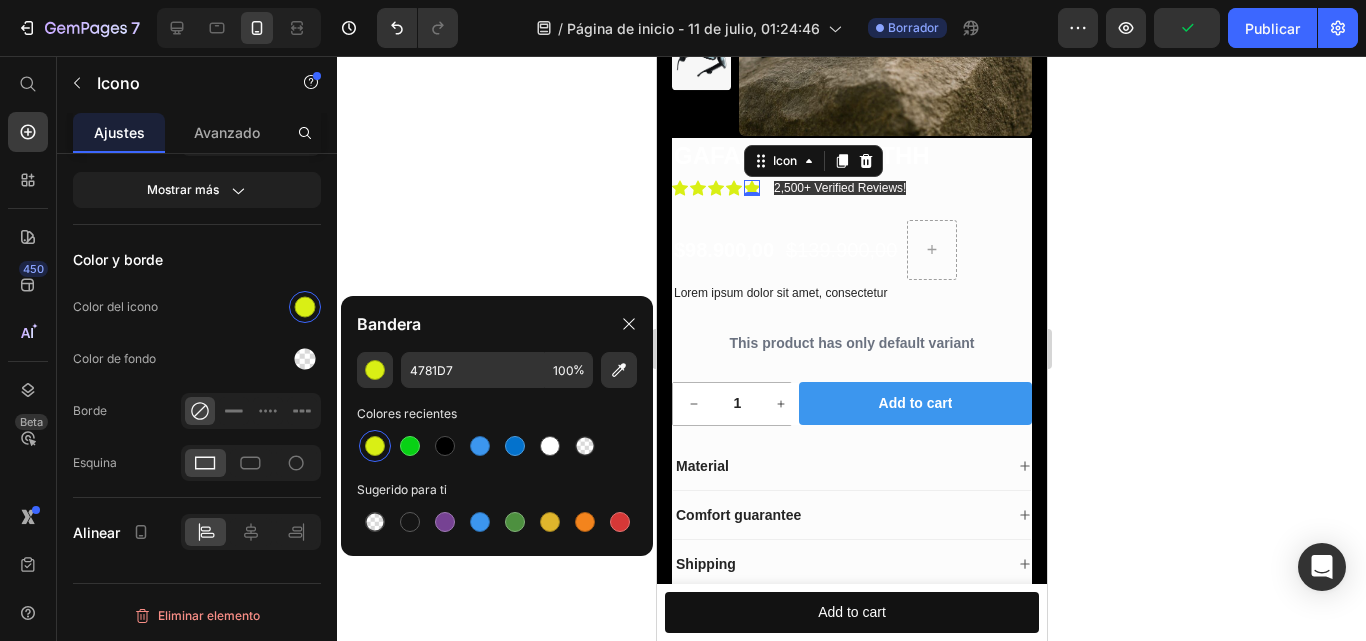 type on "D9EF15" 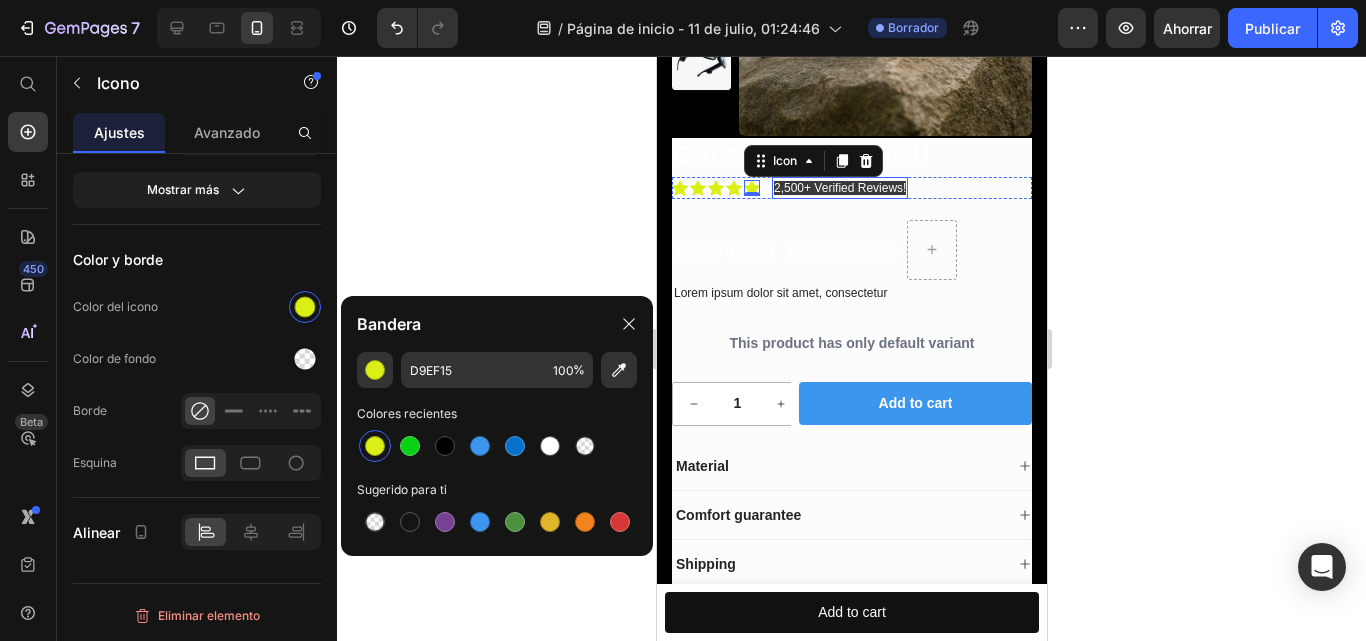 click on "2,500+ Verified Reviews!" at bounding box center [839, 188] 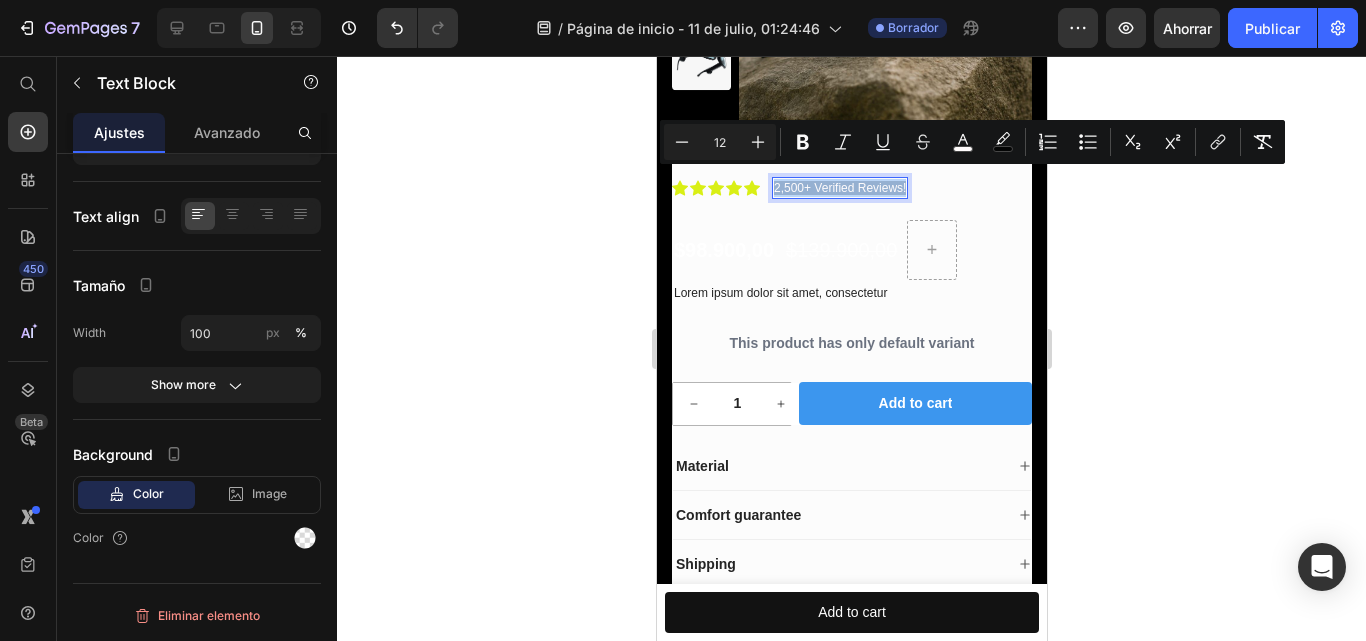 scroll, scrollTop: 0, scrollLeft: 0, axis: both 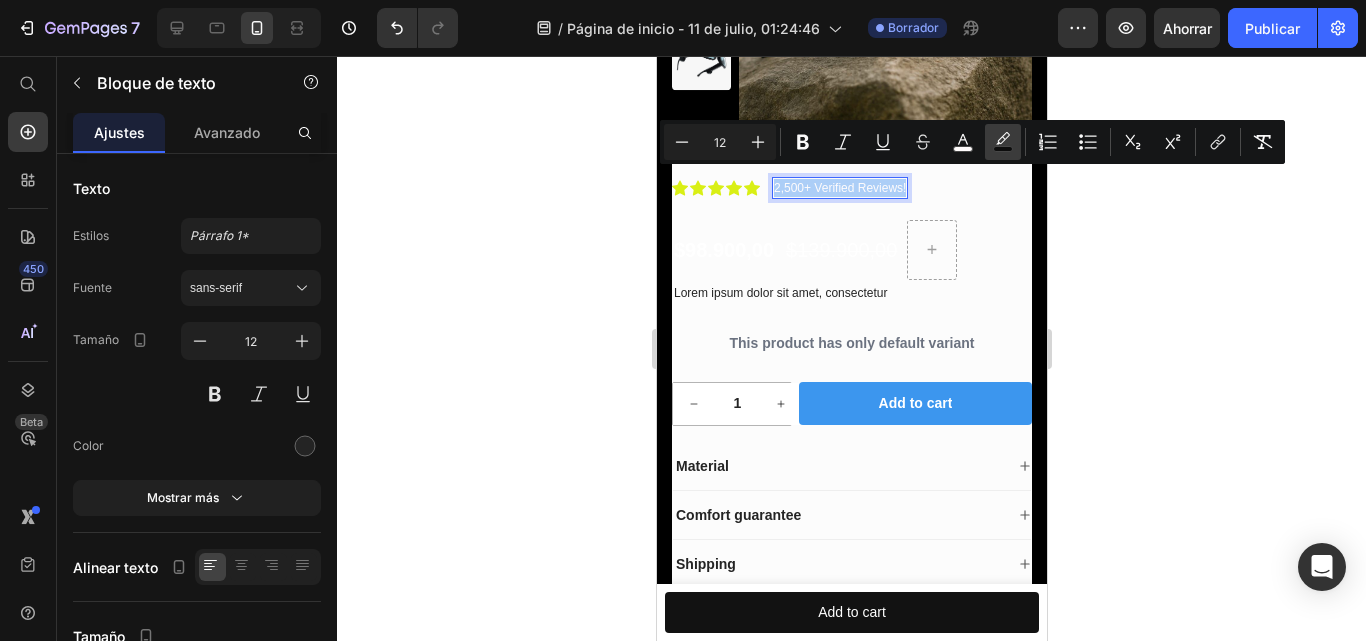 click 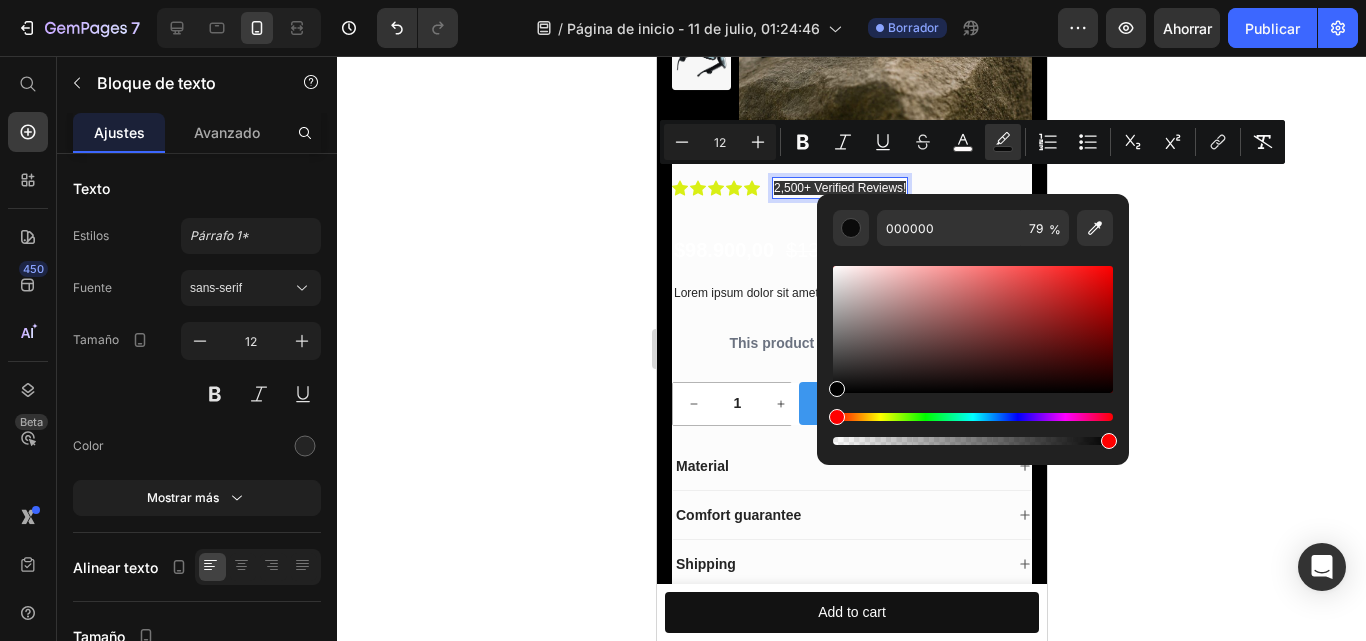 drag, startPoint x: 1053, startPoint y: 440, endPoint x: 1146, endPoint y: 434, distance: 93.193344 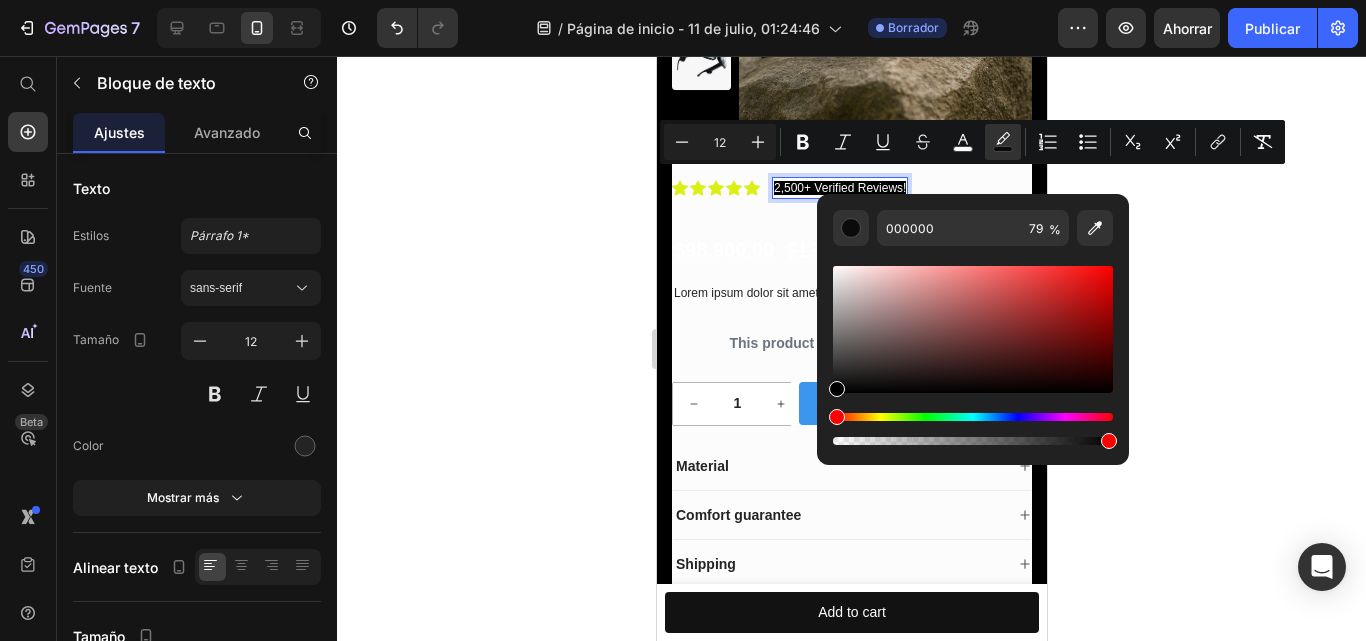 type on "100" 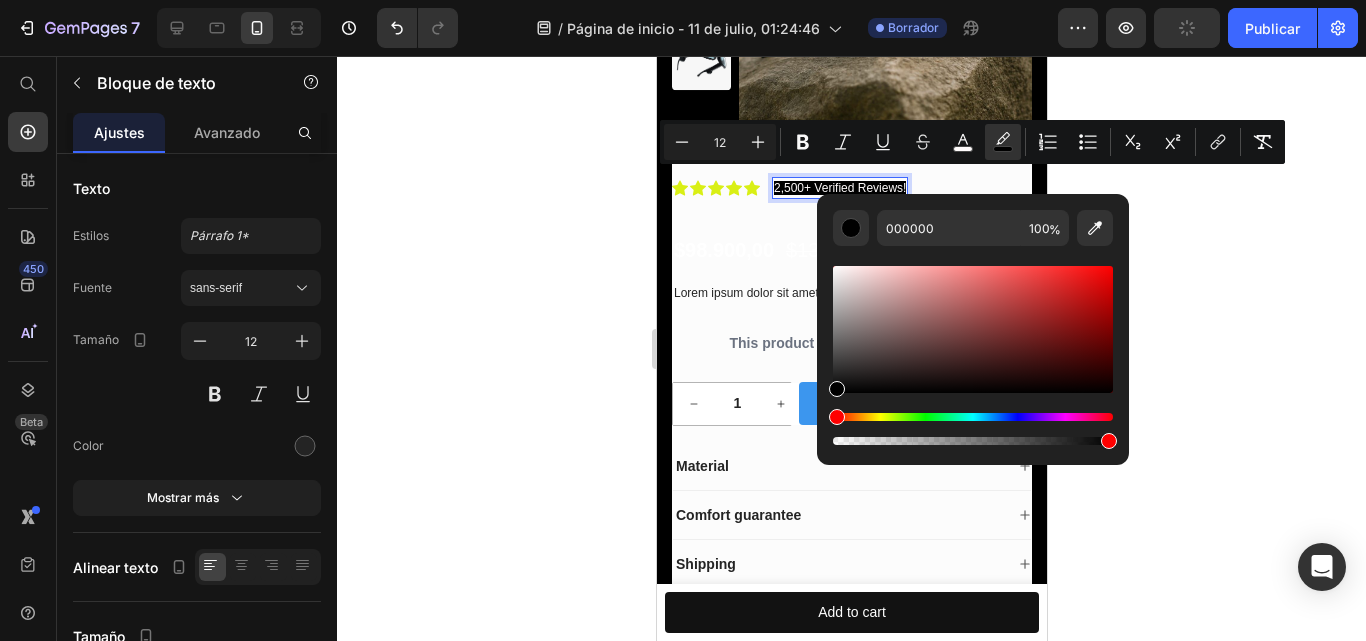 click 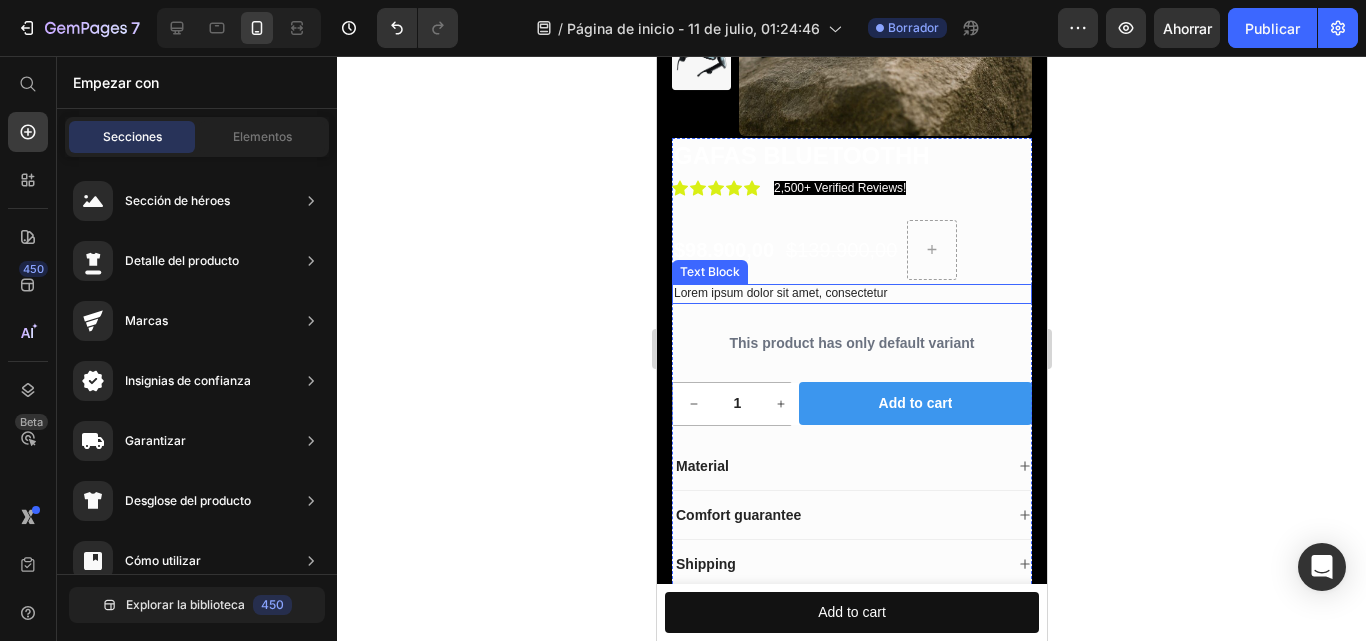 click on "Lorem ipsum dolor sit amet, consectetur" at bounding box center [851, 294] 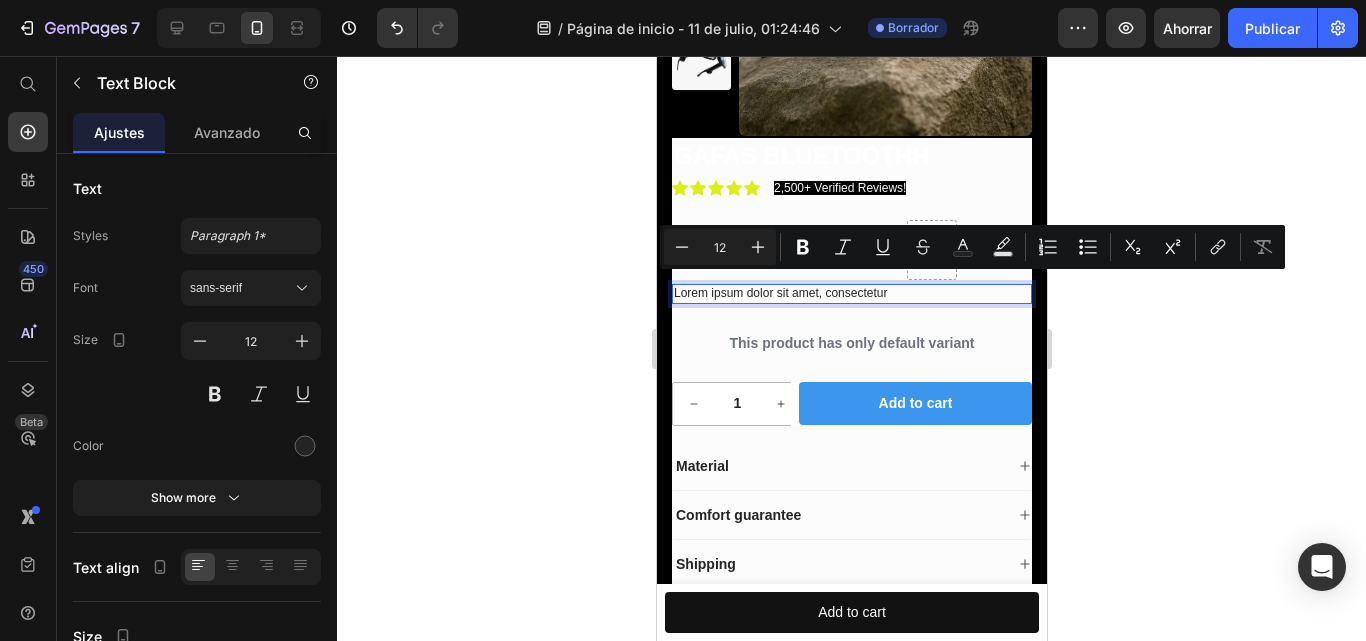 click on "Lorem ipsum dolor sit amet, consectetur" at bounding box center [851, 294] 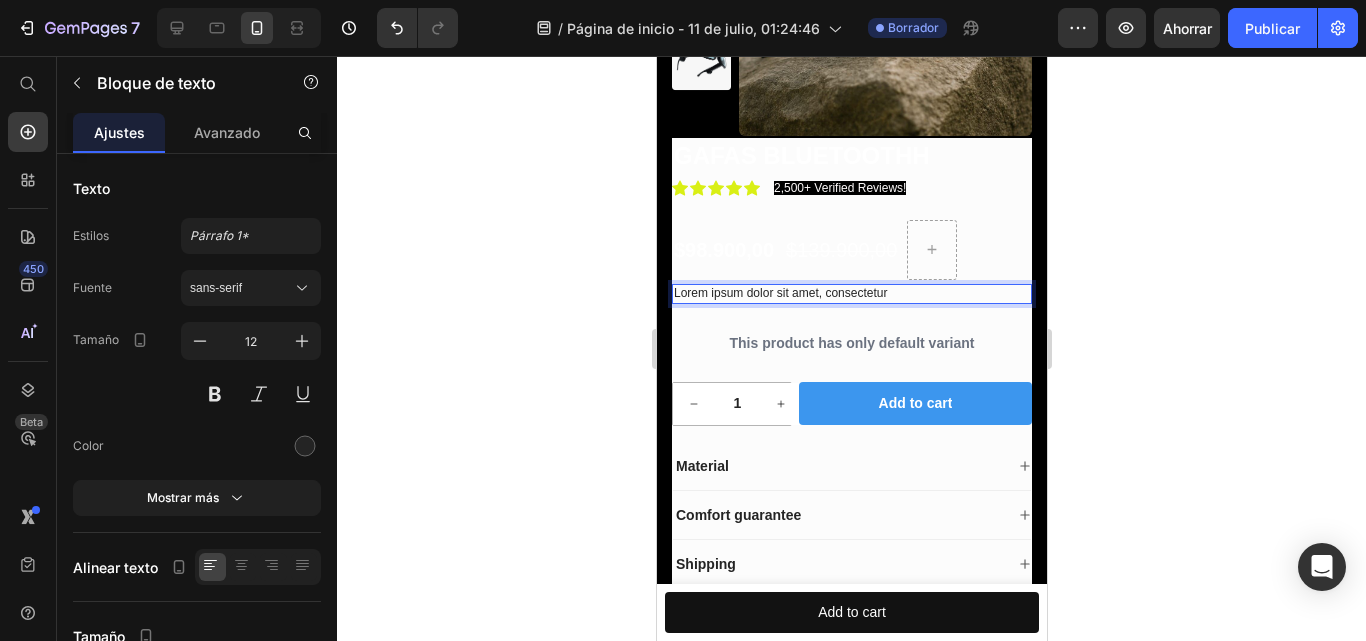 click on "Lorem ipsum dolor sit amet, consectetur" at bounding box center [851, 294] 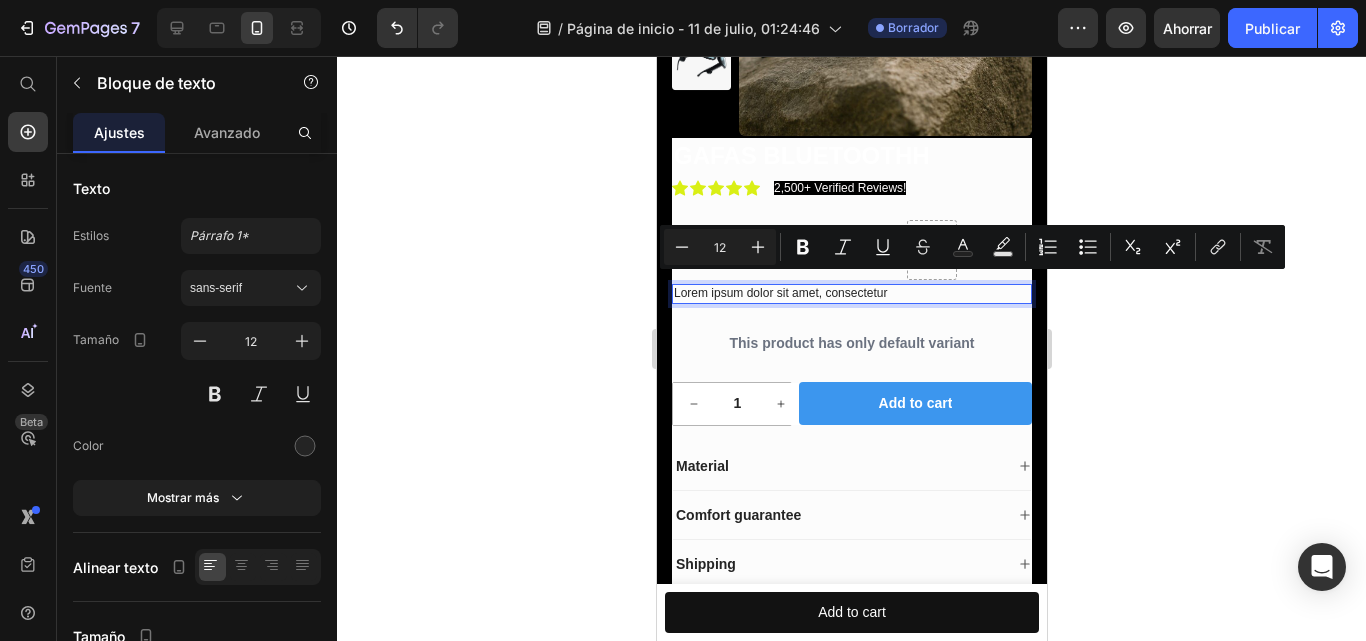 click on "Lorem ipsum dolor sit amet, consectetur" at bounding box center [851, 294] 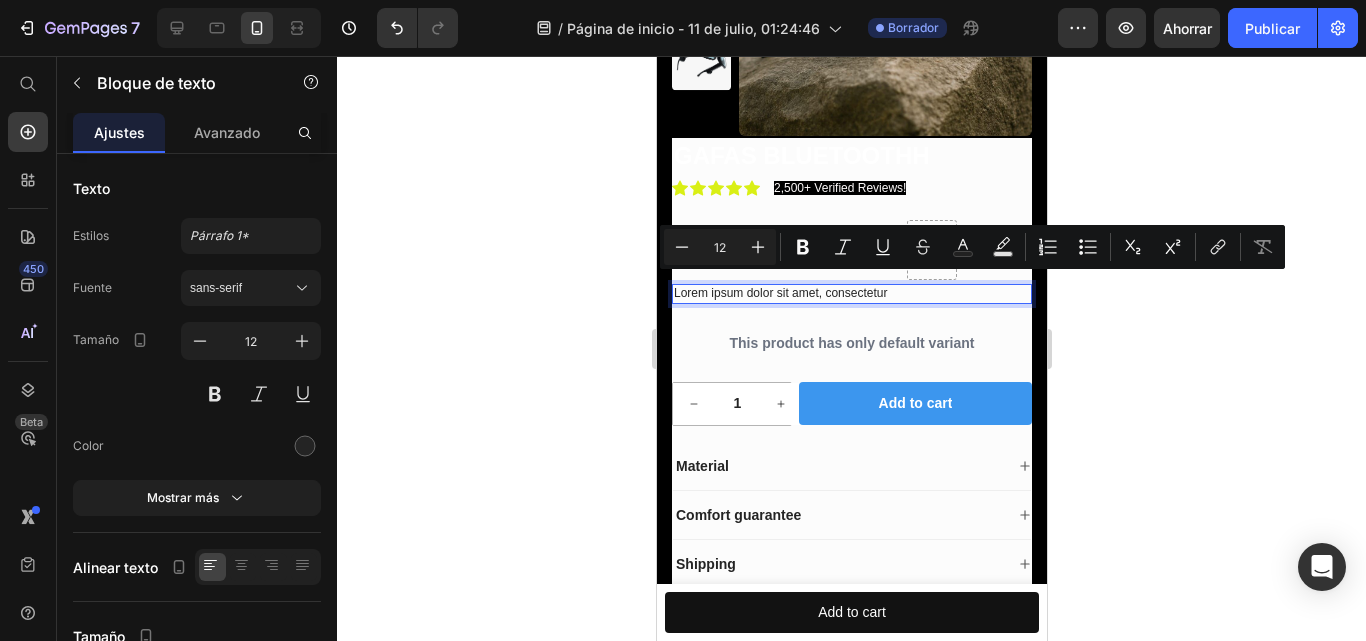 click on "Lorem ipsum dolor sit amet, consectetur" at bounding box center [851, 294] 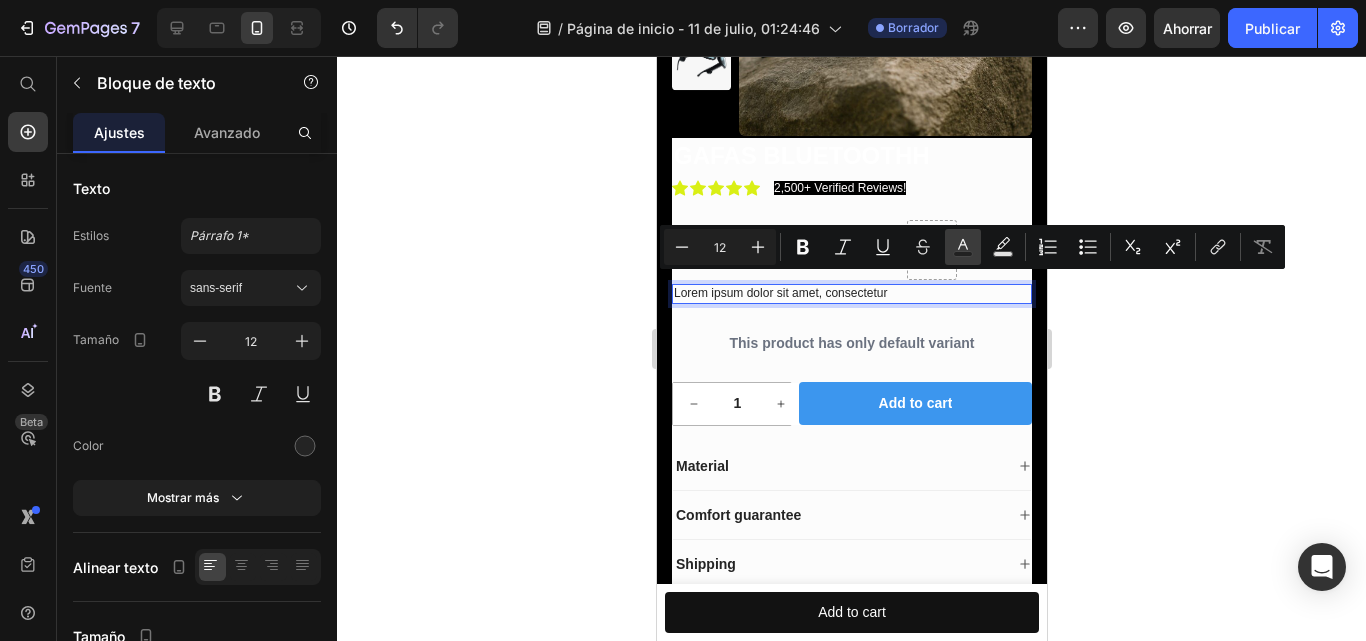 click 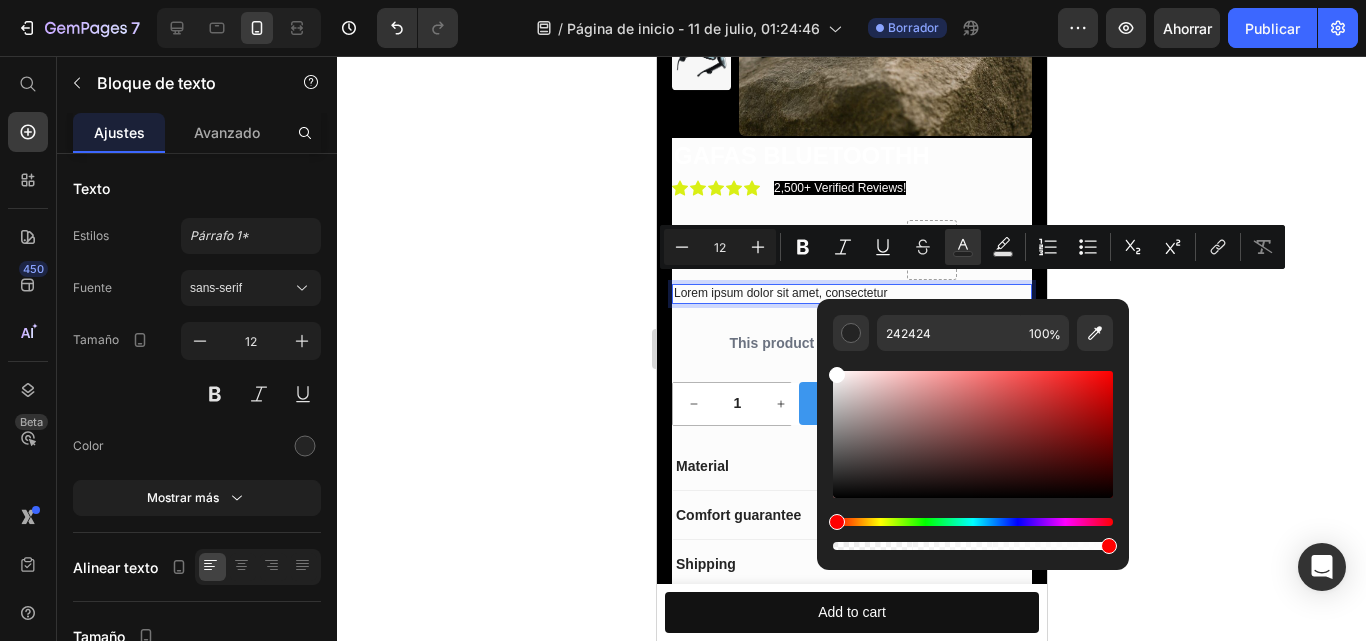 drag, startPoint x: 838, startPoint y: 485, endPoint x: 826, endPoint y: 340, distance: 145.4957 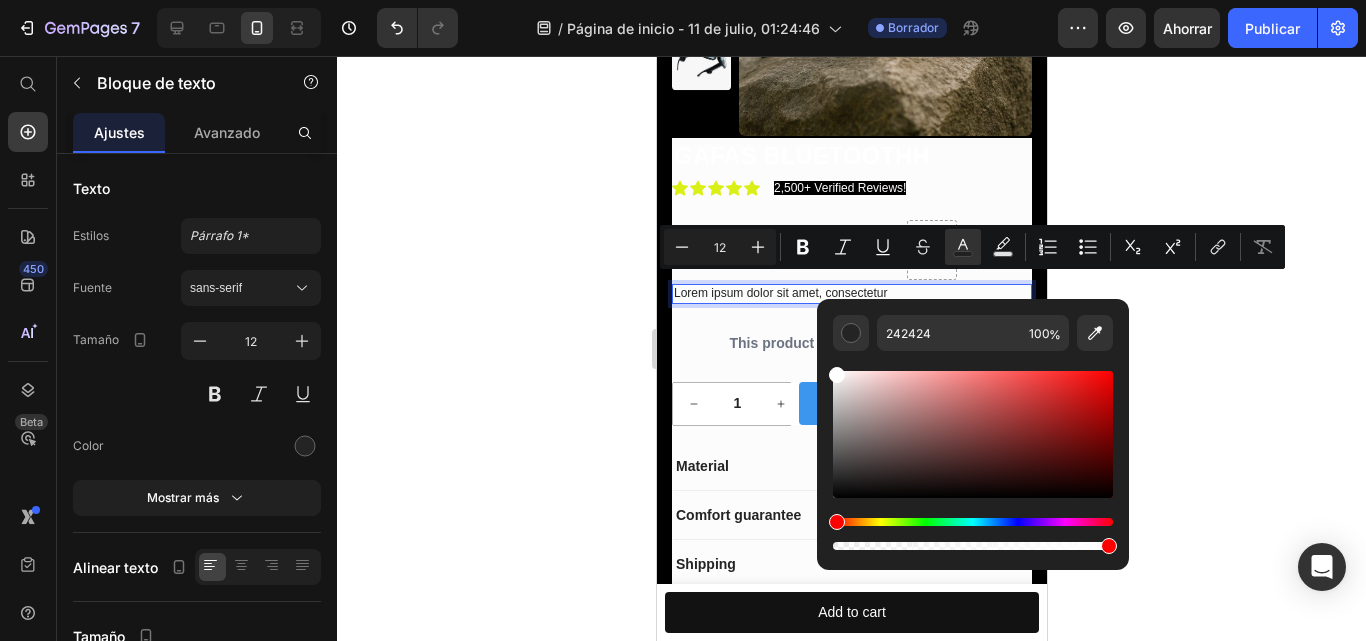 type on "FFFFFF" 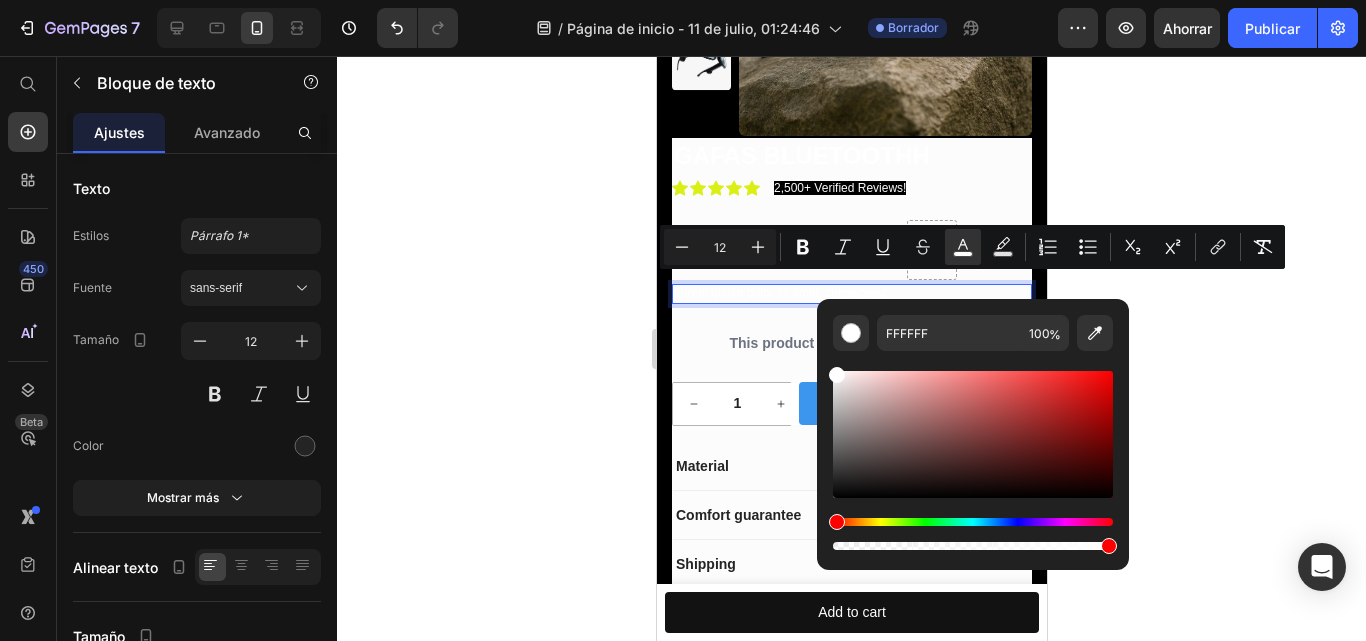click 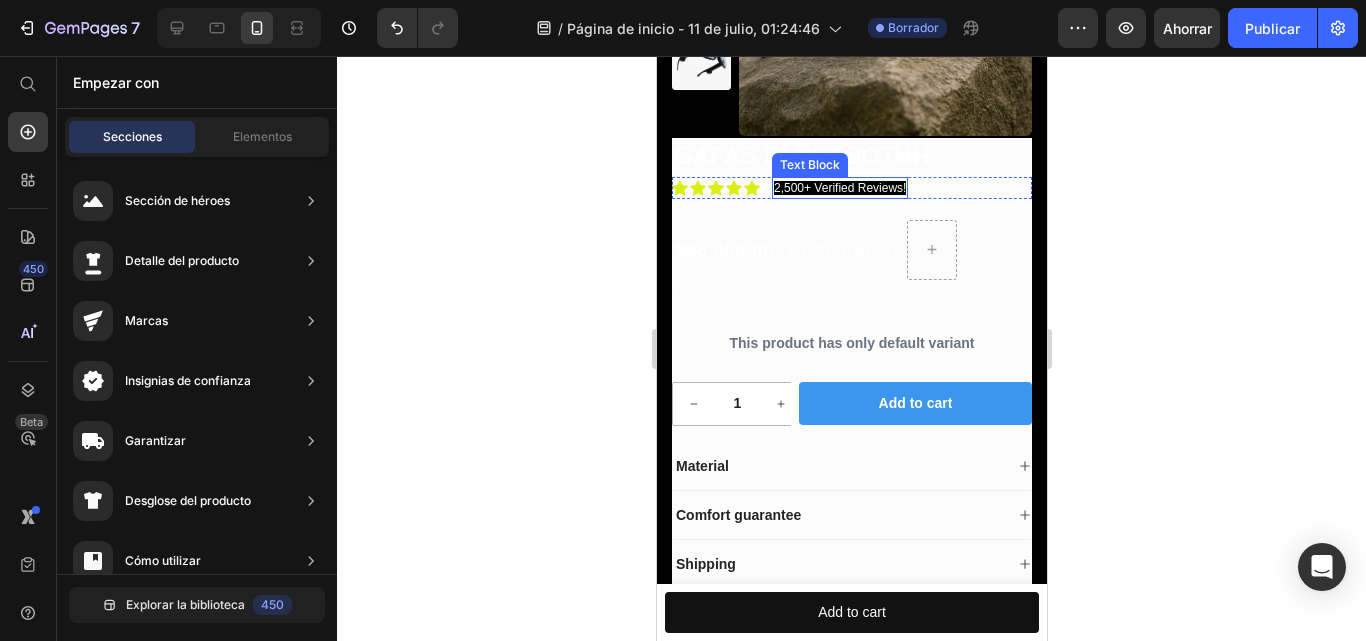 click on "2,500+ Verified Reviews!" at bounding box center [839, 188] 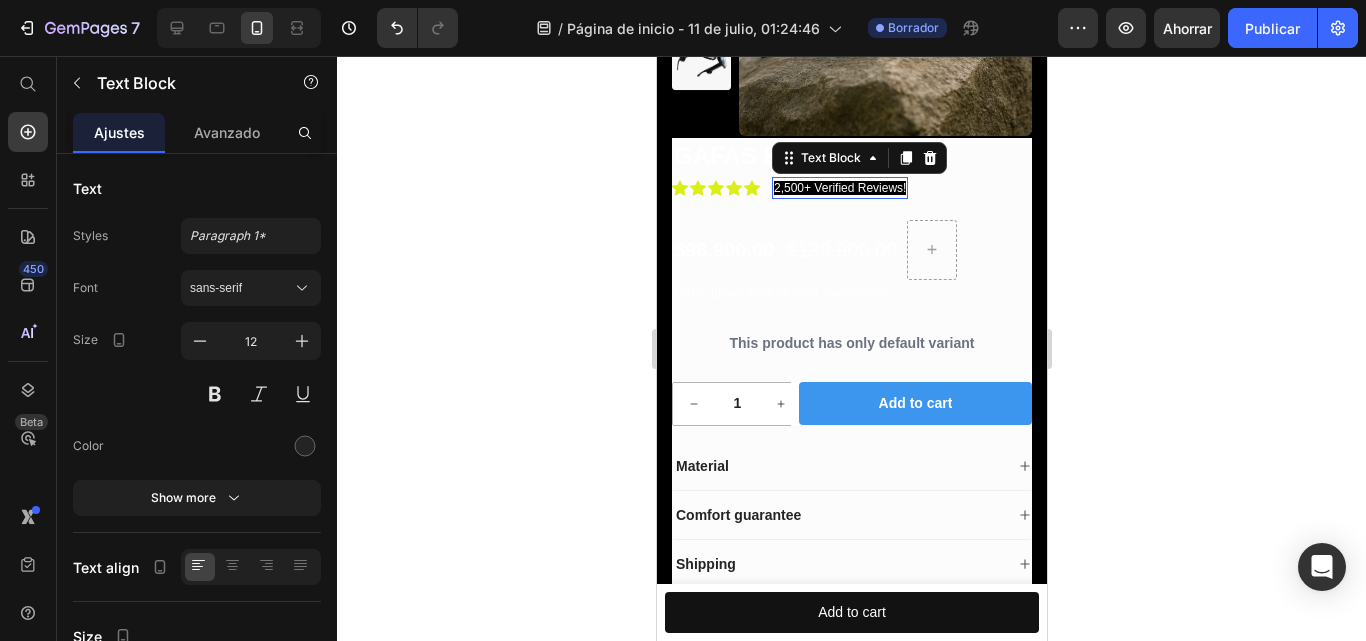 click on "2,500+ Verified Reviews!" at bounding box center (839, 188) 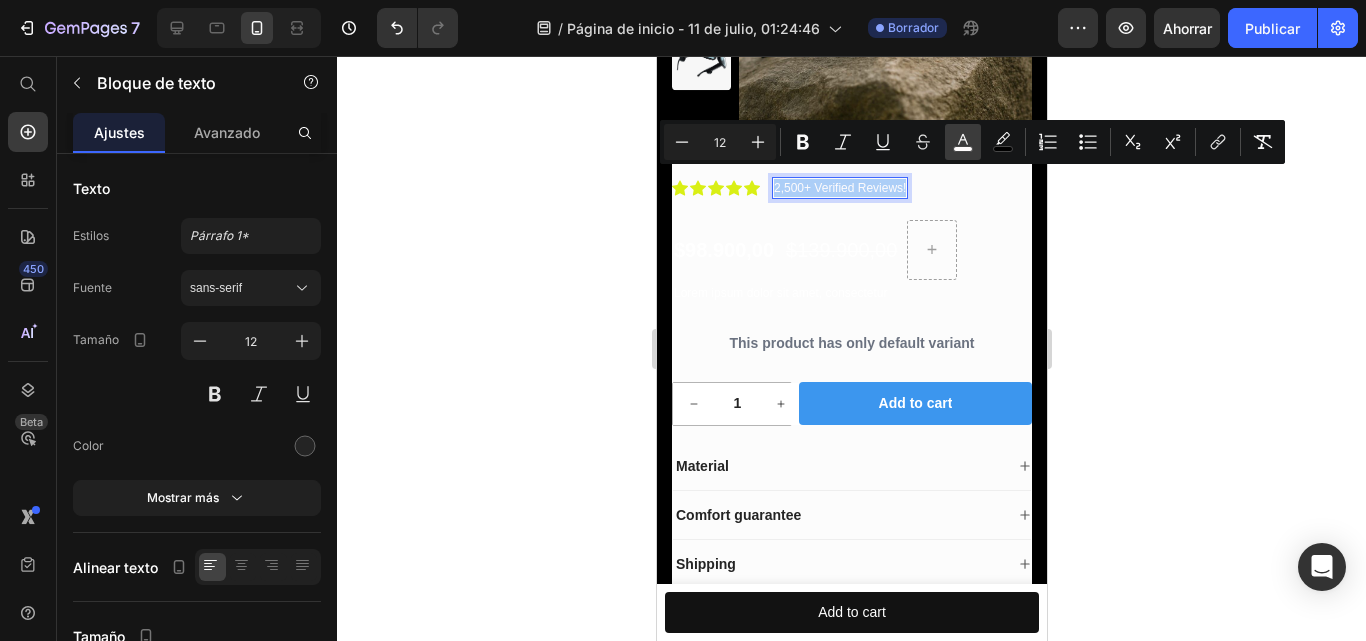 click 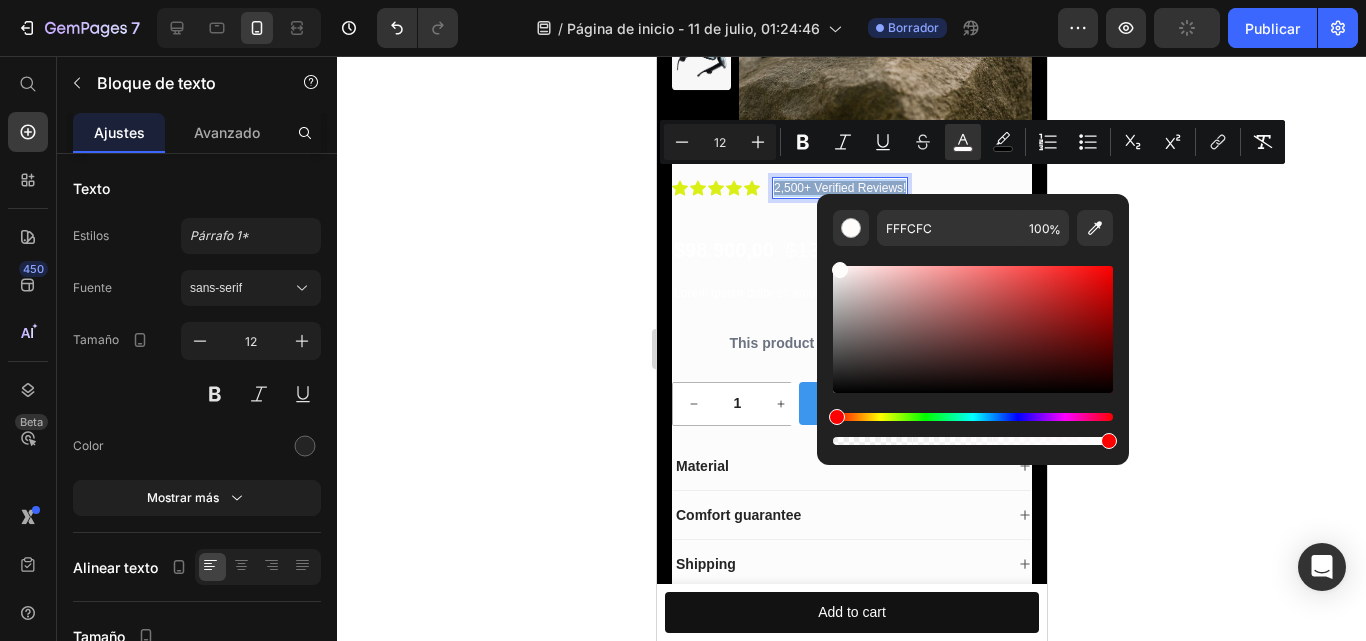 click at bounding box center (1109, 441) 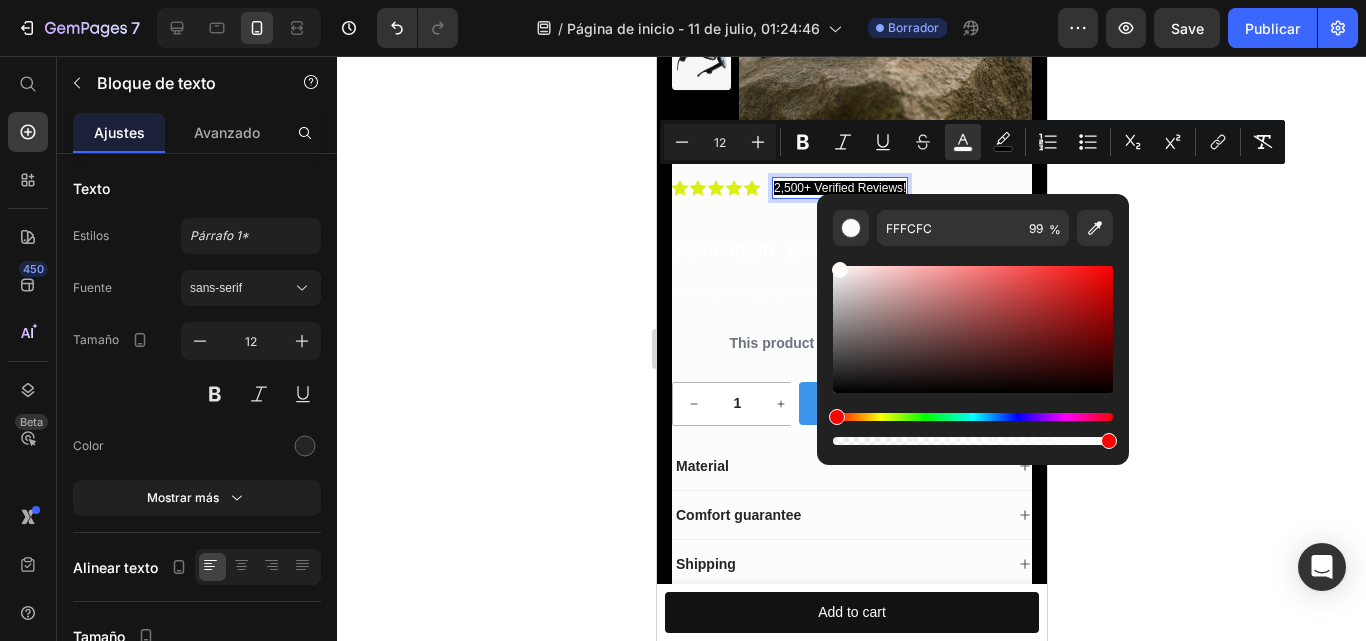 click 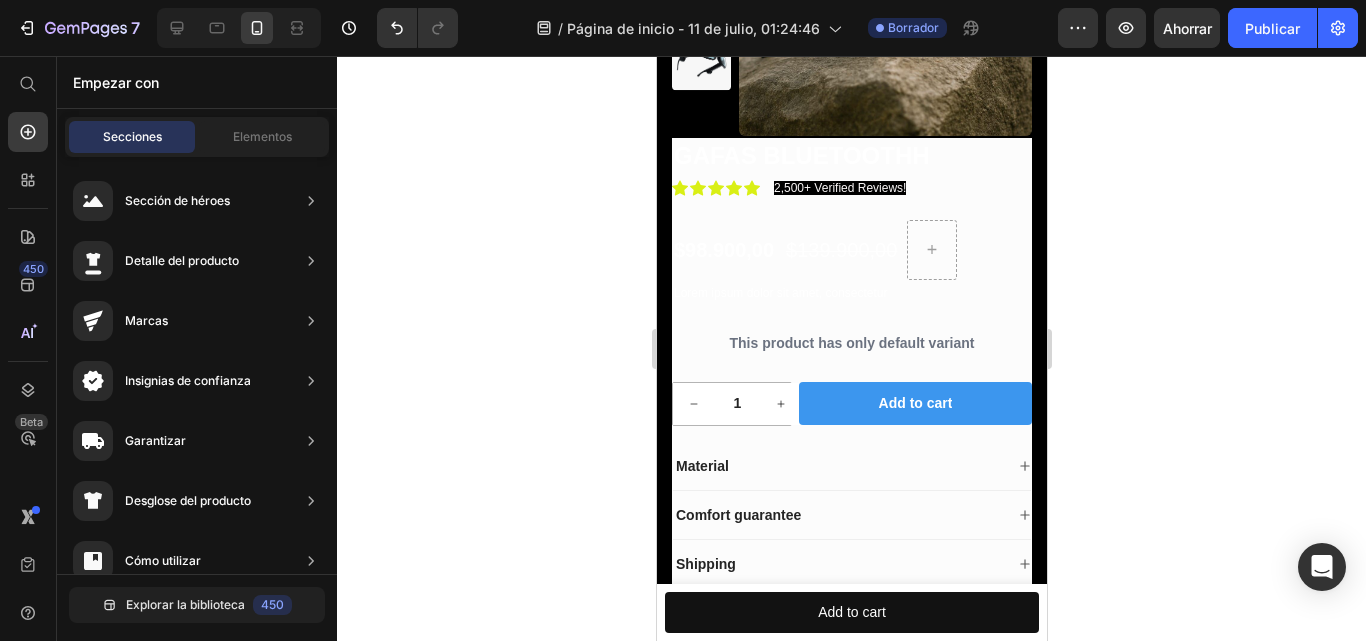 click 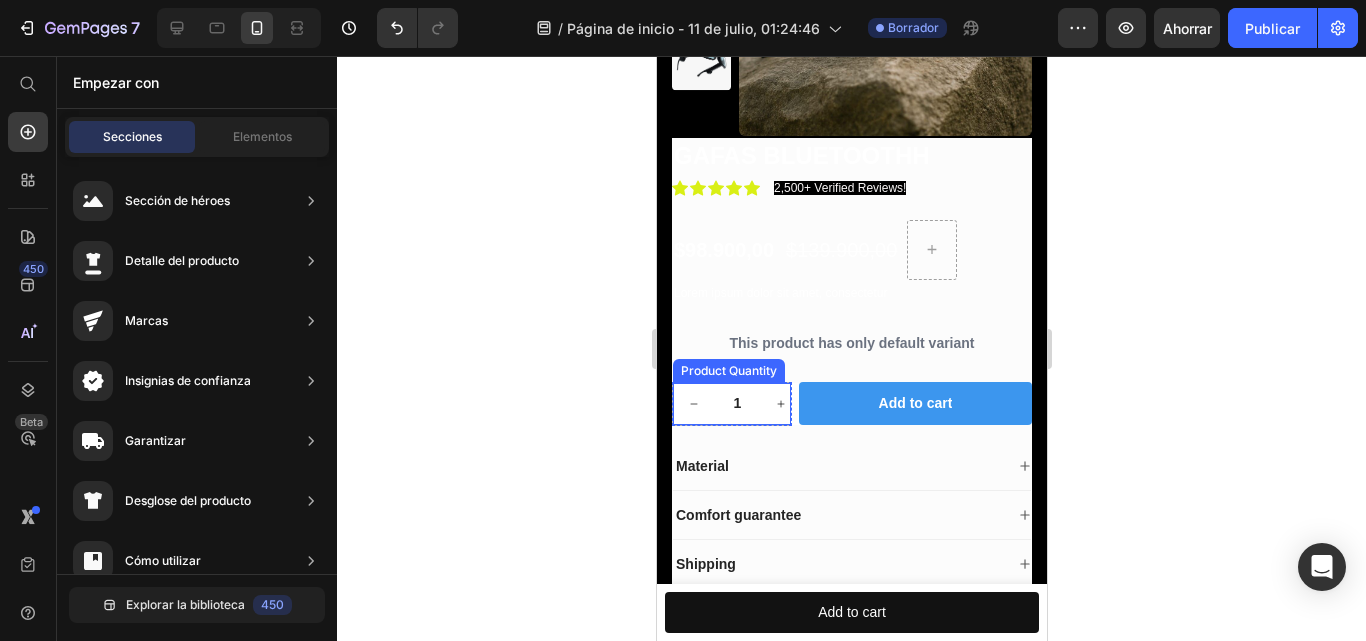 click on "1" at bounding box center (736, 404) 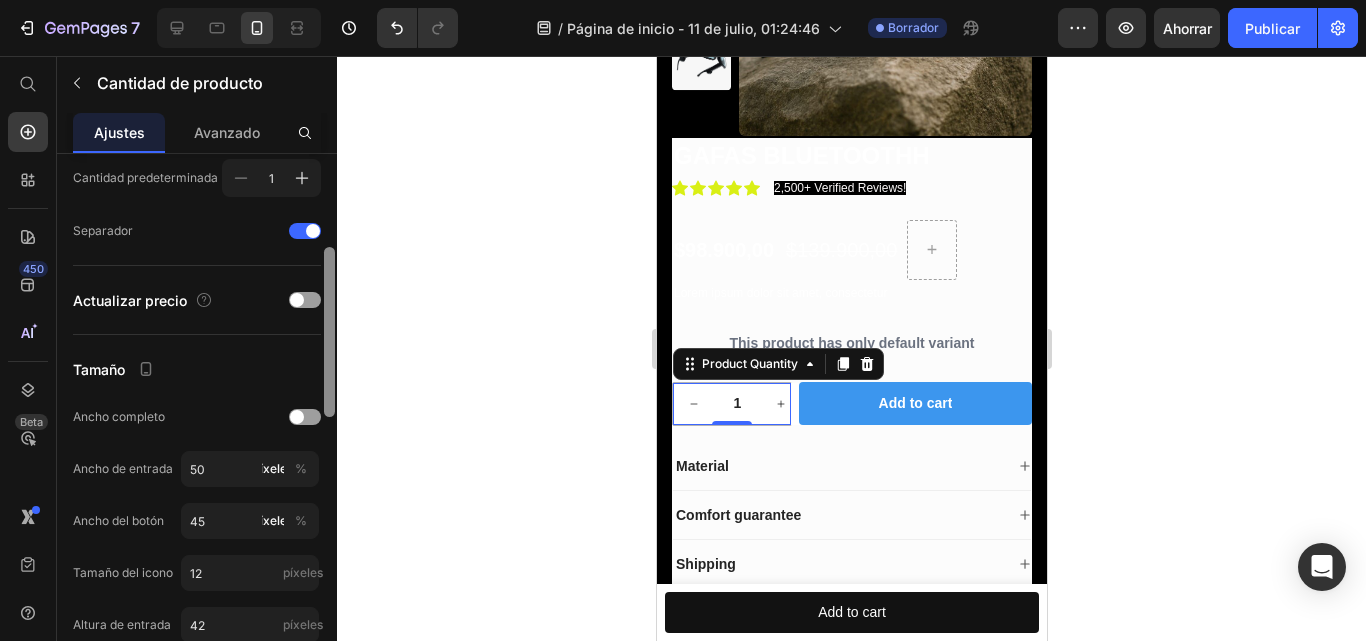 scroll, scrollTop: 284, scrollLeft: 0, axis: vertical 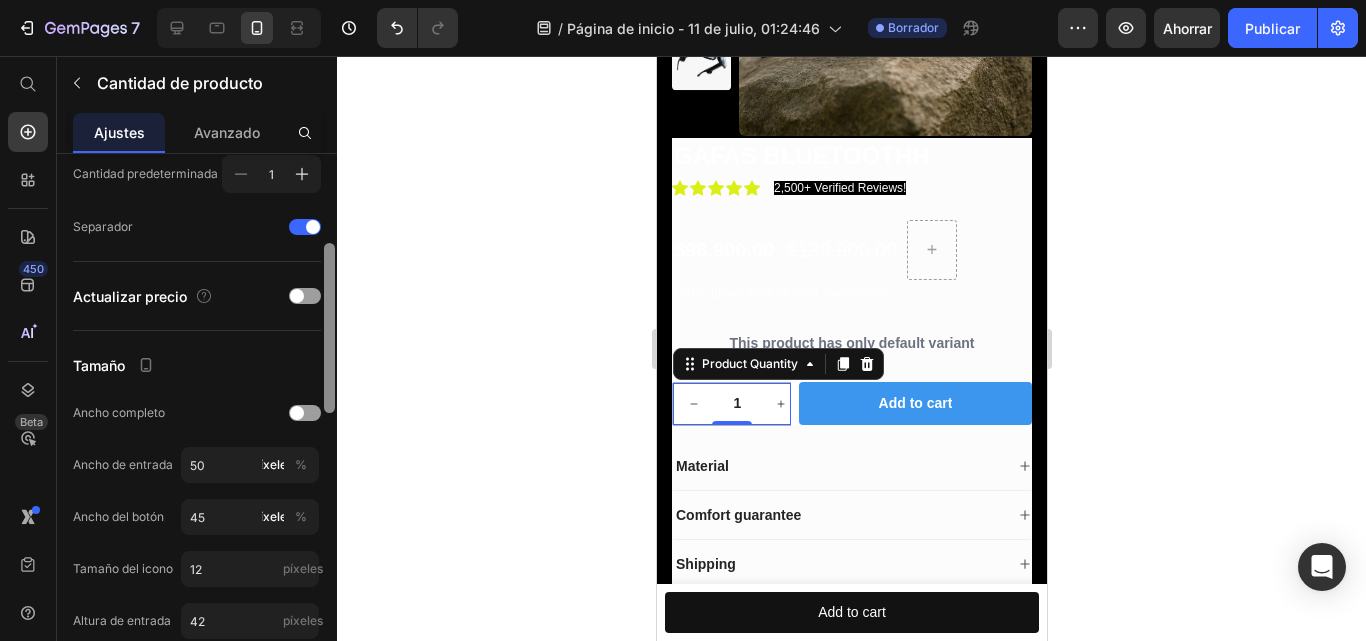 drag, startPoint x: 326, startPoint y: 305, endPoint x: 332, endPoint y: 394, distance: 89.20202 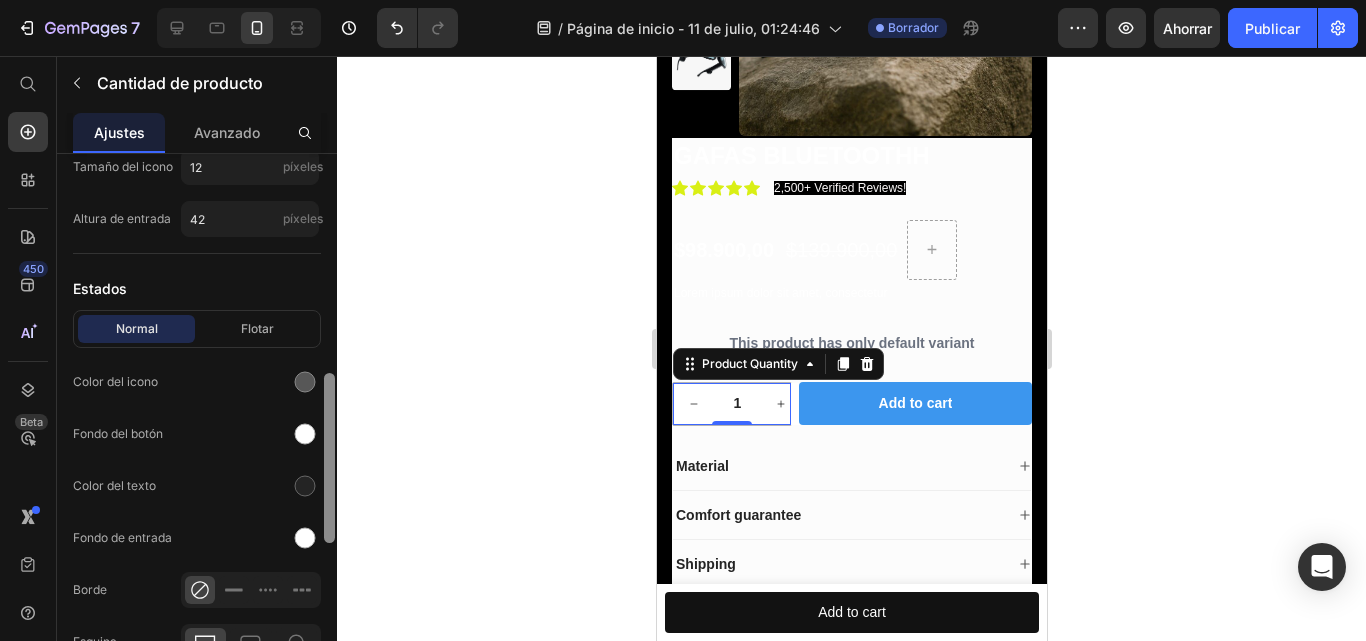 scroll, scrollTop: 689, scrollLeft: 0, axis: vertical 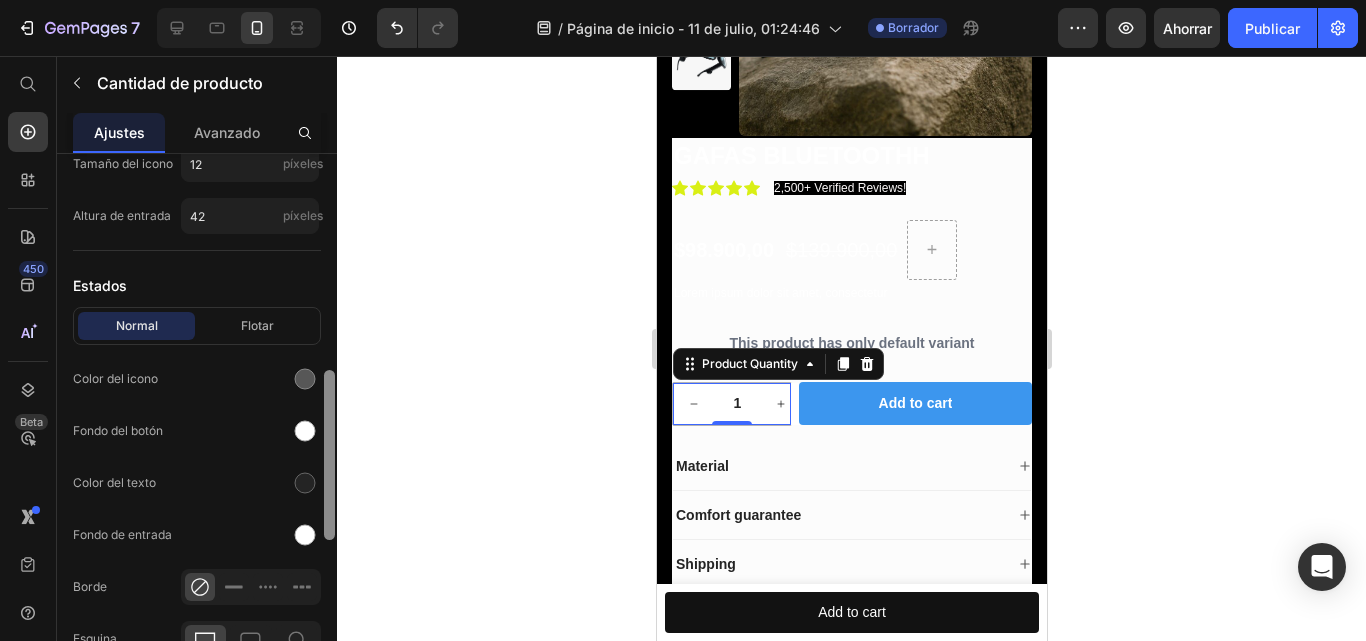 drag, startPoint x: 332, startPoint y: 394, endPoint x: 345, endPoint y: 521, distance: 127.66362 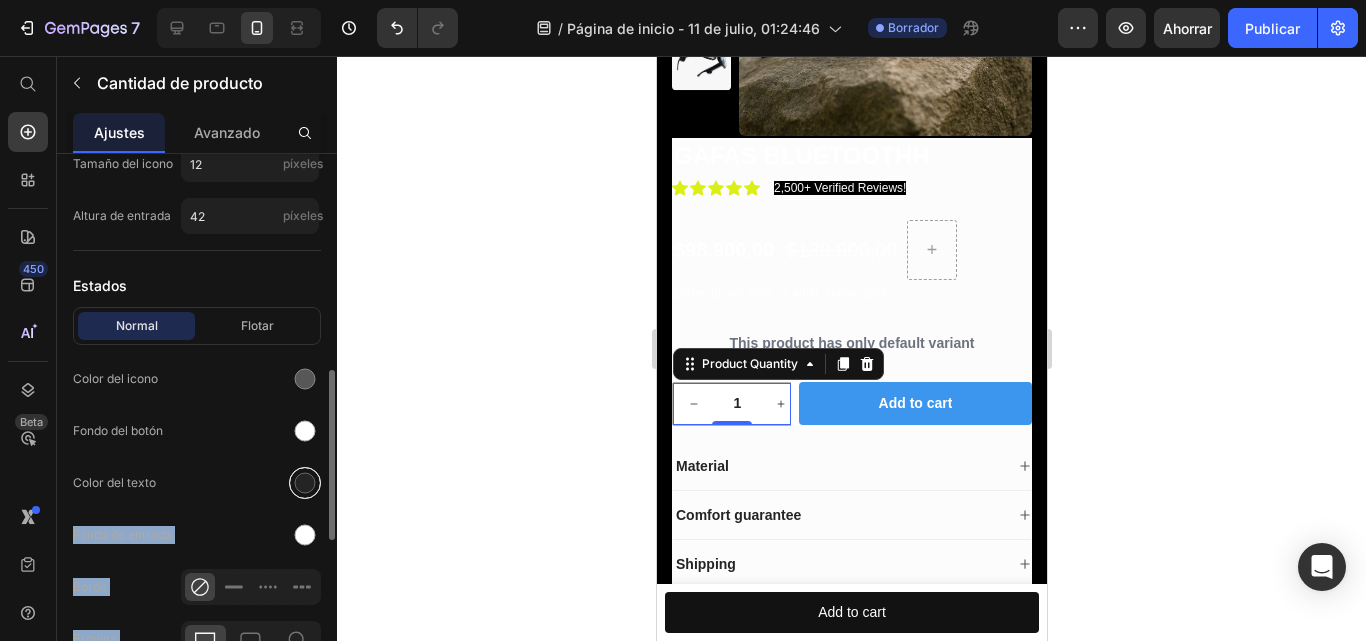 drag, startPoint x: 345, startPoint y: 521, endPoint x: 305, endPoint y: 482, distance: 55.86591 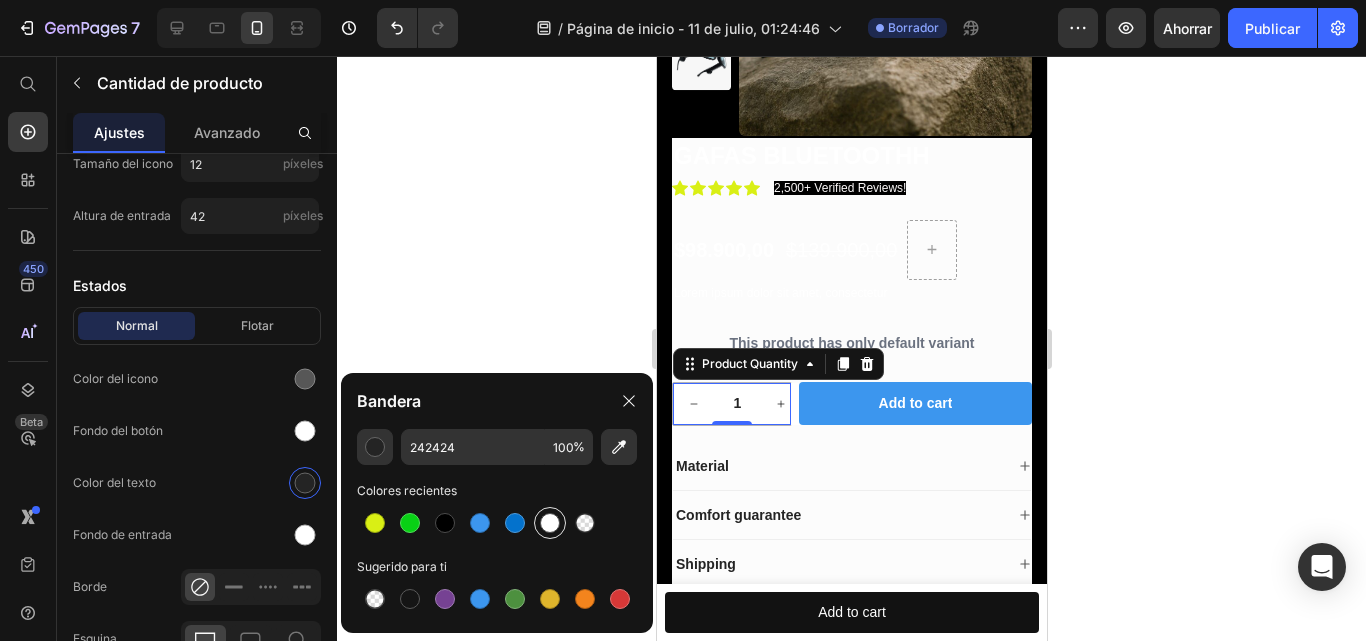 click at bounding box center [550, 523] 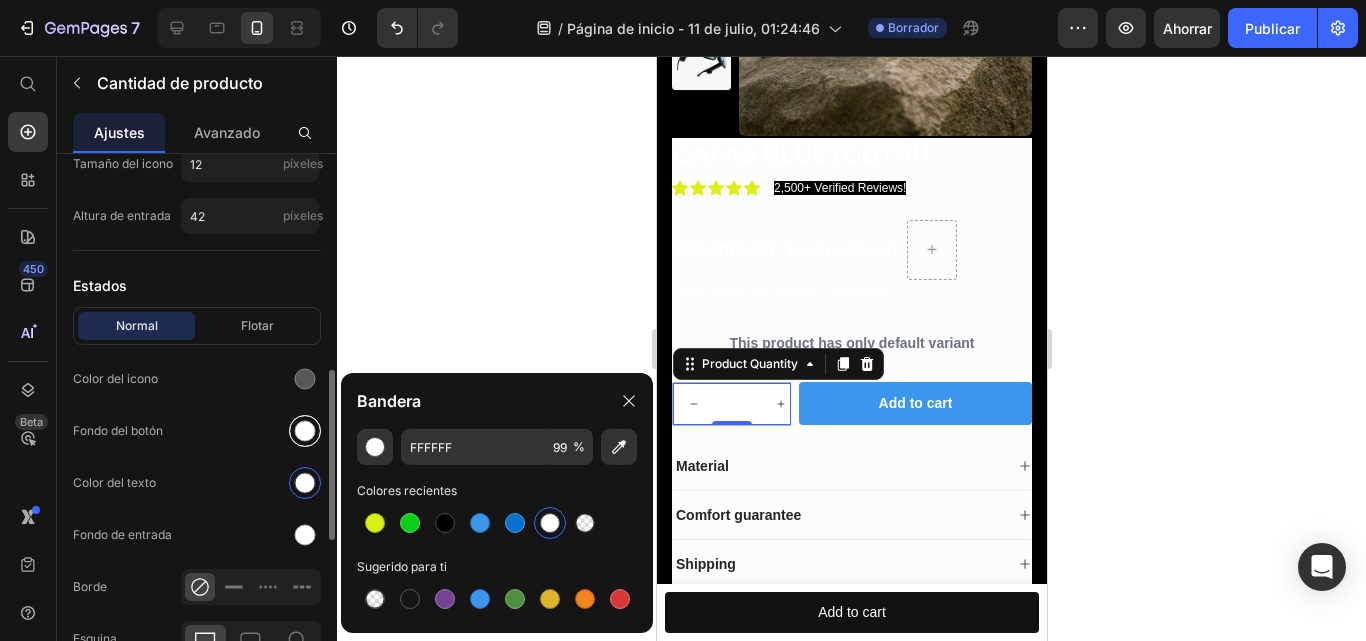 click at bounding box center (305, 431) 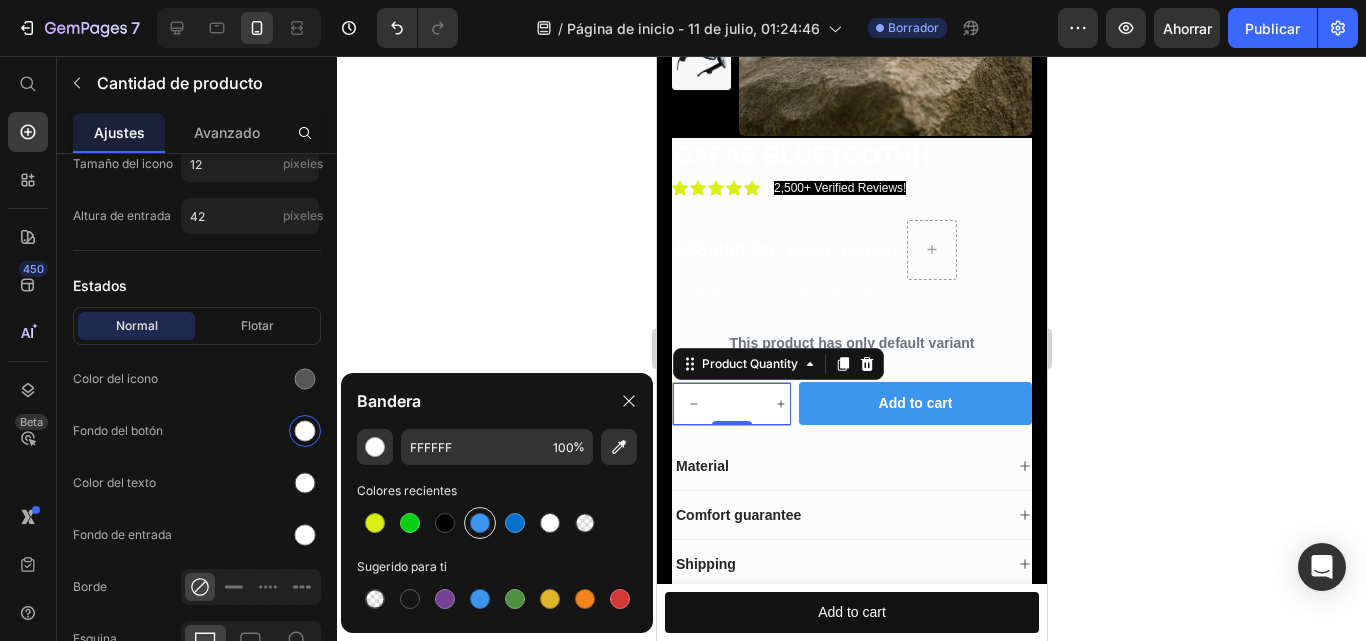 click at bounding box center [480, 523] 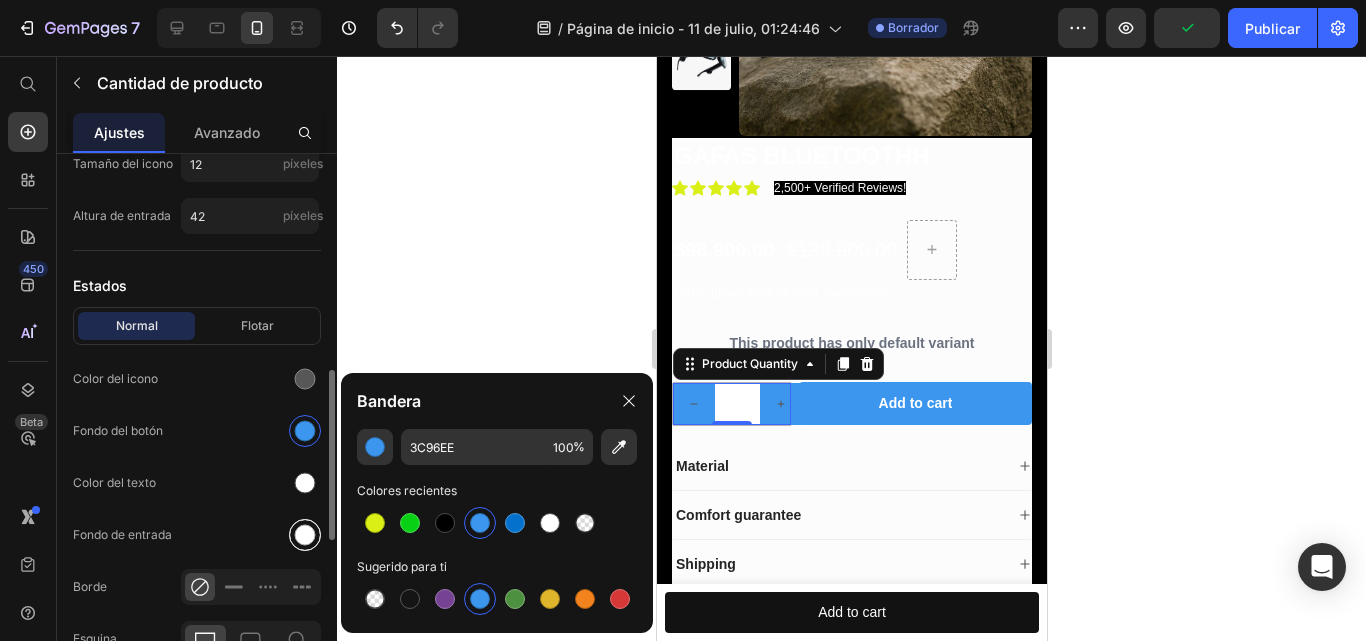 click at bounding box center [305, 535] 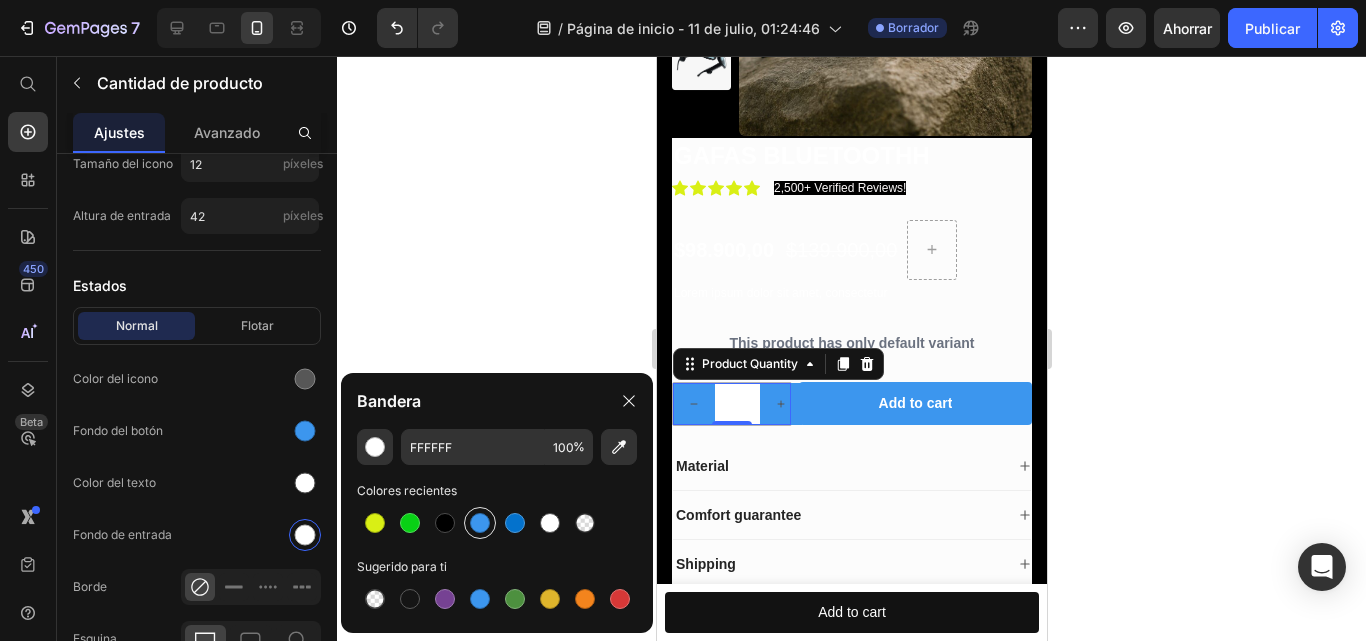 click at bounding box center [480, 523] 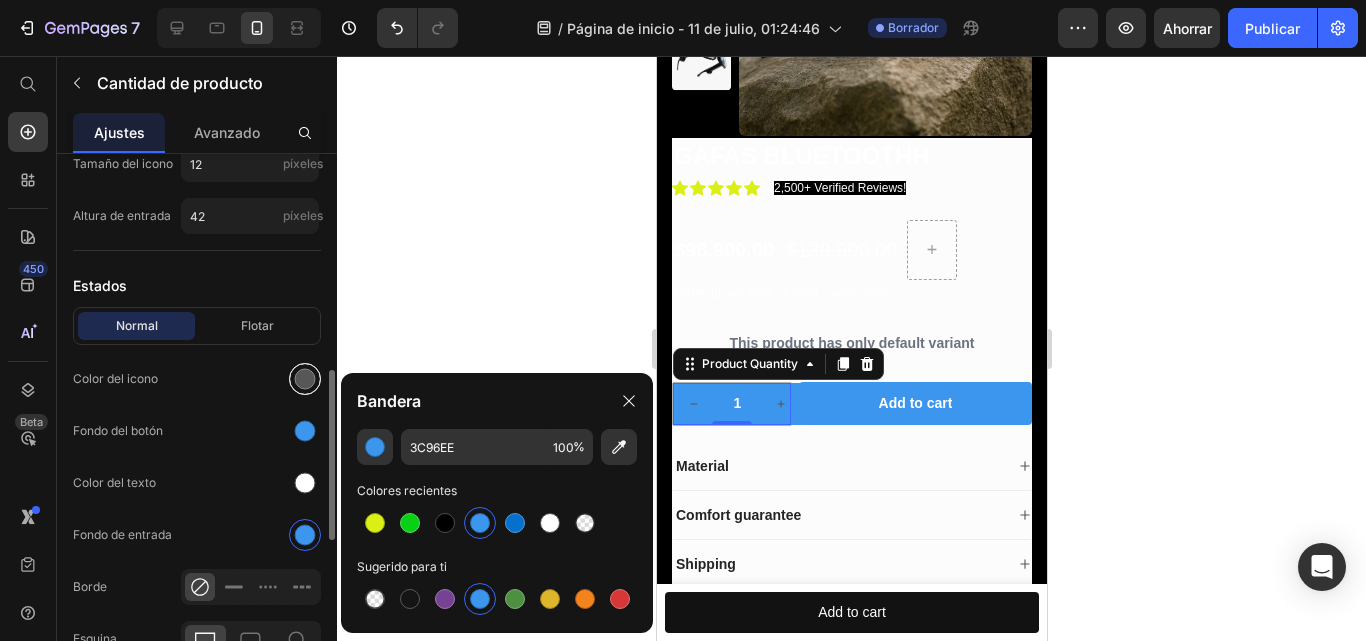 click at bounding box center [305, 379] 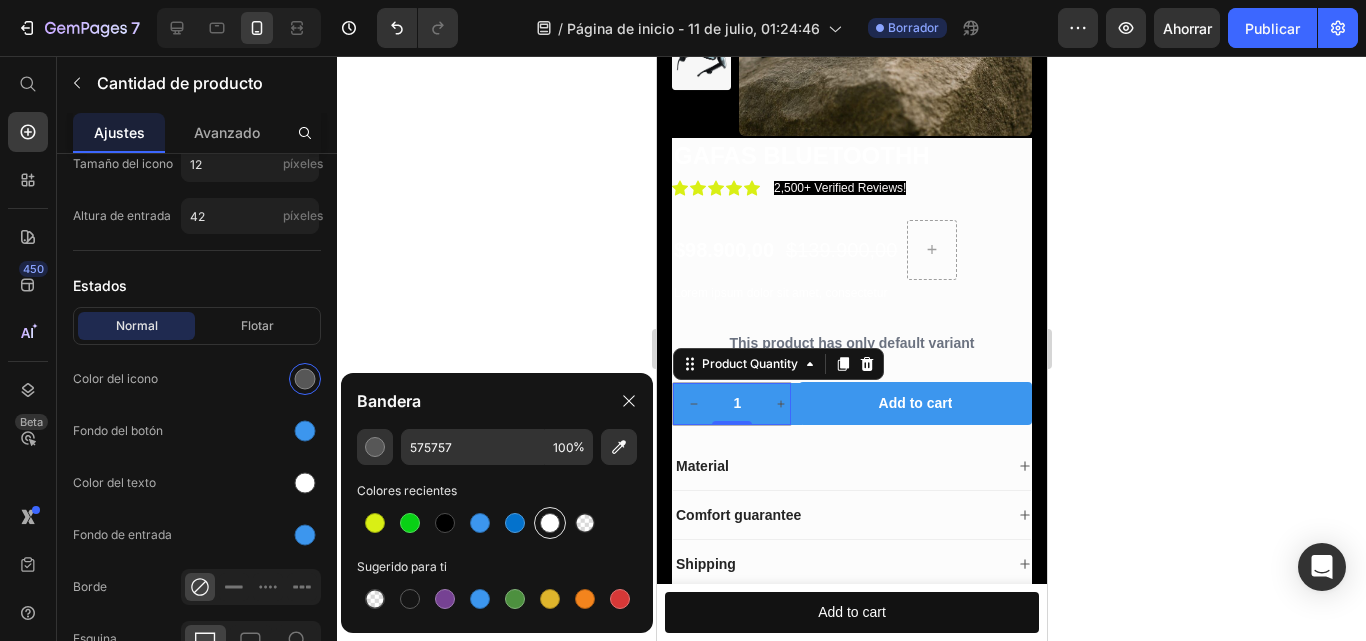 click at bounding box center [550, 523] 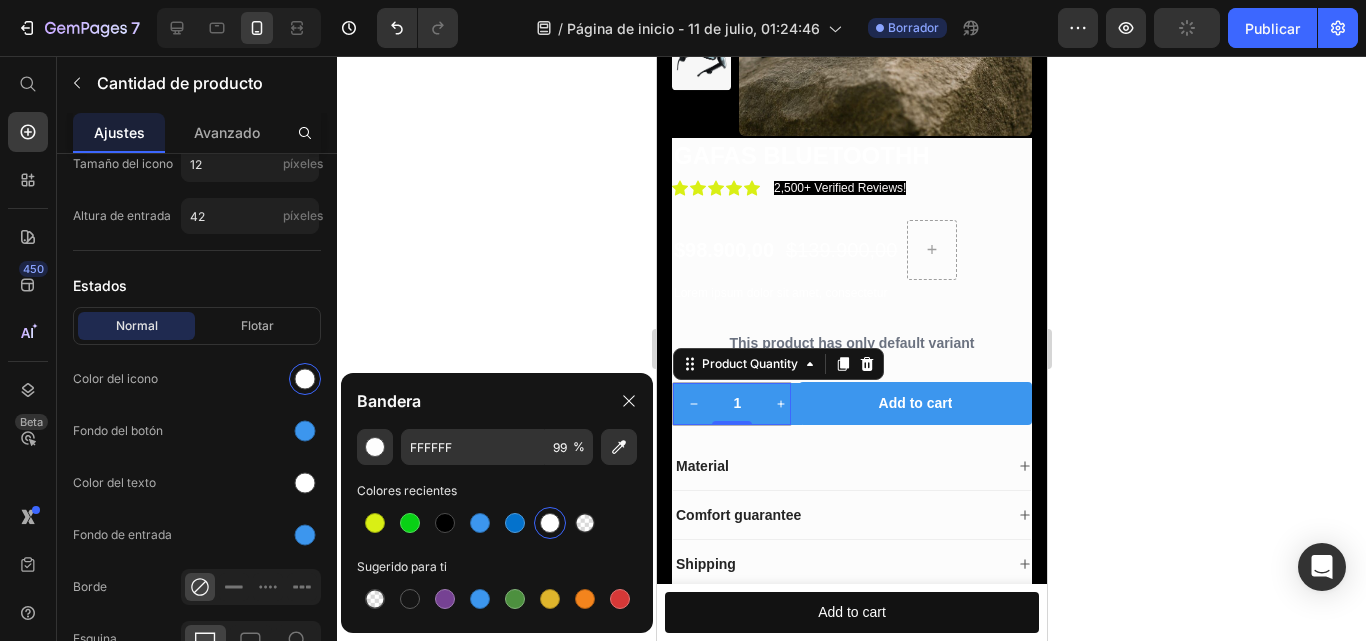 click 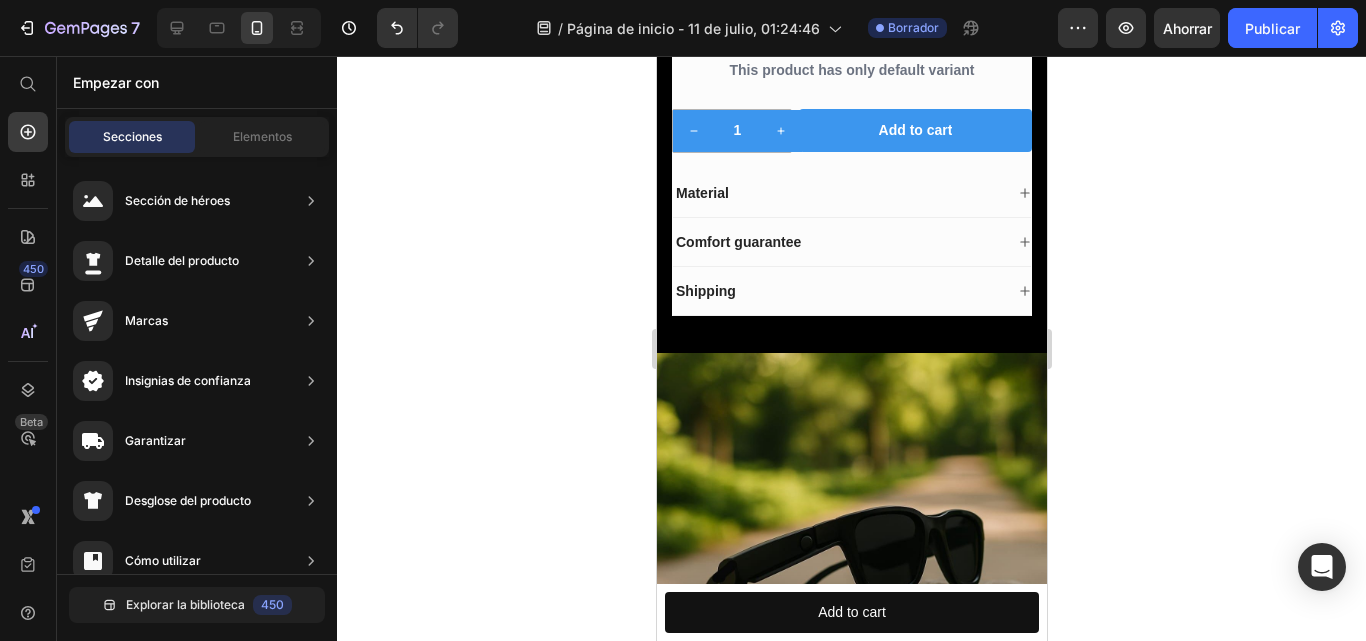scroll, scrollTop: 1310, scrollLeft: 0, axis: vertical 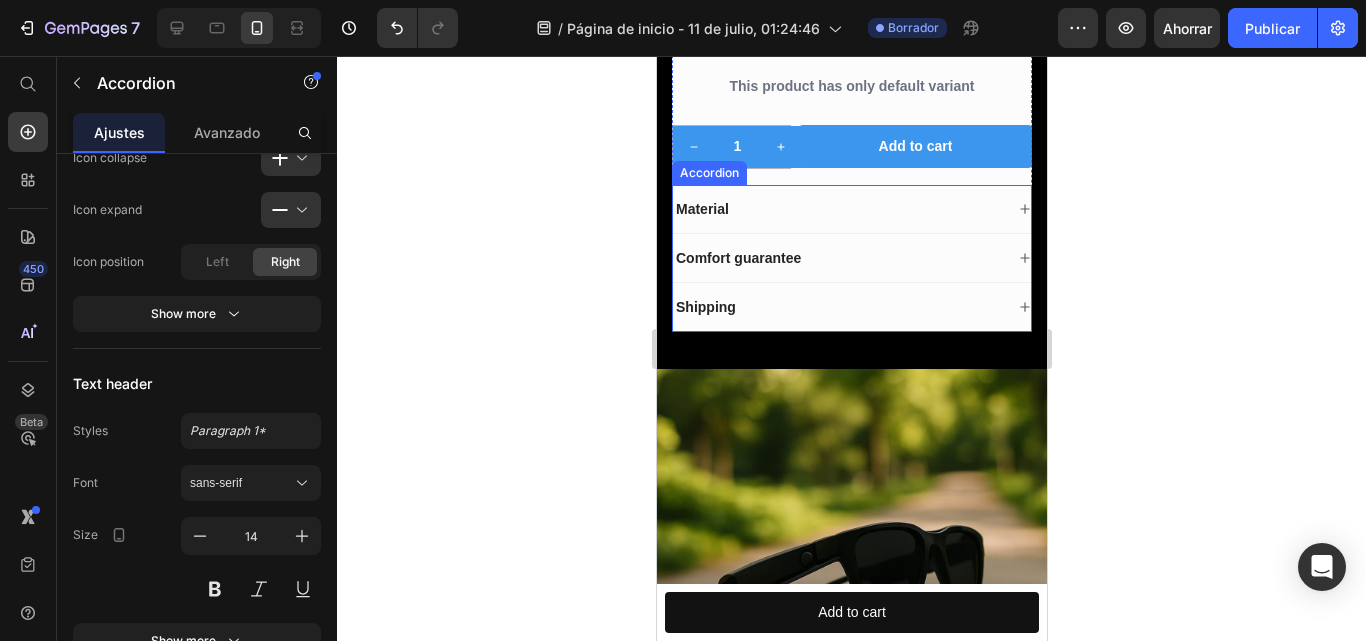 click on "Material" at bounding box center [837, 209] 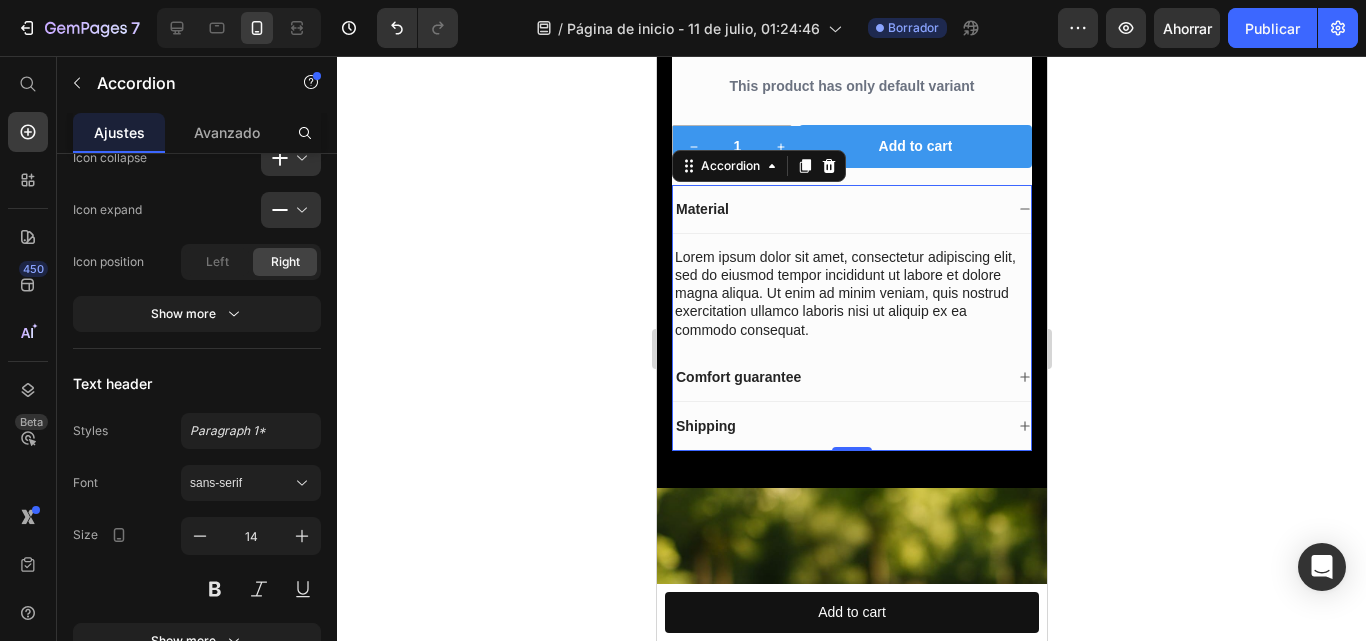 scroll, scrollTop: 0, scrollLeft: 0, axis: both 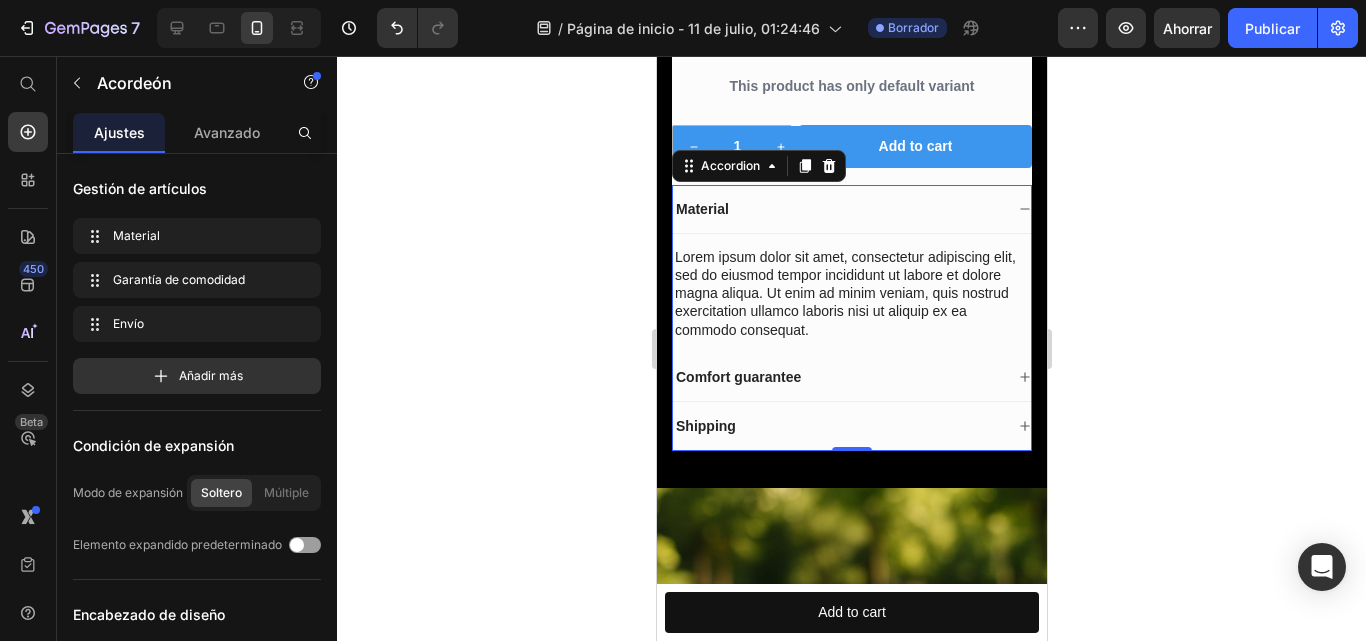 click on "Material" at bounding box center (837, 209) 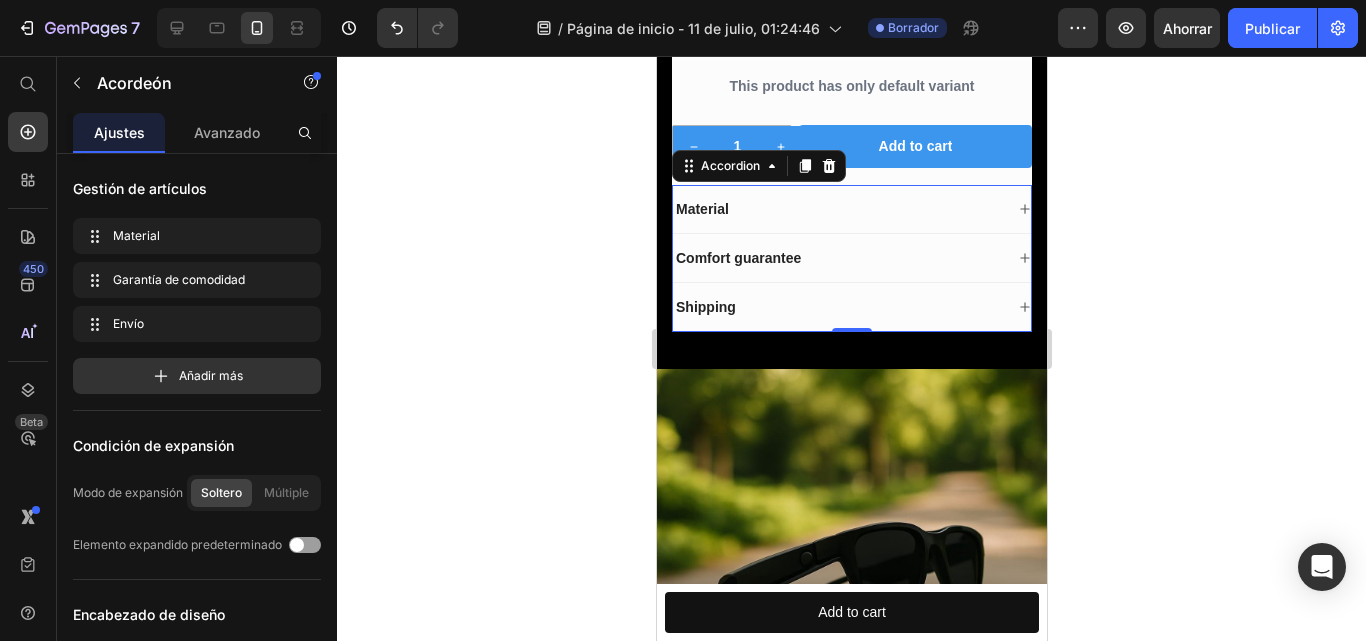 click on "Material" at bounding box center [701, 209] 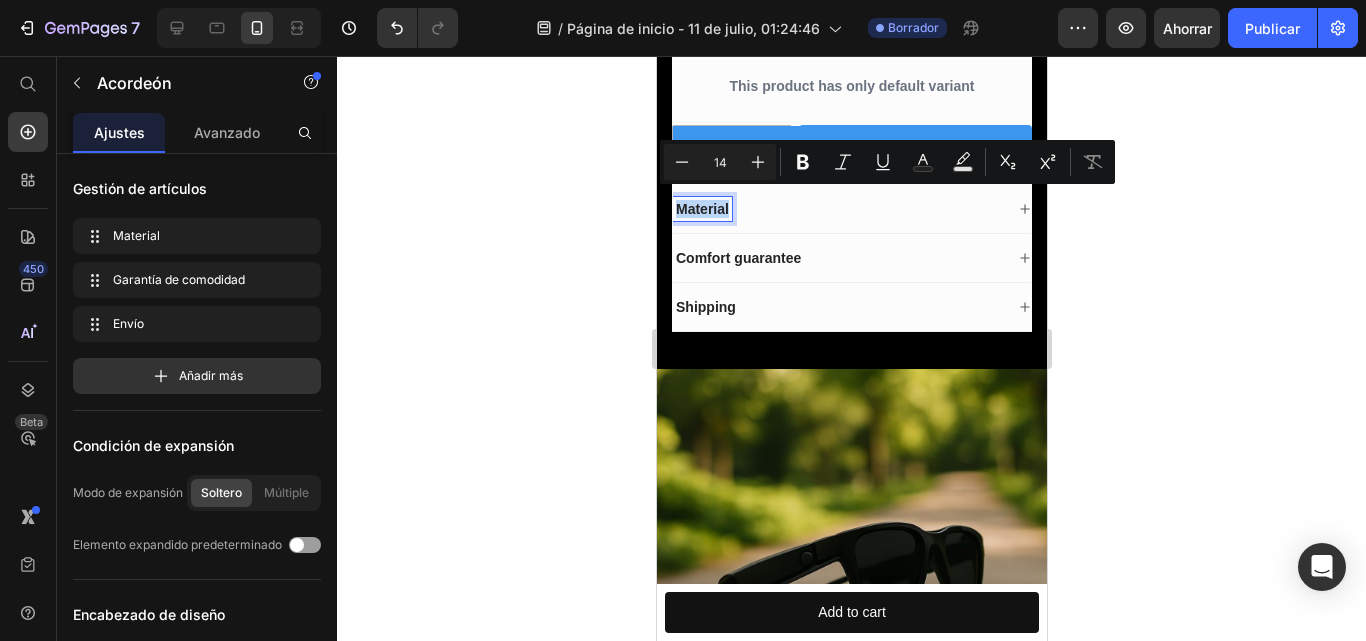 click on "Material" at bounding box center (701, 209) 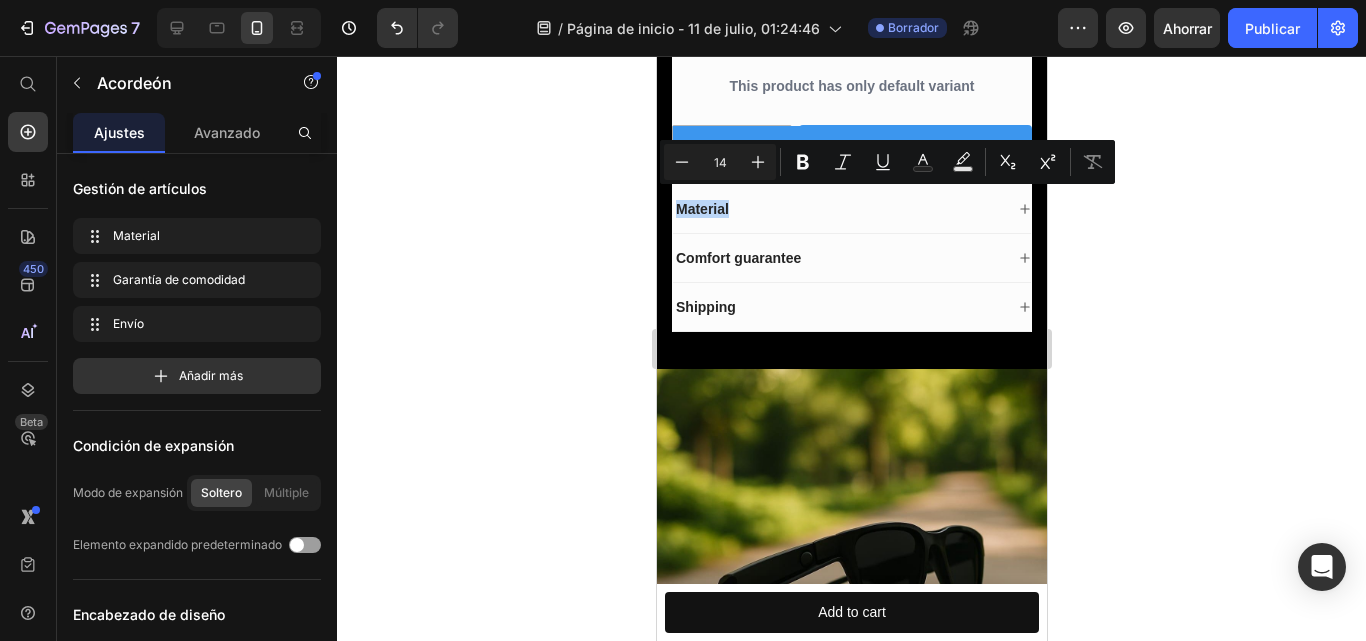 click on "Shipping" at bounding box center [837, 307] 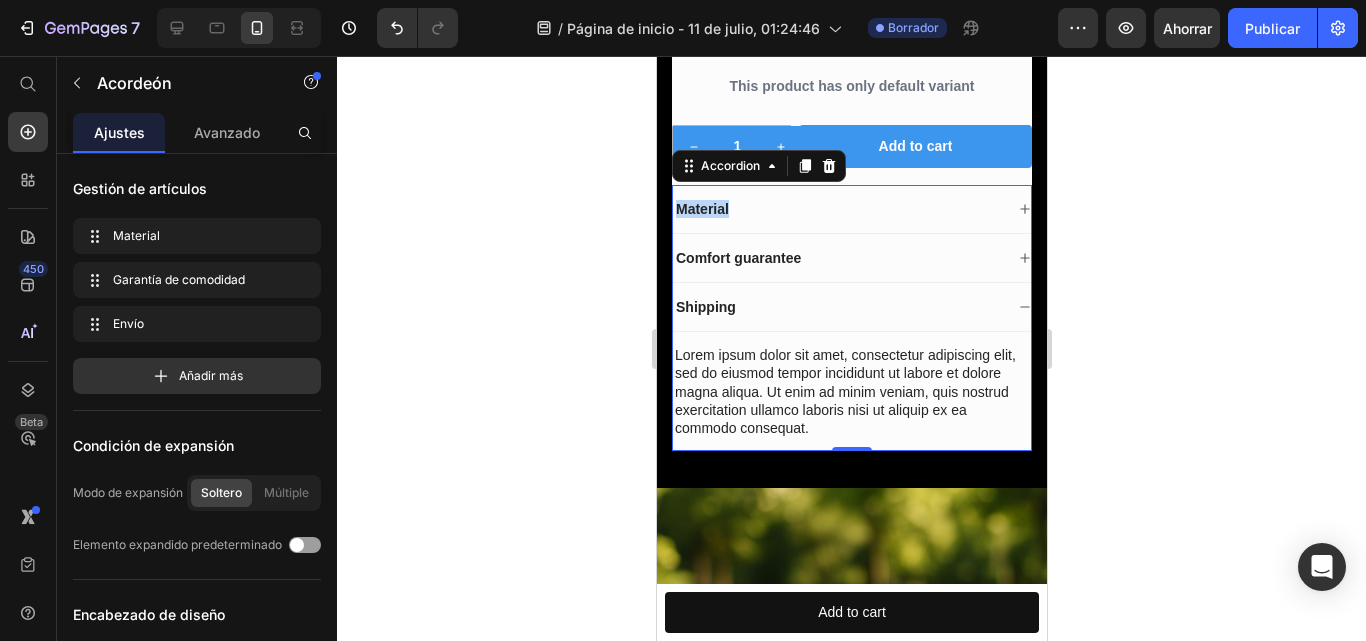 click on "Shipping" at bounding box center (837, 307) 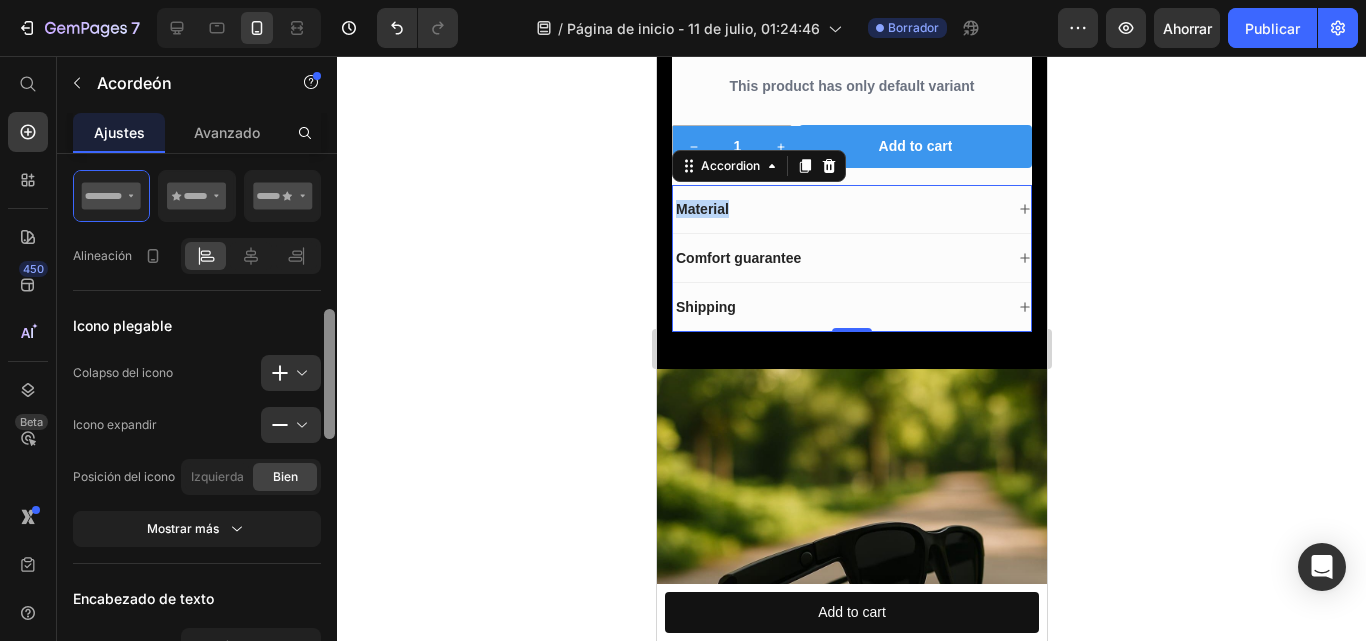 drag, startPoint x: 328, startPoint y: 172, endPoint x: 322, endPoint y: 295, distance: 123.146255 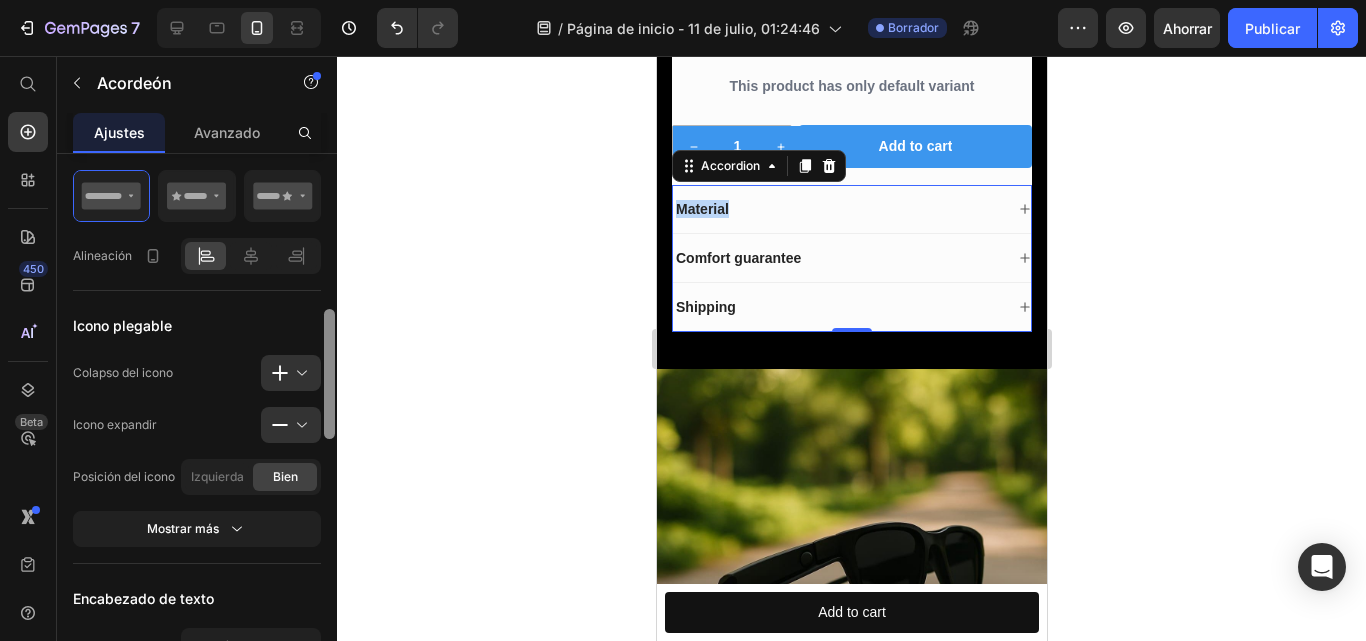 click at bounding box center (329, 459) 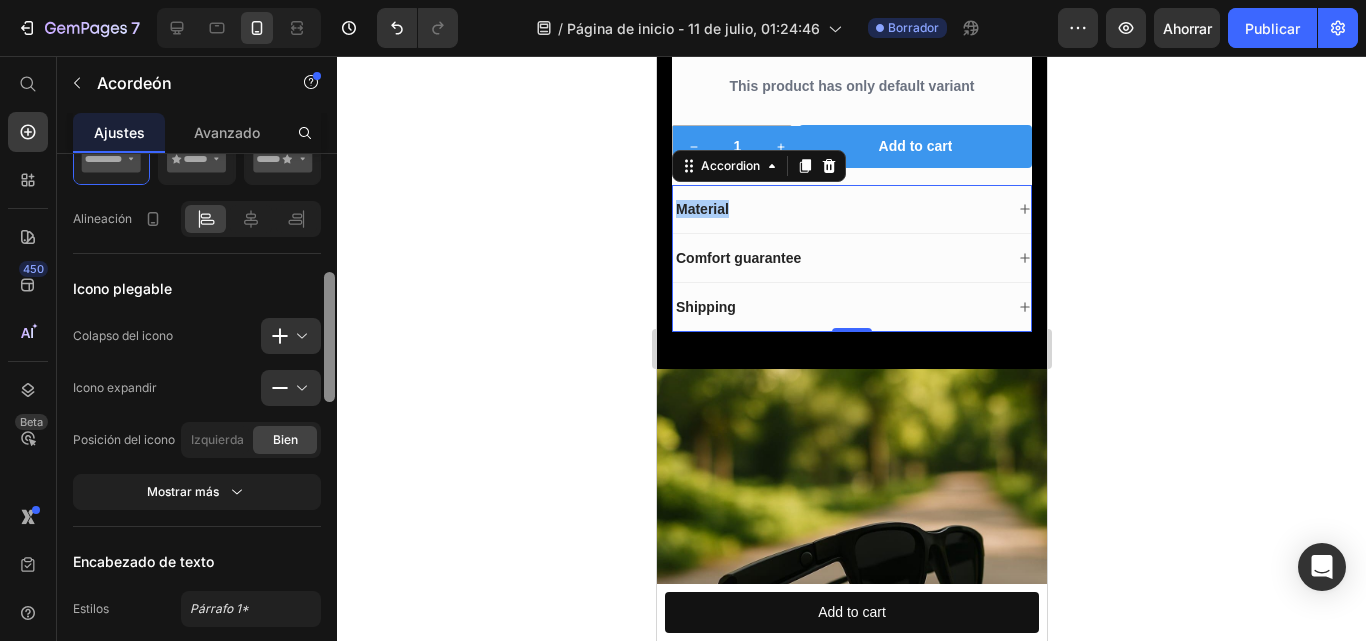 click at bounding box center (329, 422) 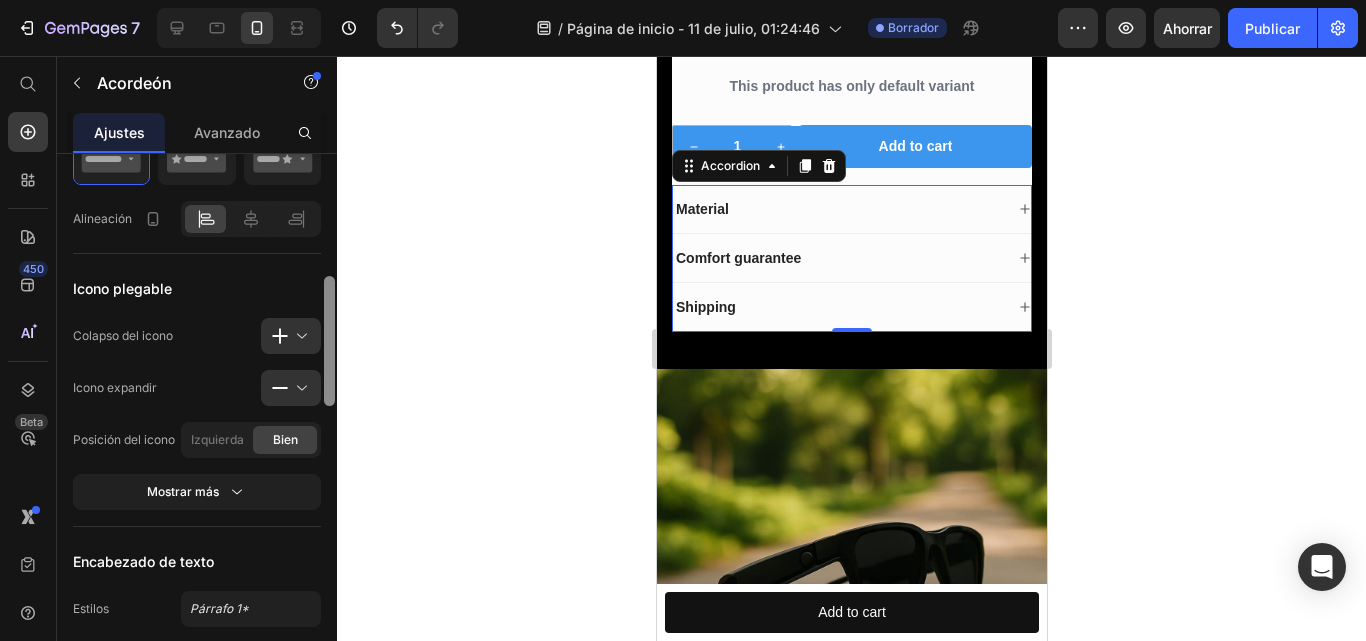 scroll, scrollTop: 1055, scrollLeft: 0, axis: vertical 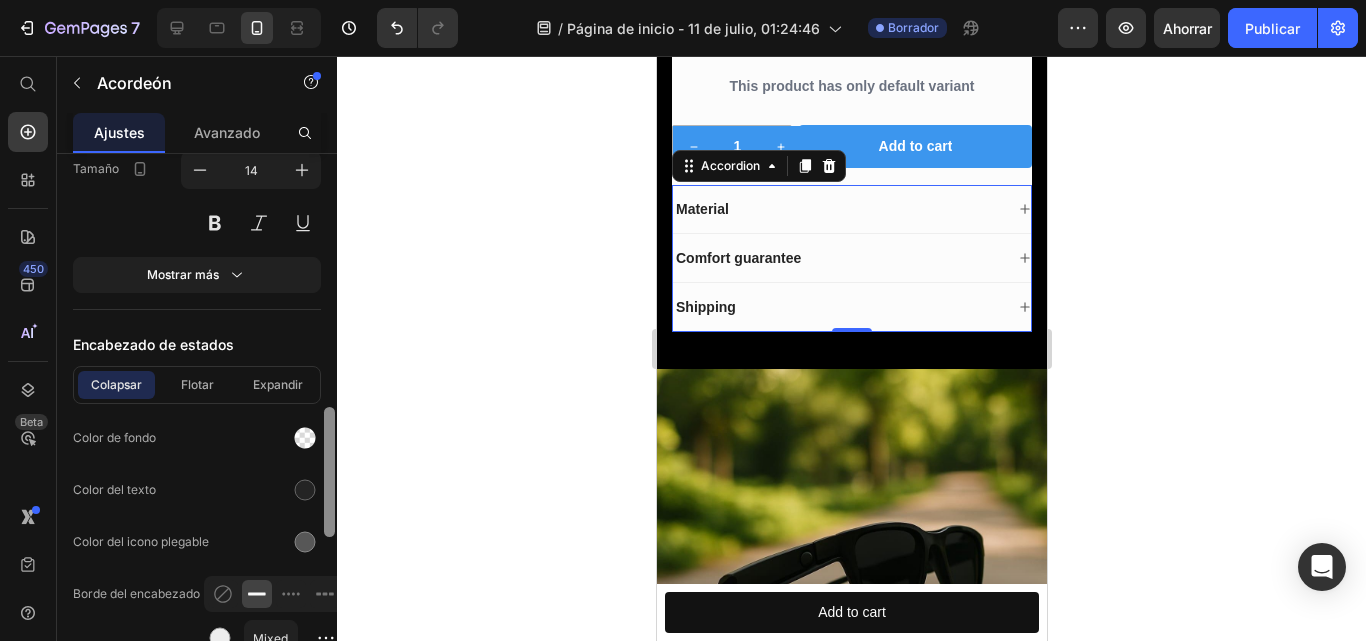 drag, startPoint x: 322, startPoint y: 295, endPoint x: 335, endPoint y: 374, distance: 80.06248 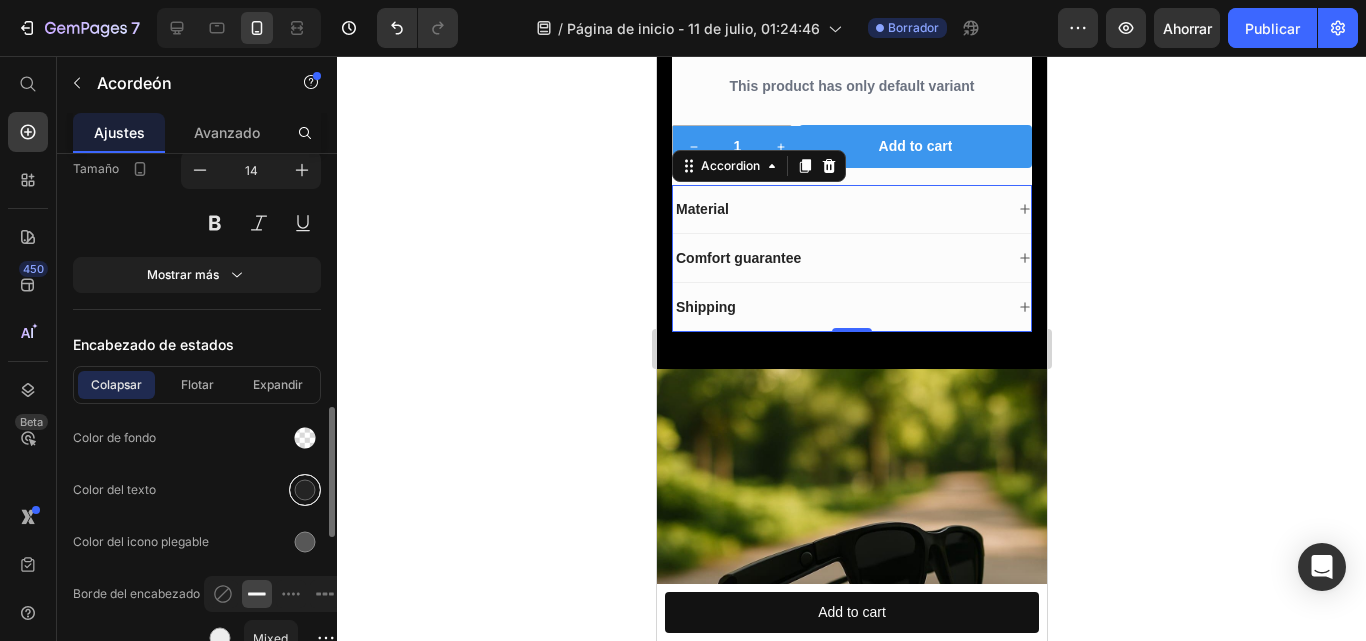 click at bounding box center [305, 490] 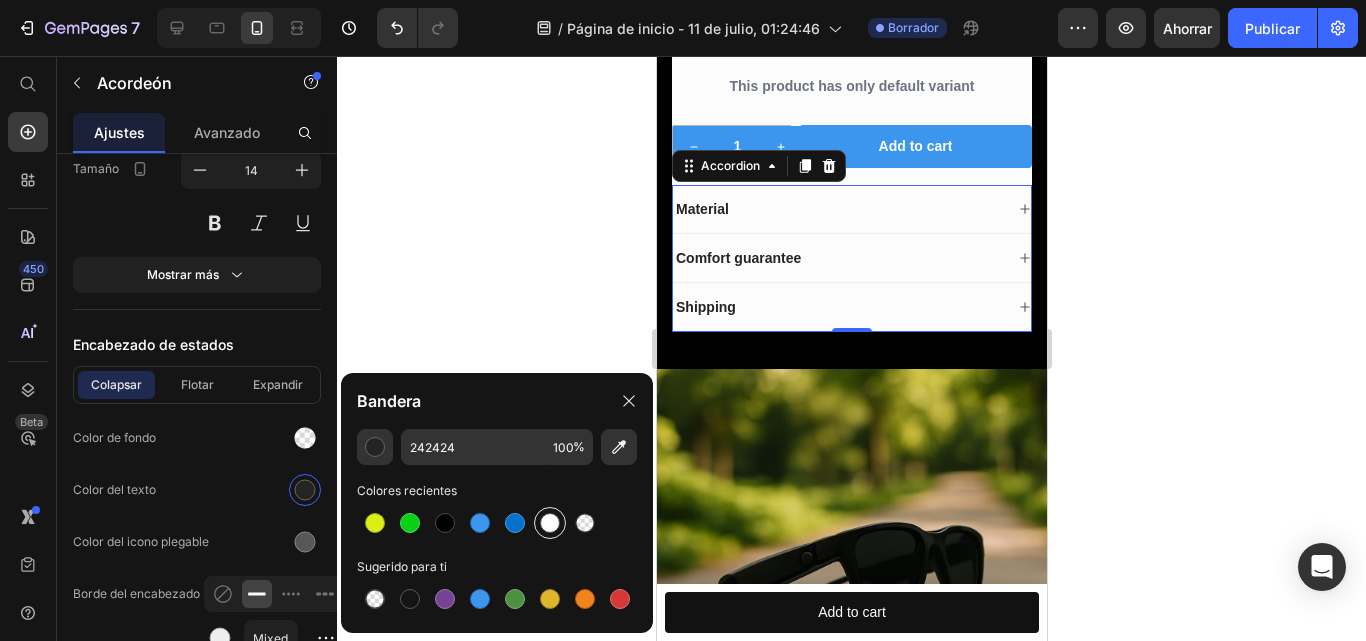 click at bounding box center (550, 523) 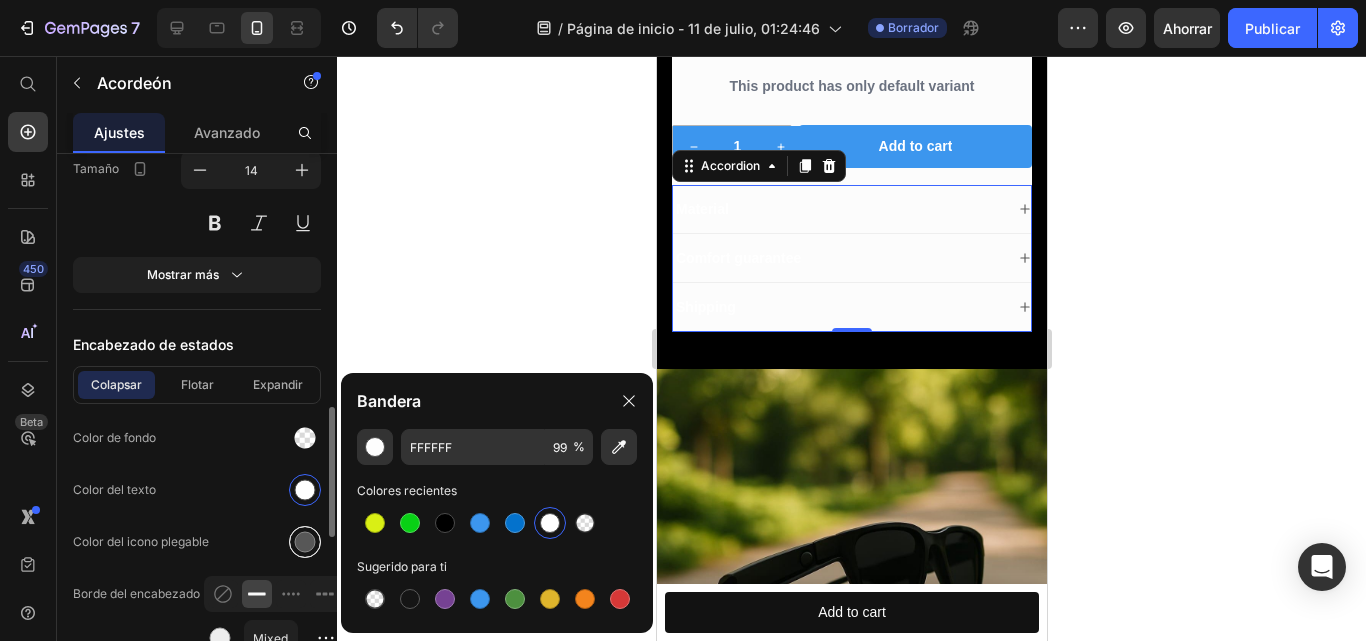 click at bounding box center (305, 542) 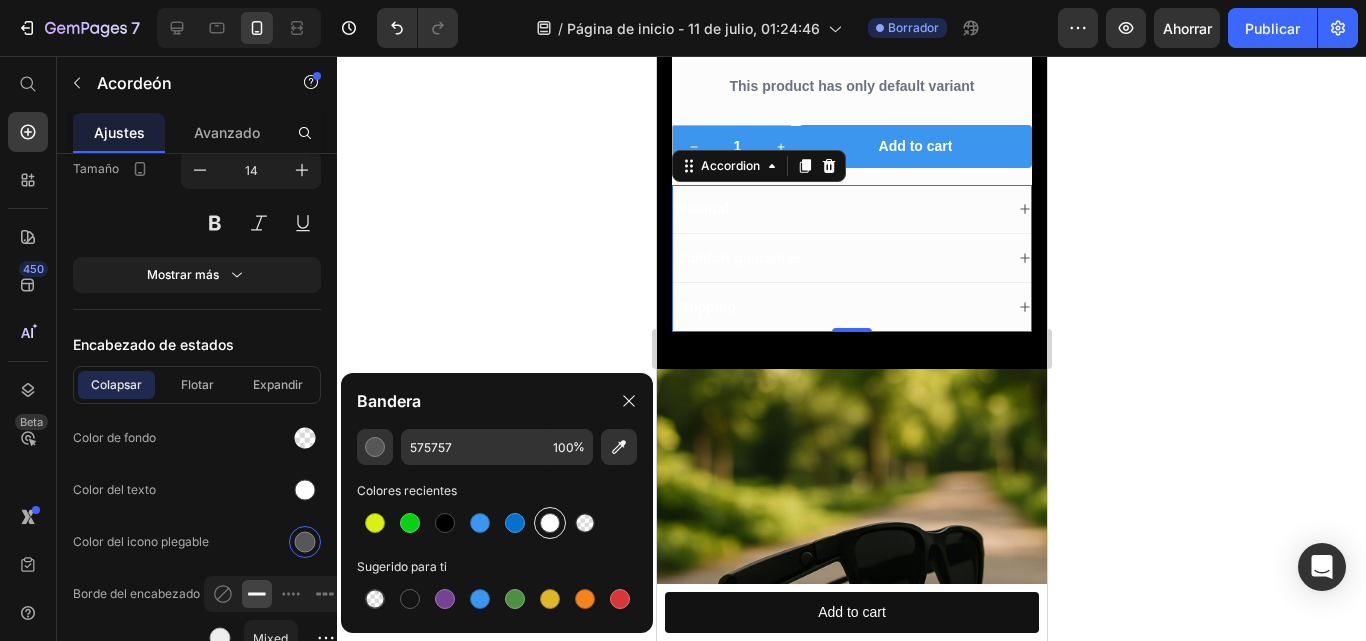 click at bounding box center (550, 523) 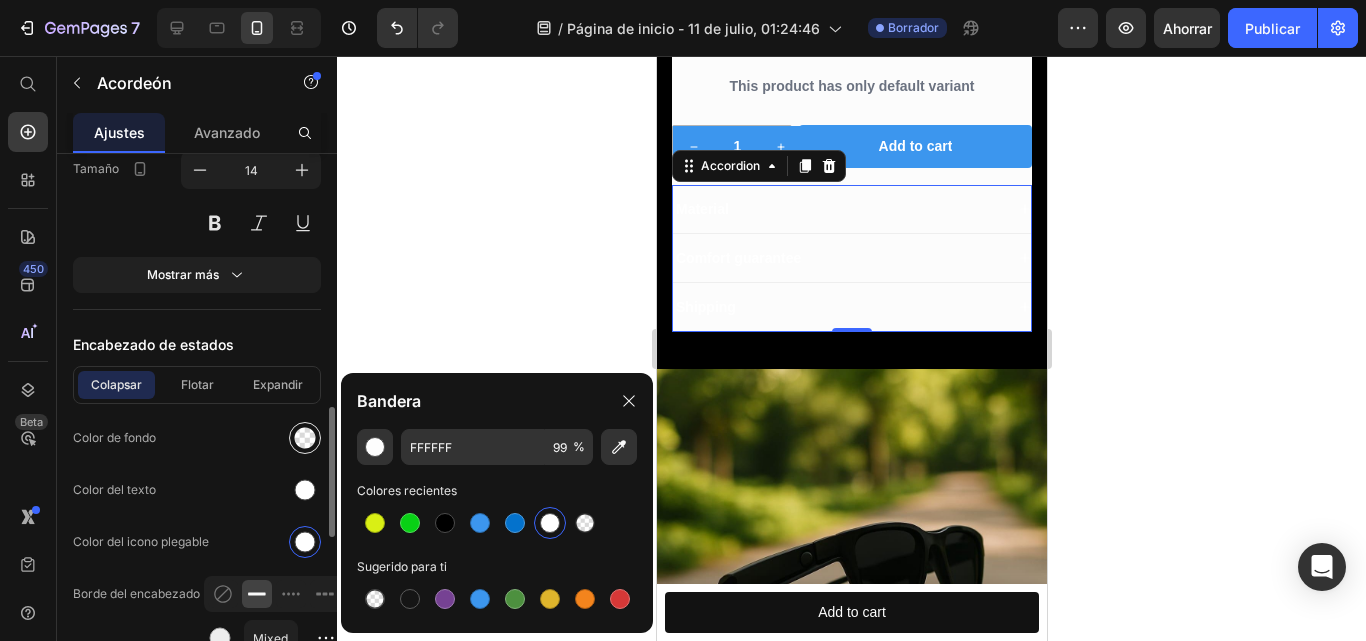 click at bounding box center (305, 438) 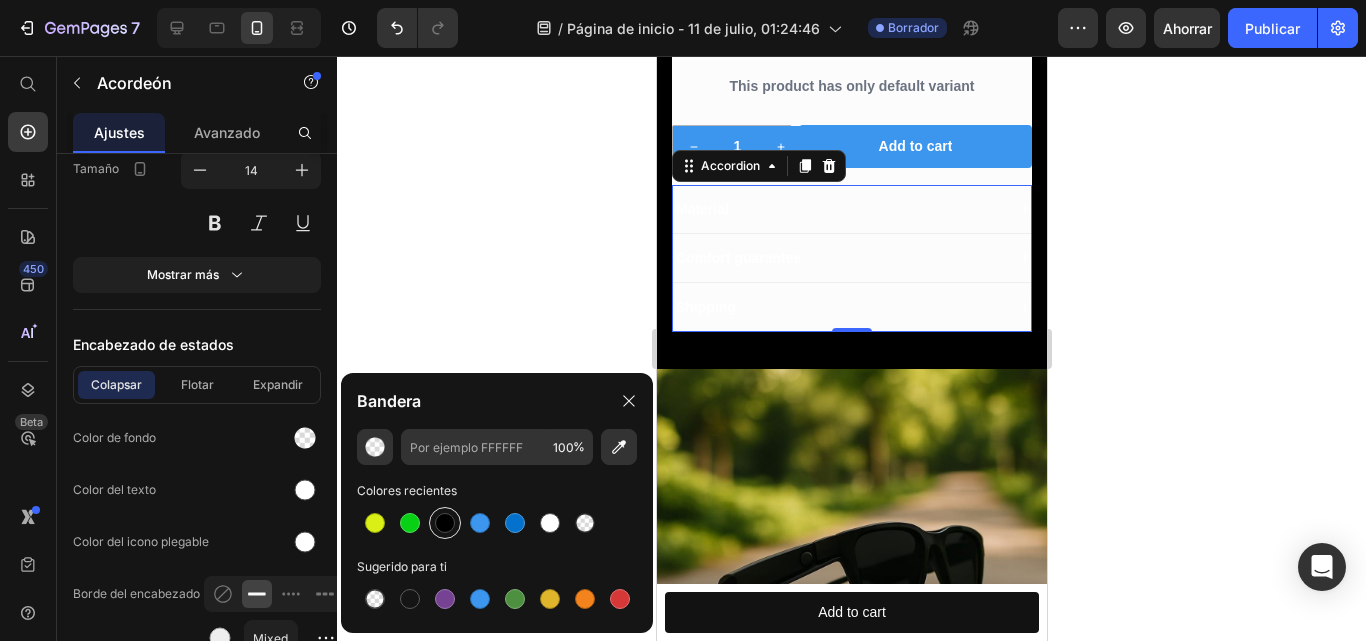 click at bounding box center (445, 523) 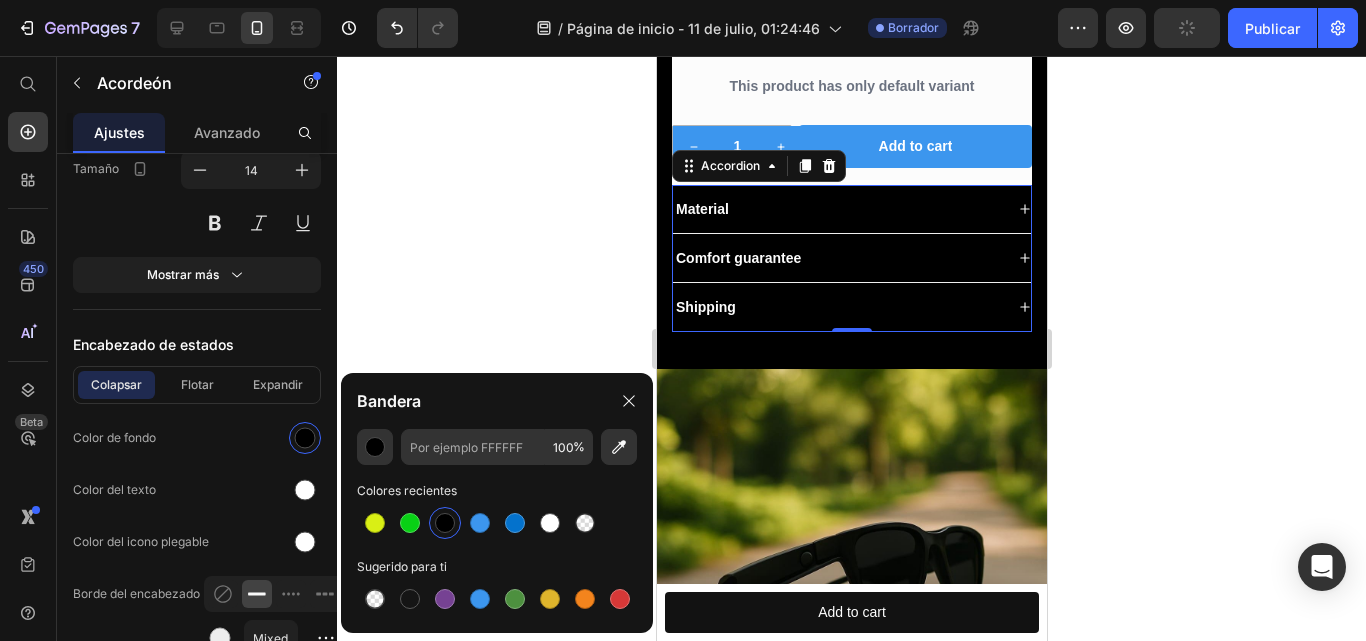 type on "000000" 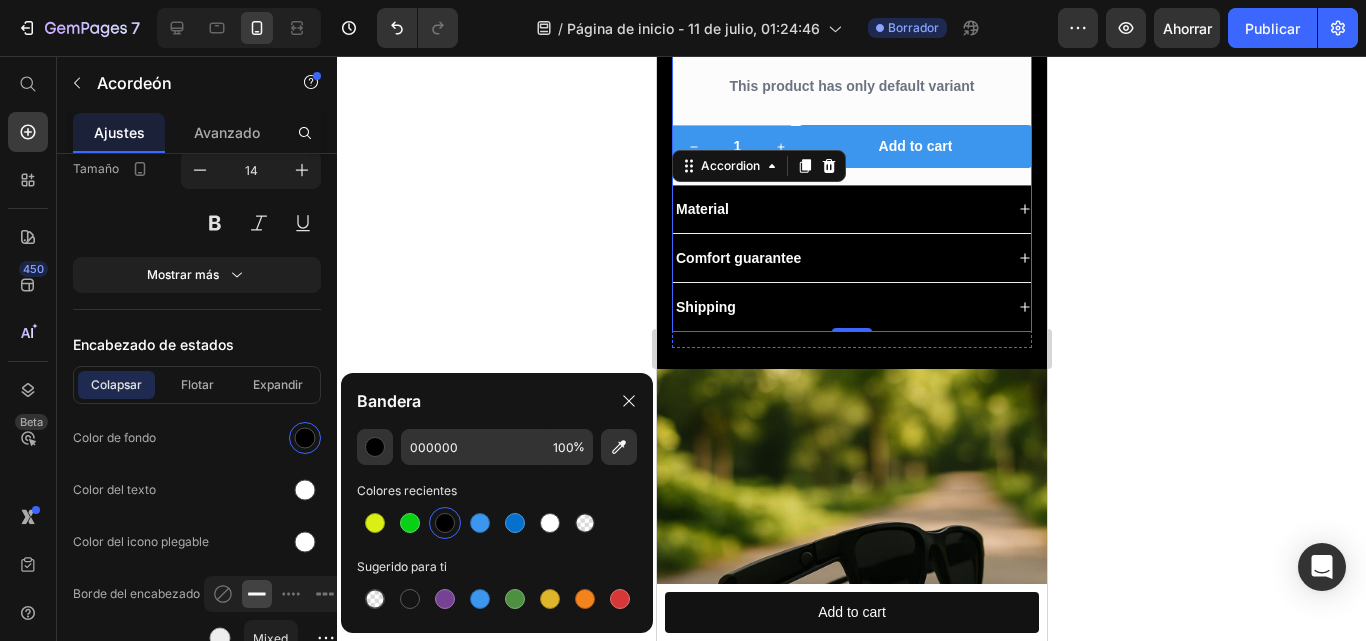 click on "GAFAS BLUETOOTHH Product Title Icon Icon Icon Icon Icon Icon List 2,500+ Verified Reviews! Text Block Row $98.900,00 Product Price $139.900,00 Product Price
Row Lorem ipsum dolor sit amet, consectetur  Text Block This product has only default variant Product Variants & Swatches 1 Product Quantity Row Add to cart Add to Cart Row
Material
Comfort guarantee
Shipping Accordion   0" at bounding box center (851, 106) 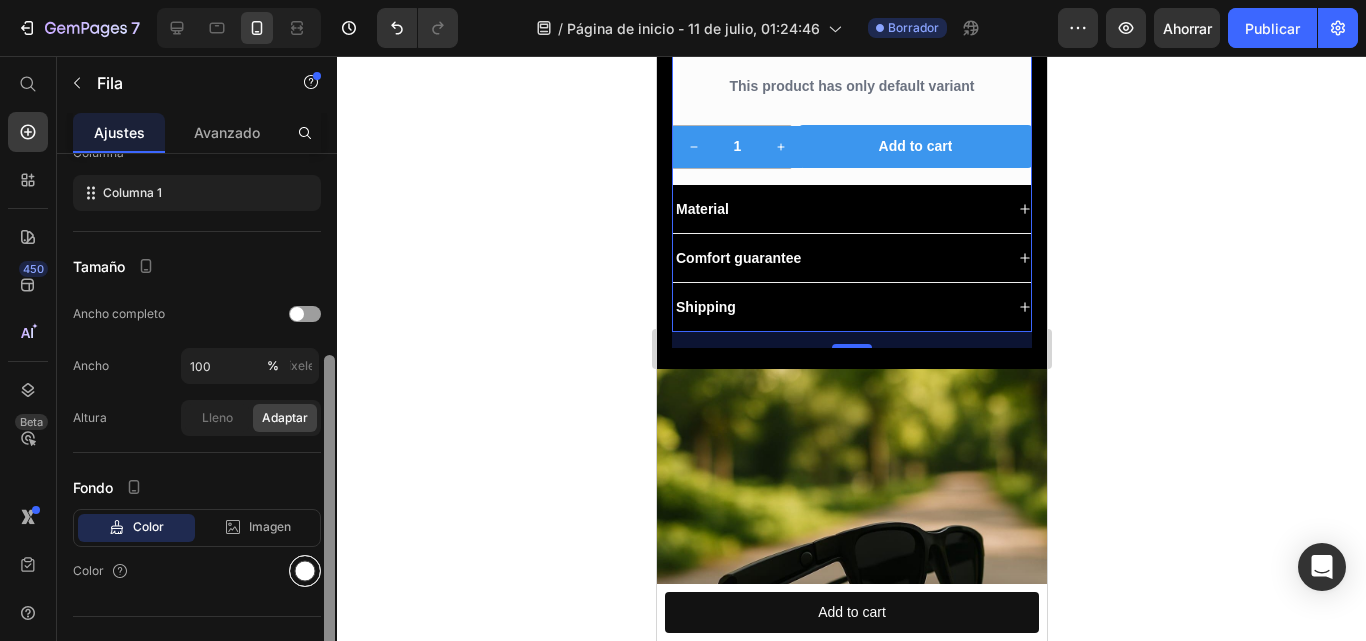 scroll, scrollTop: 306, scrollLeft: 0, axis: vertical 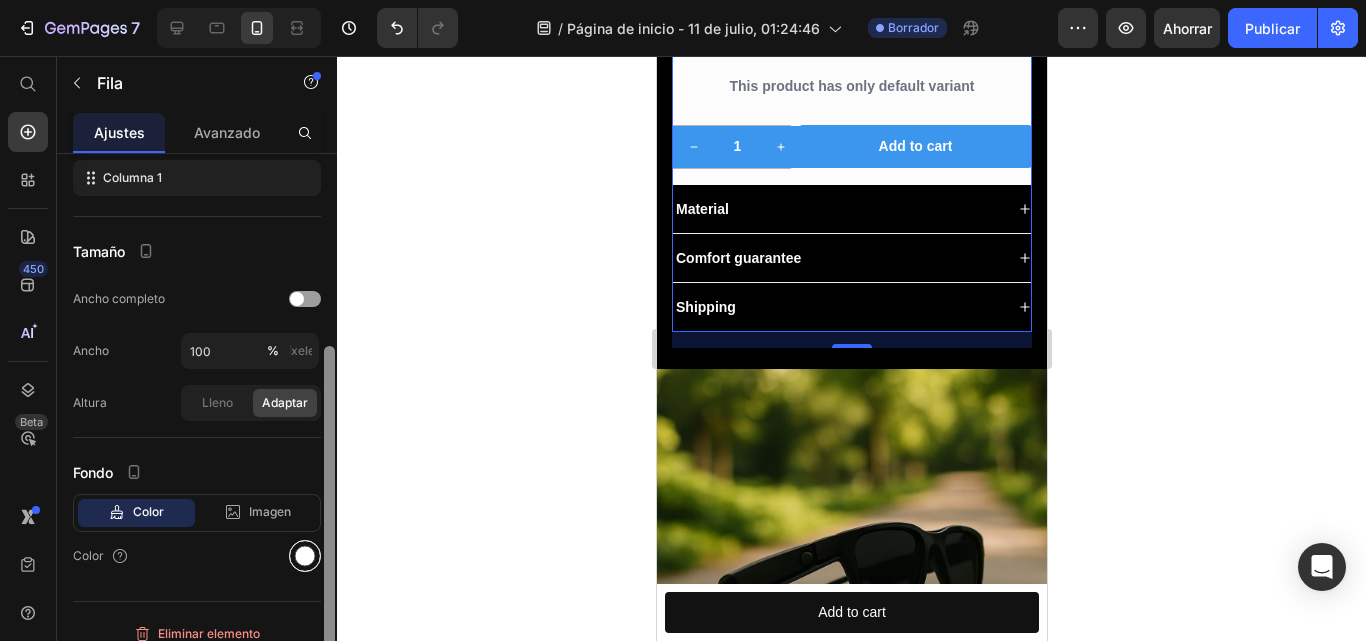 drag, startPoint x: 331, startPoint y: 366, endPoint x: 319, endPoint y: 557, distance: 191.37659 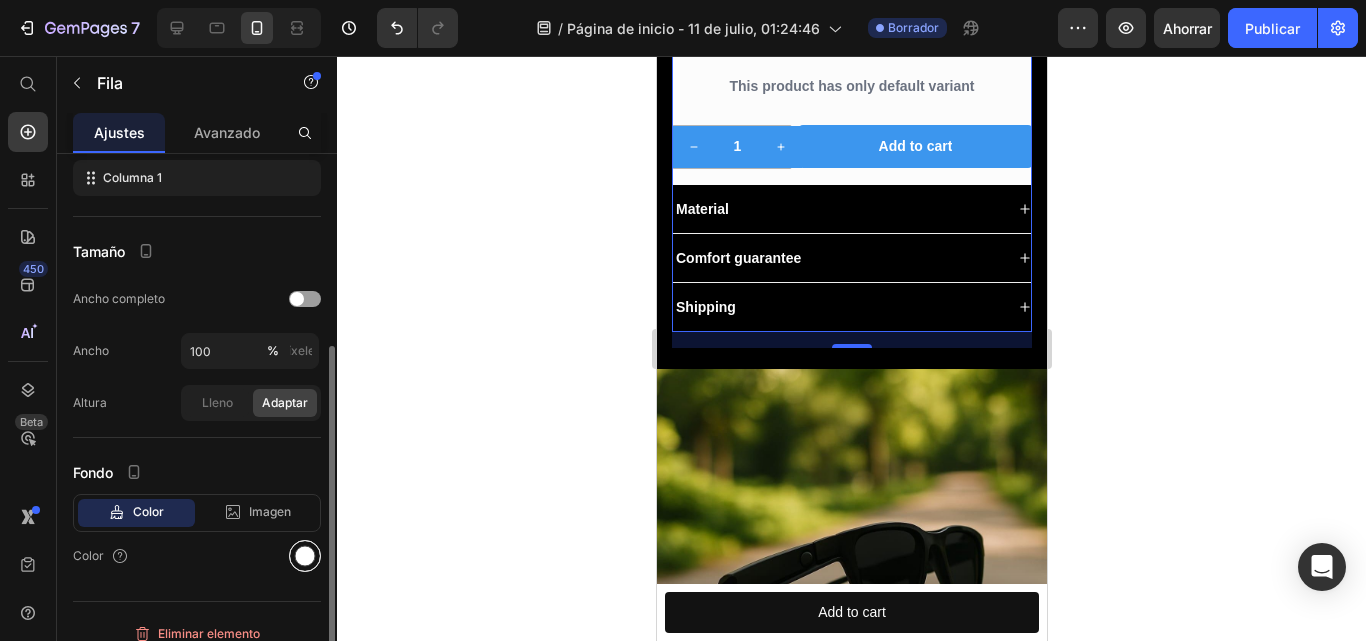 click at bounding box center (305, 556) 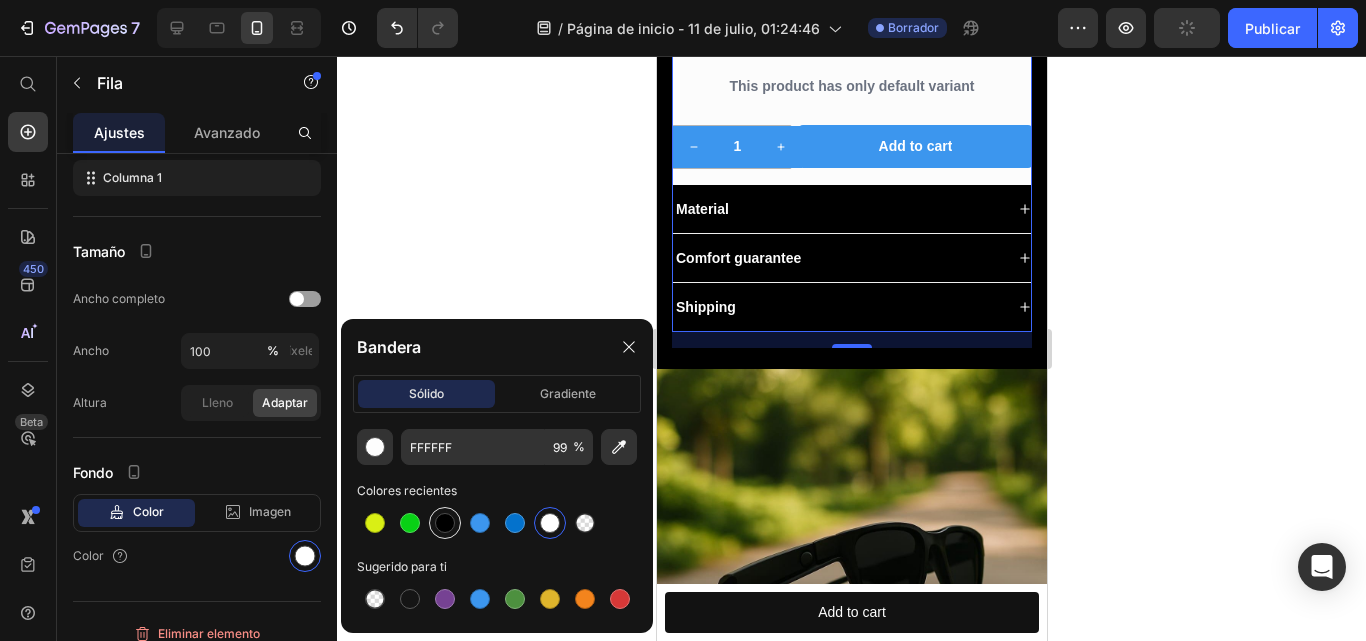 click at bounding box center [445, 523] 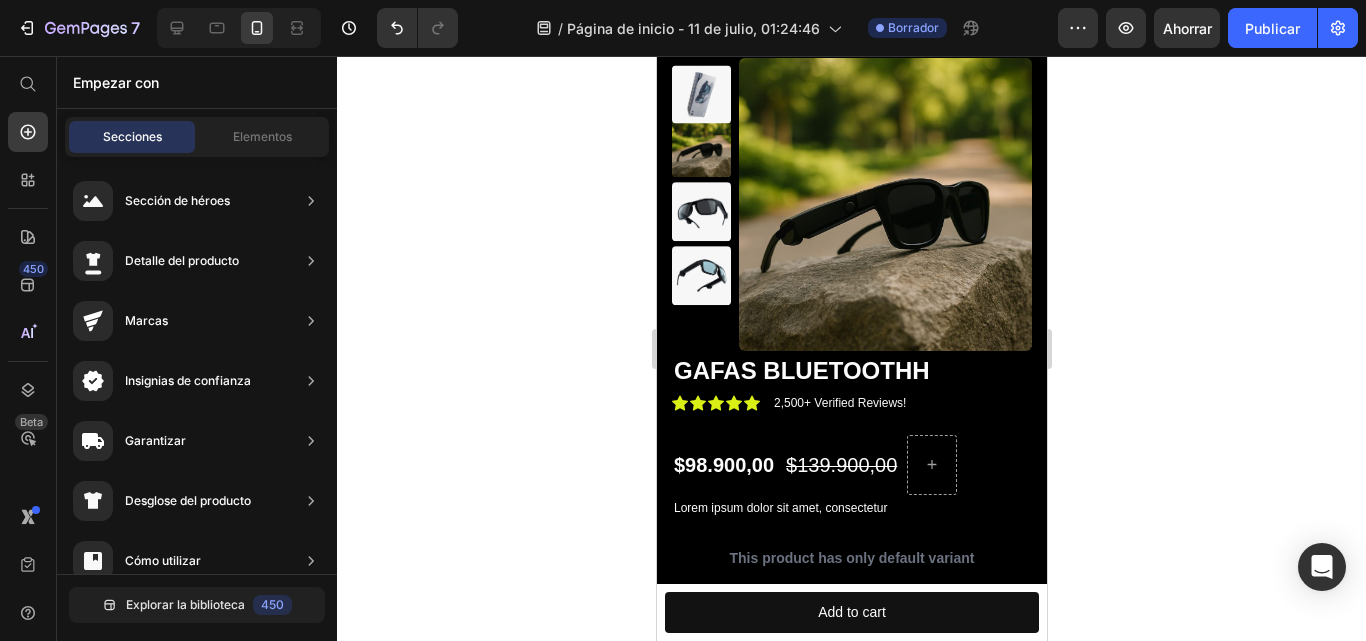scroll, scrollTop: 947, scrollLeft: 0, axis: vertical 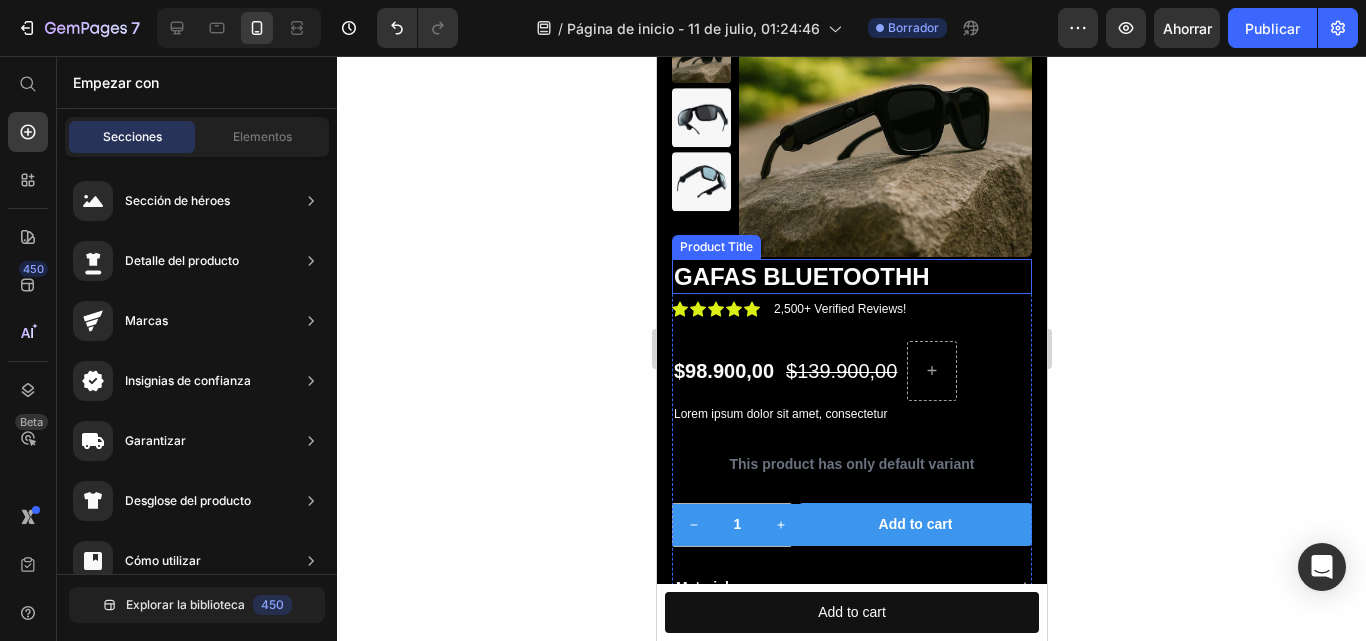 click on "GAFAS BLUETOOTHH" at bounding box center [851, 276] 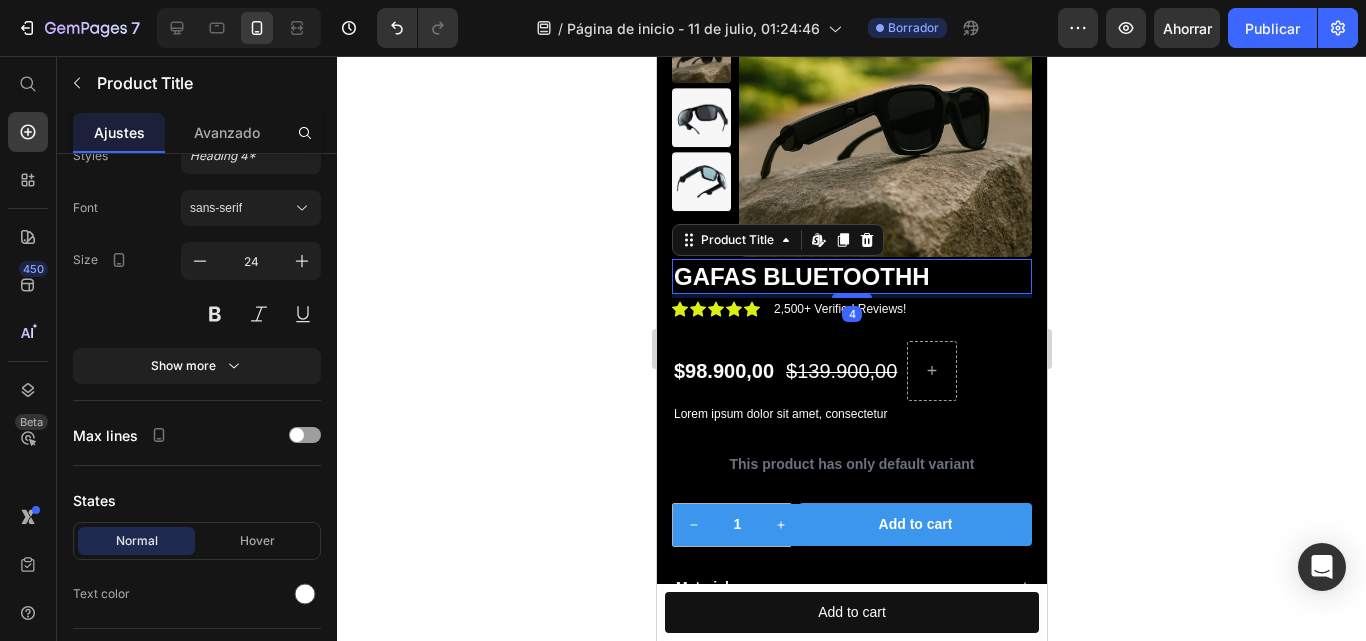 scroll, scrollTop: 0, scrollLeft: 0, axis: both 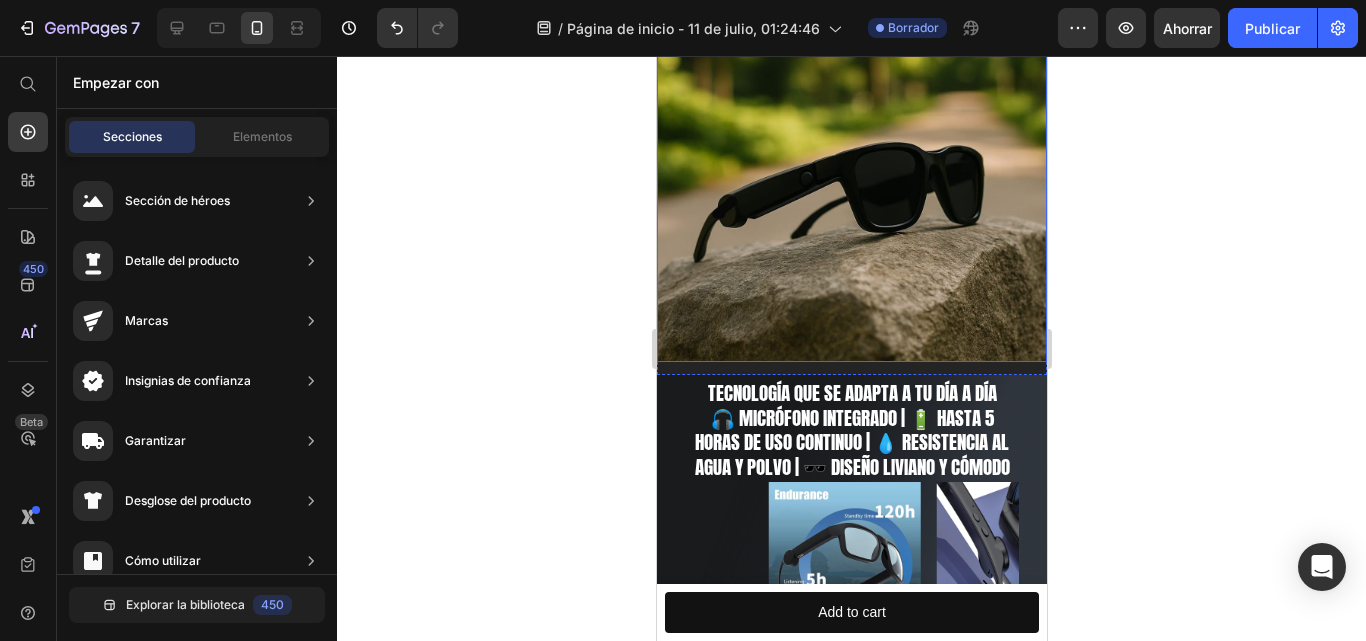 click at bounding box center (851, 175) 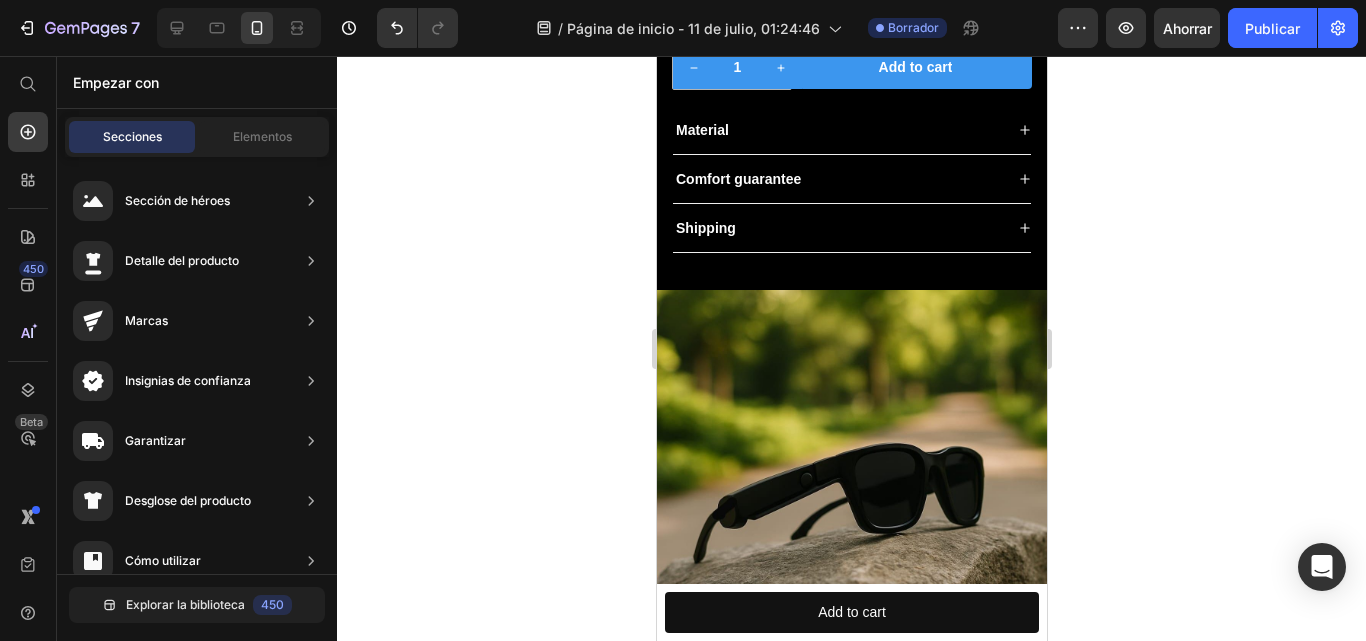 scroll, scrollTop: 1373, scrollLeft: 0, axis: vertical 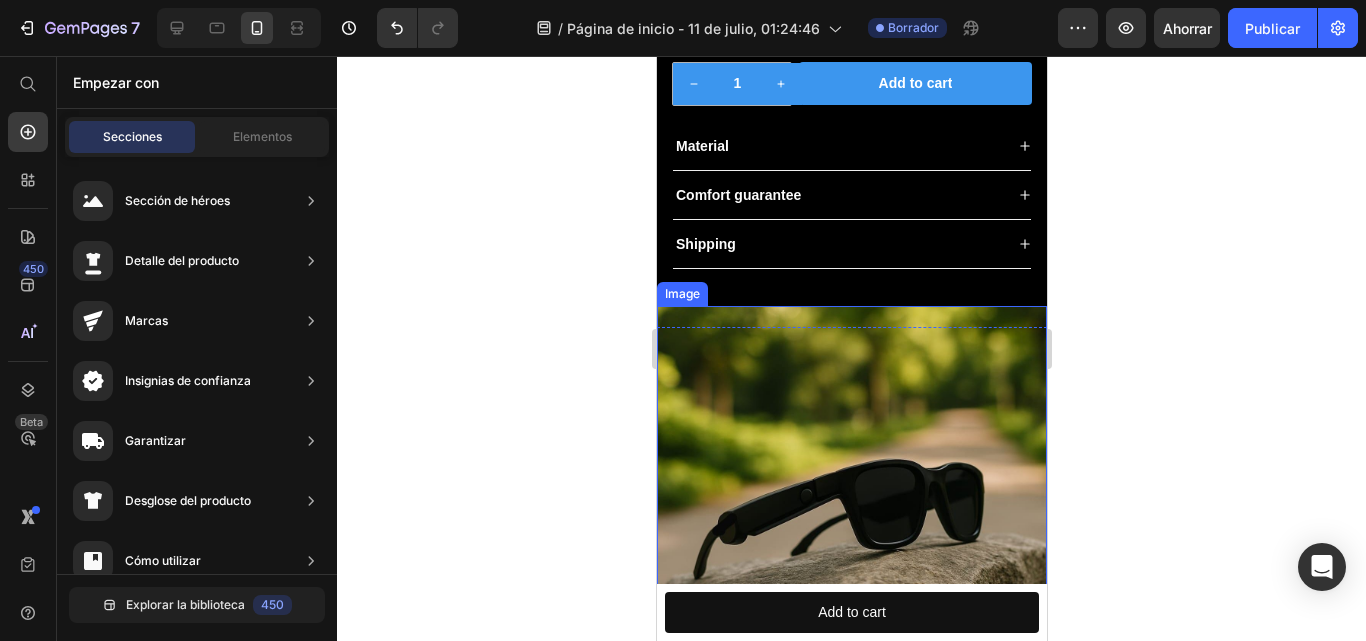 click at bounding box center (851, 492) 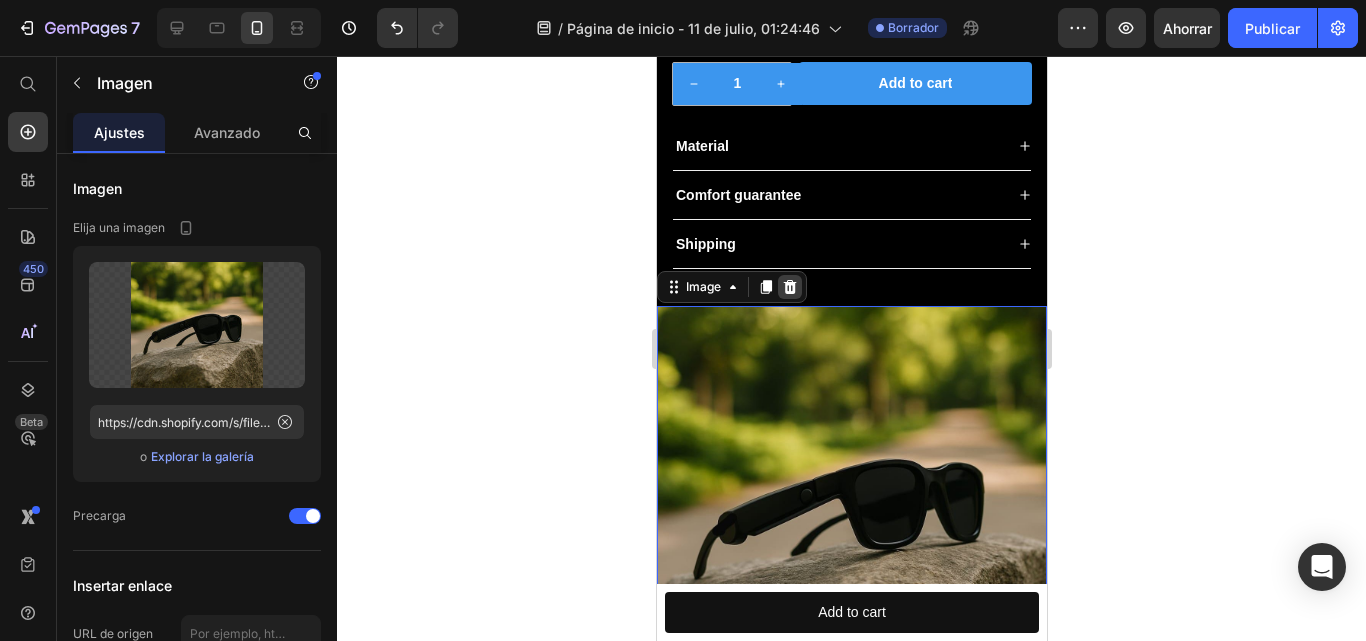 click 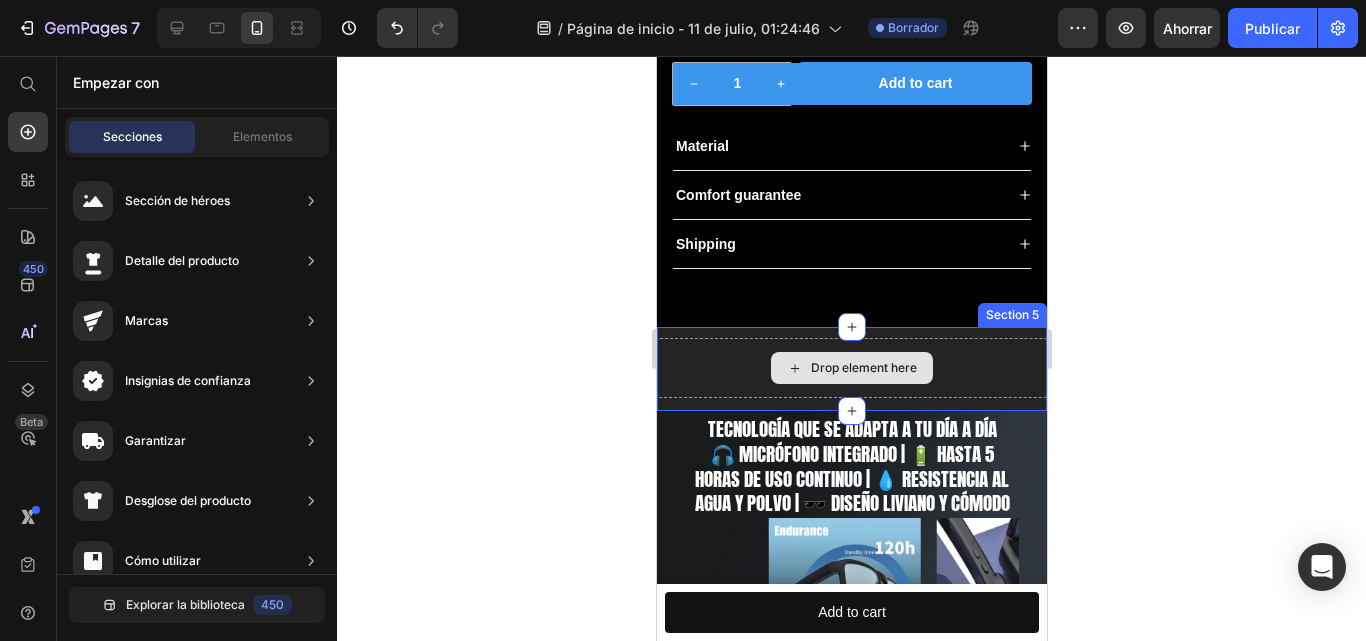 click on "Drop element here" at bounding box center (851, 368) 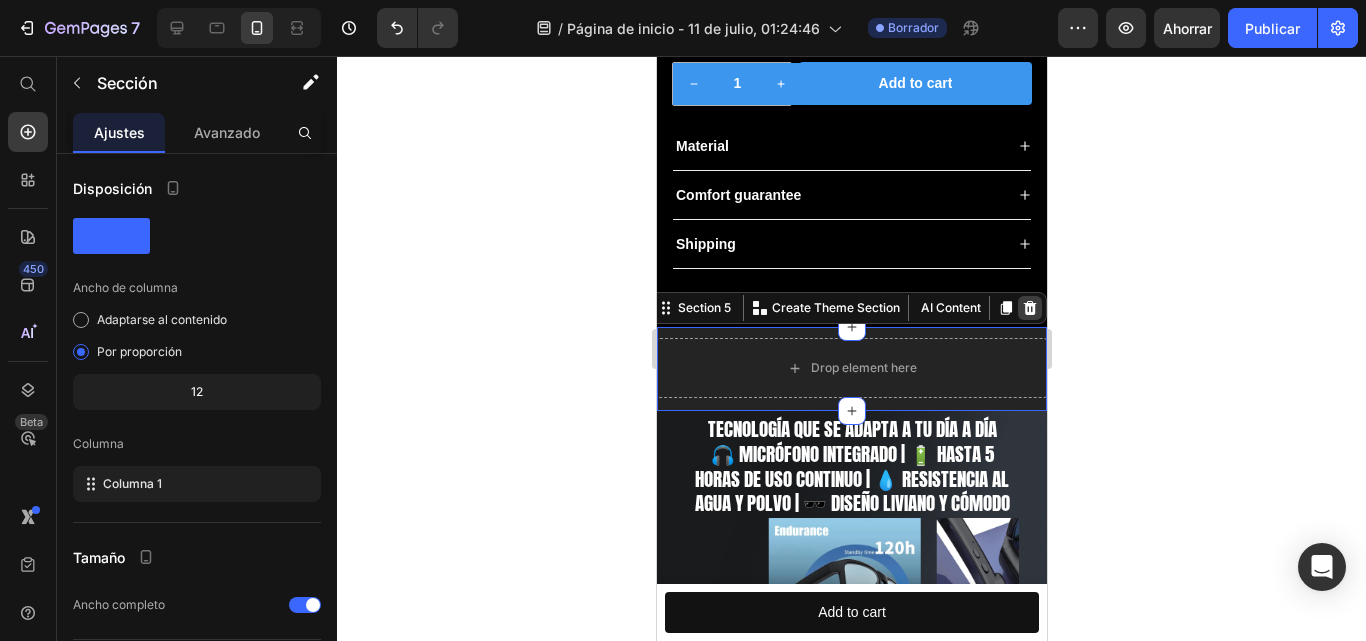 click 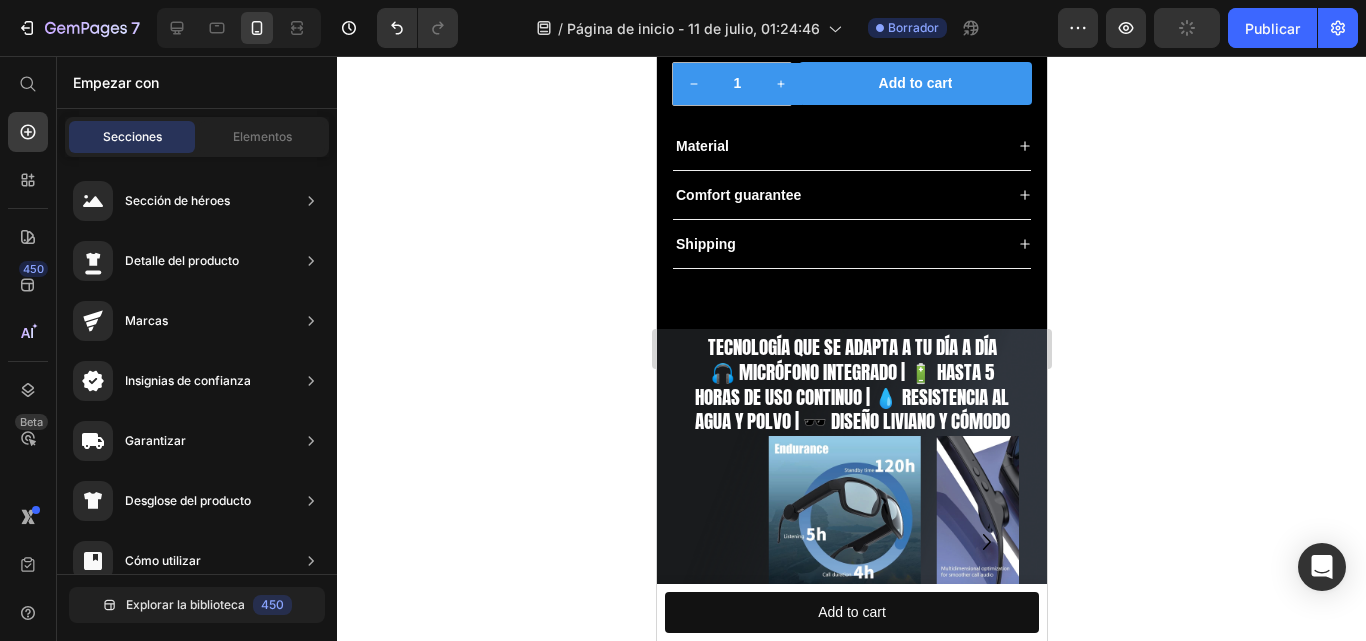 scroll, scrollTop: 1186, scrollLeft: 0, axis: vertical 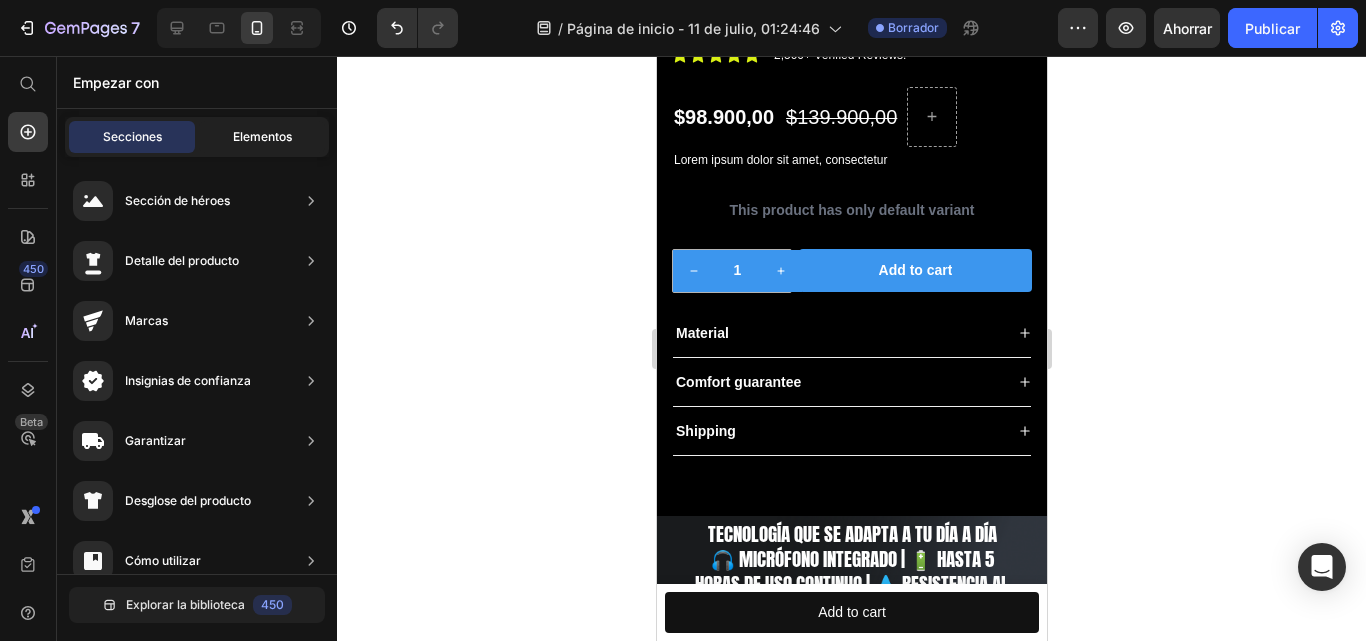 click on "Elementos" at bounding box center [262, 136] 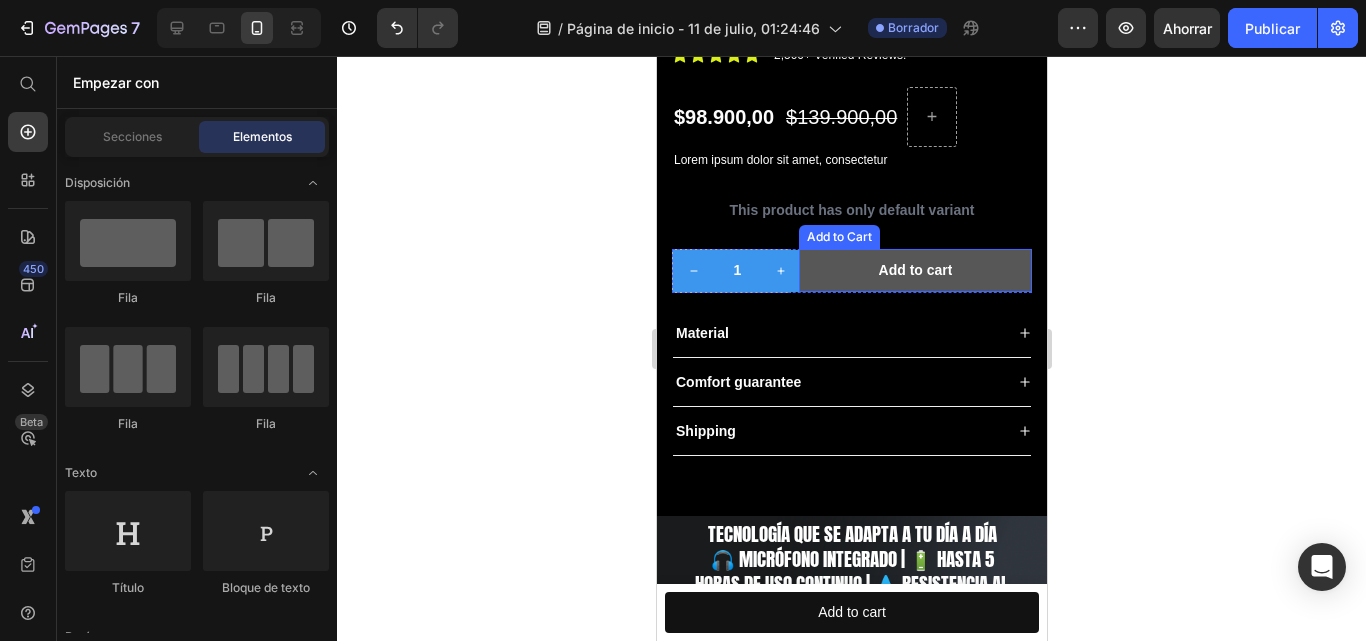 click on "Add to cart" at bounding box center (914, 270) 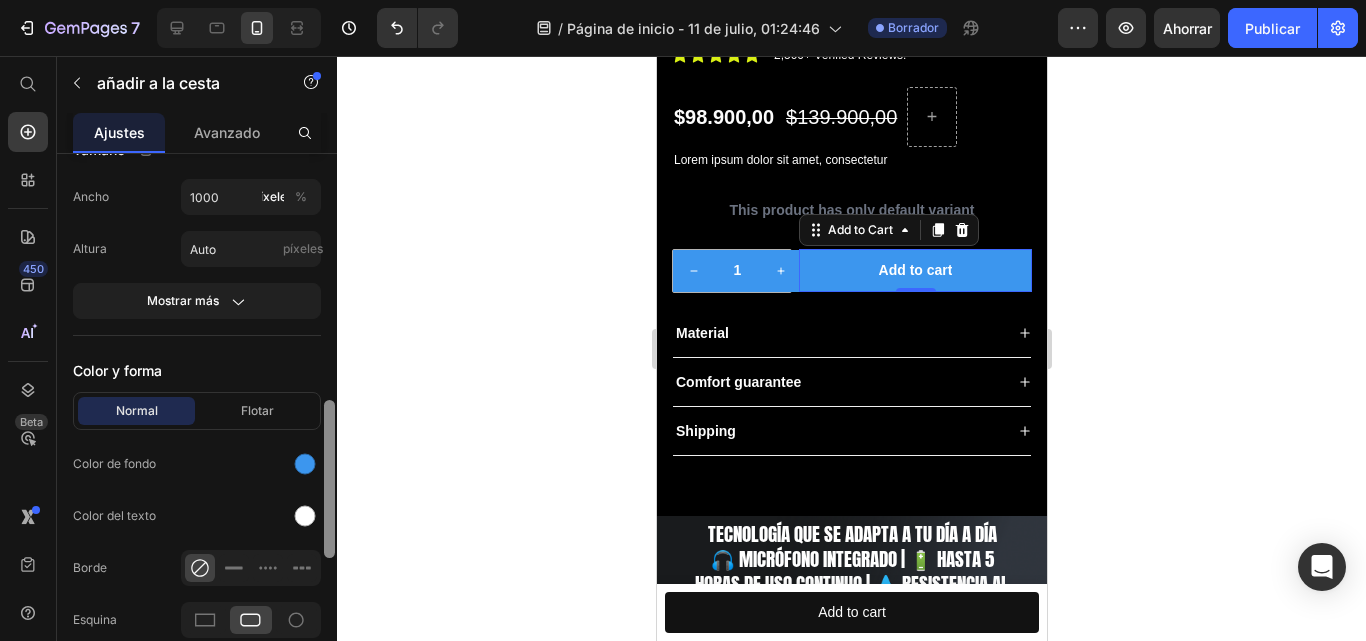 drag, startPoint x: 329, startPoint y: 204, endPoint x: 335, endPoint y: 452, distance: 248.07257 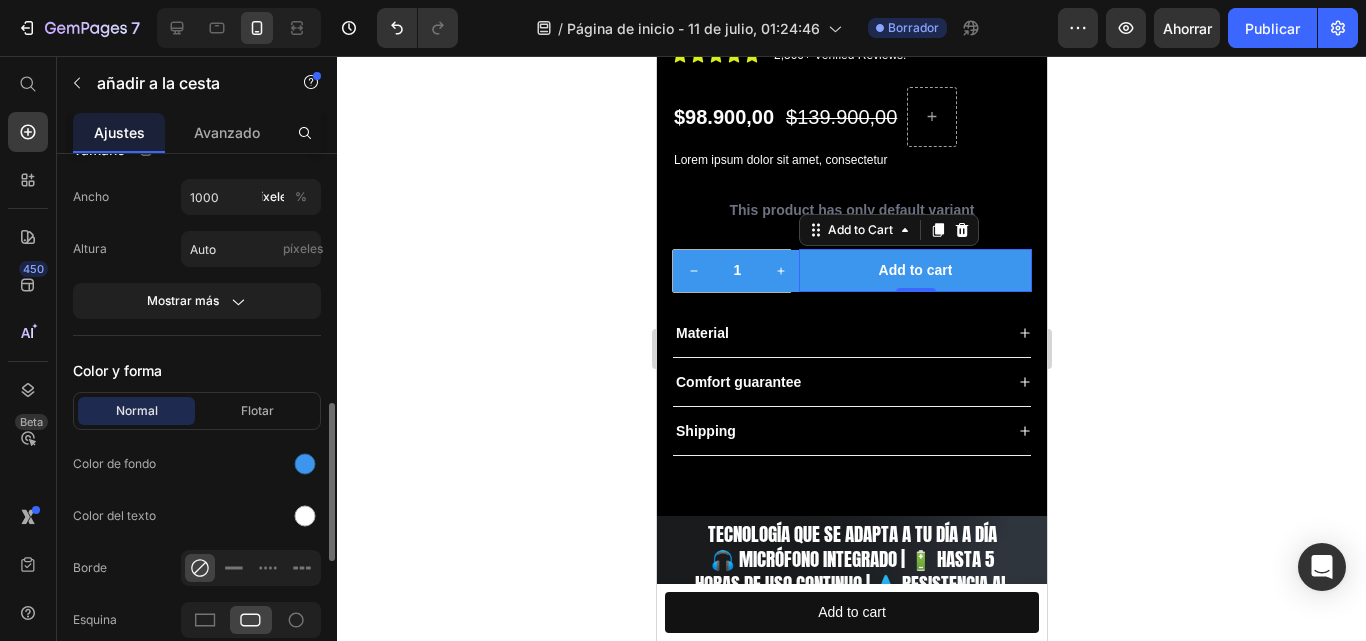 scroll, scrollTop: 844, scrollLeft: 0, axis: vertical 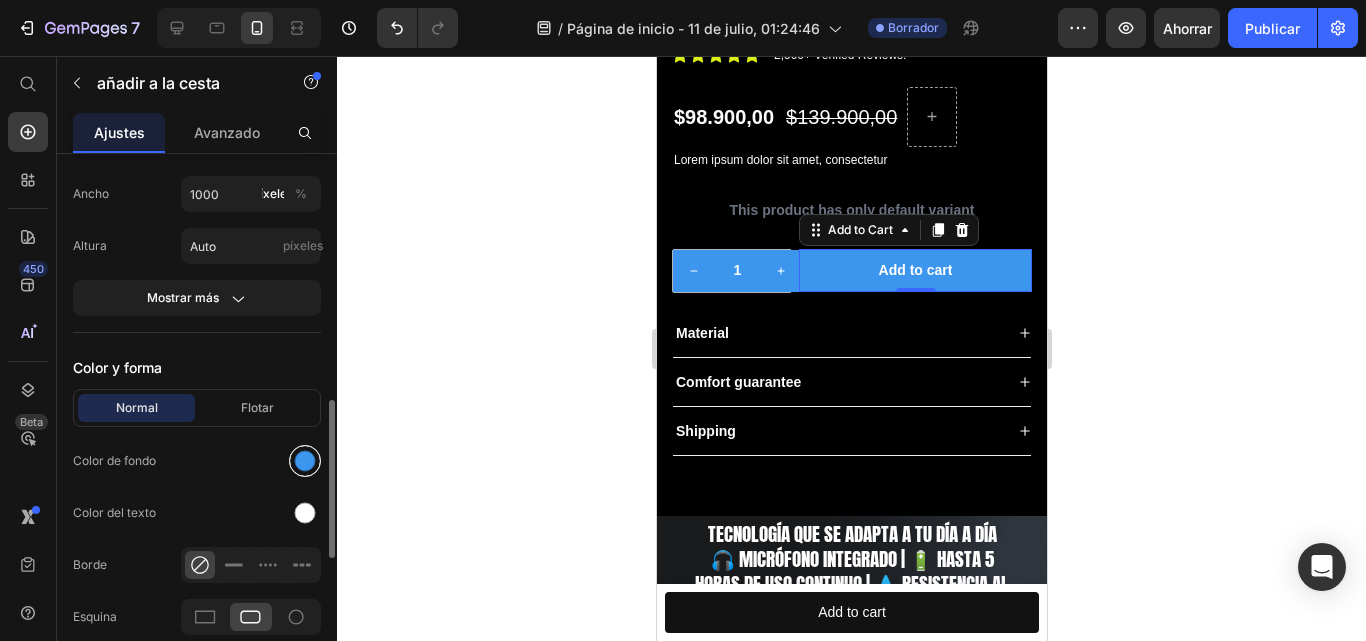 click at bounding box center [305, 461] 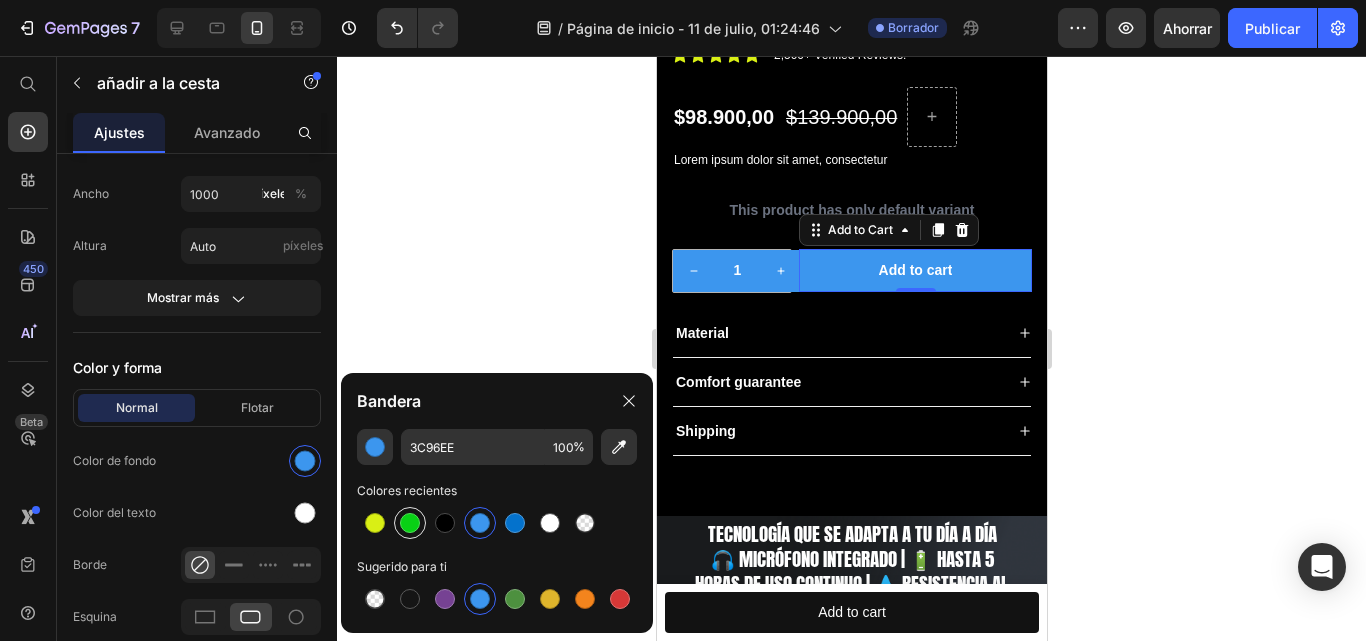 click at bounding box center [410, 523] 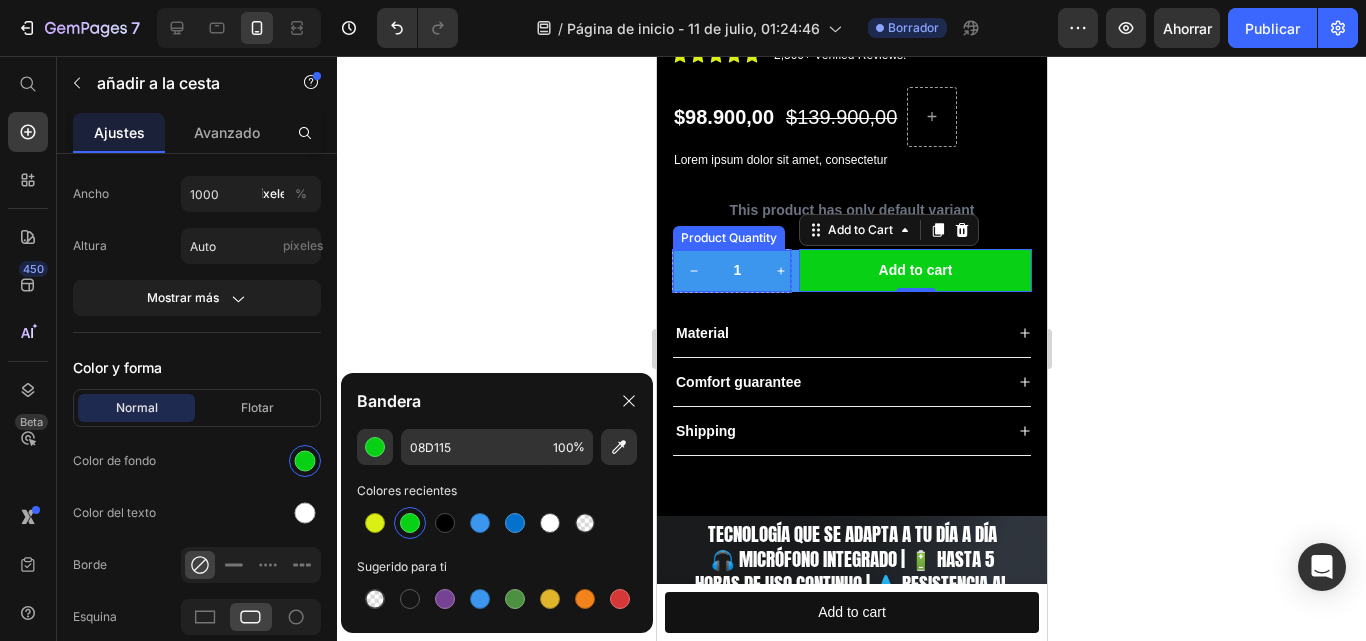 click on "1" at bounding box center [736, 271] 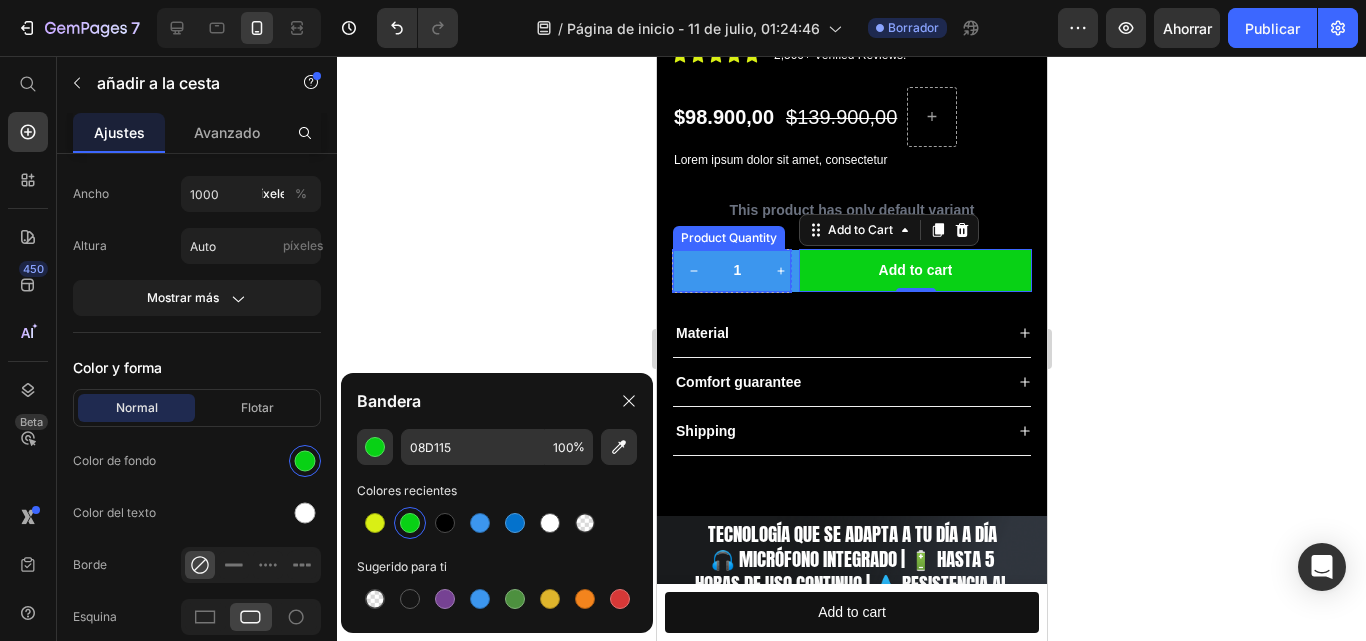 click 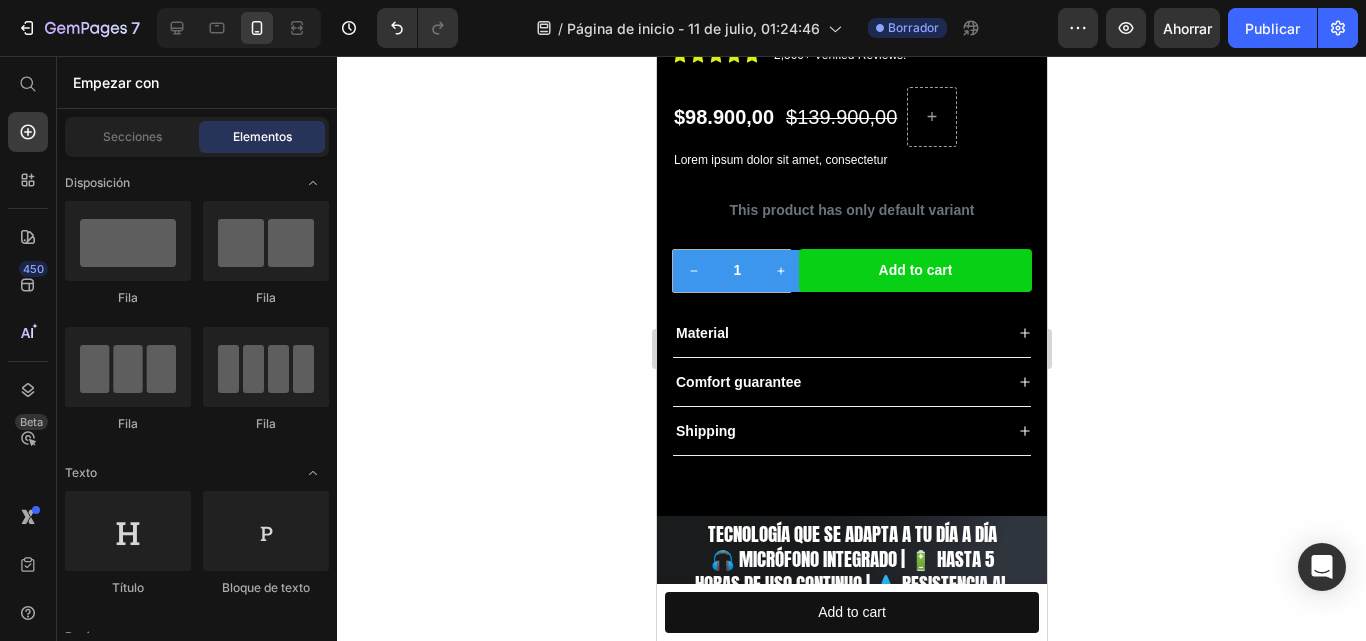 click 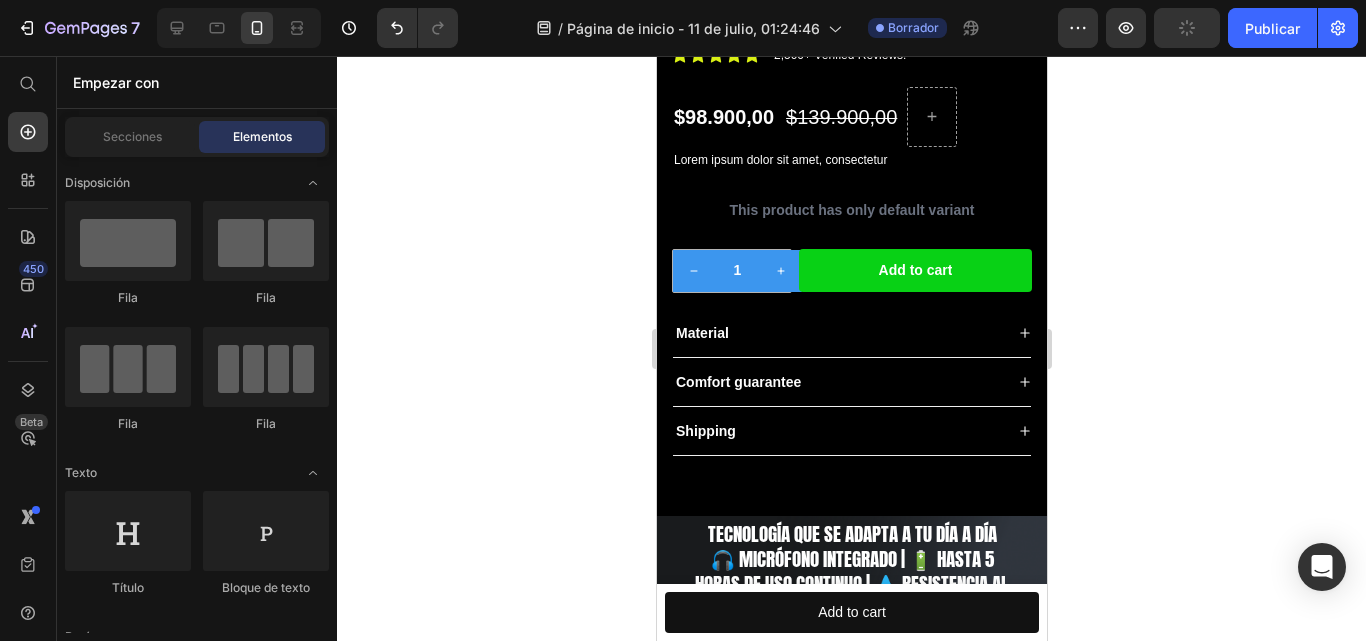 scroll, scrollTop: 1201, scrollLeft: 0, axis: vertical 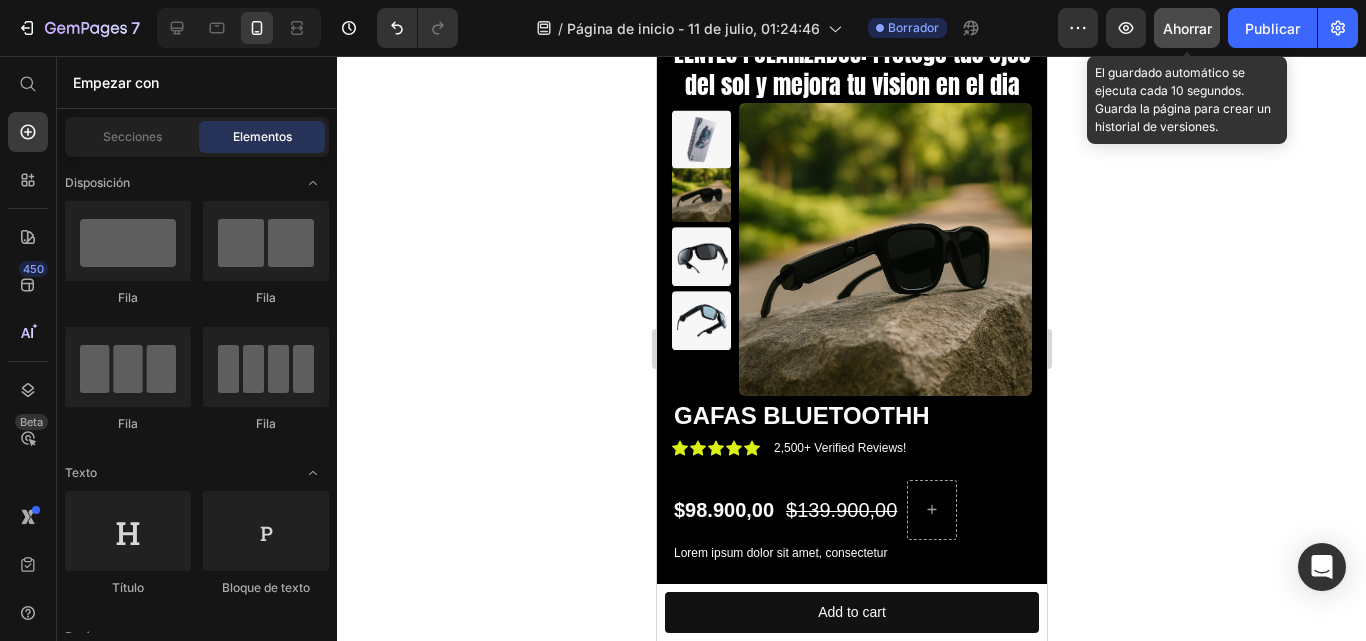 click on "Ahorrar" at bounding box center [1187, 28] 